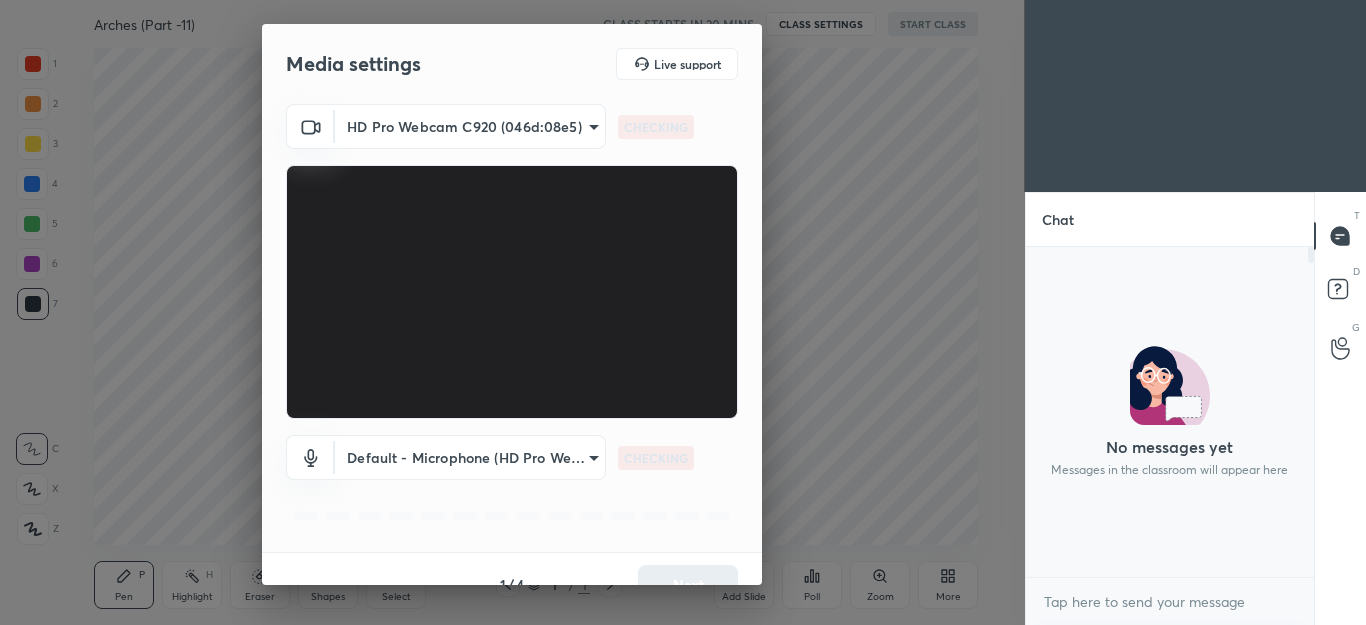scroll, scrollTop: 0, scrollLeft: 0, axis: both 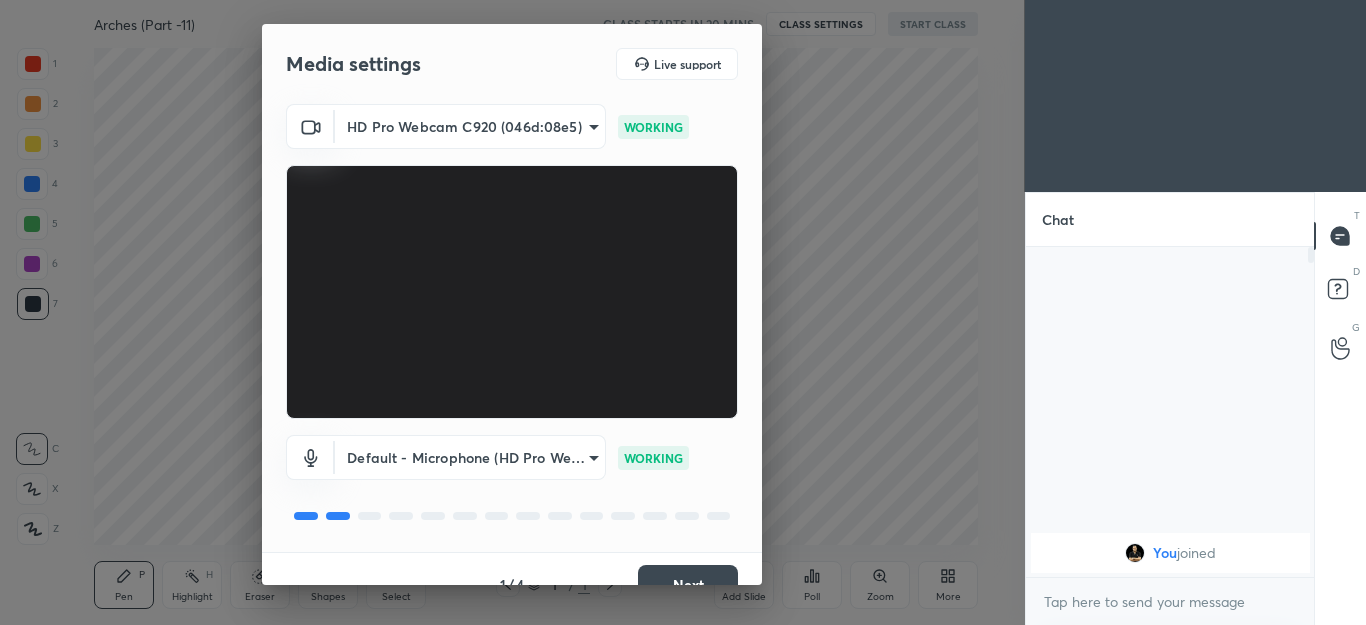 click on "Next" at bounding box center [688, 585] 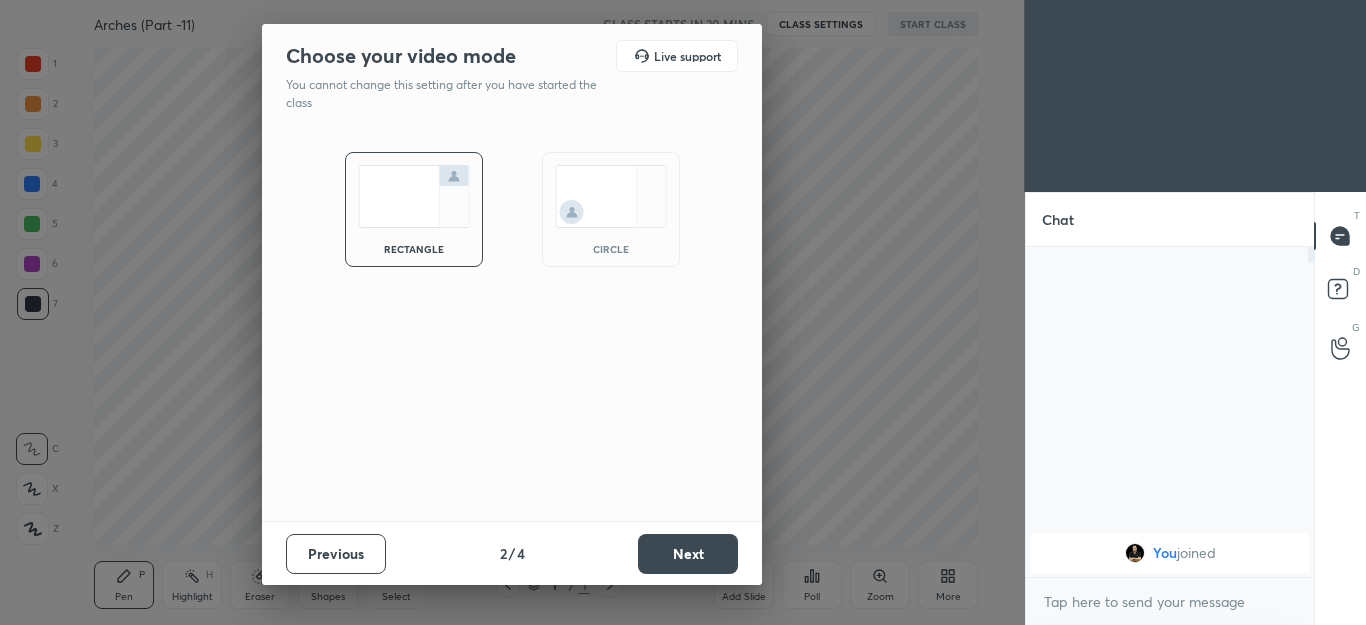 click on "Previous 2 / 4 Next" at bounding box center [512, 553] 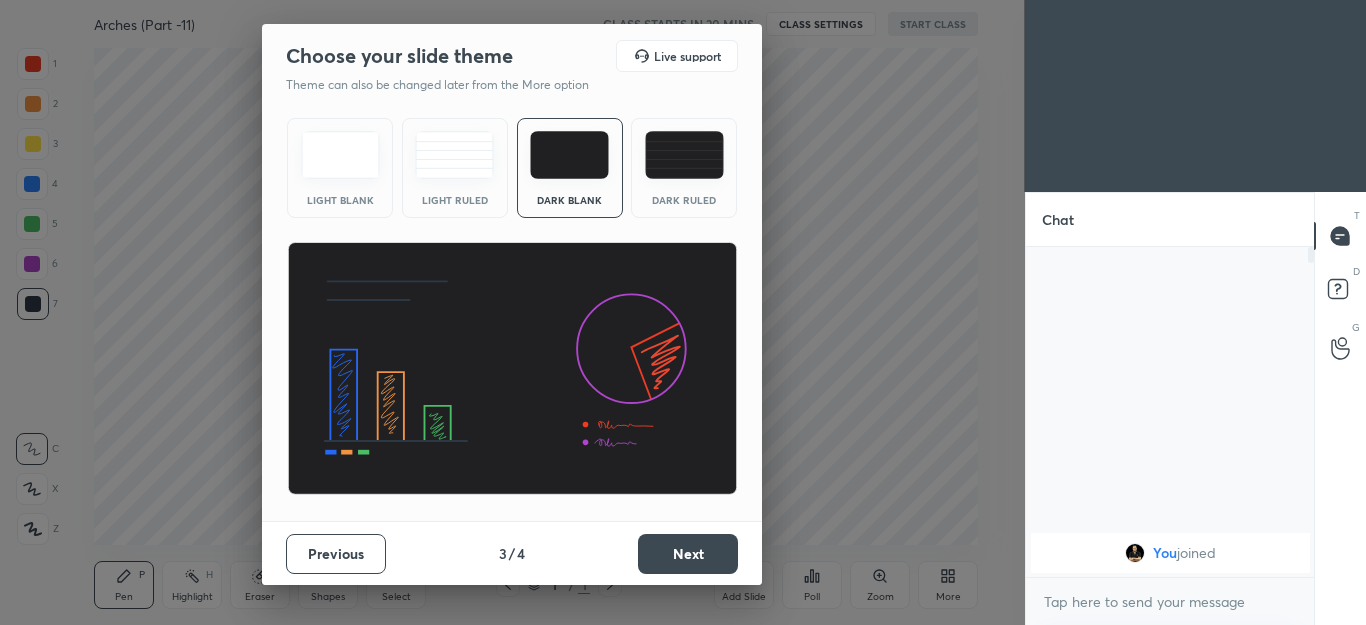 click on "Next" at bounding box center (688, 554) 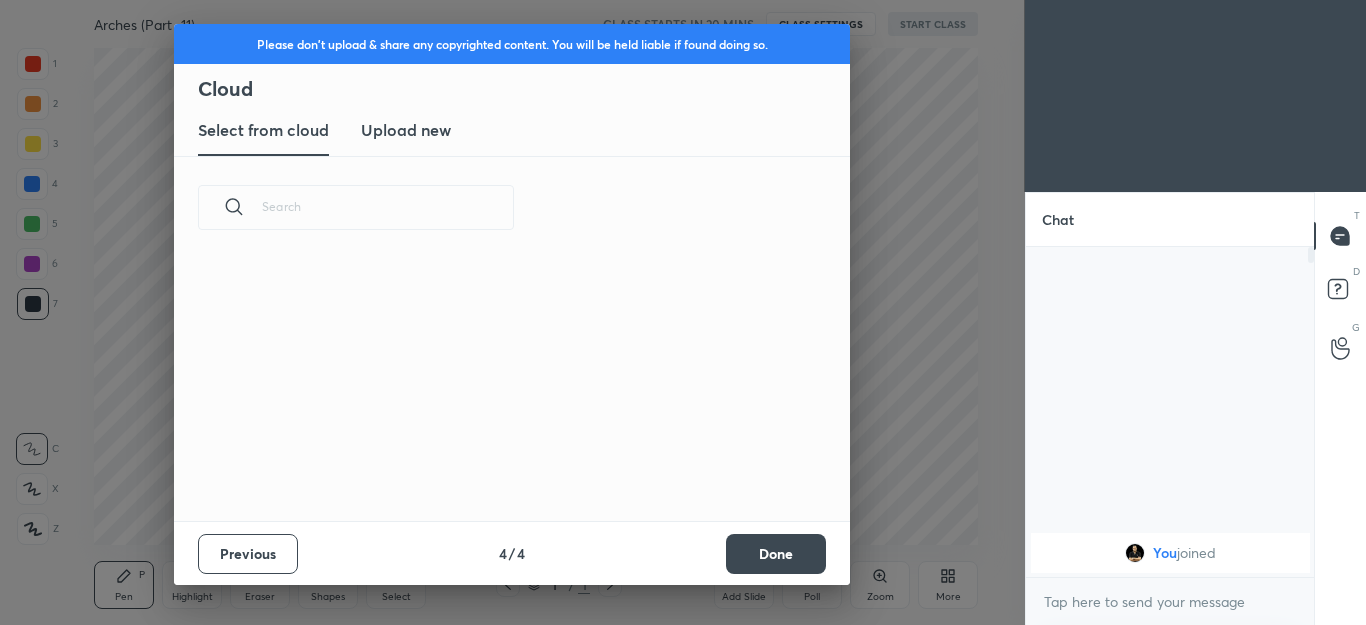 scroll, scrollTop: 7, scrollLeft: 11, axis: both 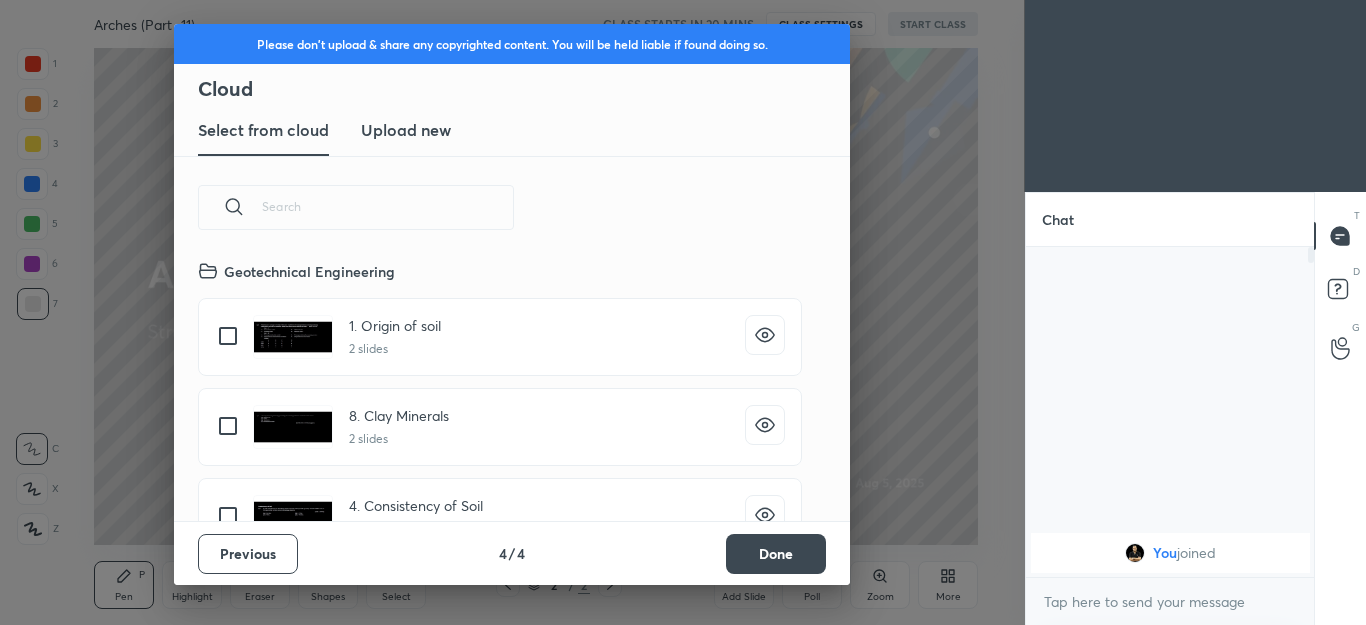 click on "Done" at bounding box center [776, 554] 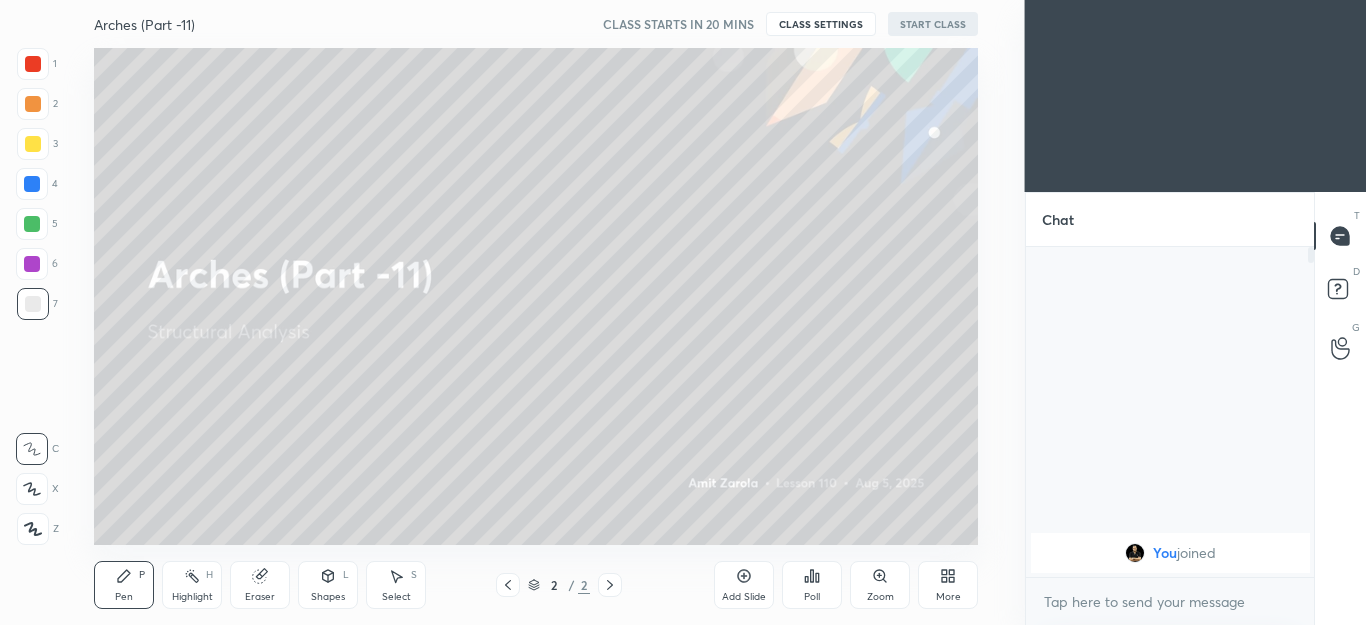 click 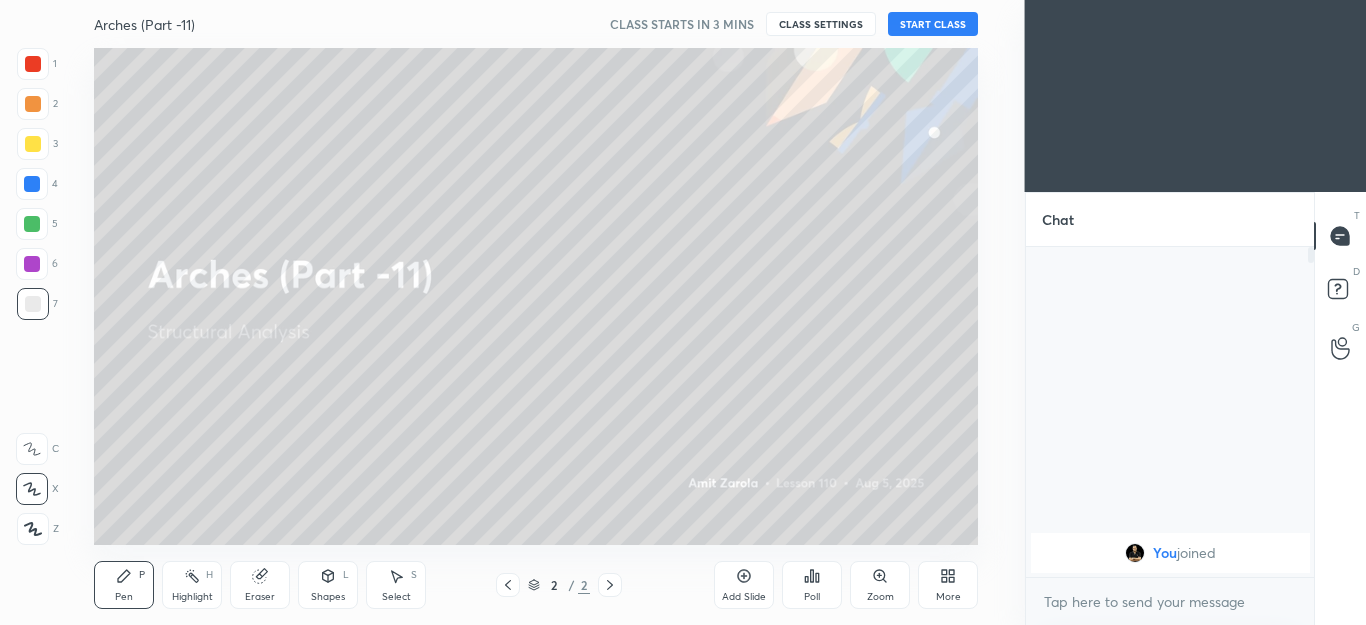 click on "START CLASS" at bounding box center (933, 24) 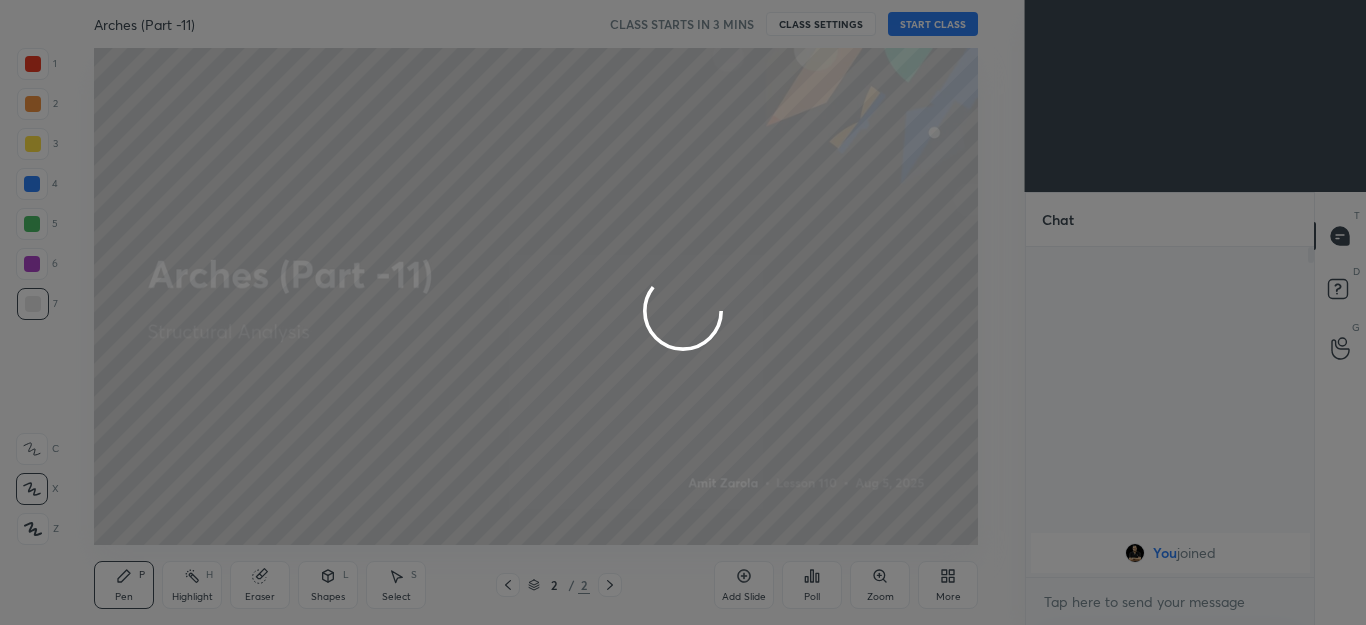 type on "x" 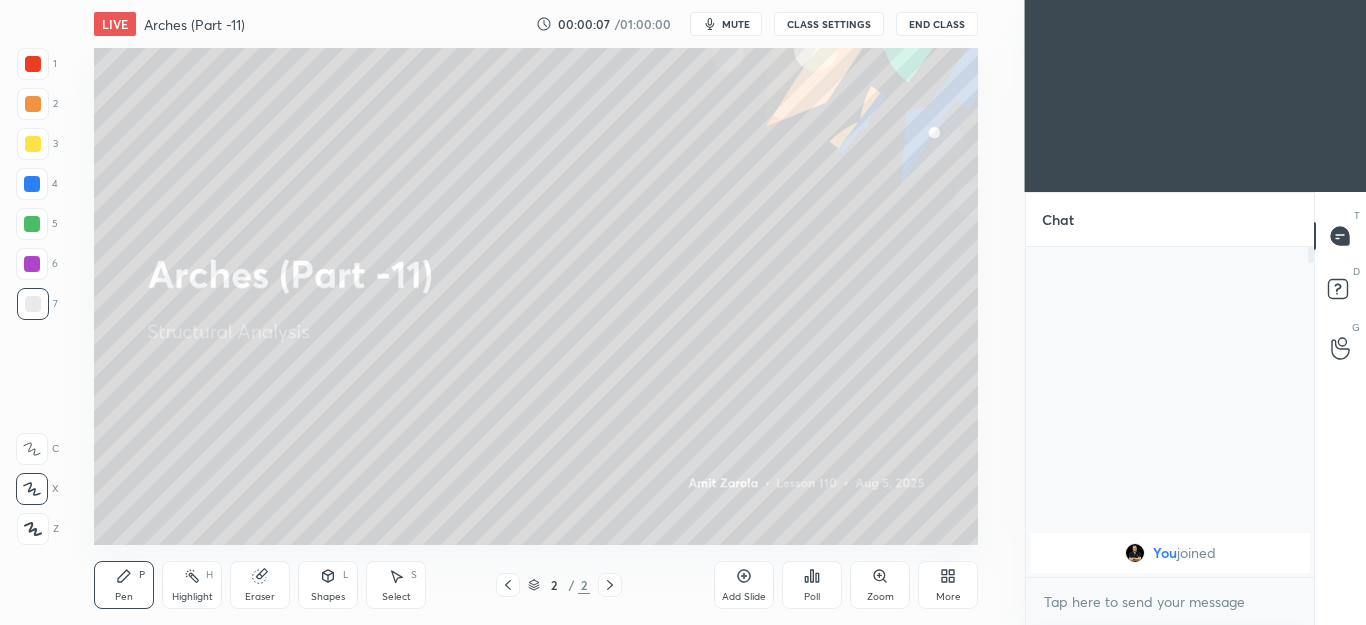 click on "mute" at bounding box center [736, 24] 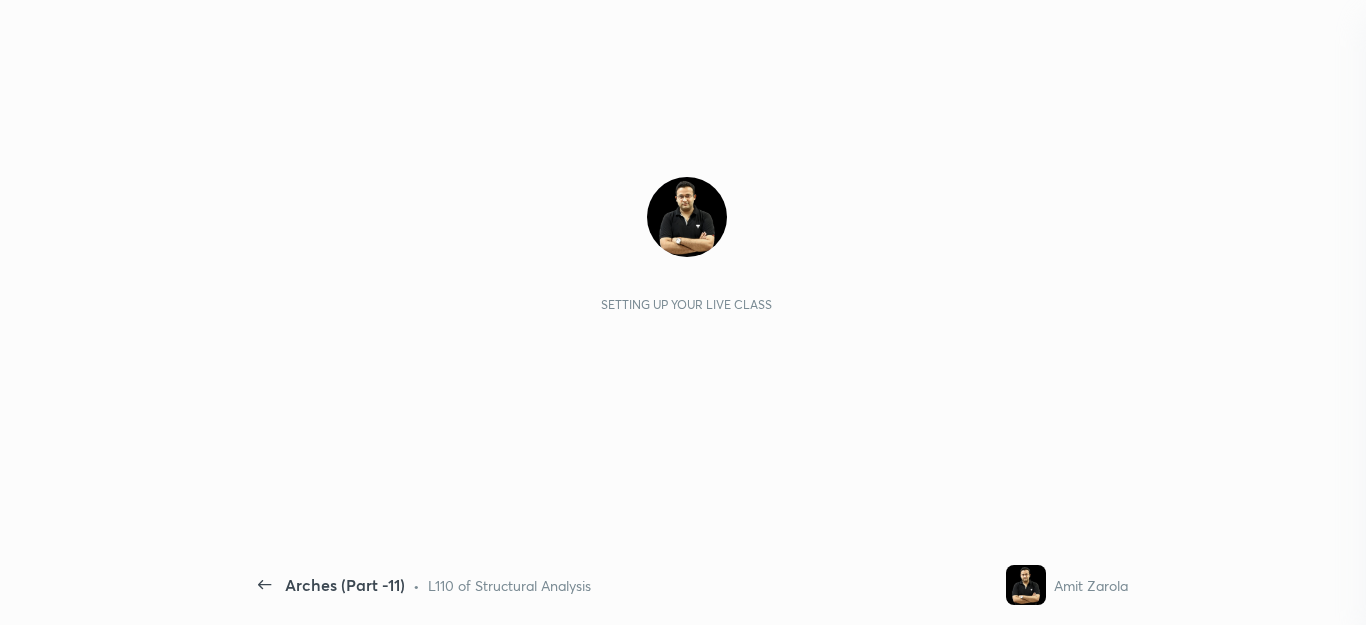 scroll, scrollTop: 0, scrollLeft: 0, axis: both 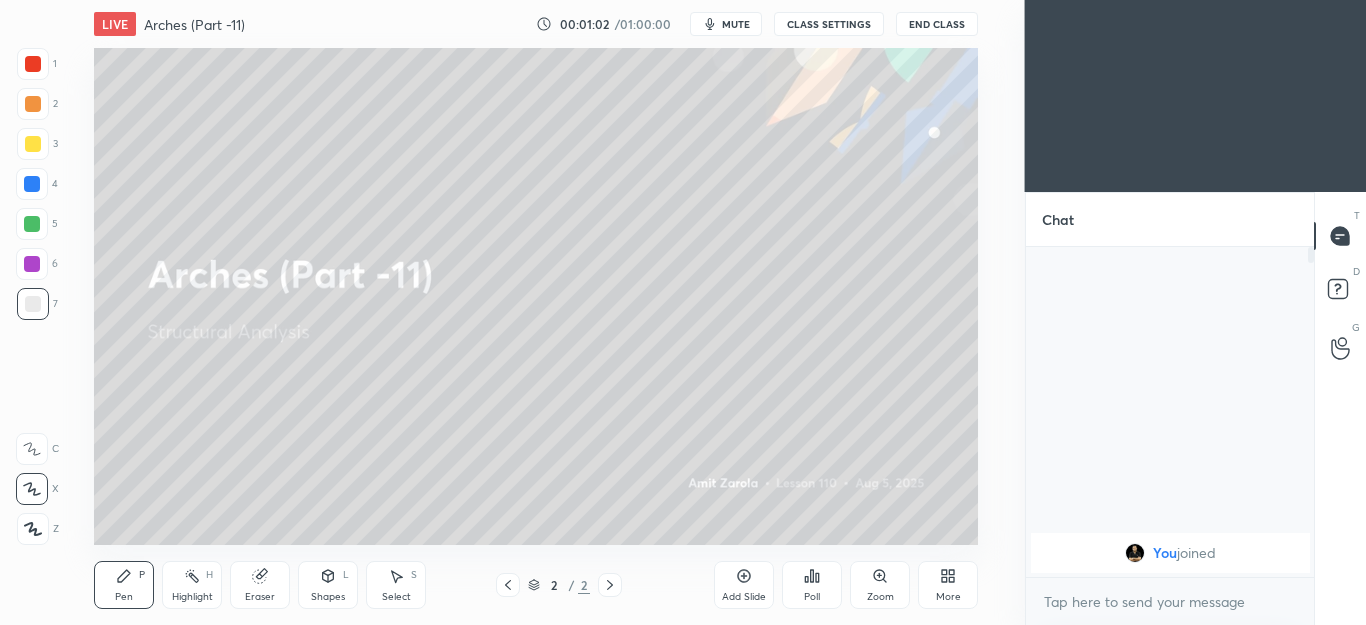 click 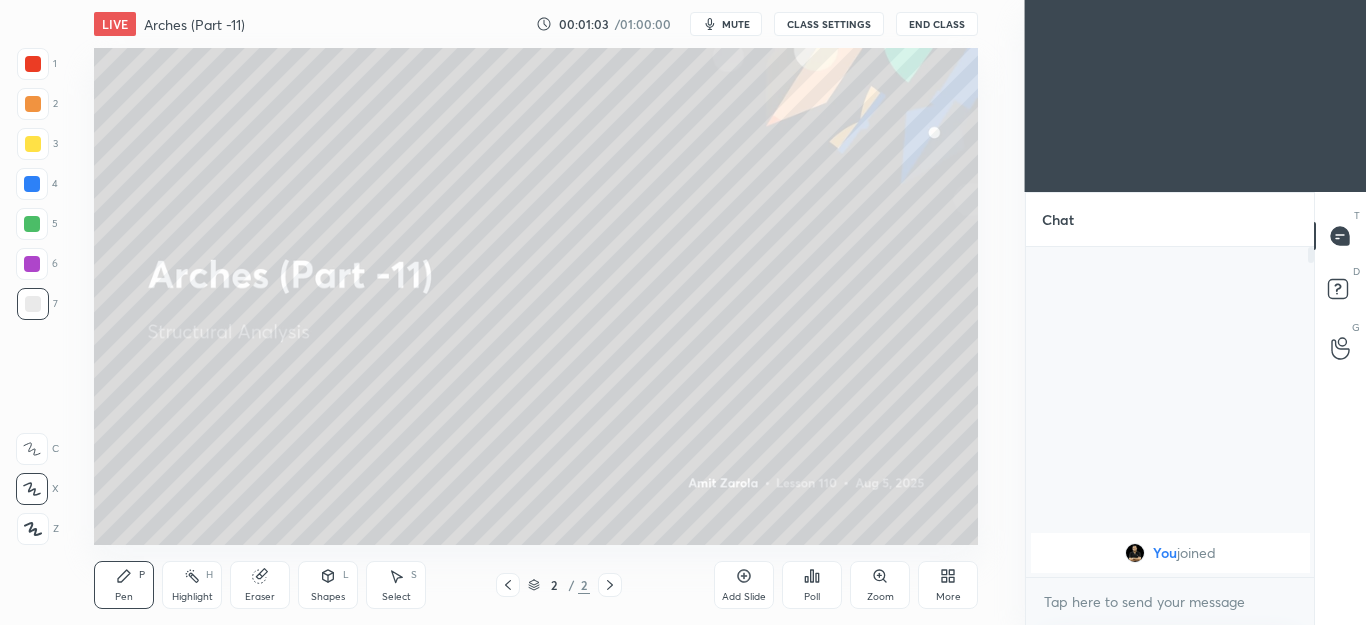 click on "Add Slide" at bounding box center (744, 585) 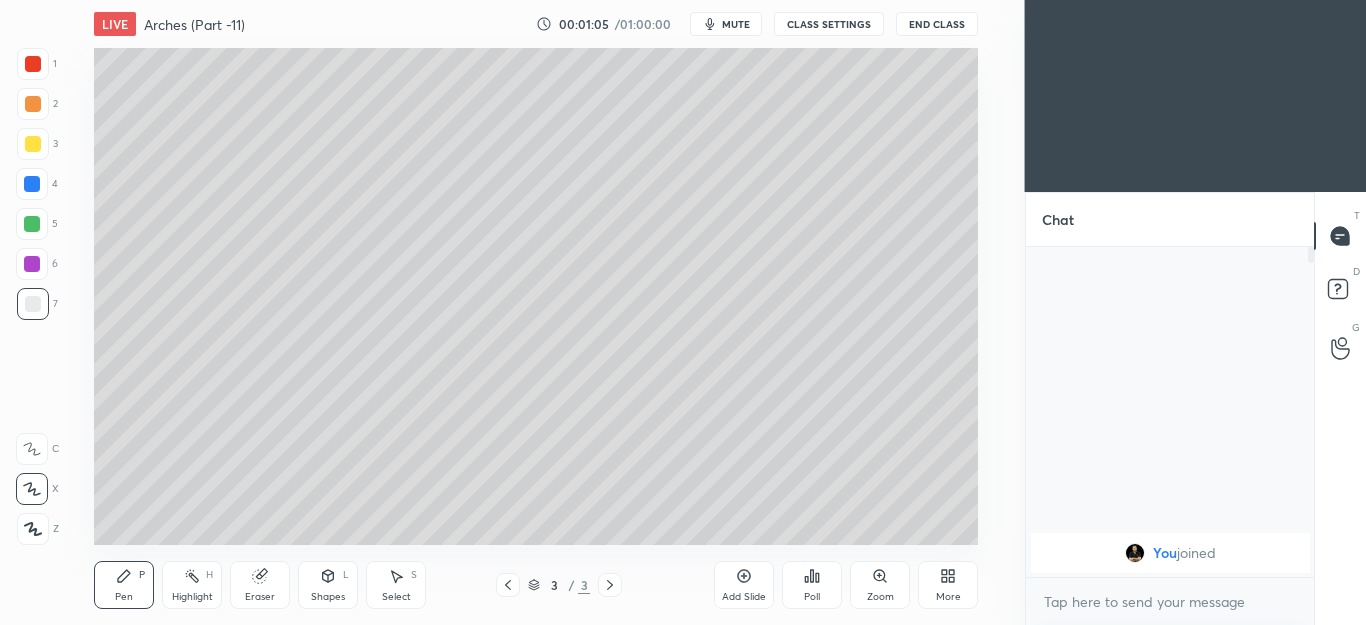 click at bounding box center [33, 144] 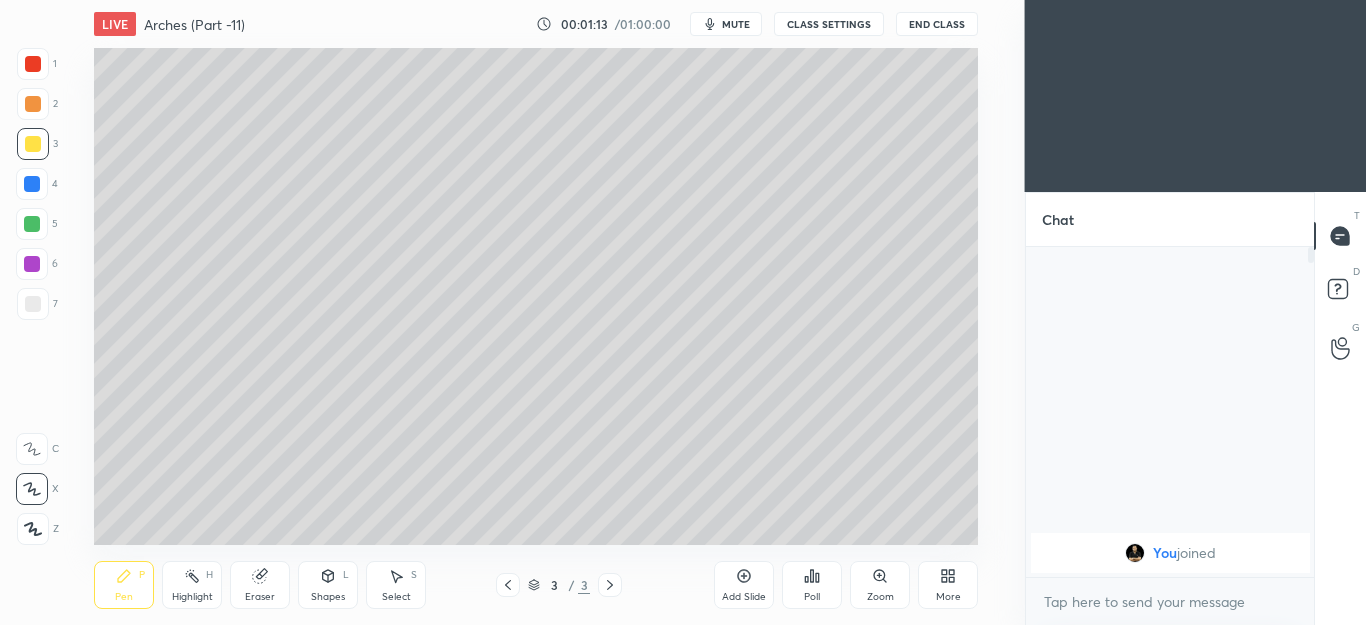 click on "Eraser" at bounding box center (260, 585) 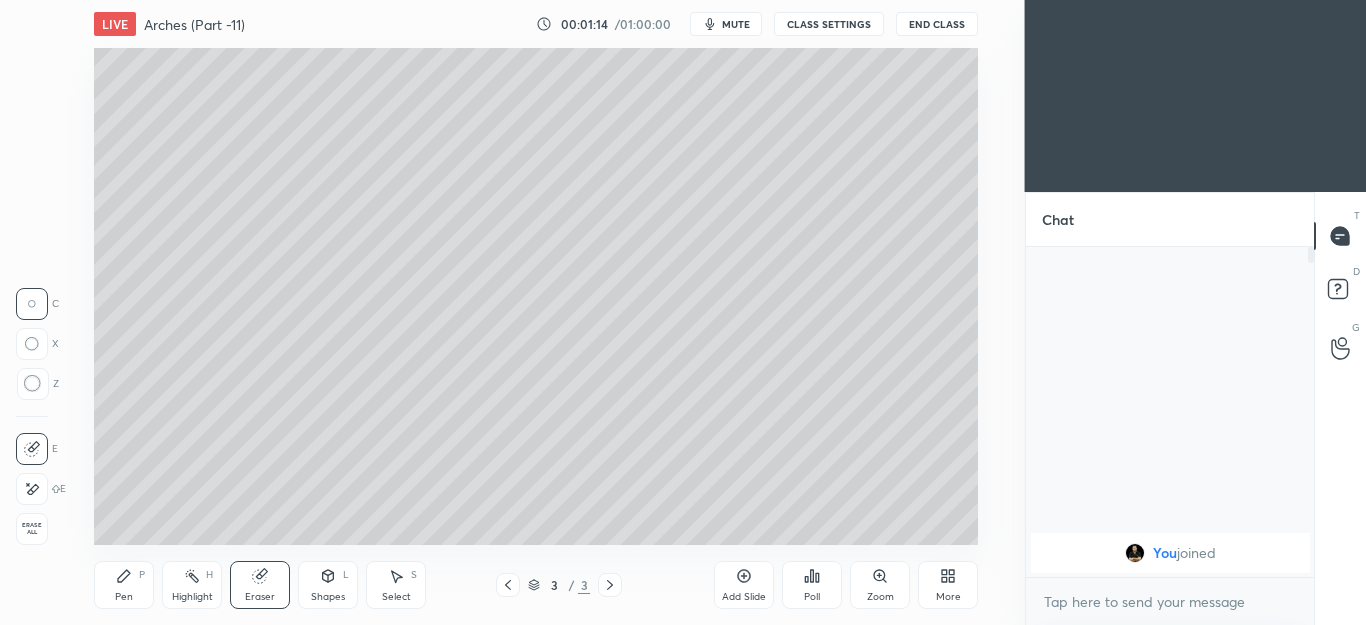 click 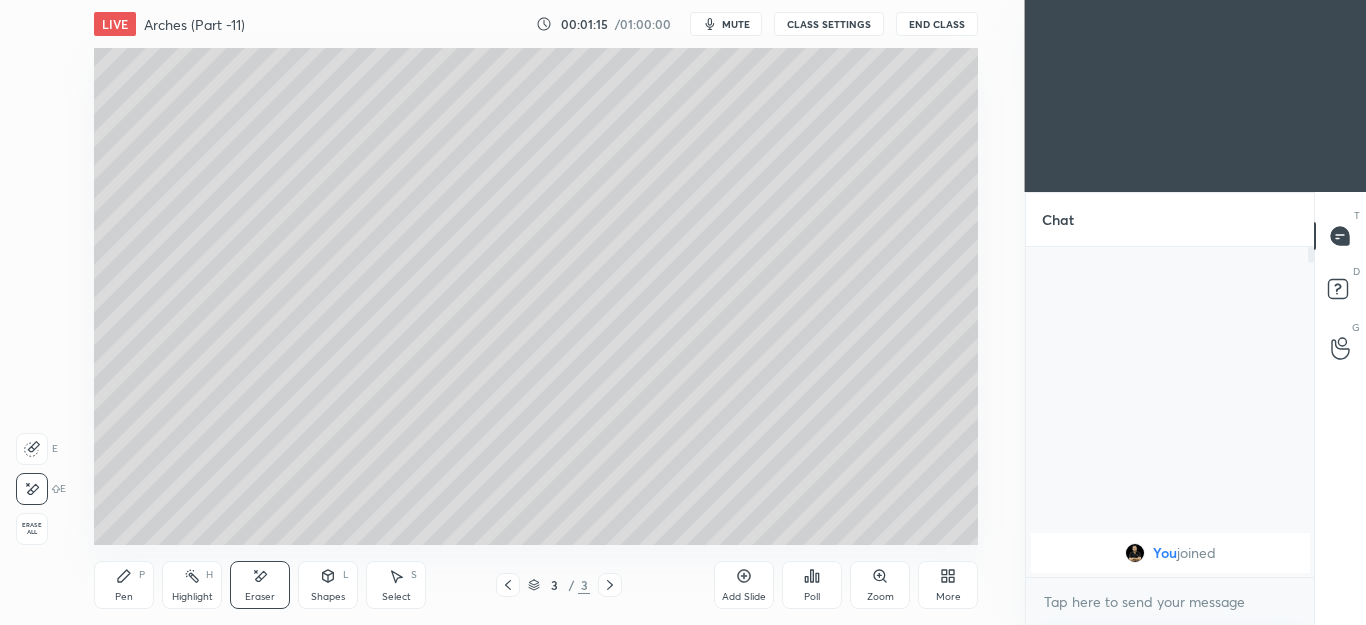 click on "Pen P" at bounding box center [124, 585] 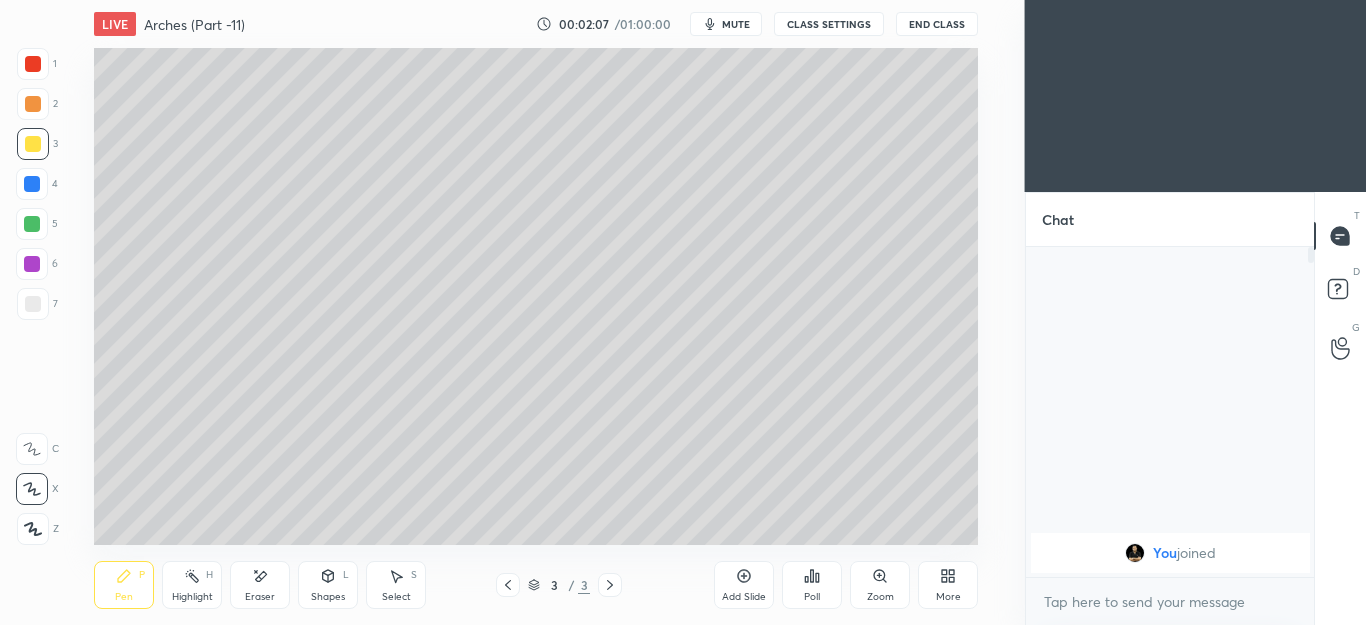 click on "Select S" at bounding box center (396, 585) 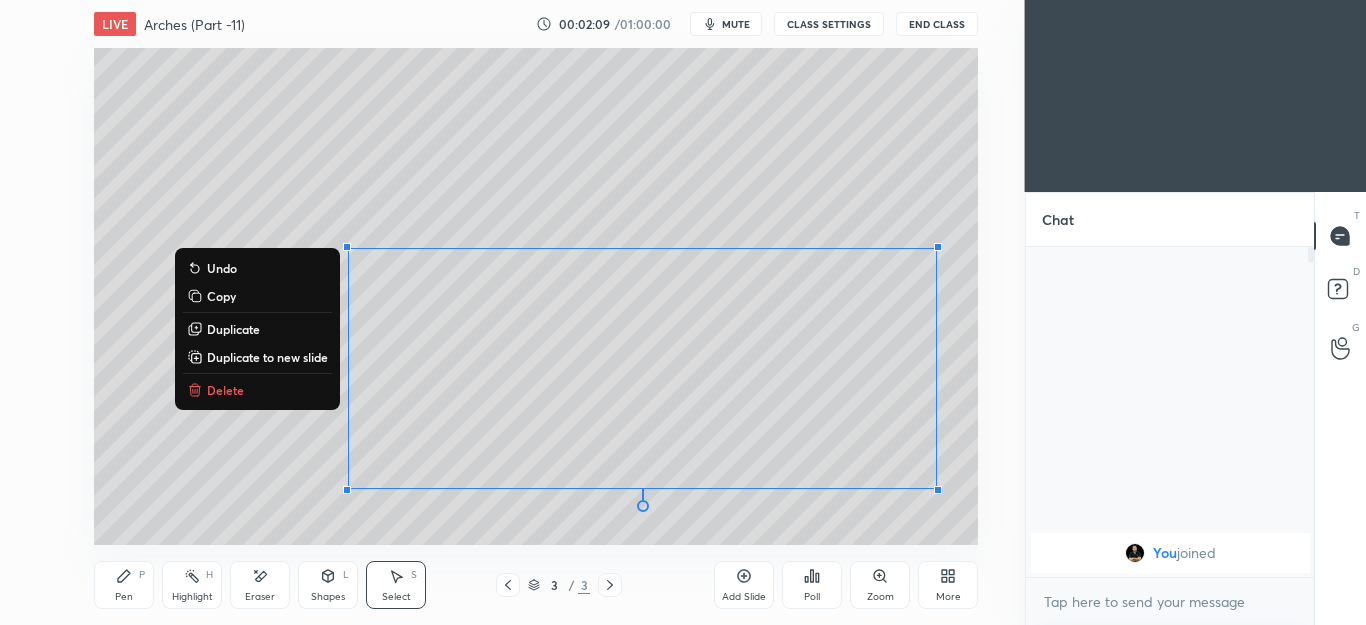 click on "Delete" at bounding box center (225, 390) 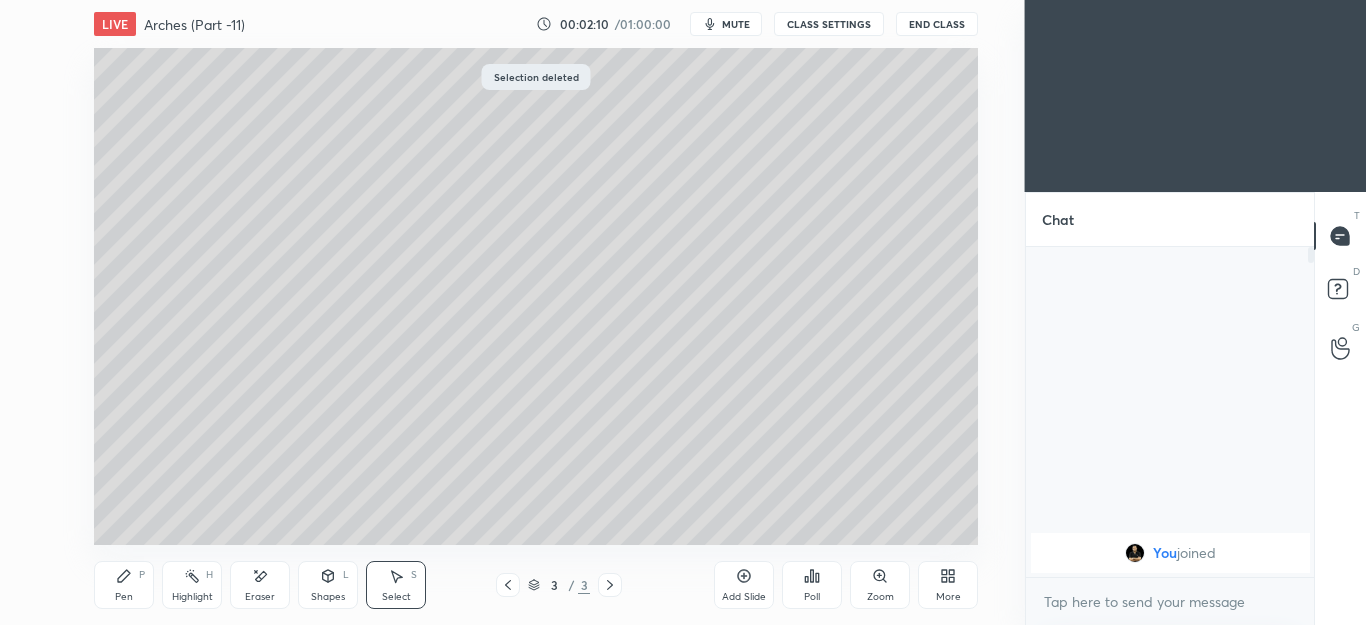 click on "Pen P" at bounding box center [124, 585] 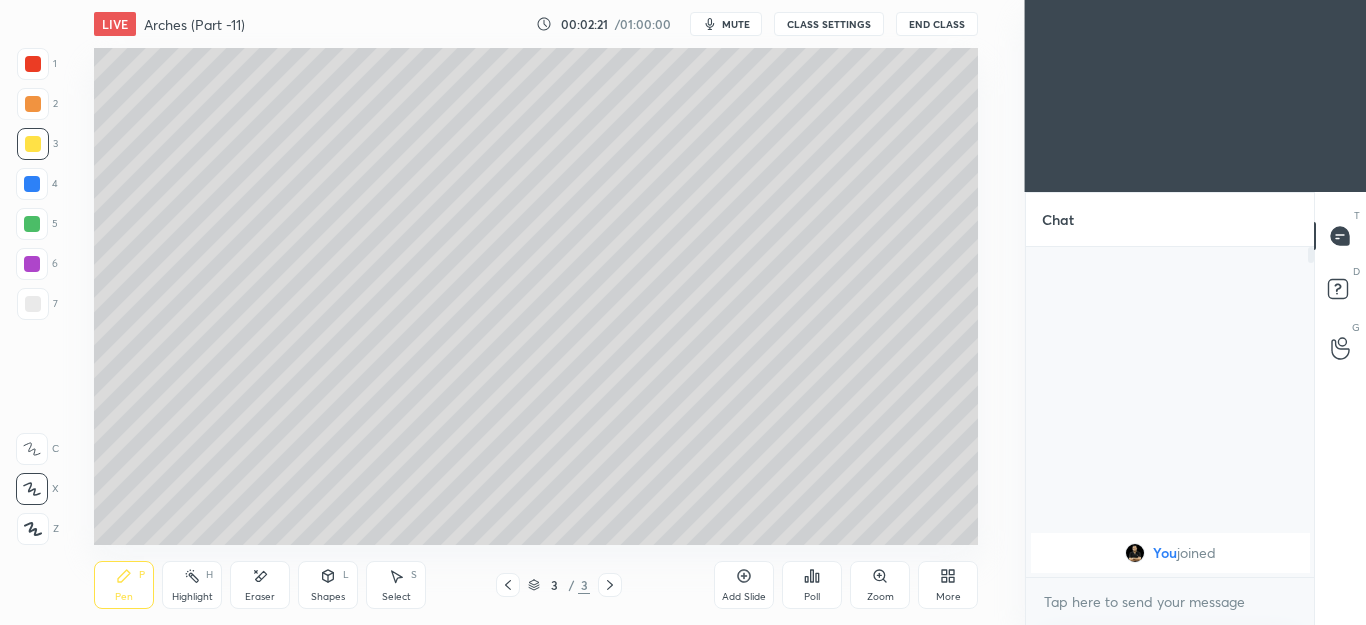 click at bounding box center (33, 144) 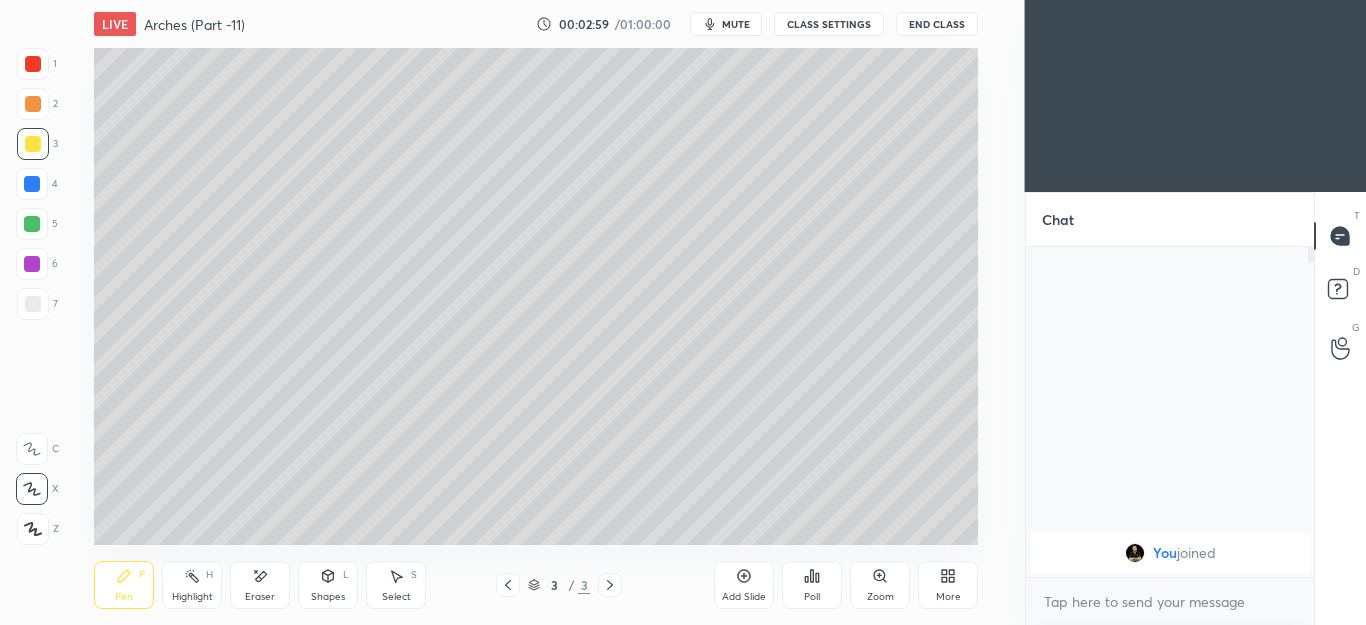 click on "Shapes L" at bounding box center [328, 585] 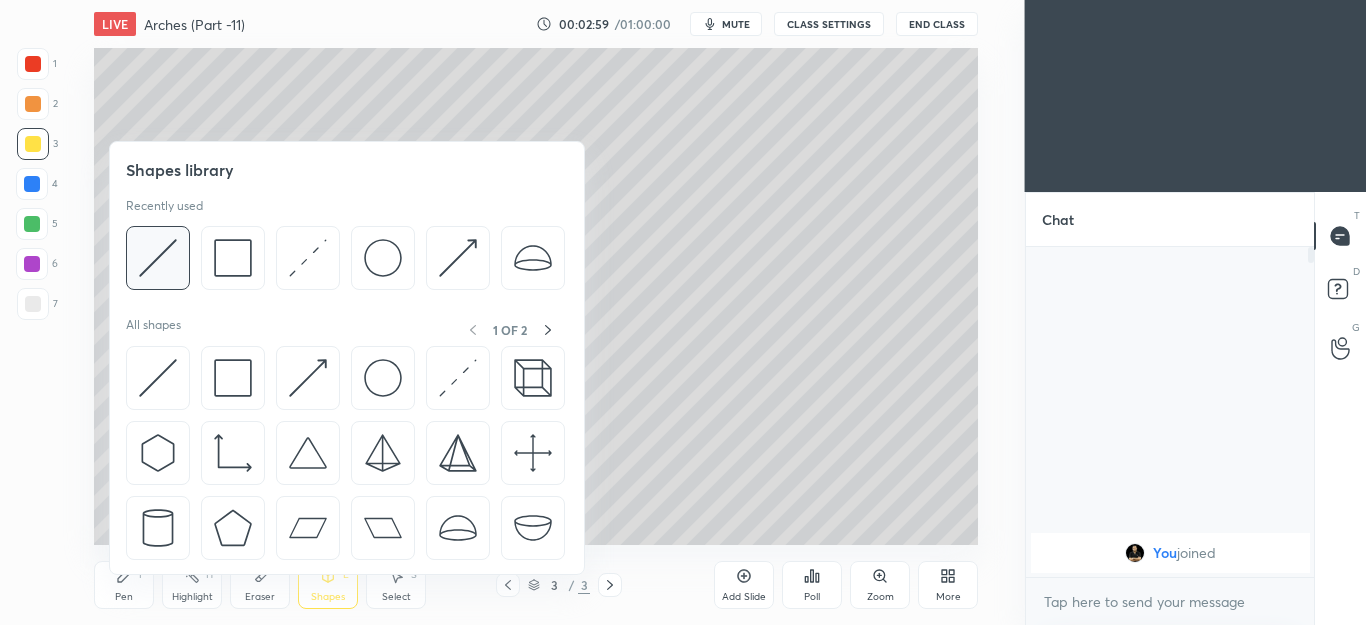 click at bounding box center (158, 258) 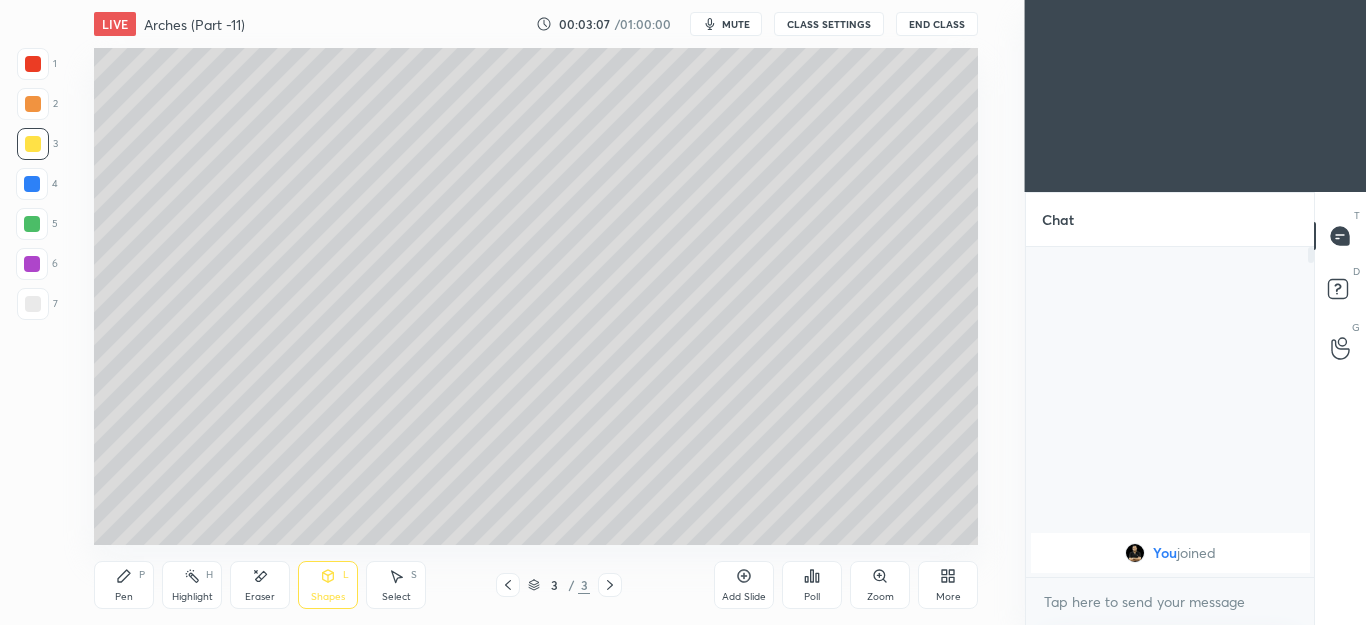 click on "Shapes L" at bounding box center (328, 585) 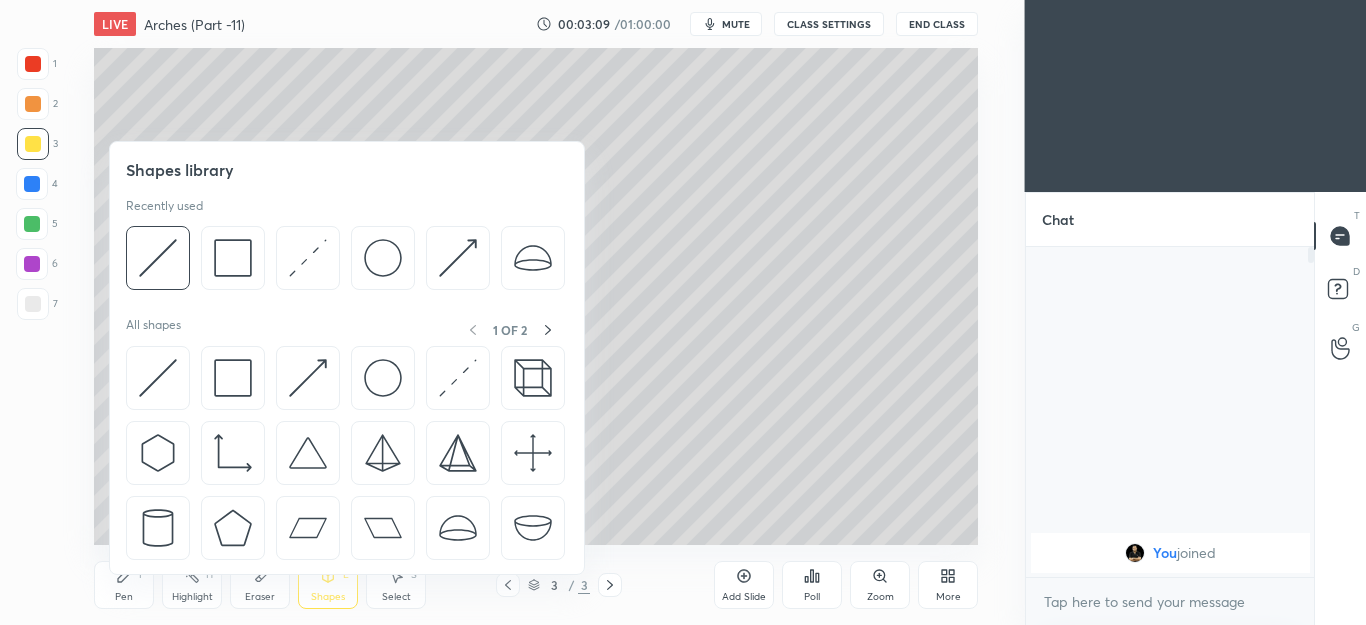 click on "Pen P" at bounding box center [124, 585] 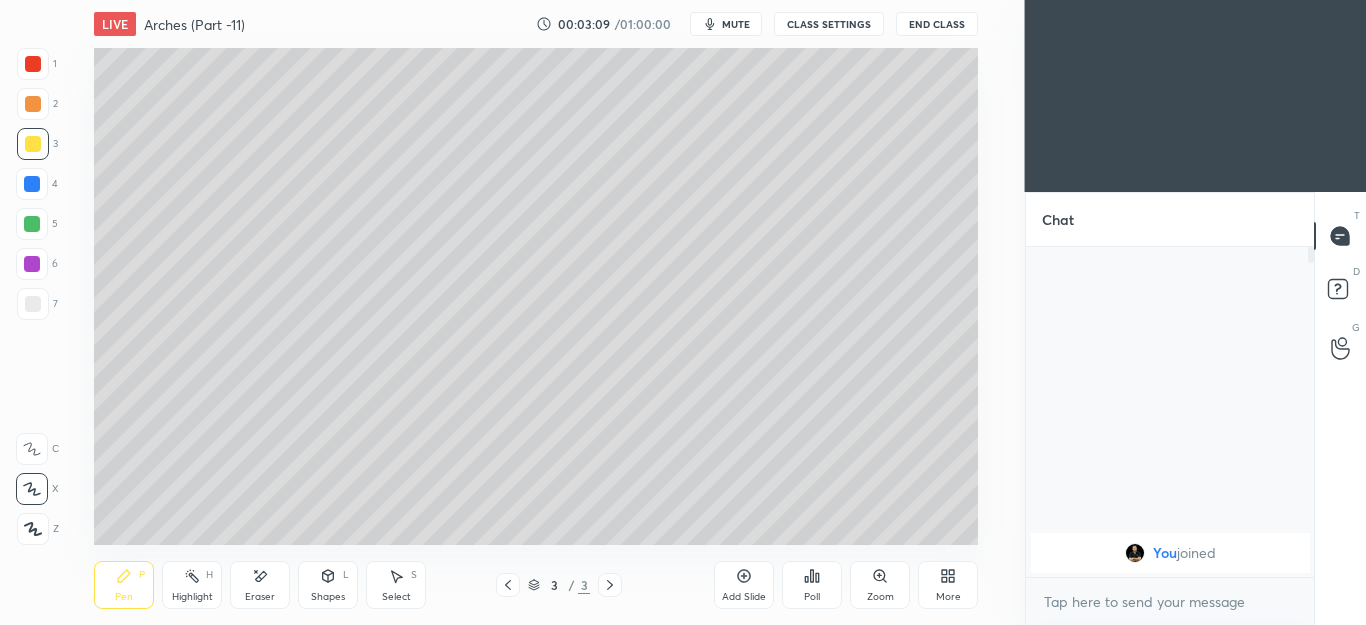 click on "7" at bounding box center (37, 304) 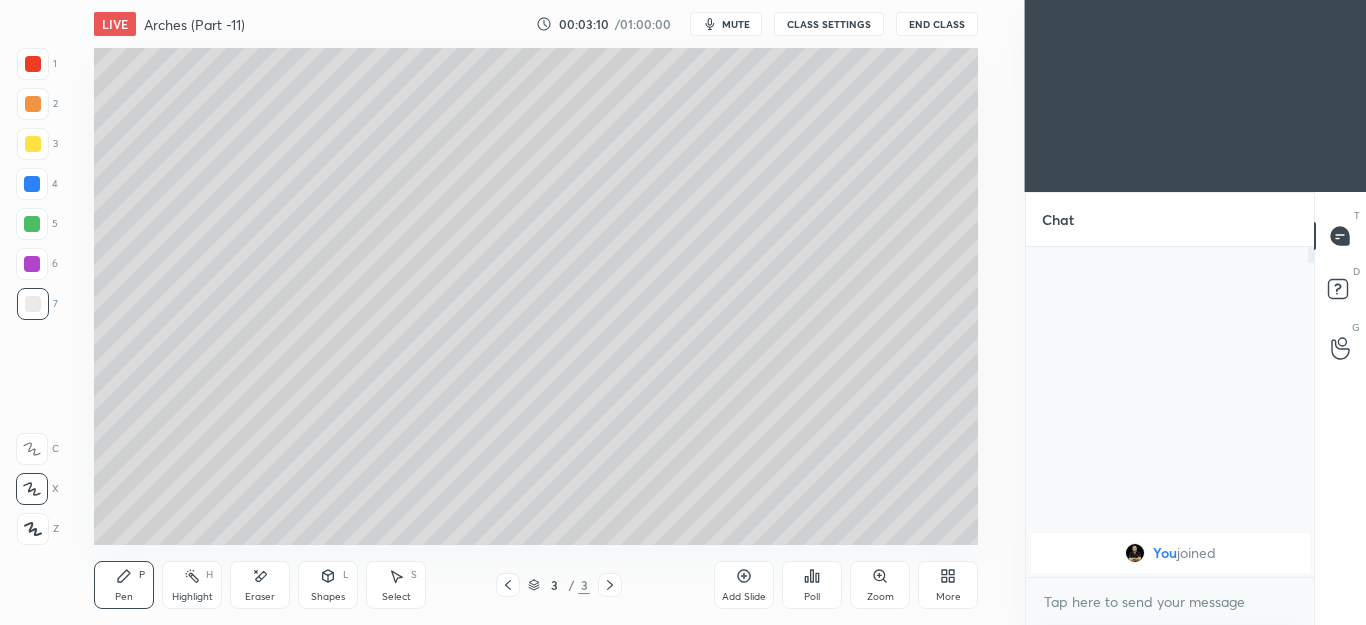 click on "Pen P" at bounding box center (124, 585) 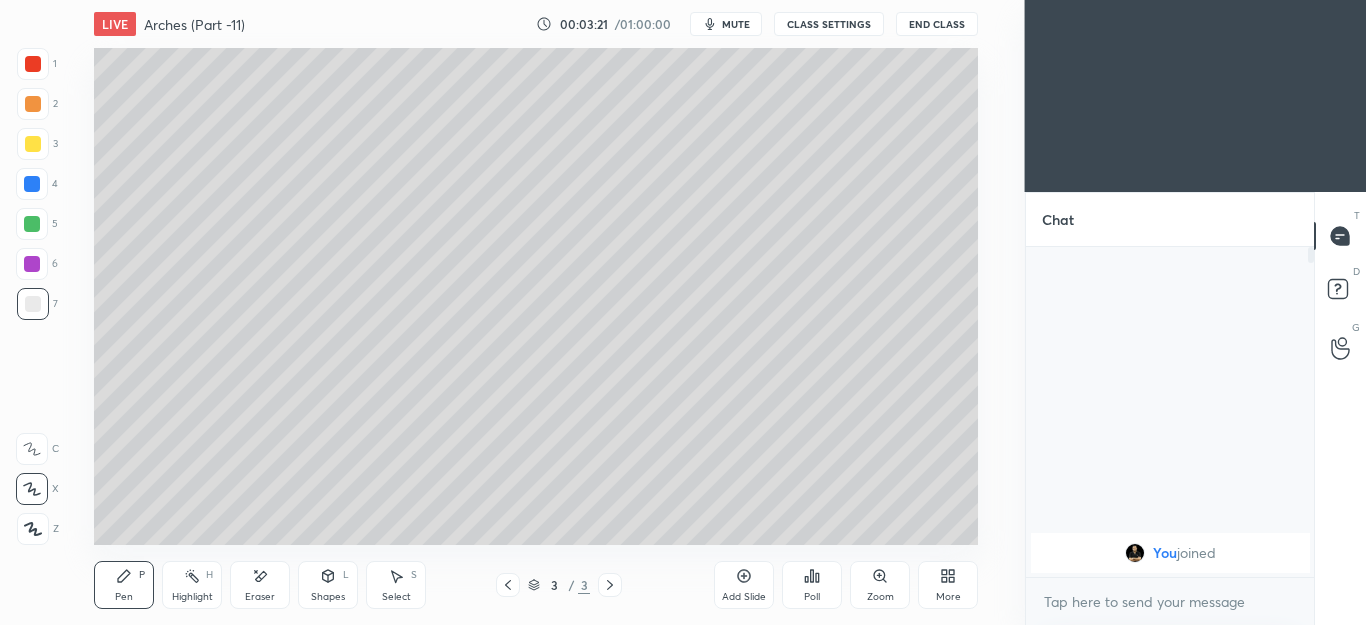 click 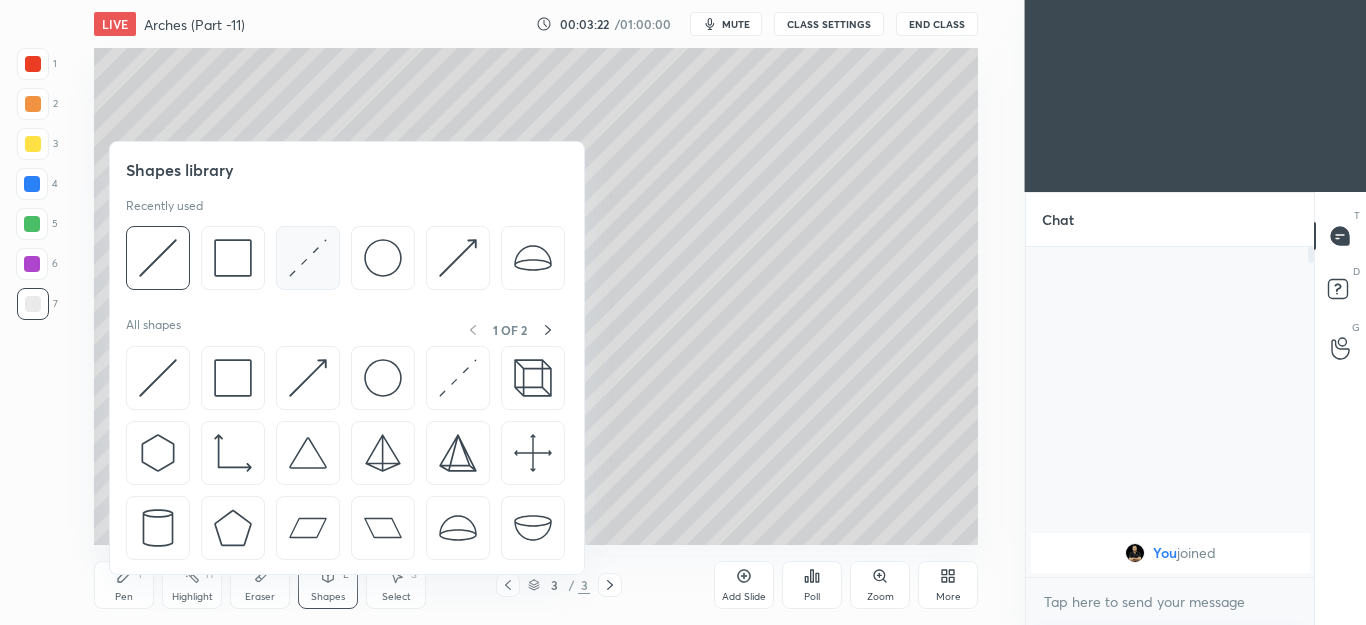 click at bounding box center (308, 258) 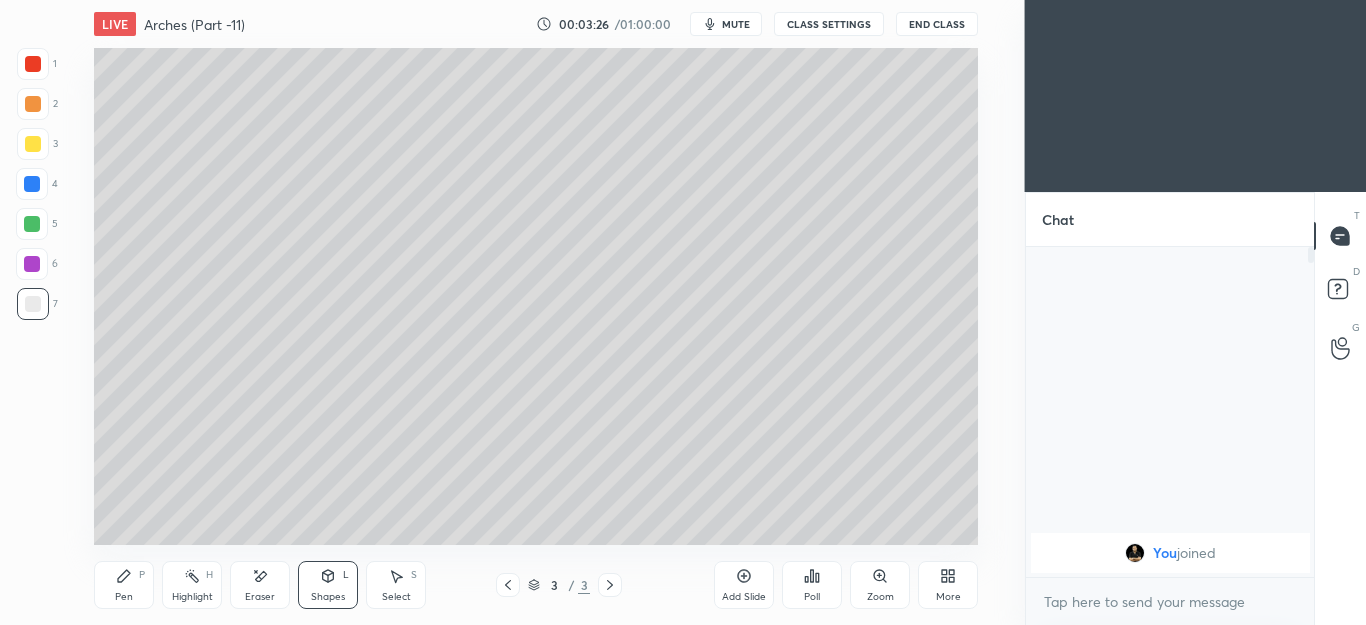 click 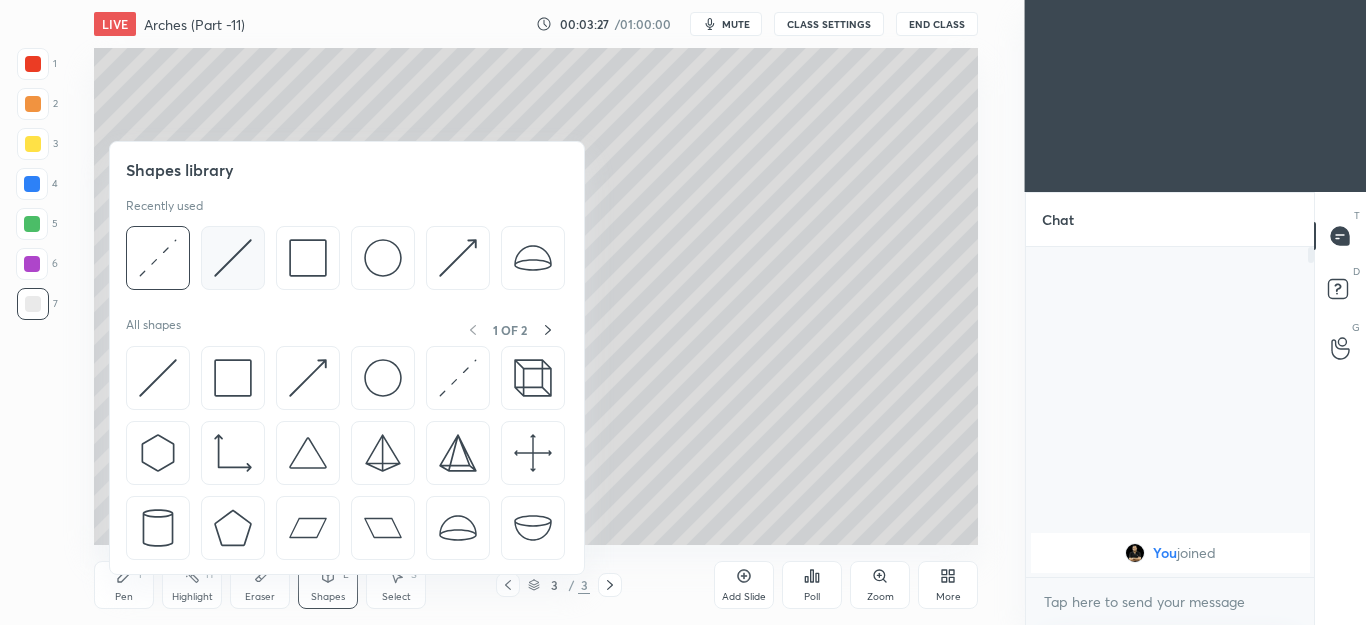click at bounding box center (233, 258) 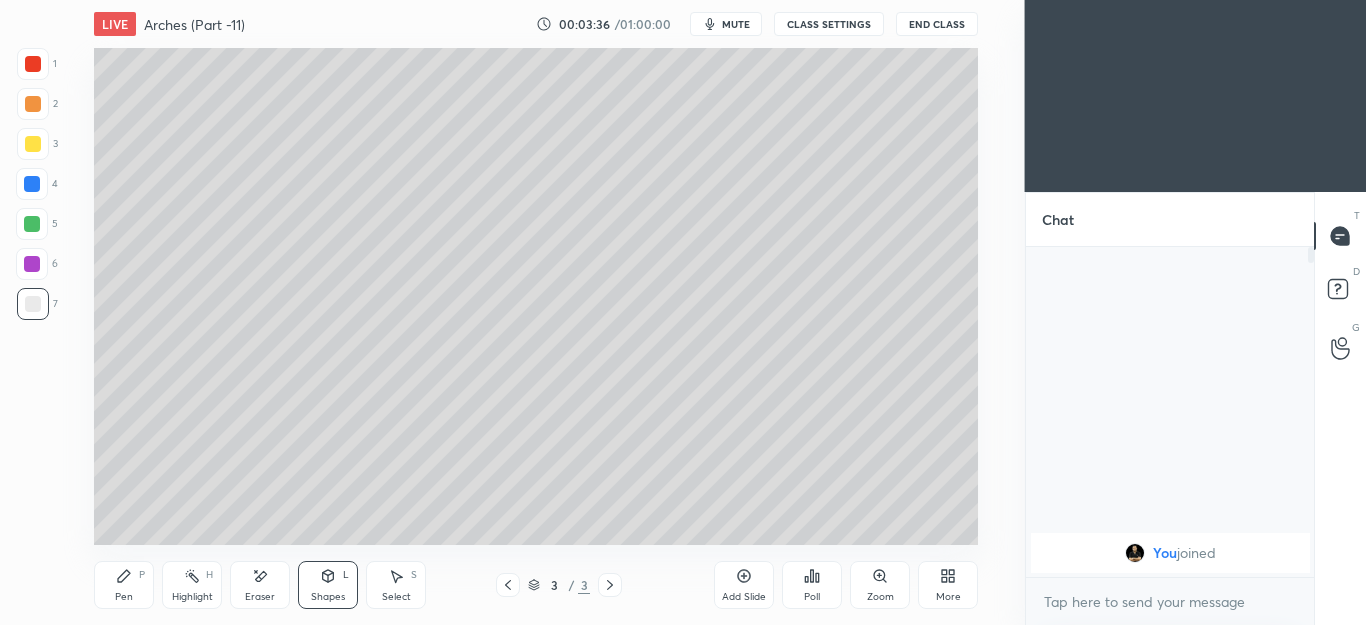 click 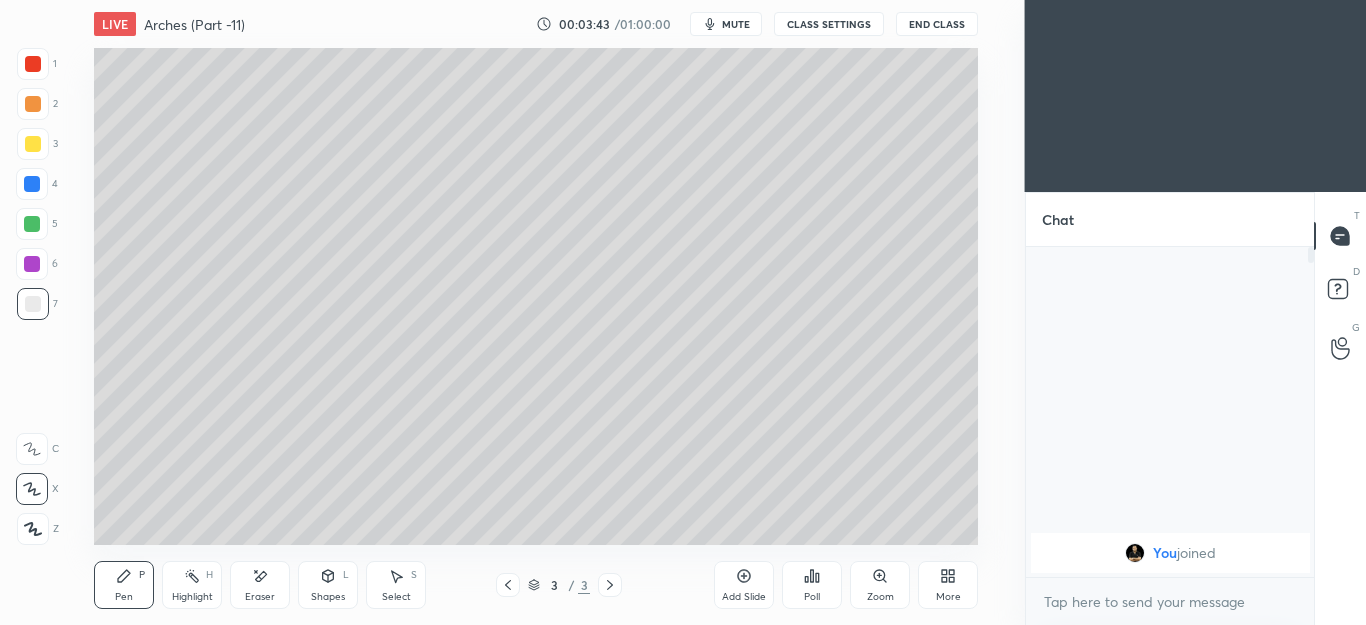 click on "Shapes" at bounding box center [328, 597] 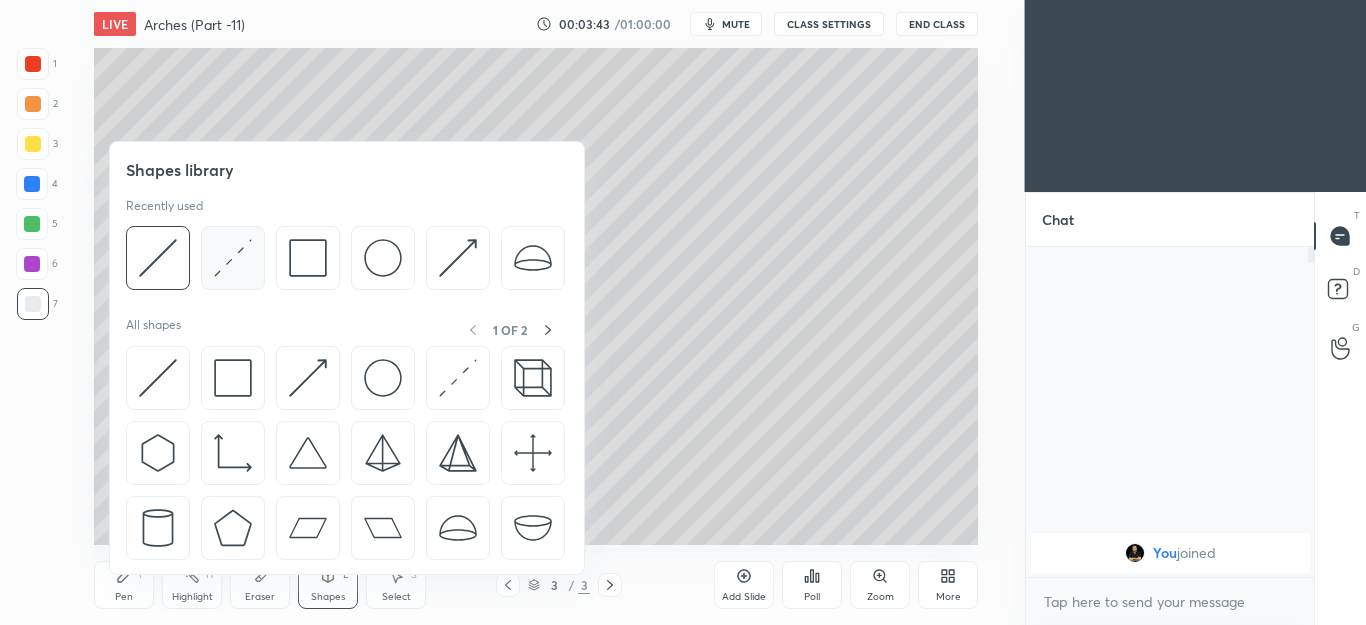 click at bounding box center (233, 258) 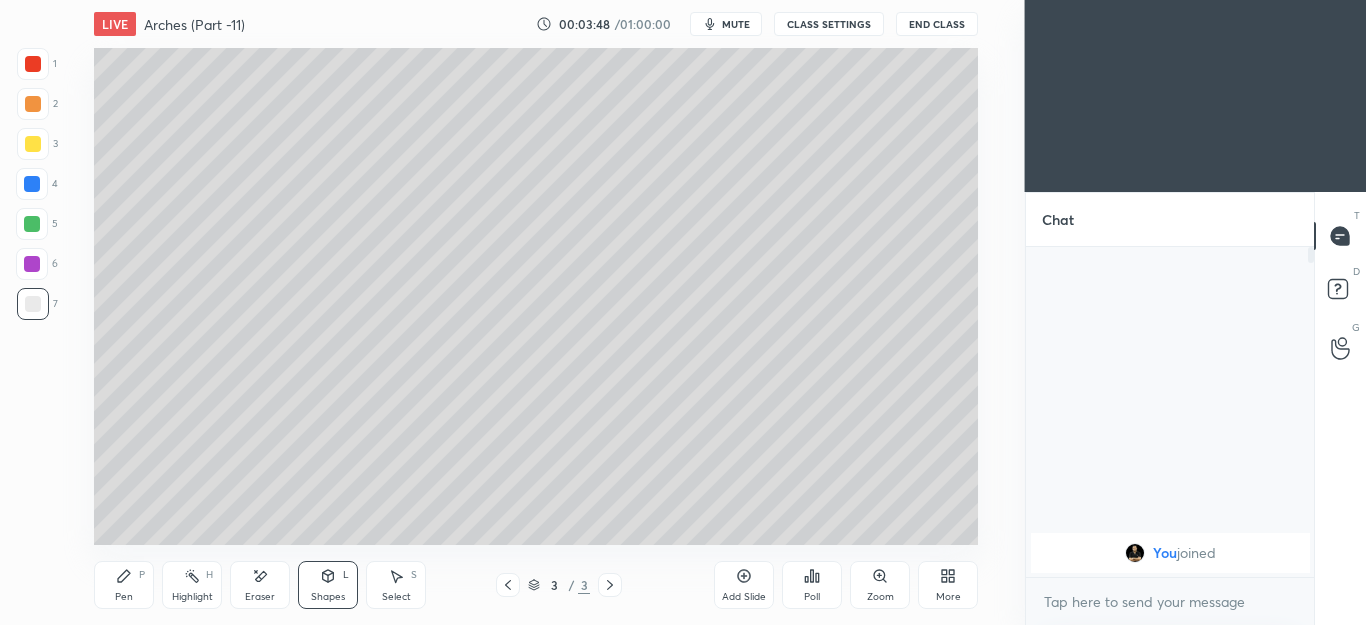 click on "Select S" at bounding box center [396, 585] 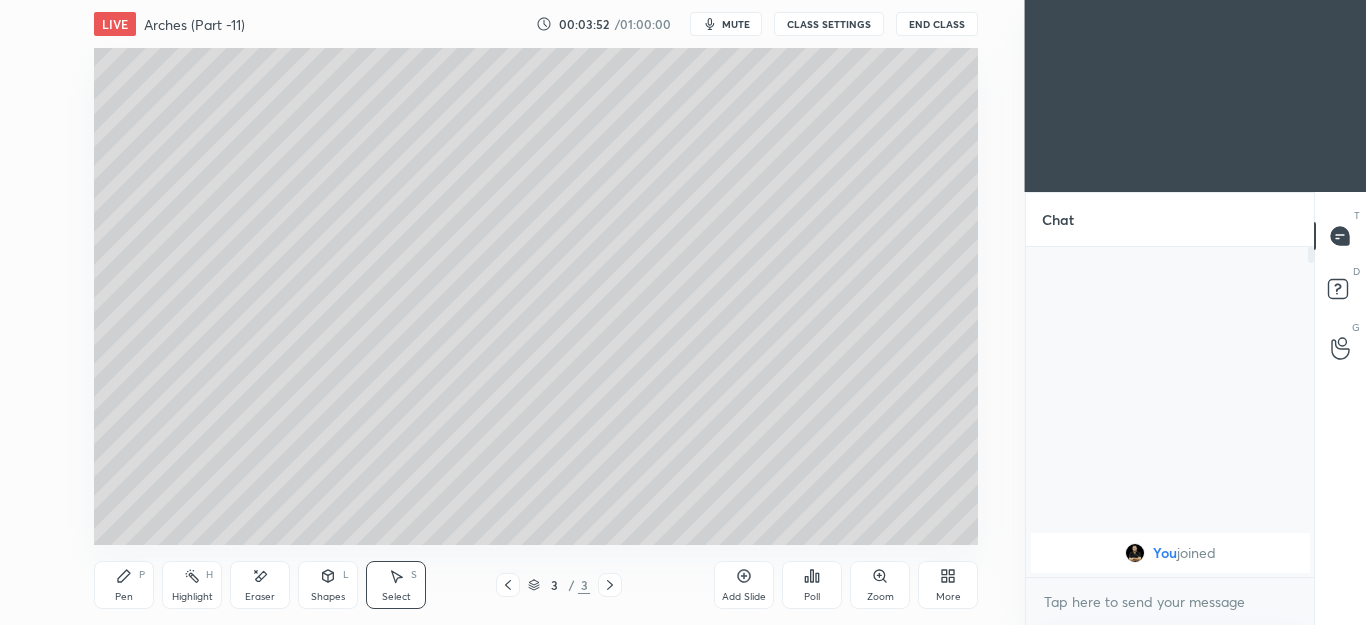 click on "Shapes L" at bounding box center [328, 585] 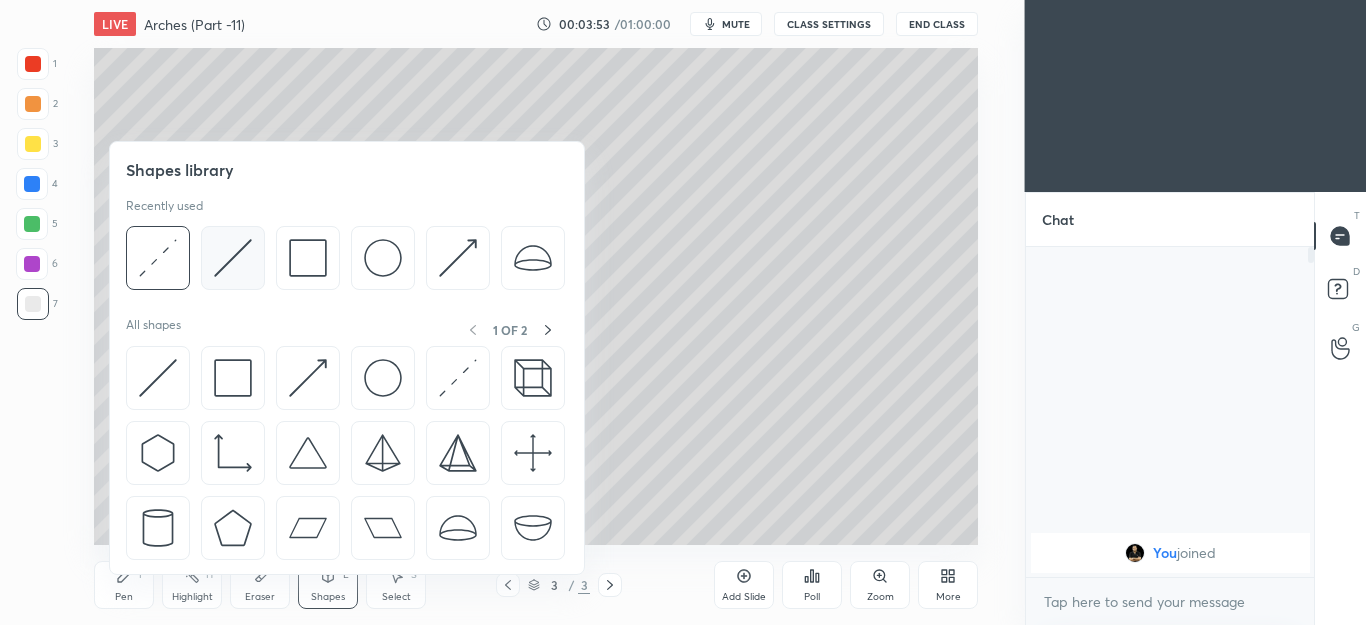 click at bounding box center [233, 258] 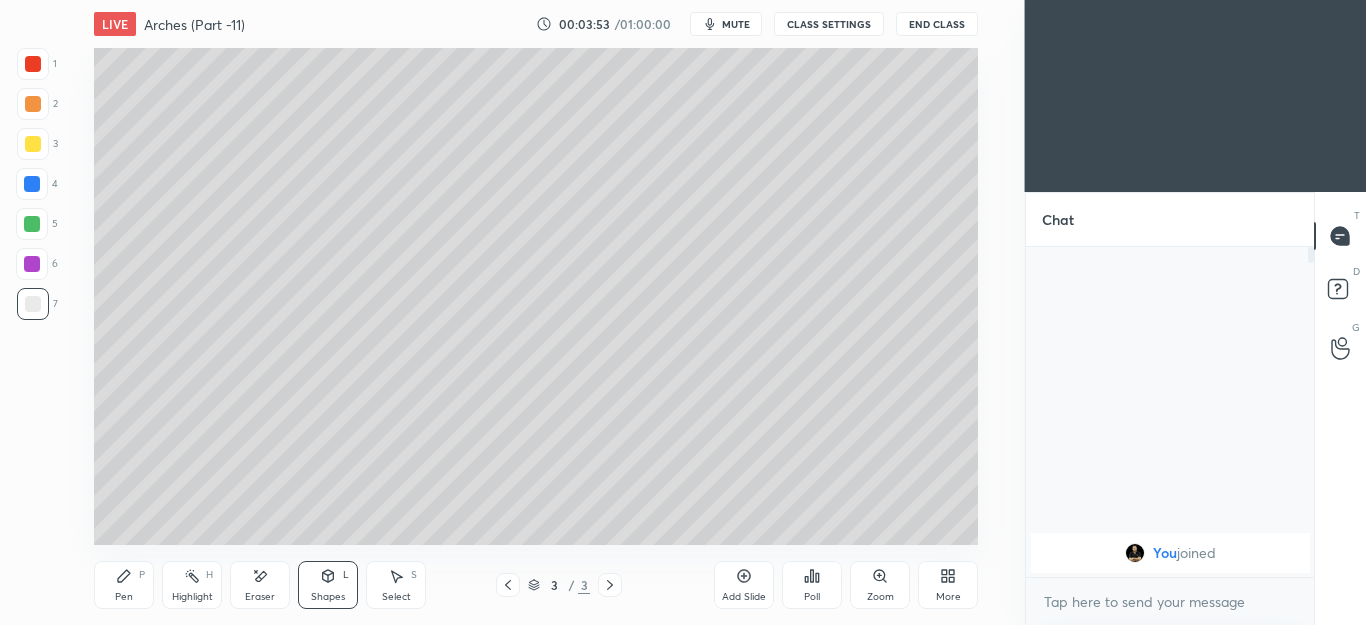 click at bounding box center [33, 64] 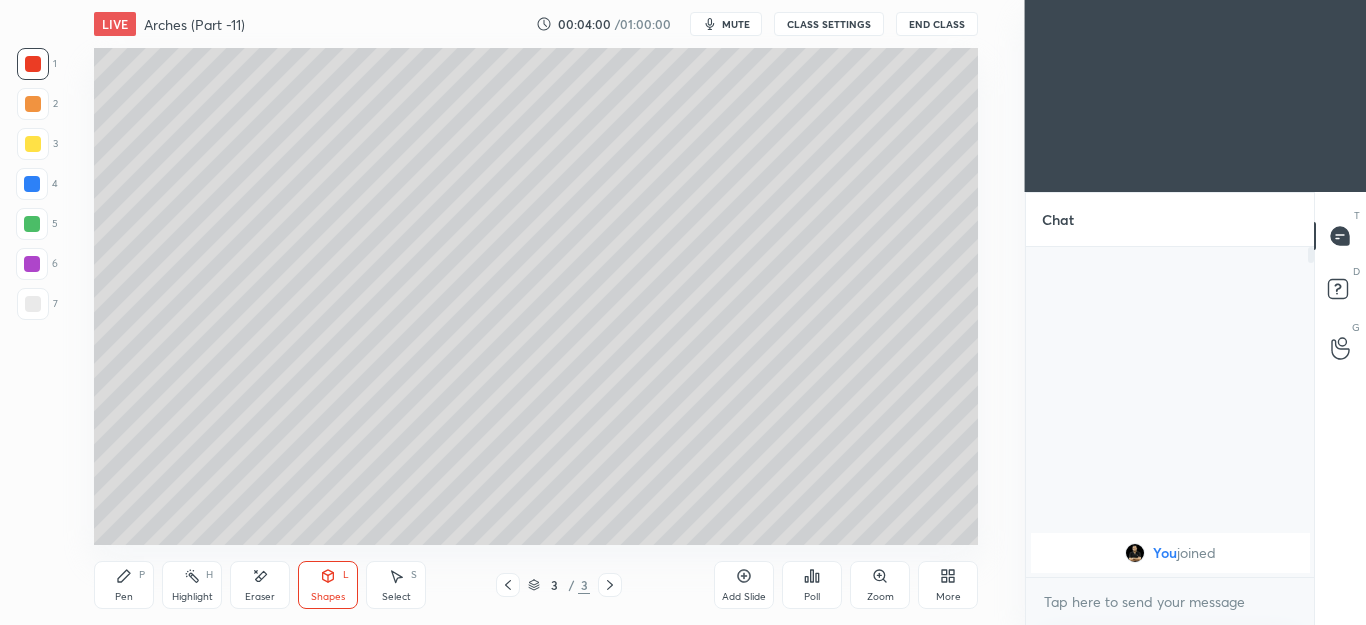 click 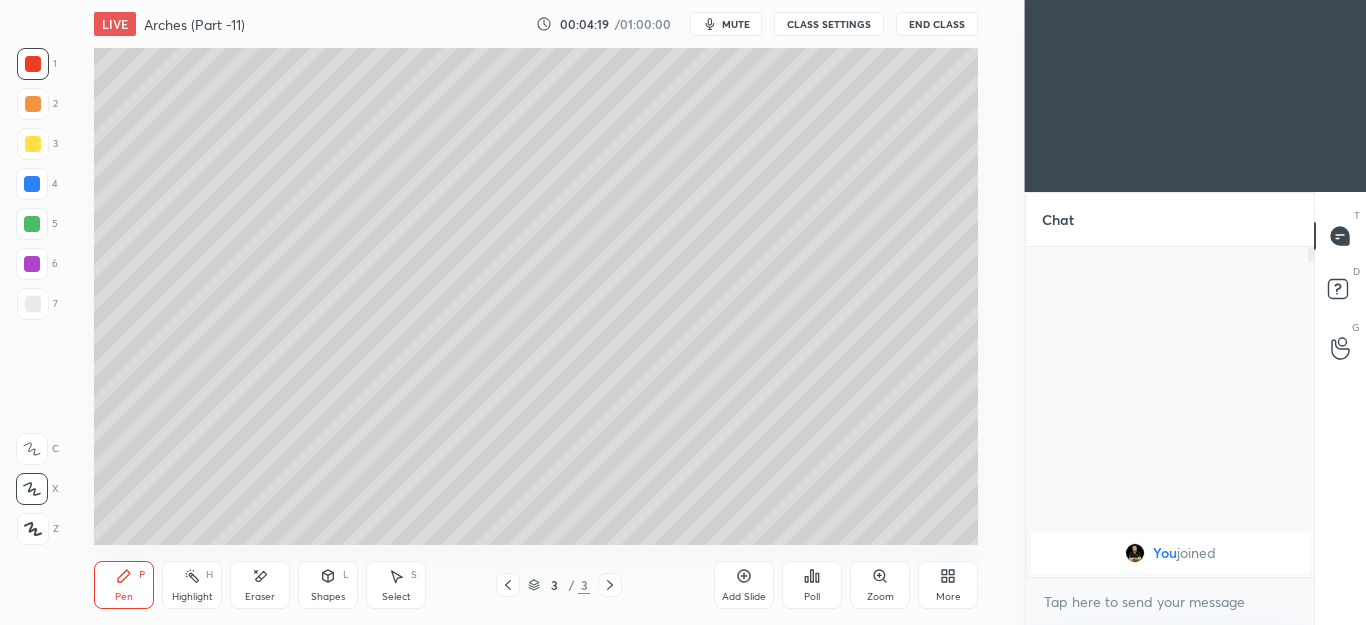 click on "Pen" at bounding box center (124, 597) 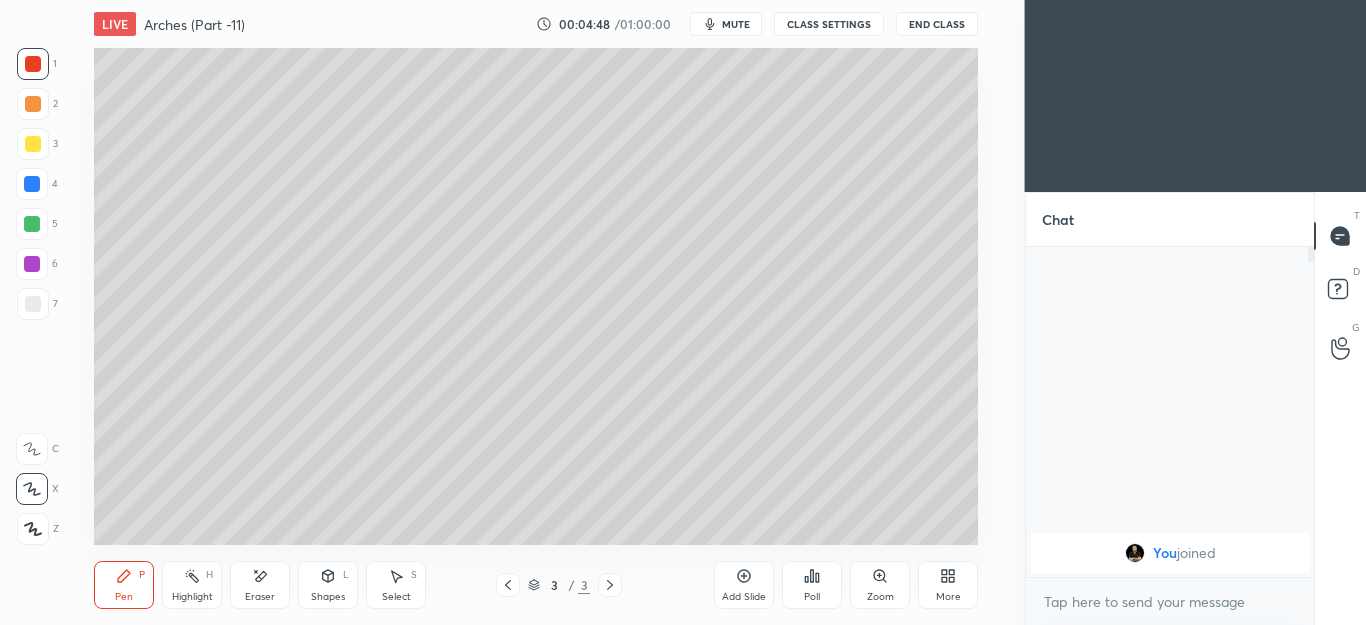 click on "Shapes L" at bounding box center [328, 585] 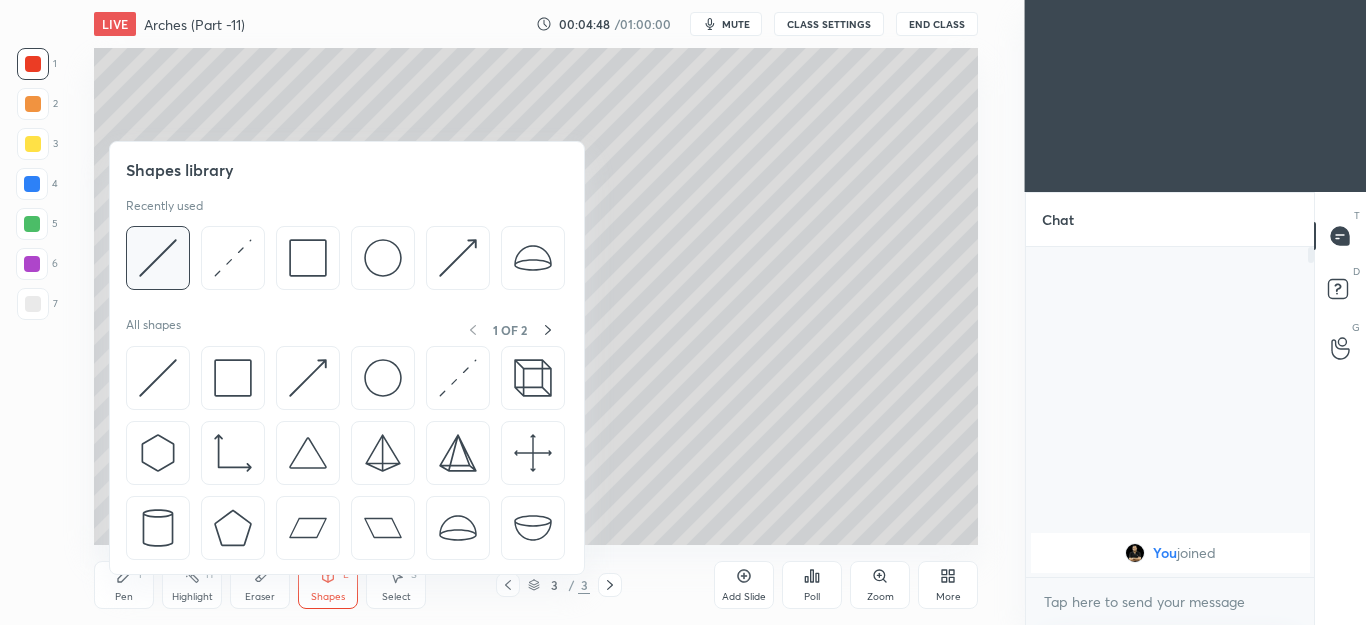 click at bounding box center [158, 258] 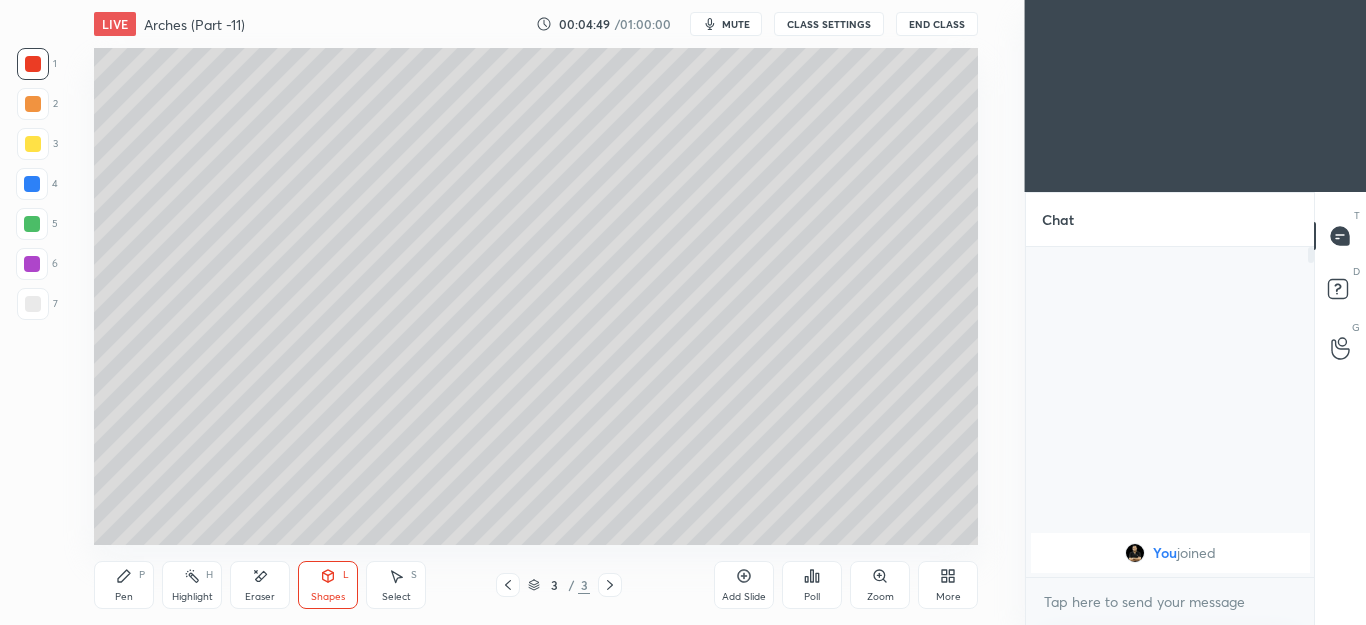 click at bounding box center (32, 224) 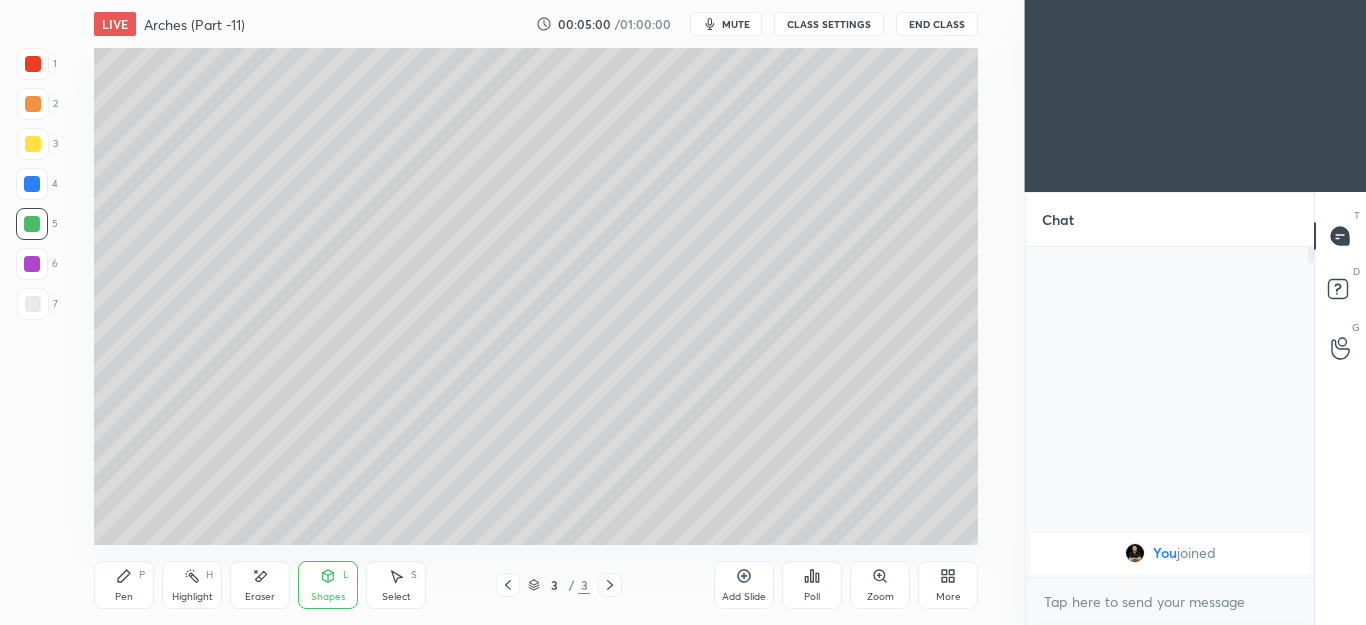 click on "Pen P" at bounding box center (124, 585) 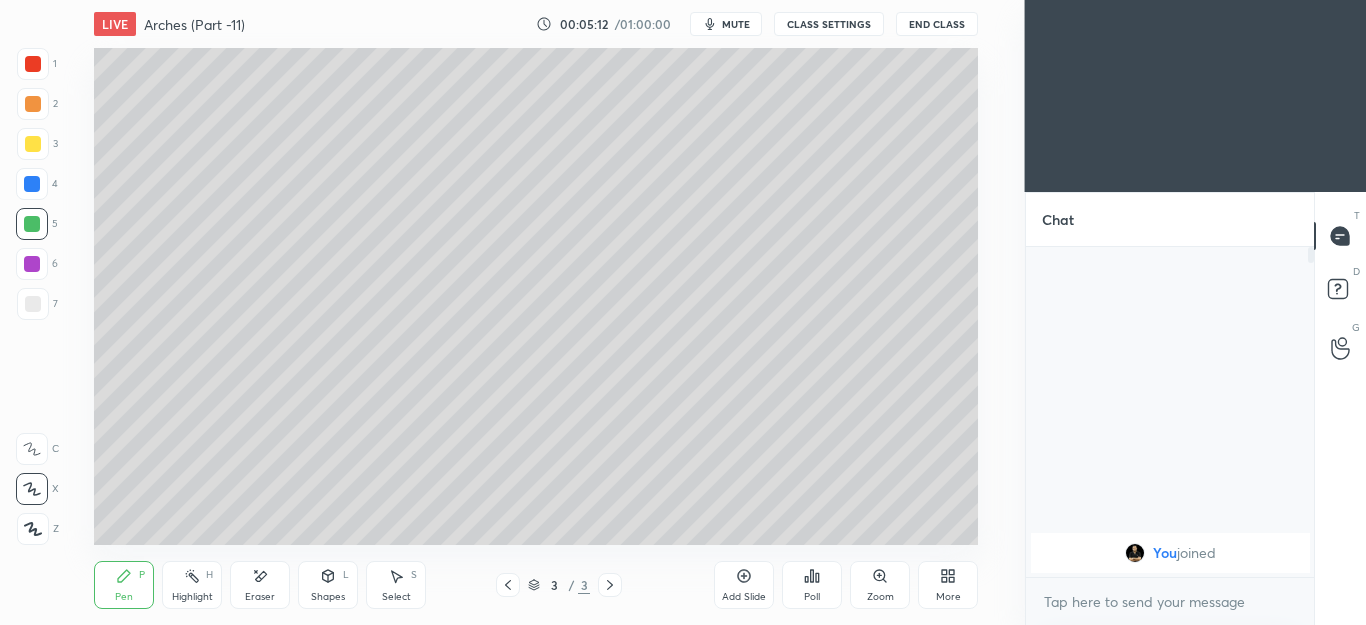 click on "Shapes L" at bounding box center (328, 585) 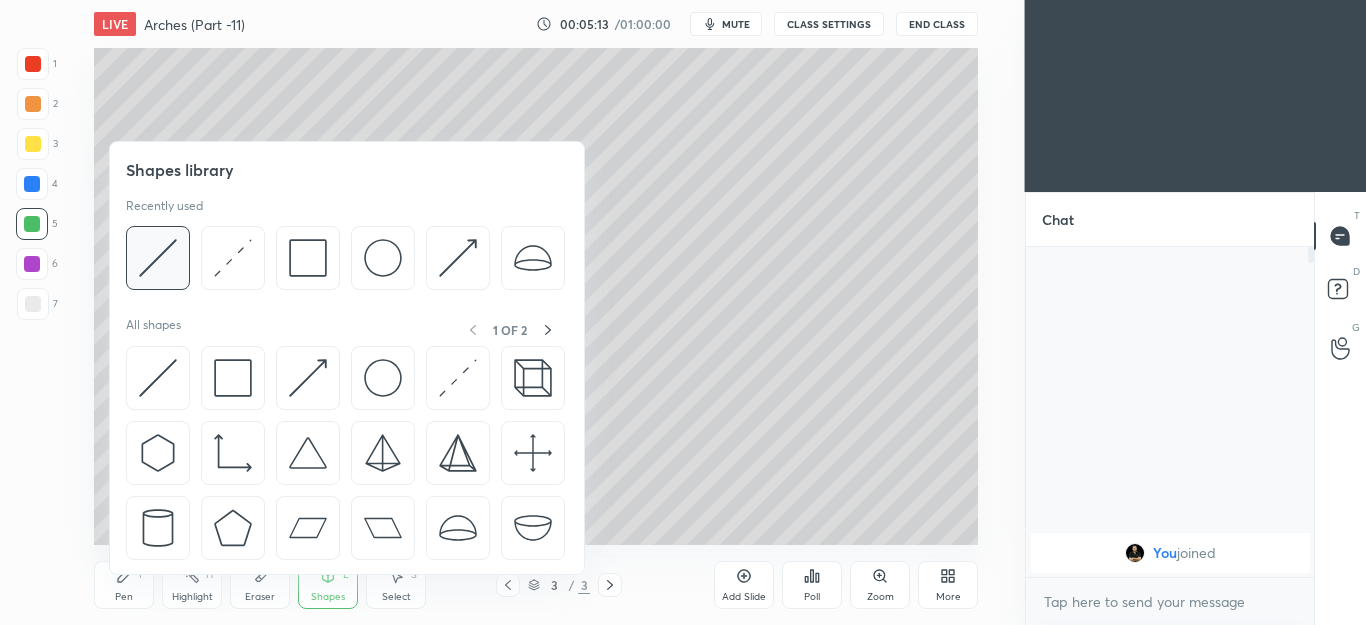 click at bounding box center [158, 258] 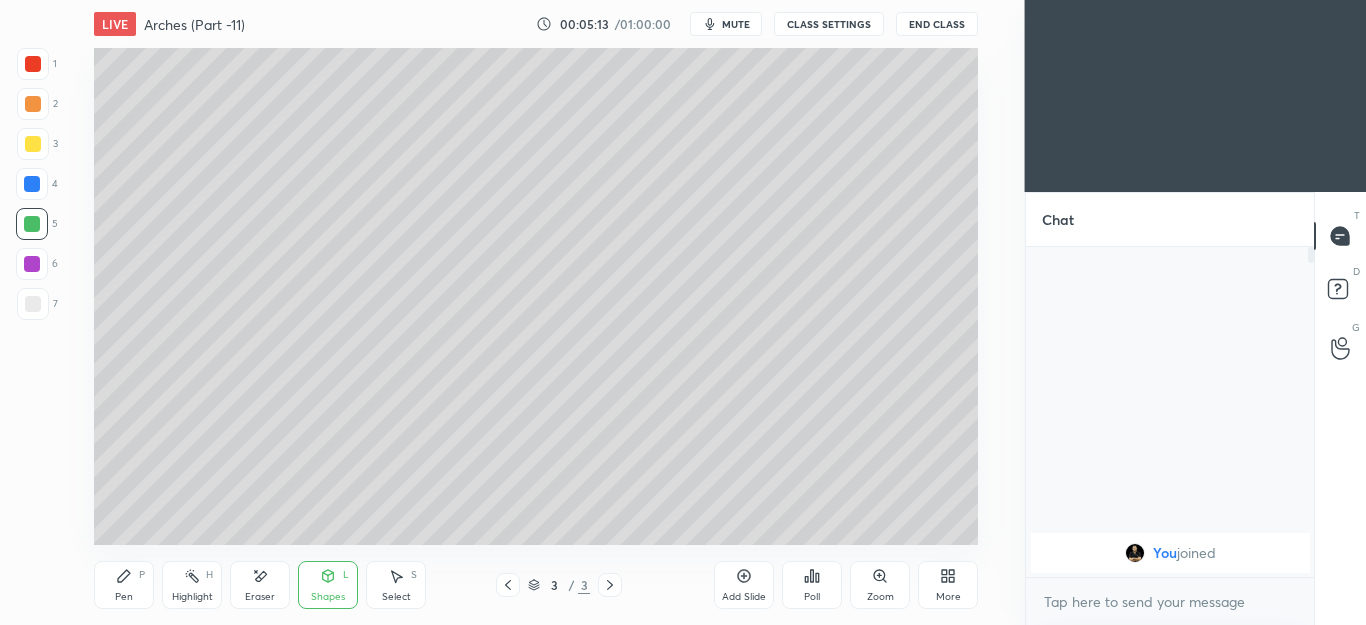 click at bounding box center [33, 304] 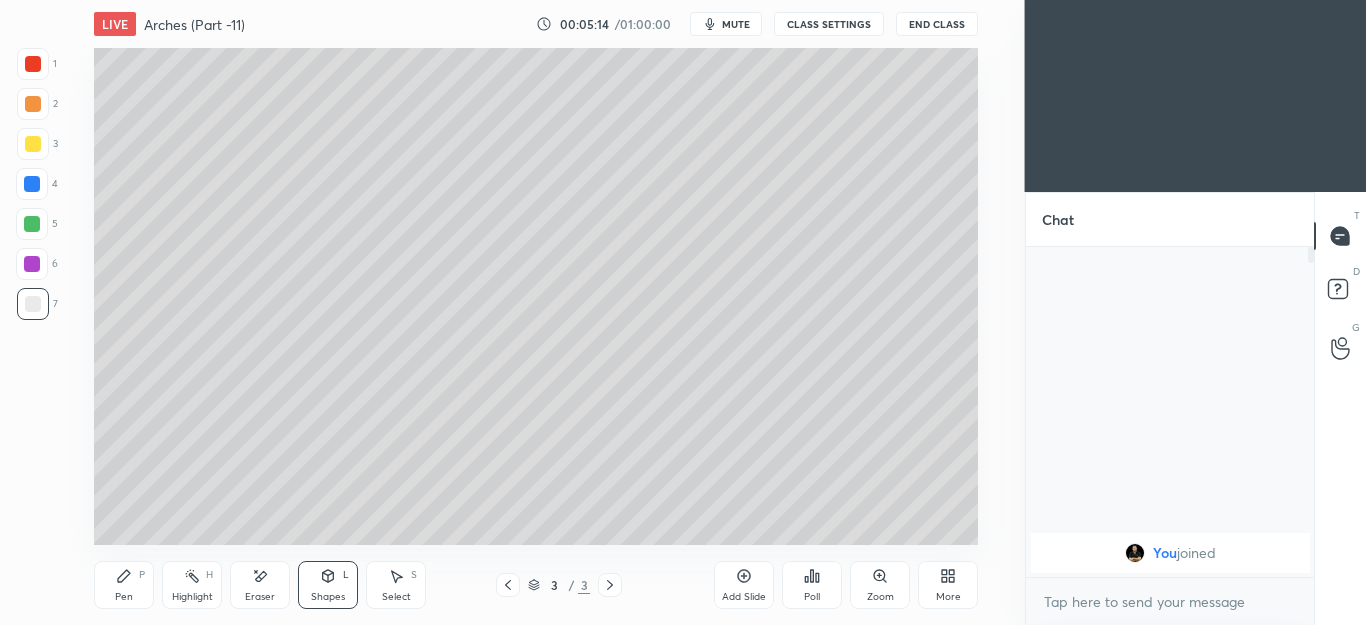 click at bounding box center [33, 144] 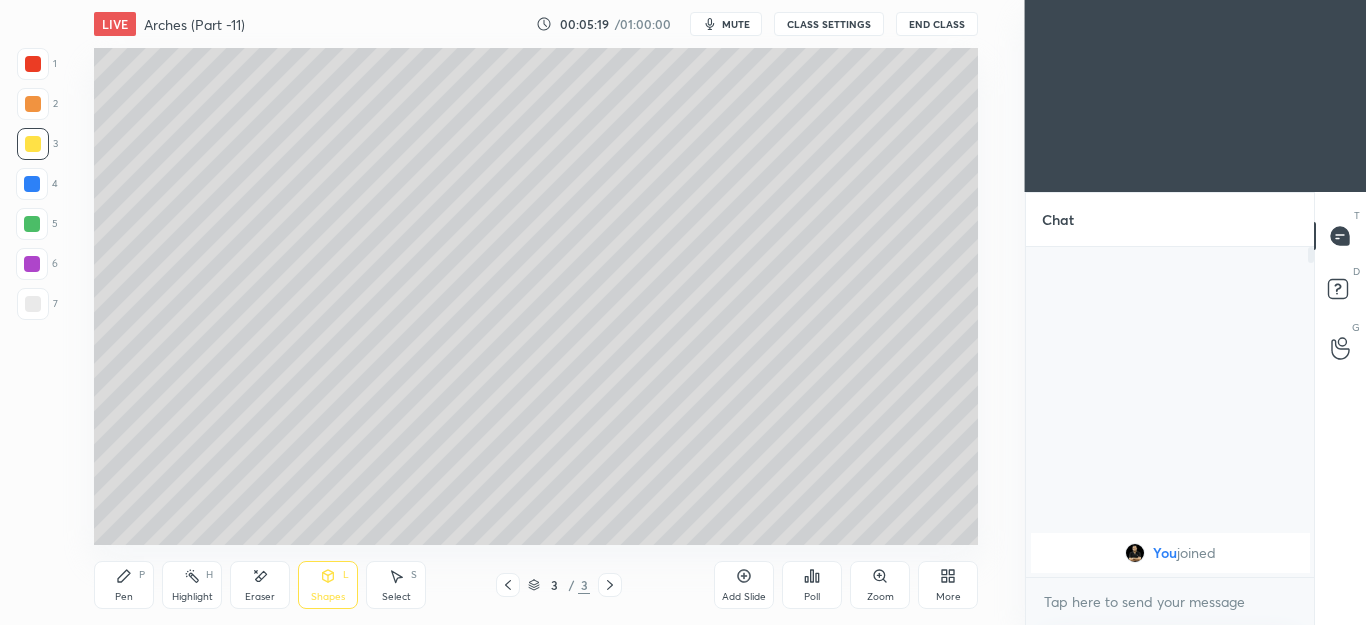 click 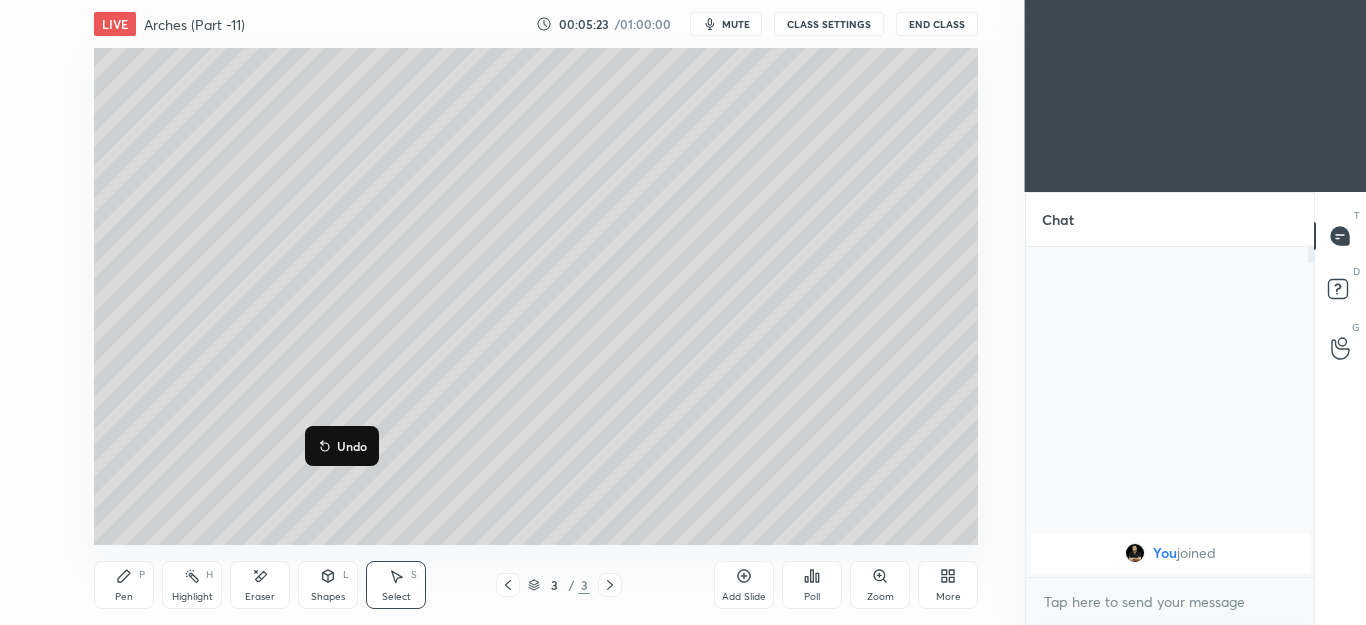 click on "0 ° Undo Copy Duplicate Duplicate to new slide Delete" at bounding box center [536, 296] 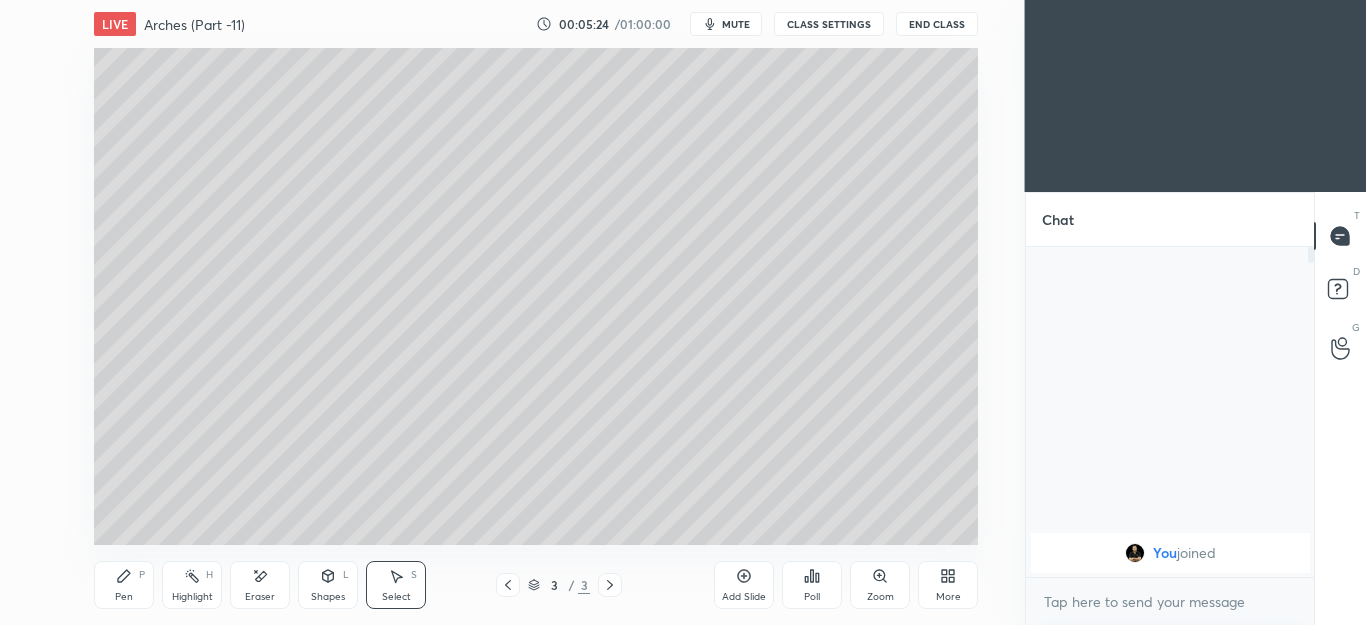 click on "Shapes L" at bounding box center [328, 585] 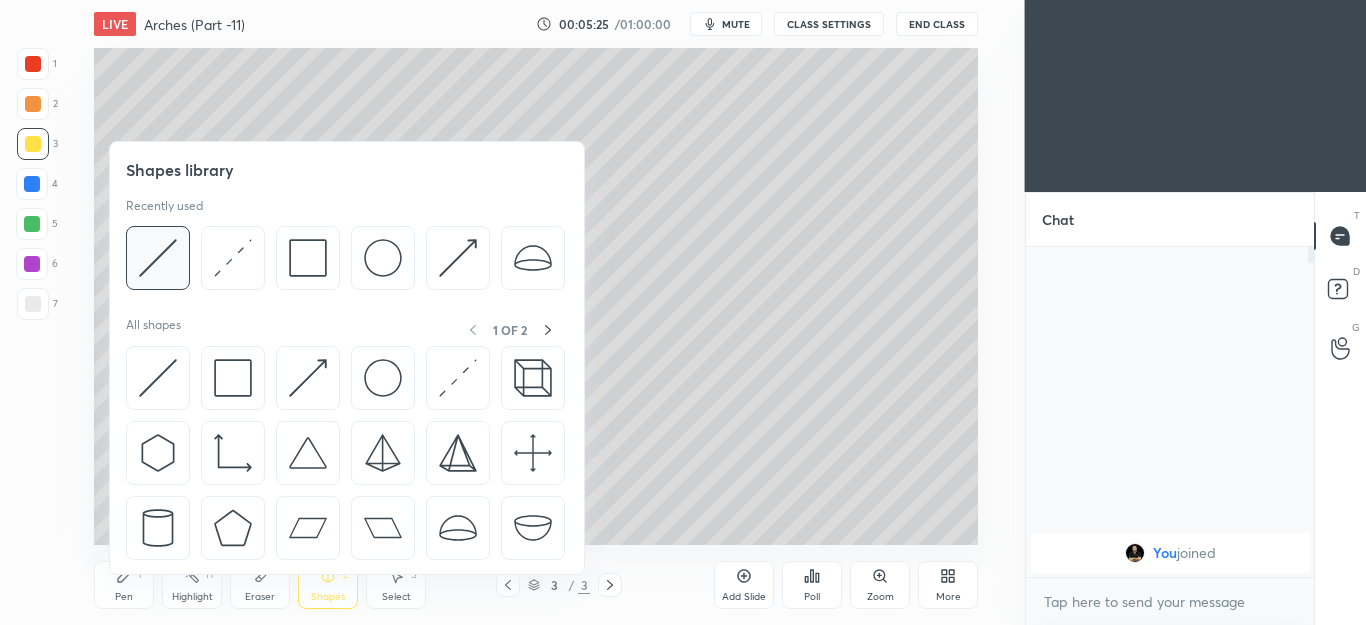 click at bounding box center [158, 258] 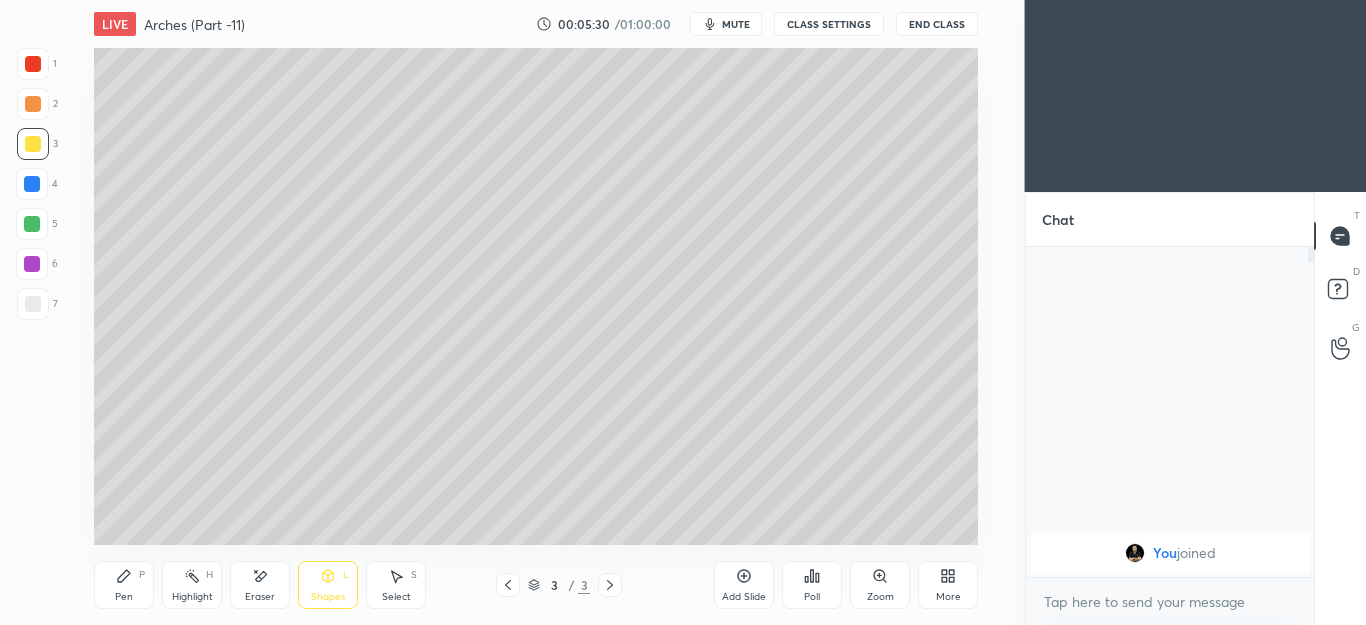 click on "Pen P" at bounding box center [124, 585] 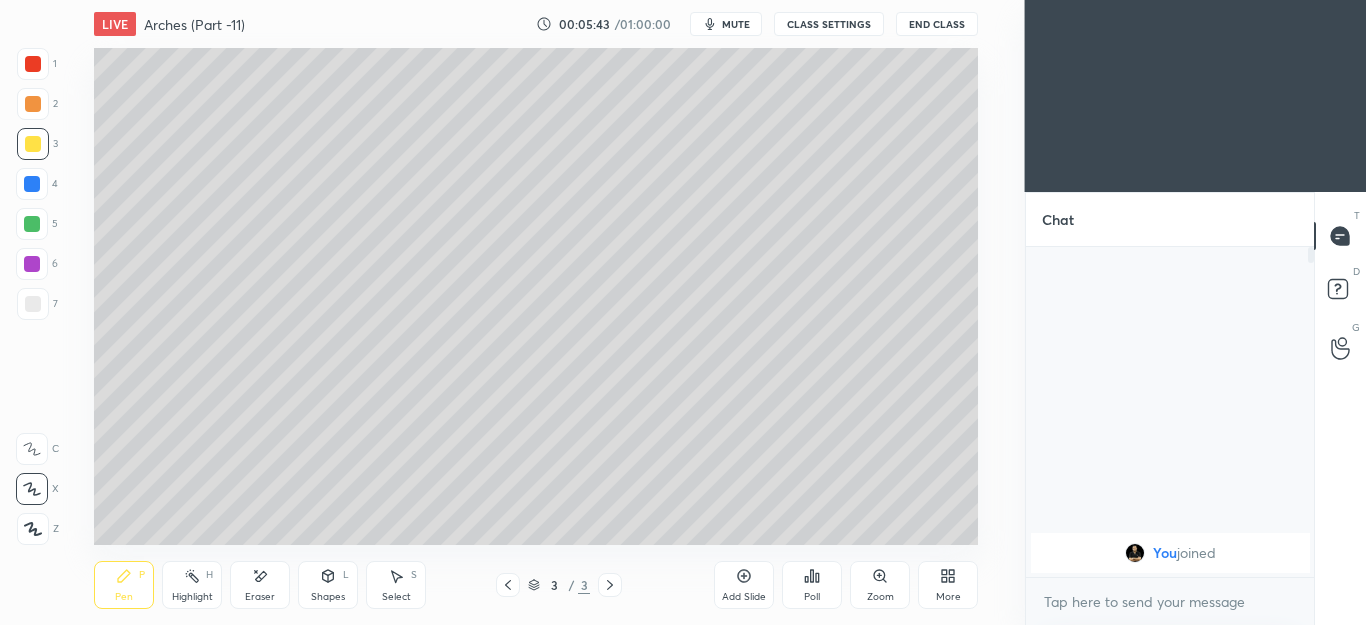 click on "Select S" at bounding box center (396, 585) 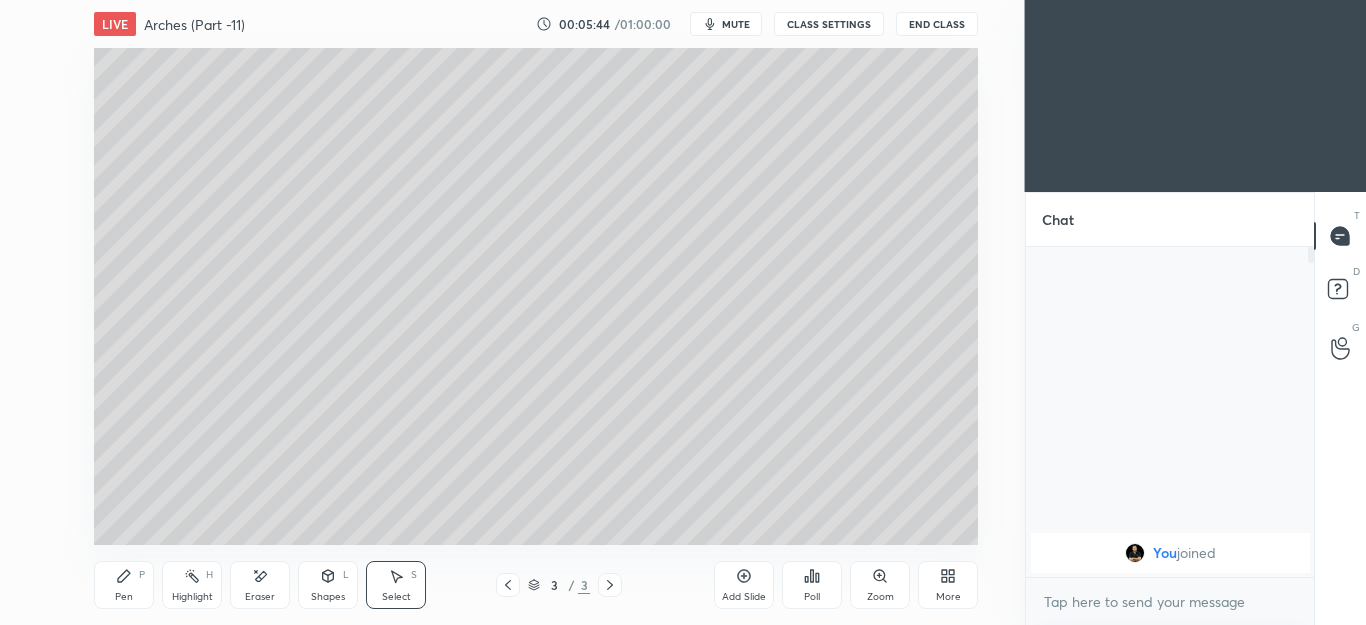click on "Shapes L" at bounding box center [328, 585] 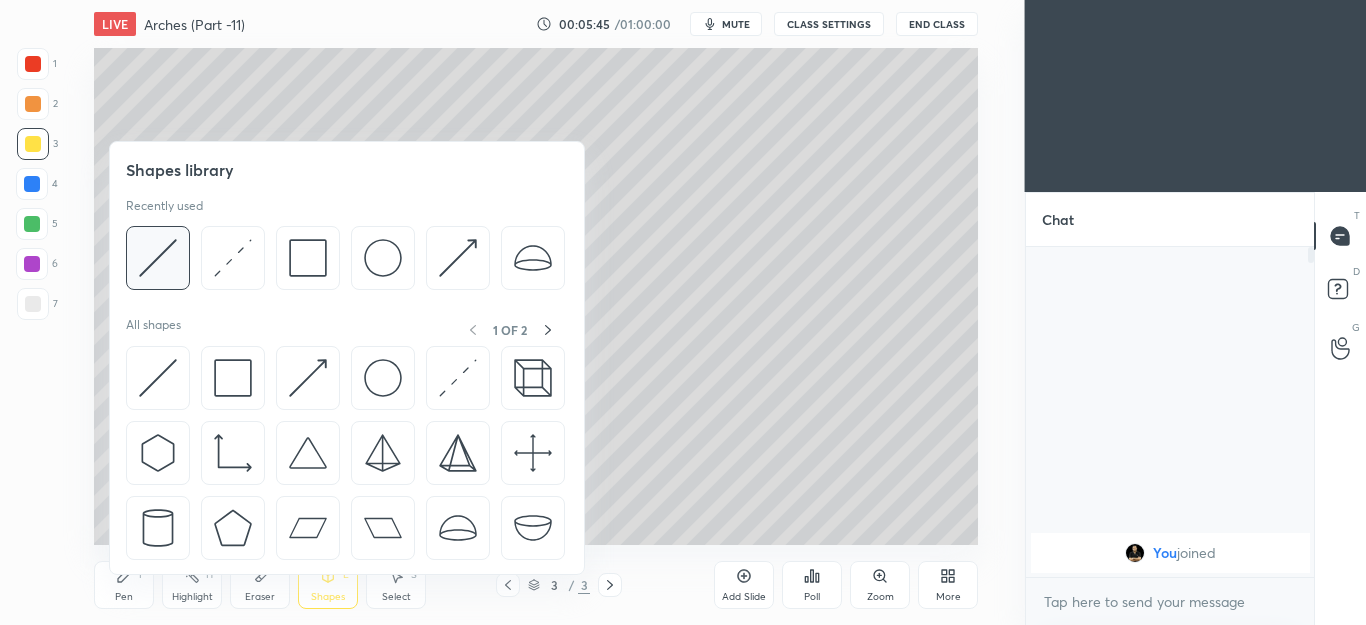 click at bounding box center (158, 258) 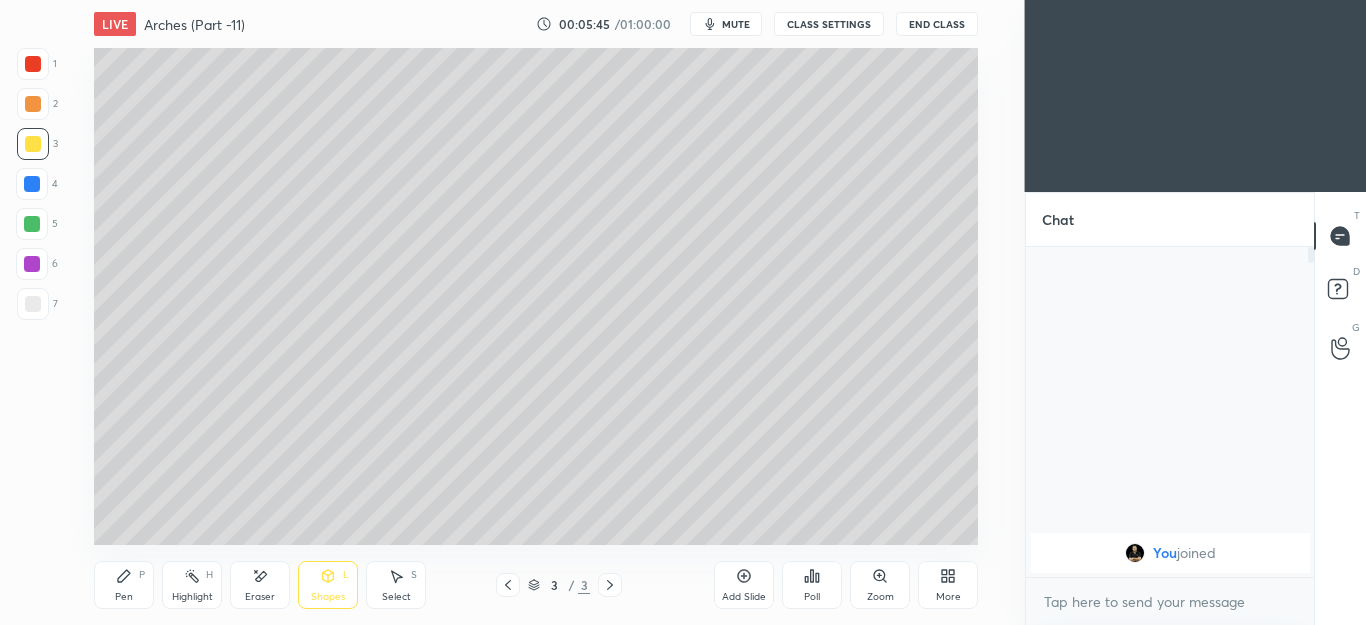 click at bounding box center [33, 304] 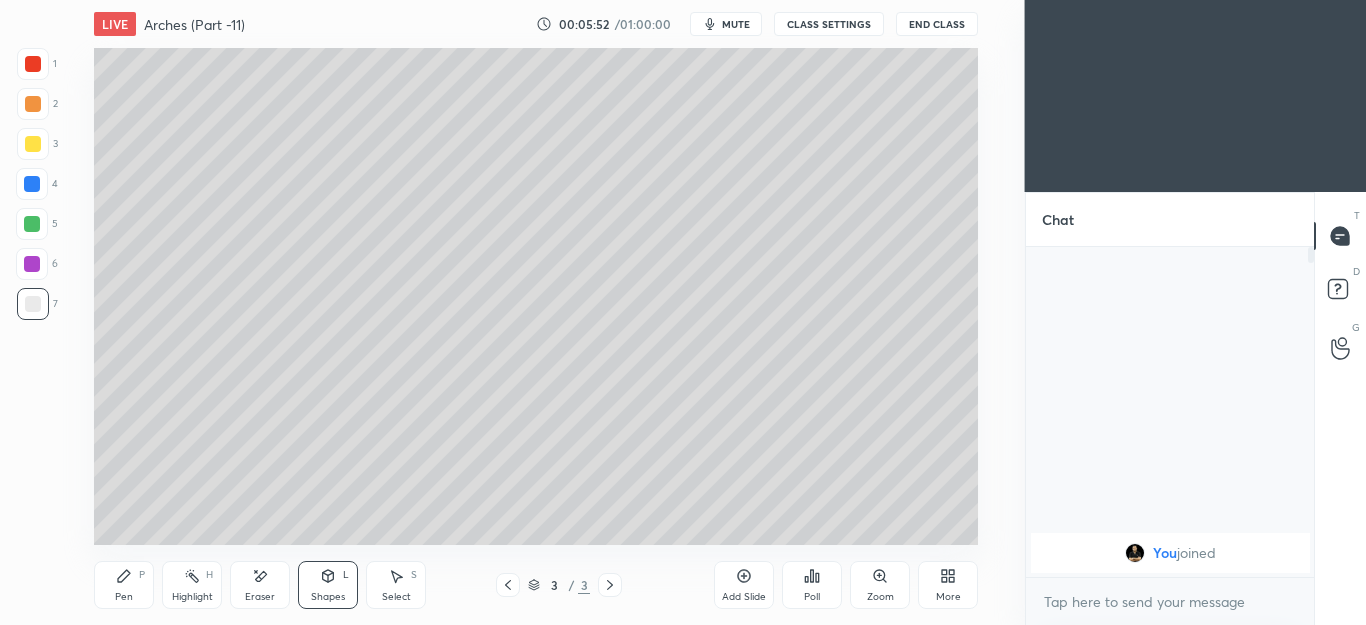 click on "Pen" at bounding box center (124, 597) 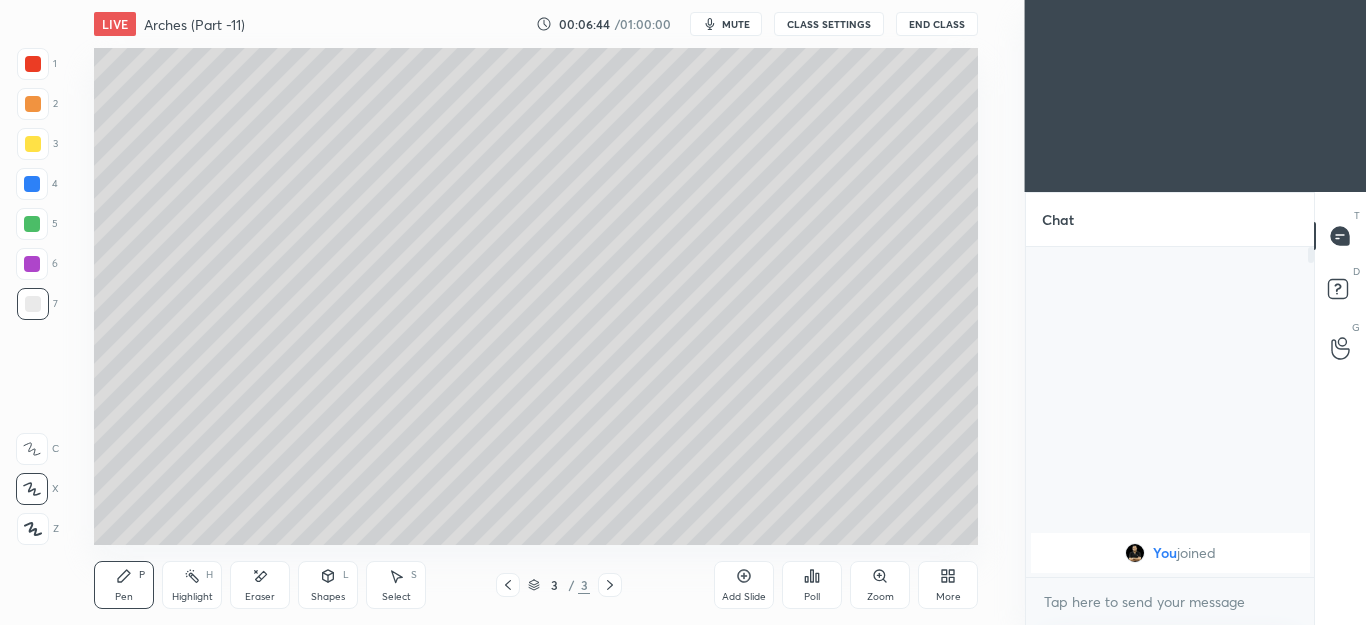 click at bounding box center [32, 184] 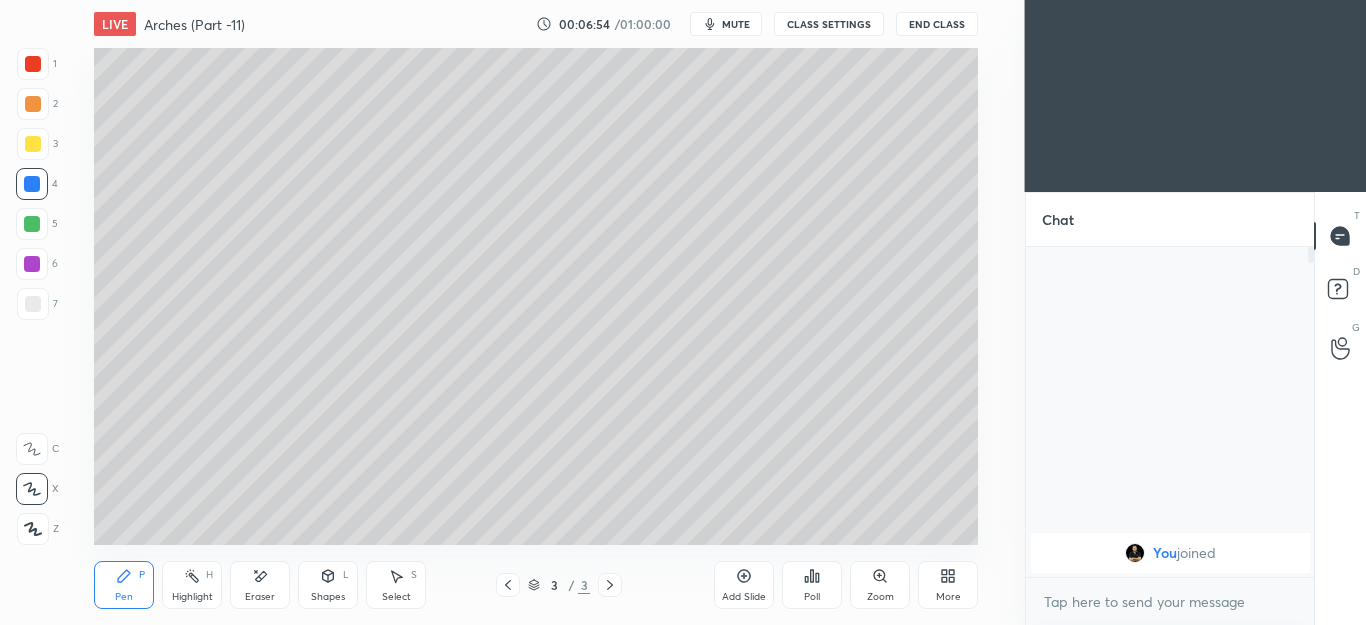 click at bounding box center [33, 304] 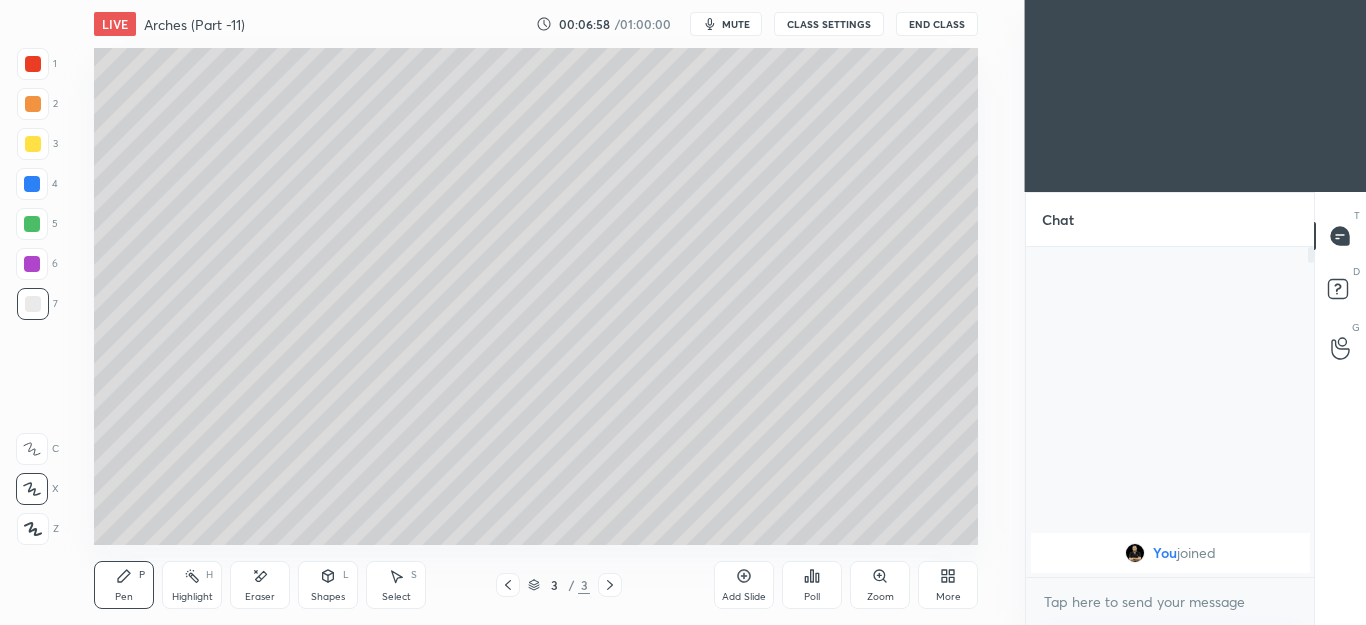 click at bounding box center (32, 184) 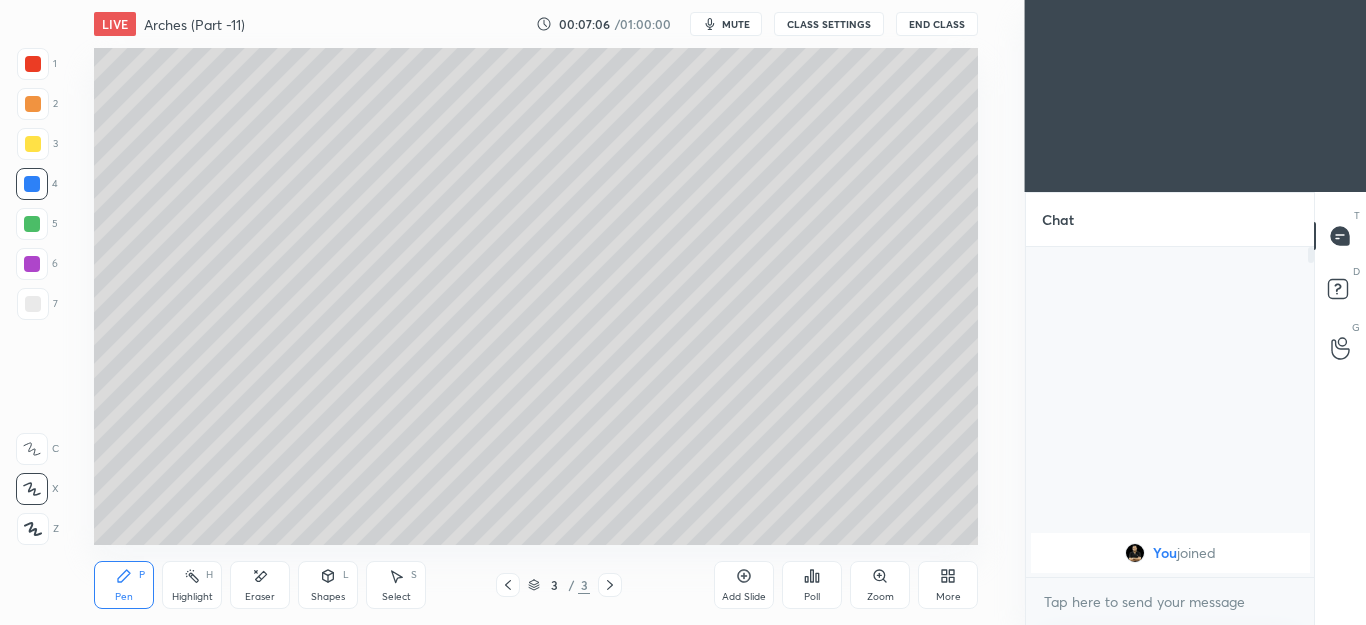 click at bounding box center [33, 144] 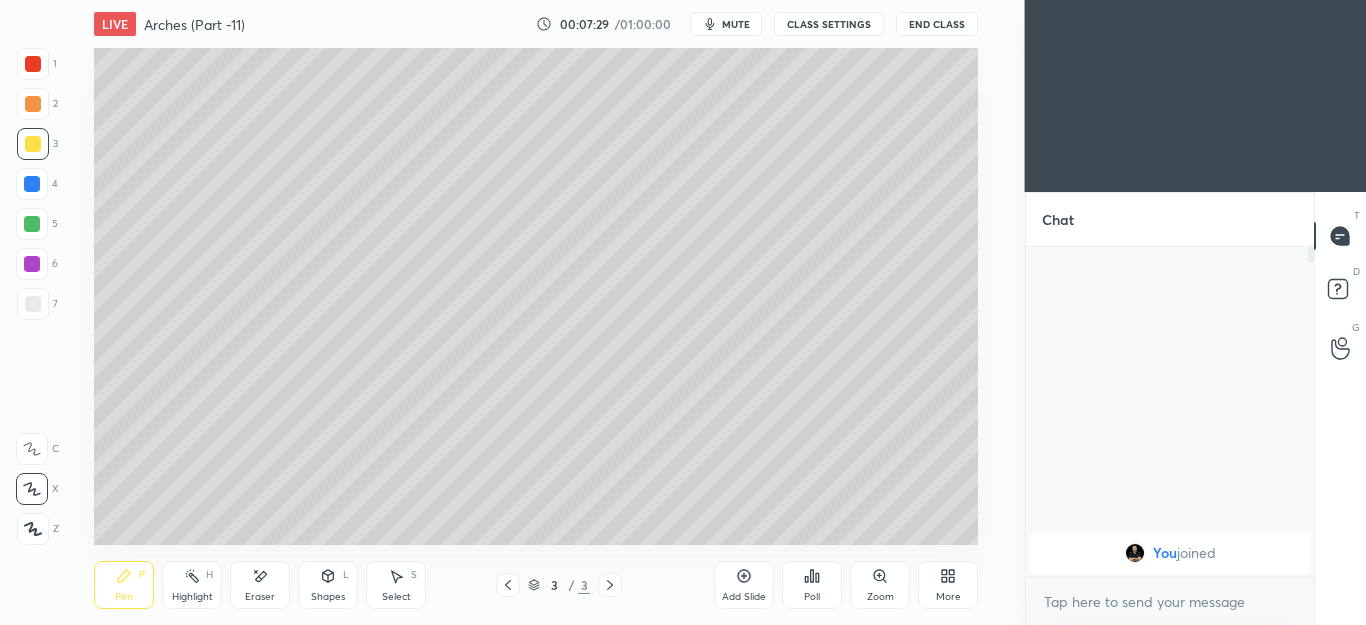 click 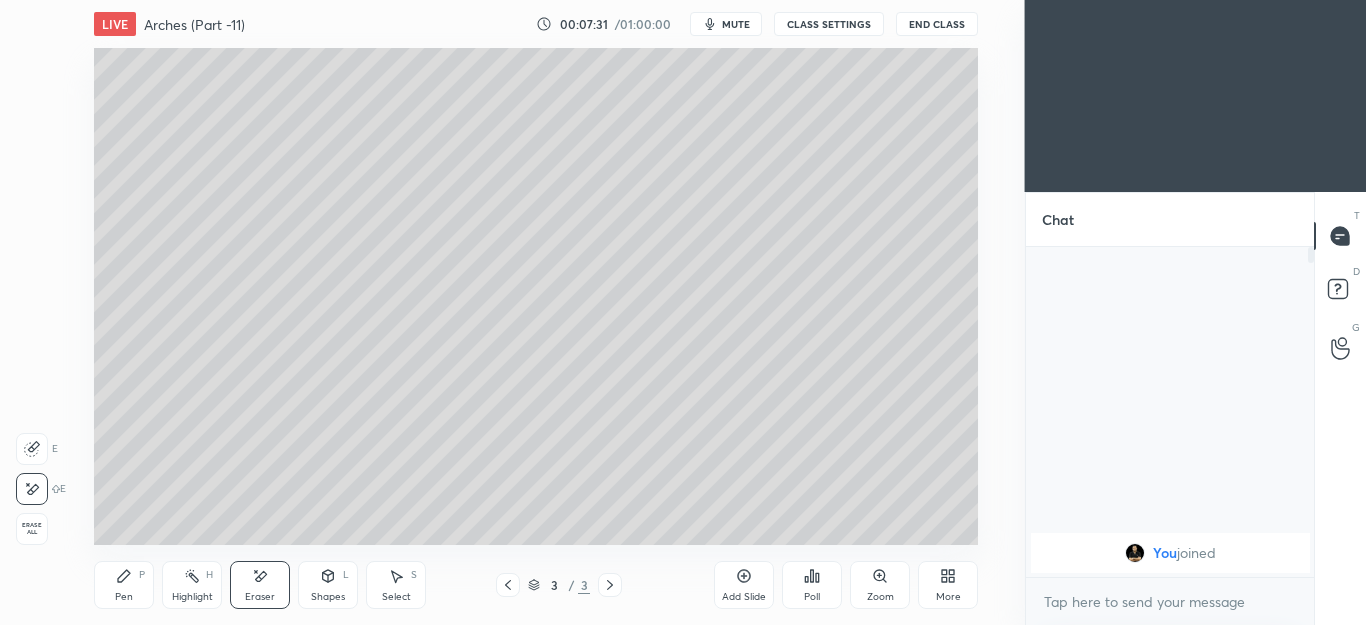 click on "Pen P" at bounding box center (124, 585) 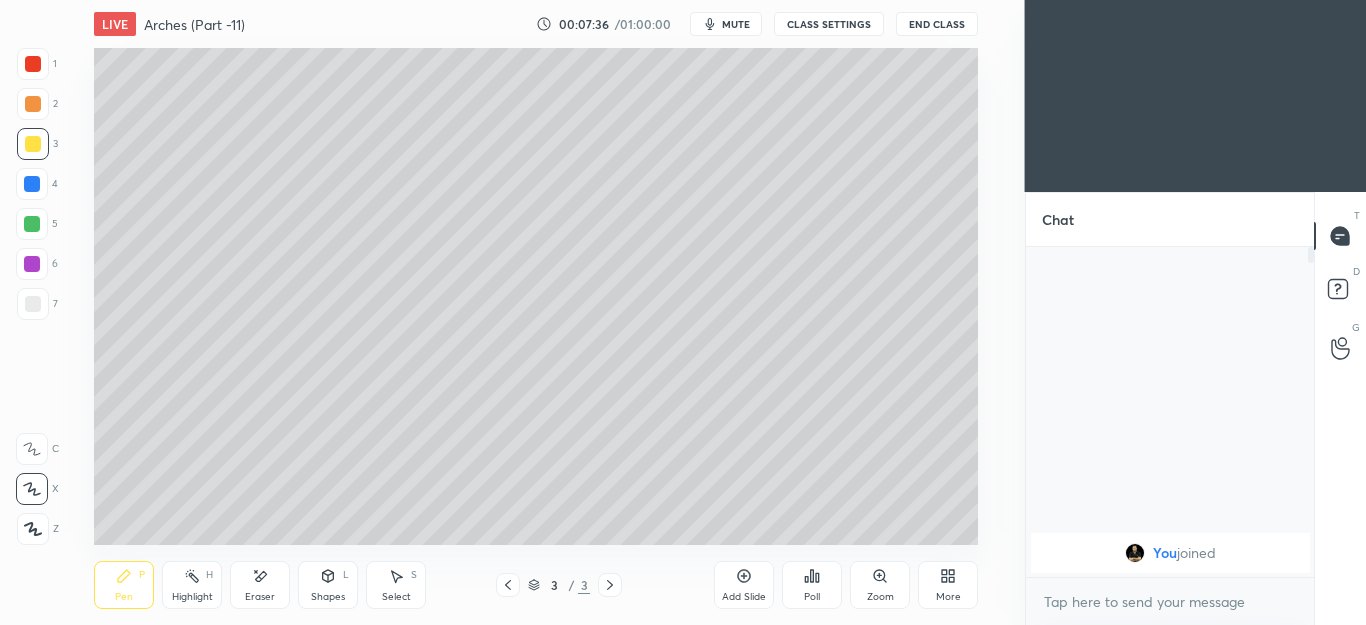 click 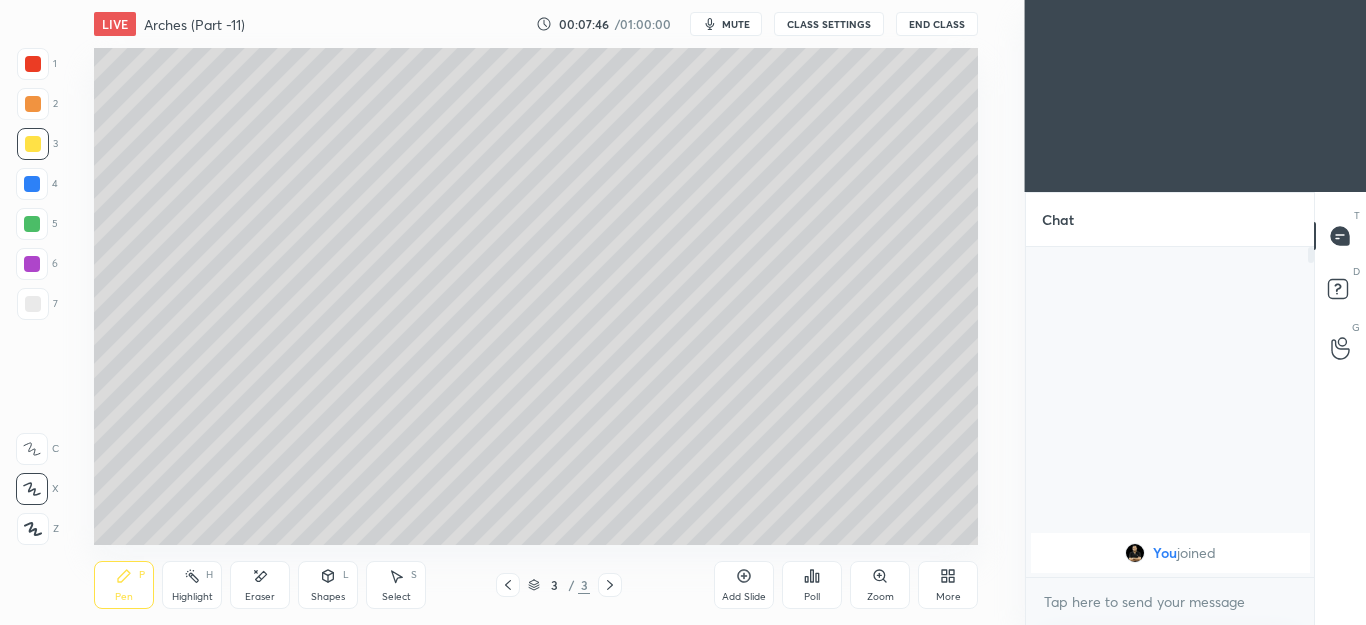 click 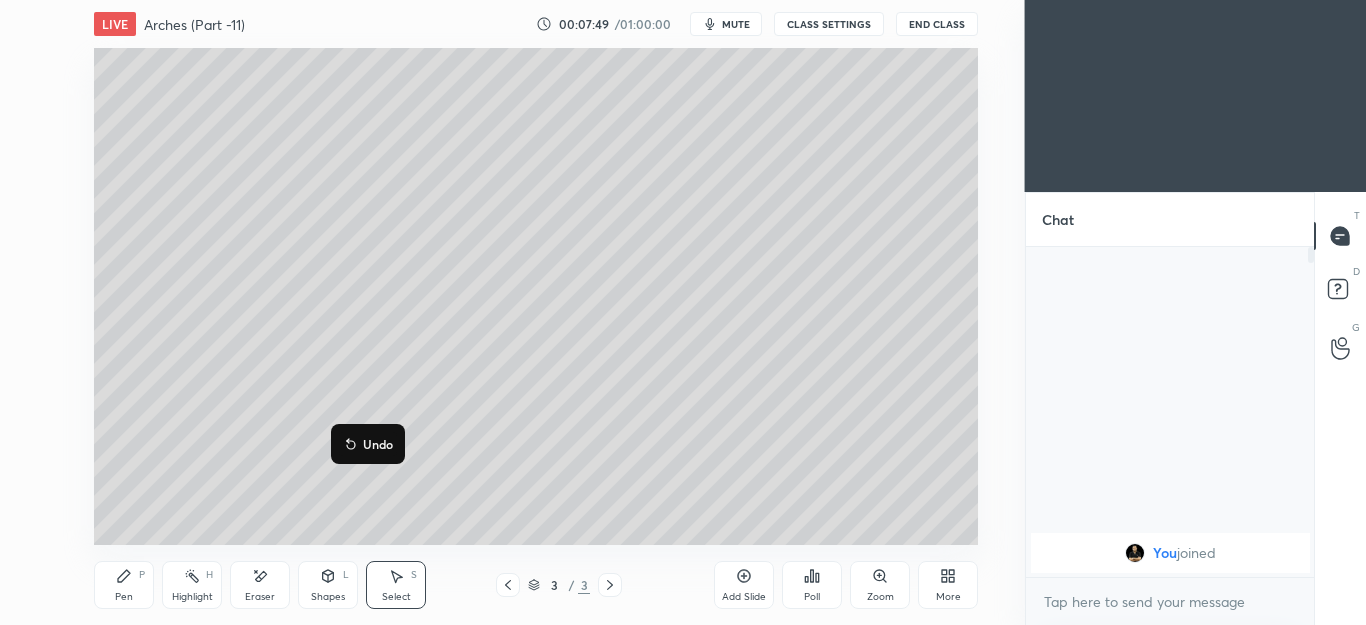 click on "0 ° Undo Copy Duplicate Duplicate to new slide Delete" at bounding box center [536, 296] 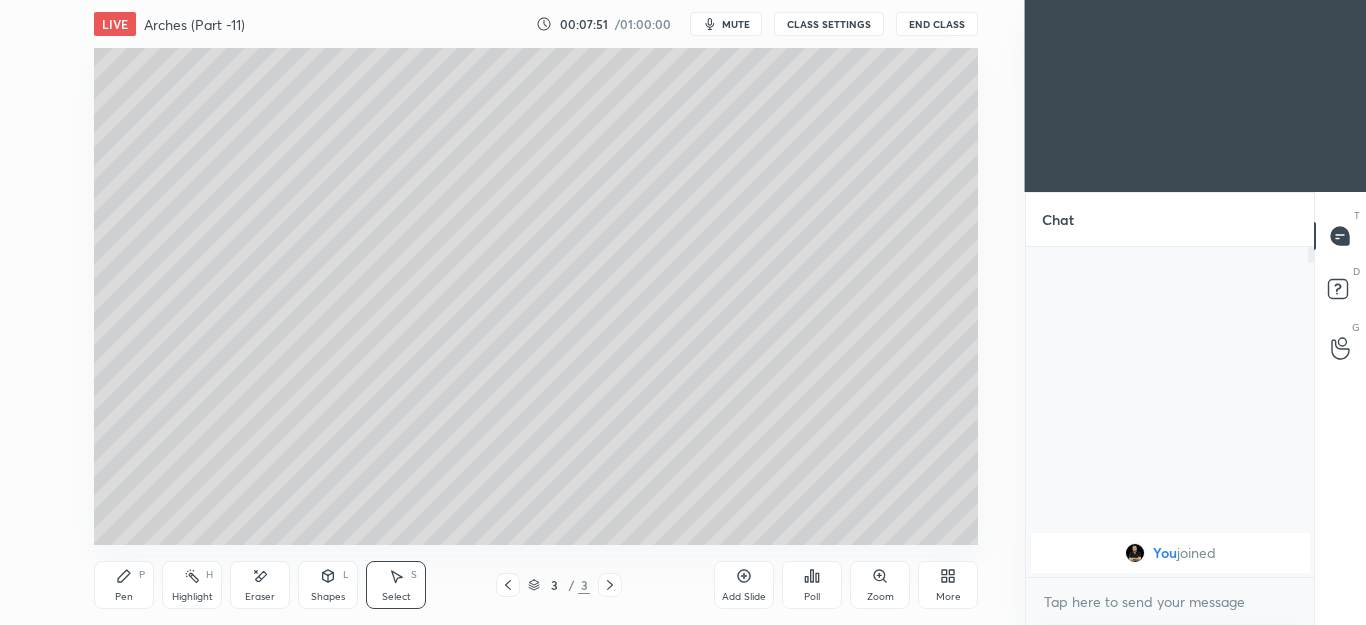 click on "Pen P" at bounding box center [124, 585] 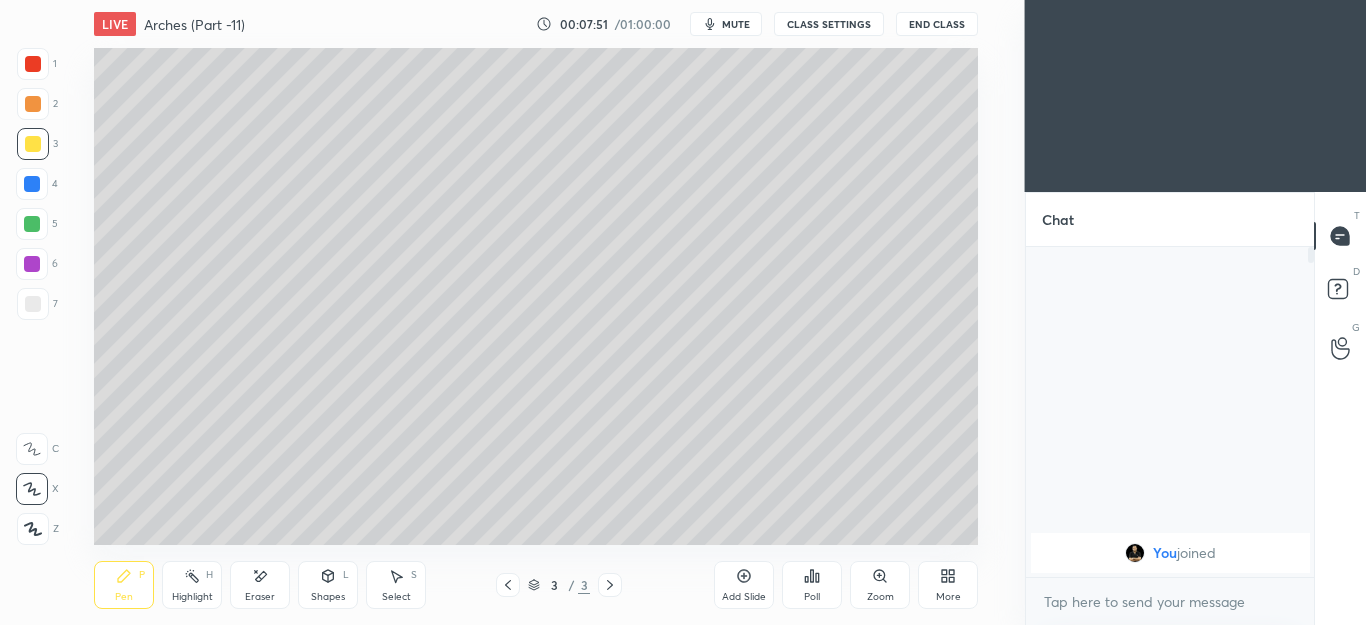 click 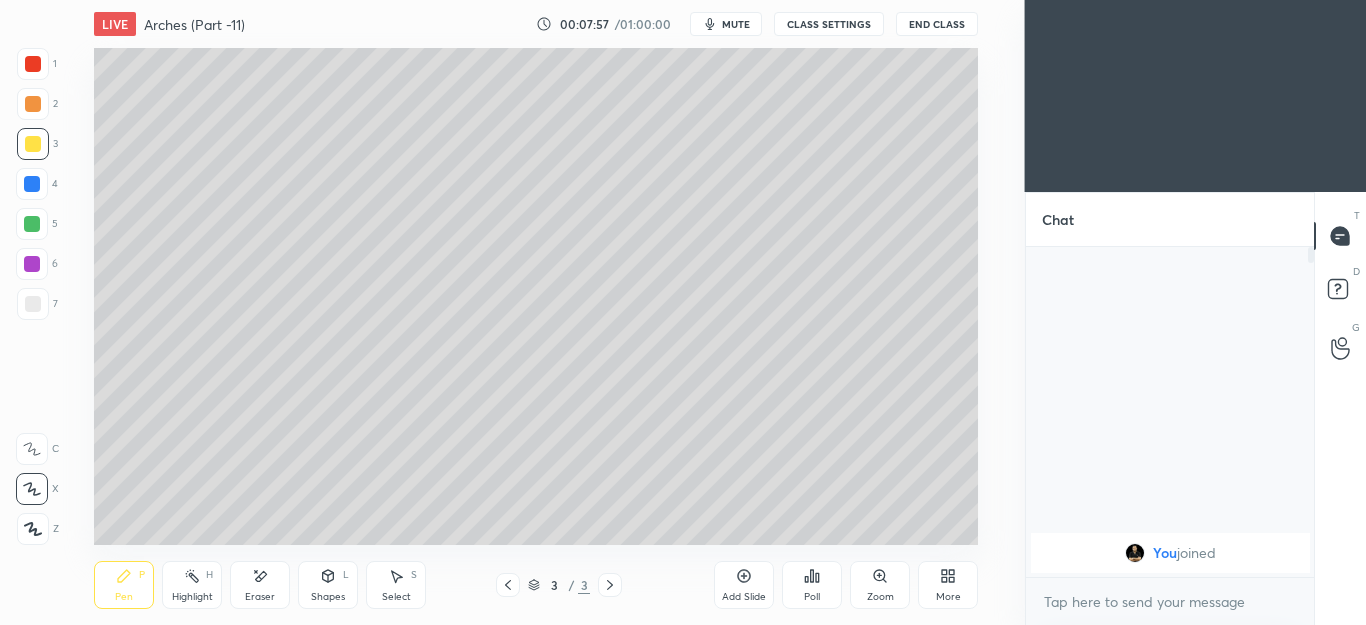 click 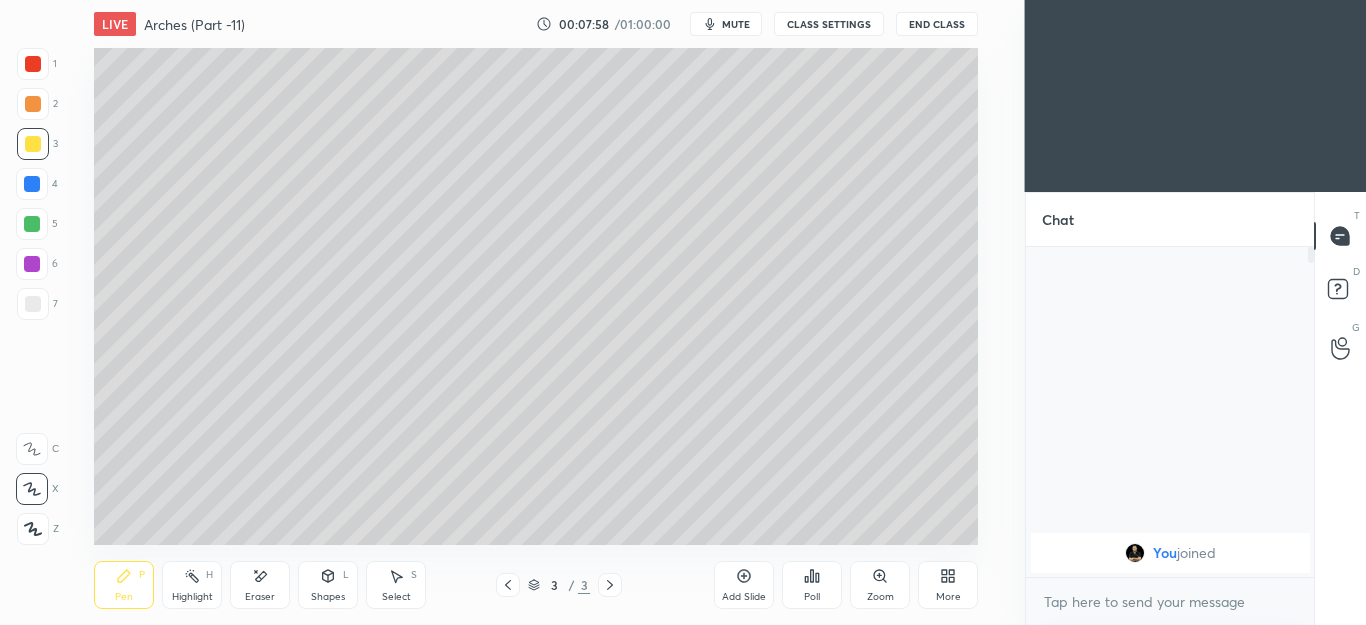 click 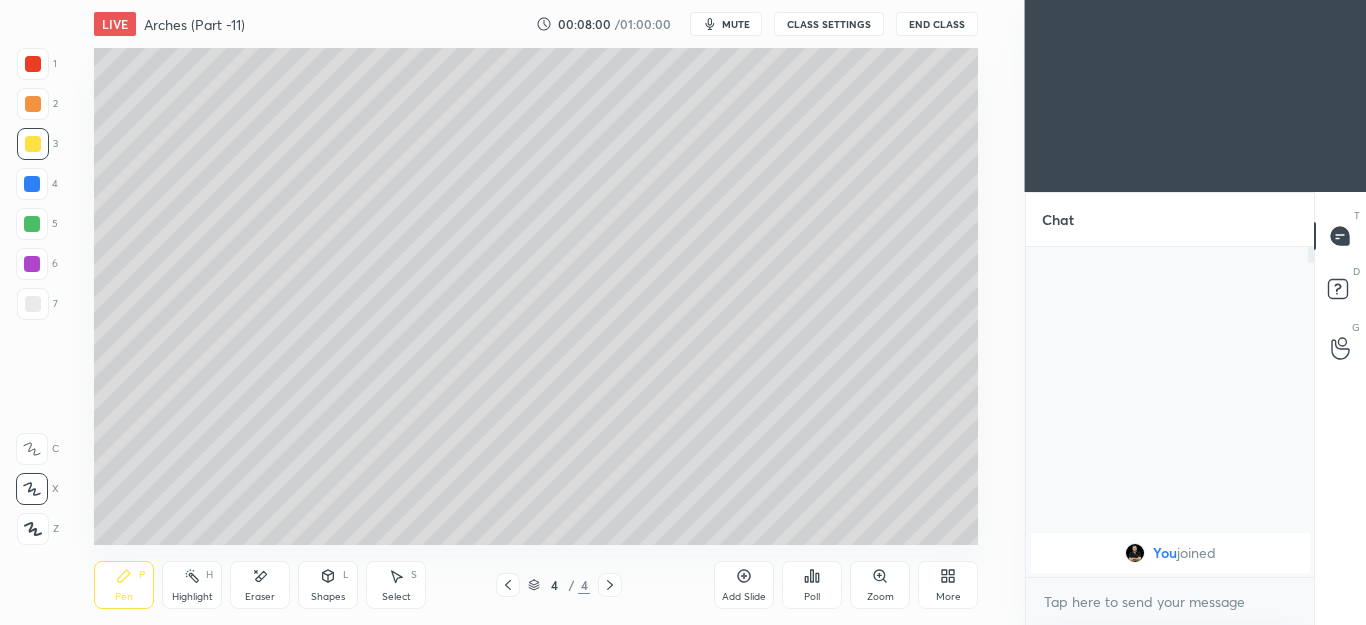 click 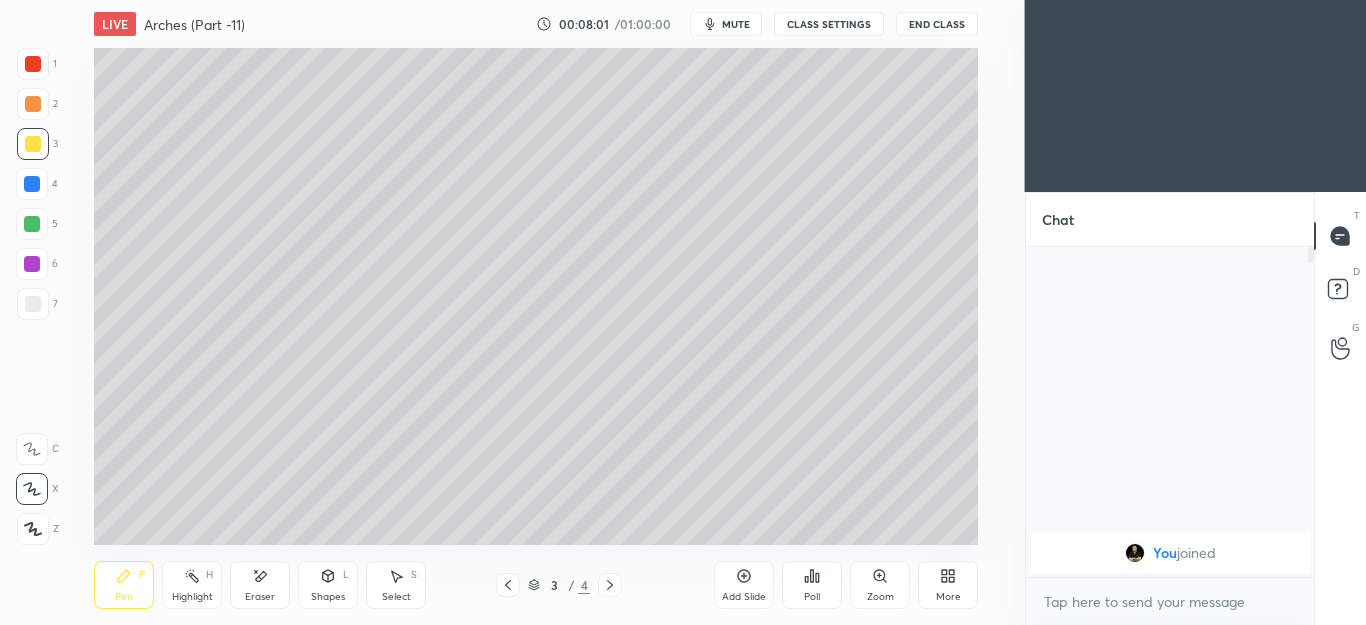 click 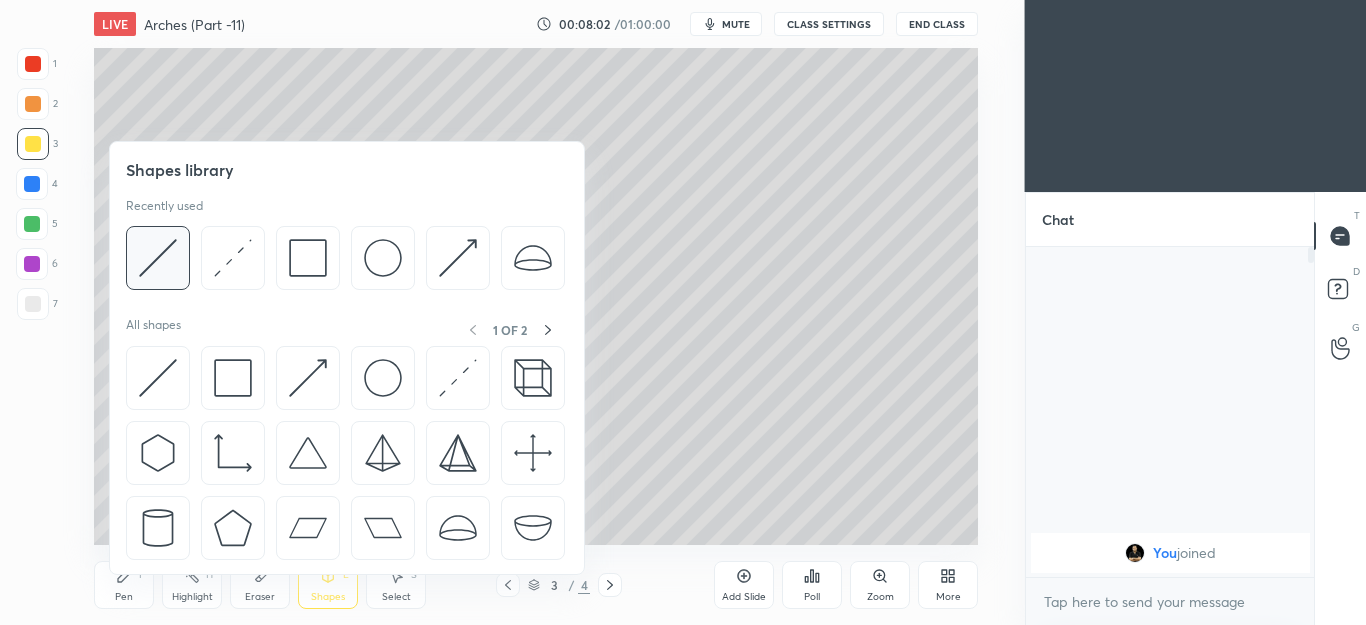 click at bounding box center [158, 258] 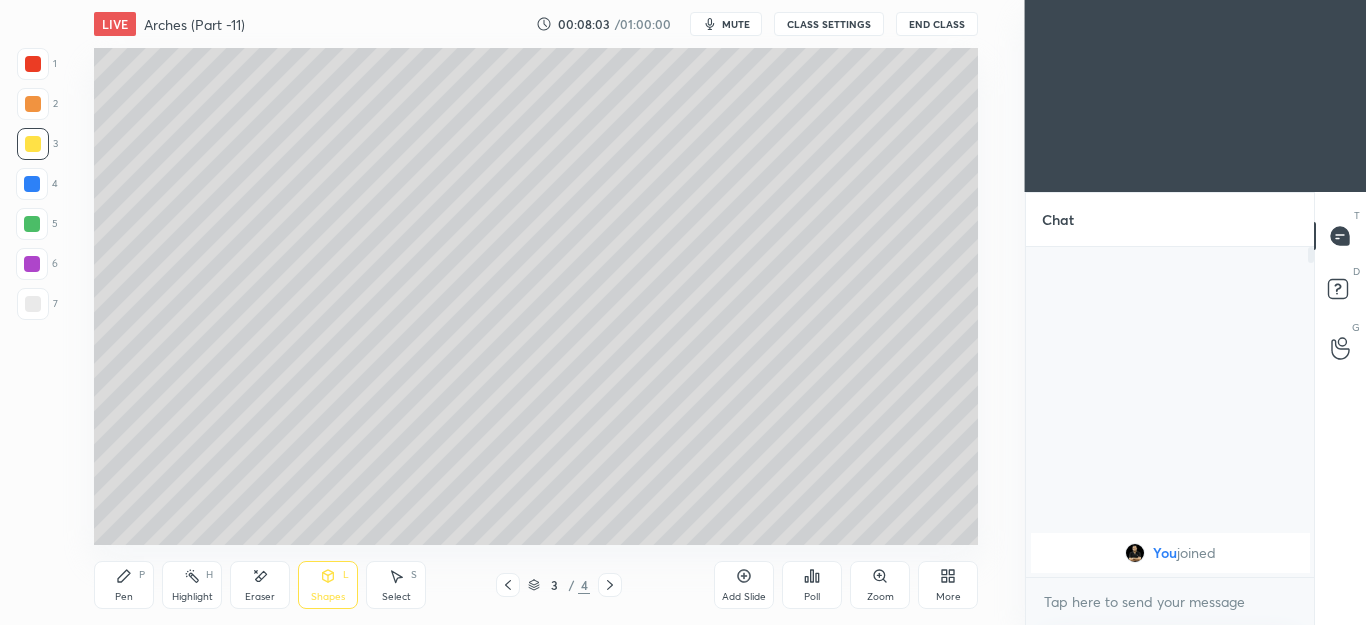 click at bounding box center (32, 184) 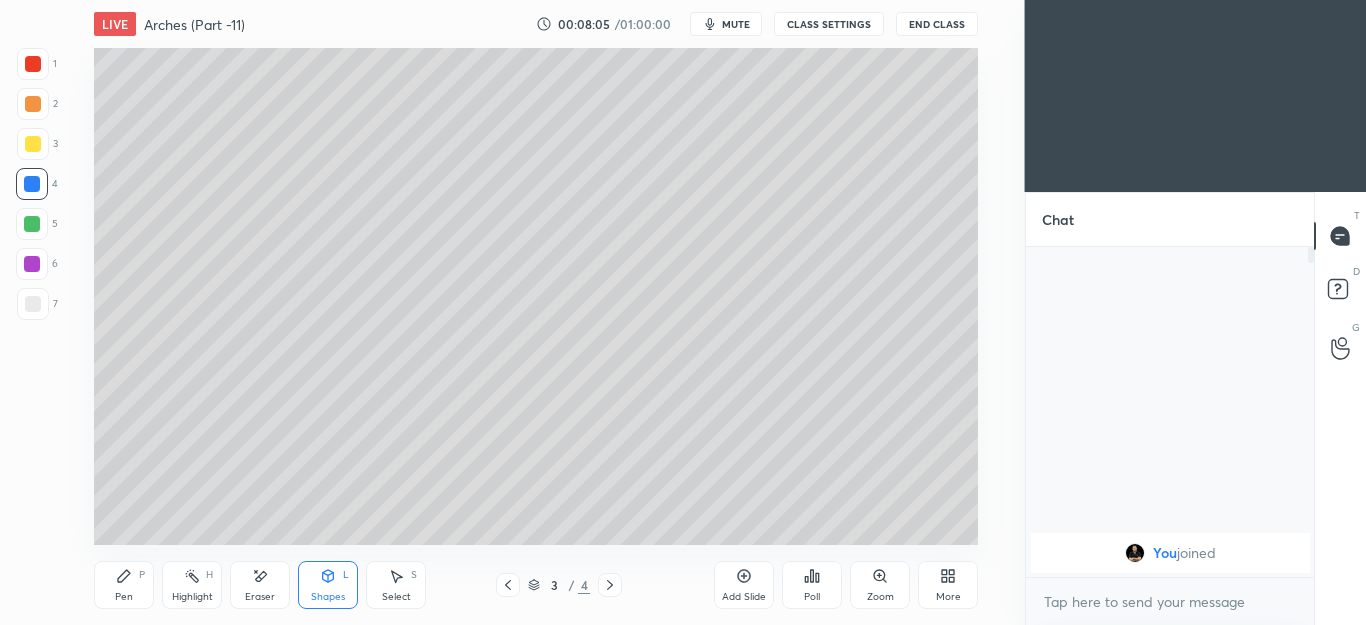 click at bounding box center [33, 144] 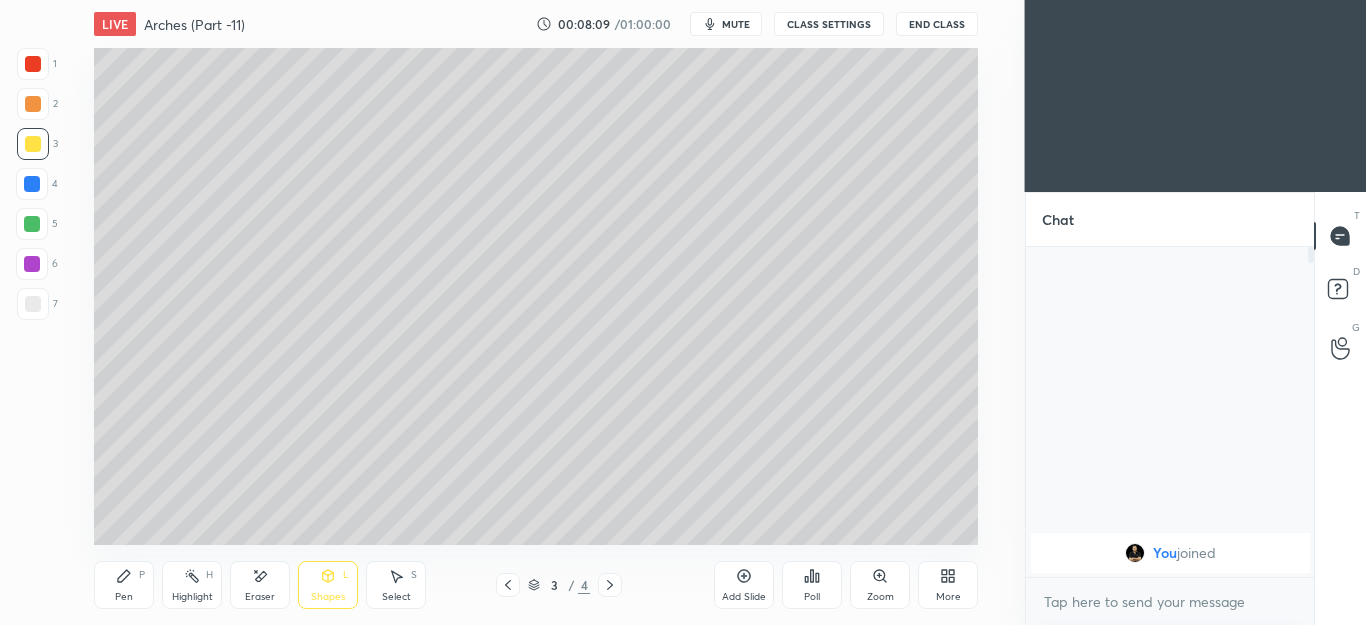 click on "Pen P" at bounding box center [124, 585] 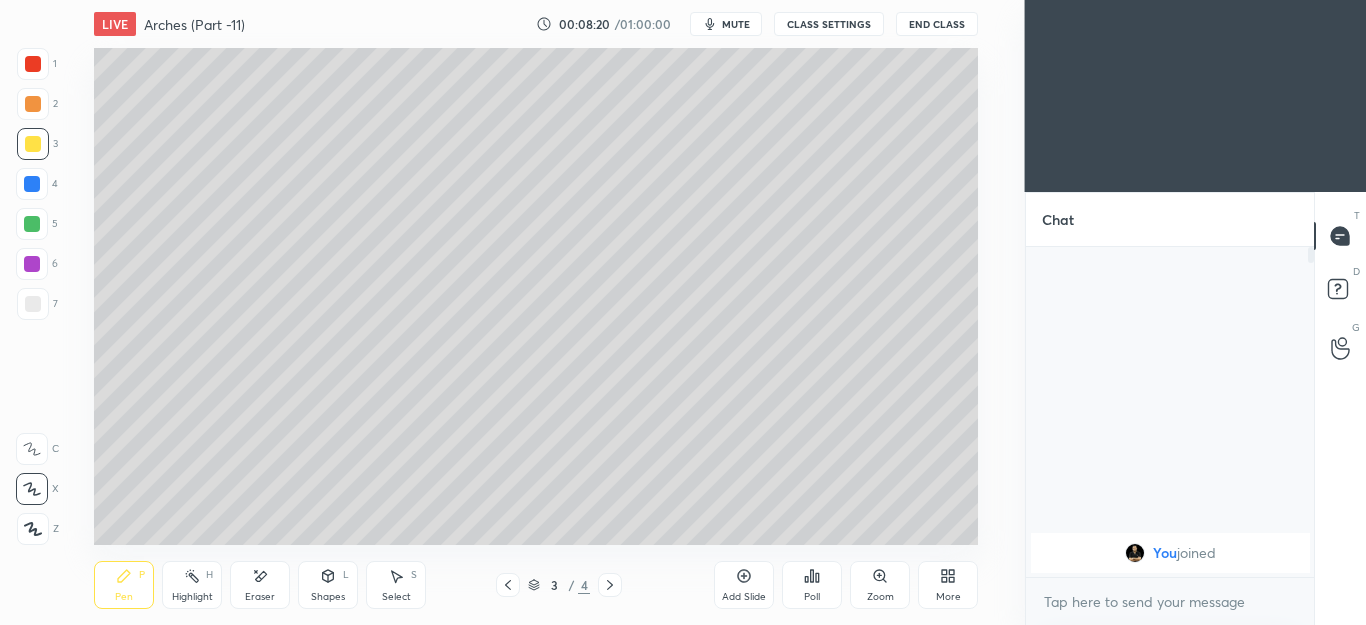 click 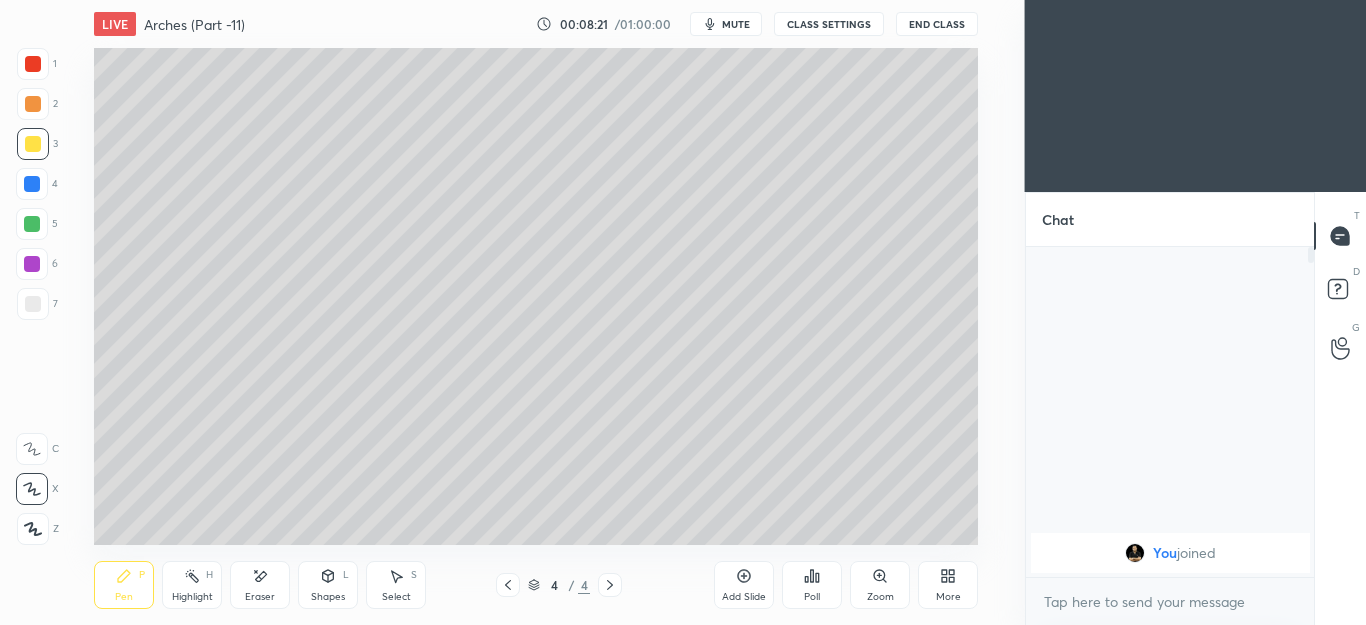 click 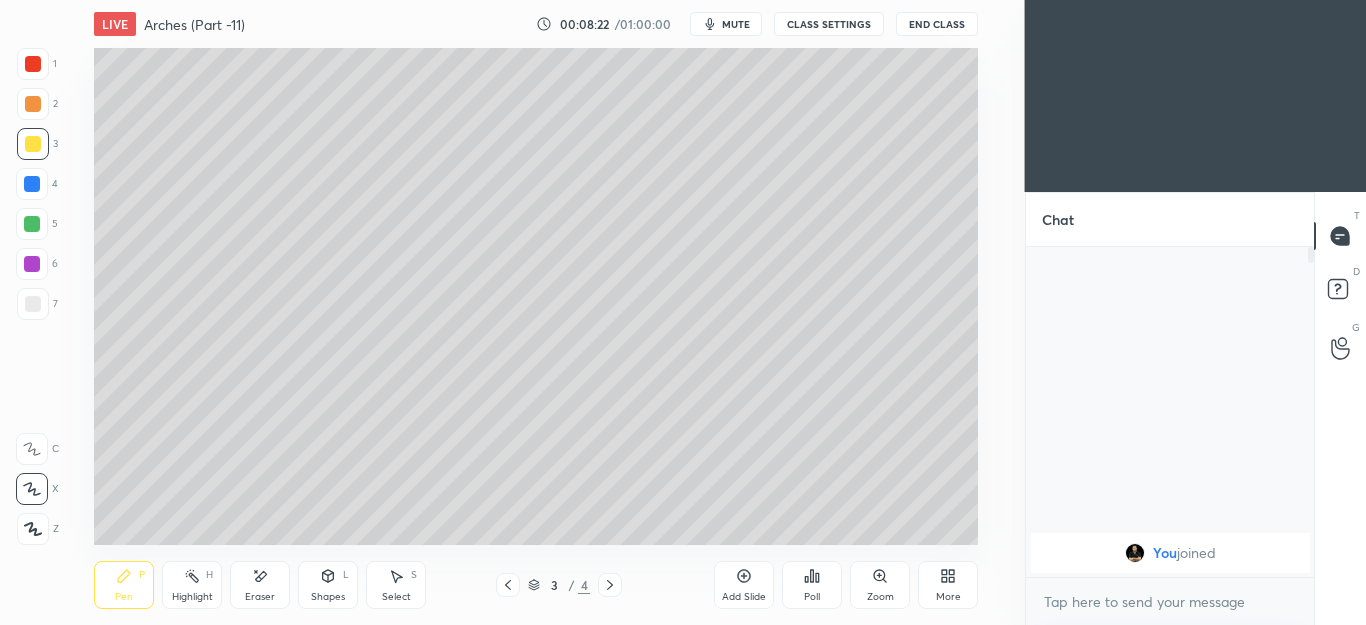 click 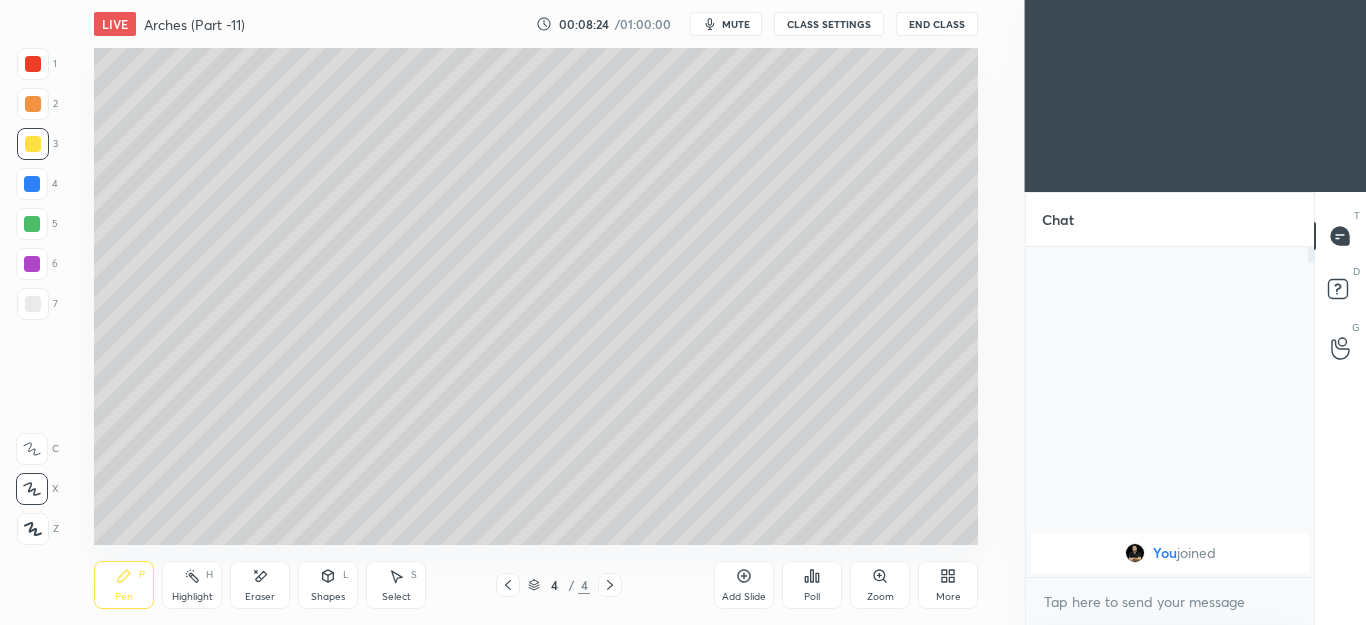 click at bounding box center (33, 104) 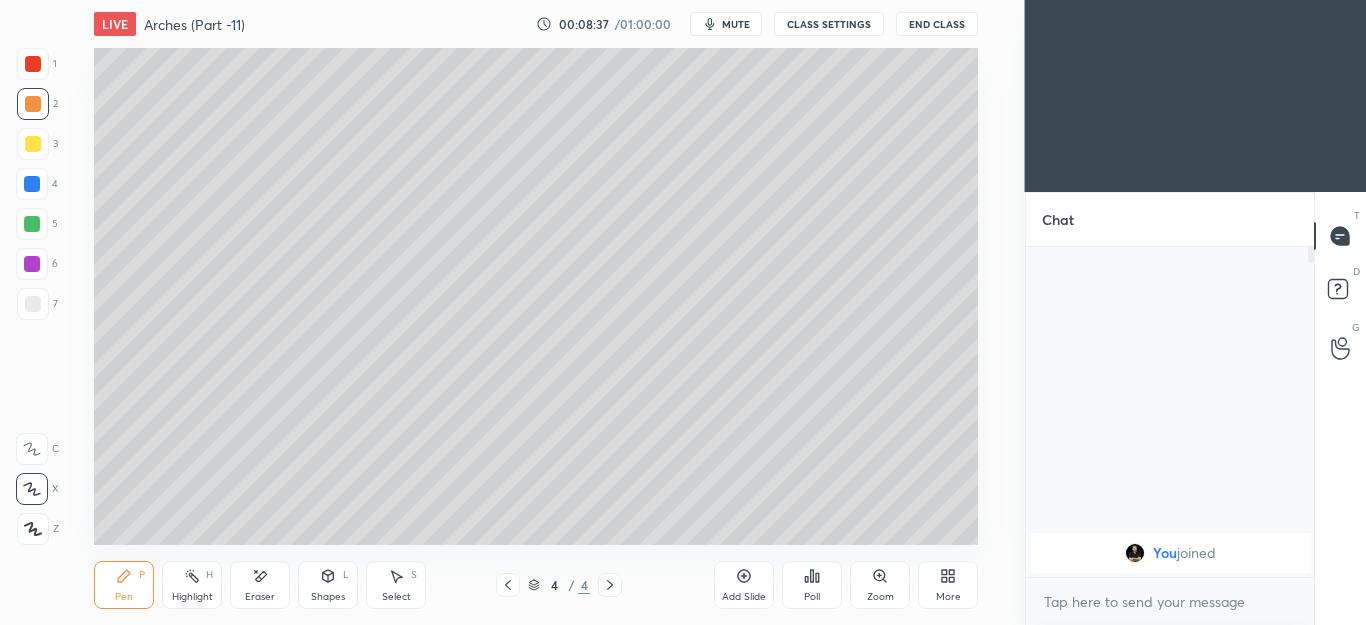click 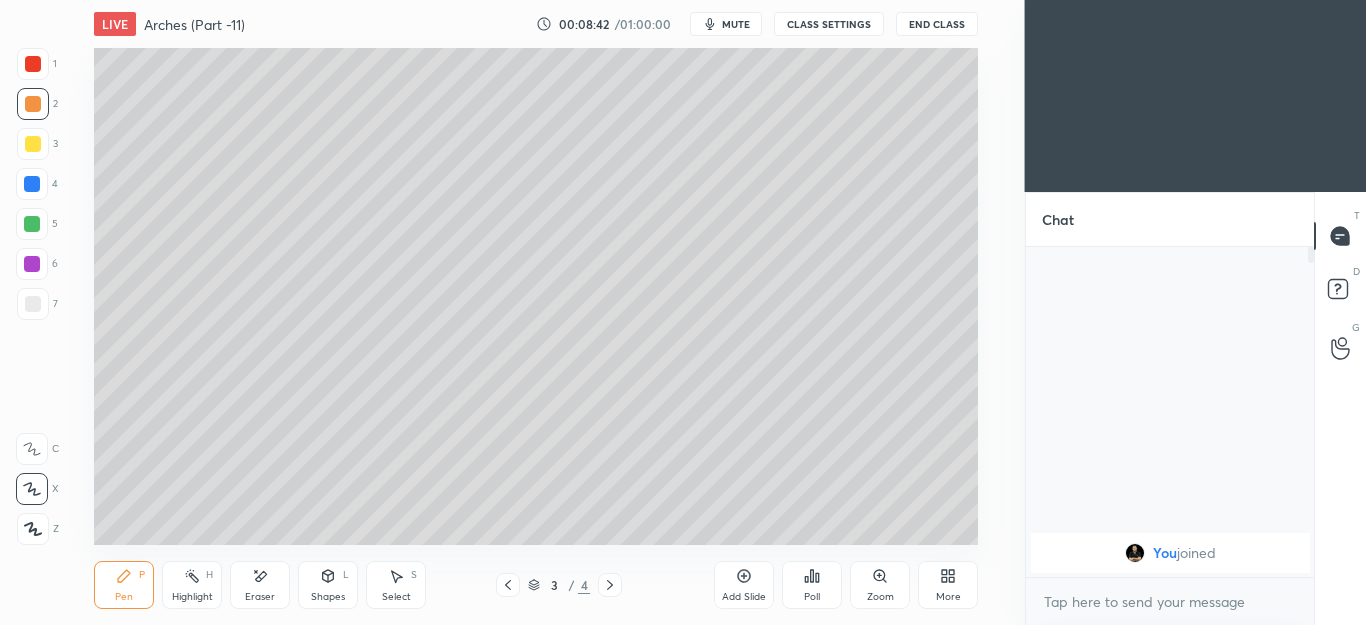 click 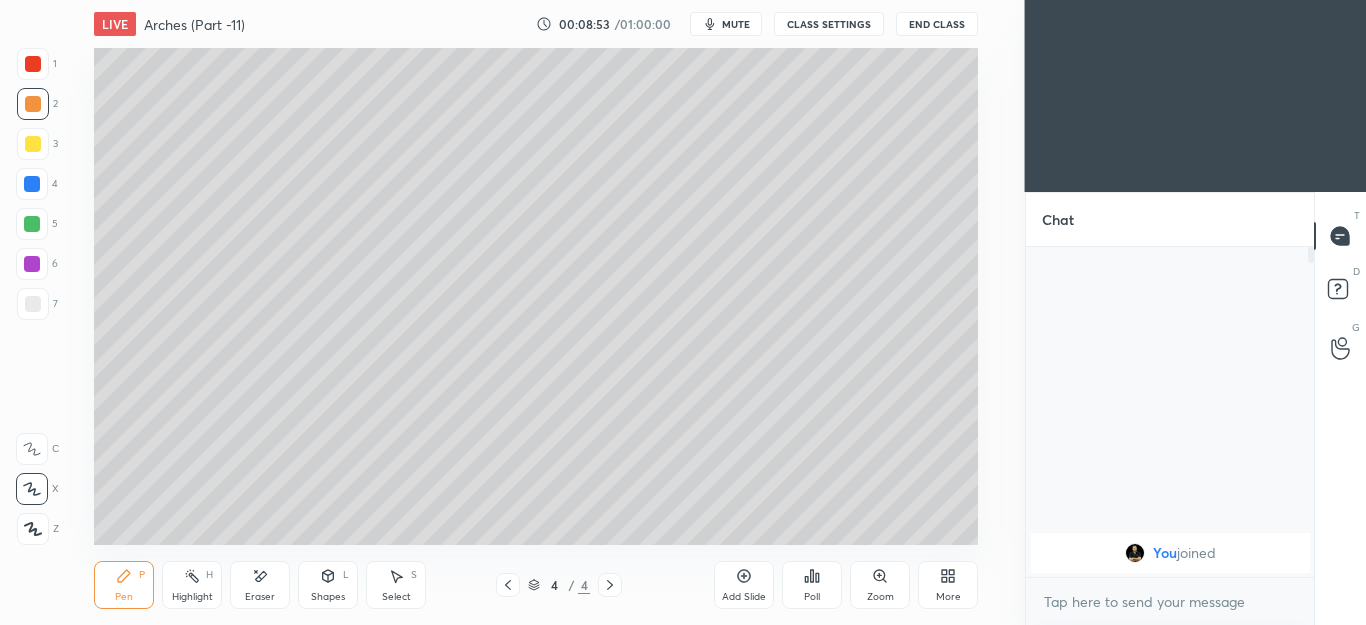 click 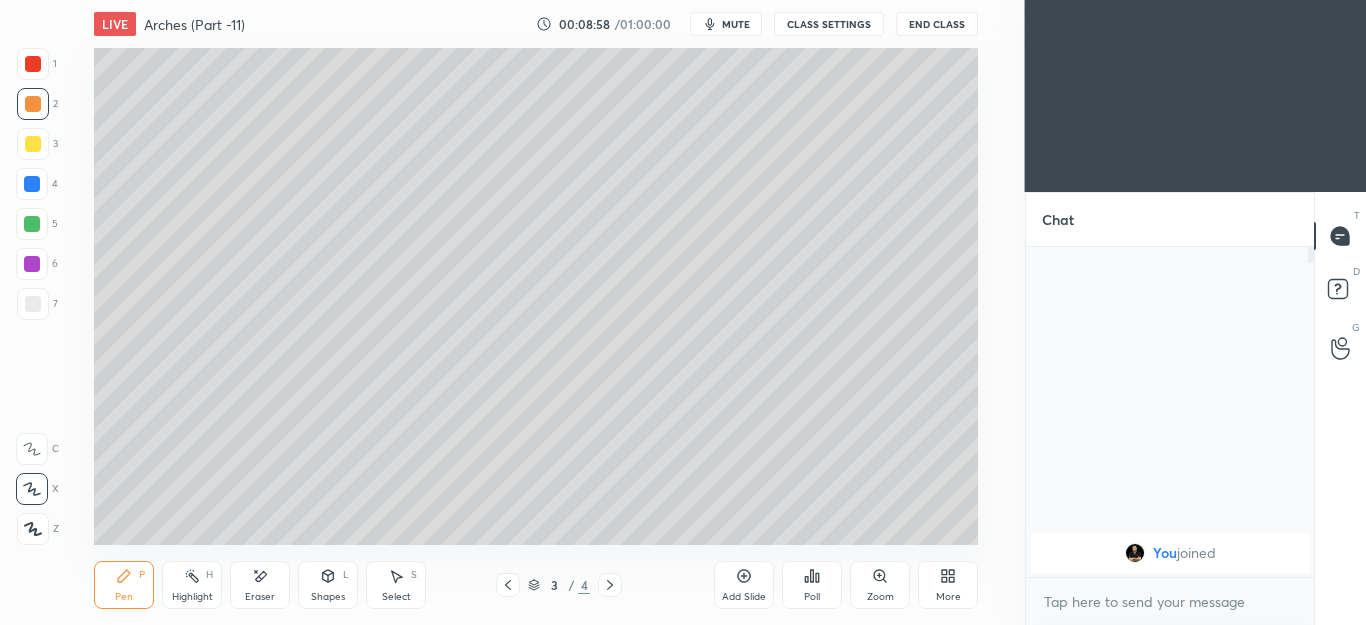 click at bounding box center [33, 144] 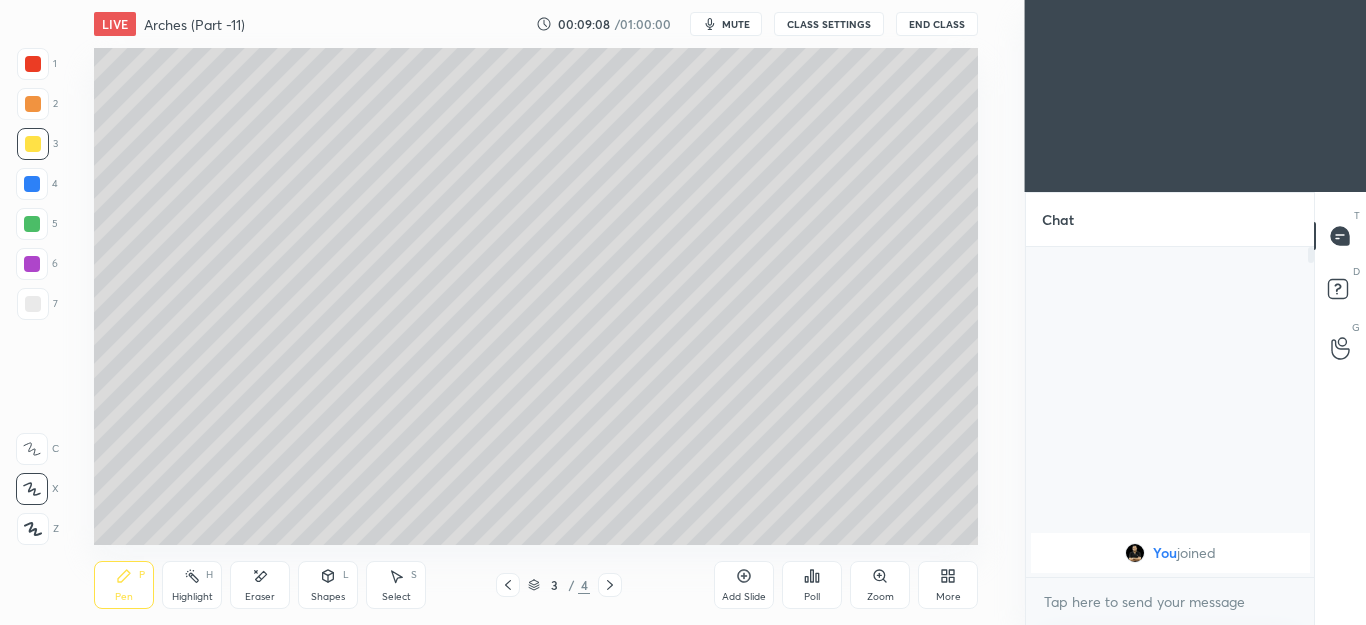 click at bounding box center (32, 184) 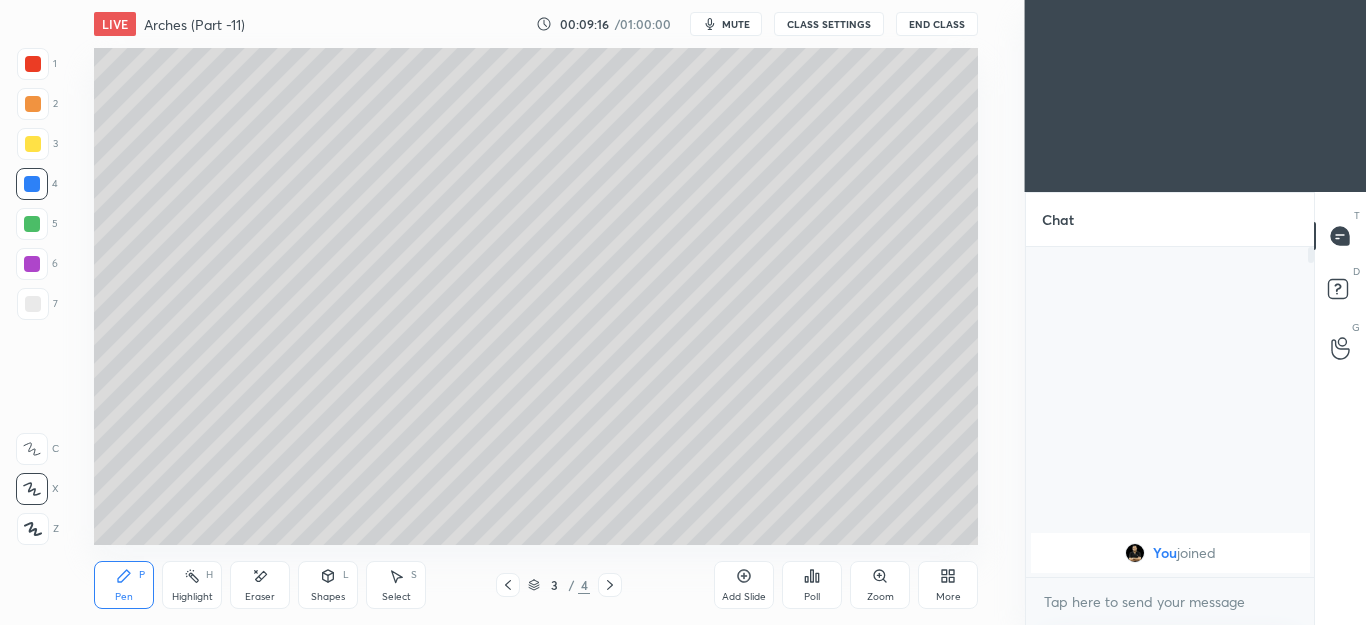 click at bounding box center (32, 224) 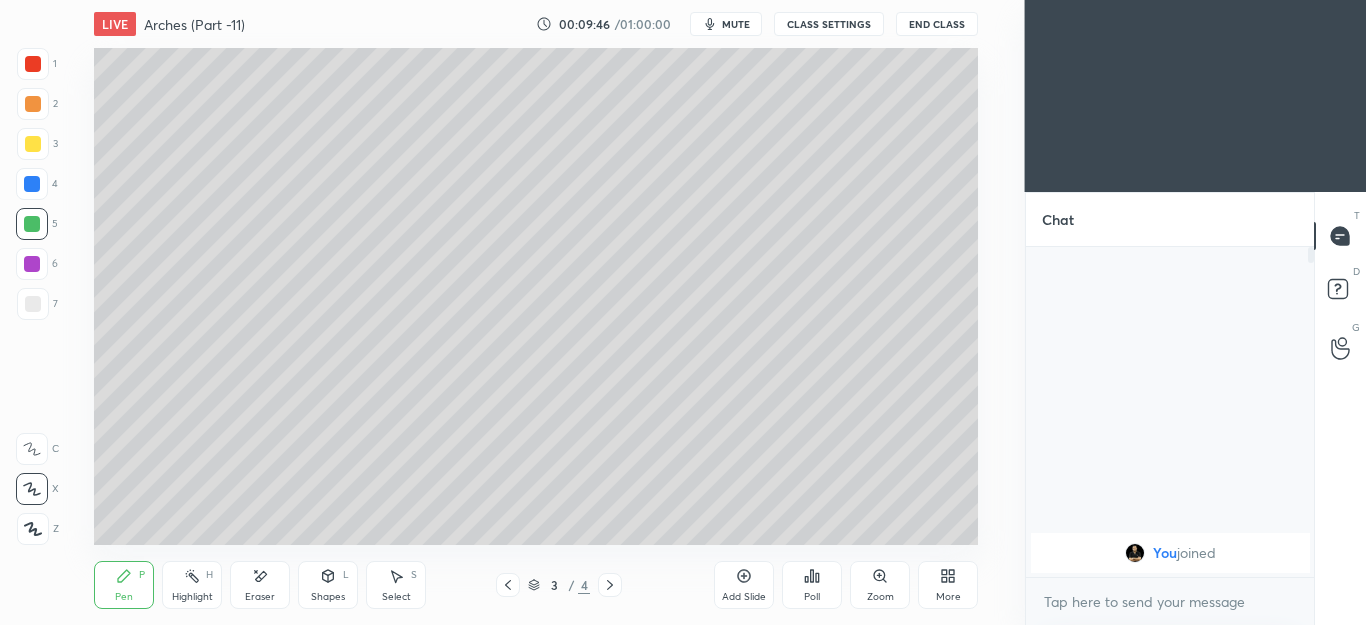 click 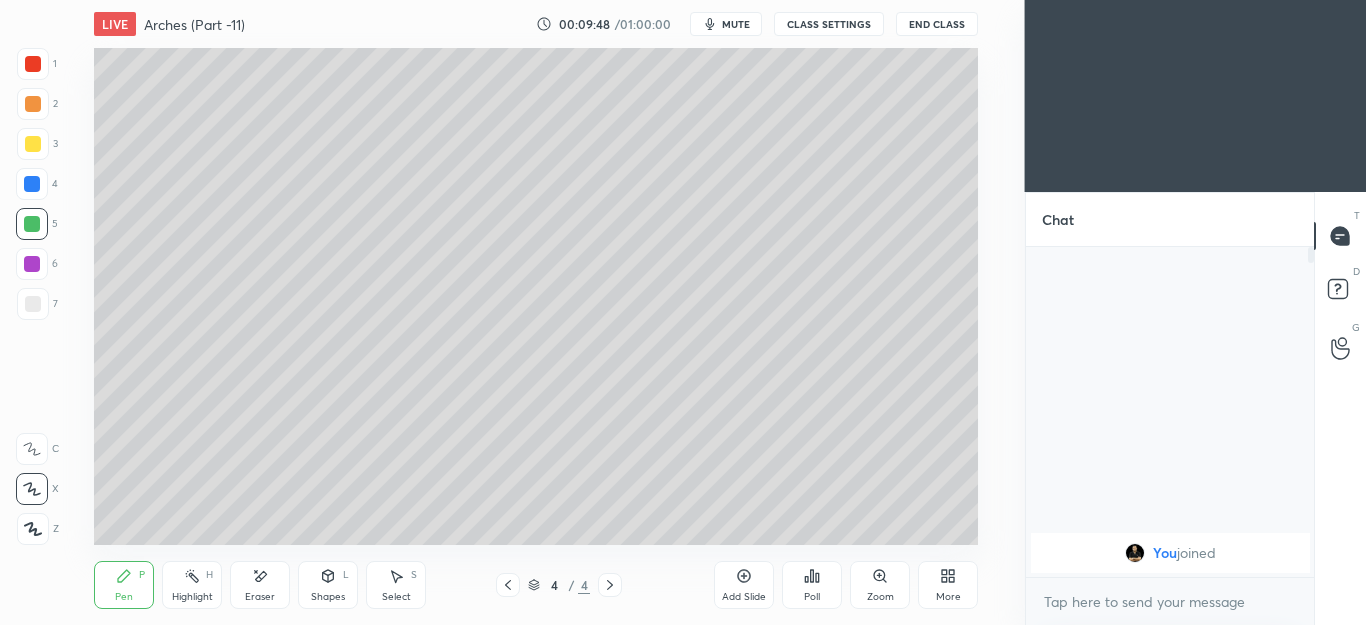 click on "Select S" at bounding box center (396, 585) 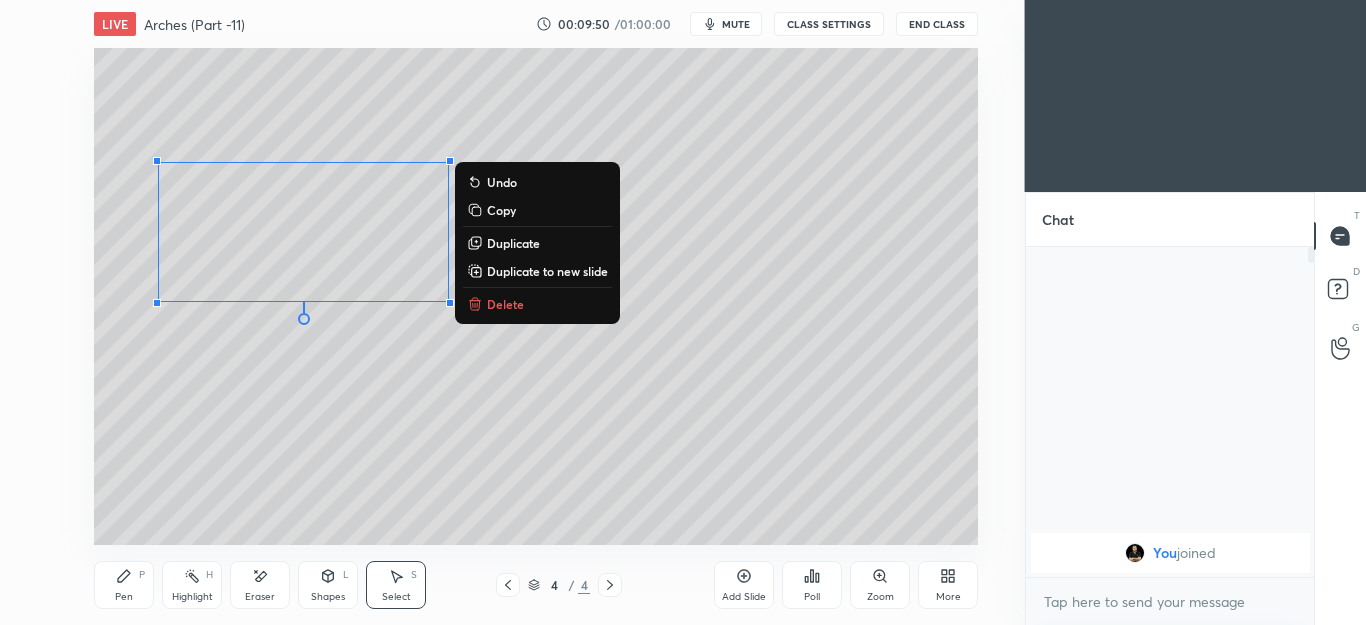 click on "Pen P" at bounding box center [124, 585] 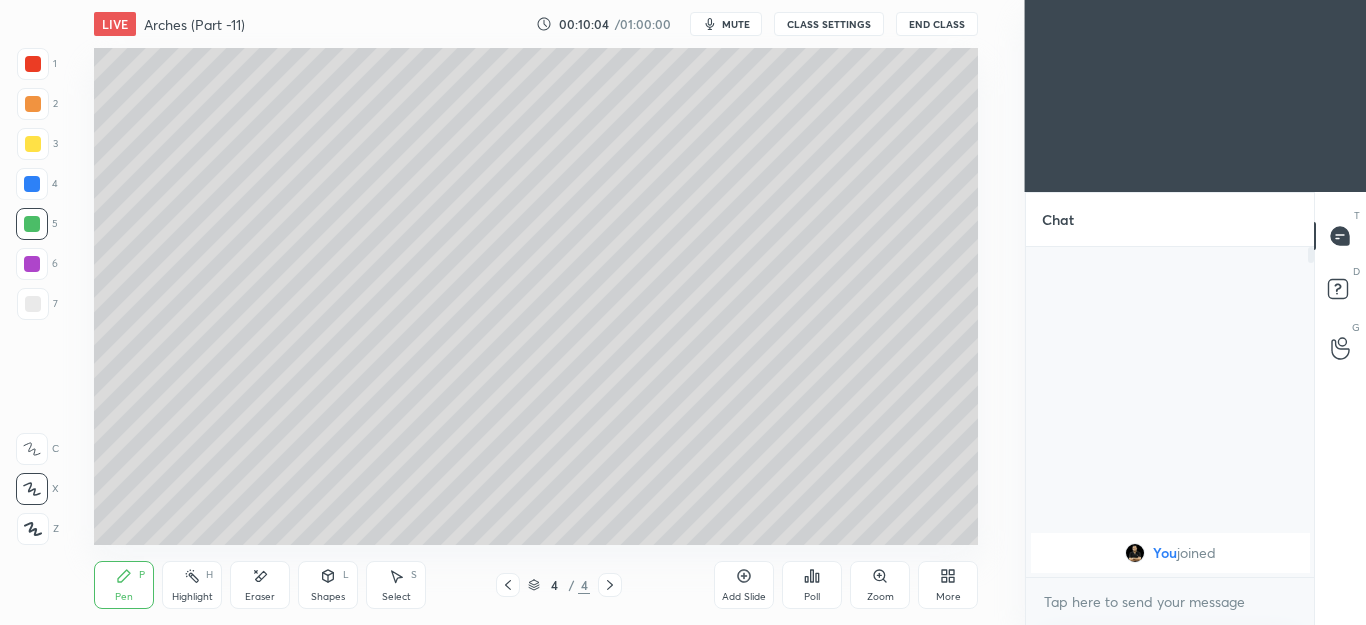 click 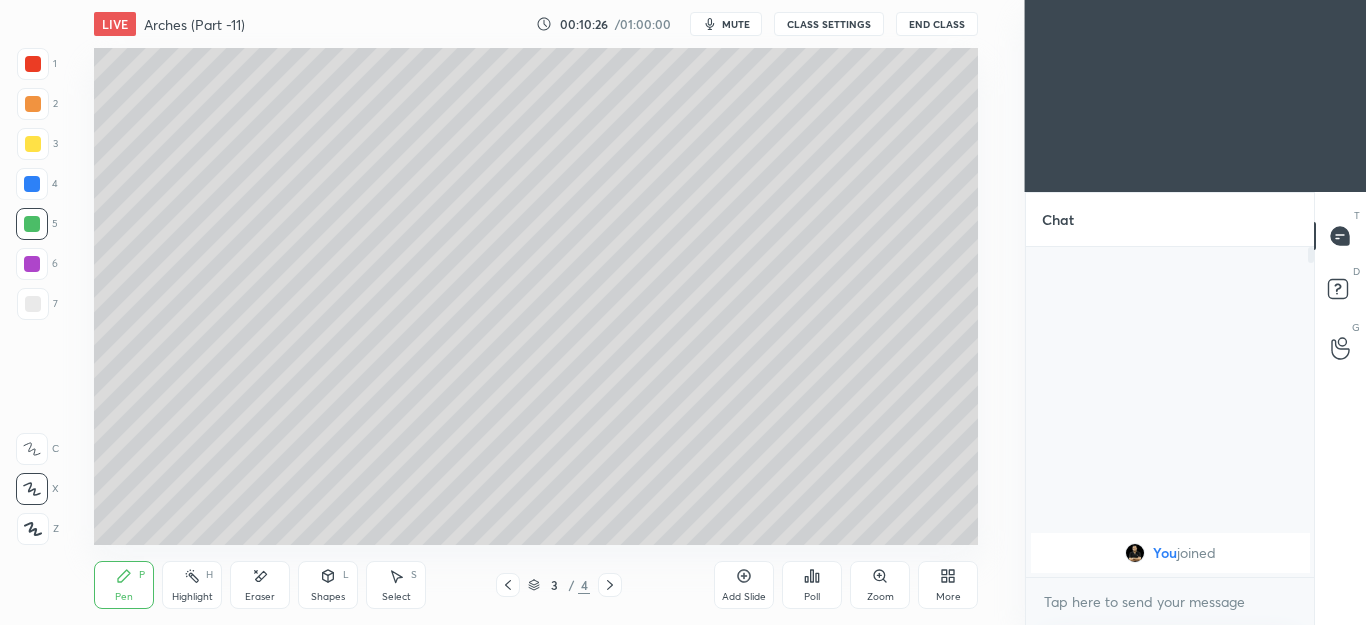click 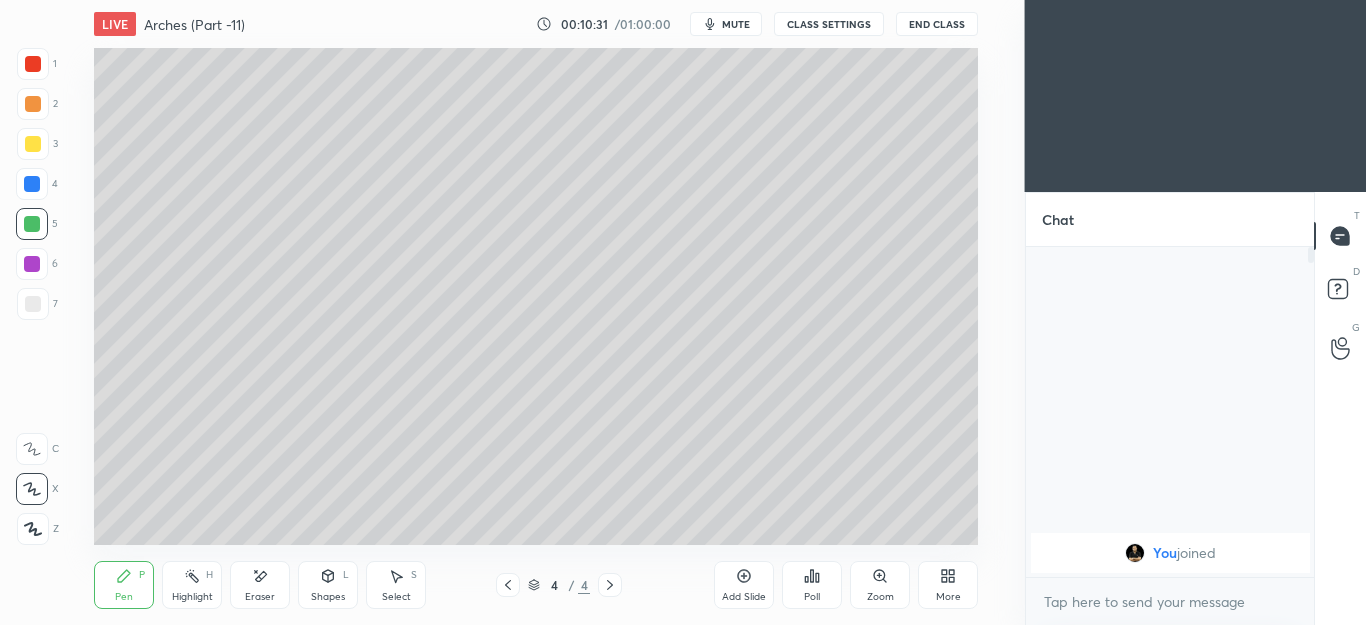 click at bounding box center (33, 104) 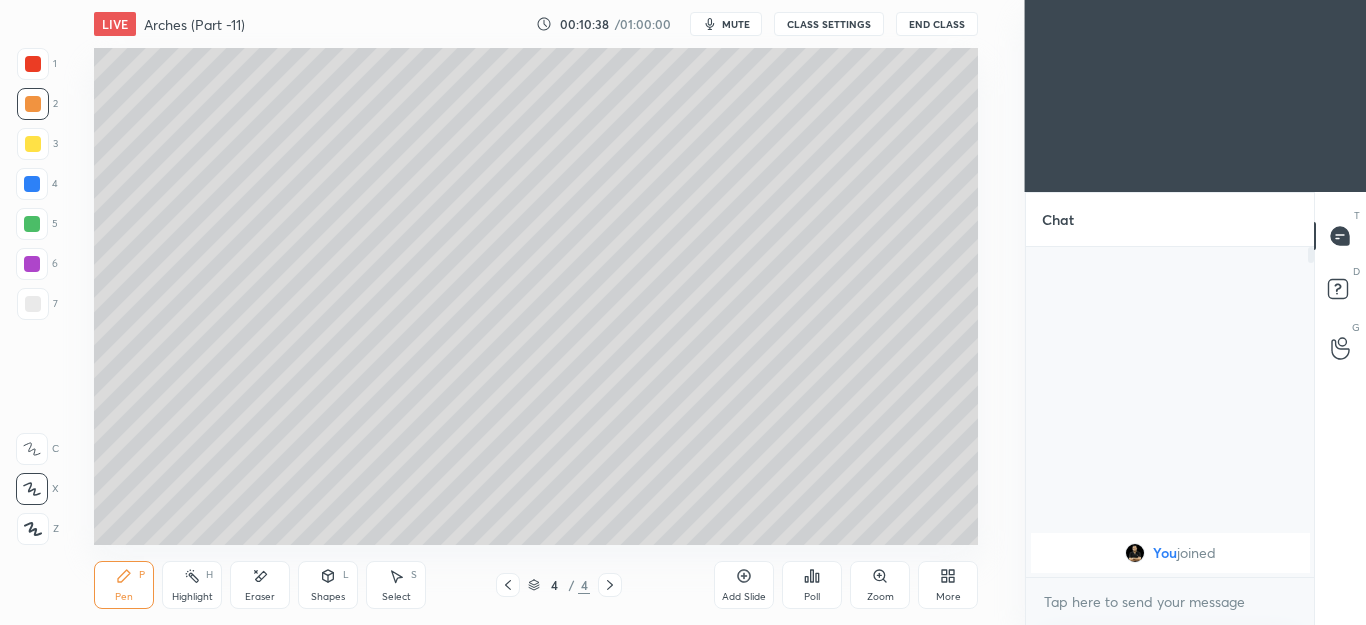 click 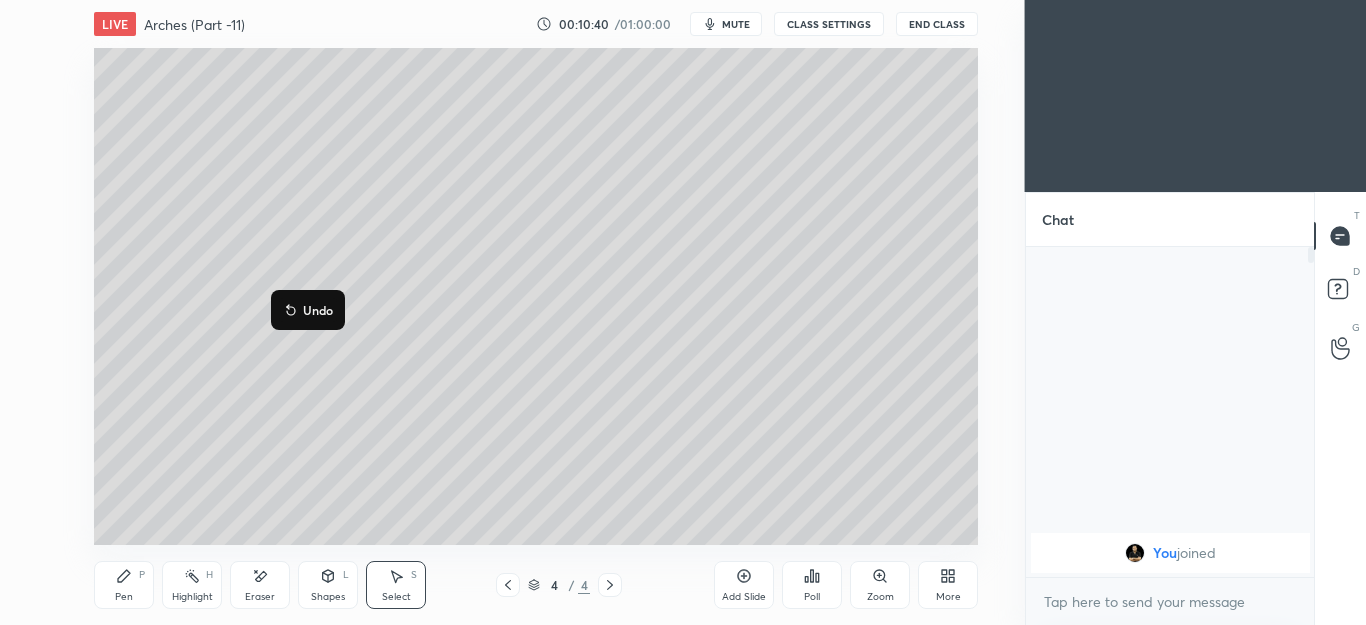 click on "Pen P" at bounding box center (124, 585) 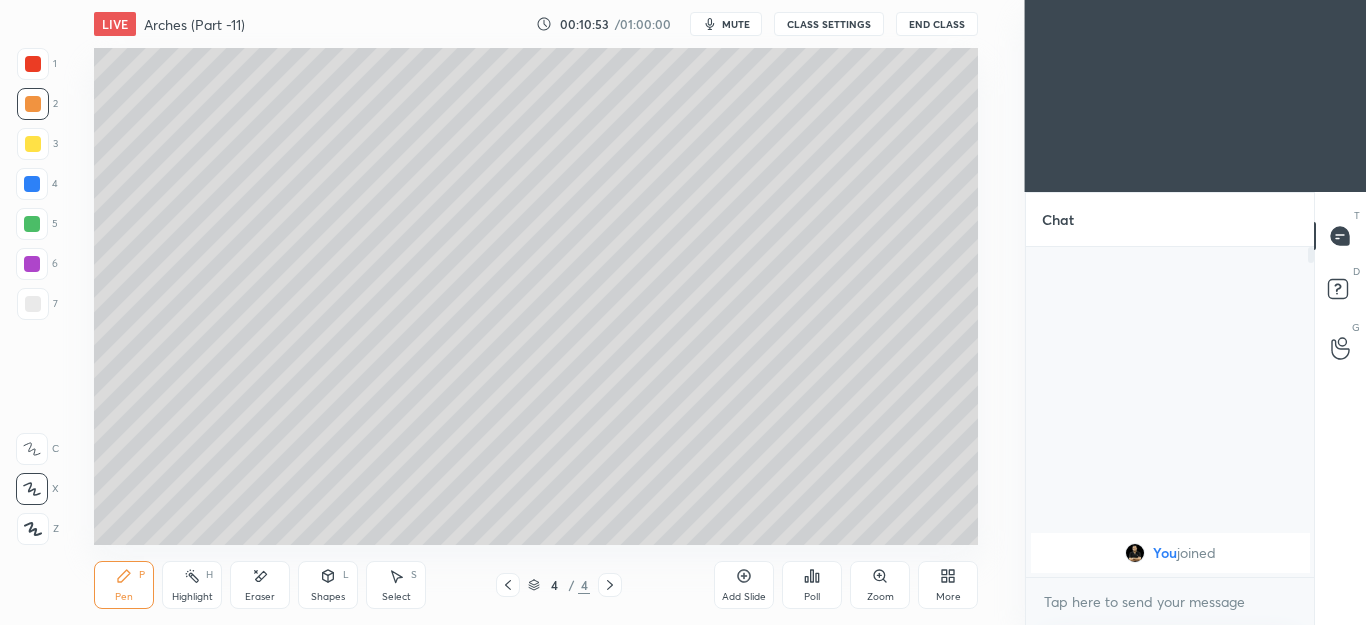 click on "Select S" at bounding box center (396, 585) 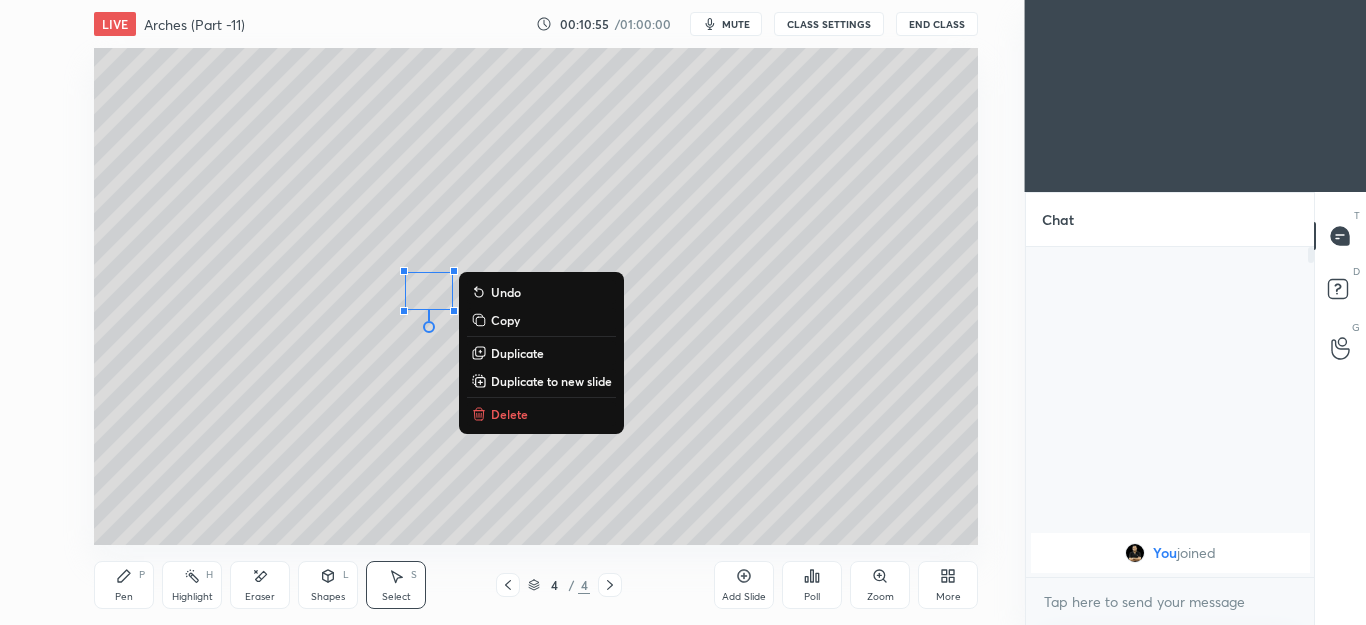 click on "Delete" at bounding box center [509, 414] 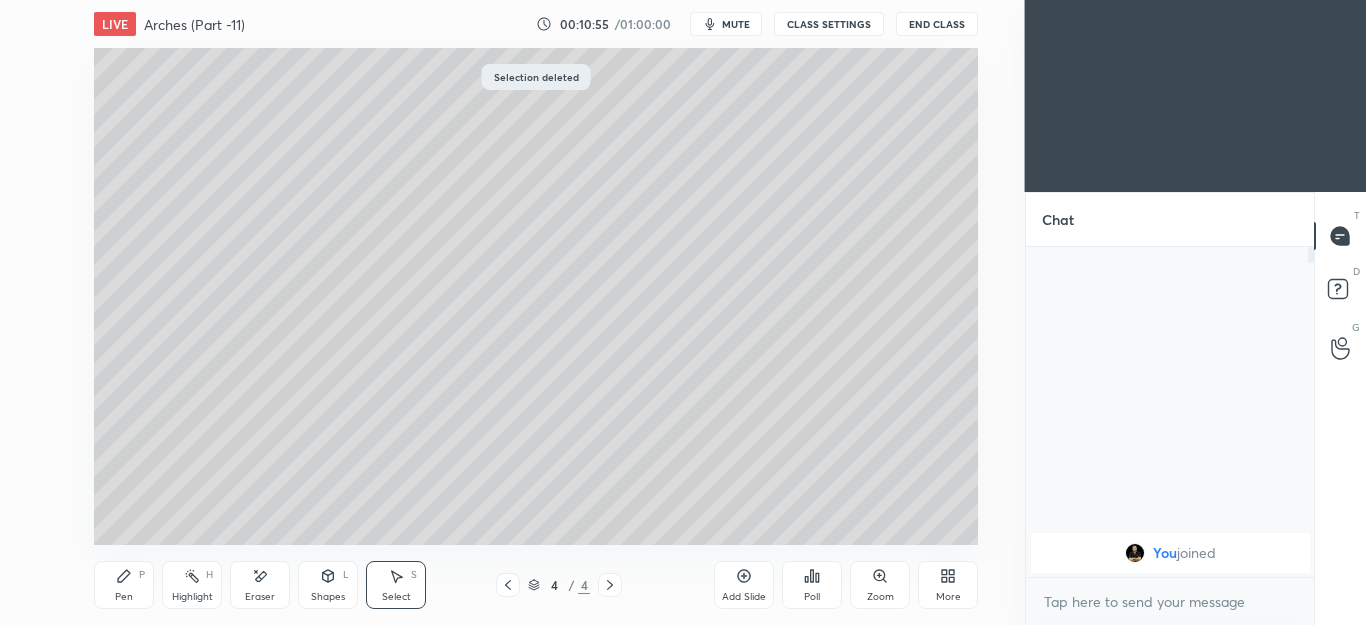 click on "Pen P" at bounding box center [124, 585] 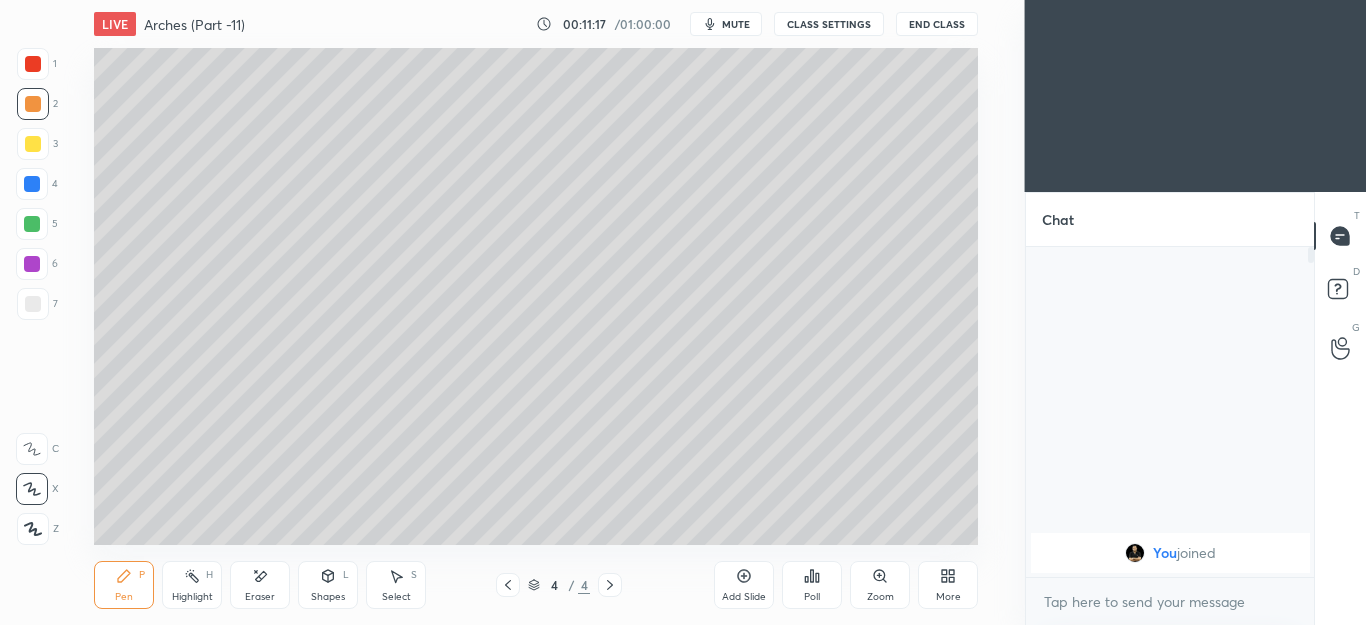 click 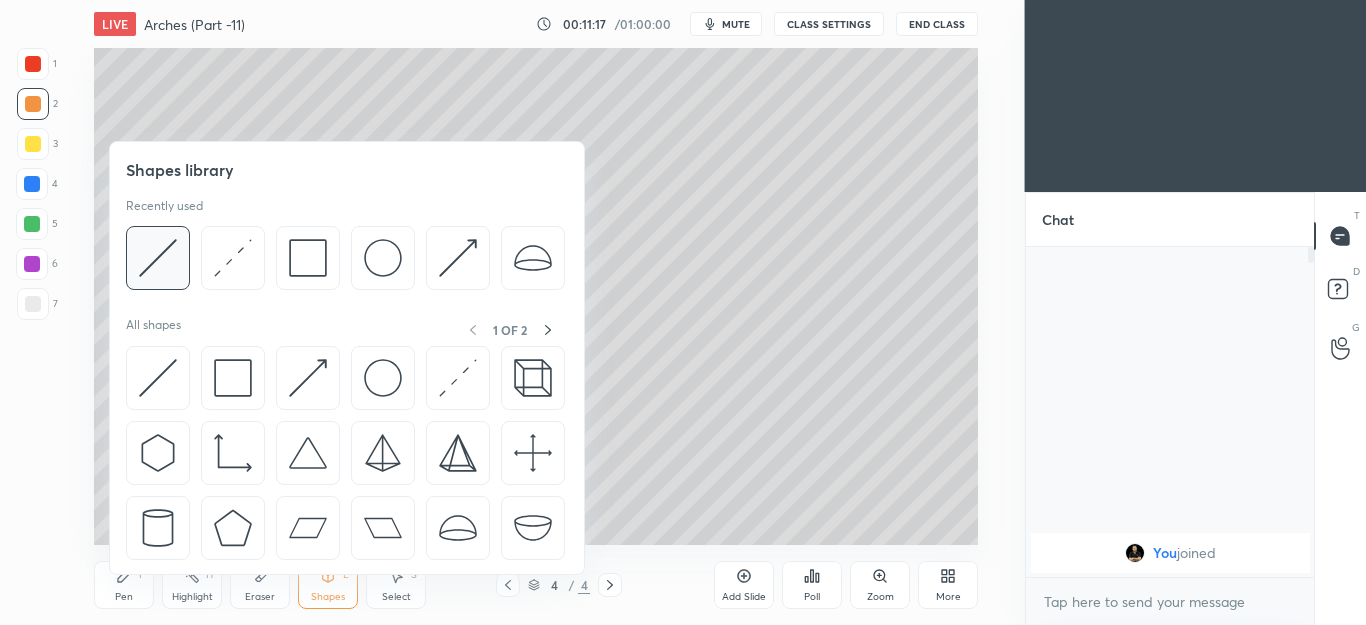 click at bounding box center (158, 258) 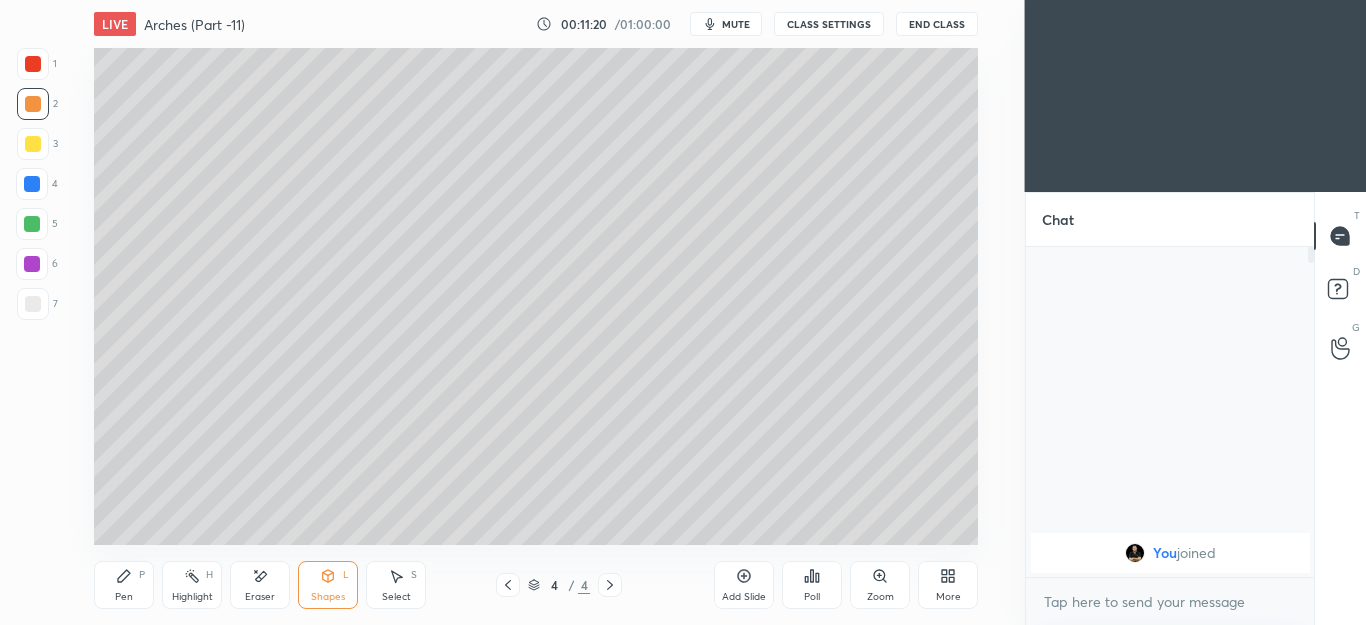 click on "P" at bounding box center (142, 575) 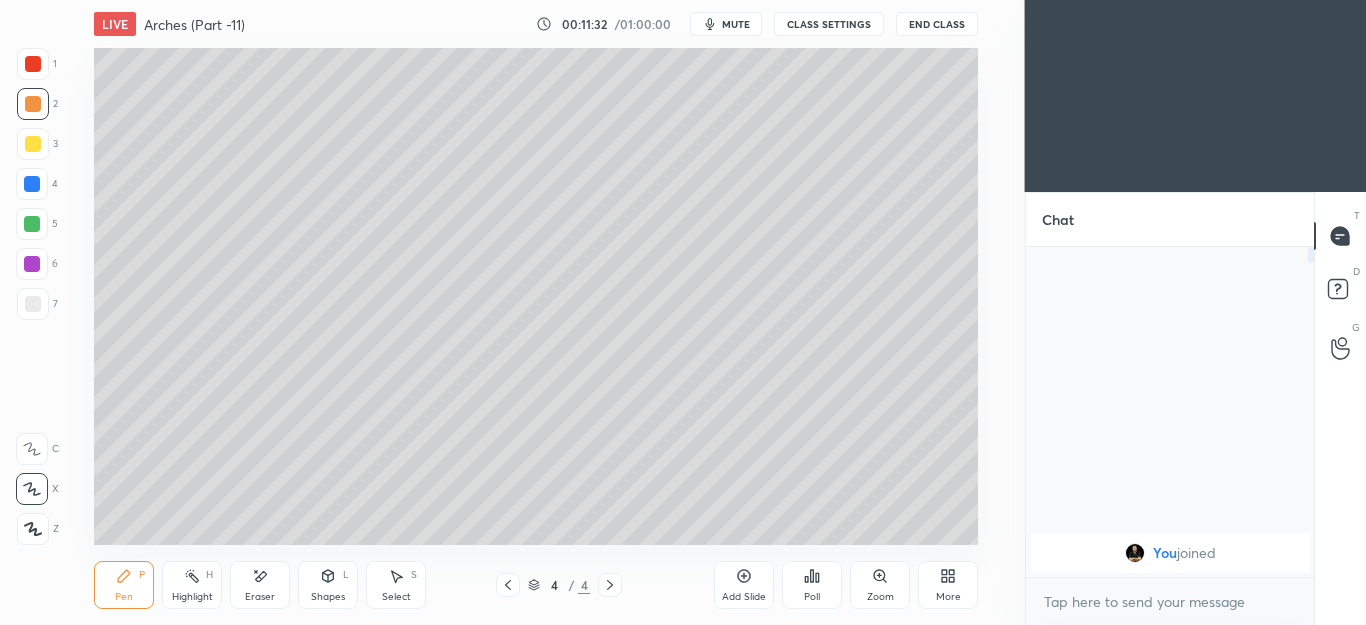 click on "Shapes L" at bounding box center [328, 585] 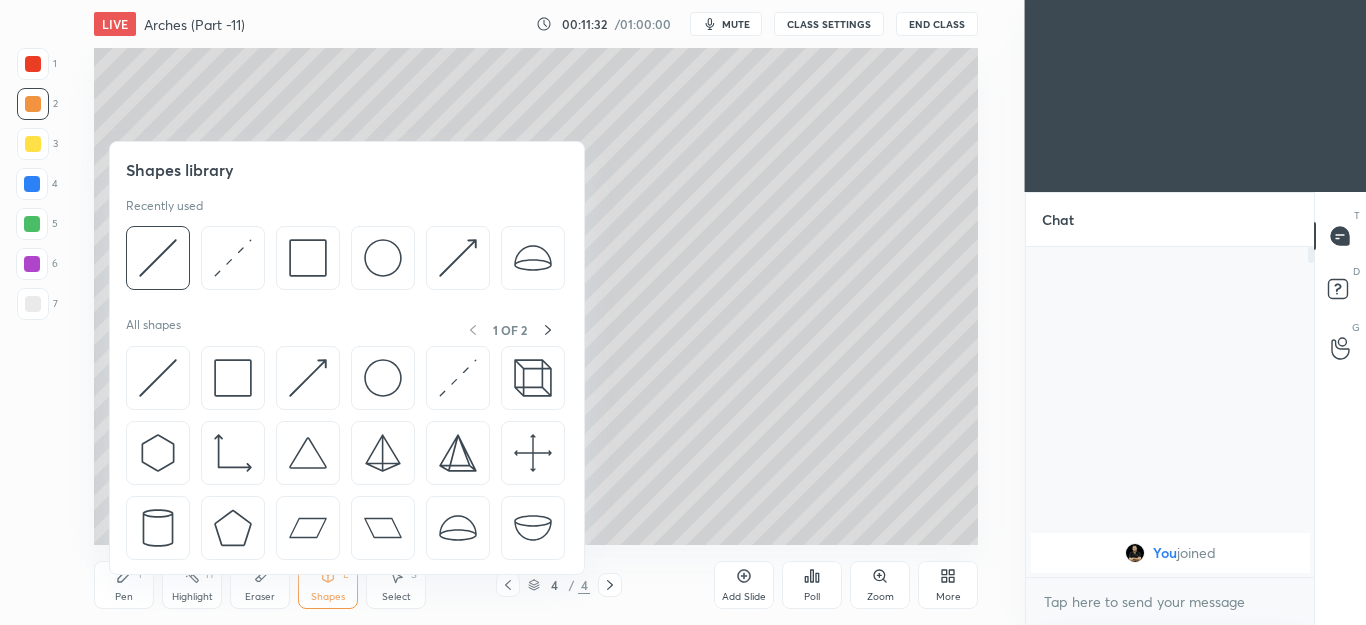 click at bounding box center [158, 258] 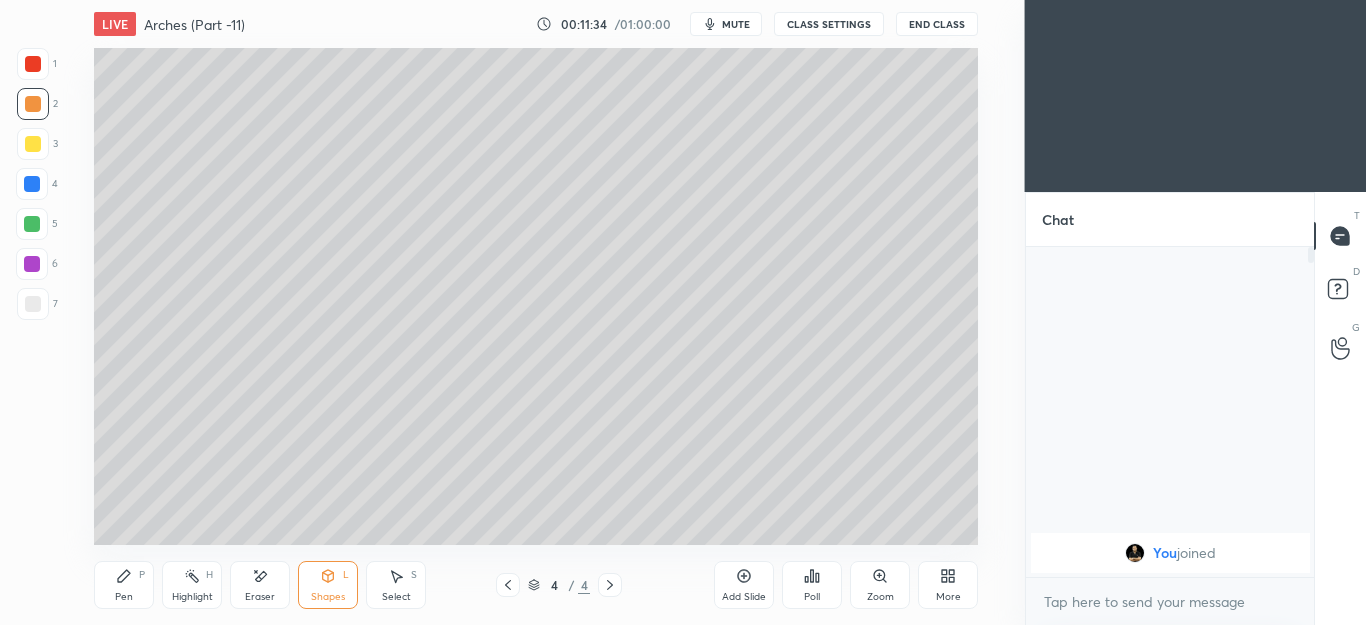 click on "Pen P" at bounding box center (124, 585) 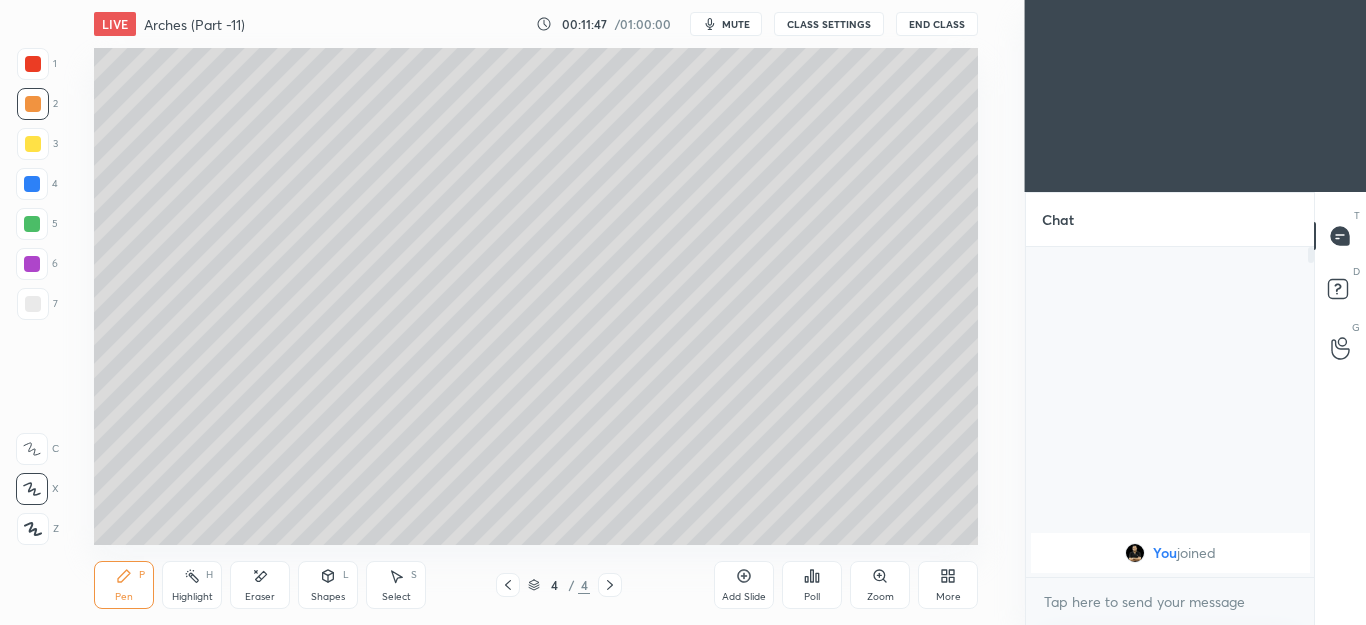 click on "Eraser" at bounding box center [260, 585] 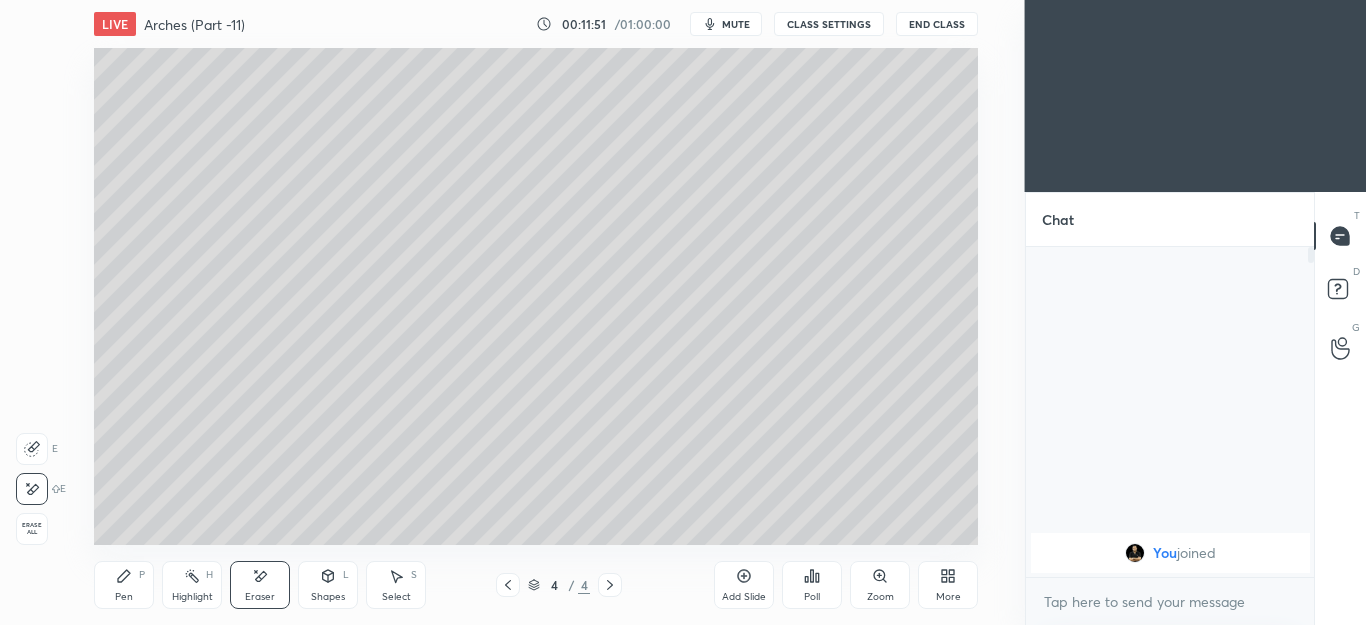 click on "Pen P" at bounding box center (124, 585) 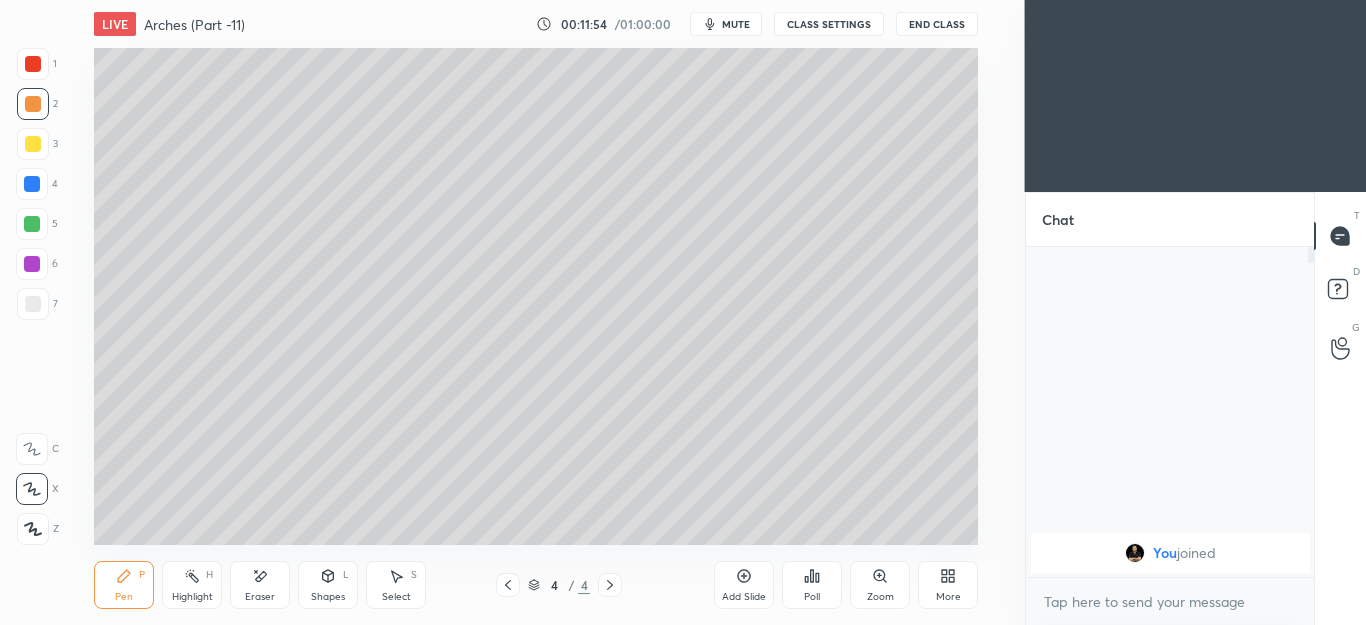 click 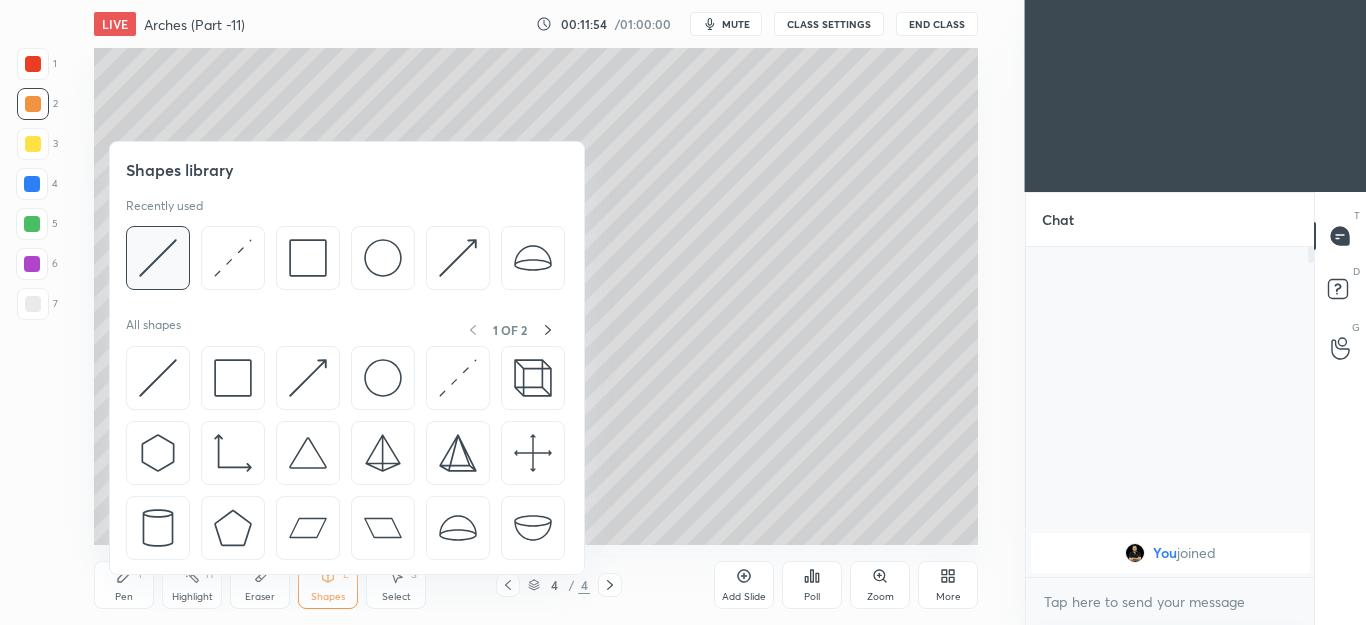 click at bounding box center (158, 258) 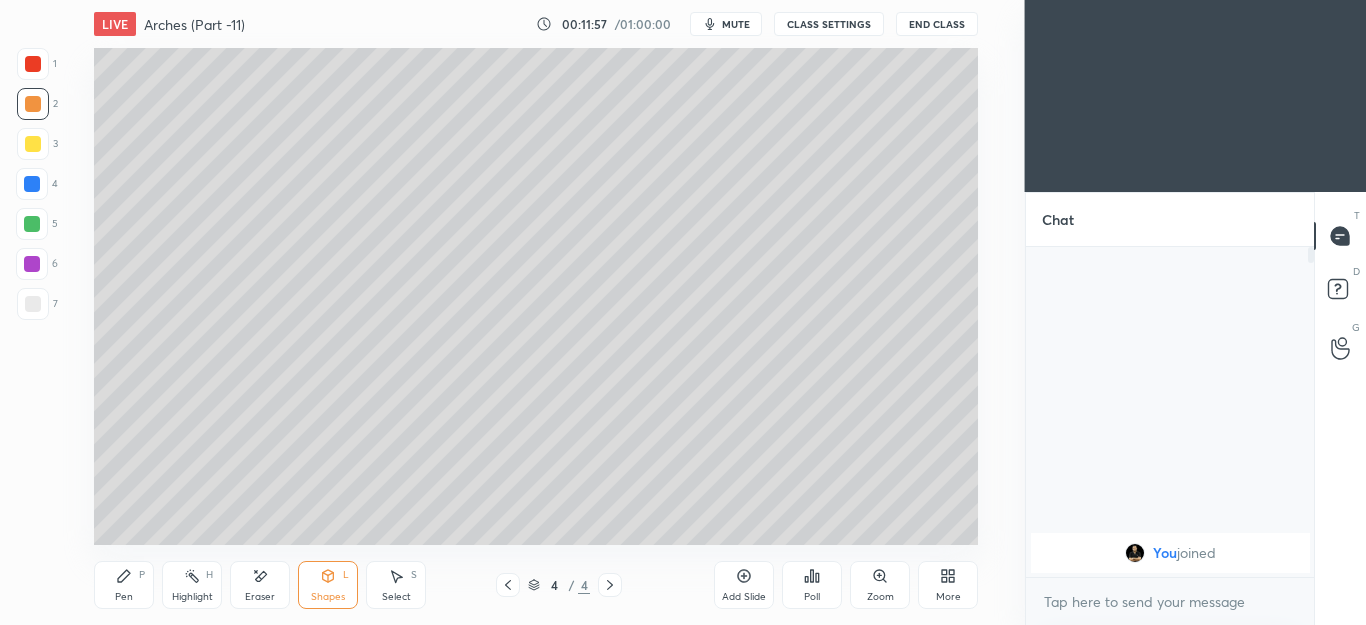 click on "Pen P" at bounding box center (124, 585) 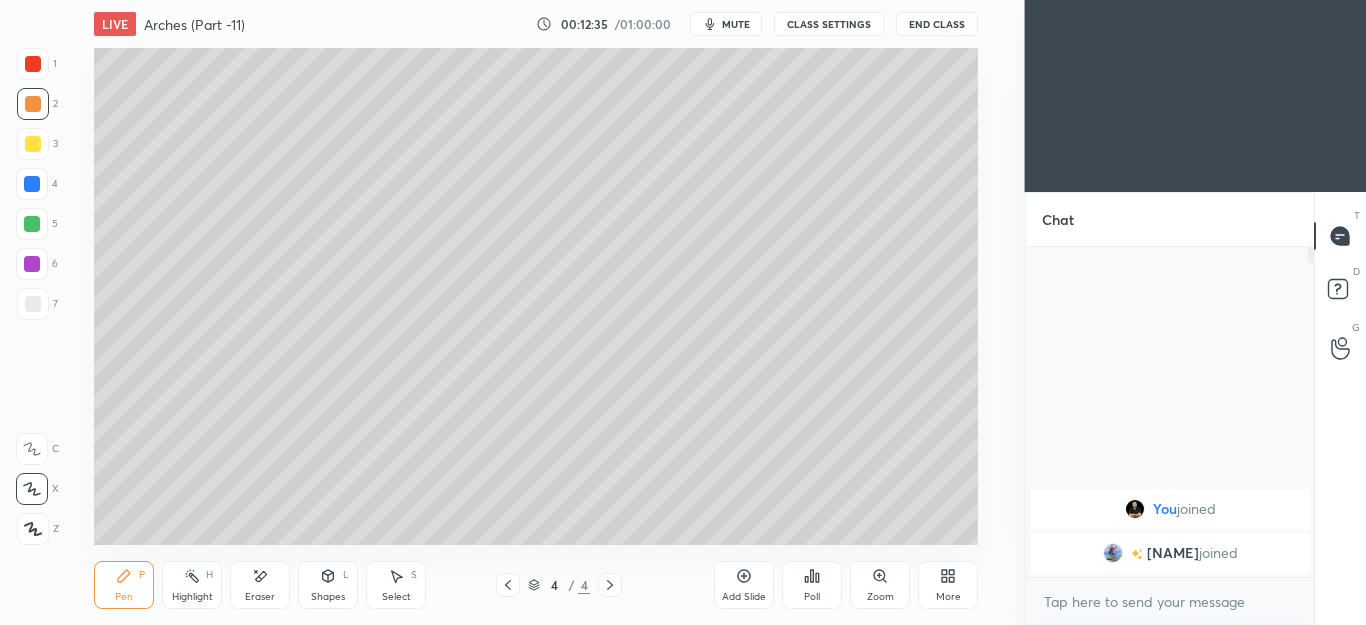 click on "Shapes" at bounding box center [328, 597] 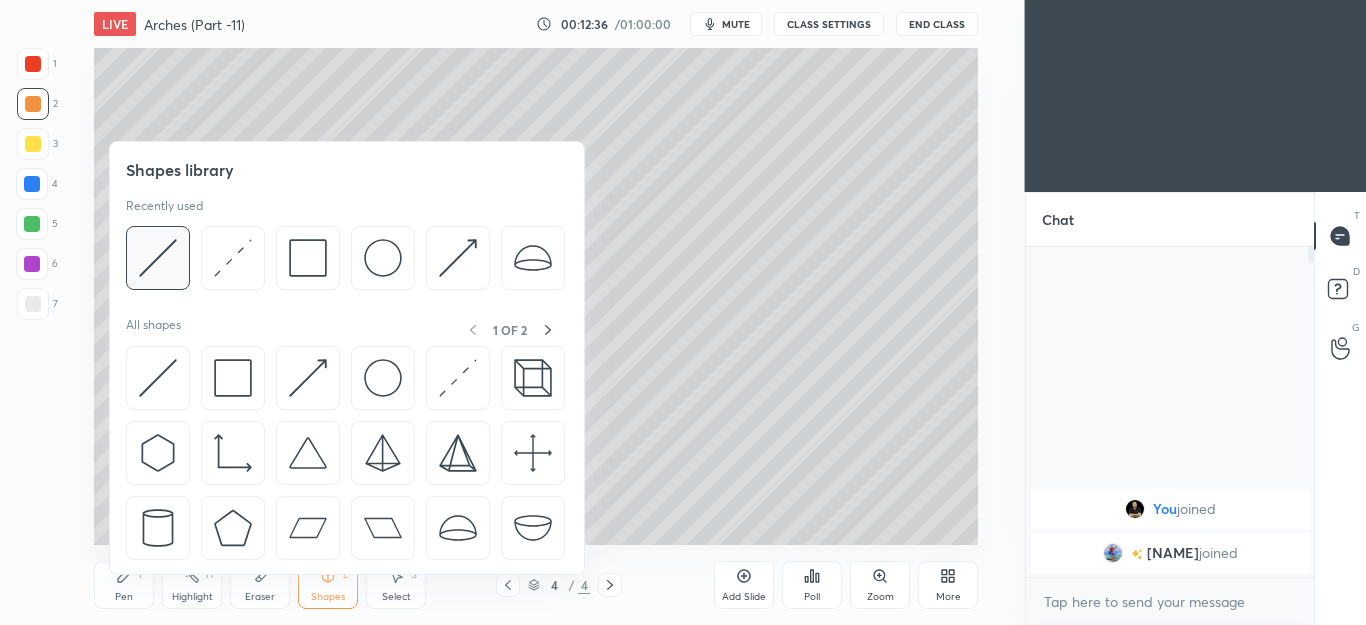 click at bounding box center (158, 258) 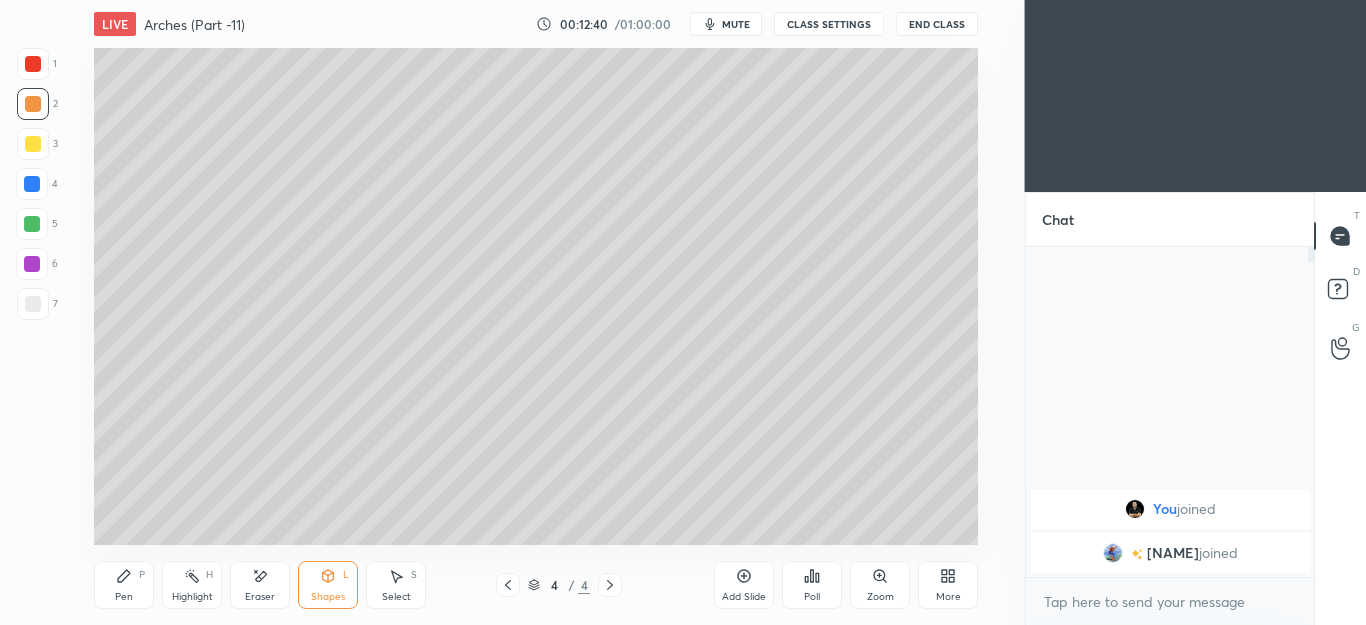 click on "Pen P" at bounding box center (124, 585) 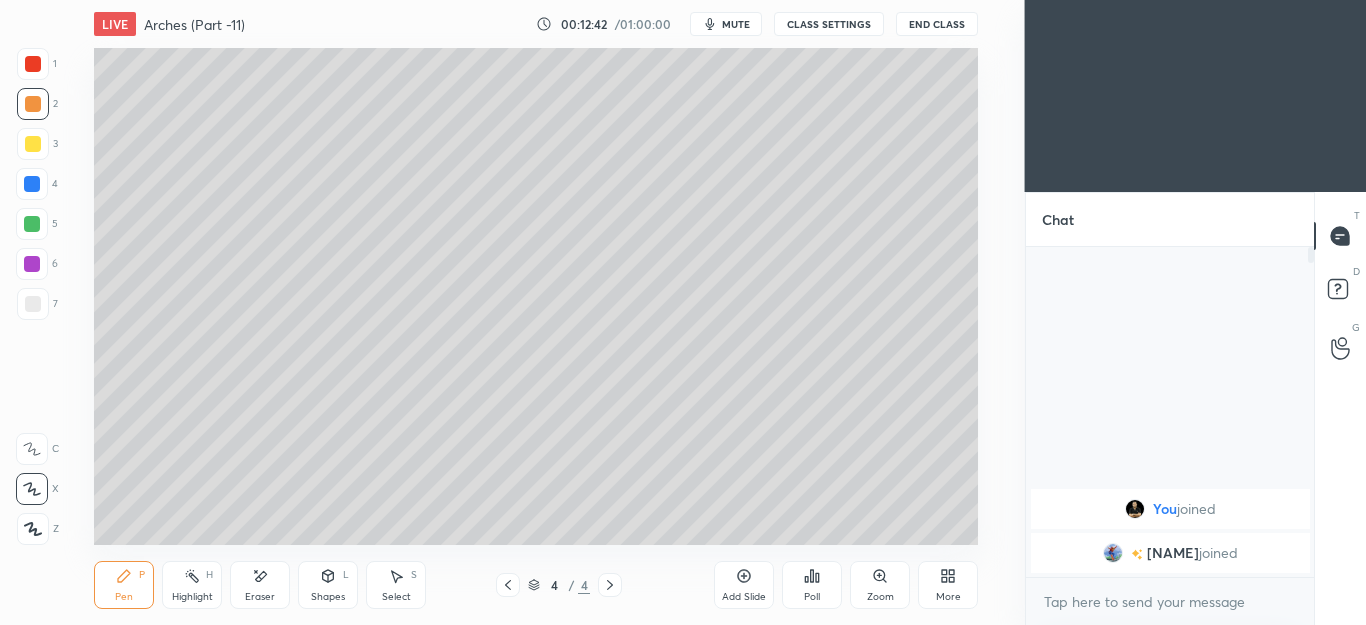 click 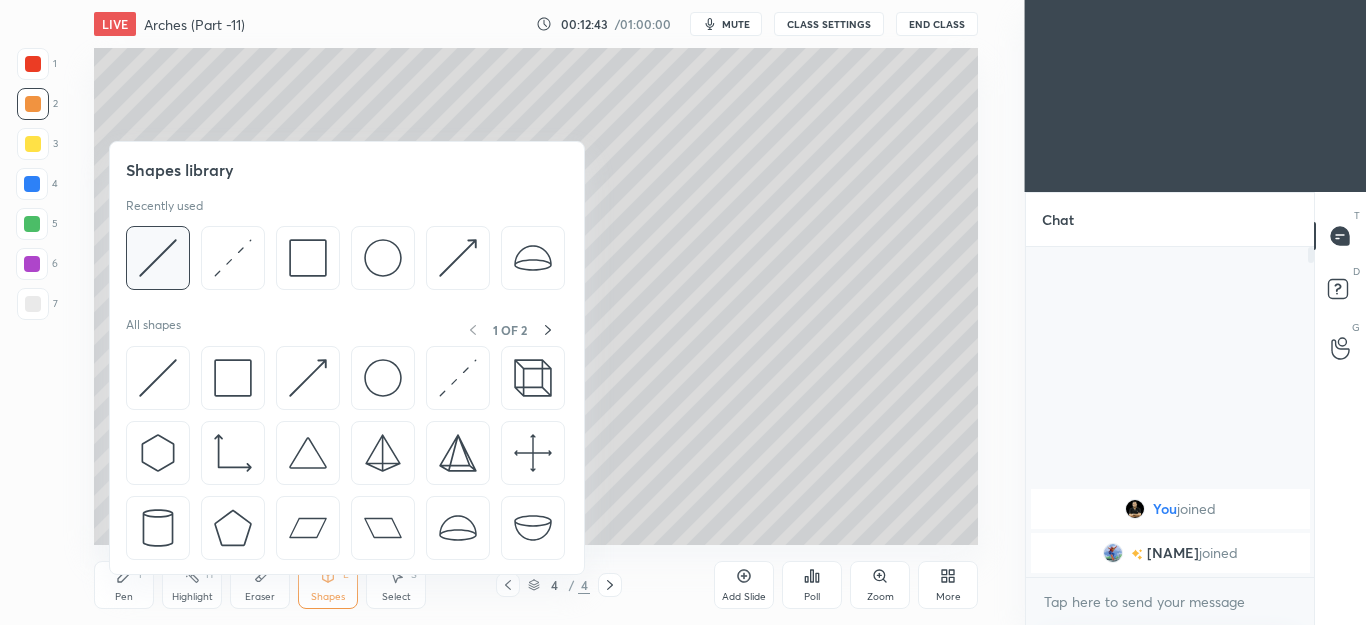 click at bounding box center [158, 258] 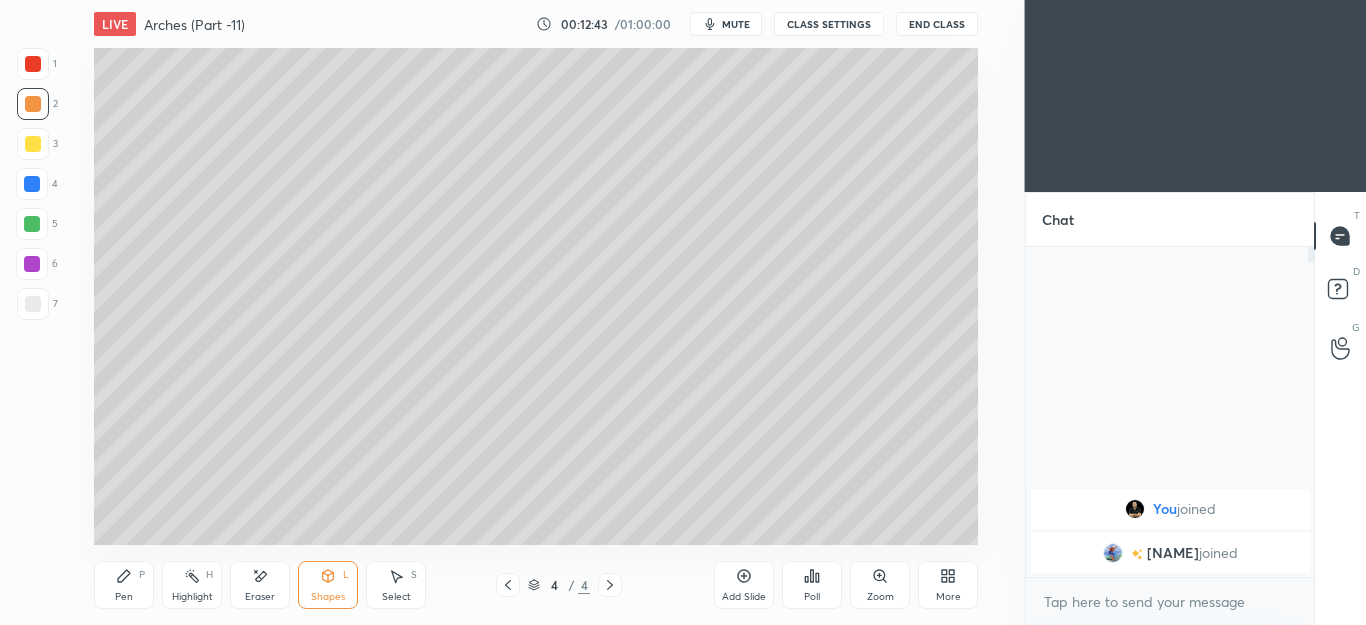 click at bounding box center [32, 184] 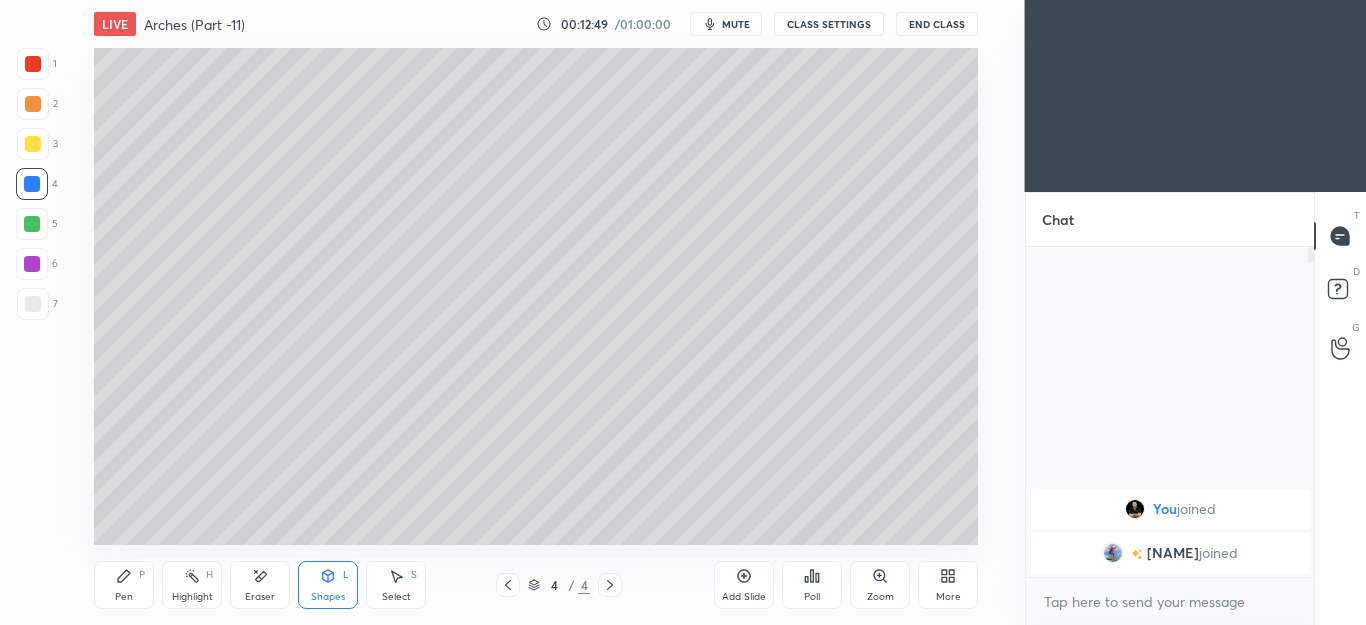 click on "Pen P" at bounding box center [124, 585] 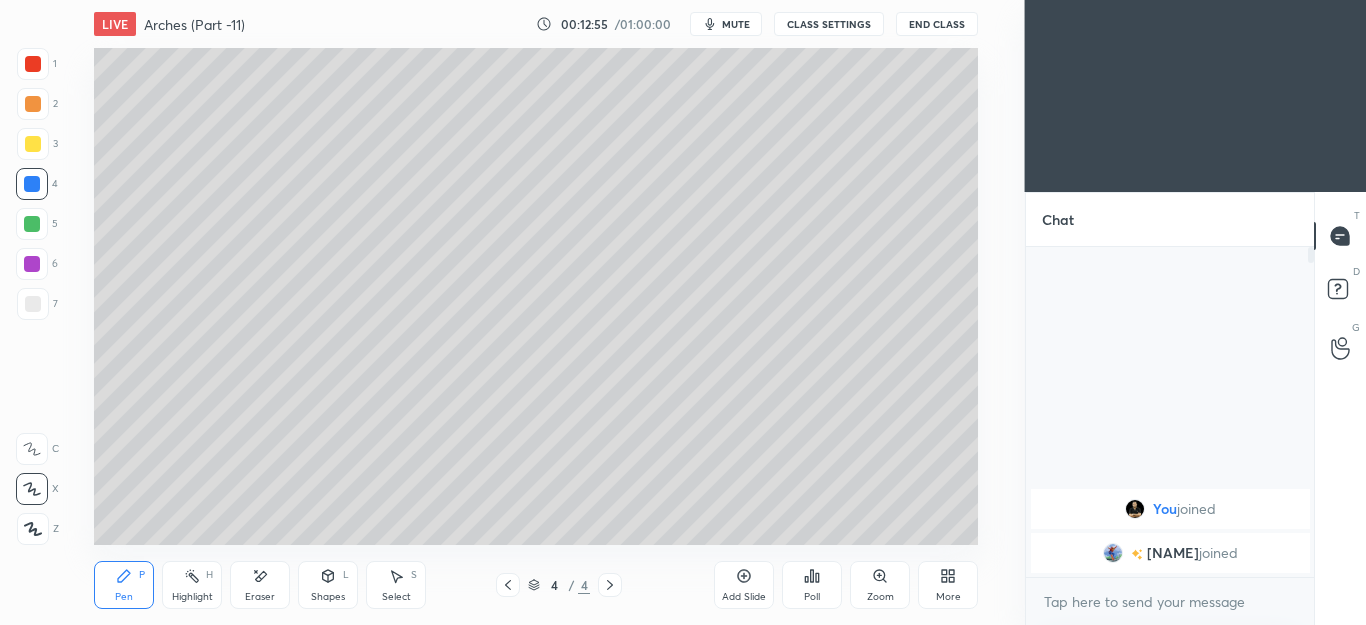click 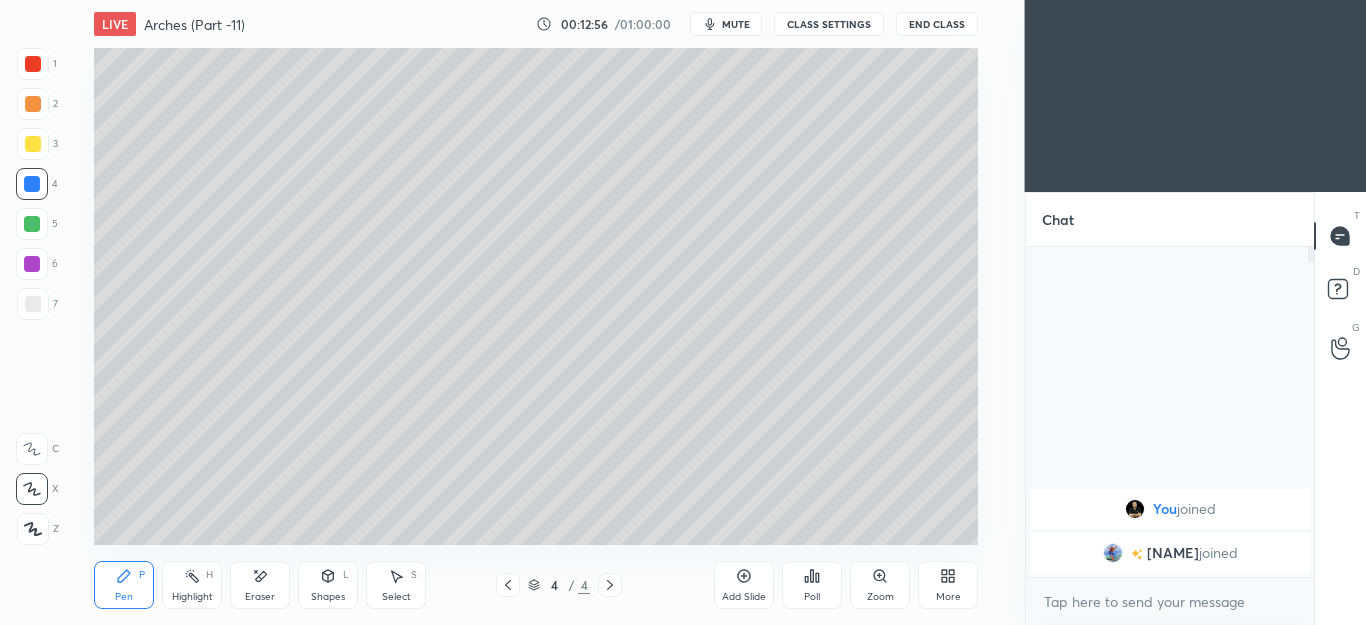 click 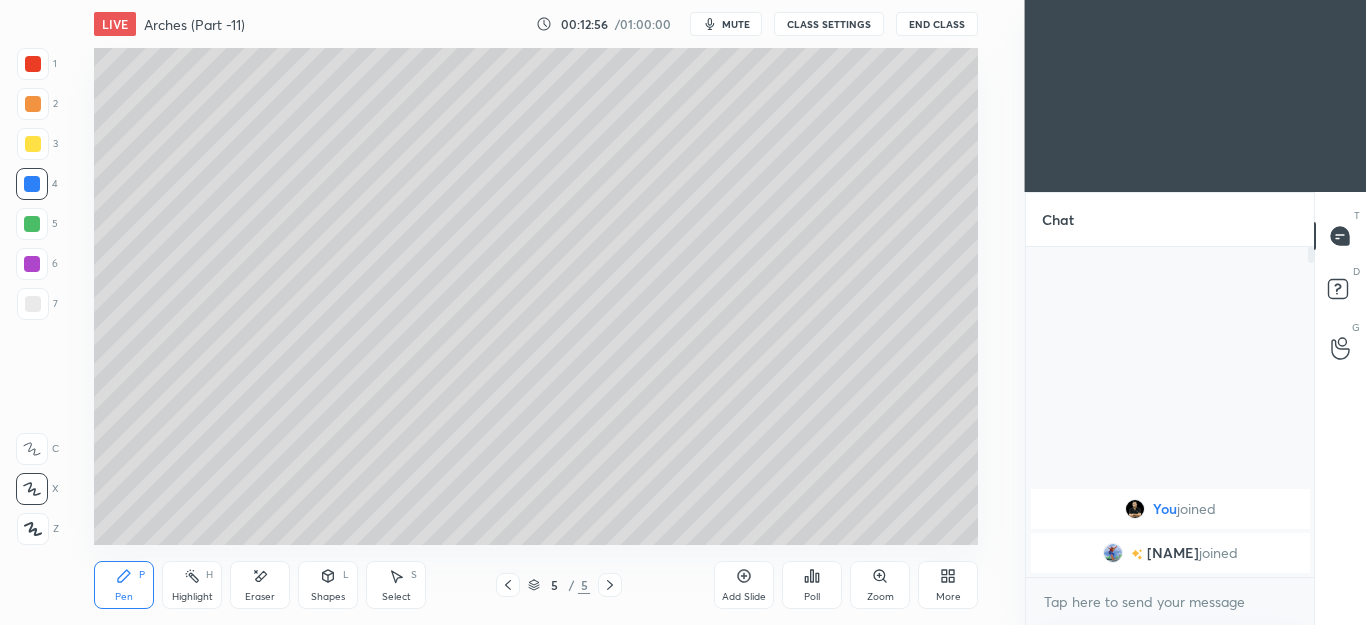click at bounding box center [33, 104] 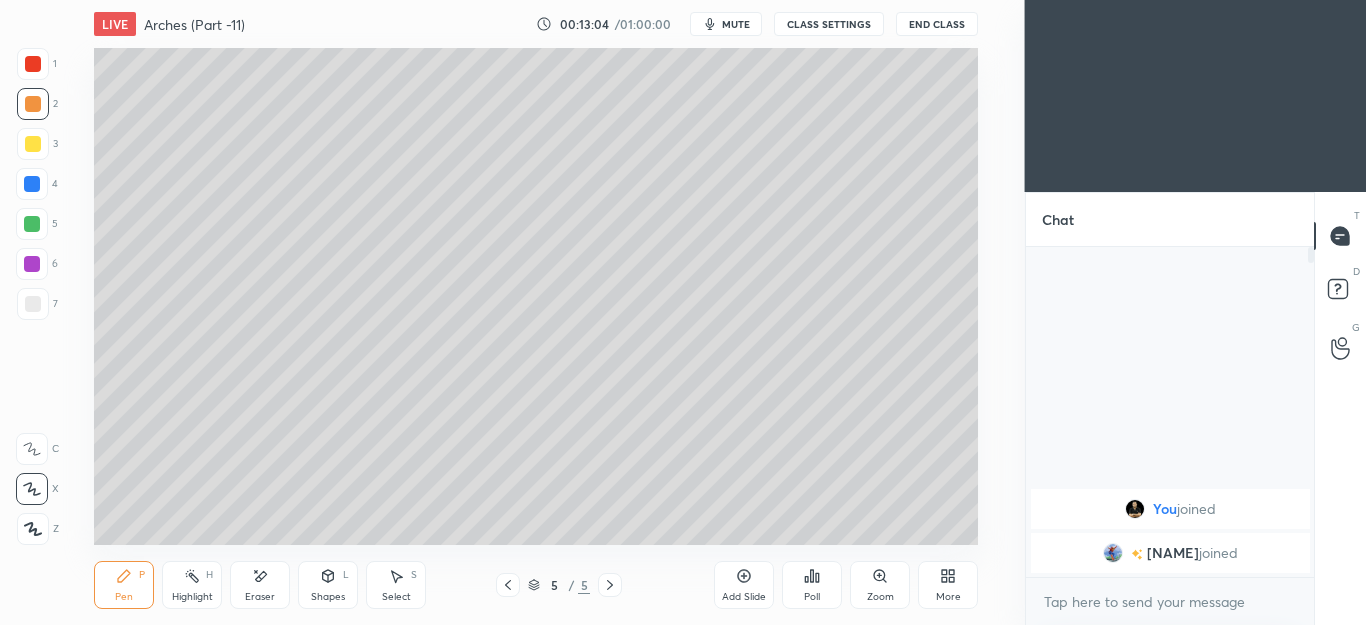 click 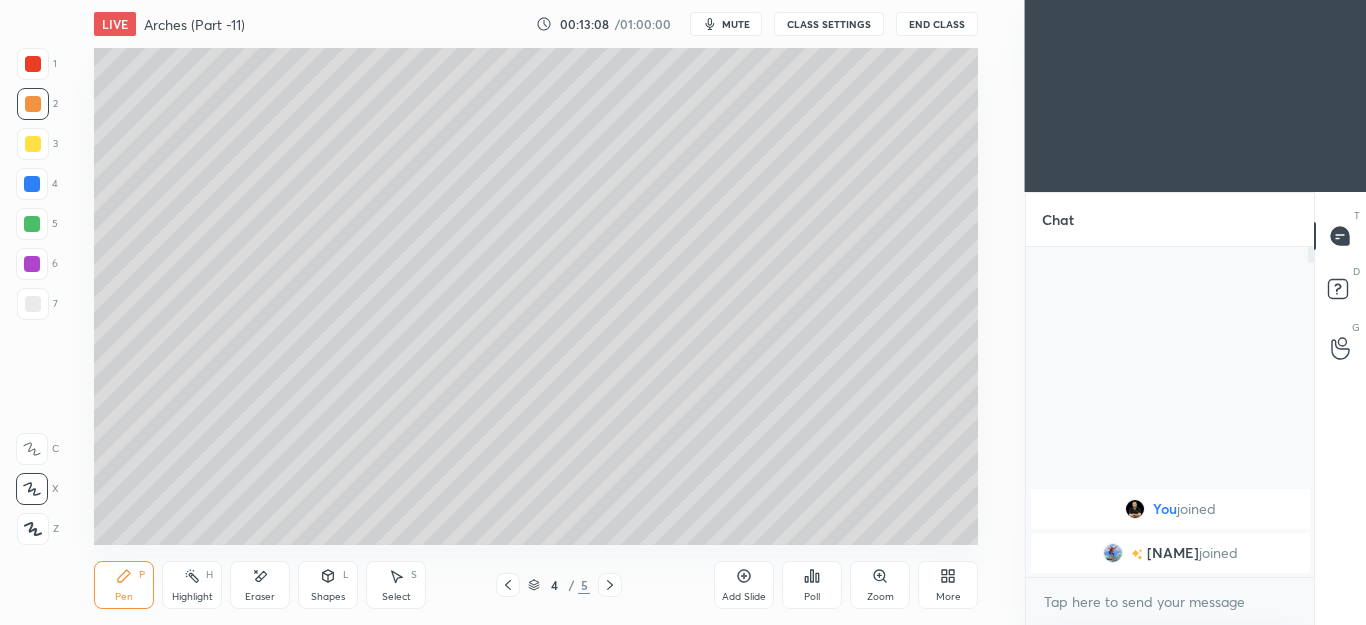 click at bounding box center [610, 585] 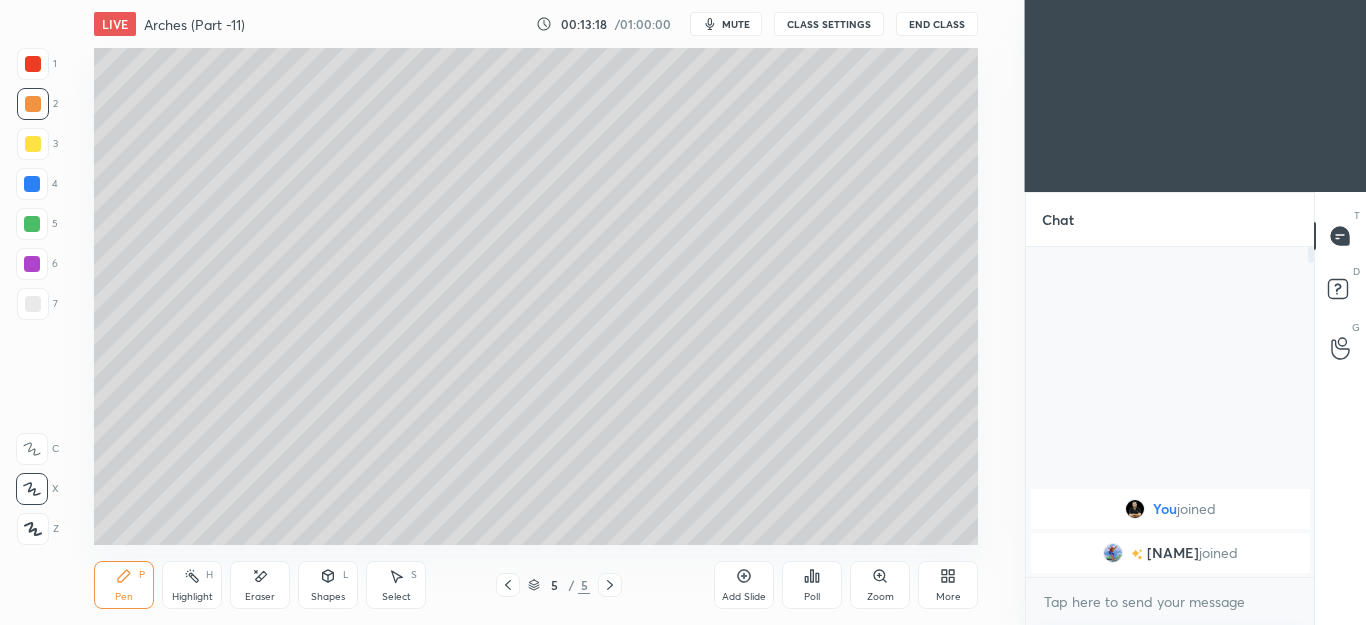 click 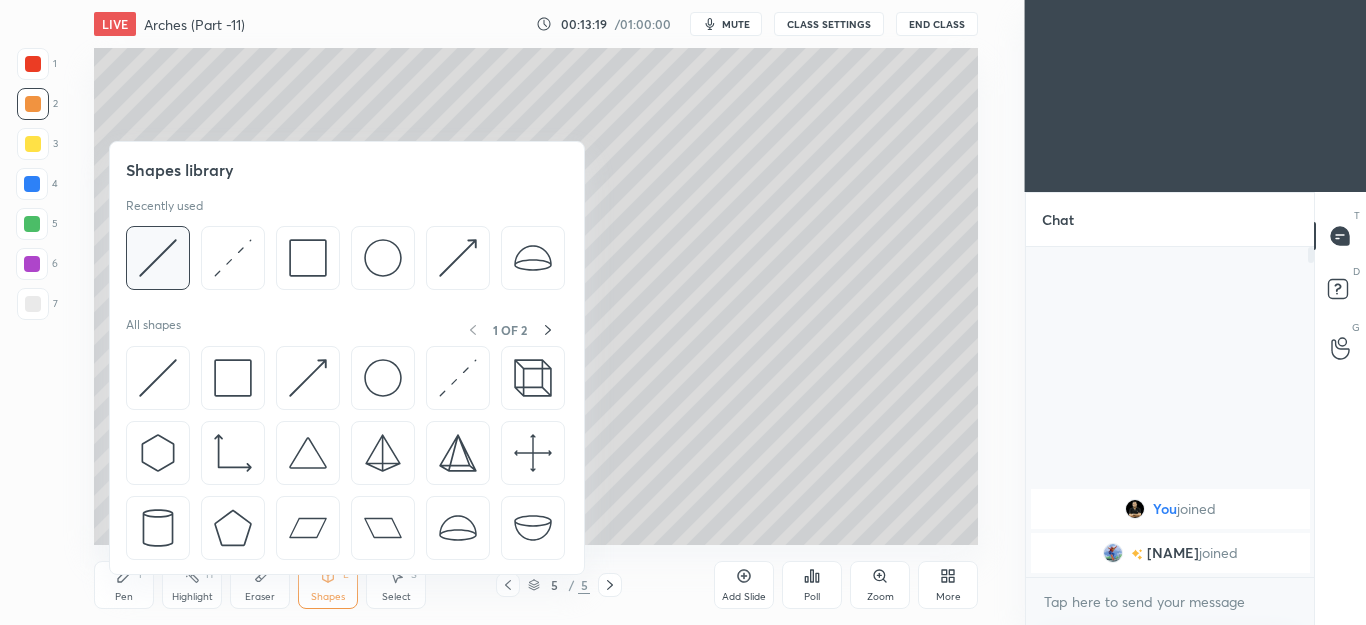 click at bounding box center (158, 258) 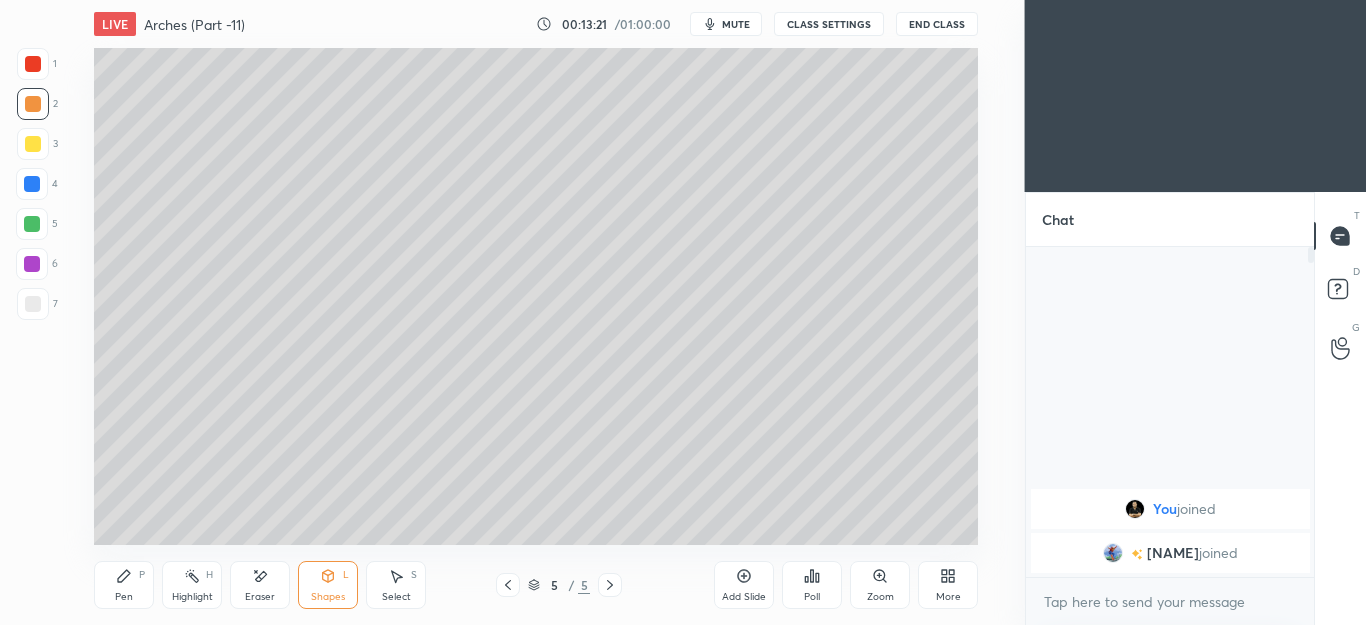 click on "Pen P" at bounding box center (124, 585) 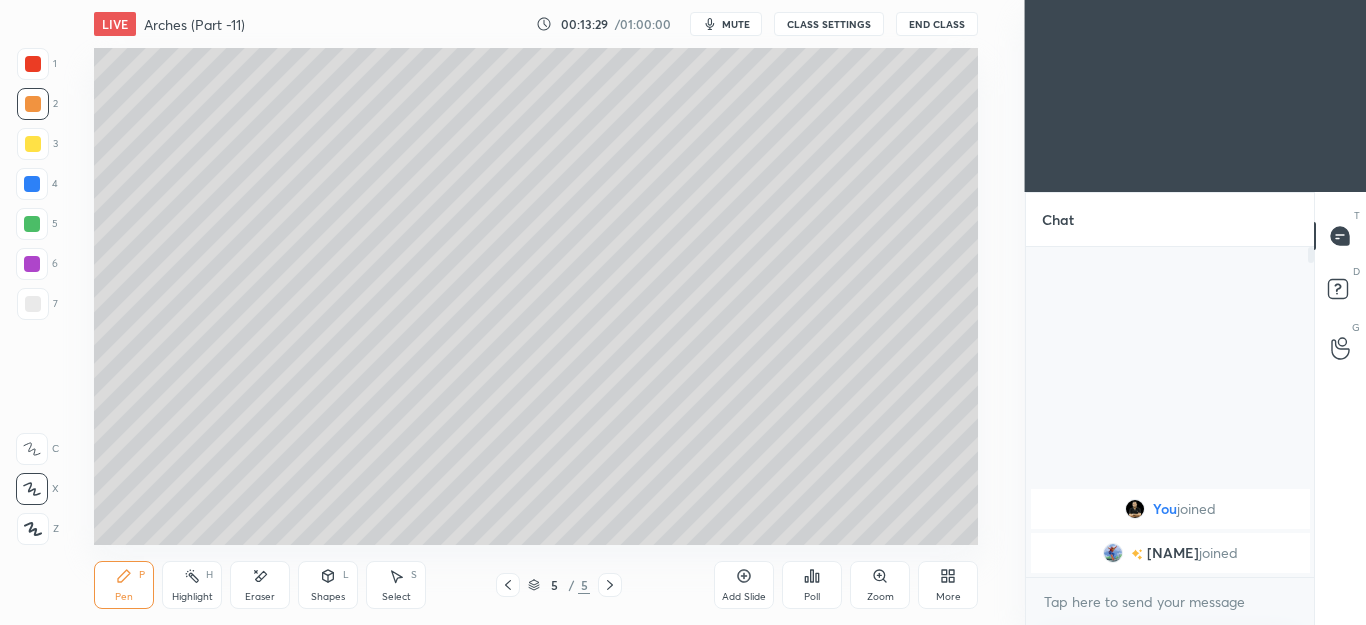 click 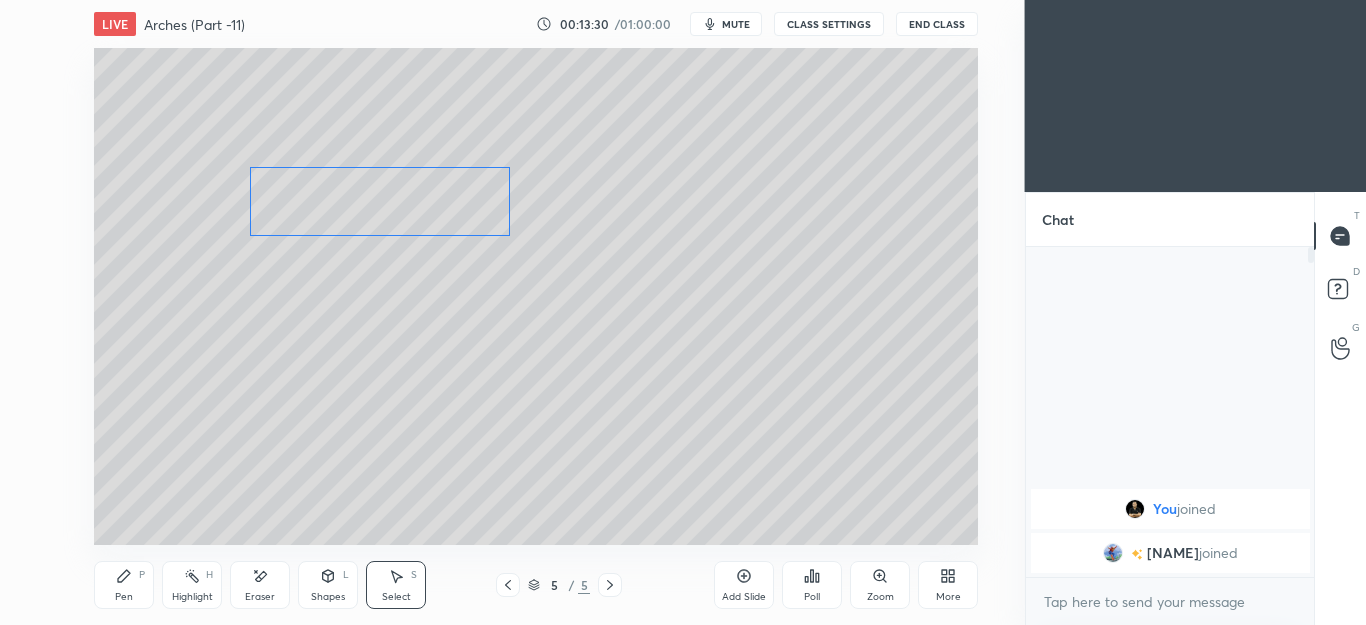 click on "0 ° Undo Copy Duplicate Duplicate to new slide Delete" at bounding box center (536, 296) 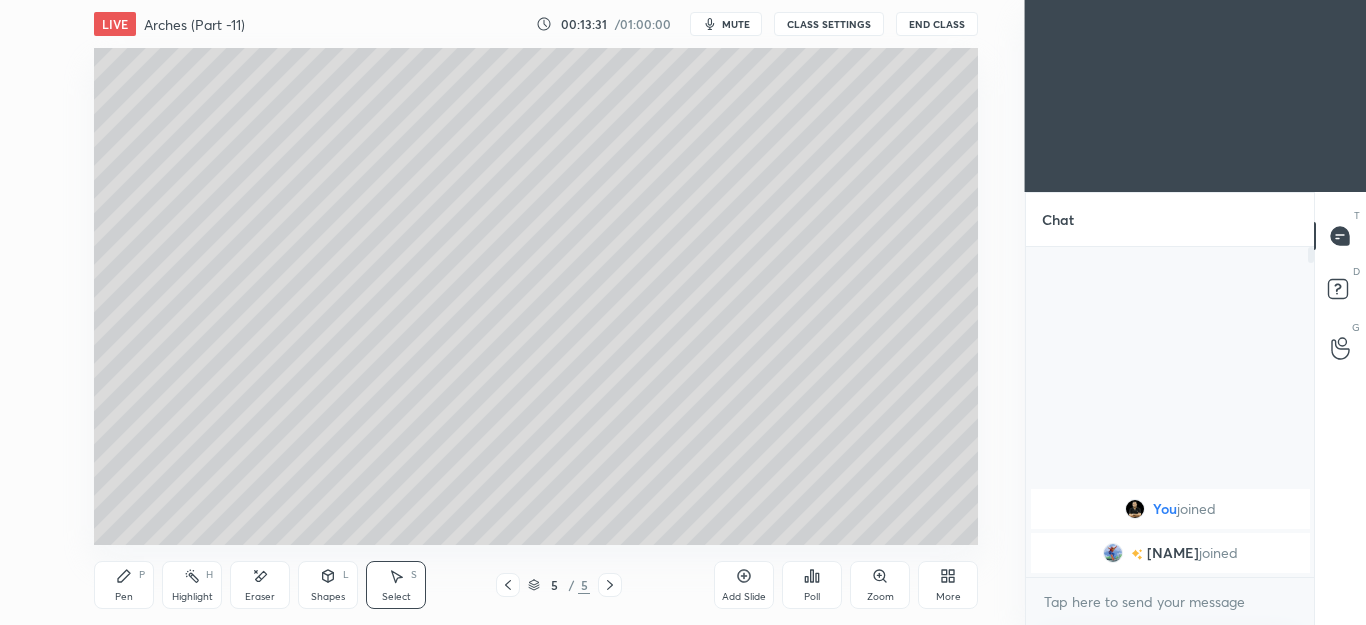 click on "Shapes L" at bounding box center (328, 585) 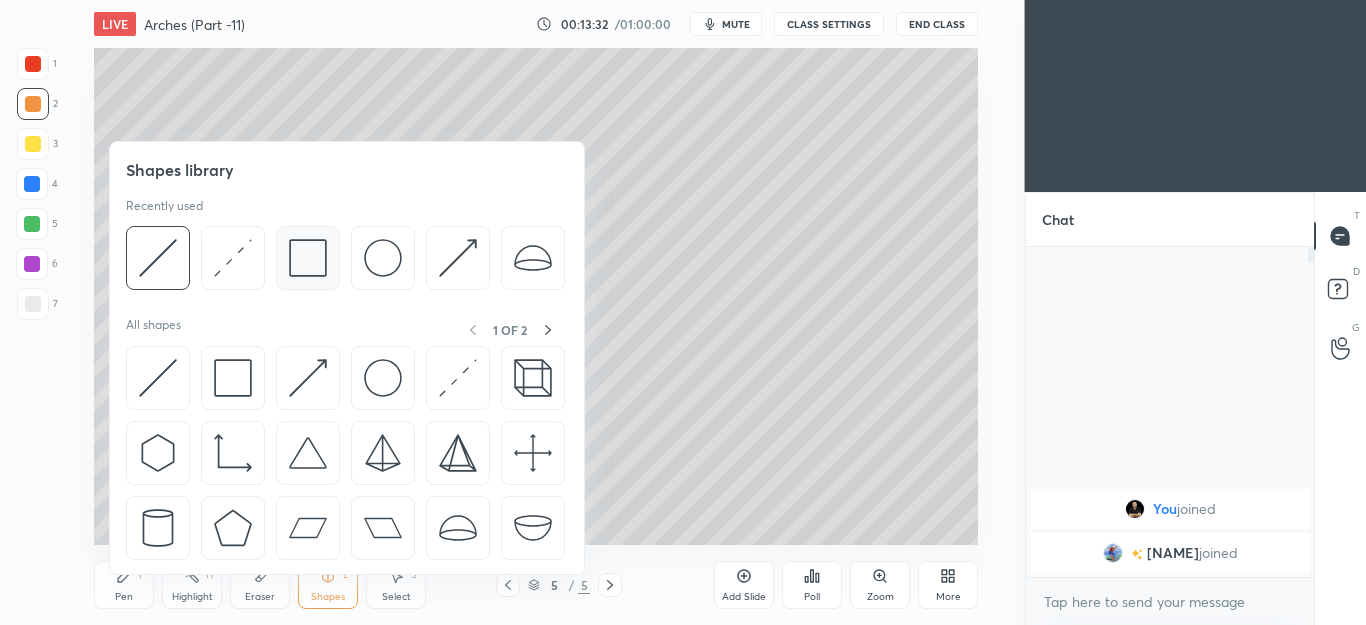 click at bounding box center (308, 258) 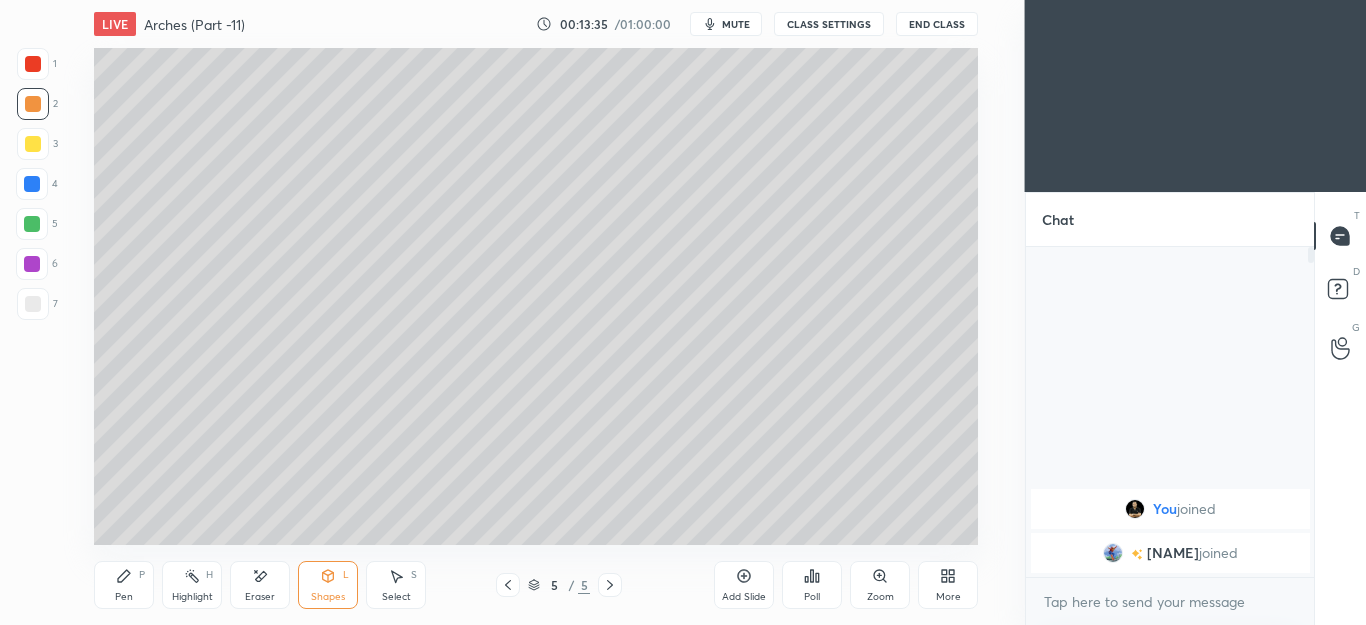 click 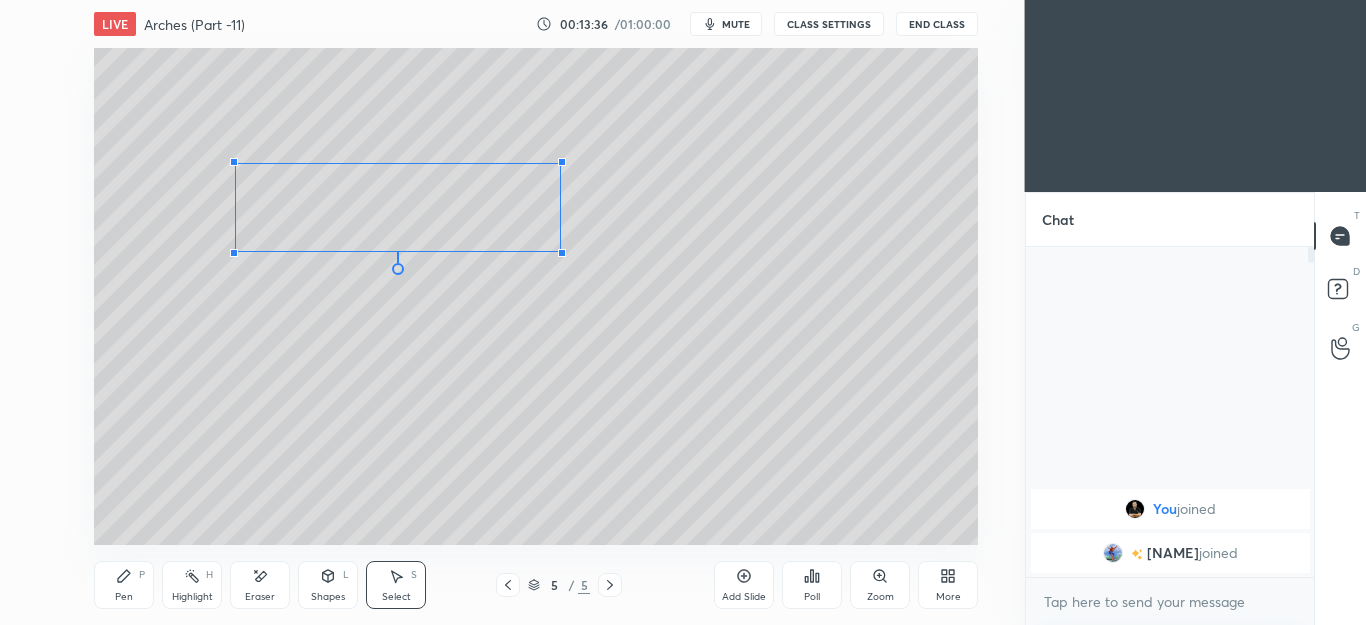 click at bounding box center (562, 162) 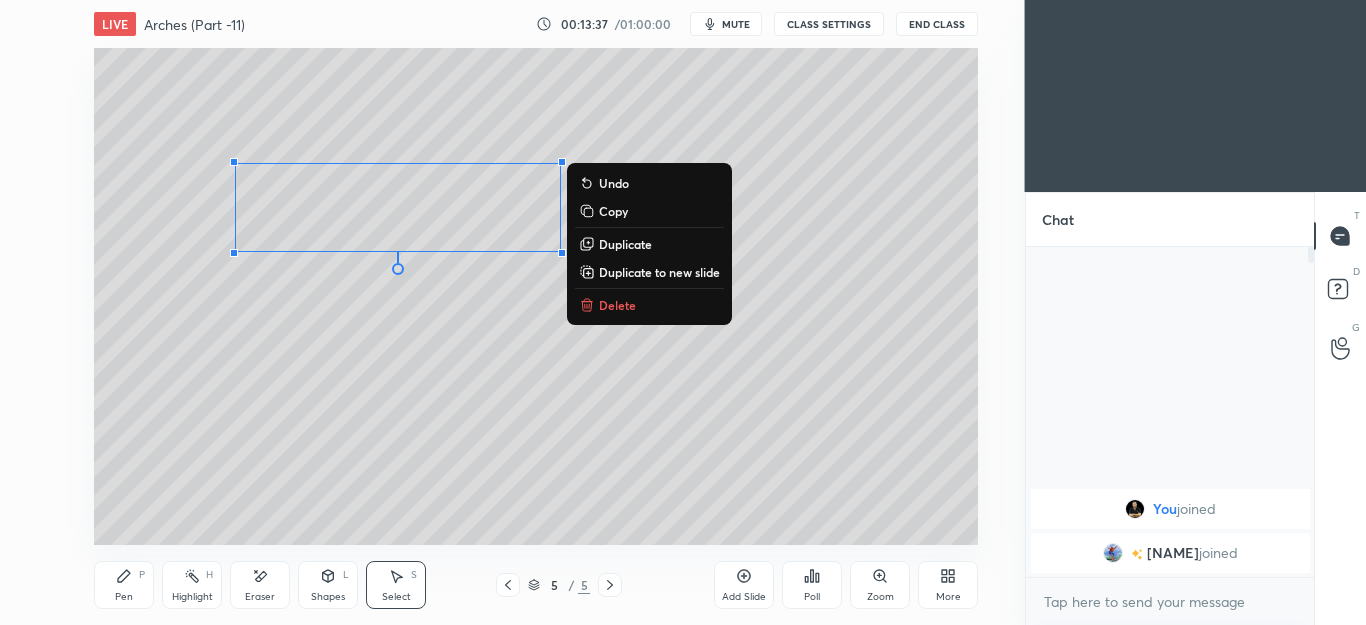 click 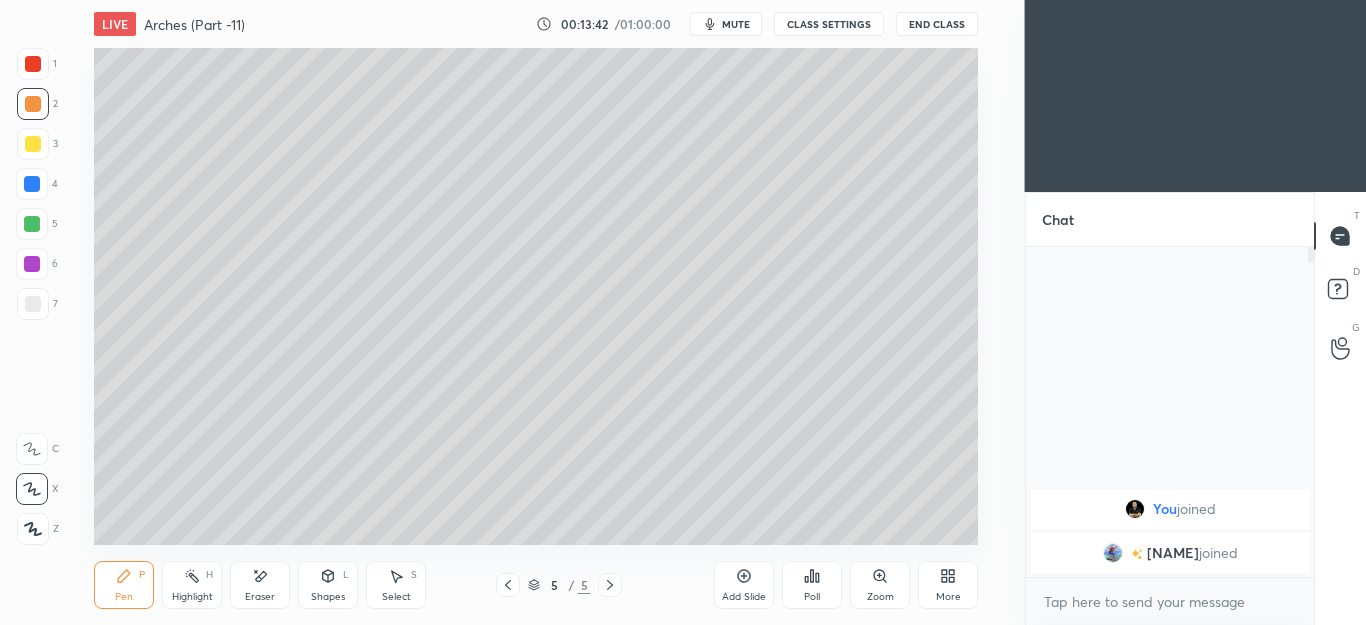 click on "Shapes" at bounding box center (328, 597) 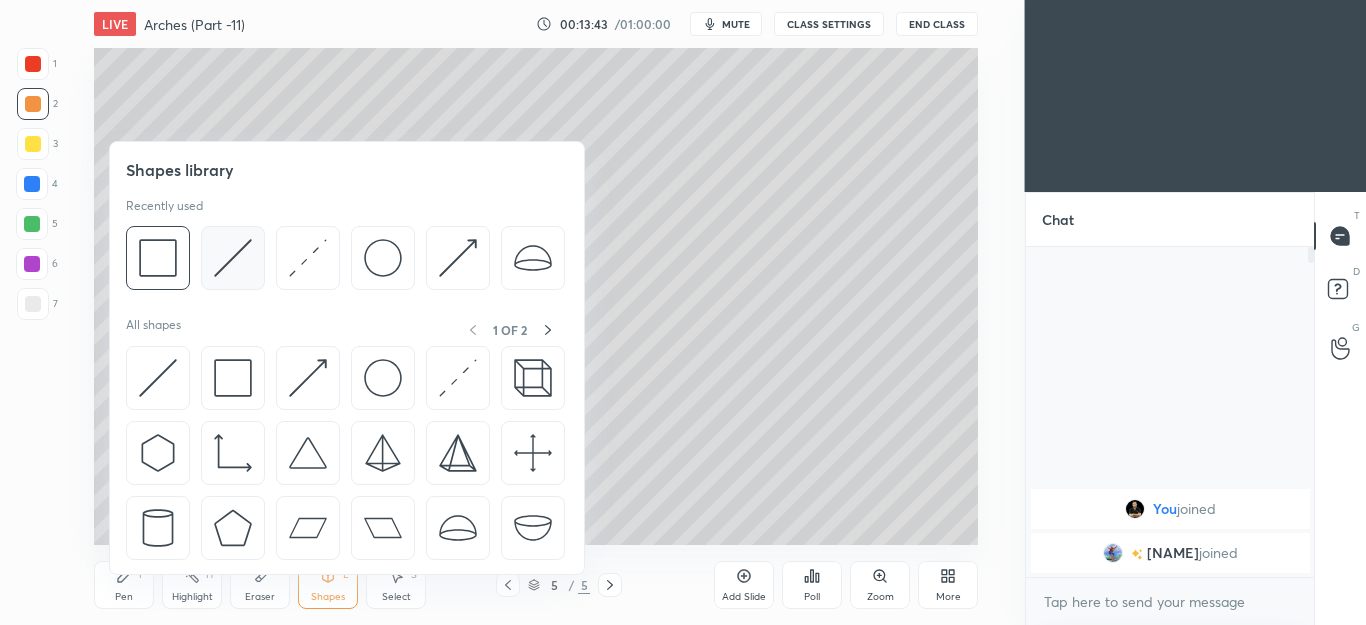 click at bounding box center [233, 258] 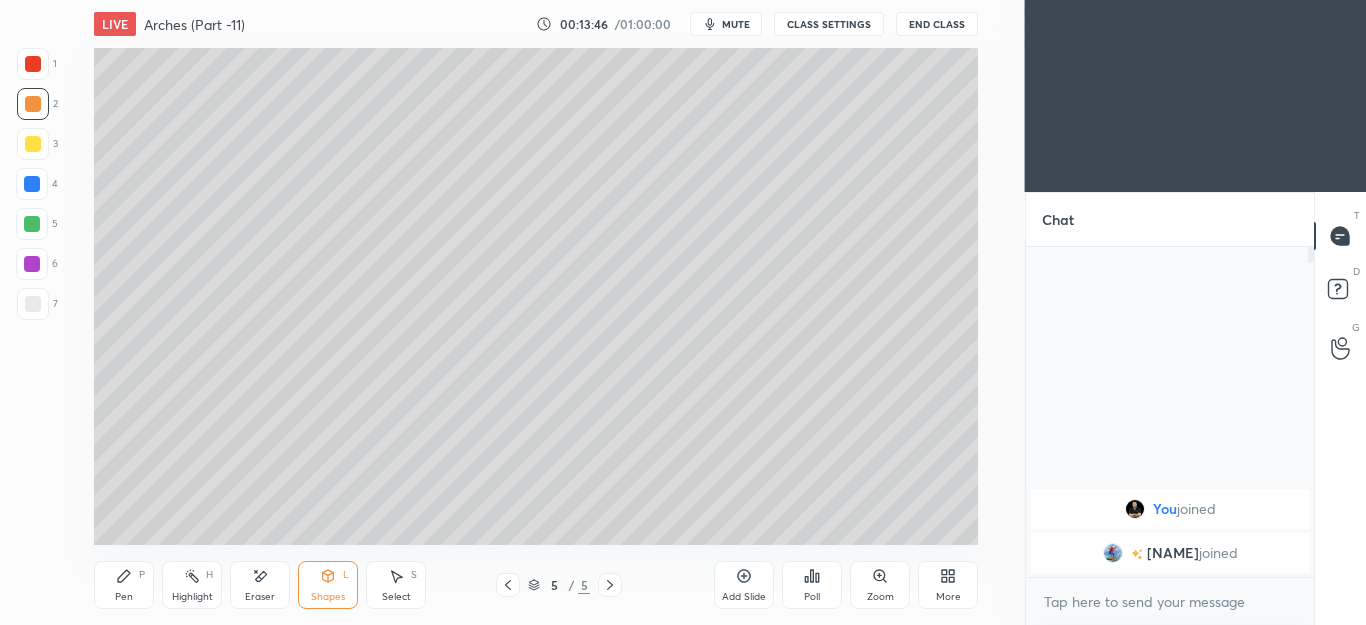 click 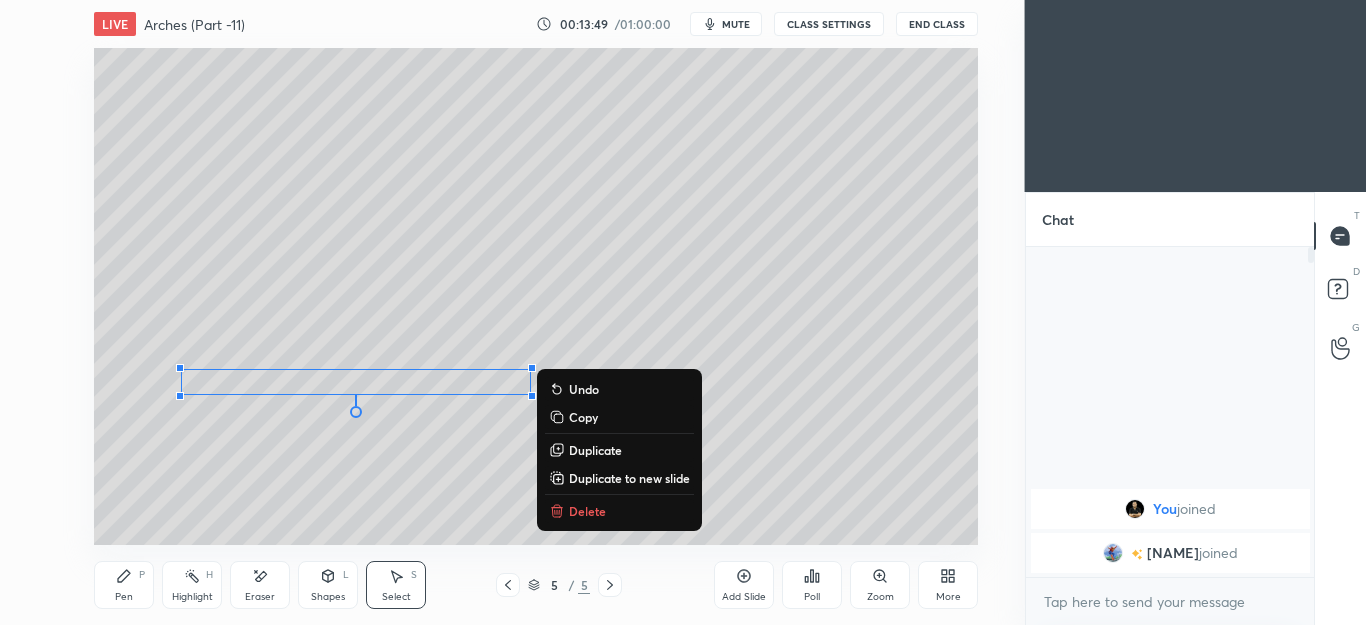 click on "P" at bounding box center [142, 575] 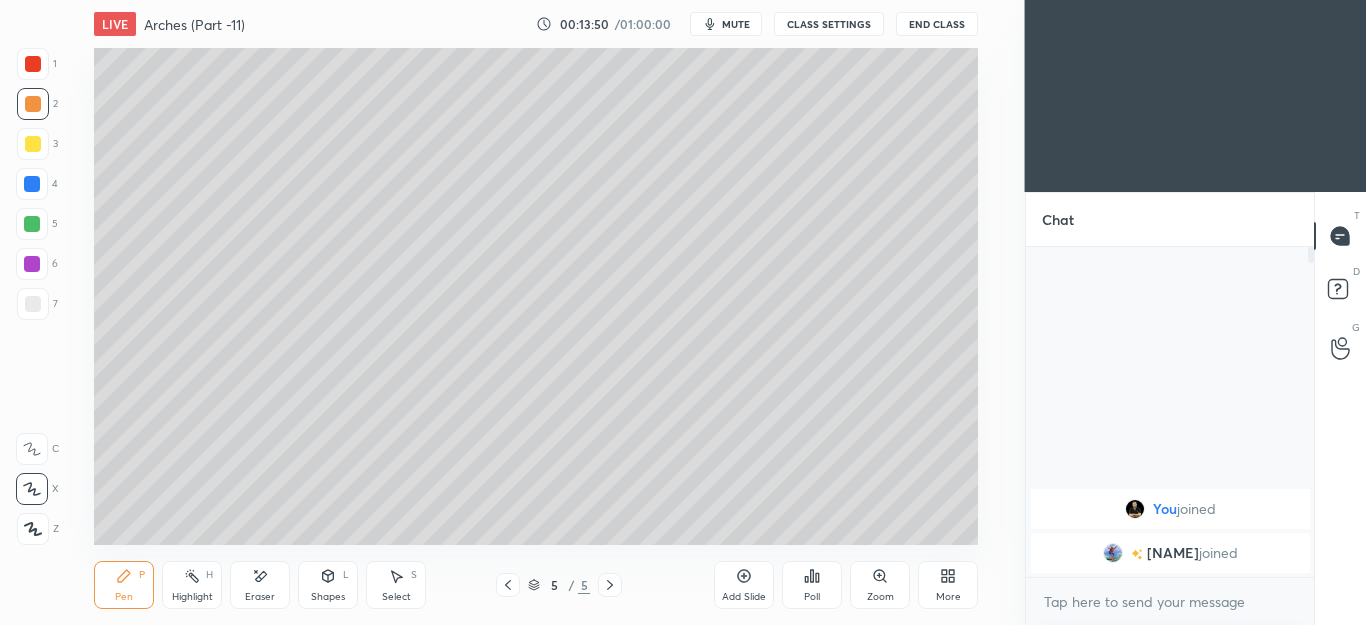 click on "Select S" at bounding box center [396, 585] 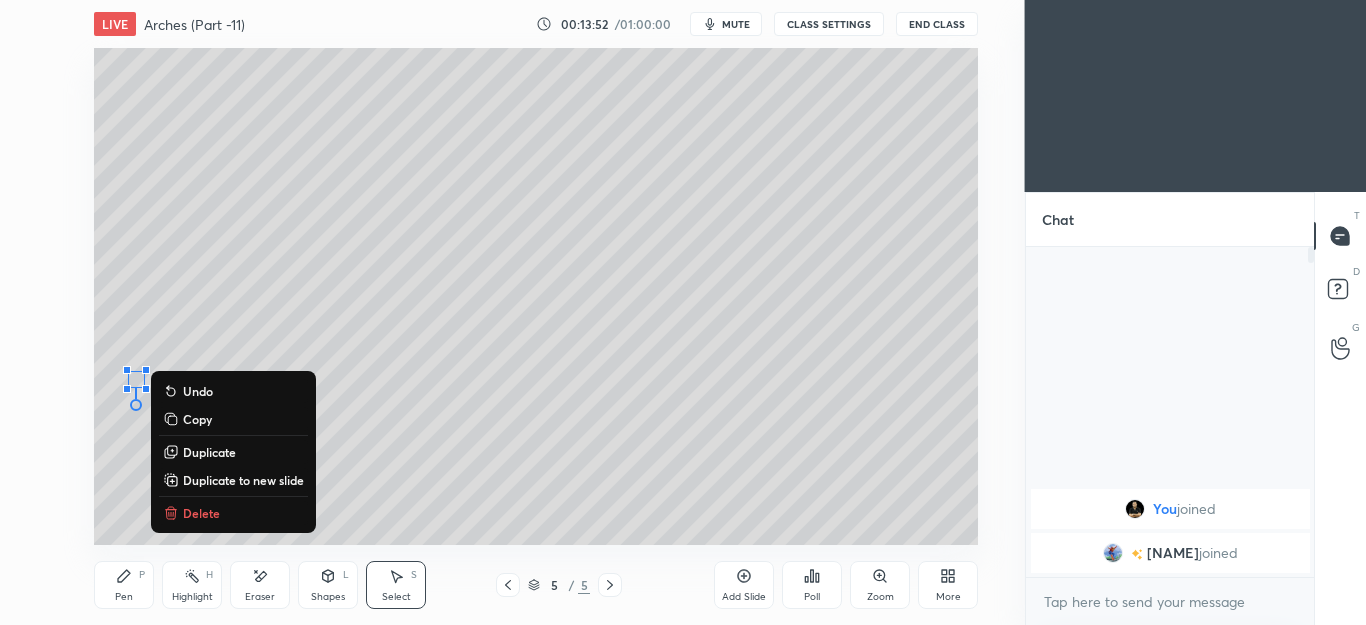 click 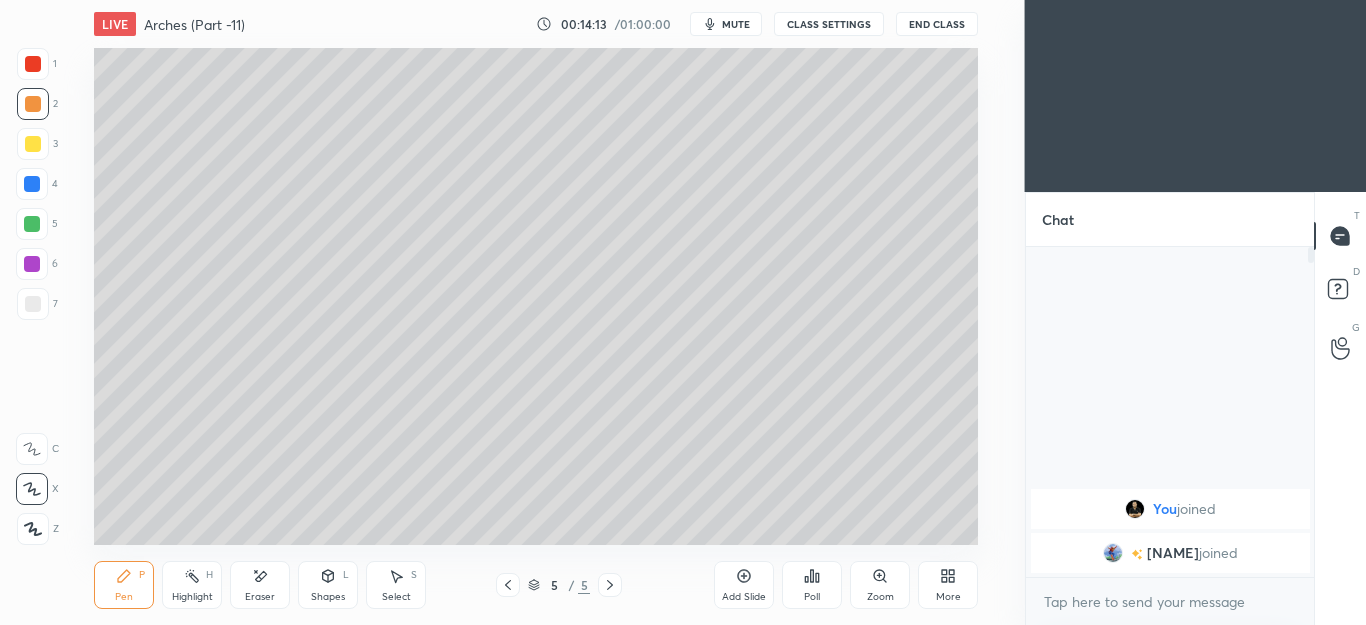 click 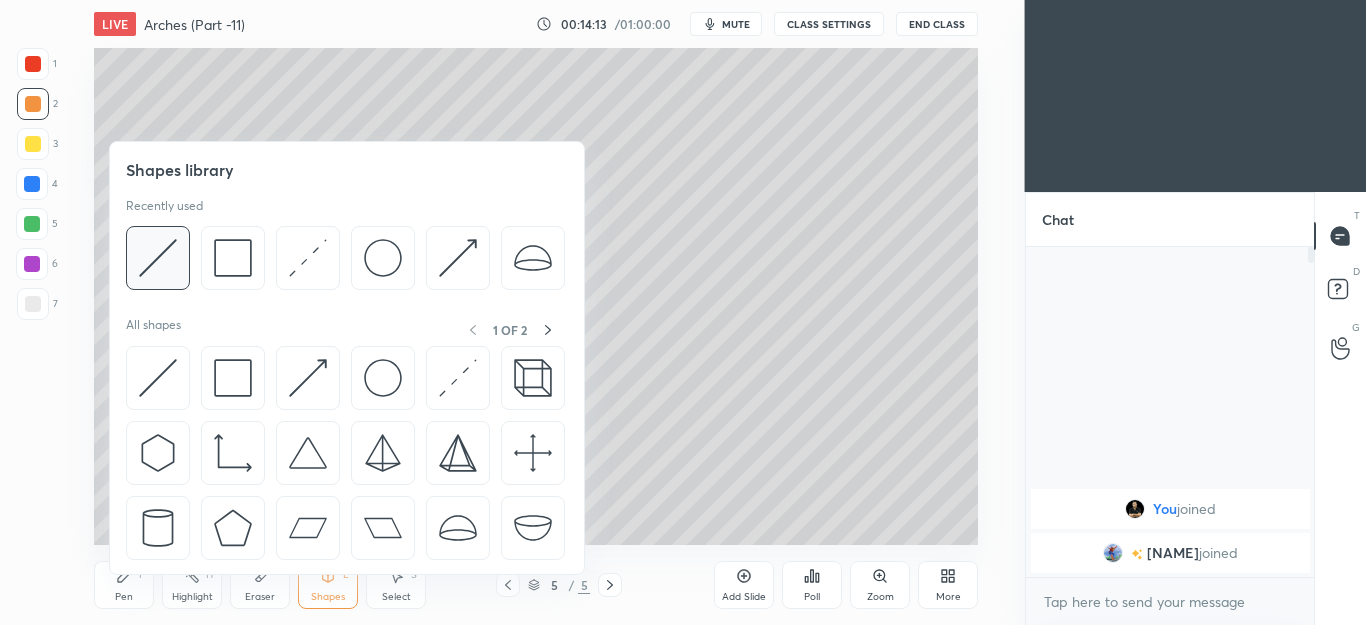 click at bounding box center (158, 258) 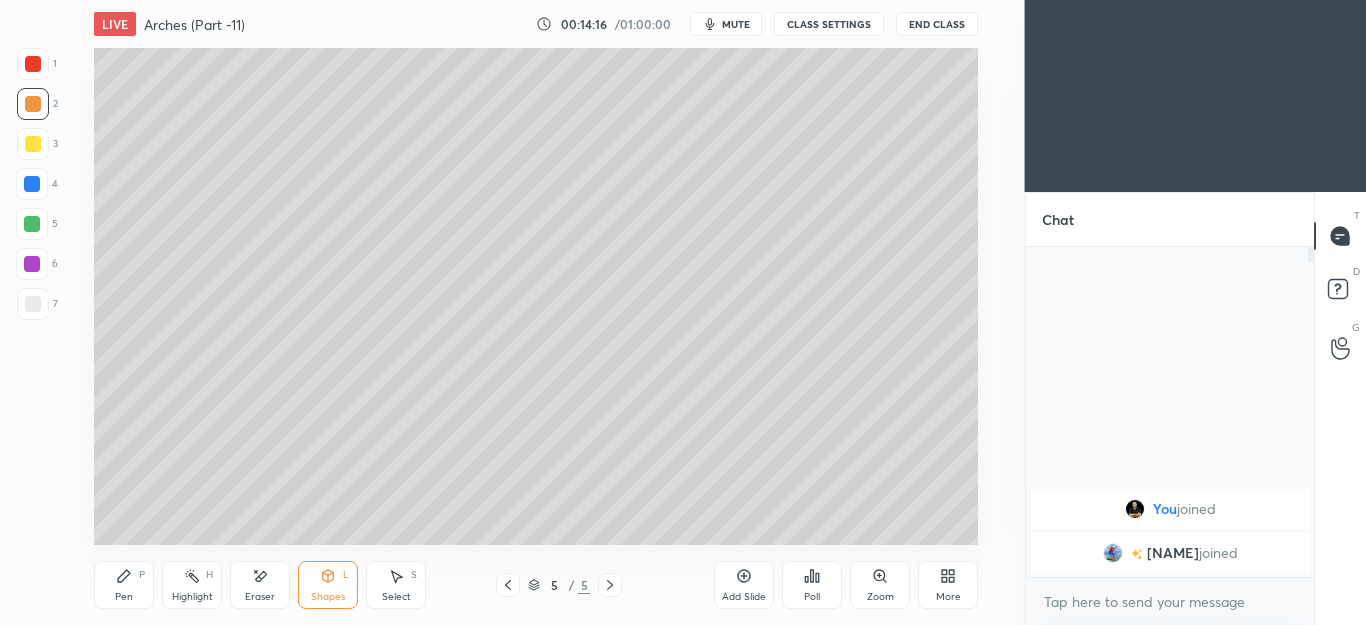 click on "Pen P" at bounding box center (124, 585) 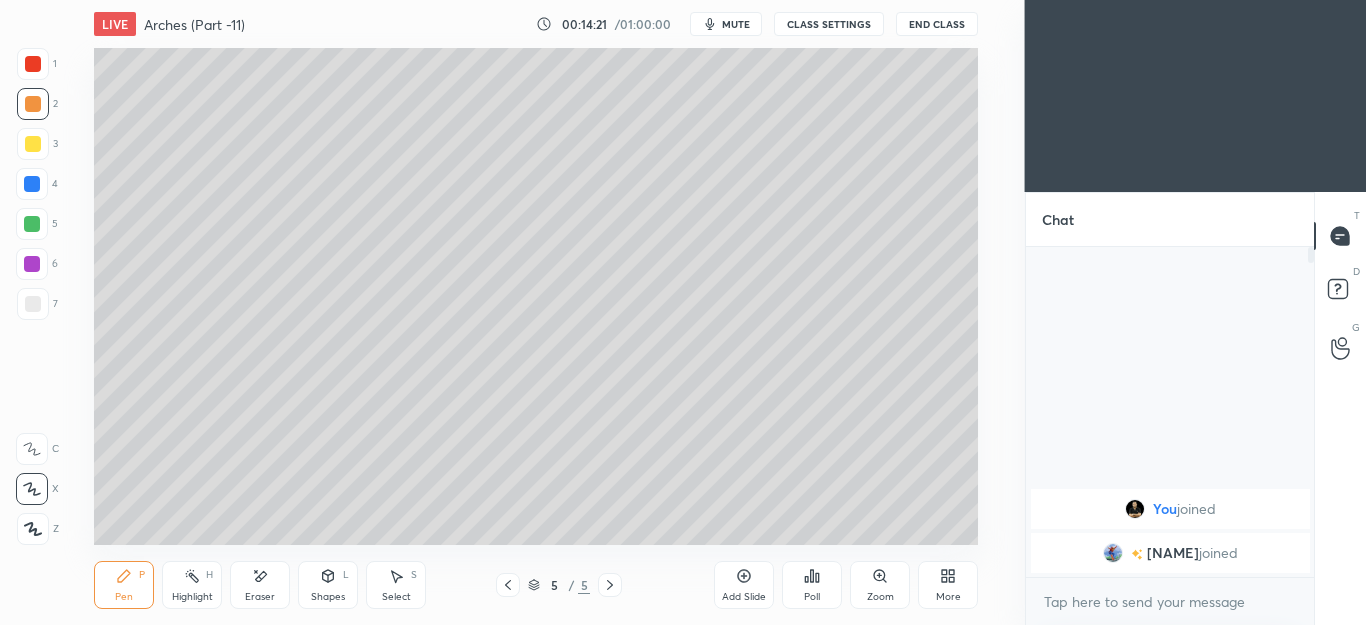 click 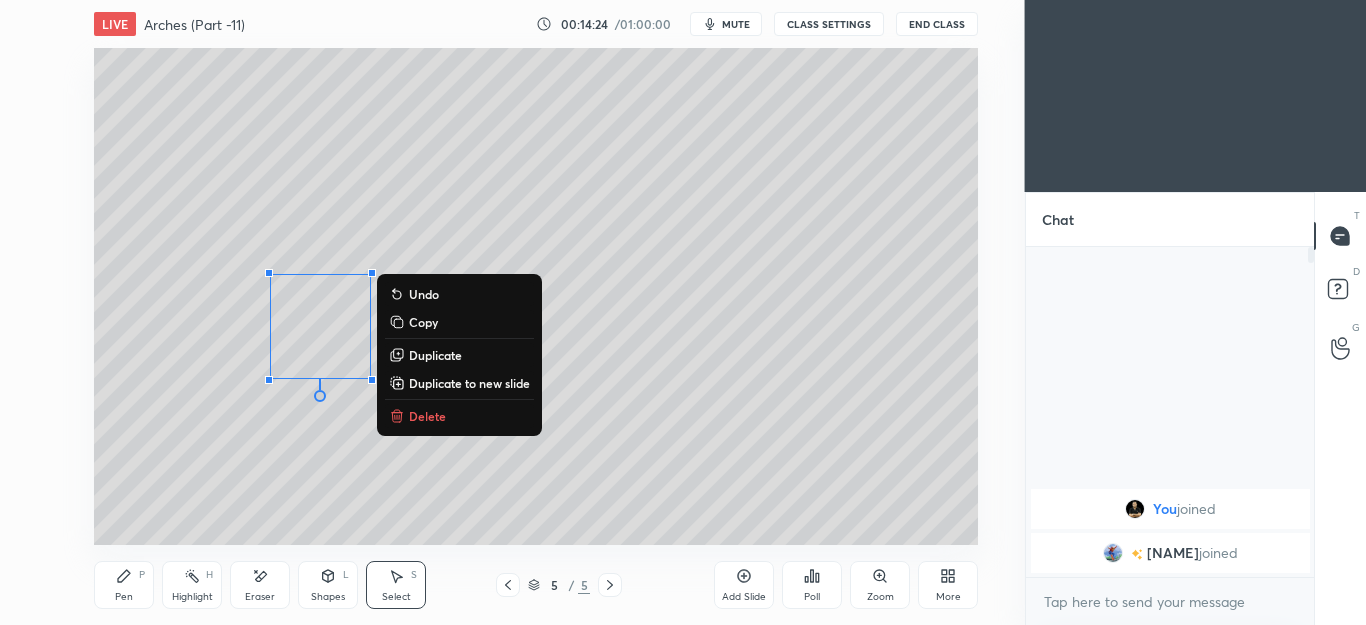click on "Duplicate" at bounding box center (435, 355) 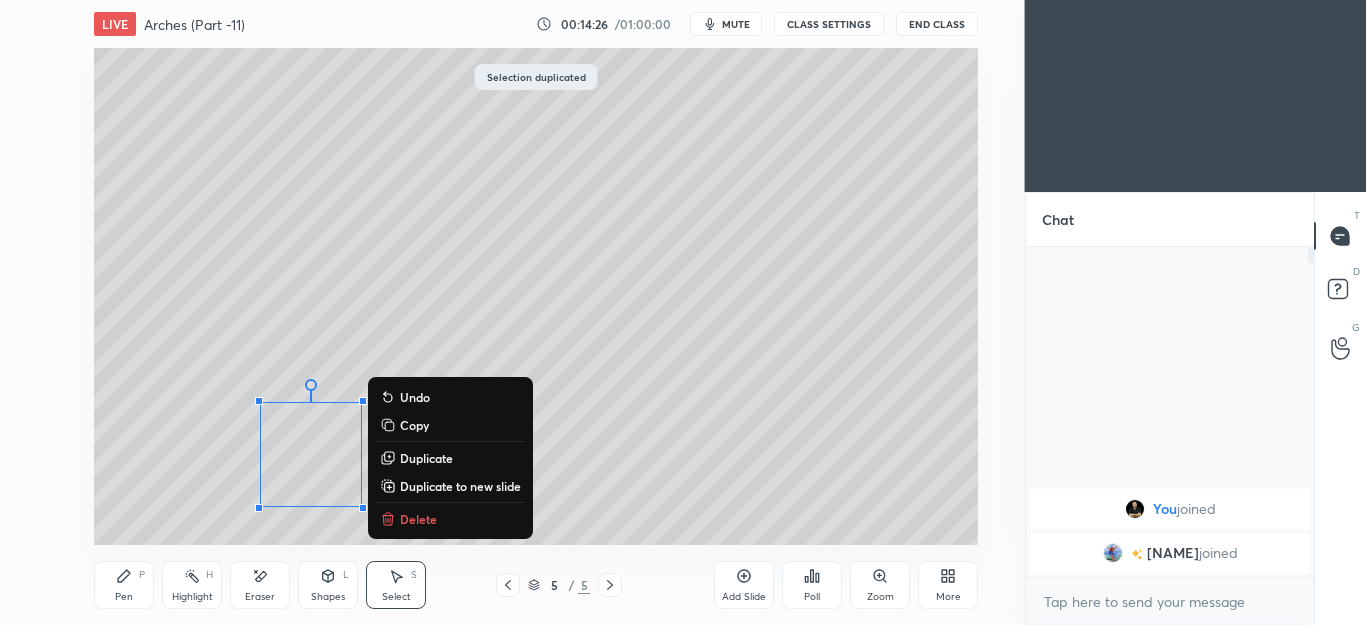 click 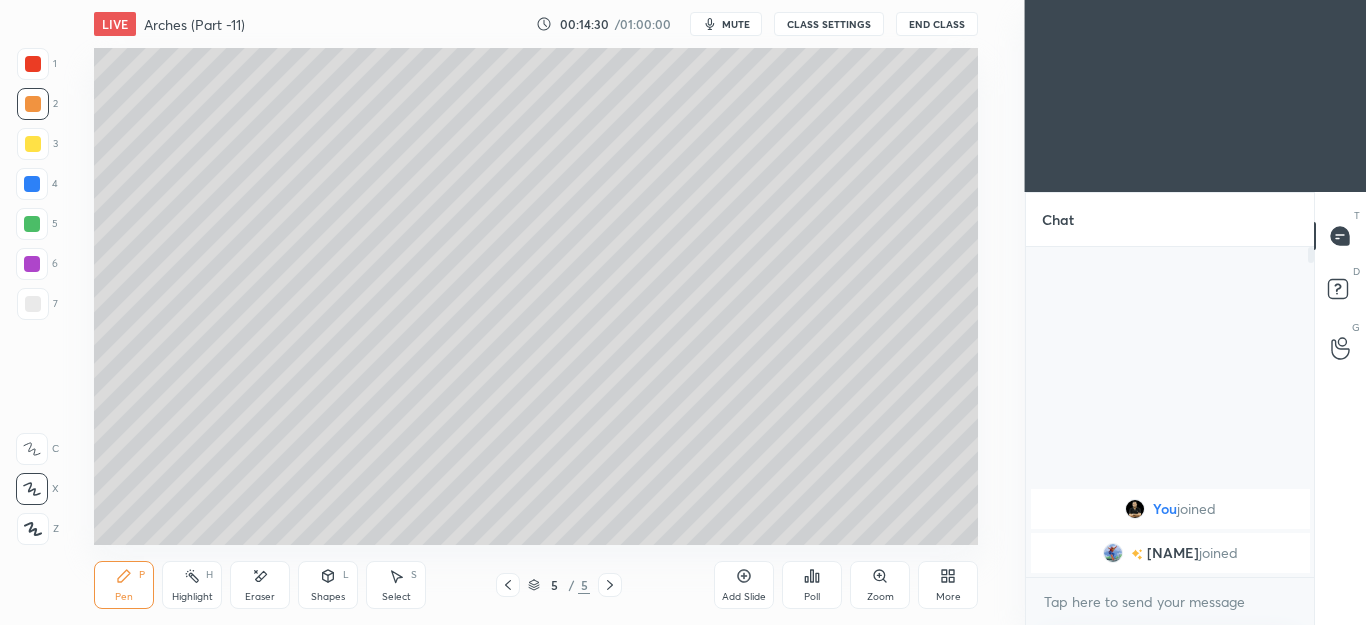 click 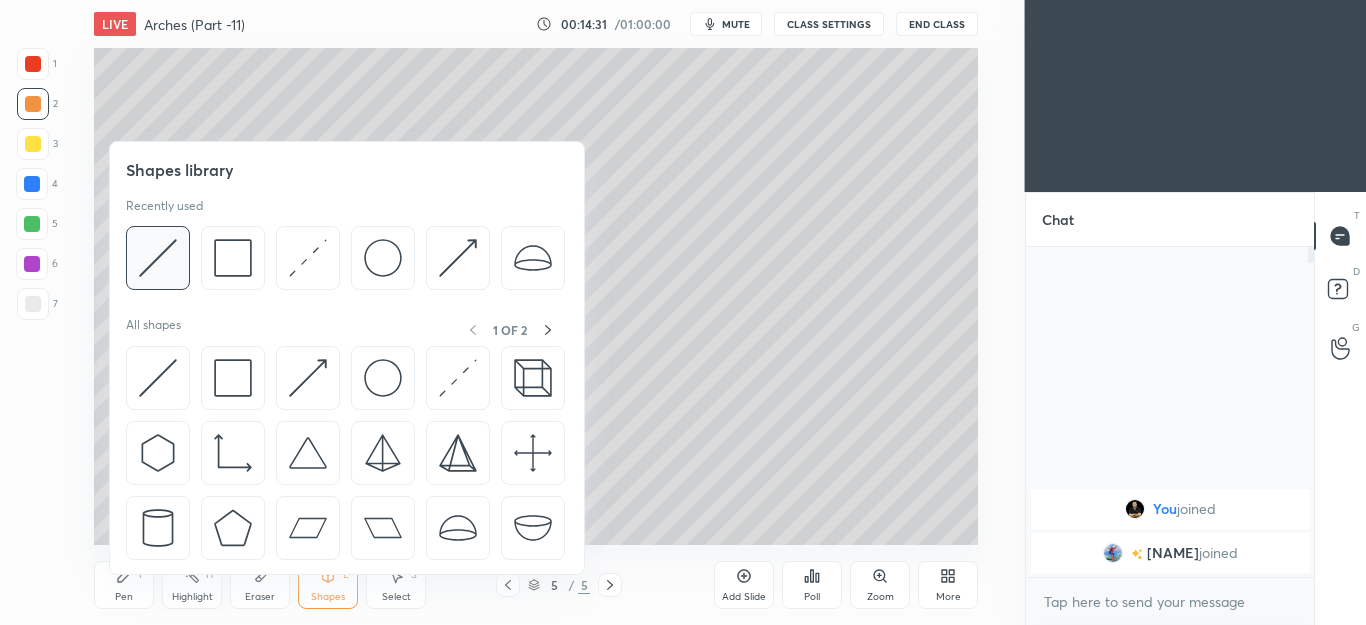 click at bounding box center [158, 258] 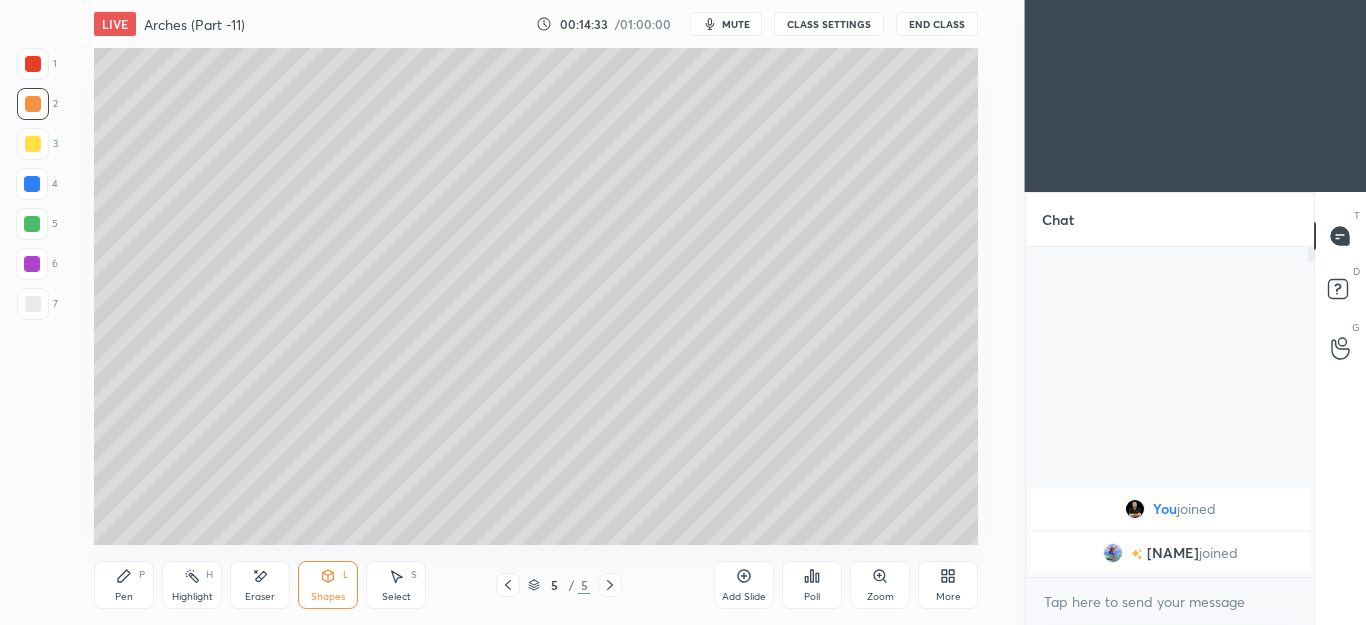 click on "Pen P" at bounding box center (124, 585) 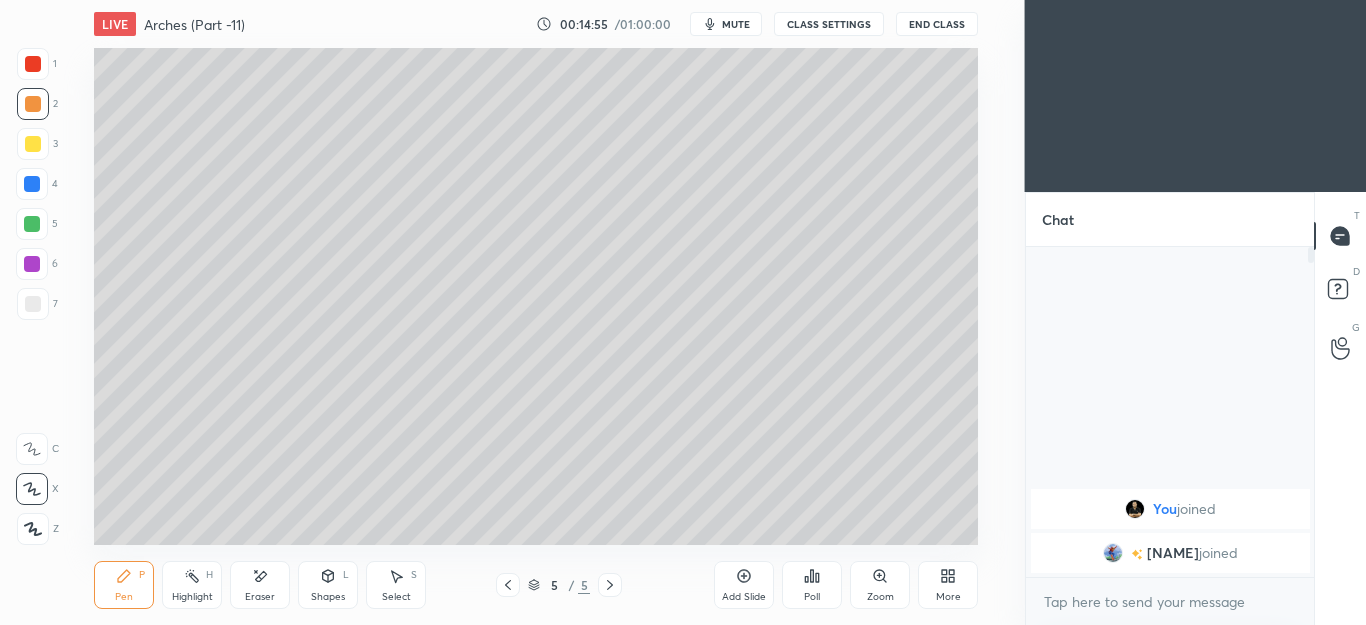 click 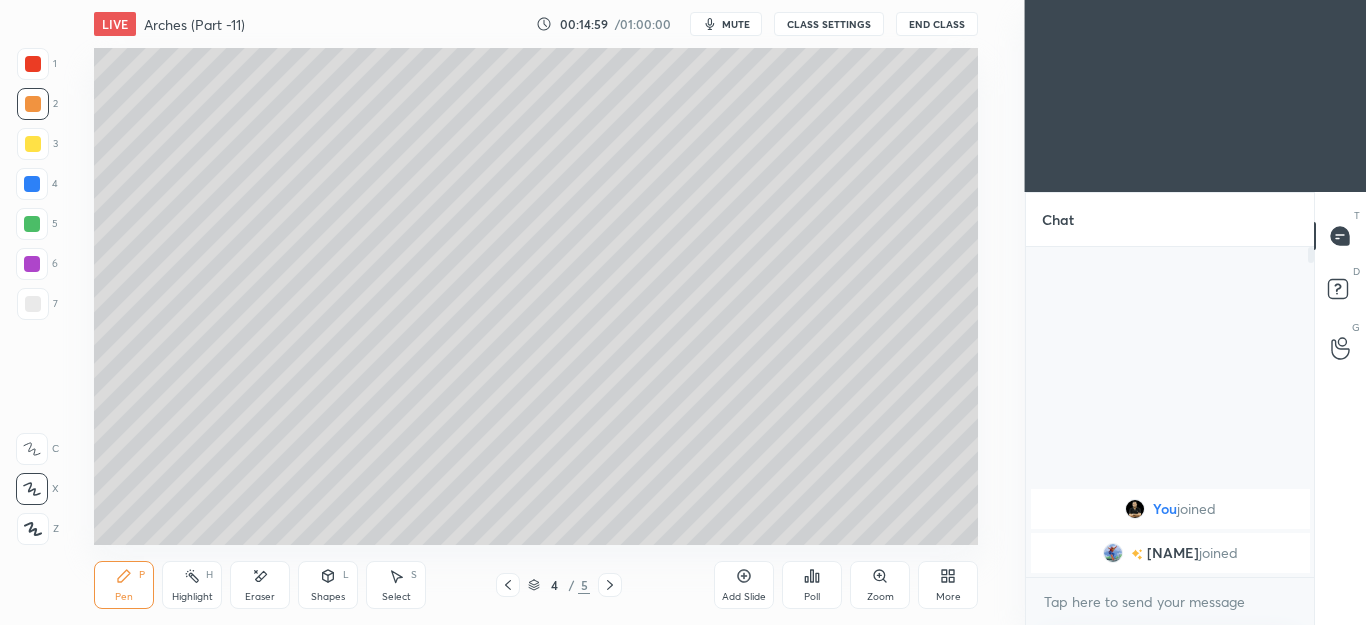 click 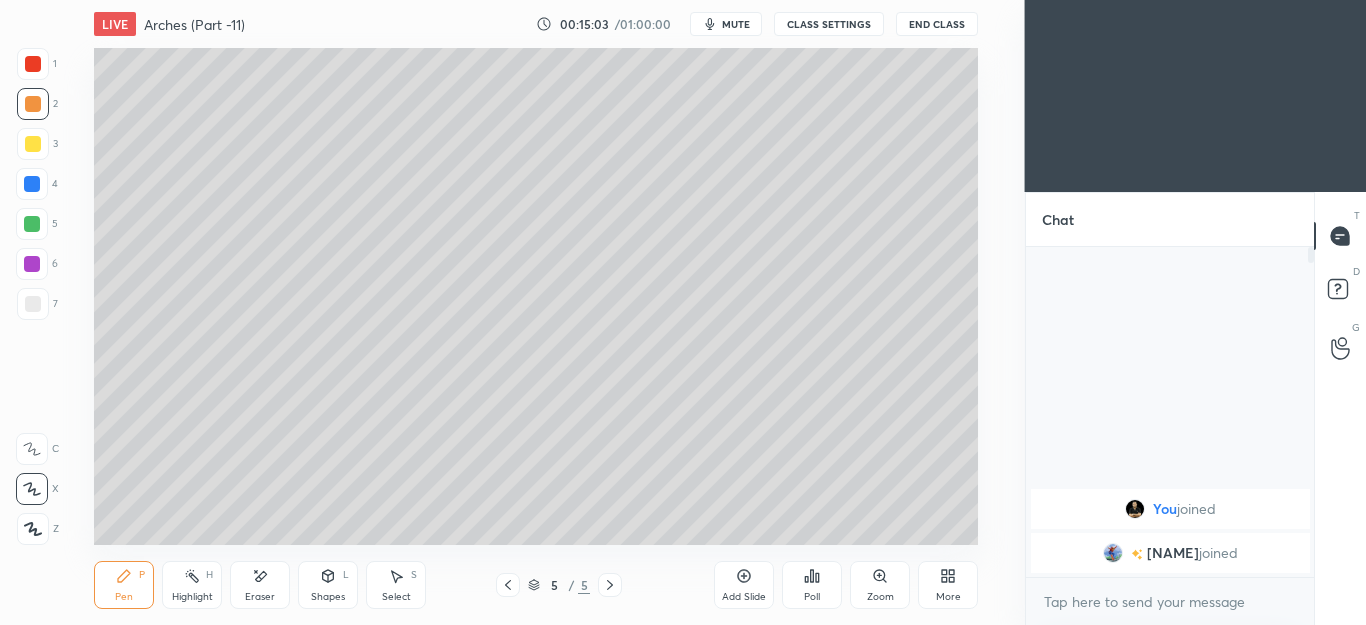 click 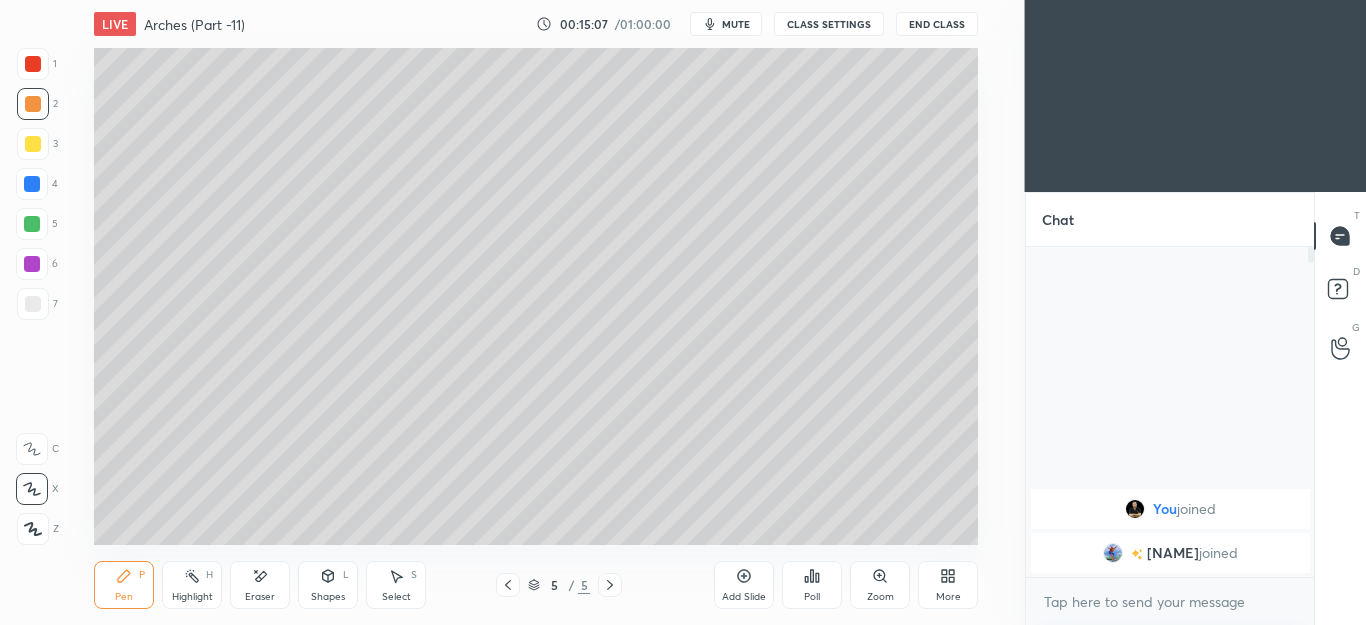 click 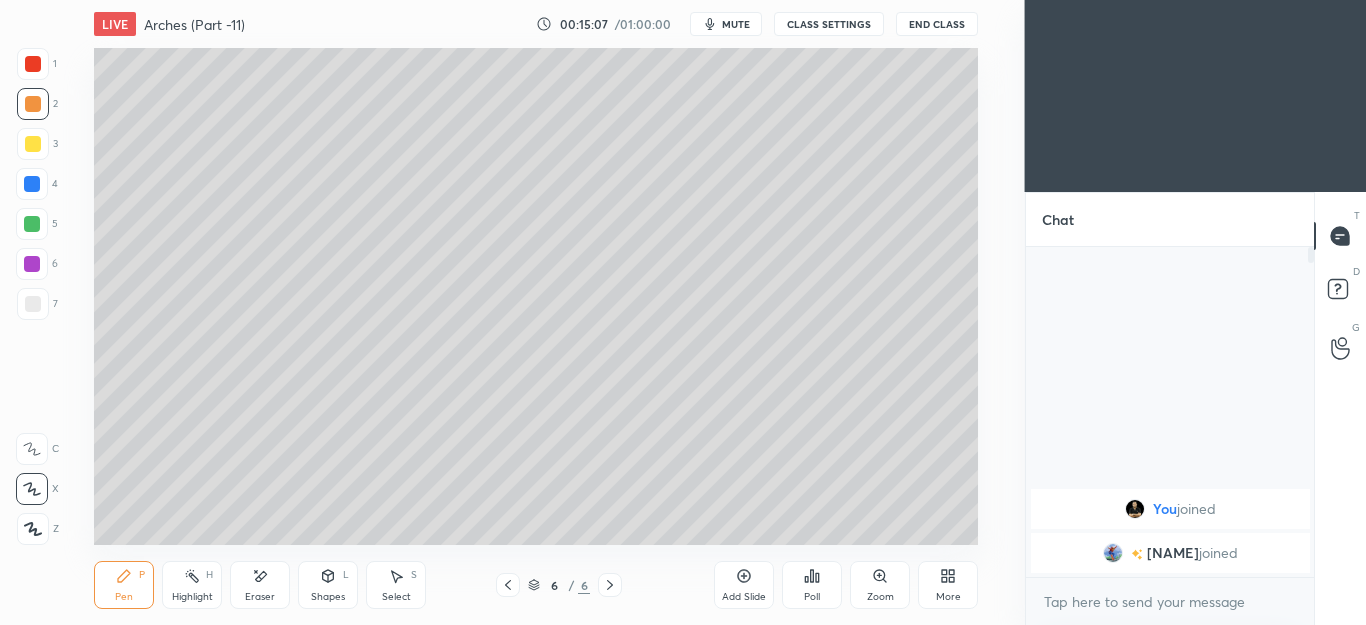 click on "Pen P" at bounding box center (124, 585) 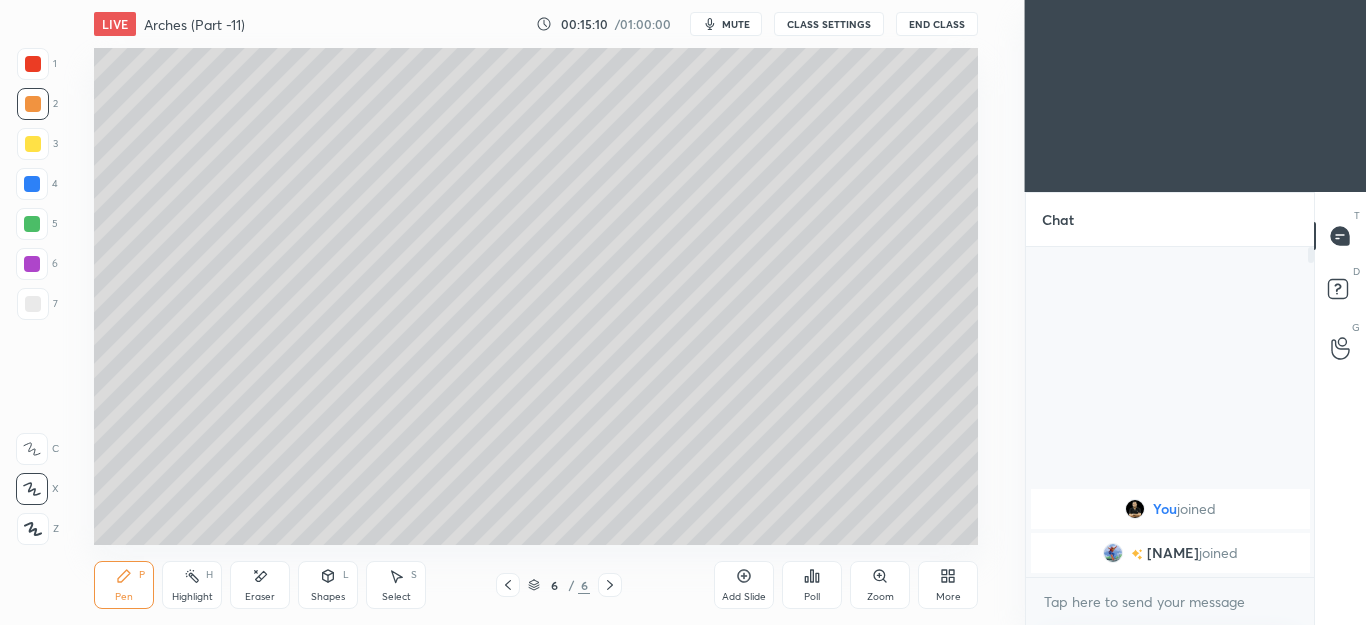 click 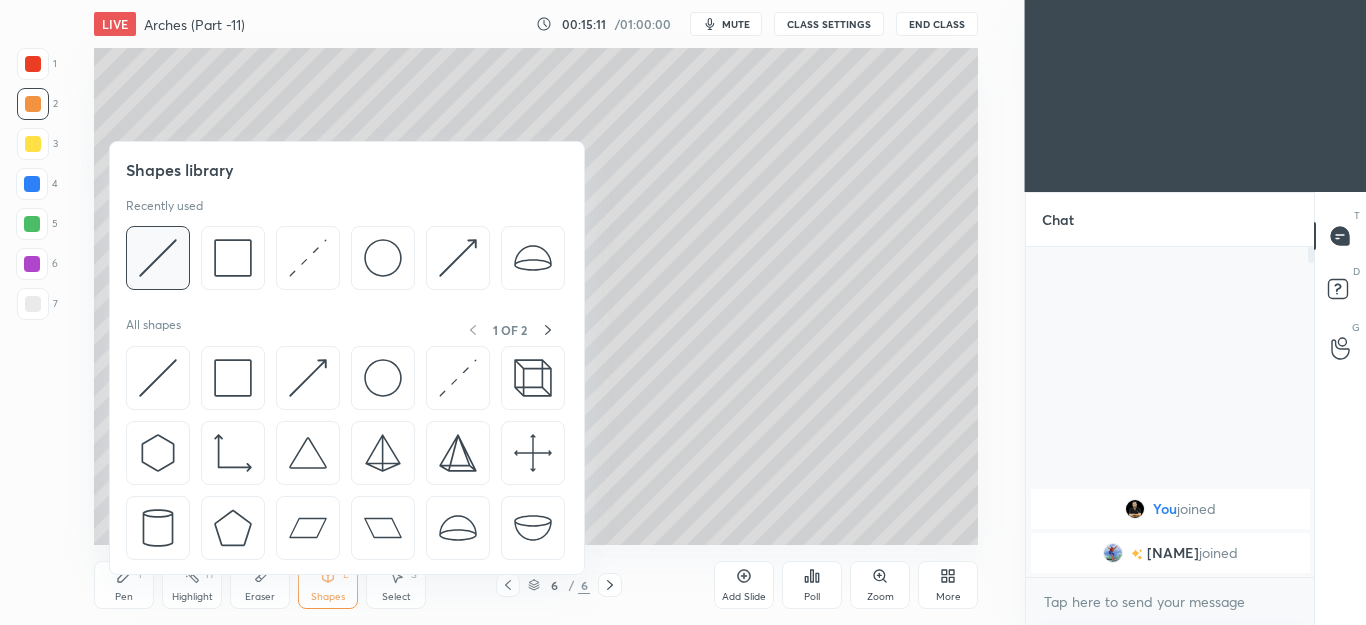 click at bounding box center [158, 258] 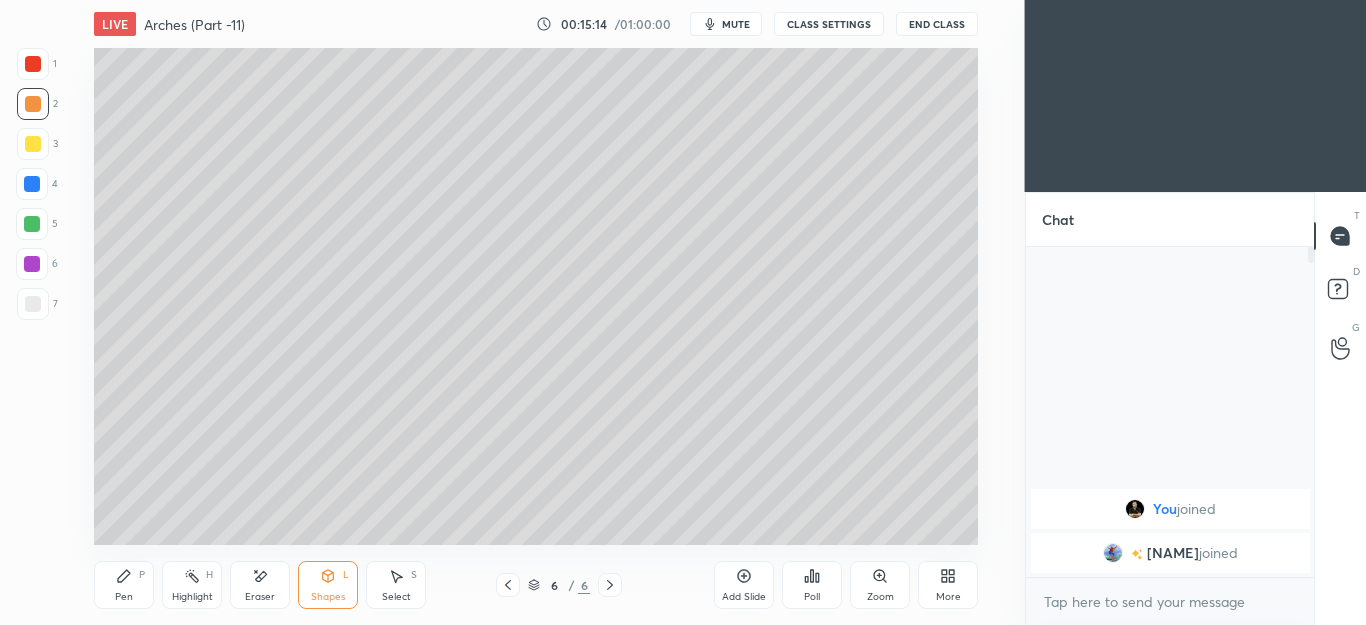 click 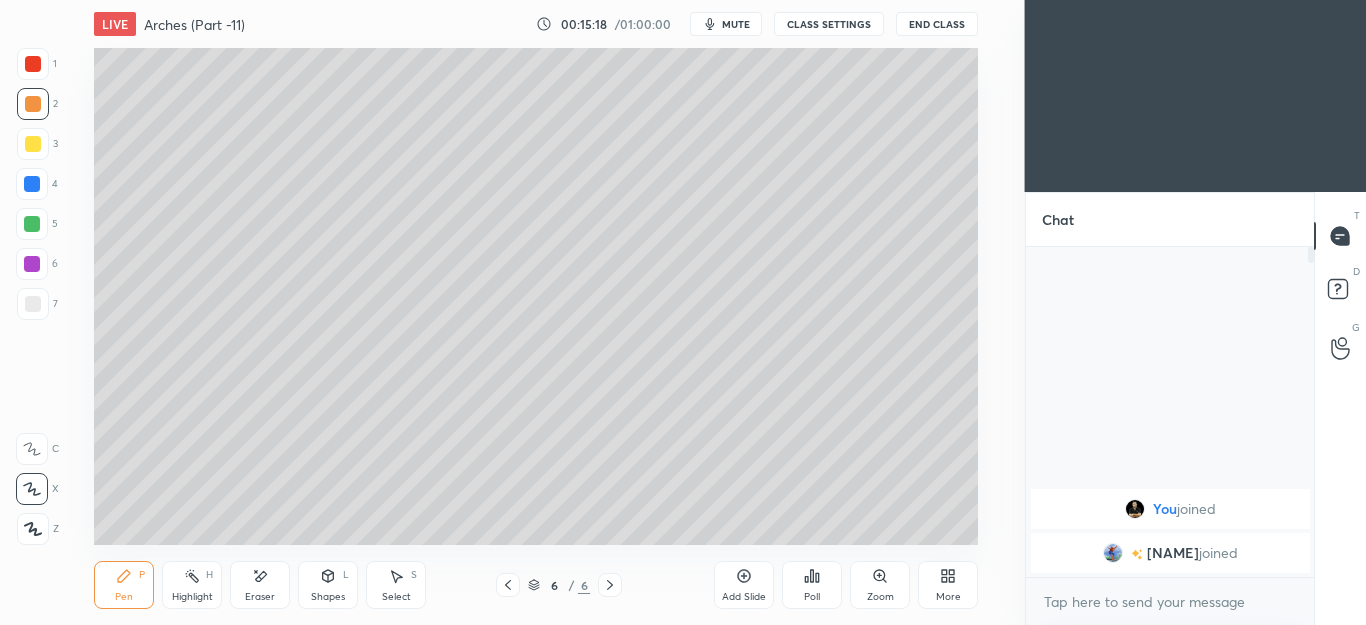 click 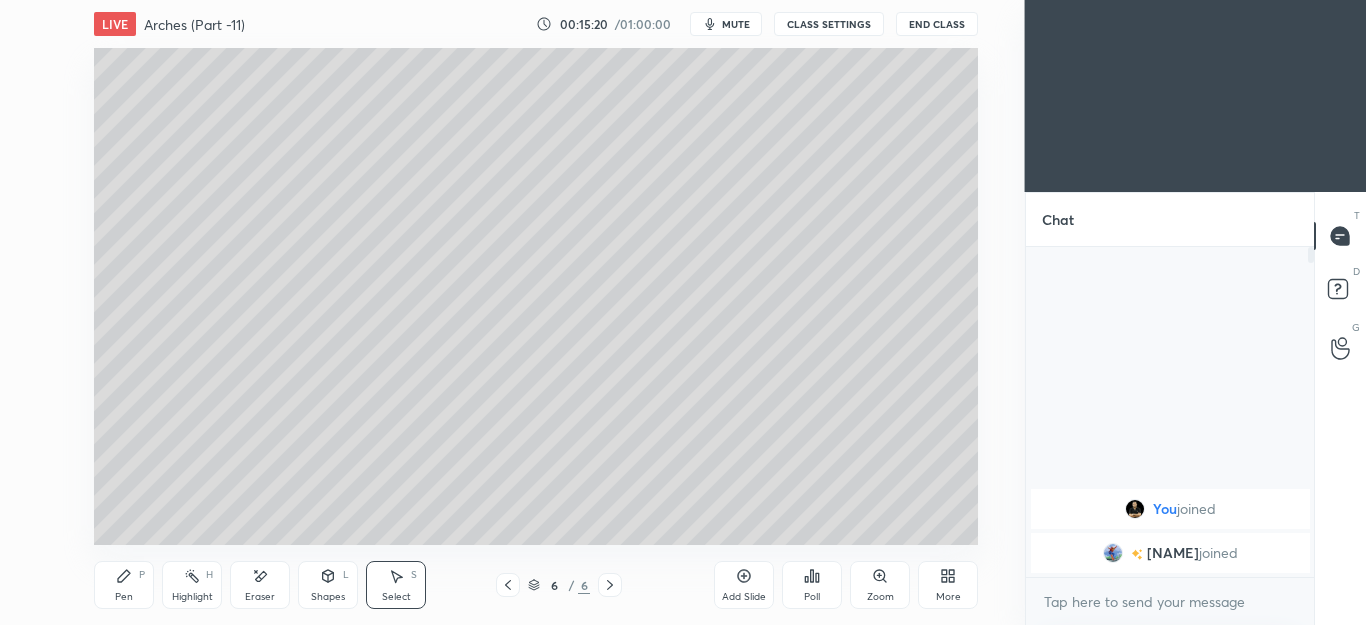 click 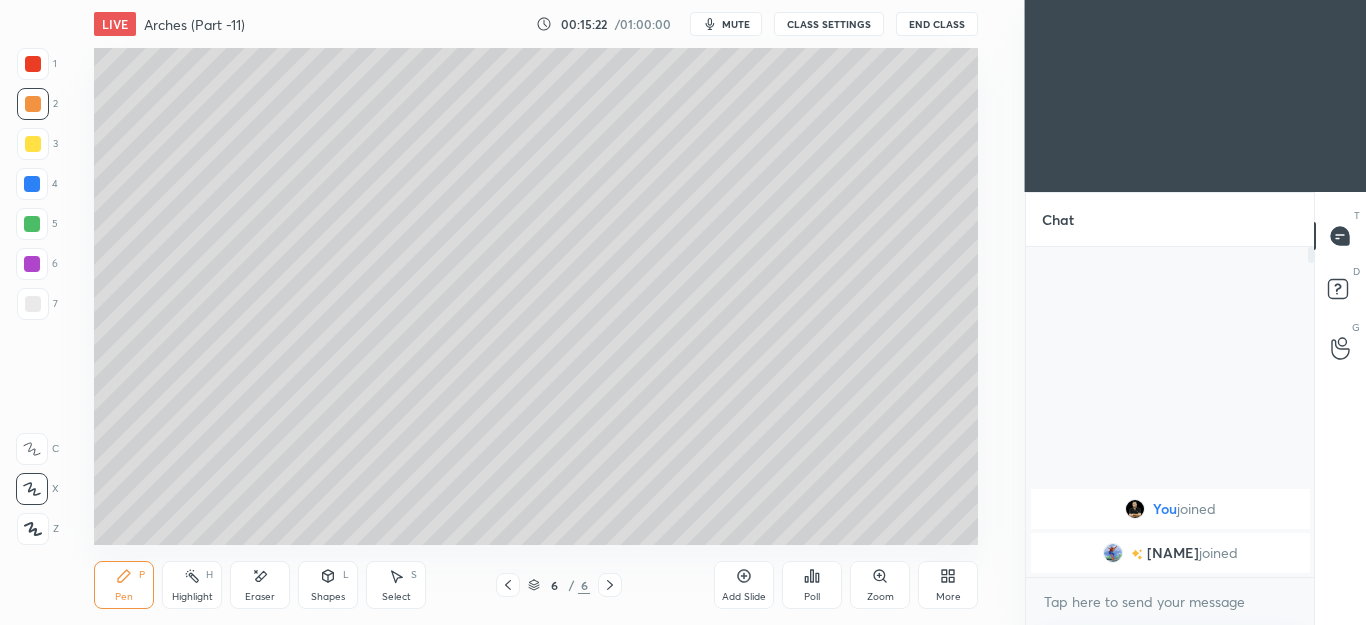click 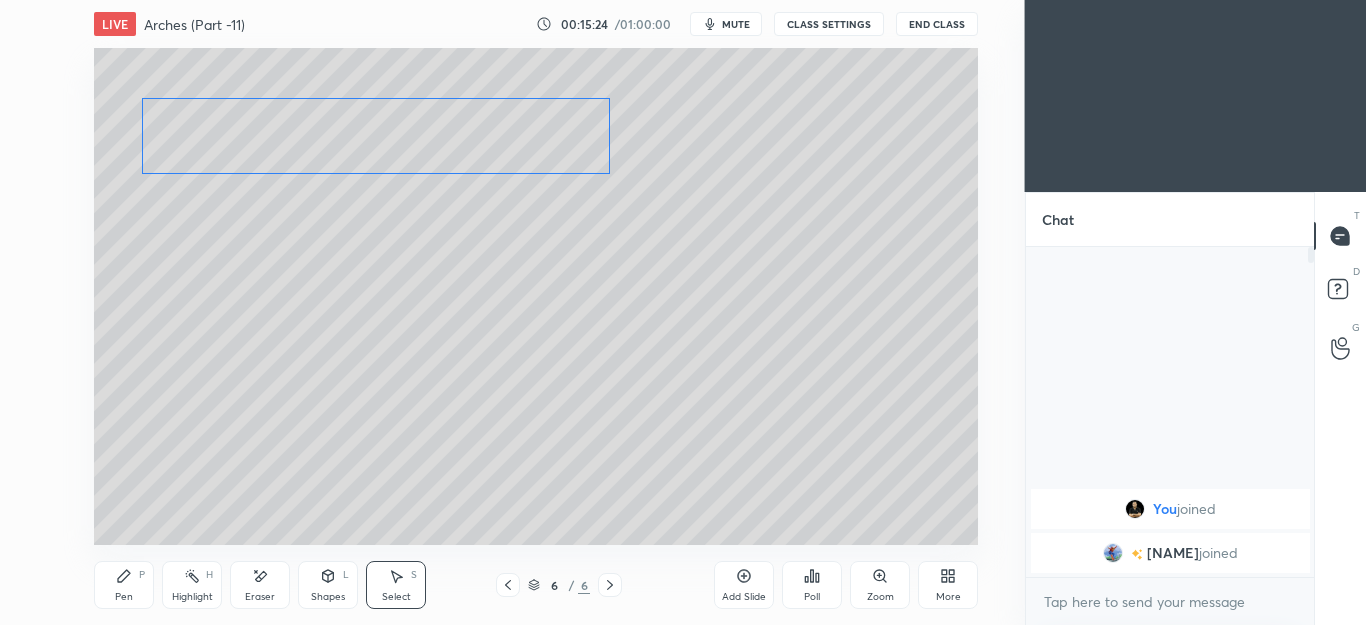 click on "0 ° Undo Copy Duplicate Duplicate to new slide Delete" at bounding box center [536, 296] 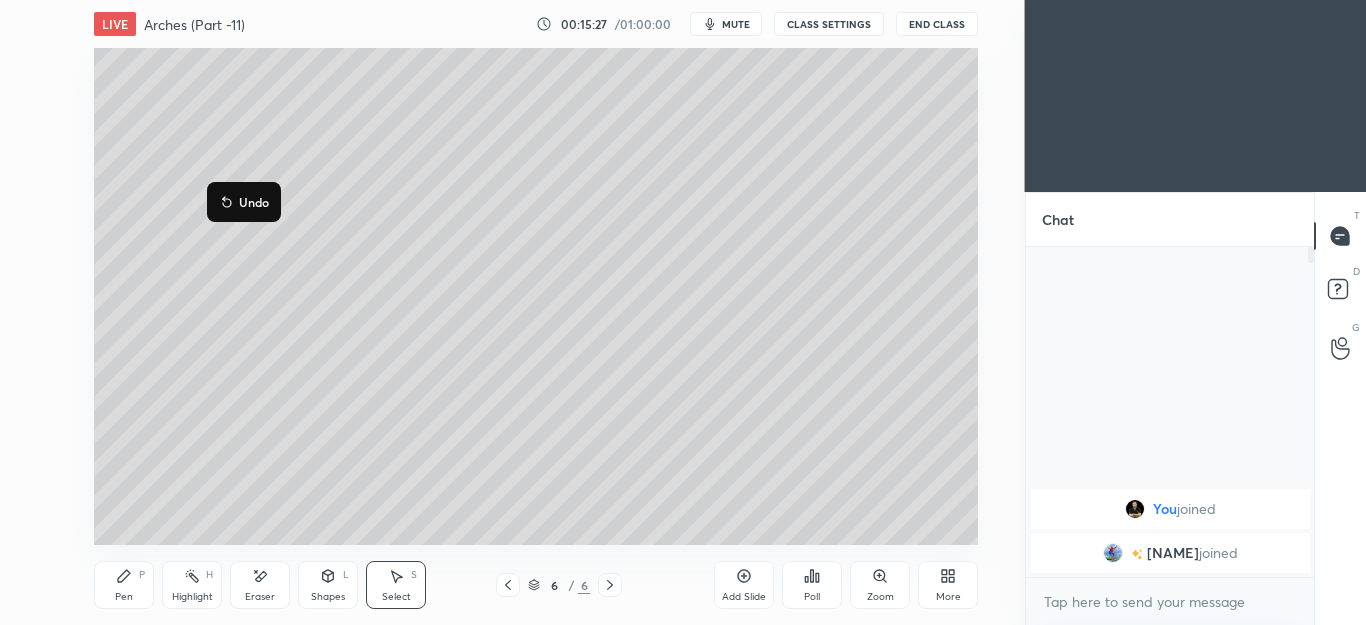 click on "0 ° Undo Copy Duplicate Duplicate to new slide Delete" at bounding box center [536, 296] 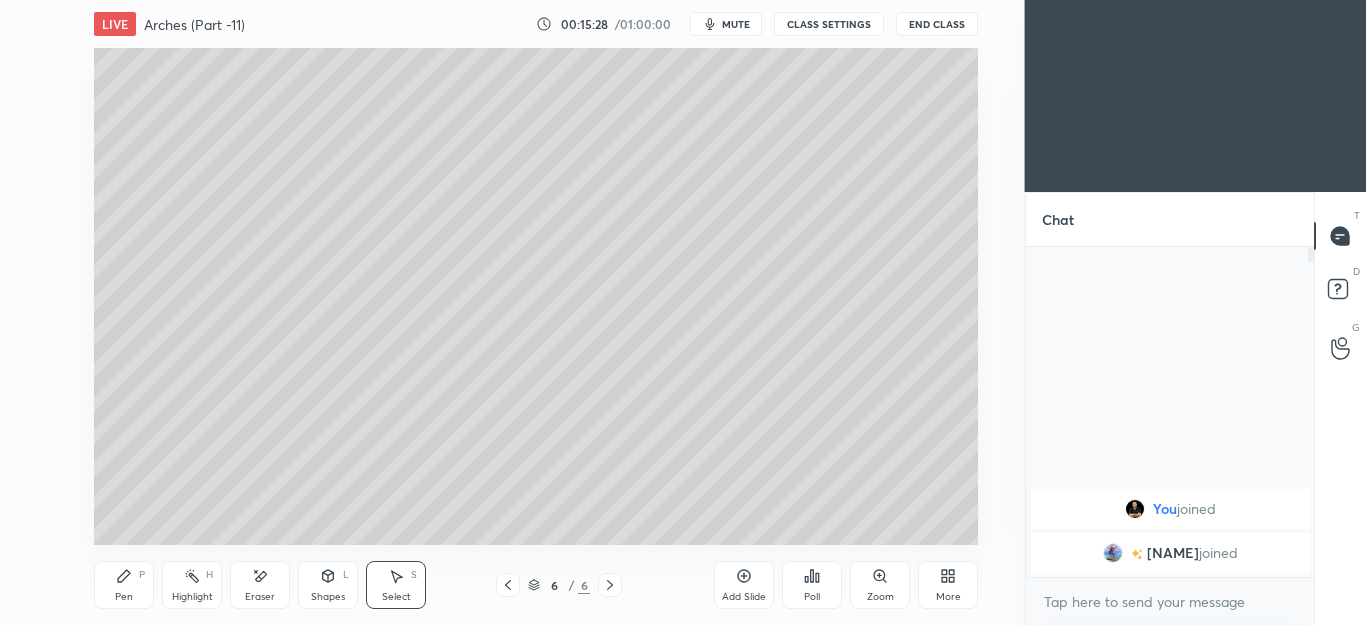 click on "P" at bounding box center [142, 575] 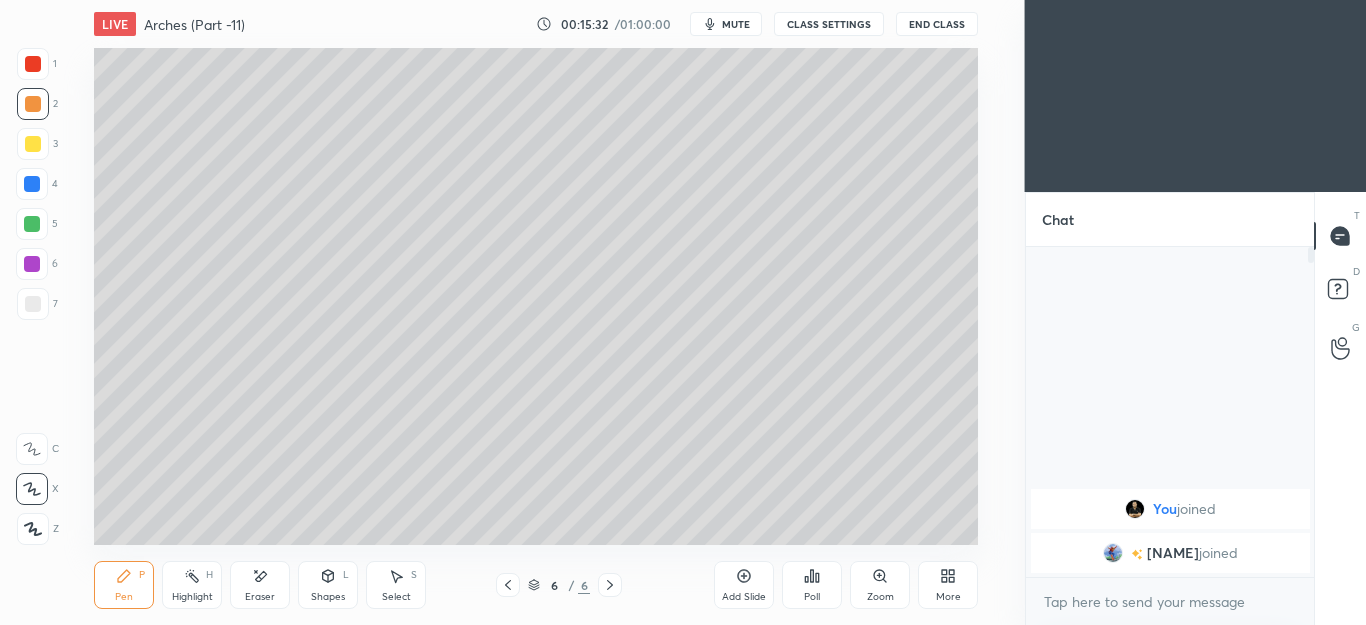 click on "Select S" at bounding box center (396, 585) 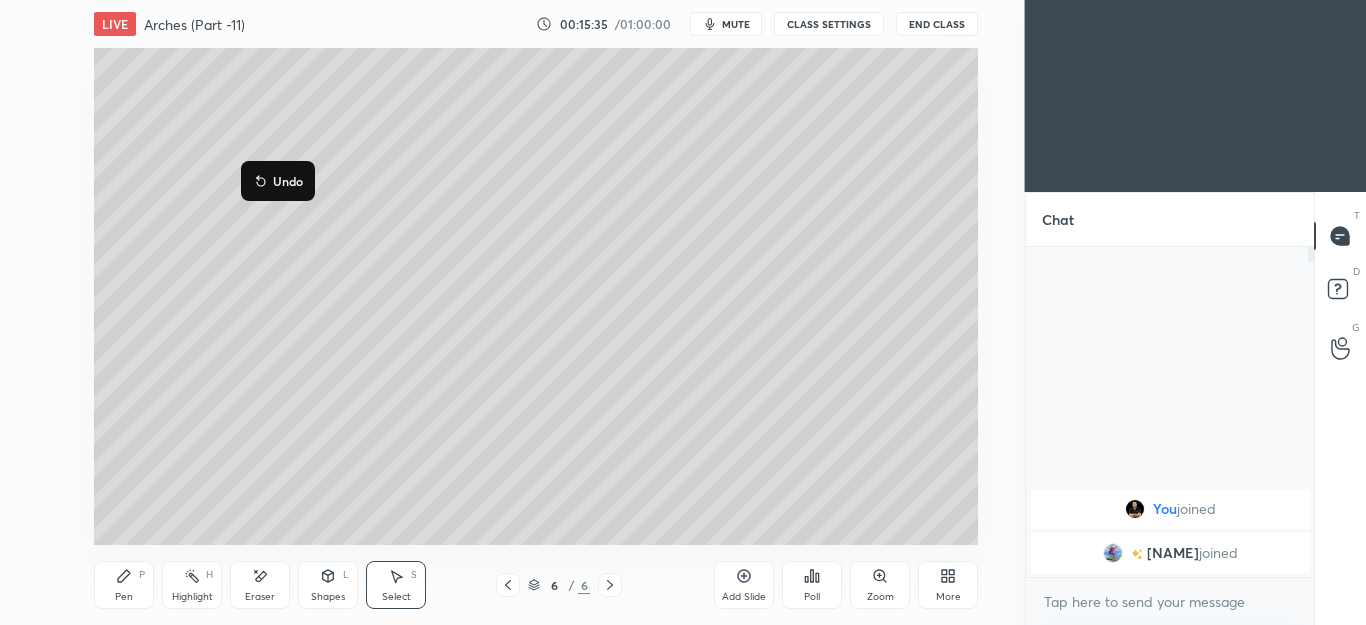click on "0 ° Undo Copy Duplicate Duplicate to new slide Delete" at bounding box center [536, 296] 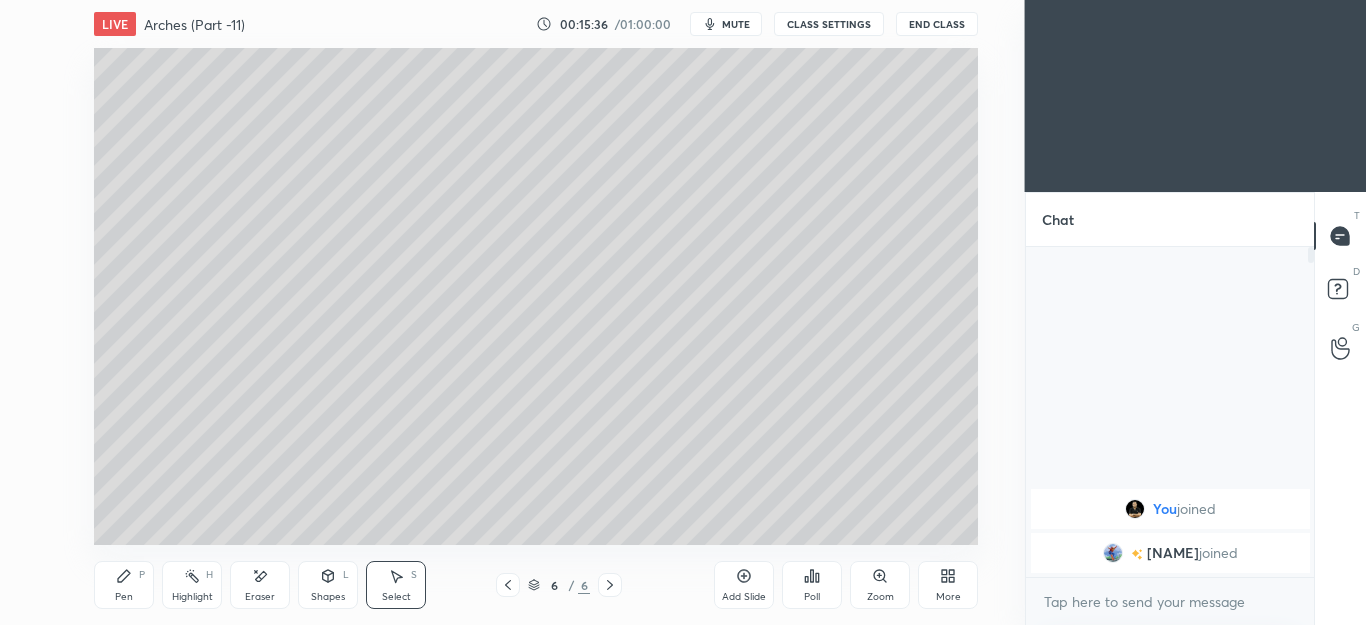 click on "Pen P" at bounding box center [124, 585] 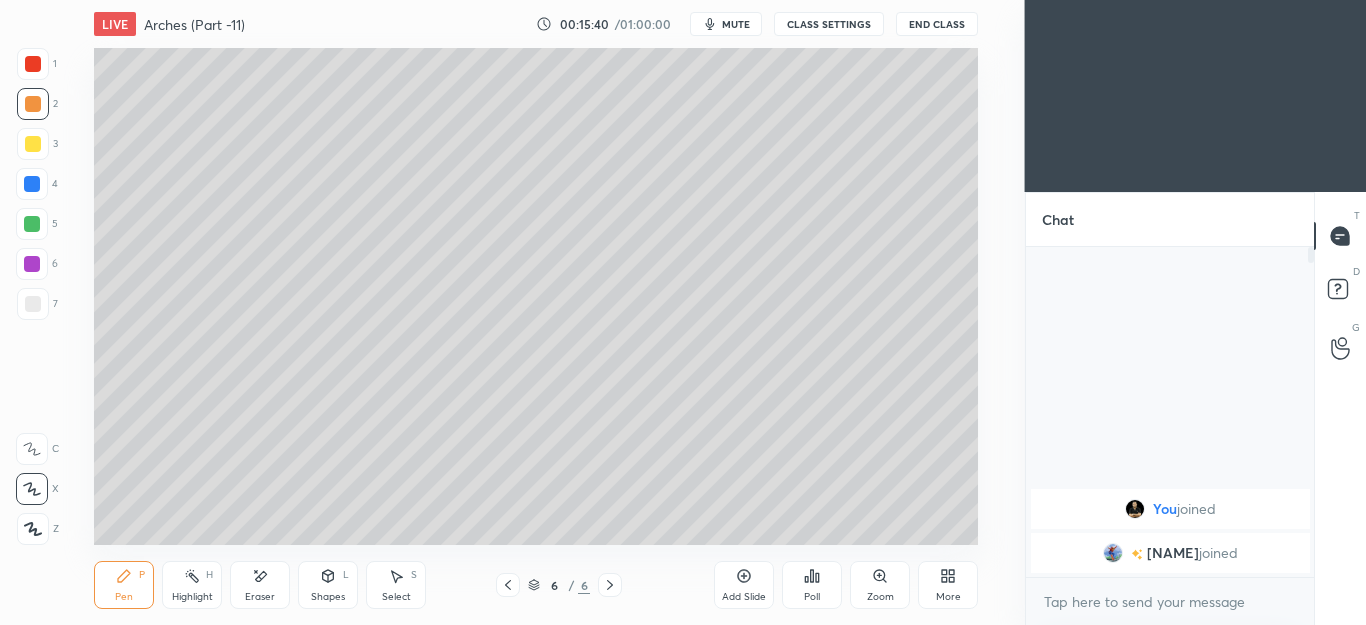 click 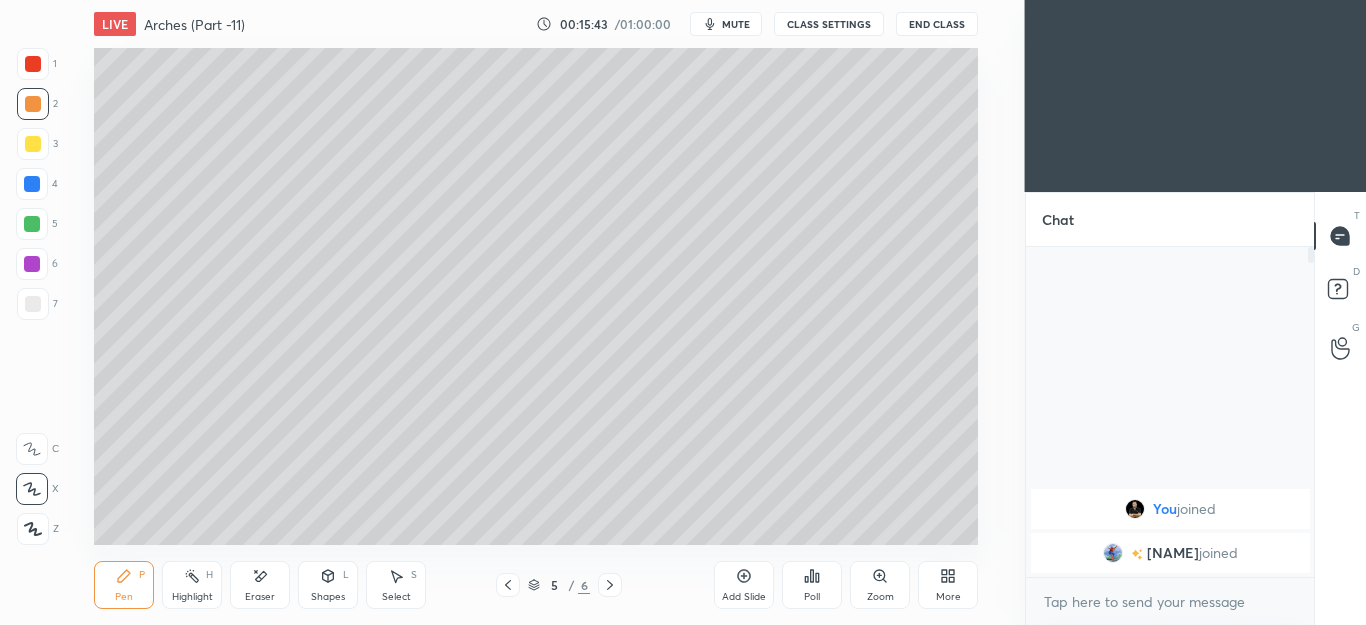 click 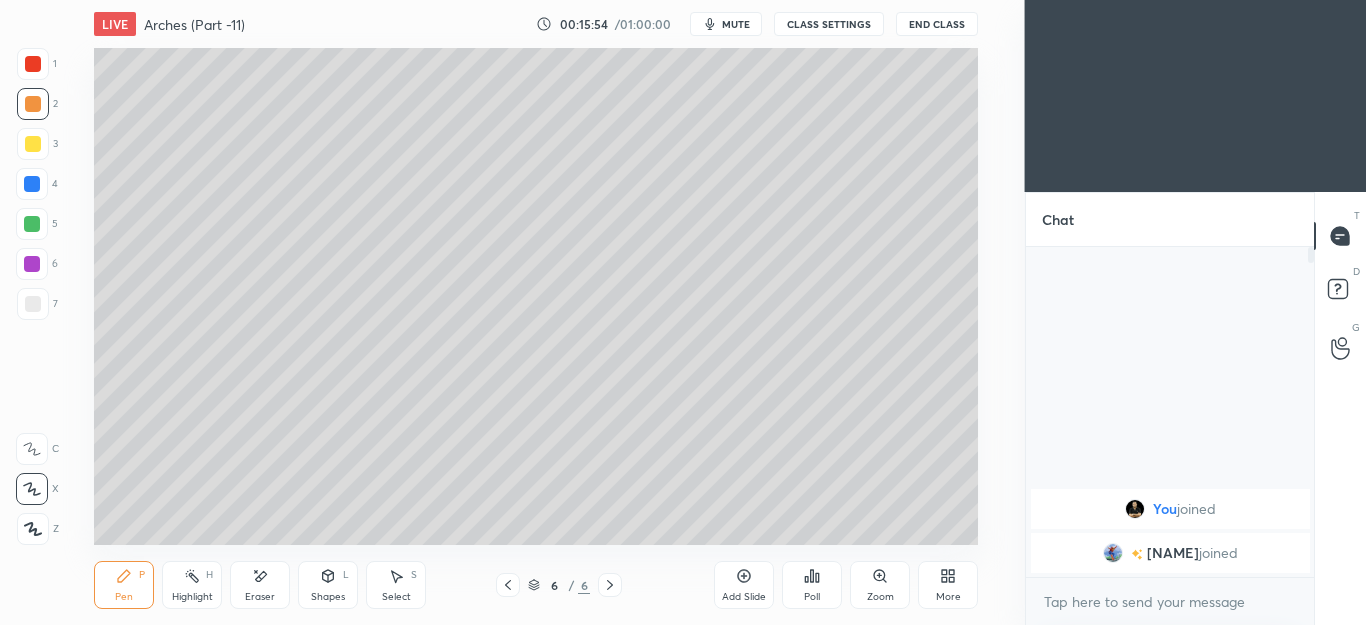 click 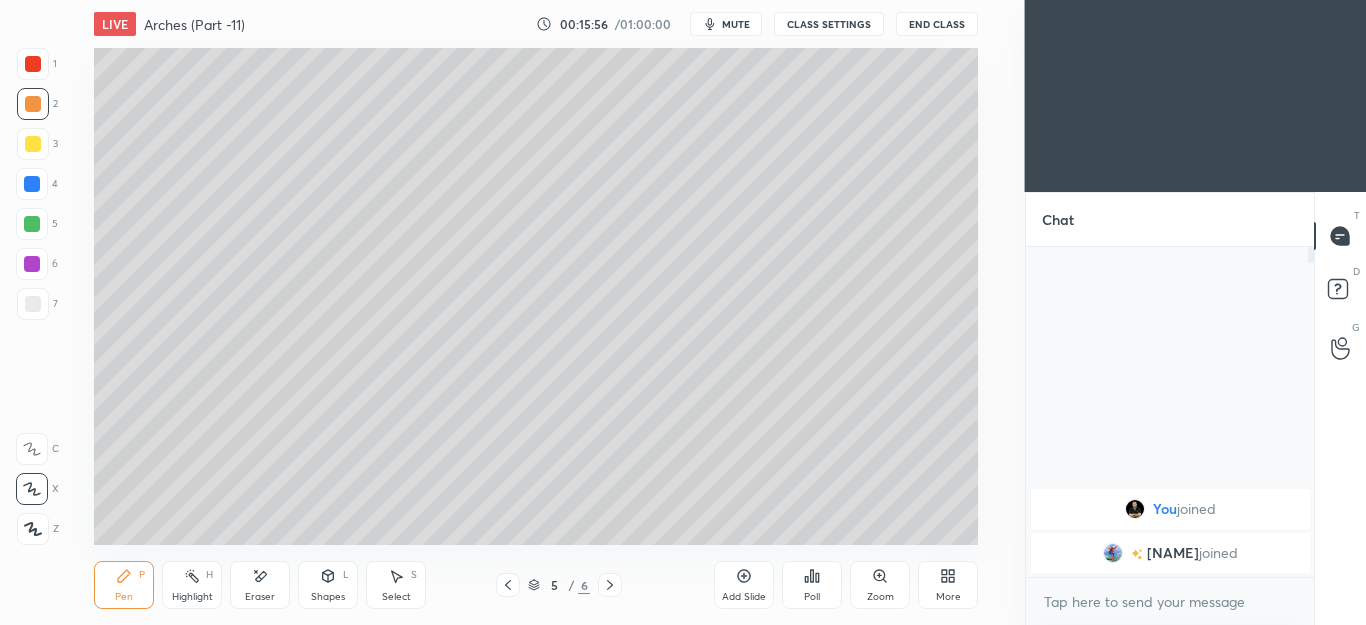 click 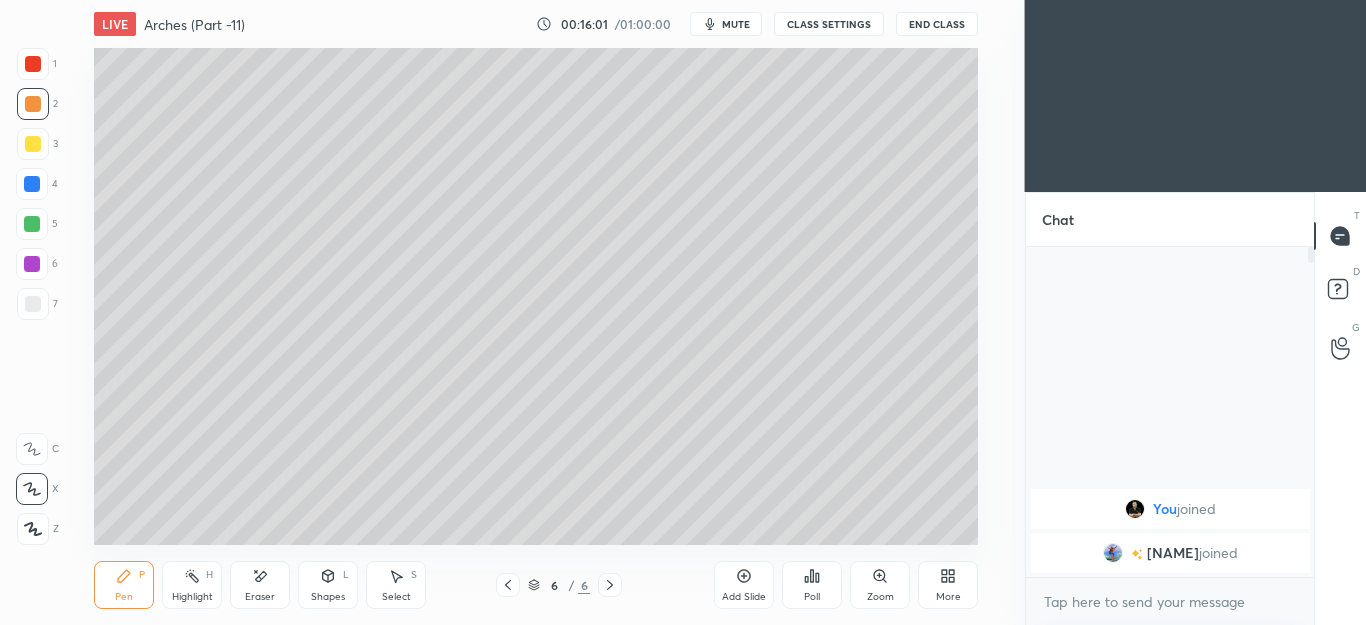 click 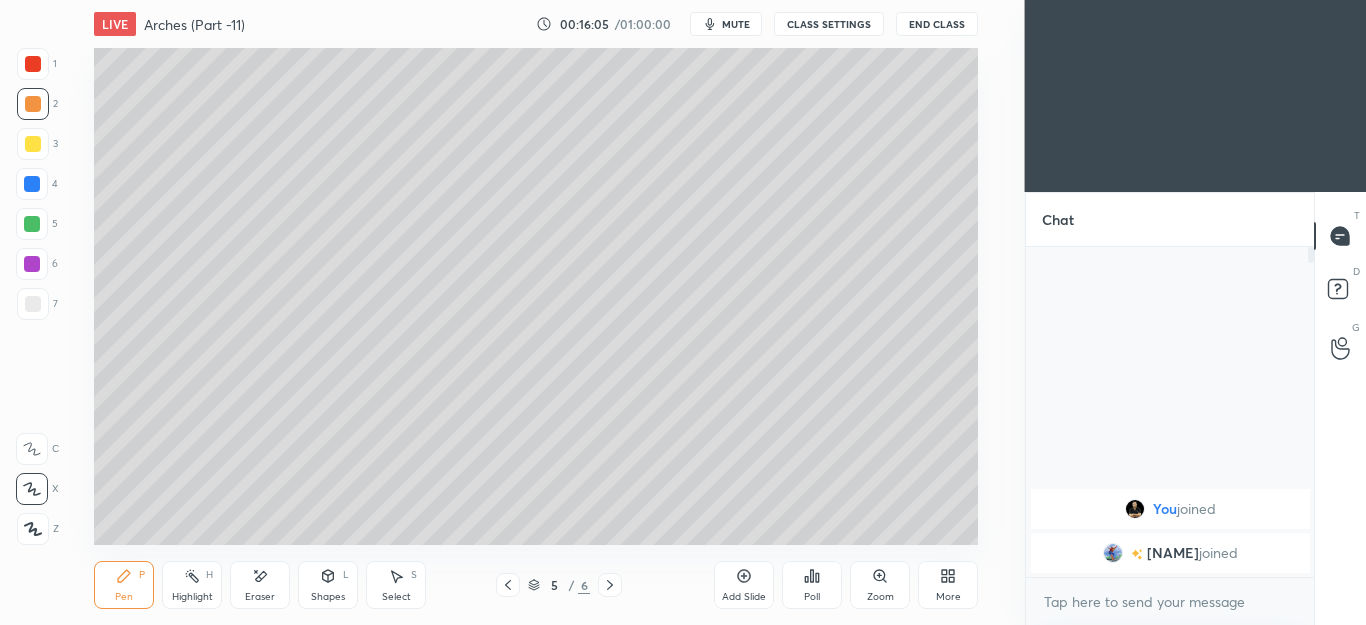 click 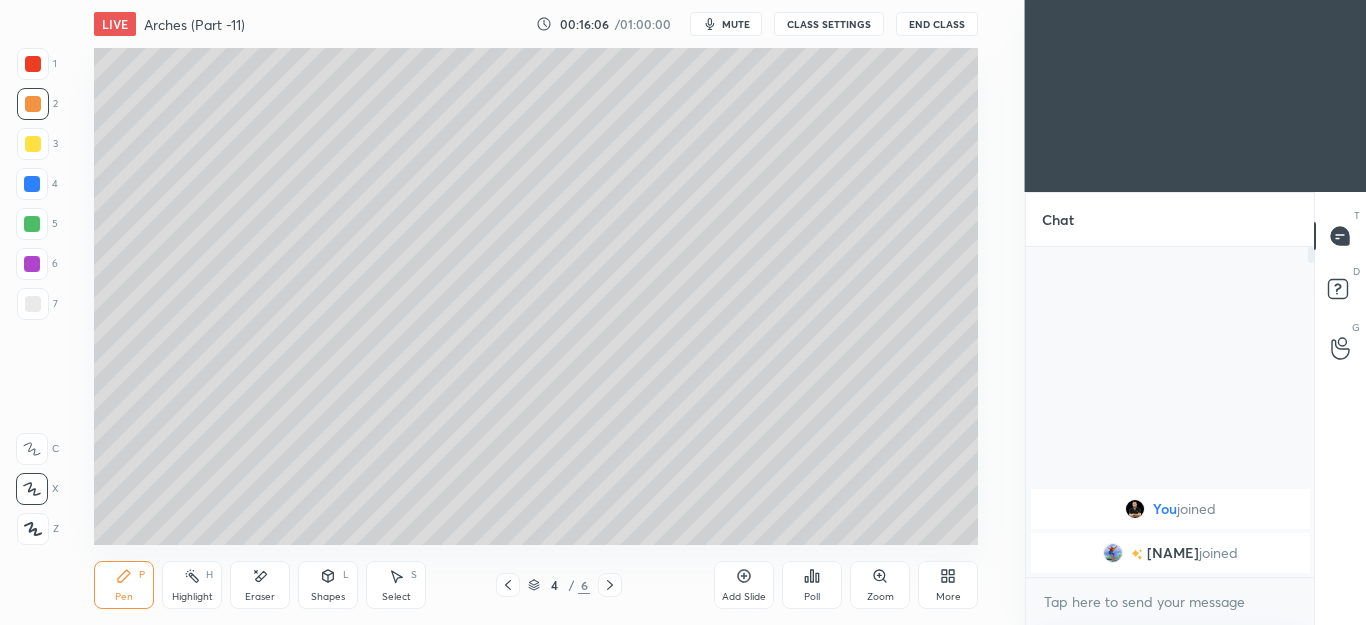 click at bounding box center (32, 224) 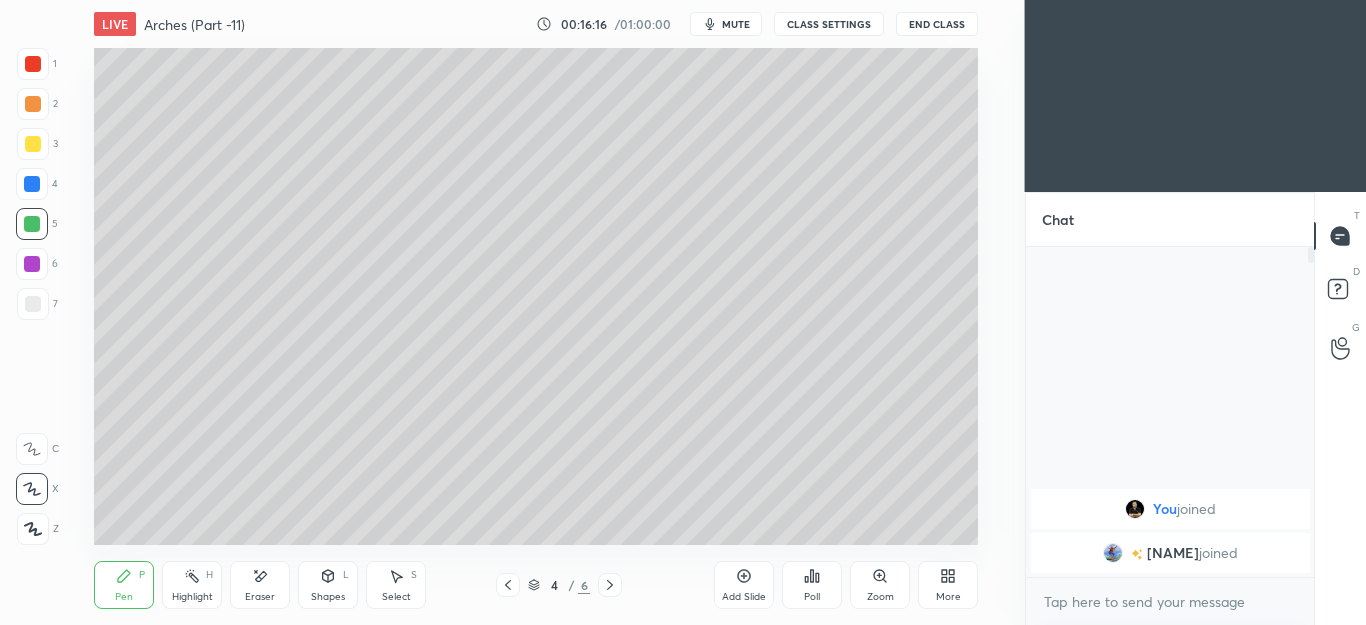 click 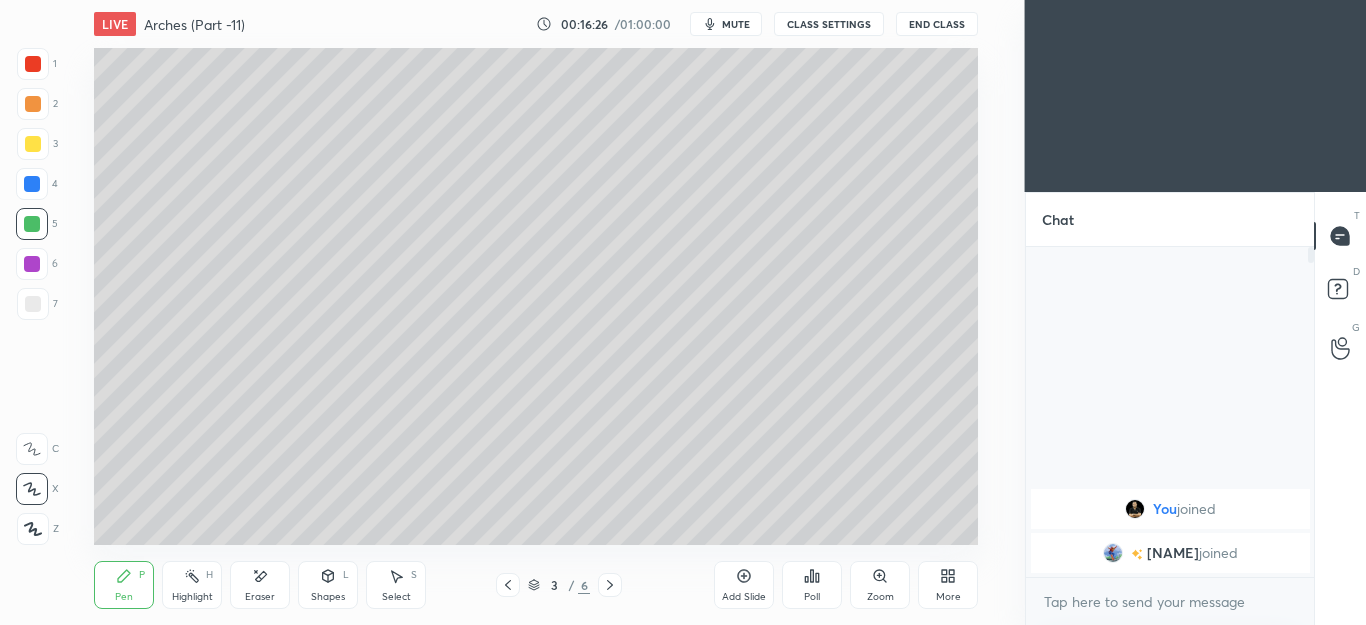 click 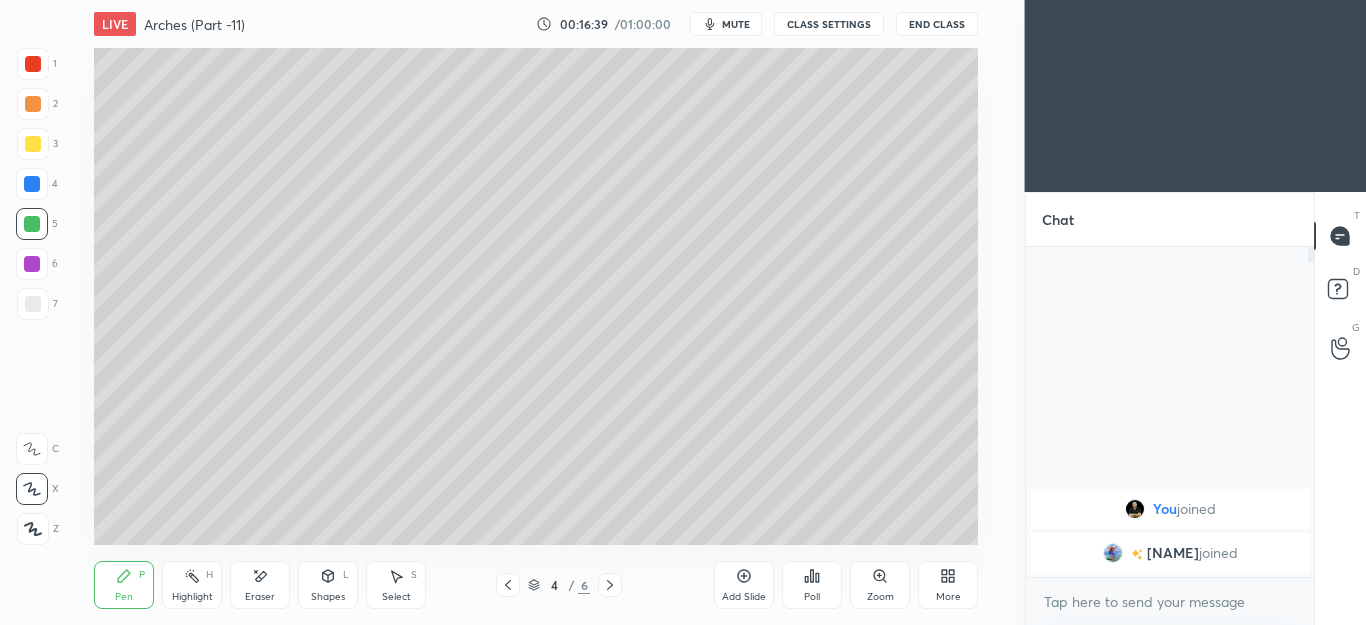click 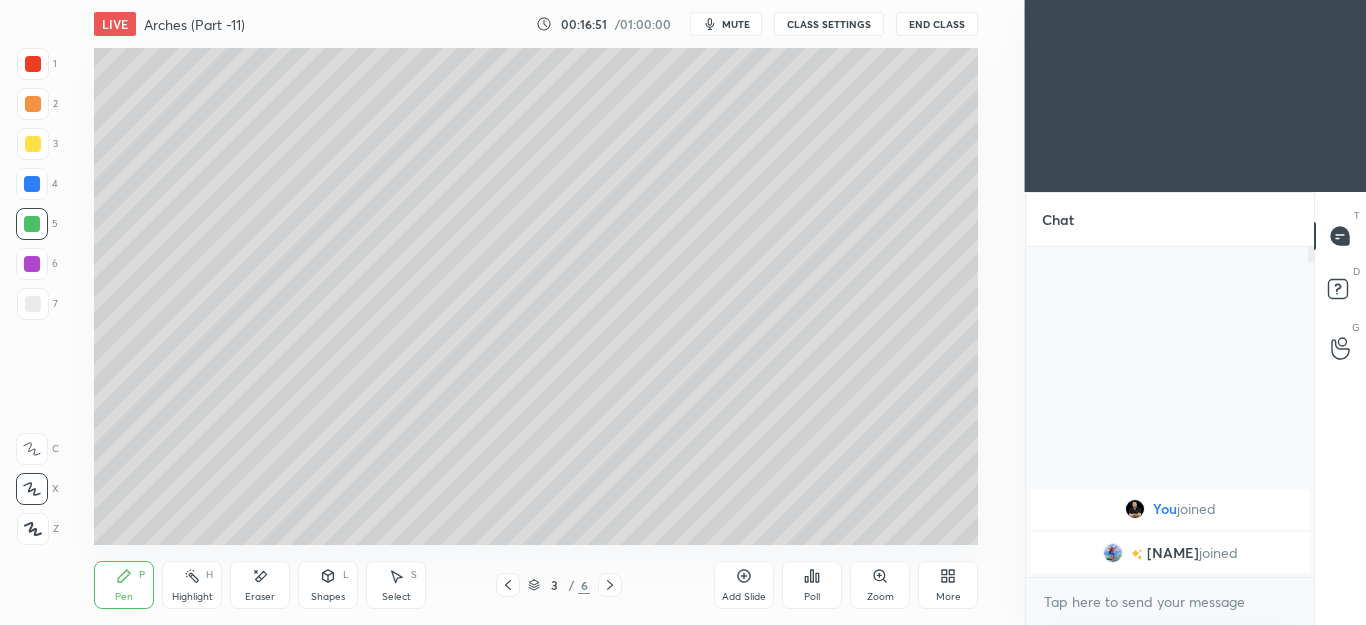 click 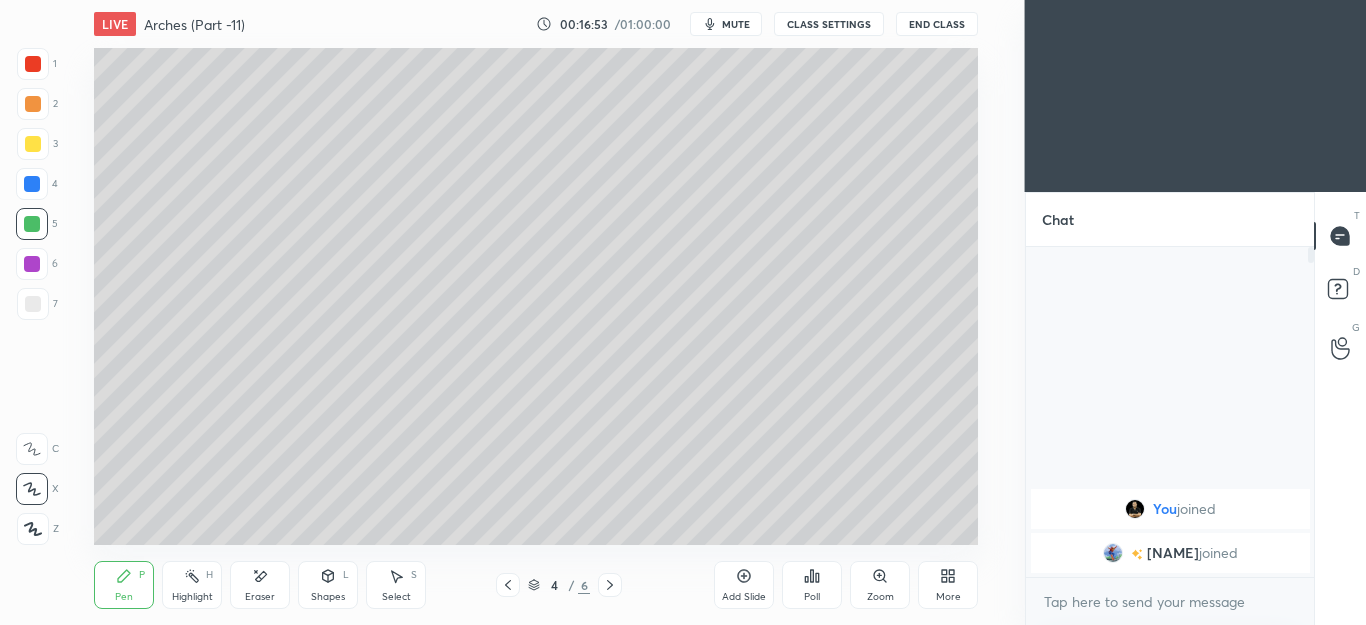 click on "Eraser" at bounding box center [260, 585] 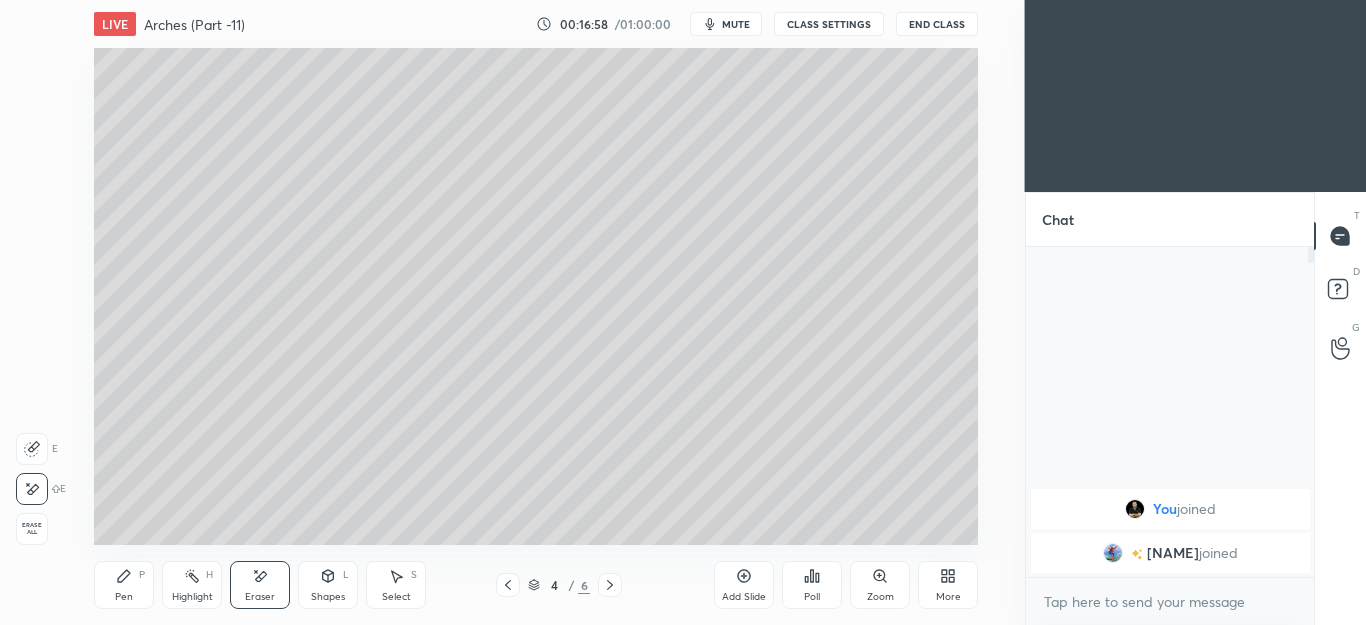 click 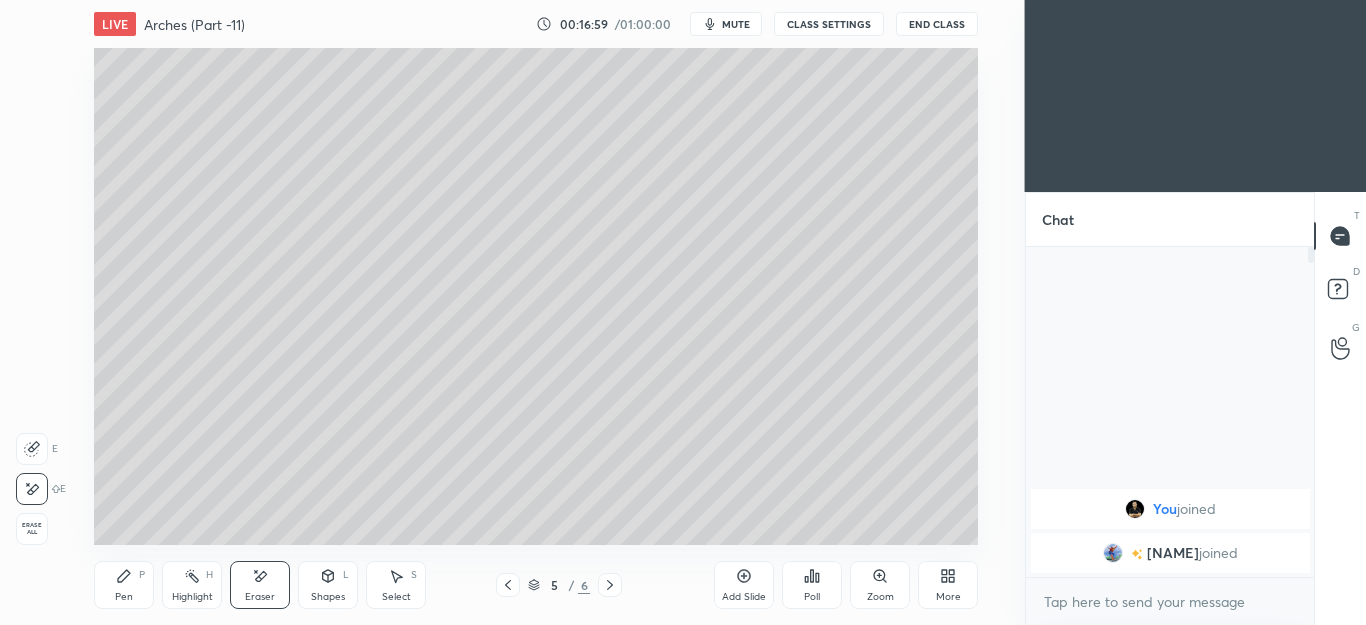 click on "Pen P" at bounding box center [124, 585] 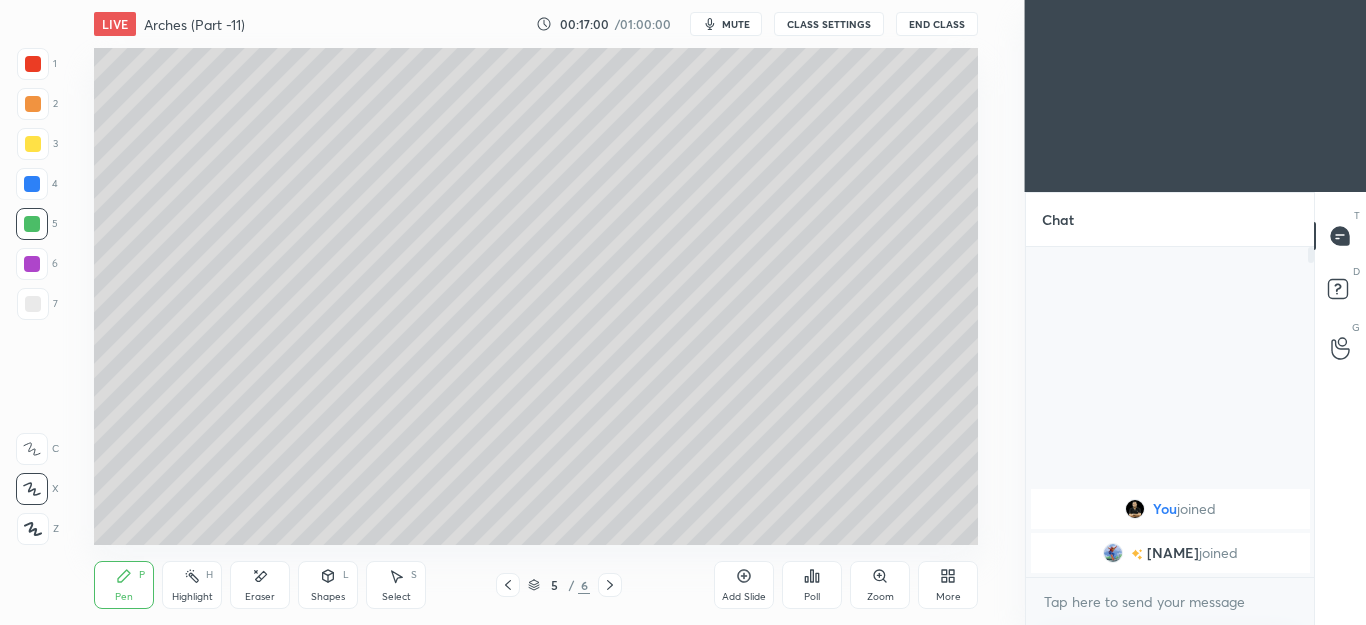 click 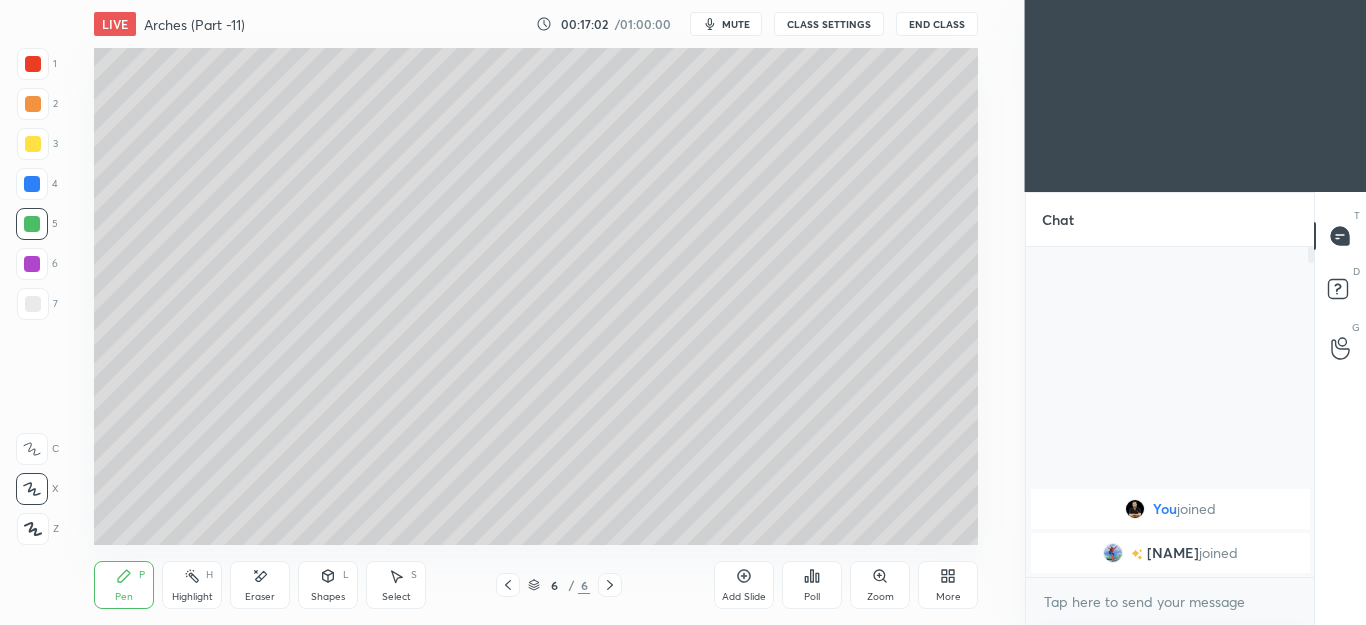 click on "P" at bounding box center [142, 575] 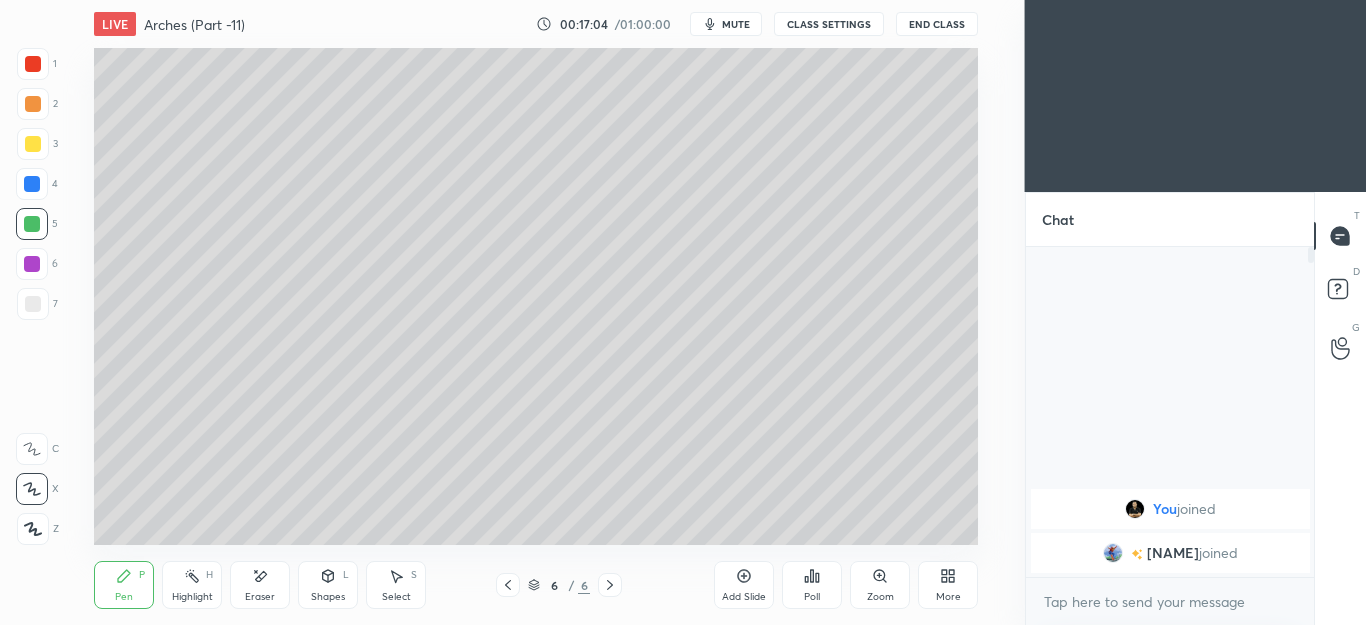 click at bounding box center [33, 104] 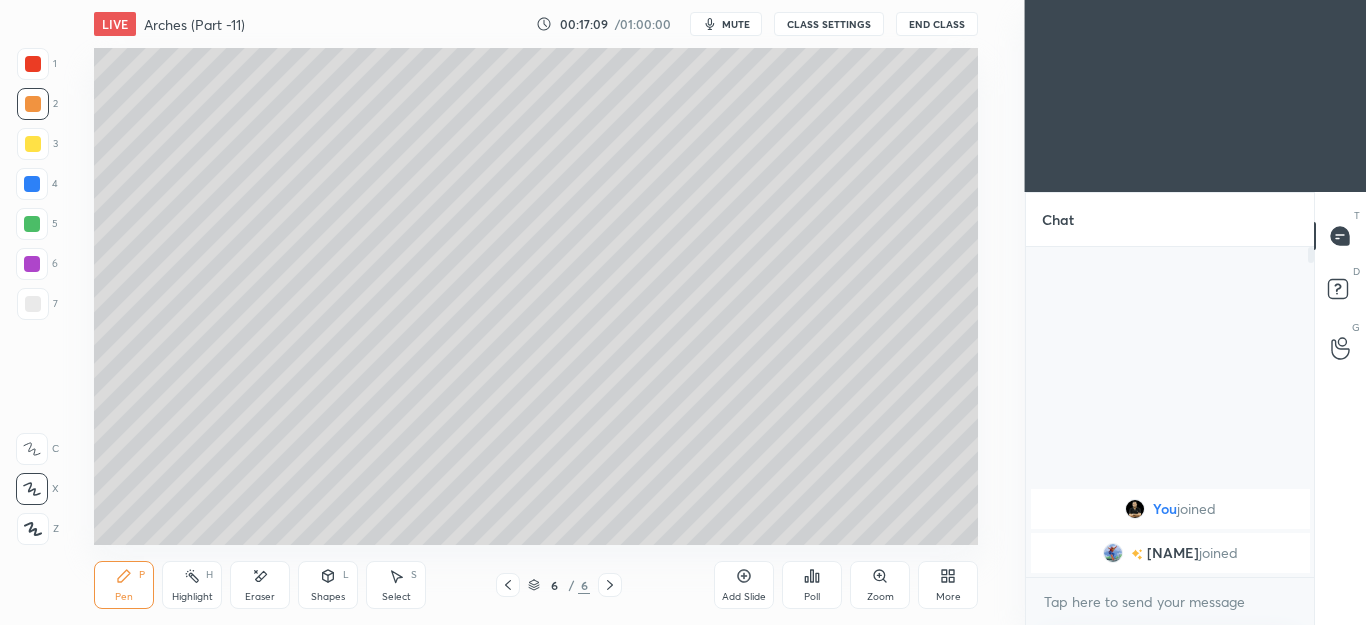 click on "Select" at bounding box center [396, 597] 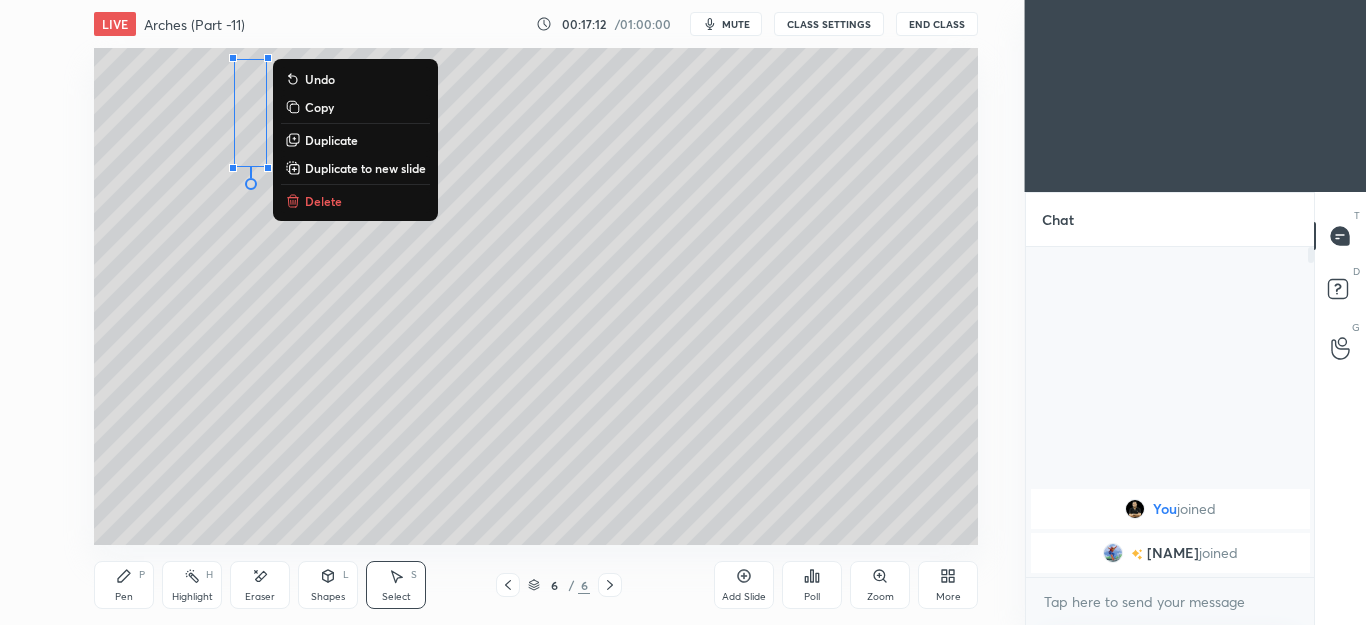 click on "Duplicate" at bounding box center (331, 140) 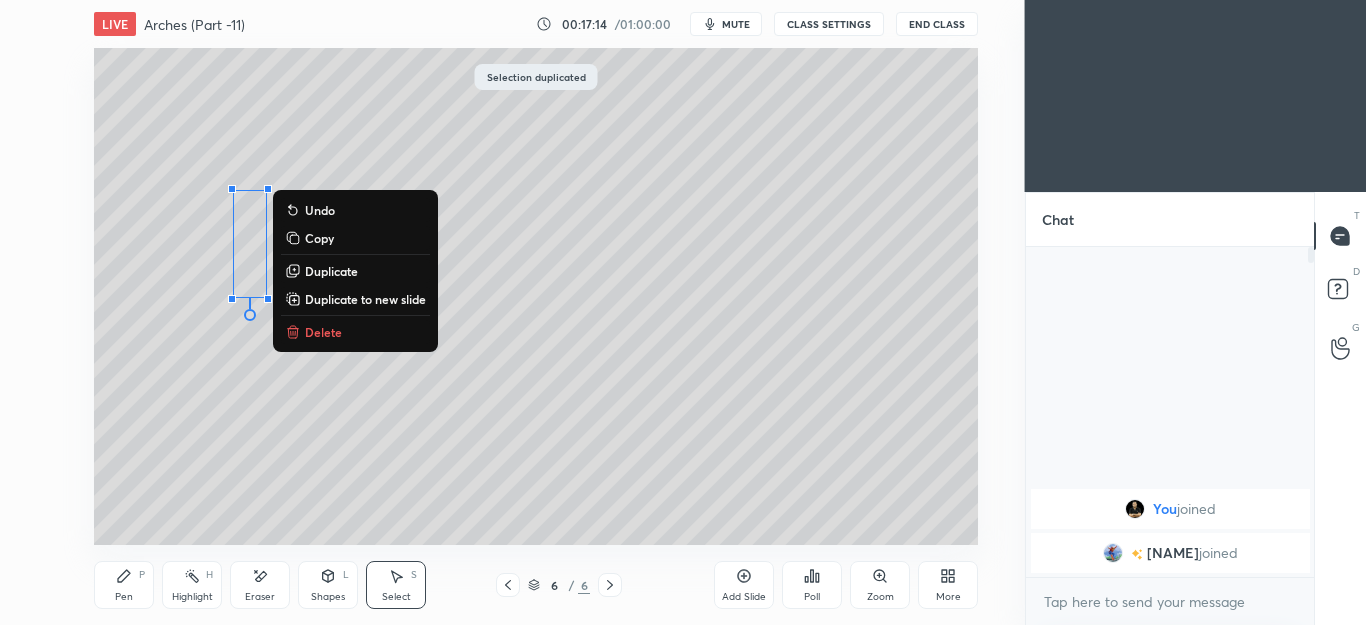 click on "Pen P" at bounding box center (124, 585) 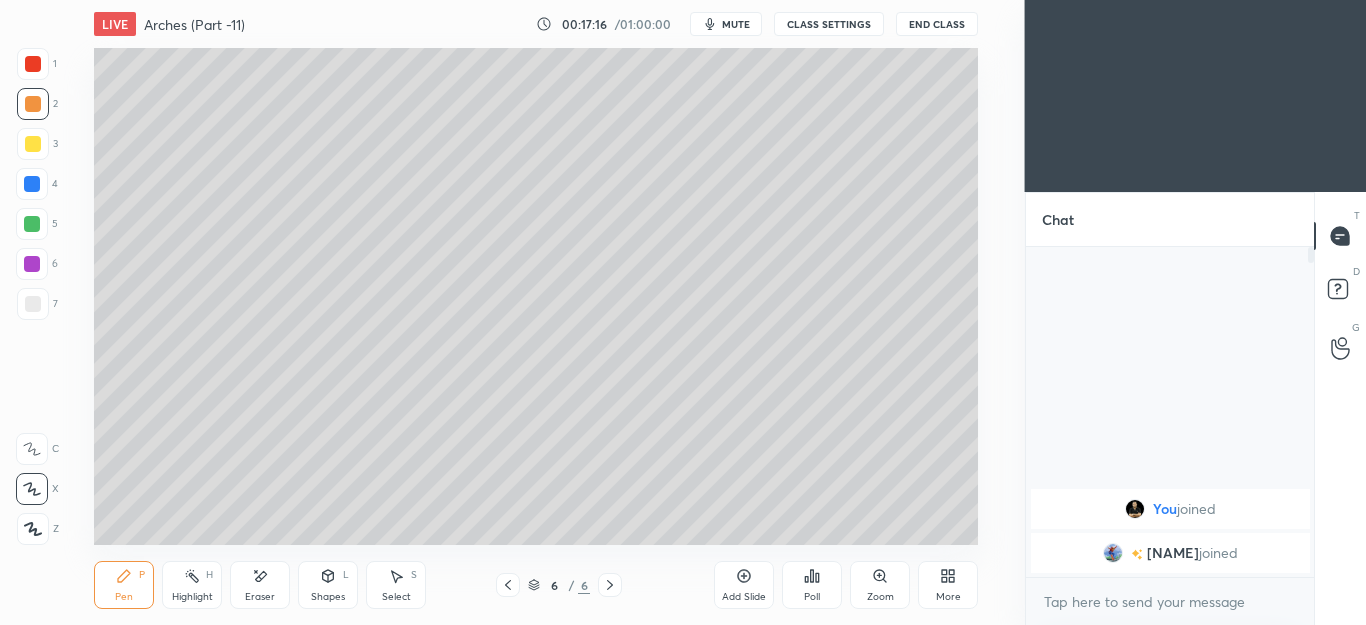 click 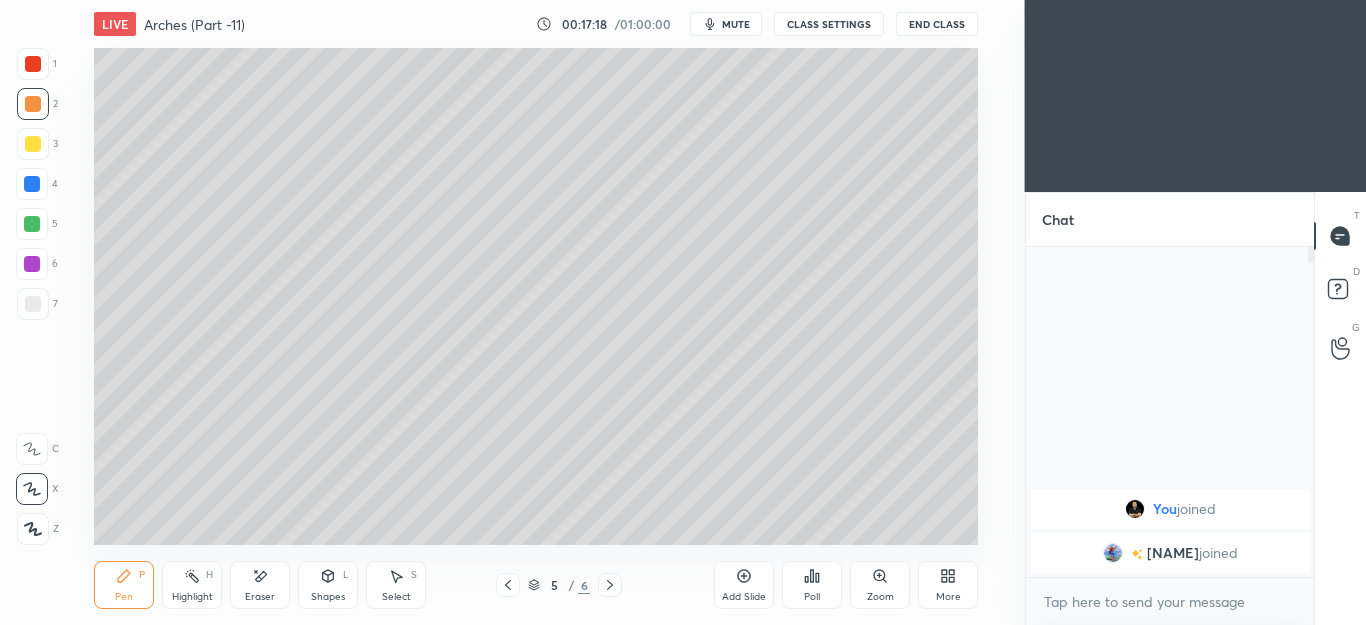 click 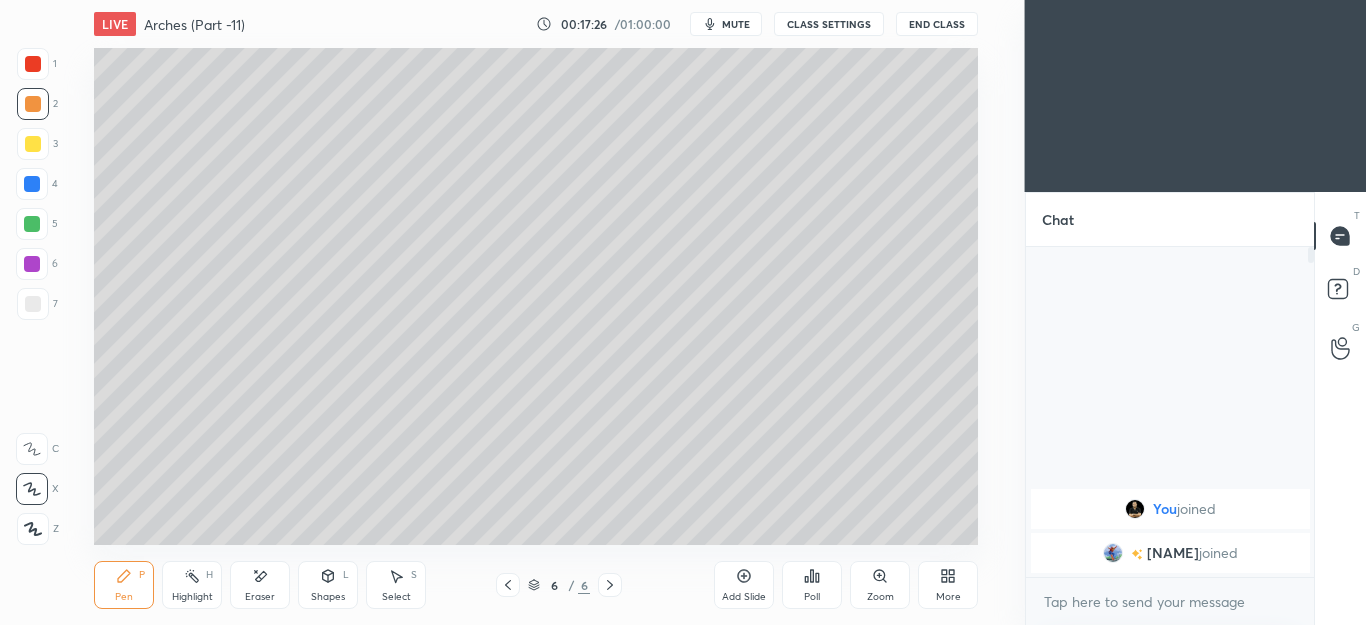 click on "Shapes L" at bounding box center (328, 585) 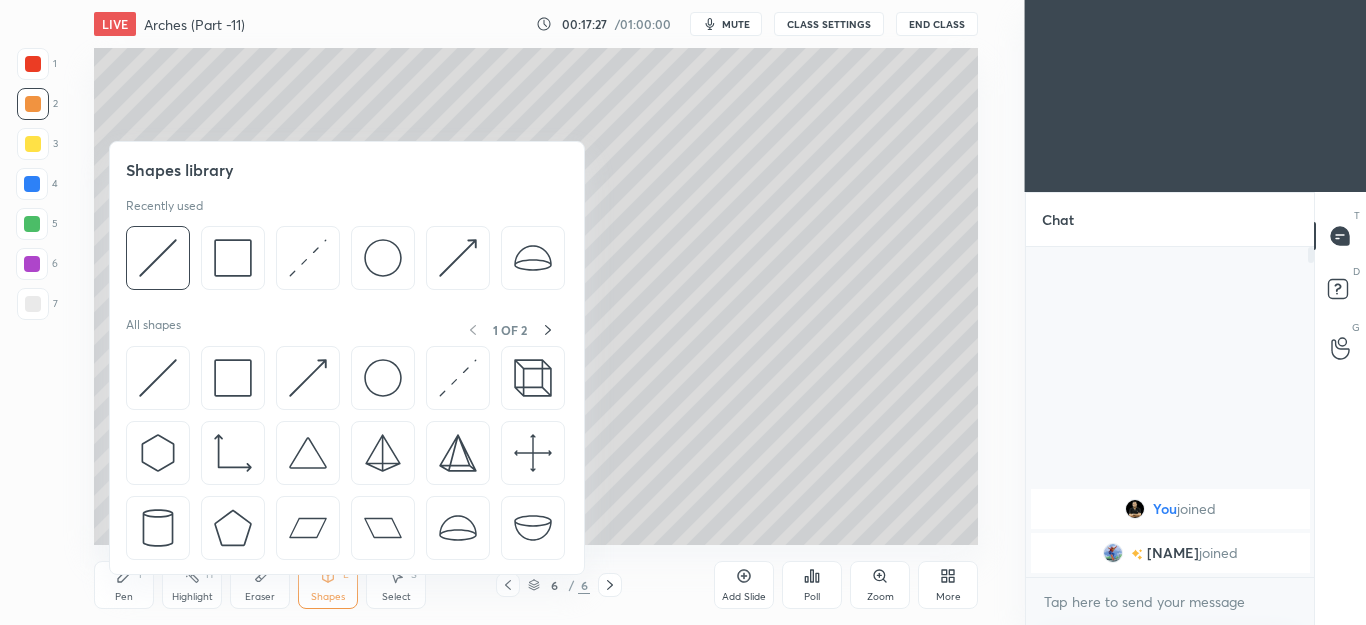 click on "Pen" at bounding box center [124, 597] 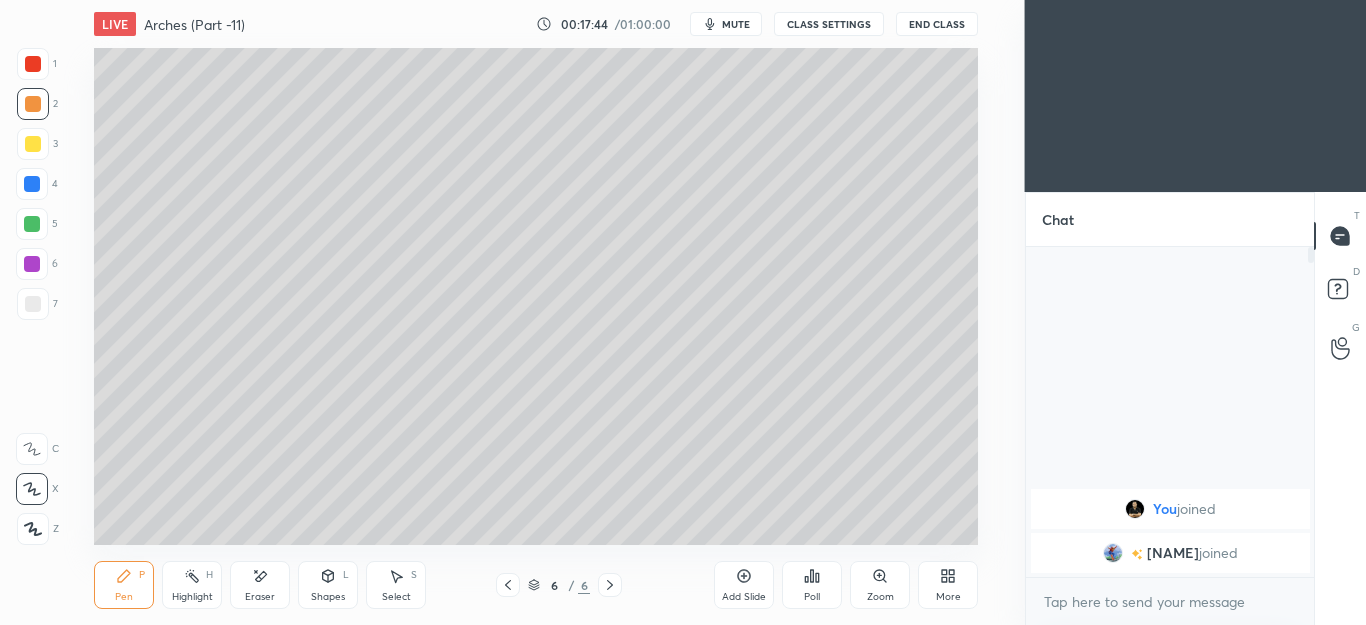 click on "Shapes L" at bounding box center [328, 585] 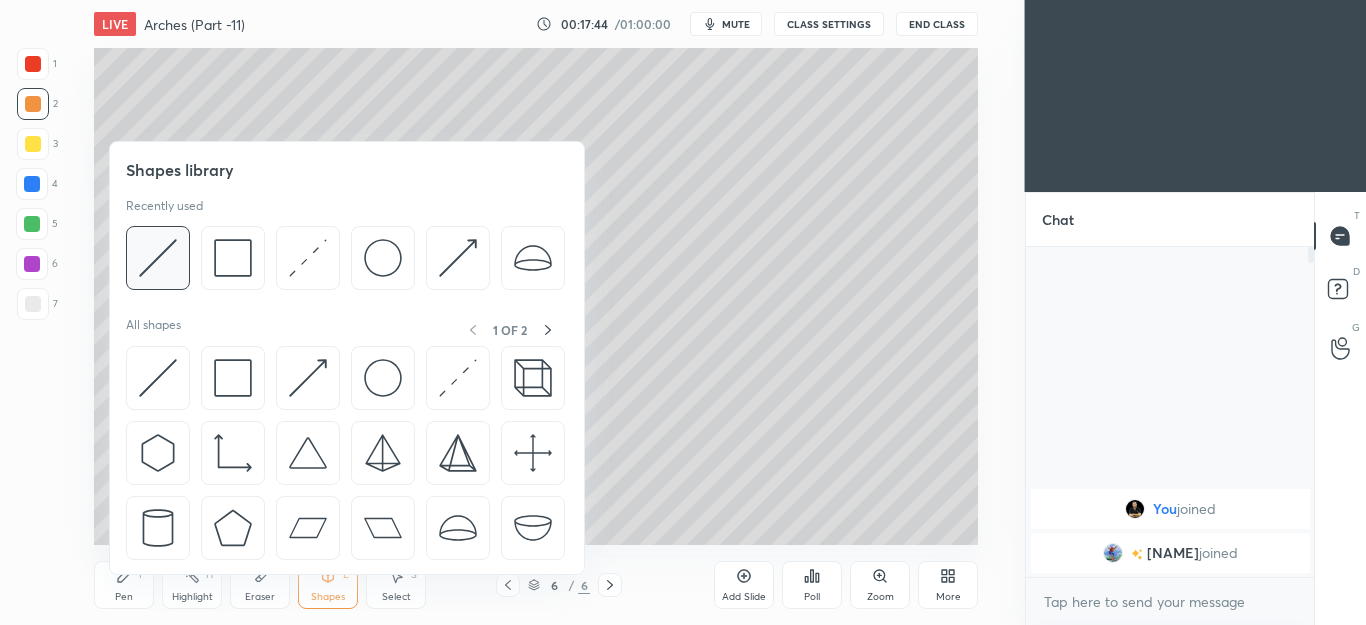 click at bounding box center (158, 258) 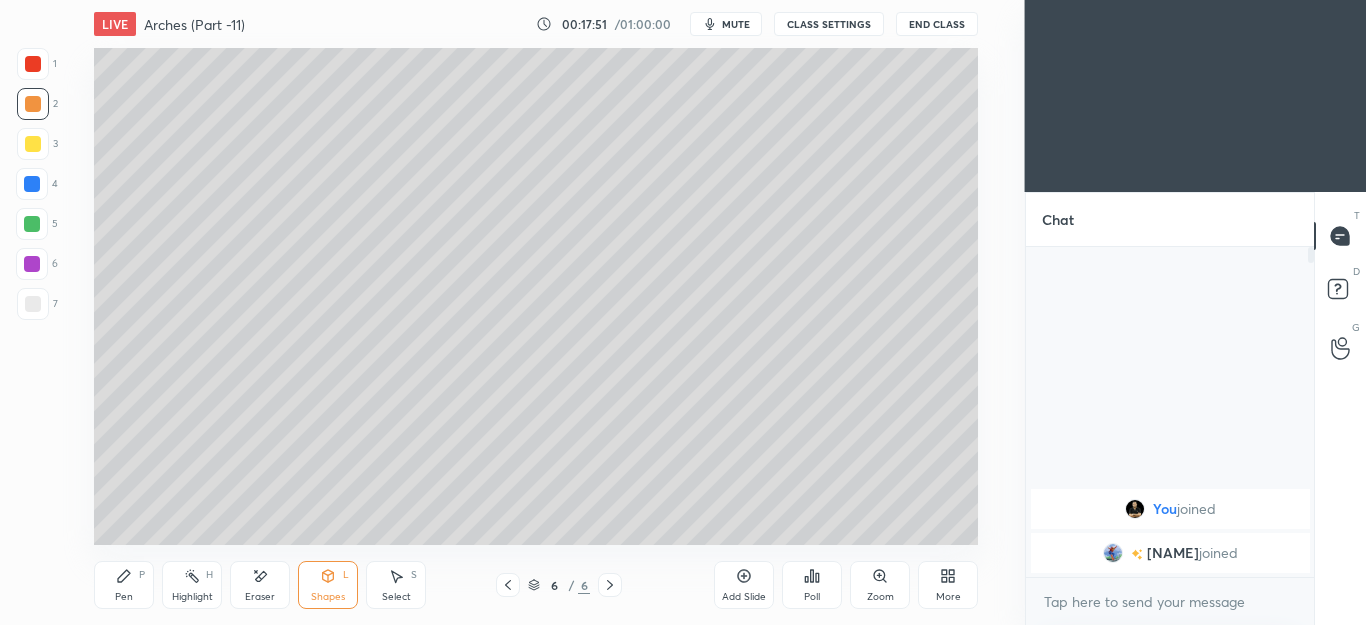 click 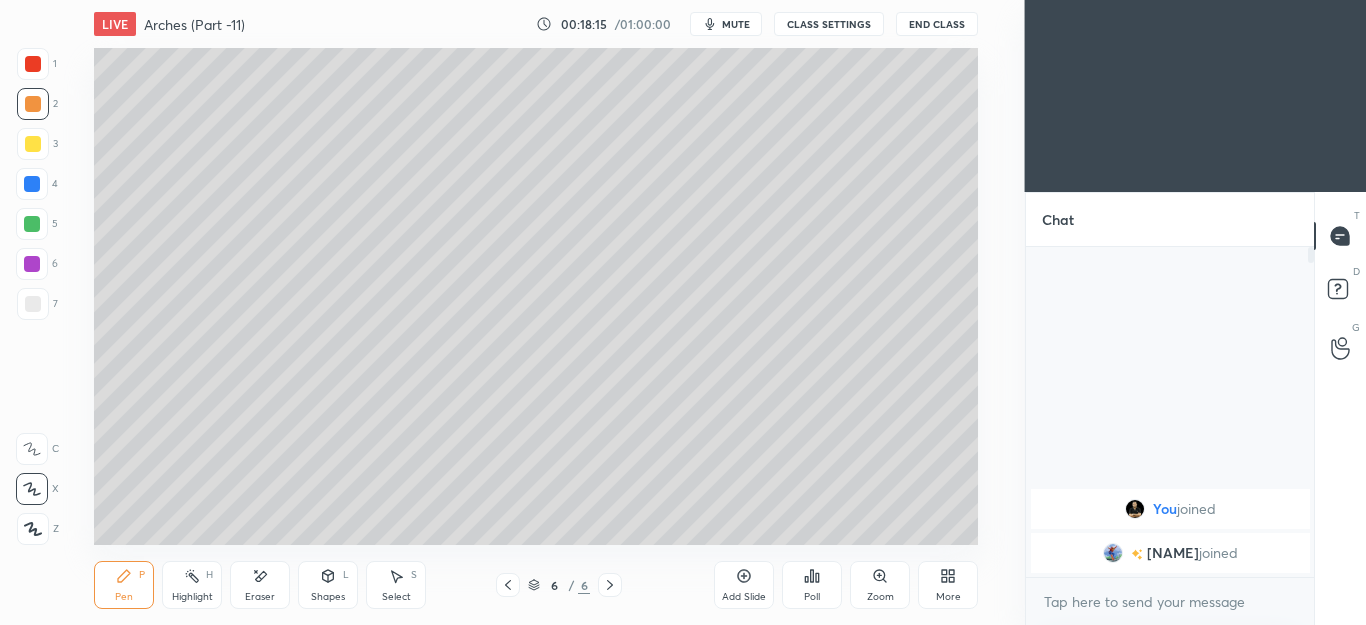 click on "Eraser" at bounding box center [260, 585] 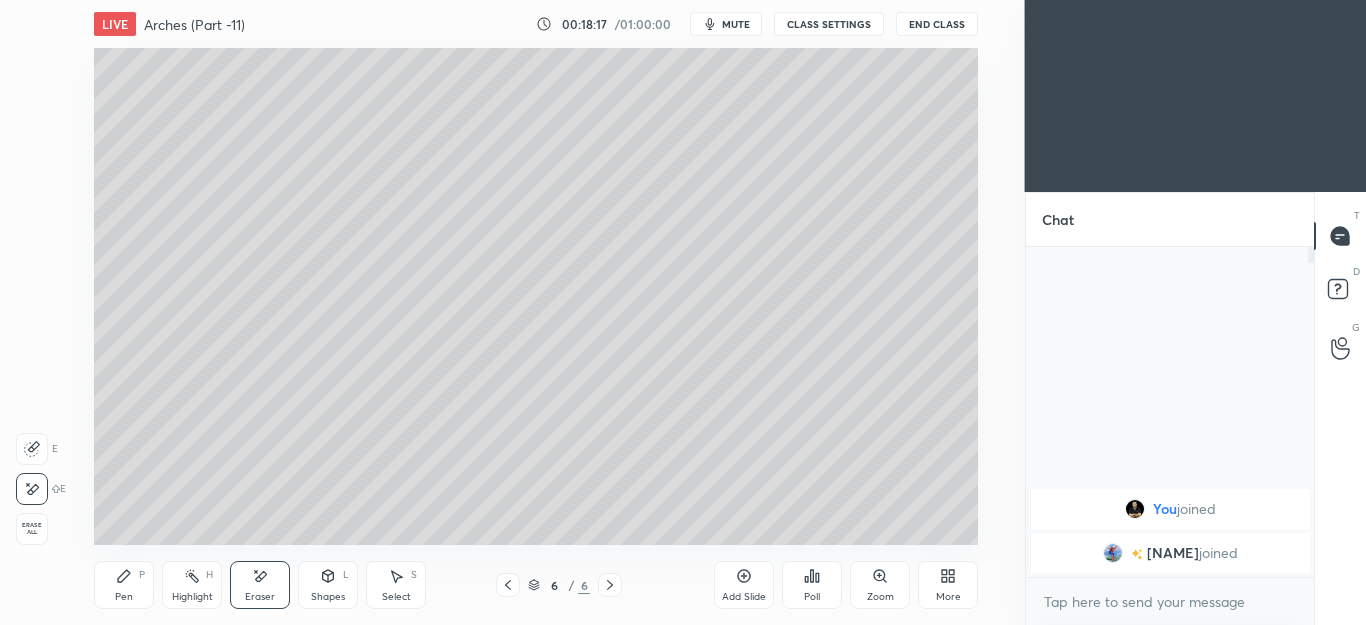 click 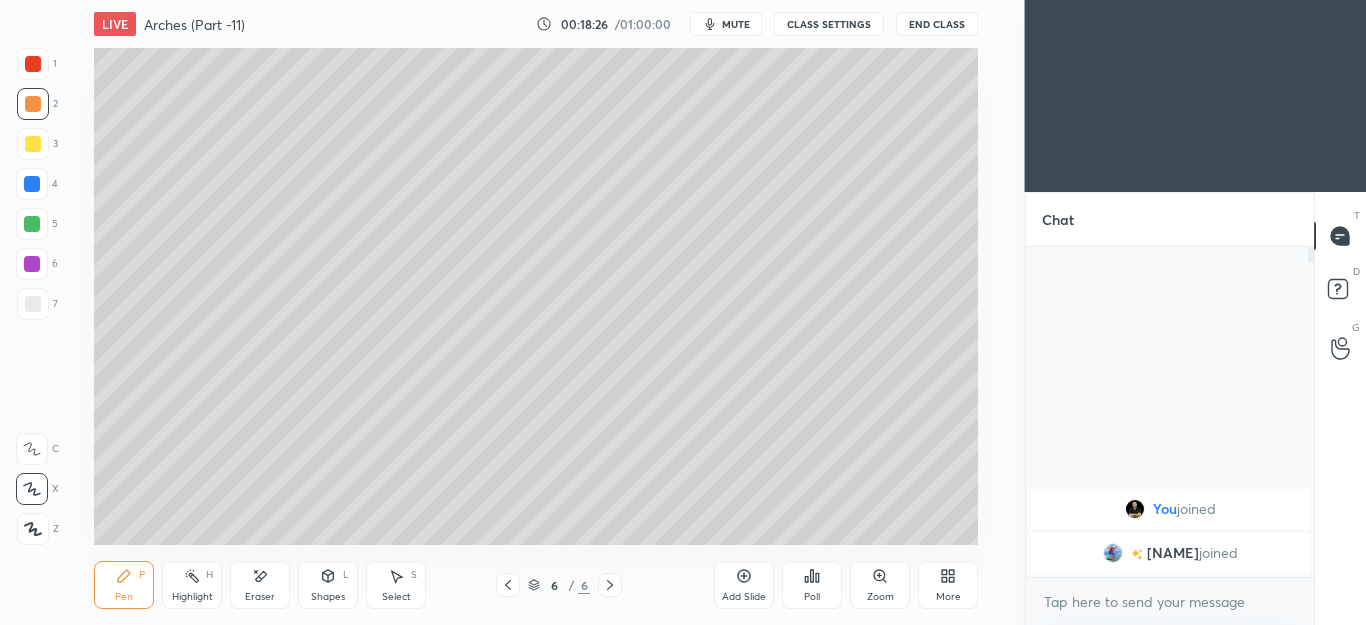 click on "Select S" at bounding box center (396, 585) 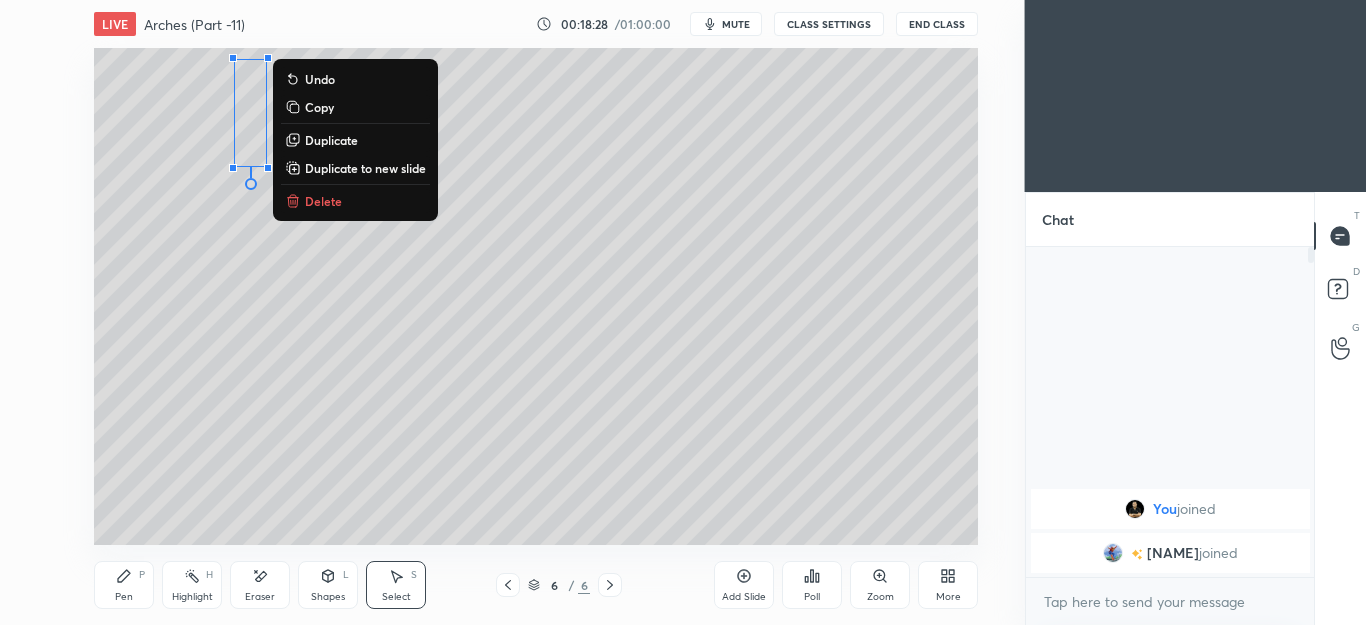 click on "Duplicate" at bounding box center [331, 140] 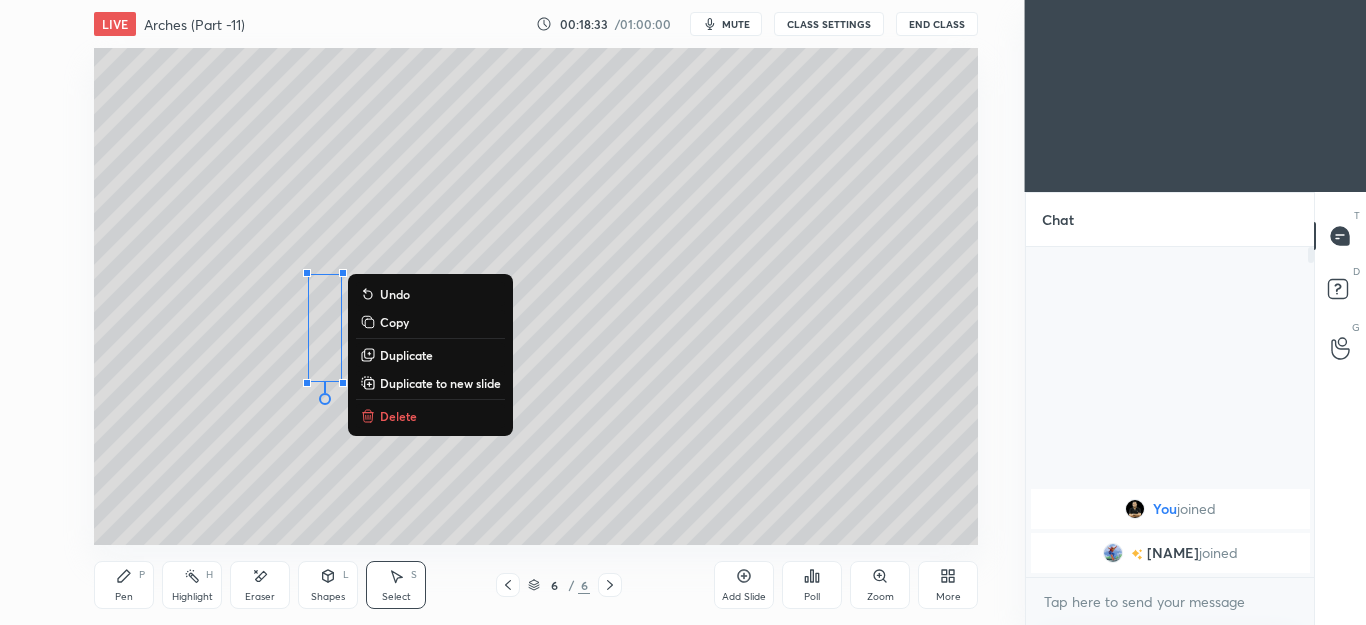 click on "Delete" at bounding box center (398, 416) 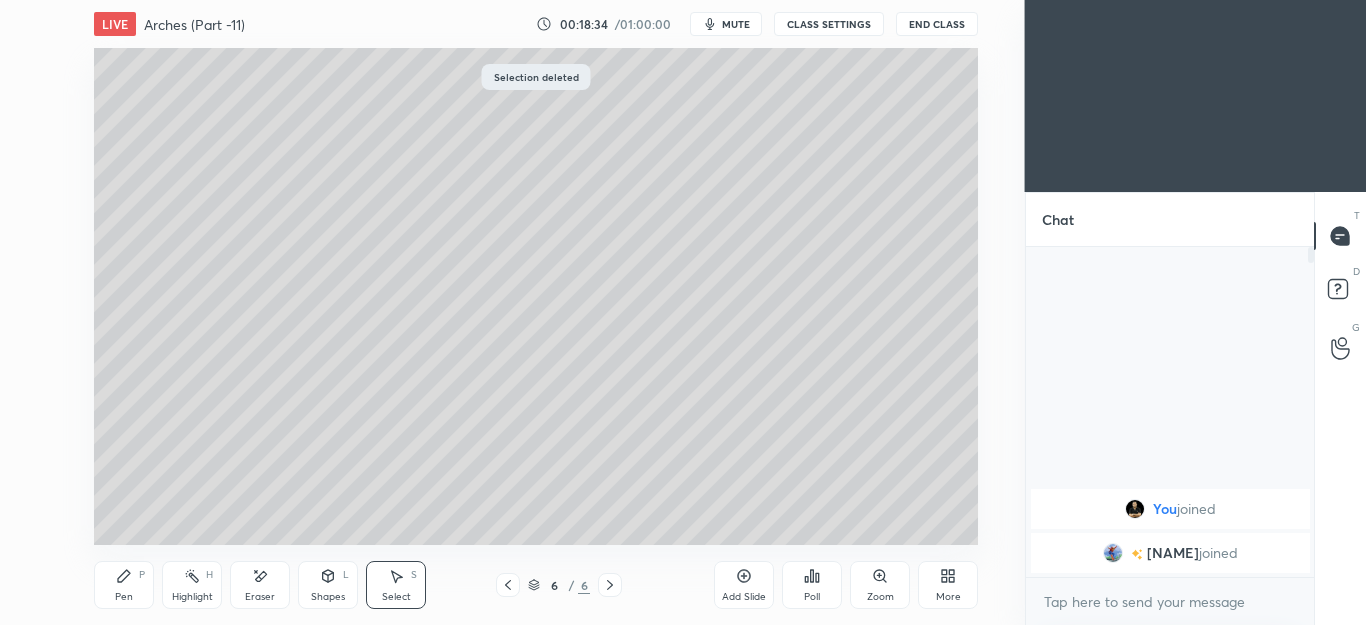 click on "Select S" at bounding box center [396, 585] 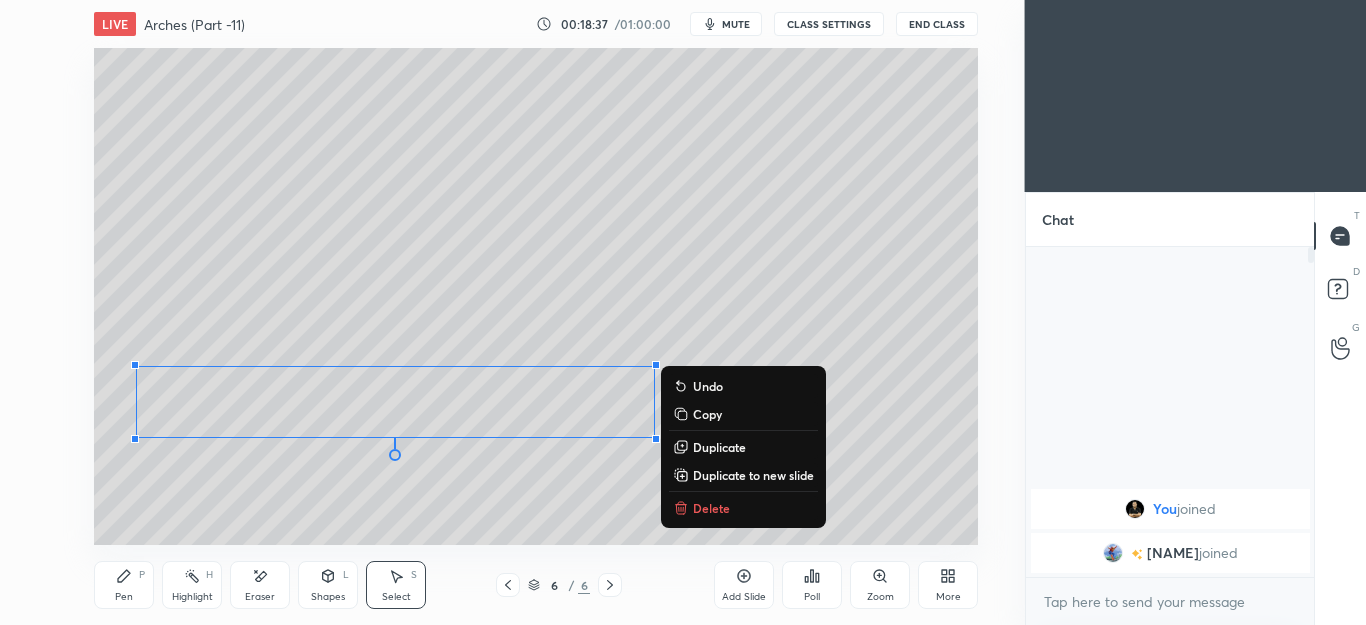 click on "Pen" at bounding box center [124, 597] 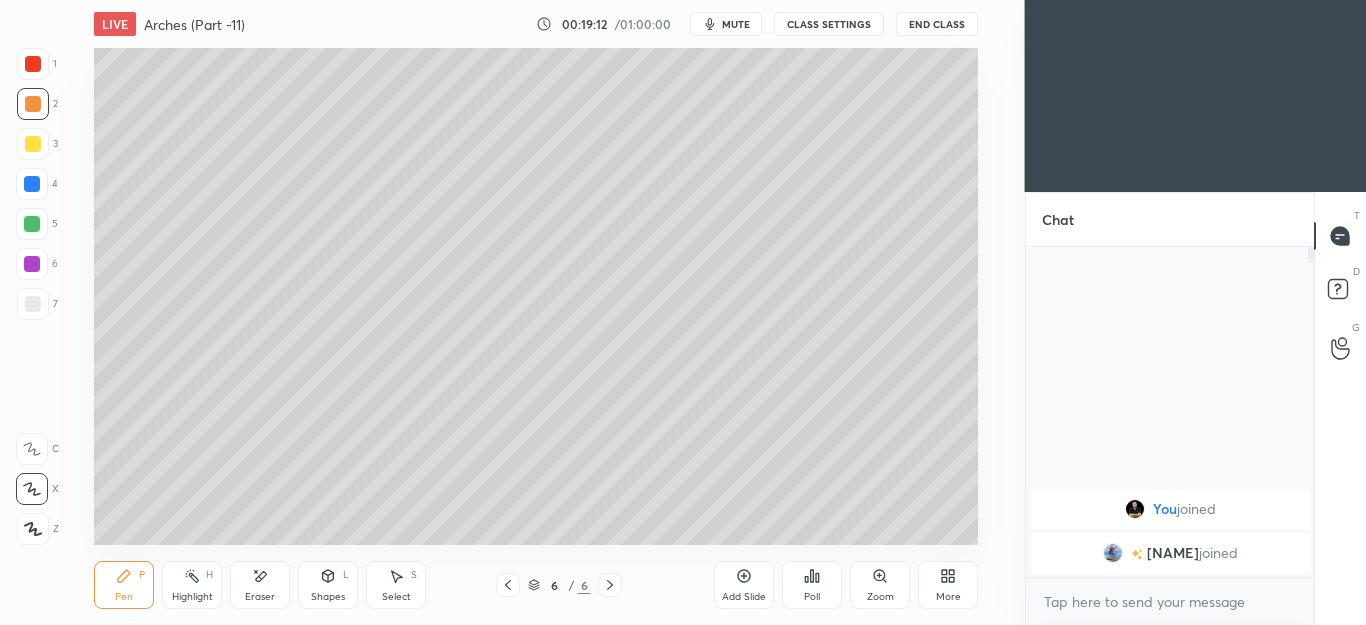 click at bounding box center (610, 585) 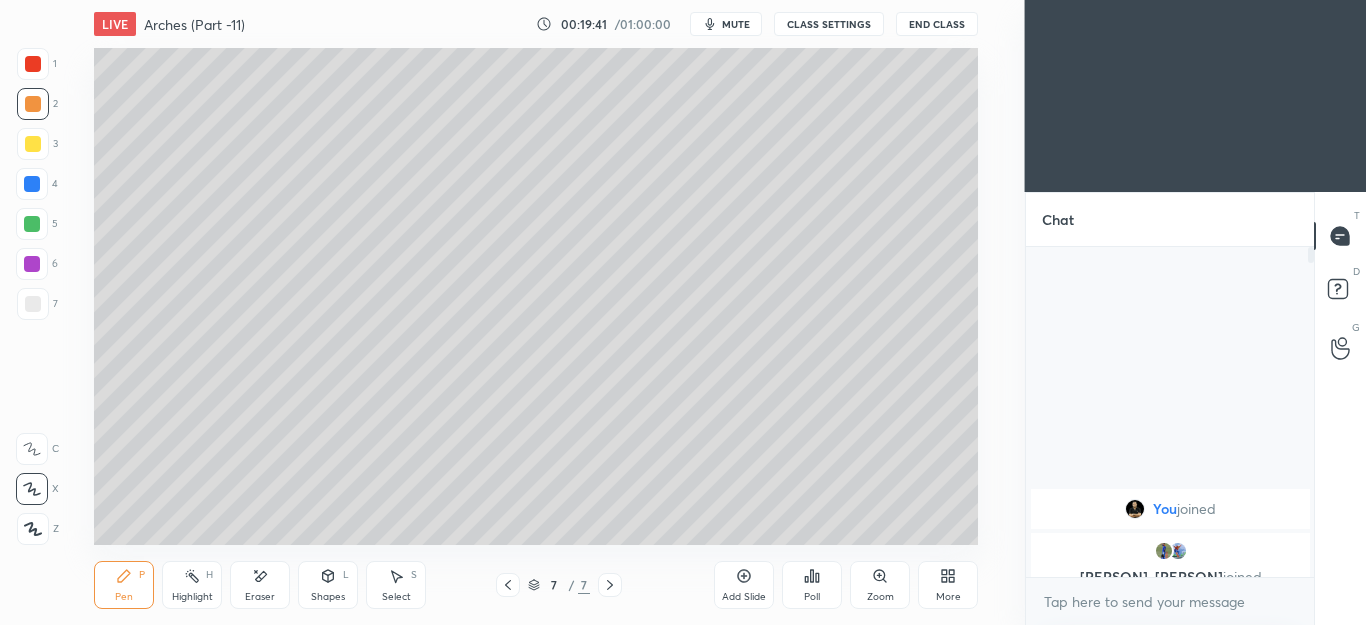 click 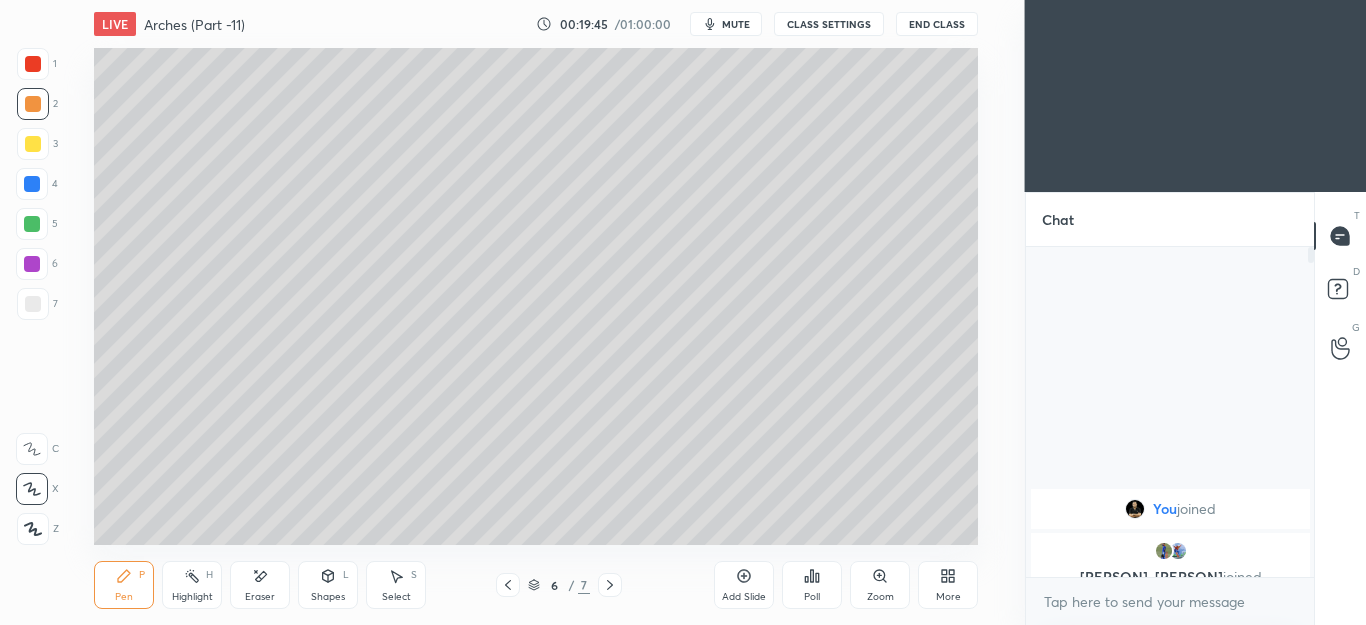 click 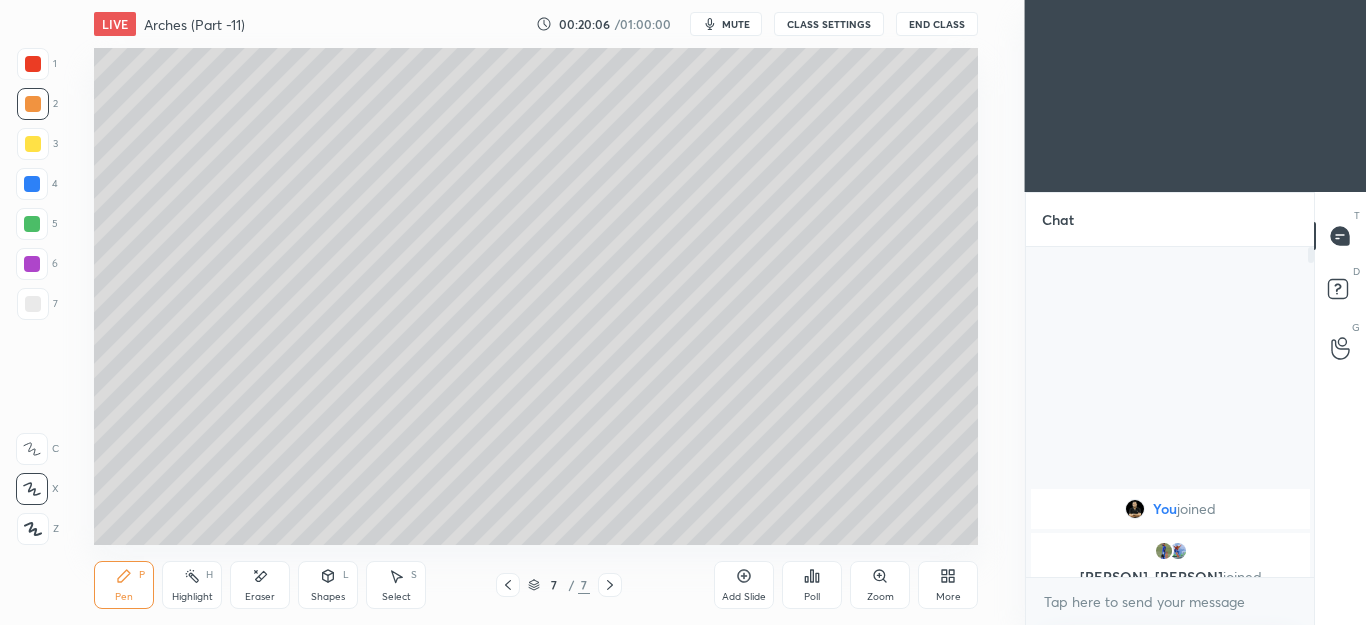 click 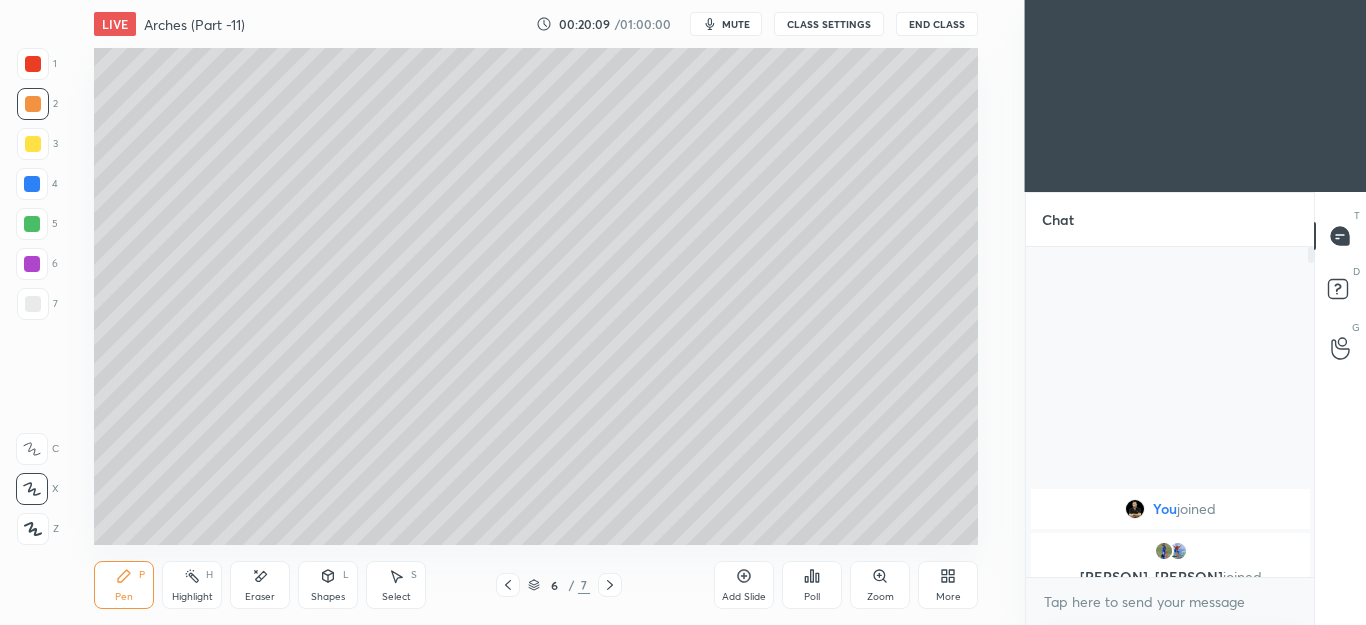 click 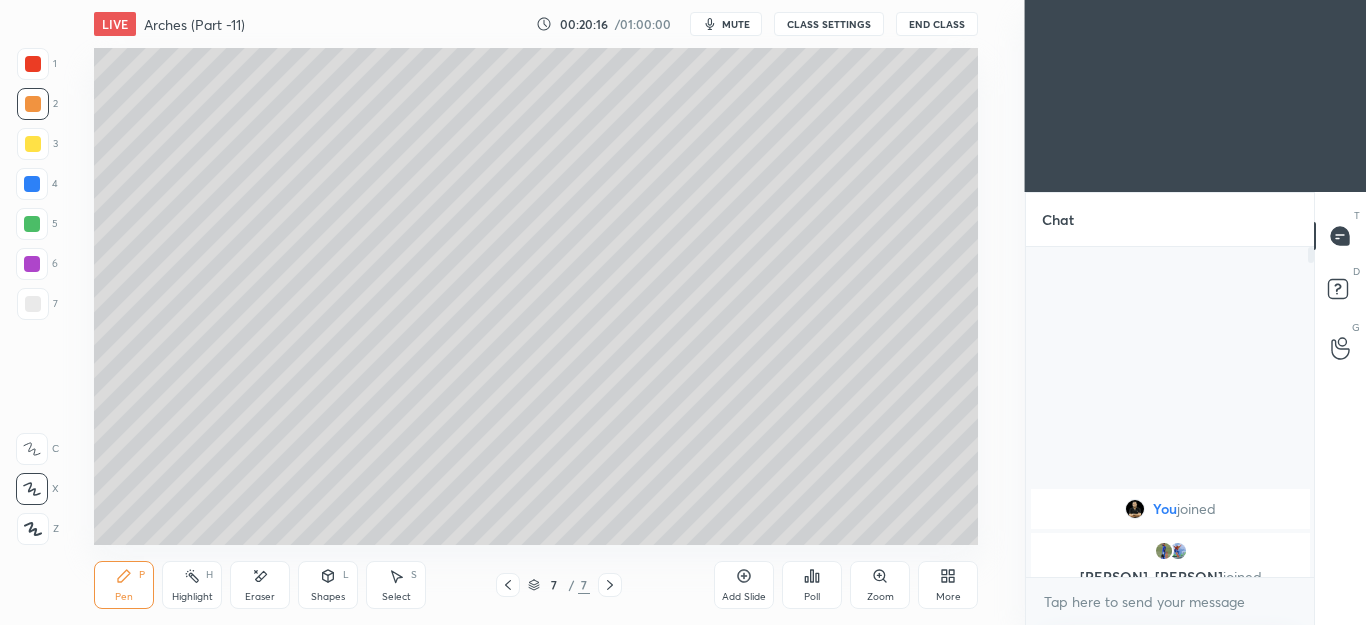 click 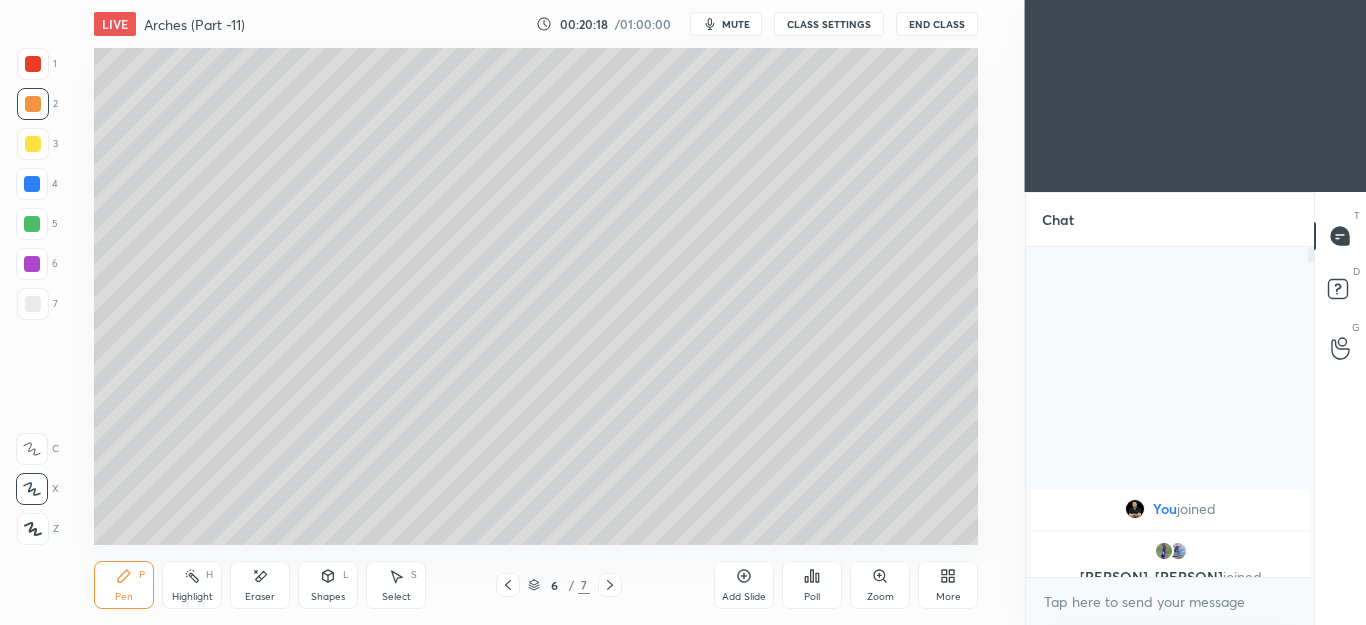 click 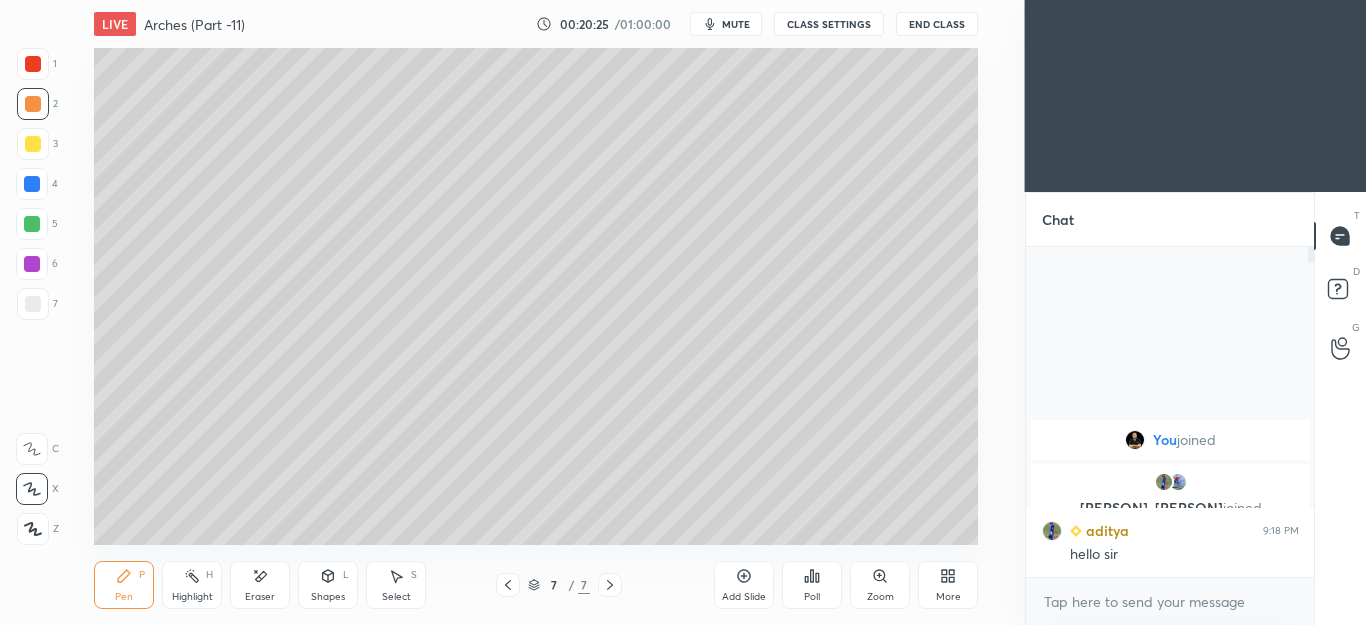 click 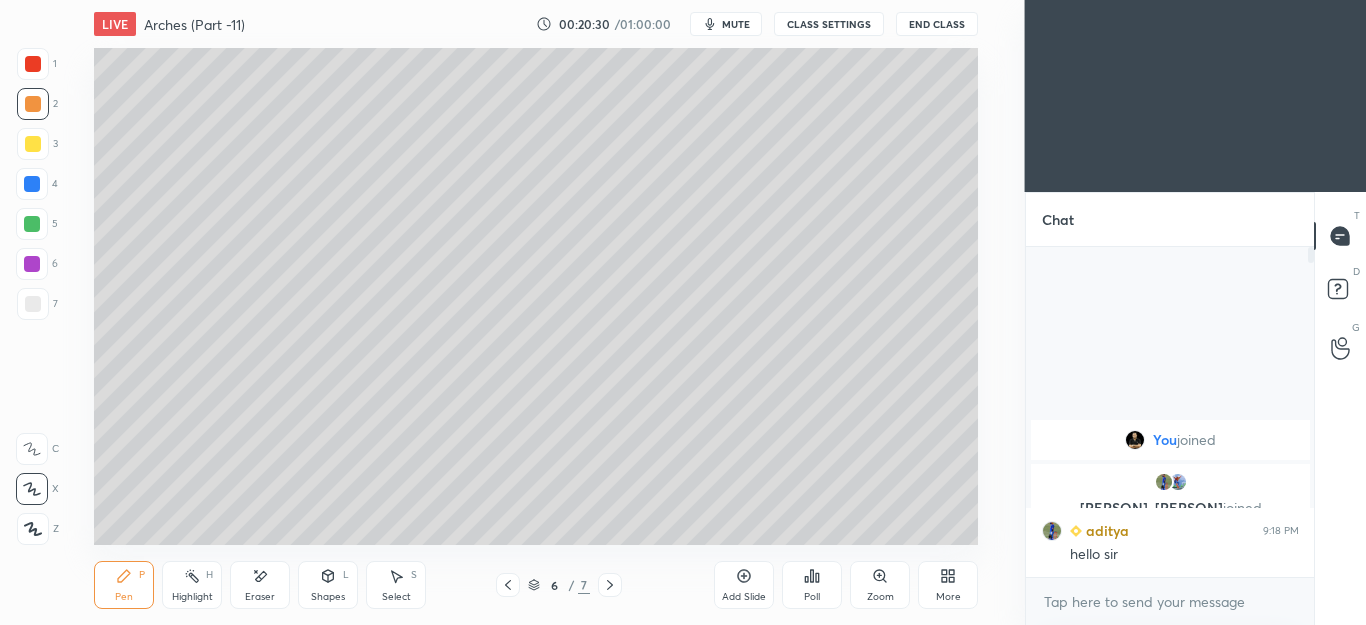 click 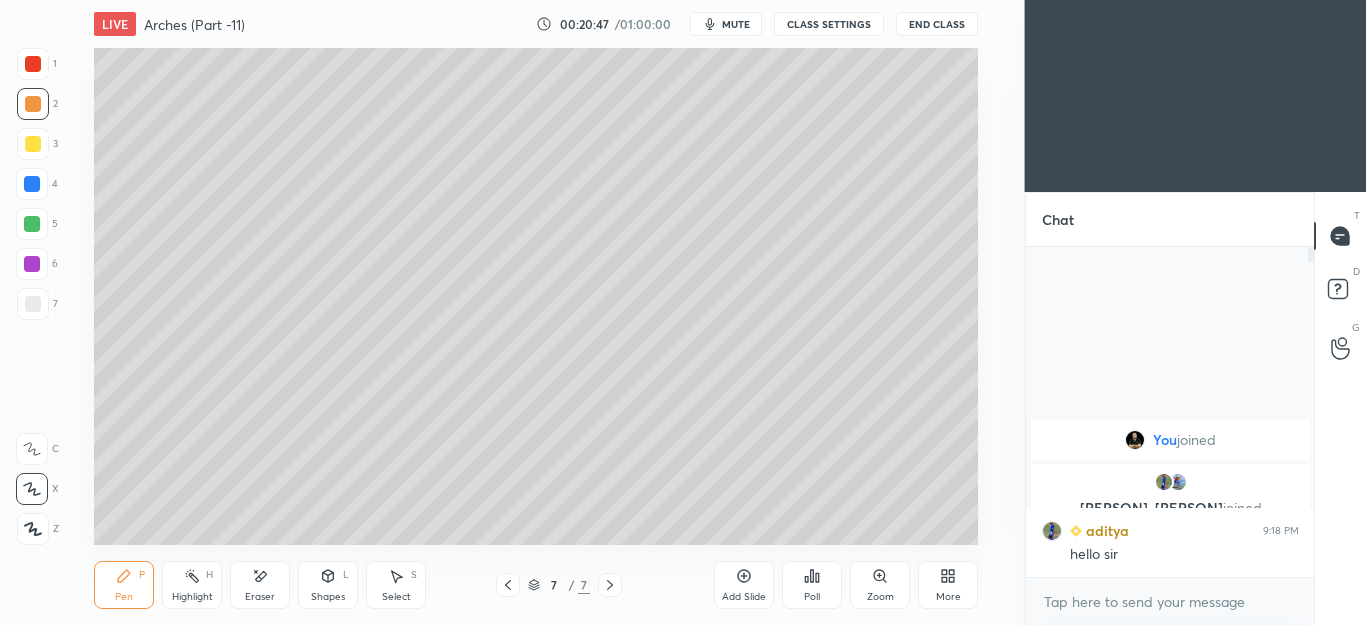click on "Select S" at bounding box center [396, 585] 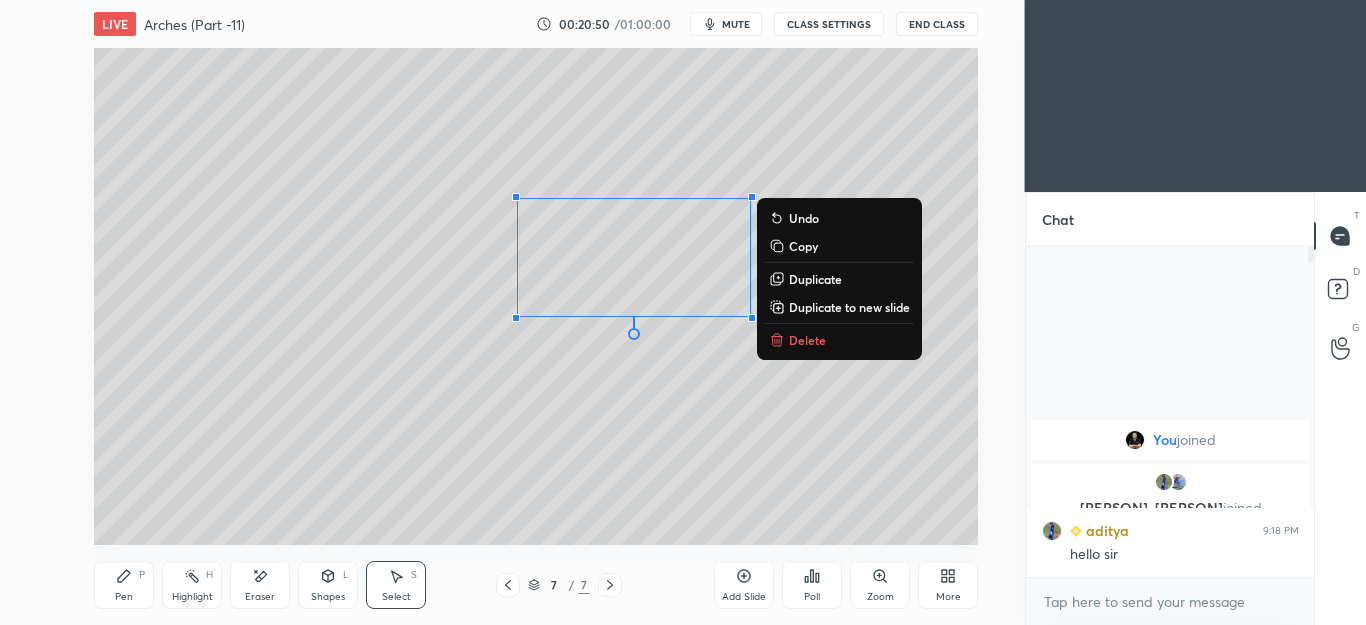 click on "Pen P" at bounding box center (124, 585) 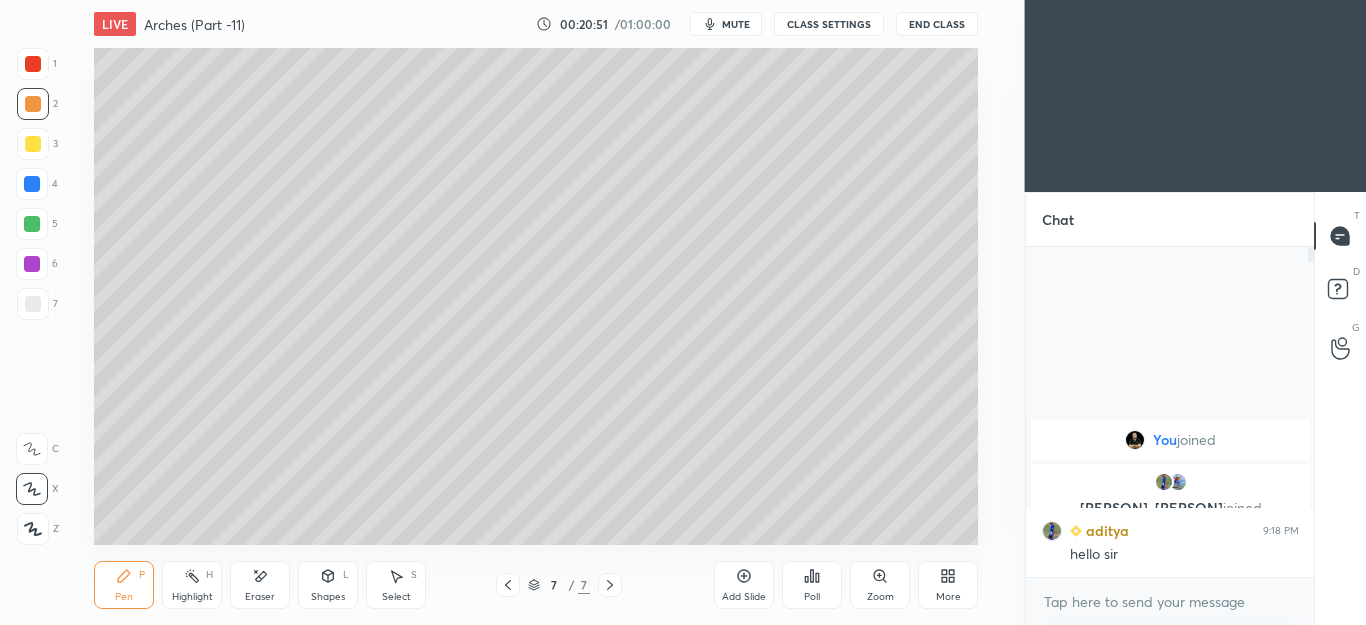 click 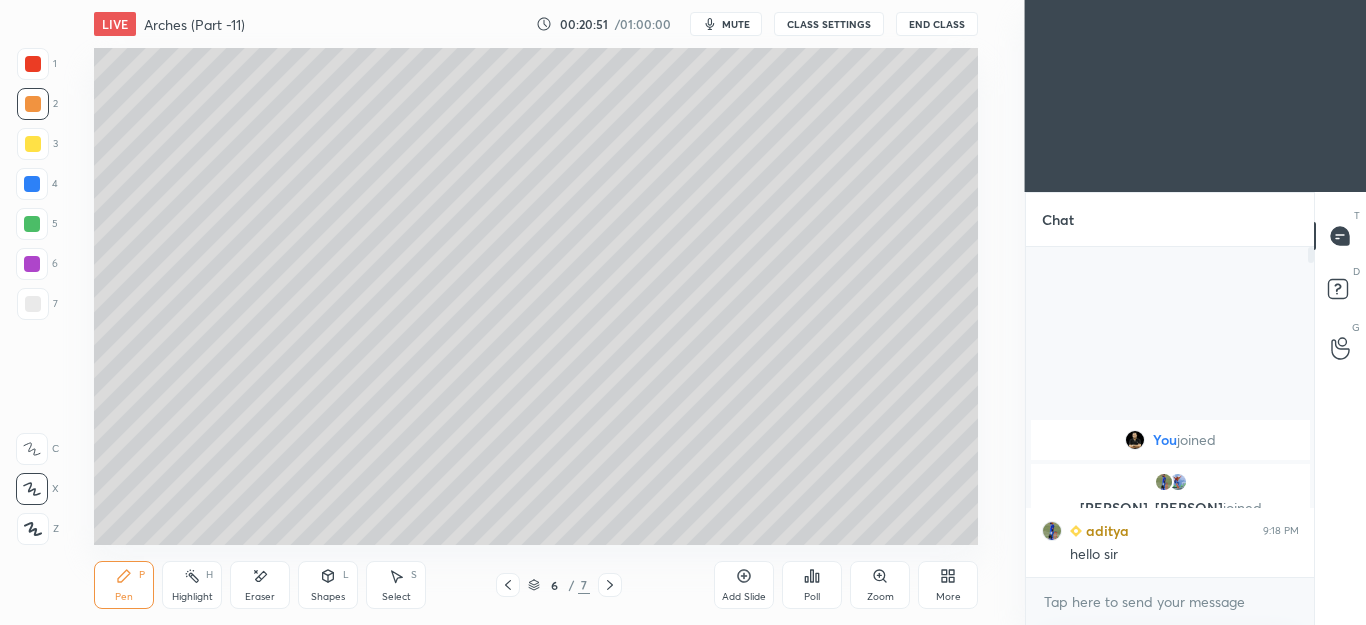 click on "Select" at bounding box center (396, 597) 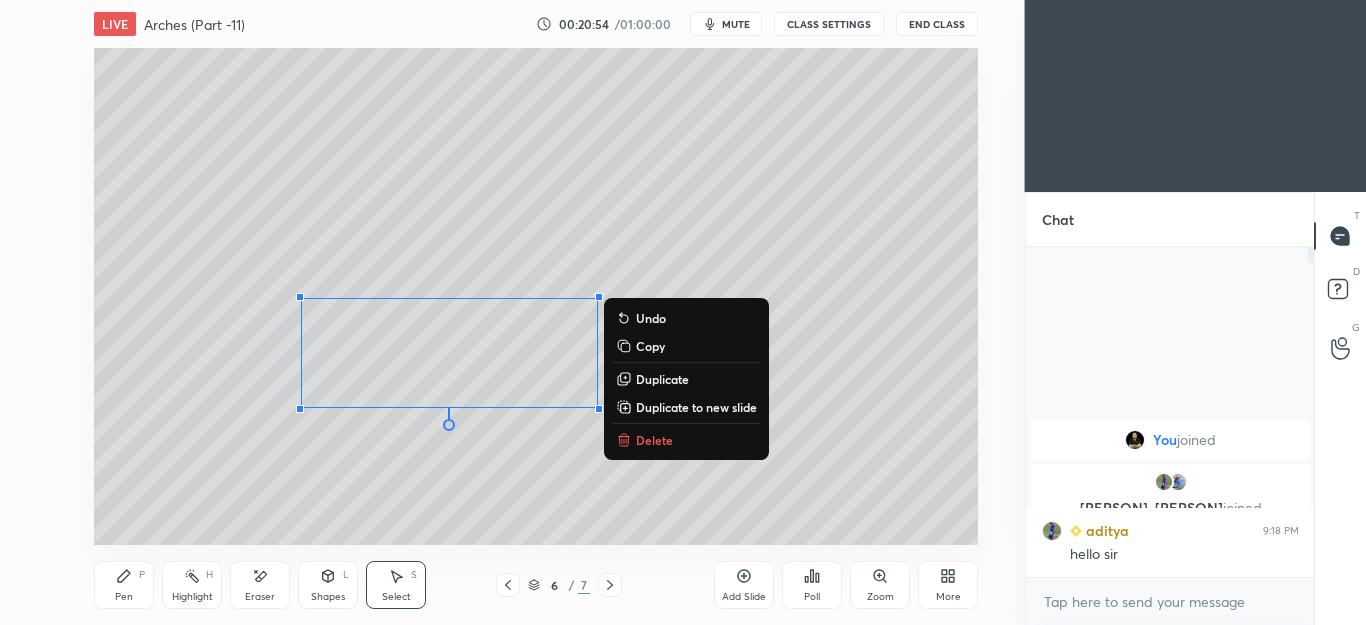 click on "Copy" at bounding box center (650, 346) 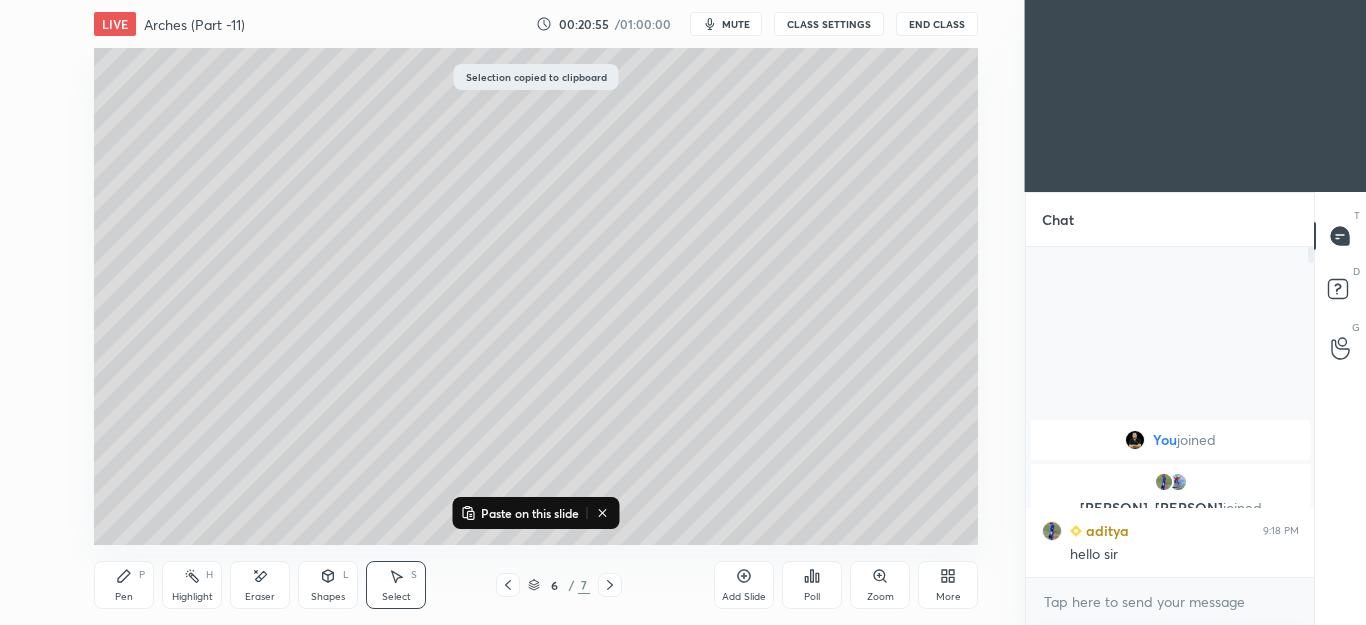 click at bounding box center (610, 585) 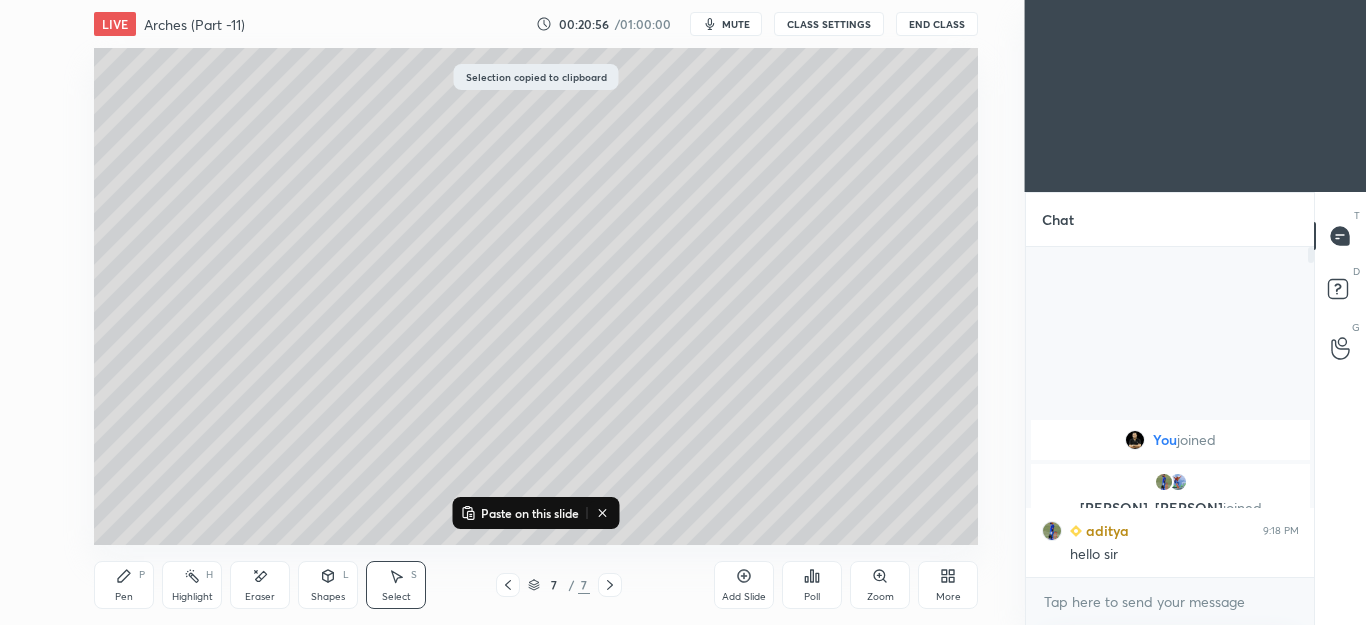 click on "Paste on this slide" at bounding box center (536, 513) 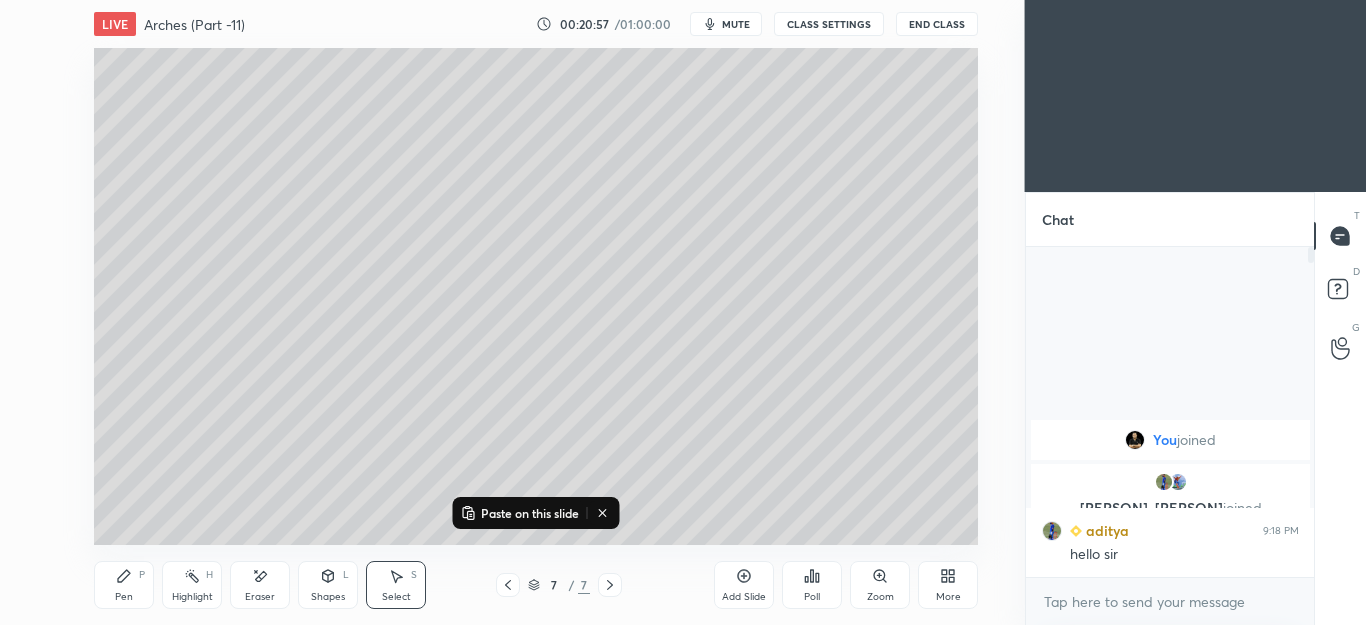 click on "Paste on this slide" at bounding box center [530, 513] 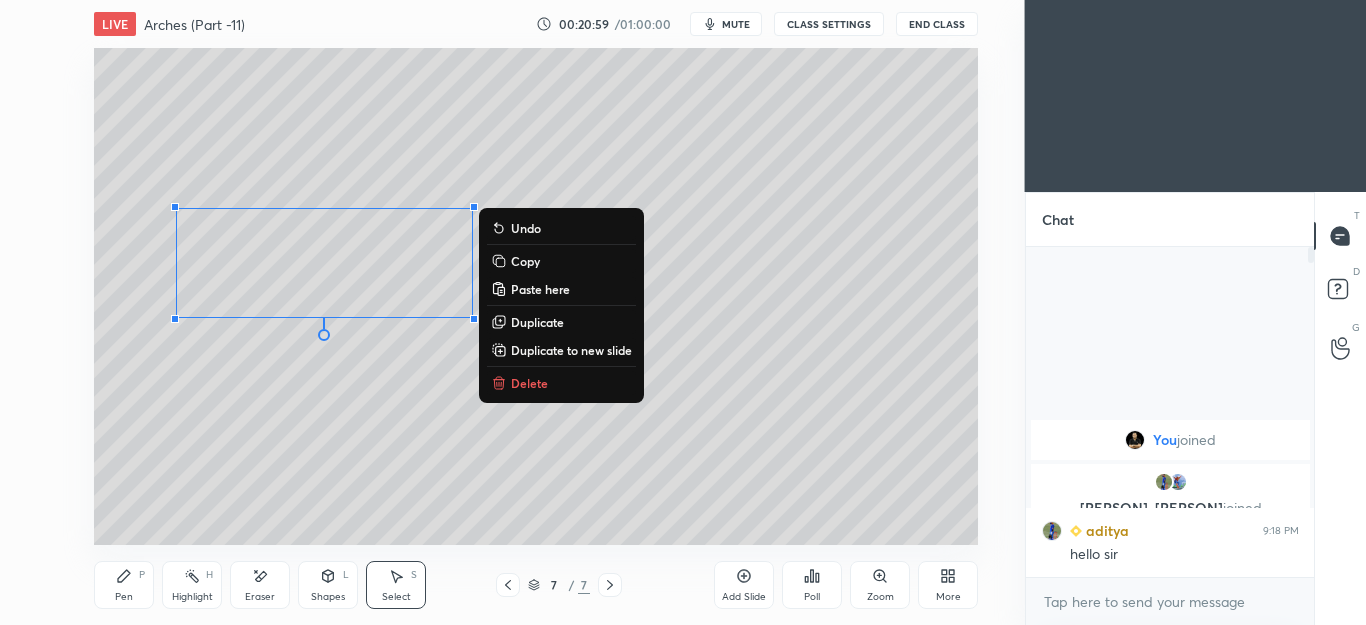 click on "Pen P Highlight H Eraser Shapes L Select S" at bounding box center [249, 585] 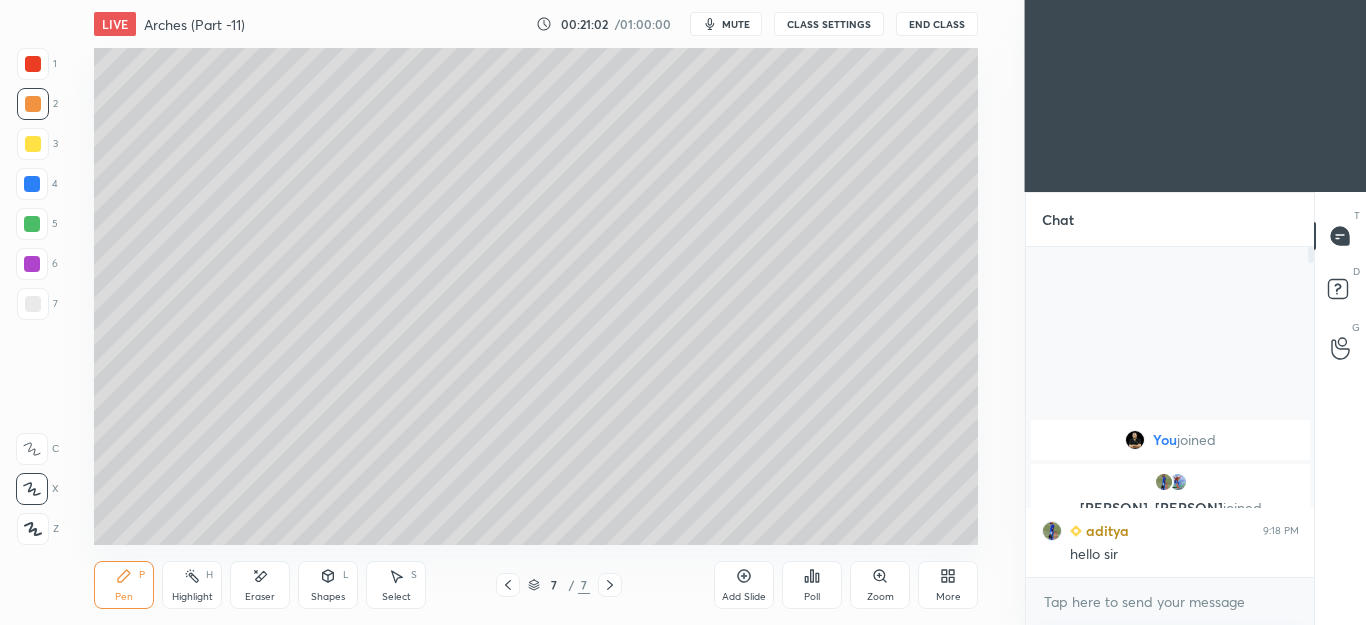 click on "Select S" at bounding box center (396, 585) 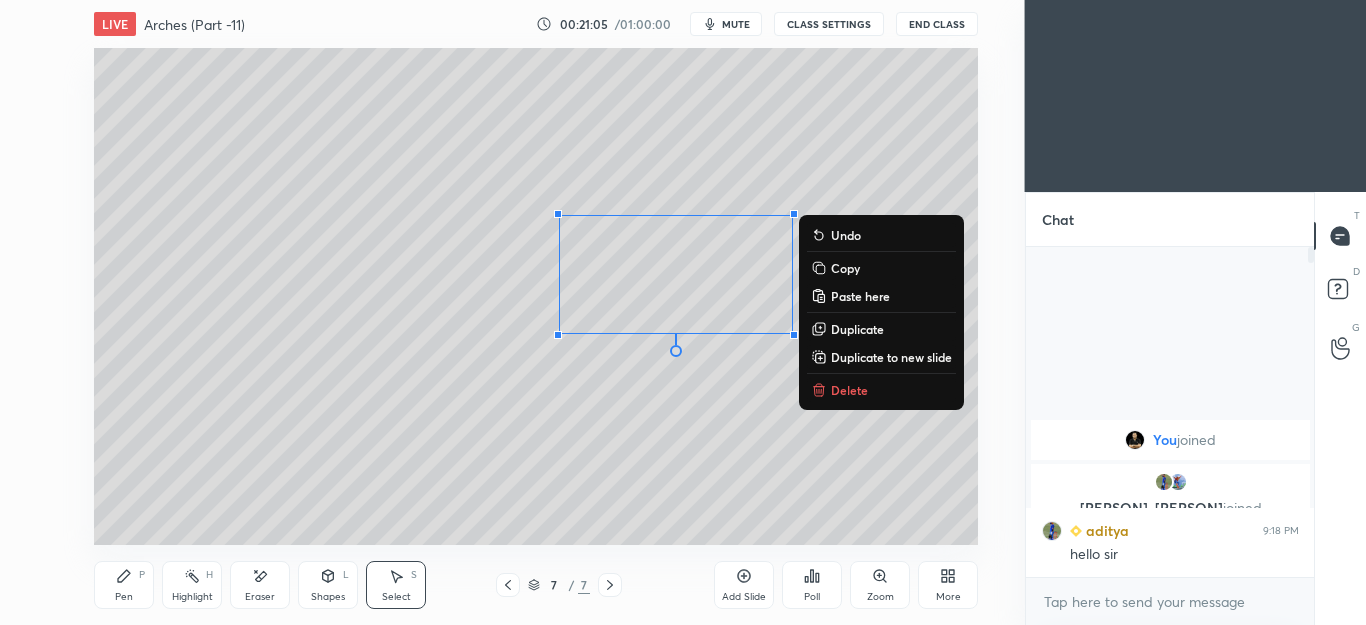 click on "0 ° Undo Copy Paste here Duplicate Duplicate to new slide Delete" at bounding box center [536, 296] 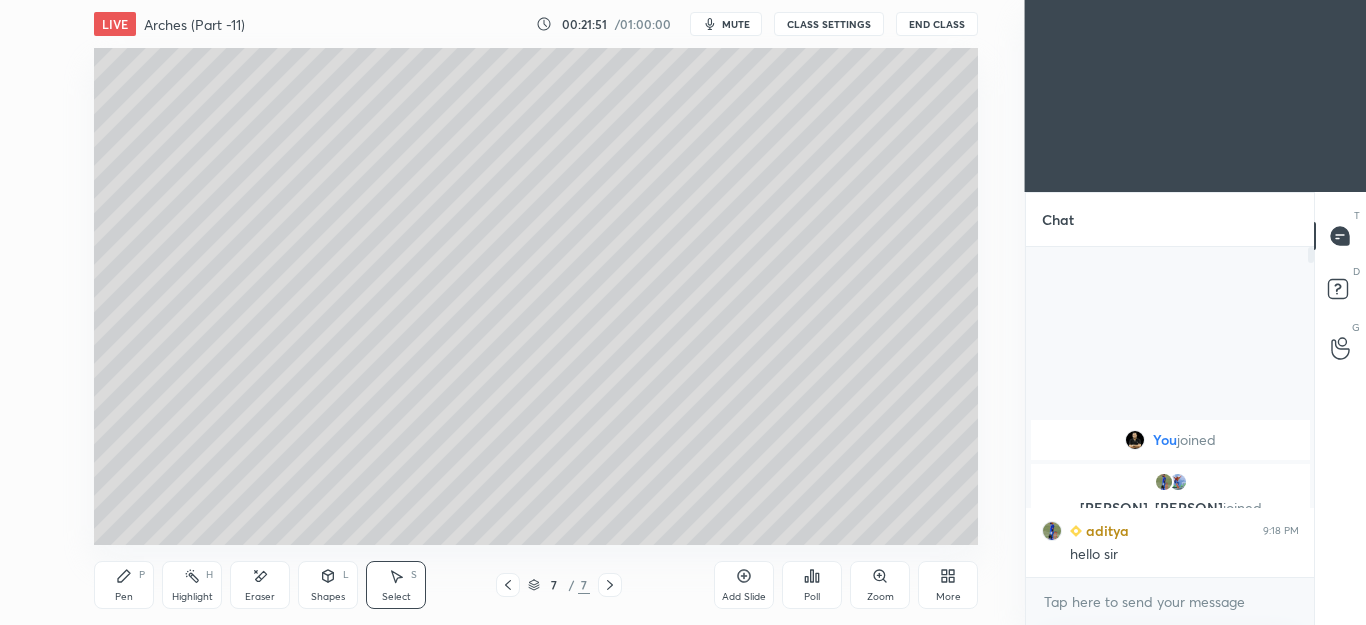 click 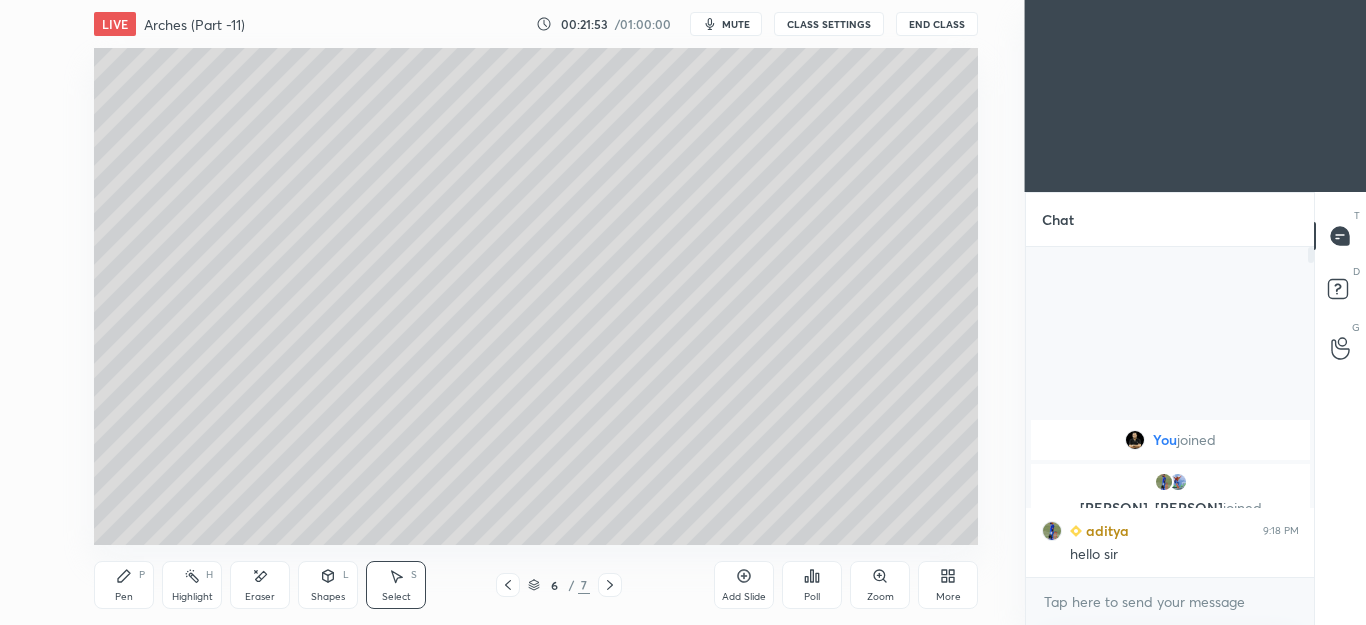 click on "Select" at bounding box center (396, 597) 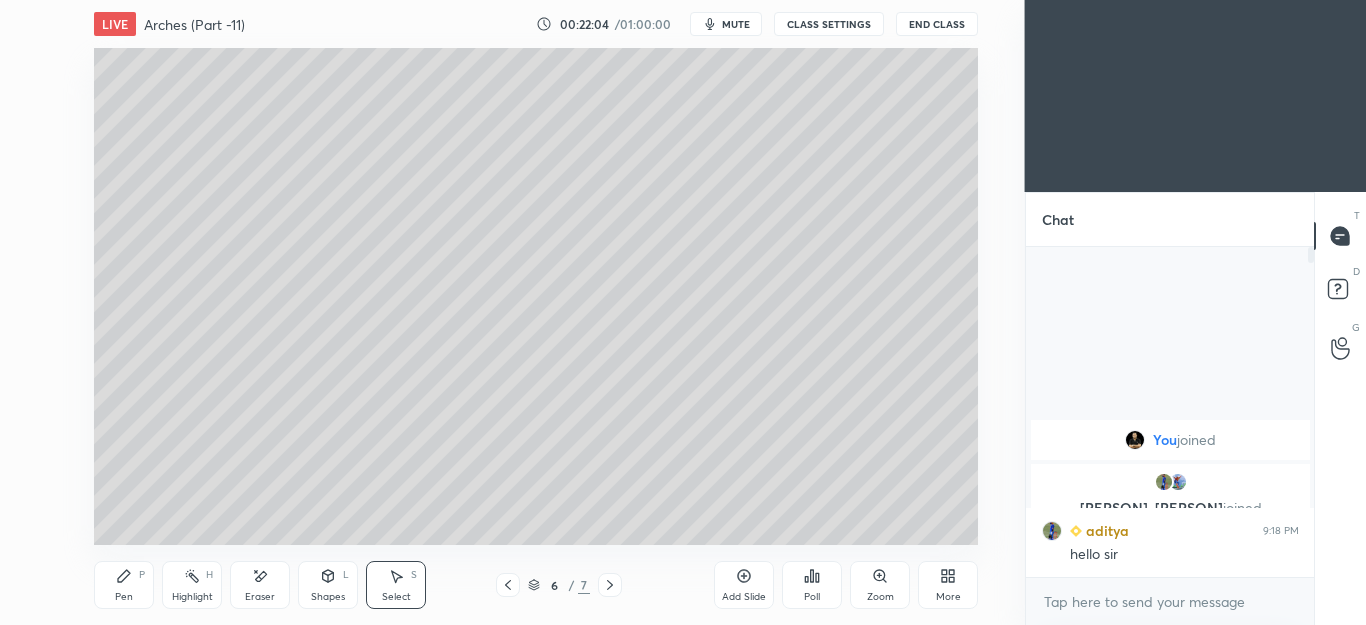 click 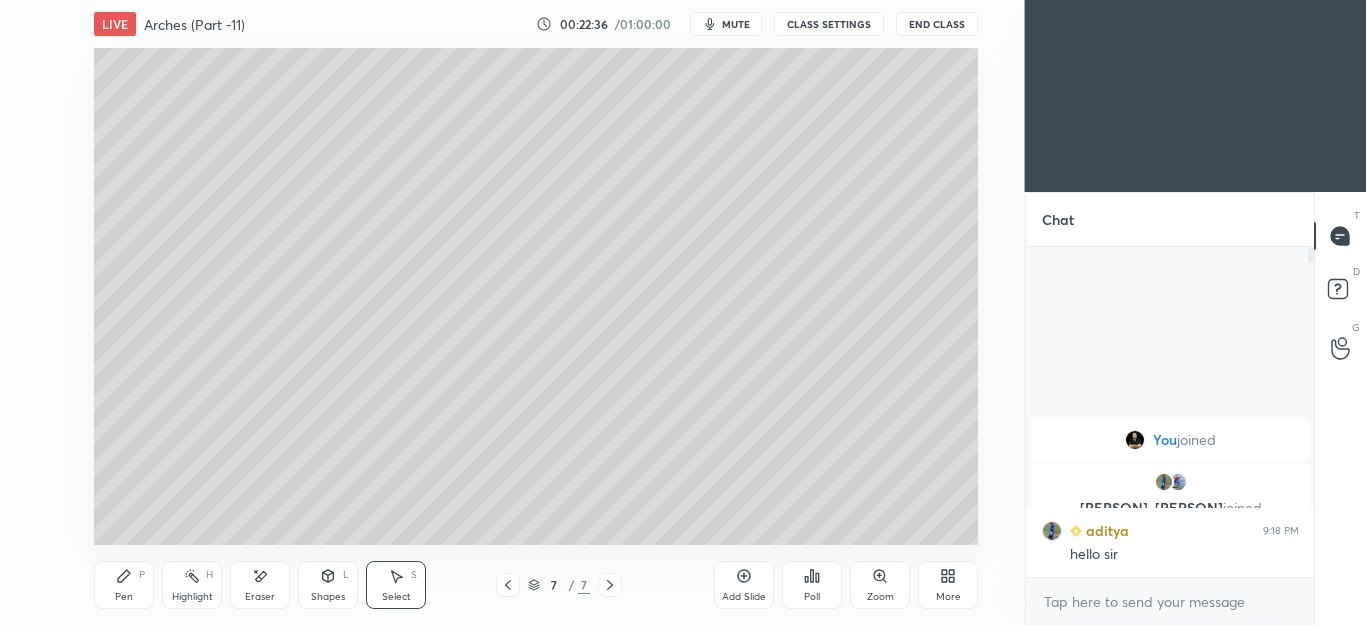click 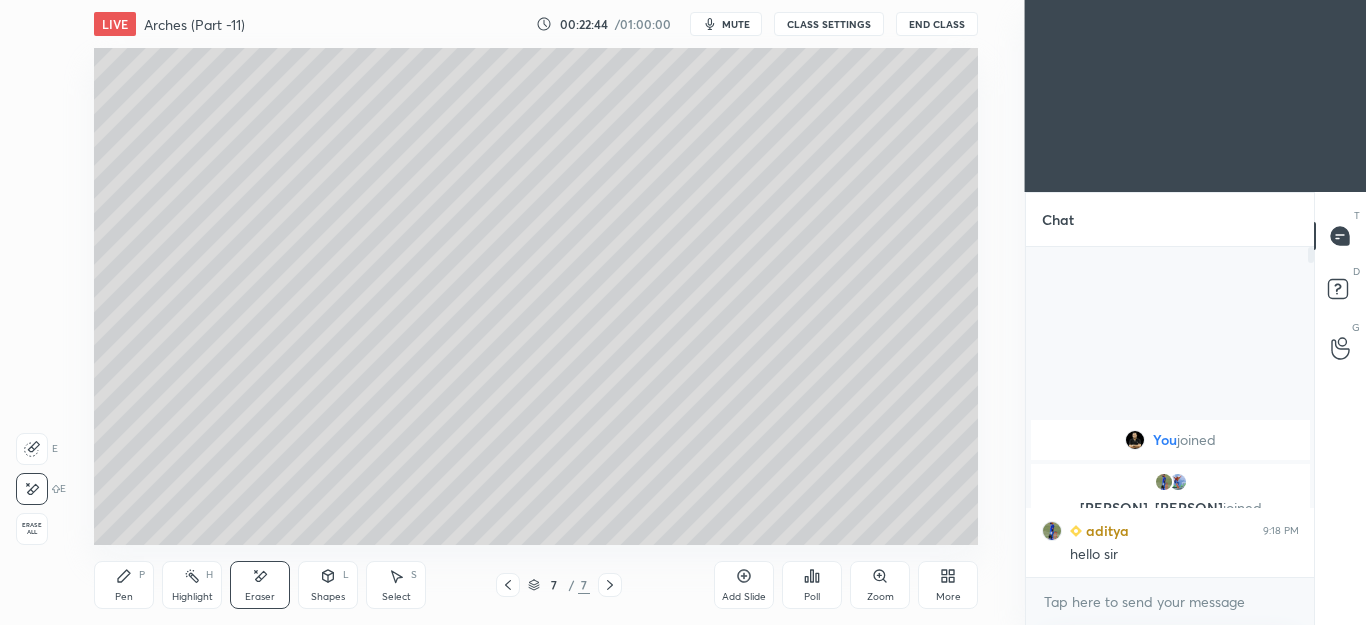 click 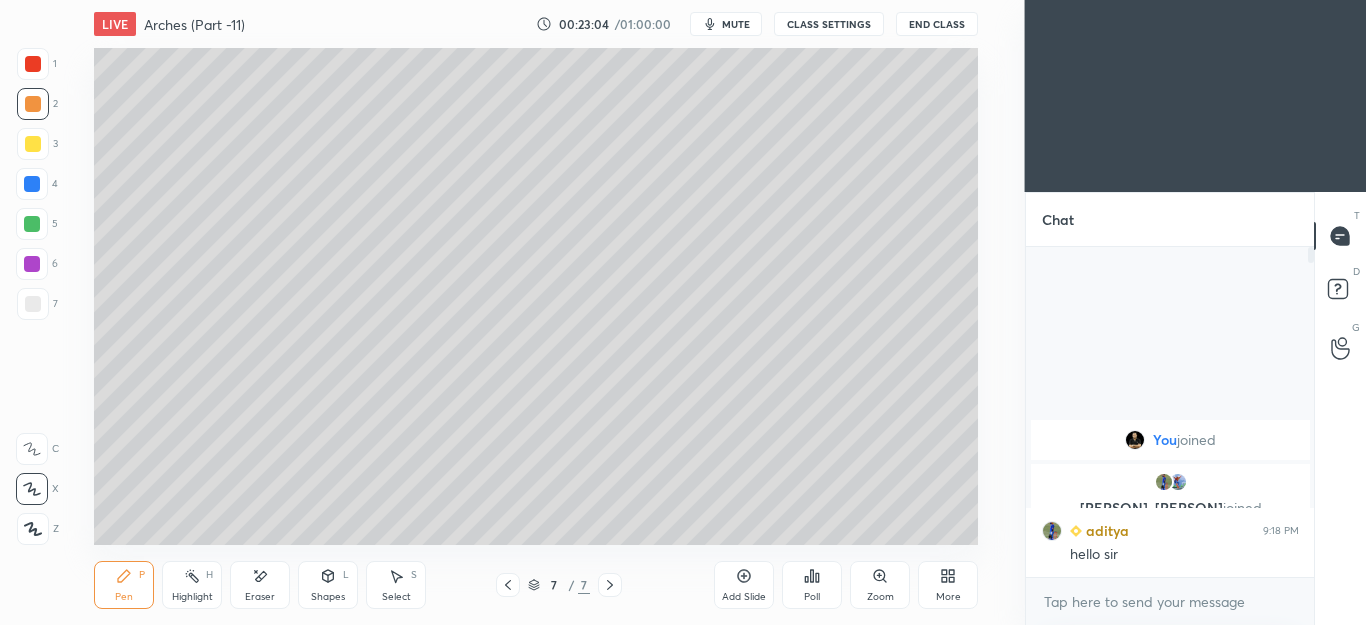 click on "Eraser" at bounding box center (260, 585) 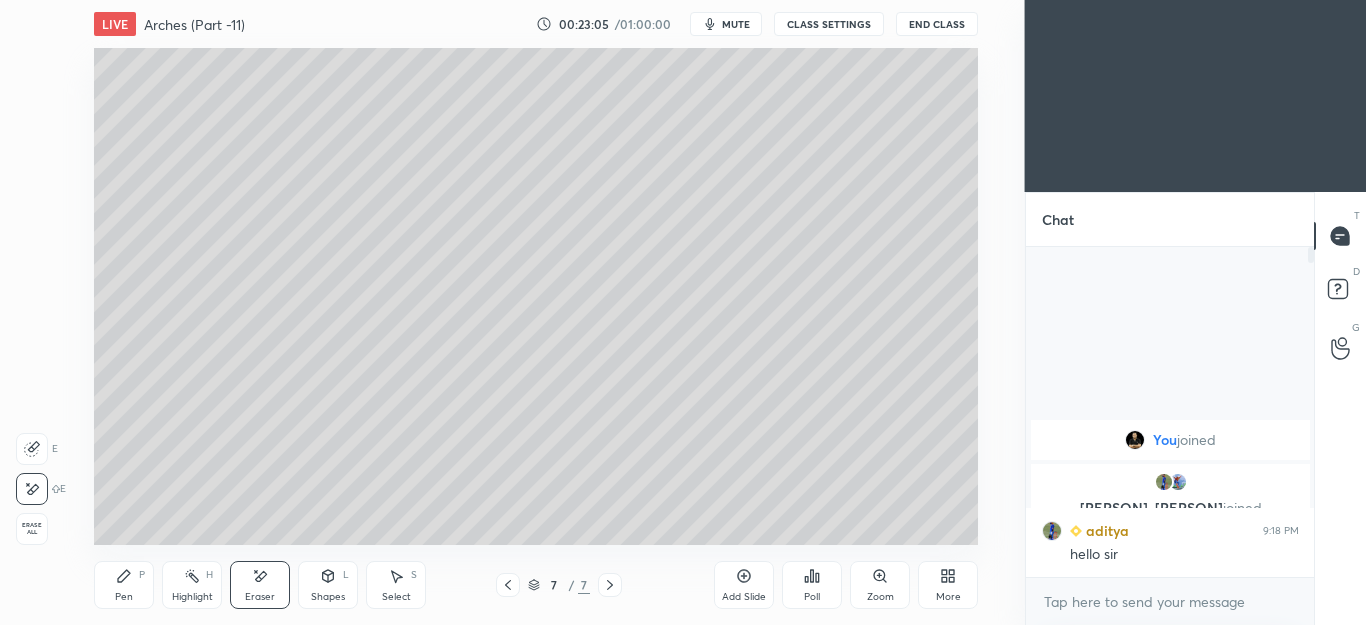 click on "Pen P" at bounding box center (124, 585) 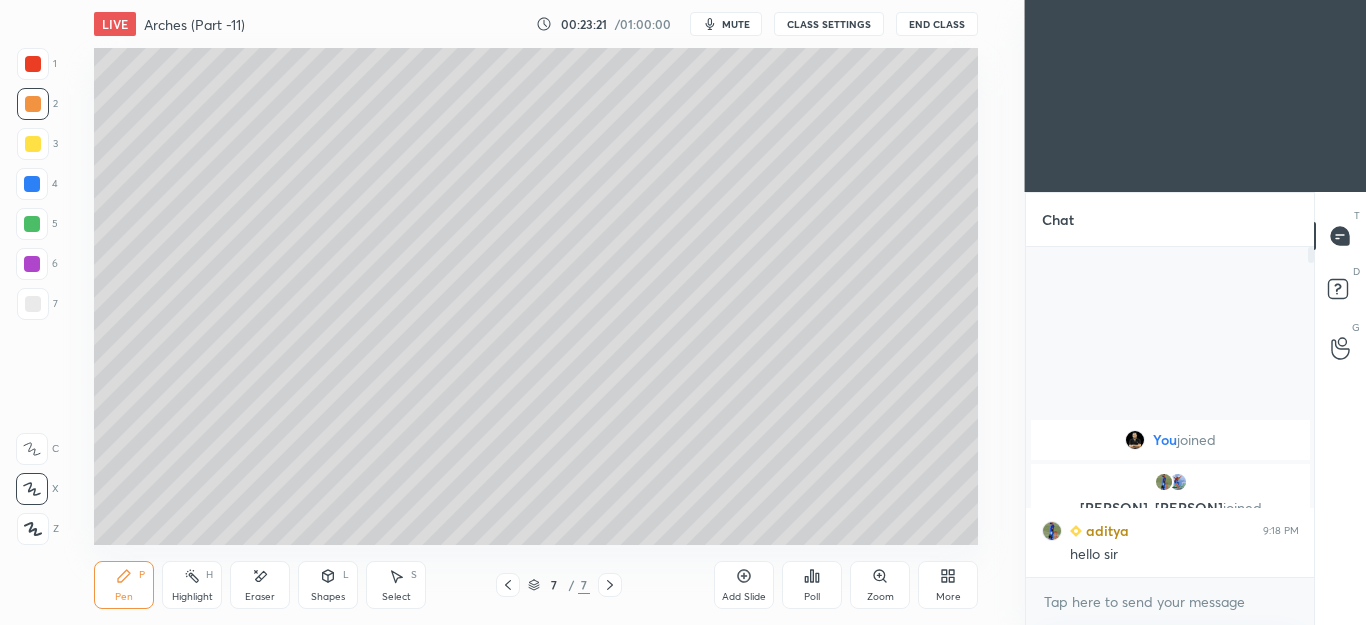 click on "Eraser" at bounding box center [260, 597] 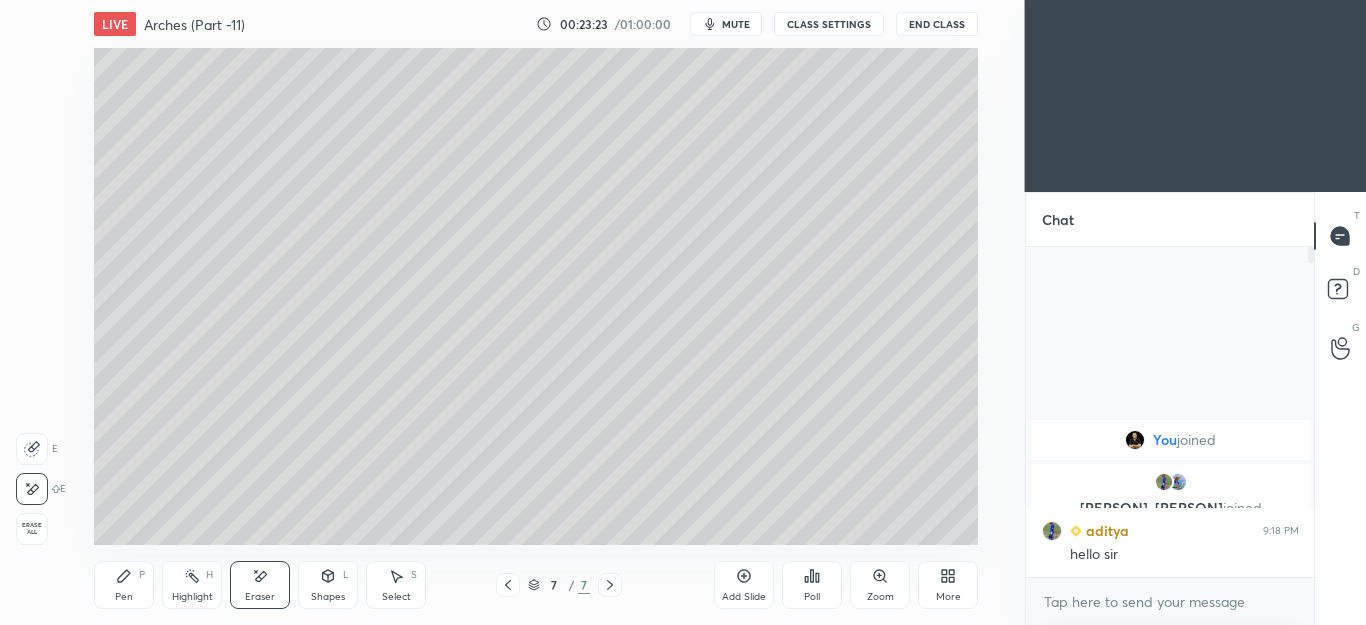click on "Pen P" at bounding box center [124, 585] 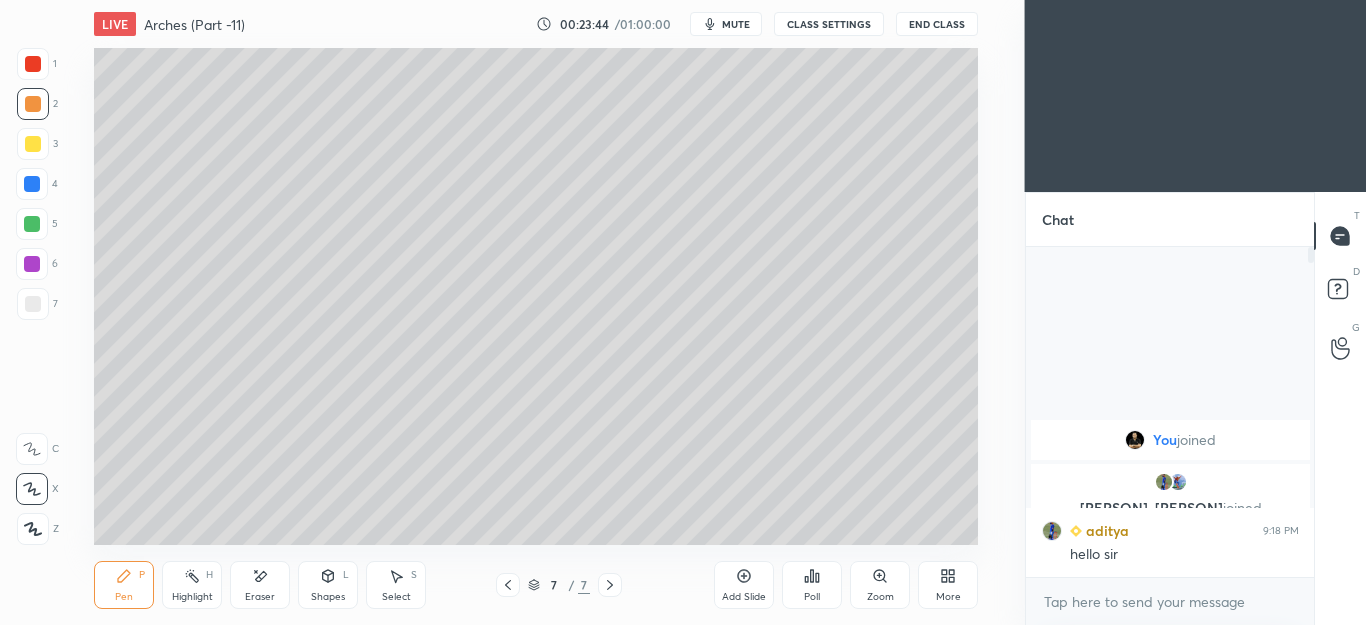 click on "Eraser" at bounding box center (260, 585) 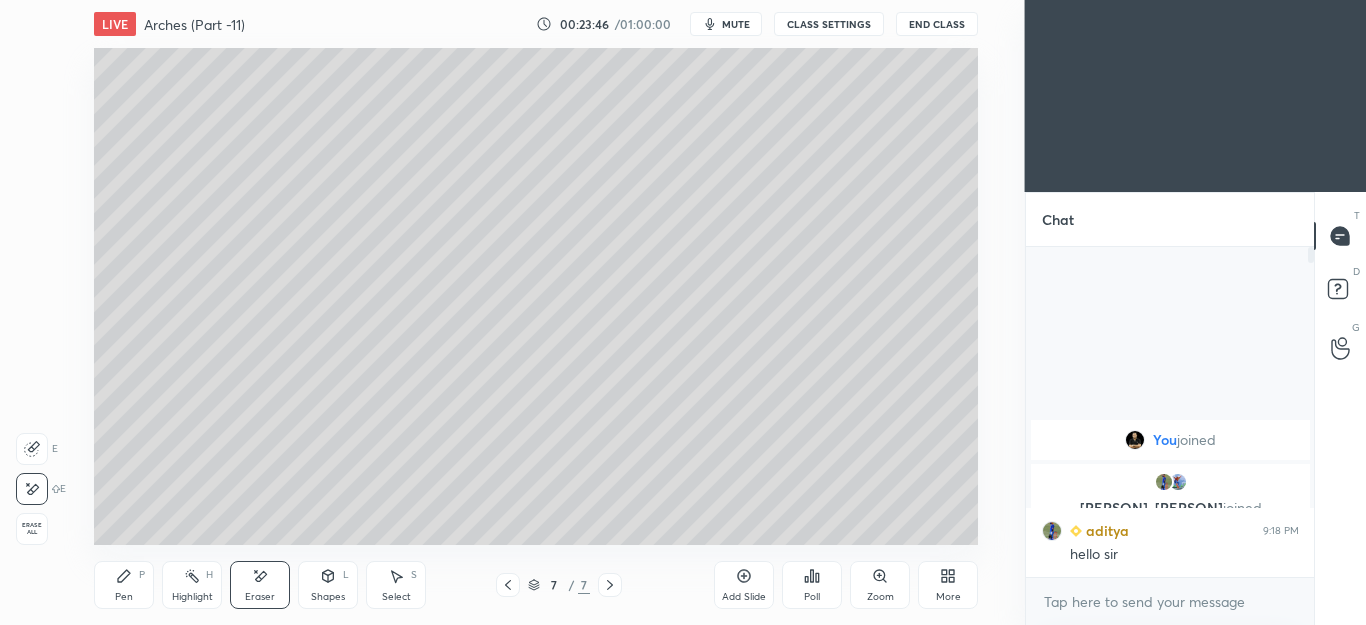 click on "Pen P" at bounding box center (124, 585) 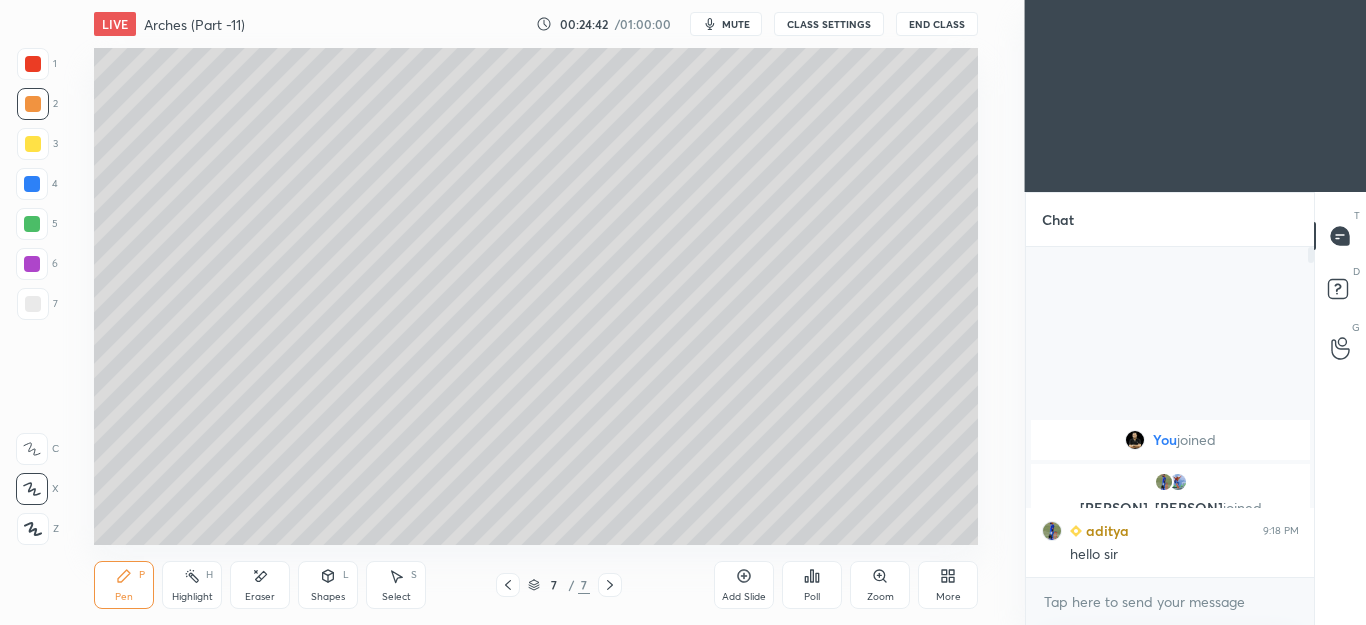 click on "Select" at bounding box center [396, 597] 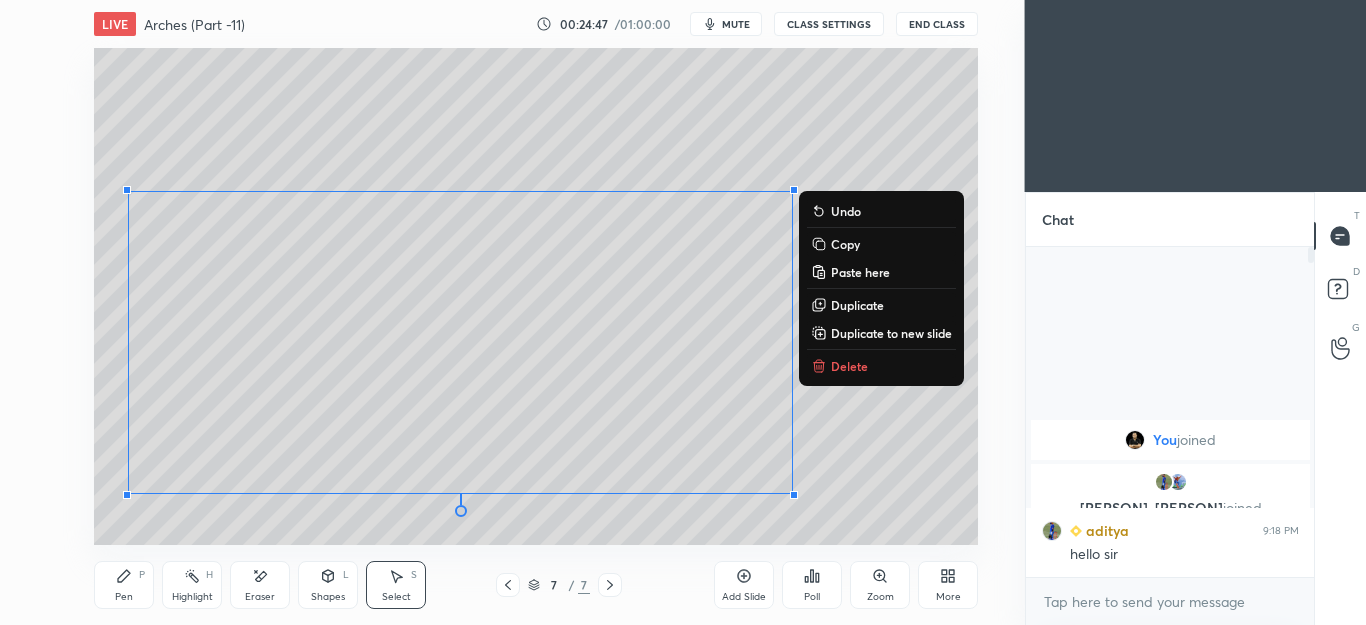 click on "0 ° Undo Copy Paste here Duplicate Duplicate to new slide Delete" at bounding box center (536, 296) 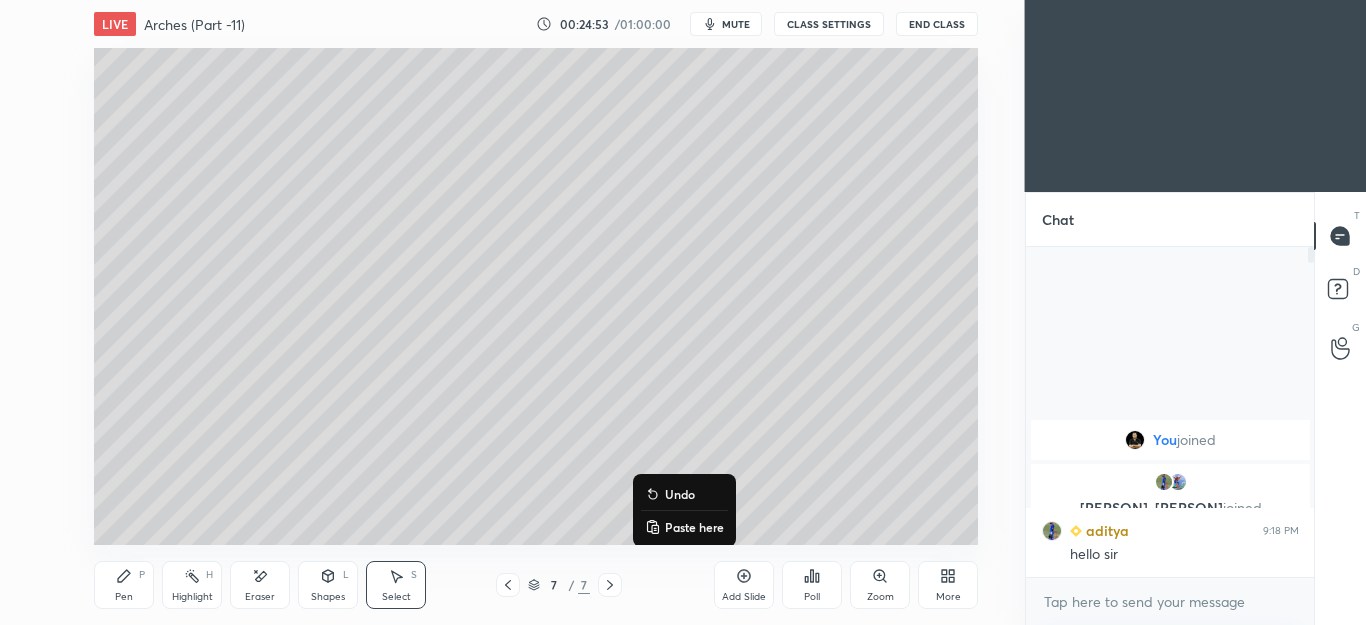 click on "Pen P" at bounding box center (124, 585) 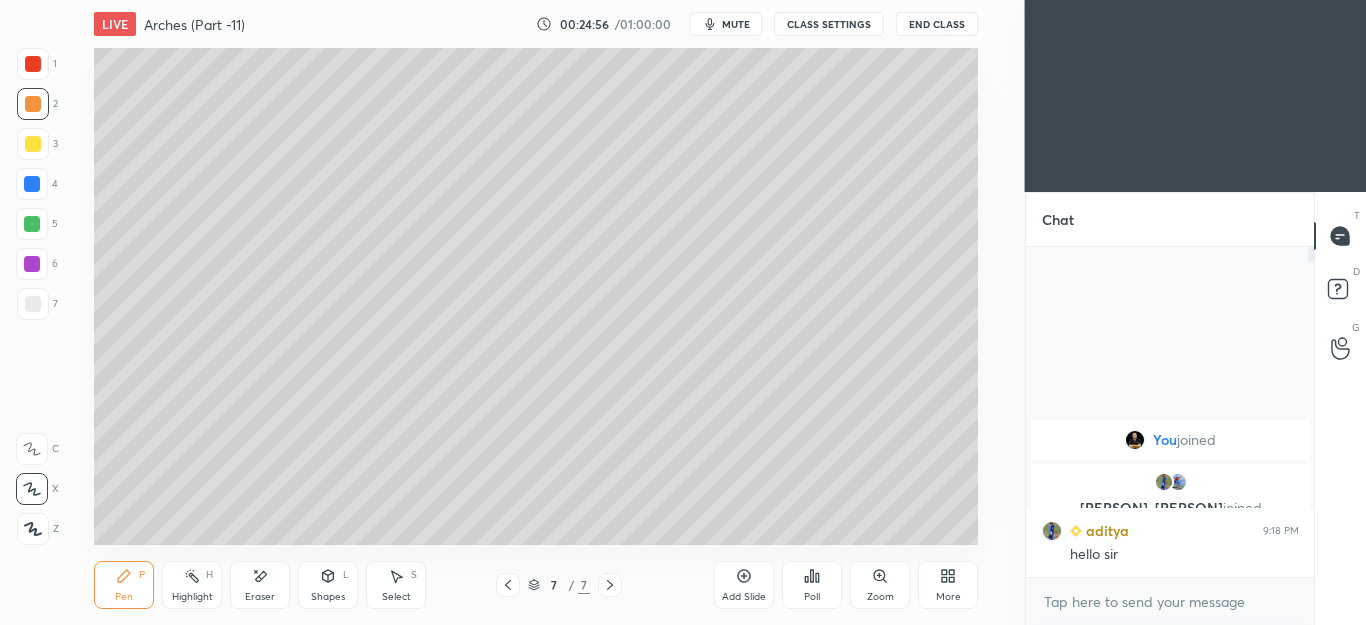 click 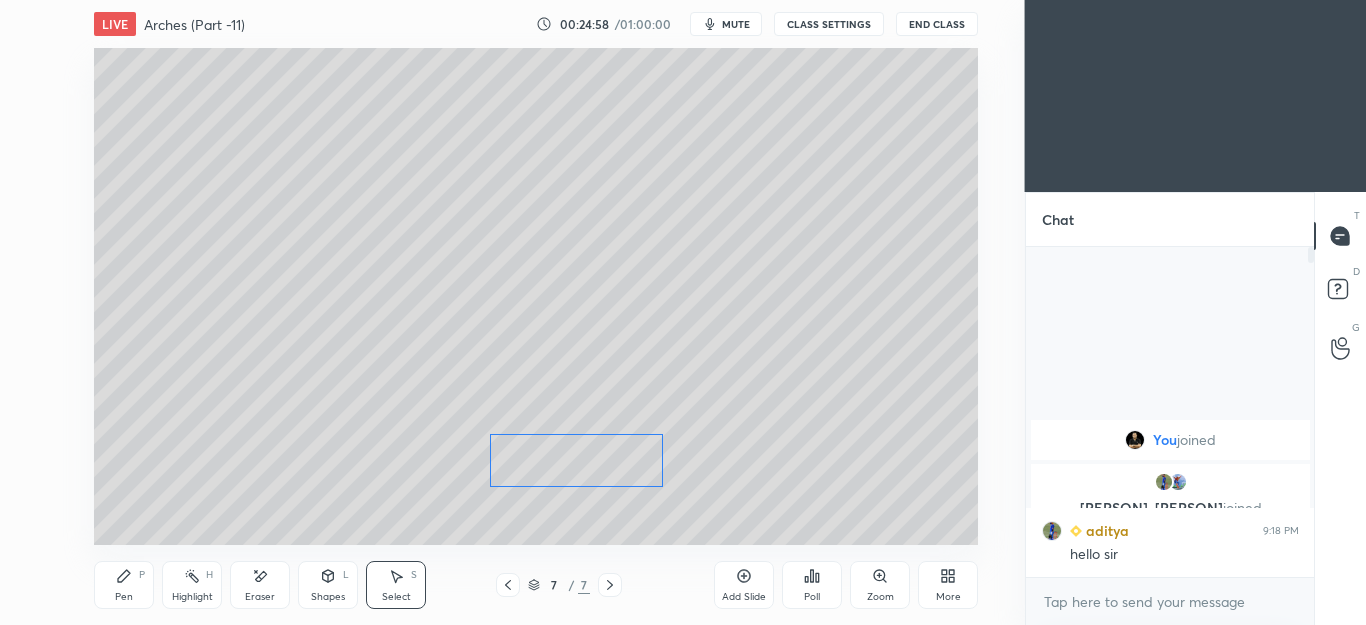 click on "0 ° Undo Copy Paste here Duplicate Duplicate to new slide Delete" at bounding box center (536, 296) 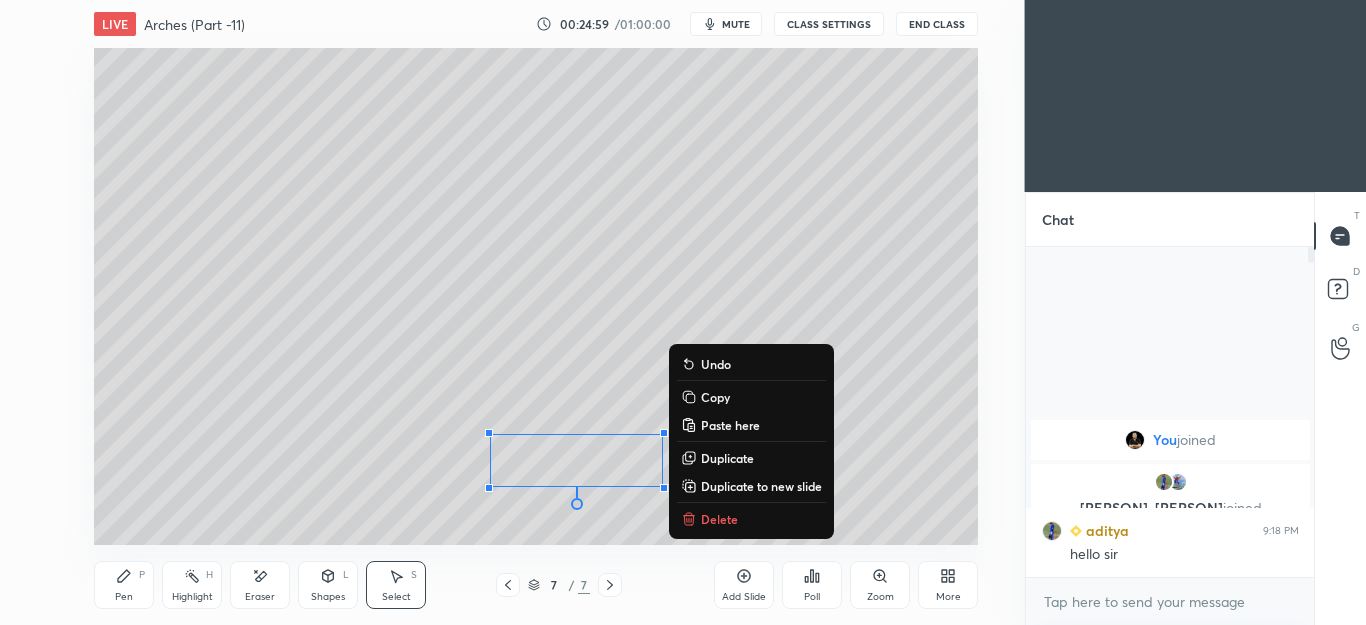 click on "0 ° Undo Copy Paste here Duplicate Duplicate to new slide Delete" at bounding box center (536, 296) 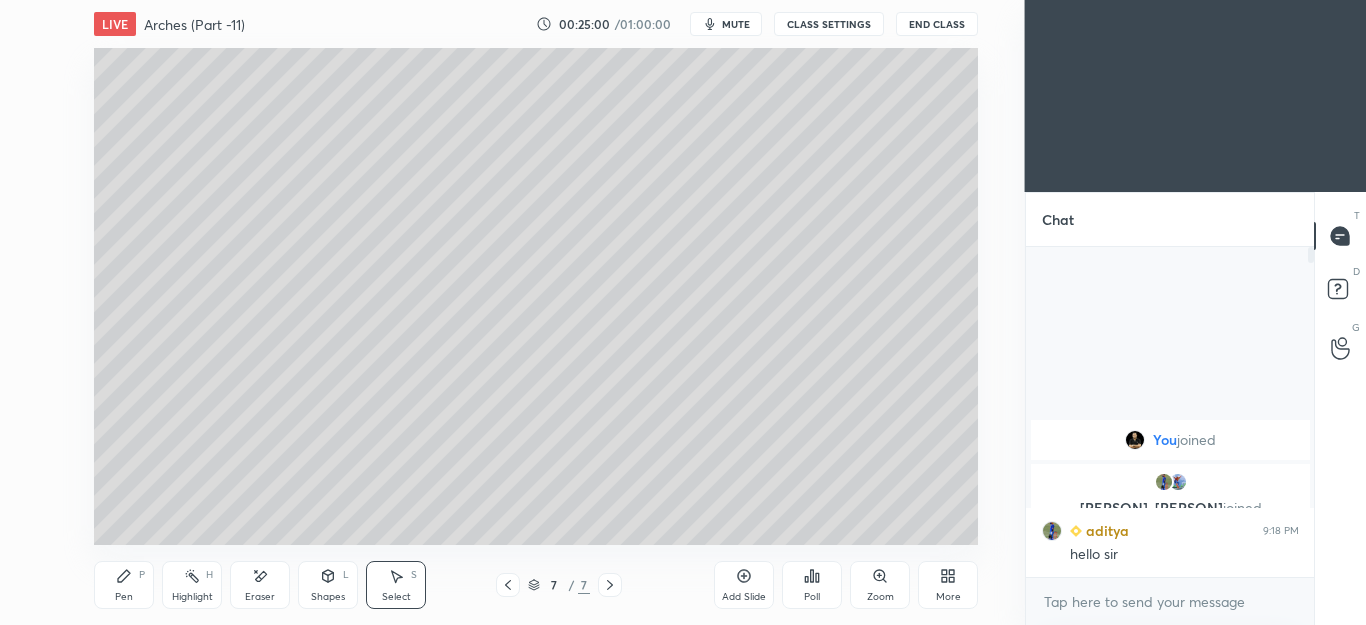 click on "Undo" at bounding box center (0, 0) 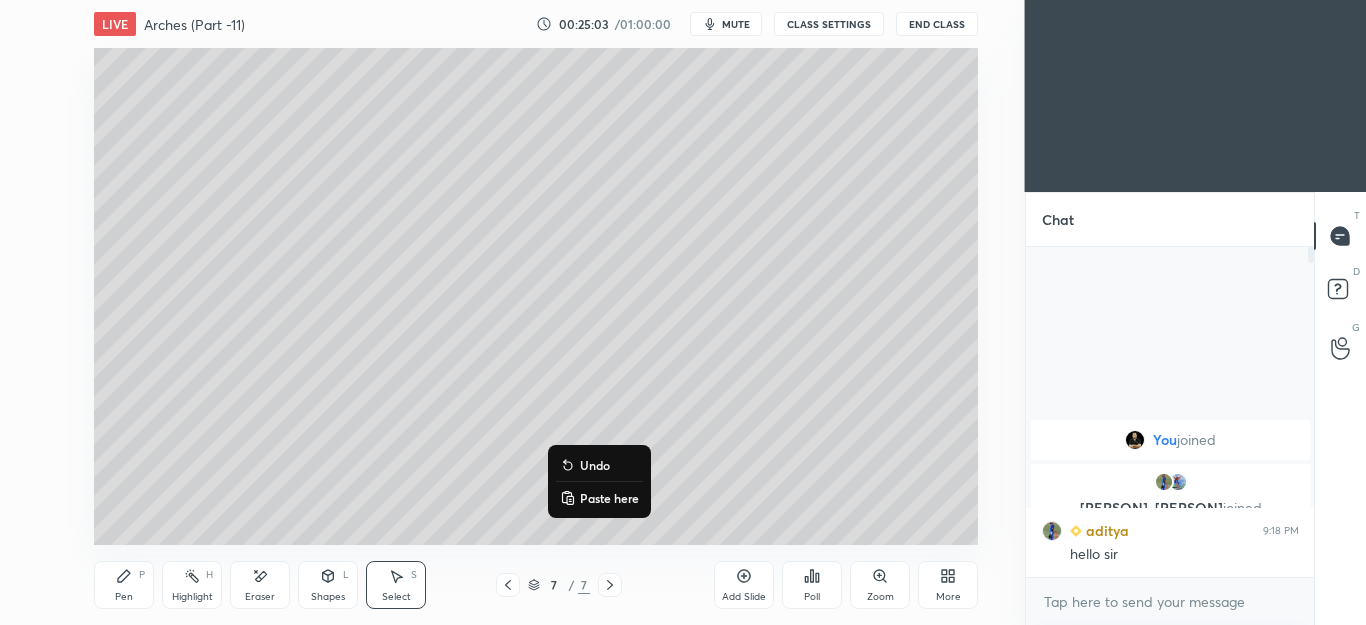 click on "0 ° Undo Copy Paste here Duplicate Duplicate to new slide Delete" at bounding box center (536, 296) 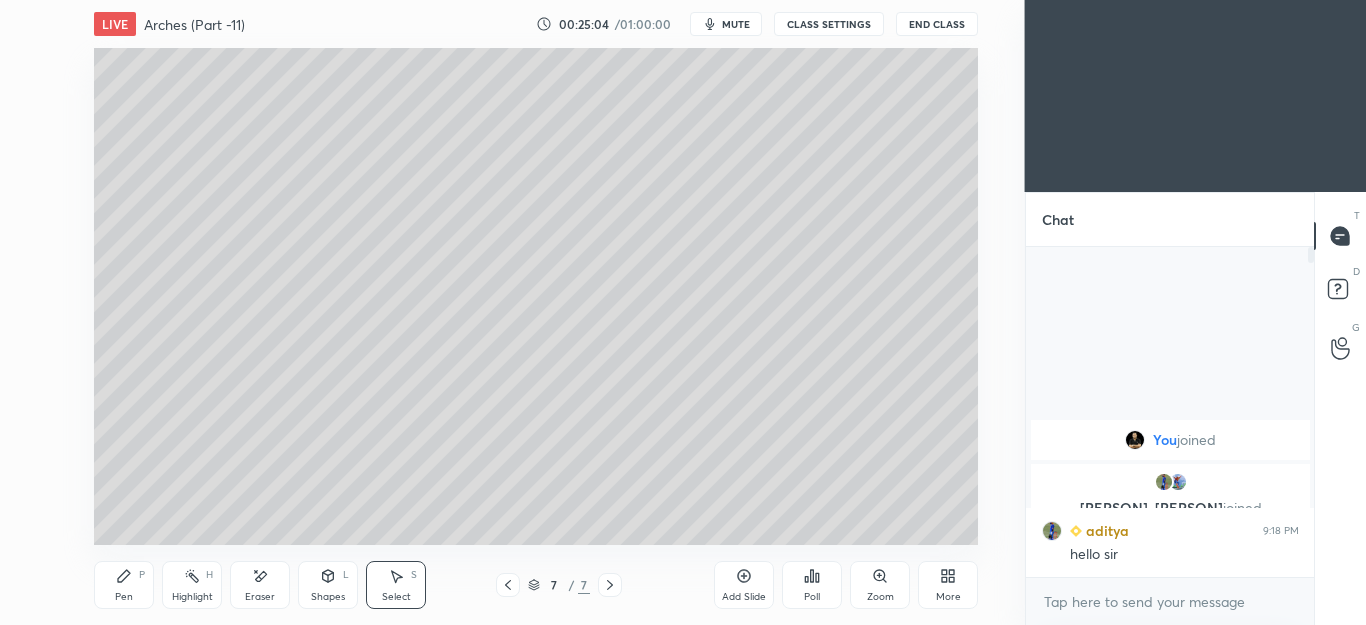 click 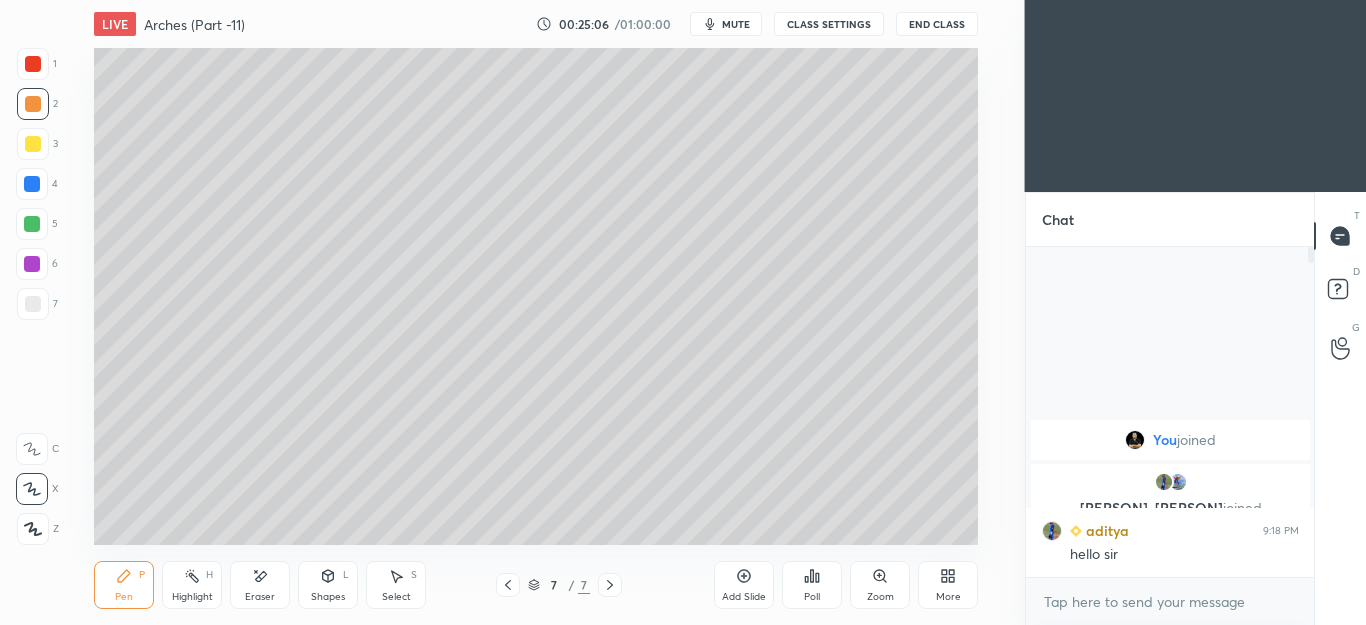 click 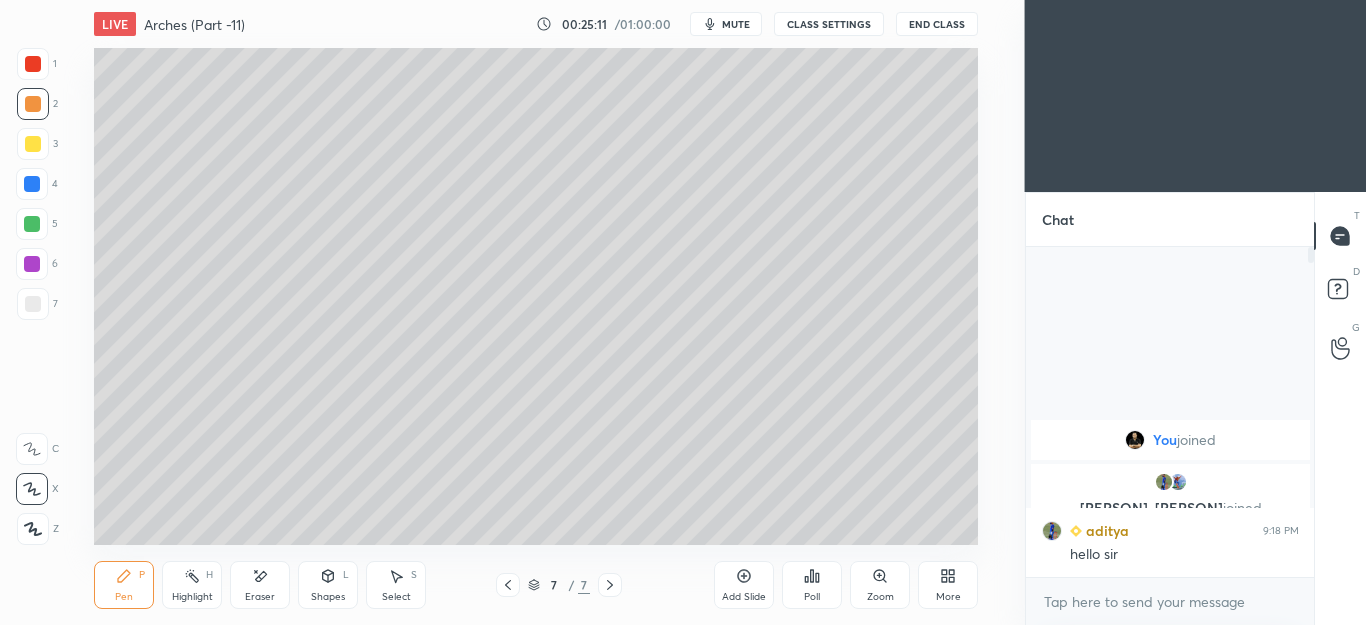 click 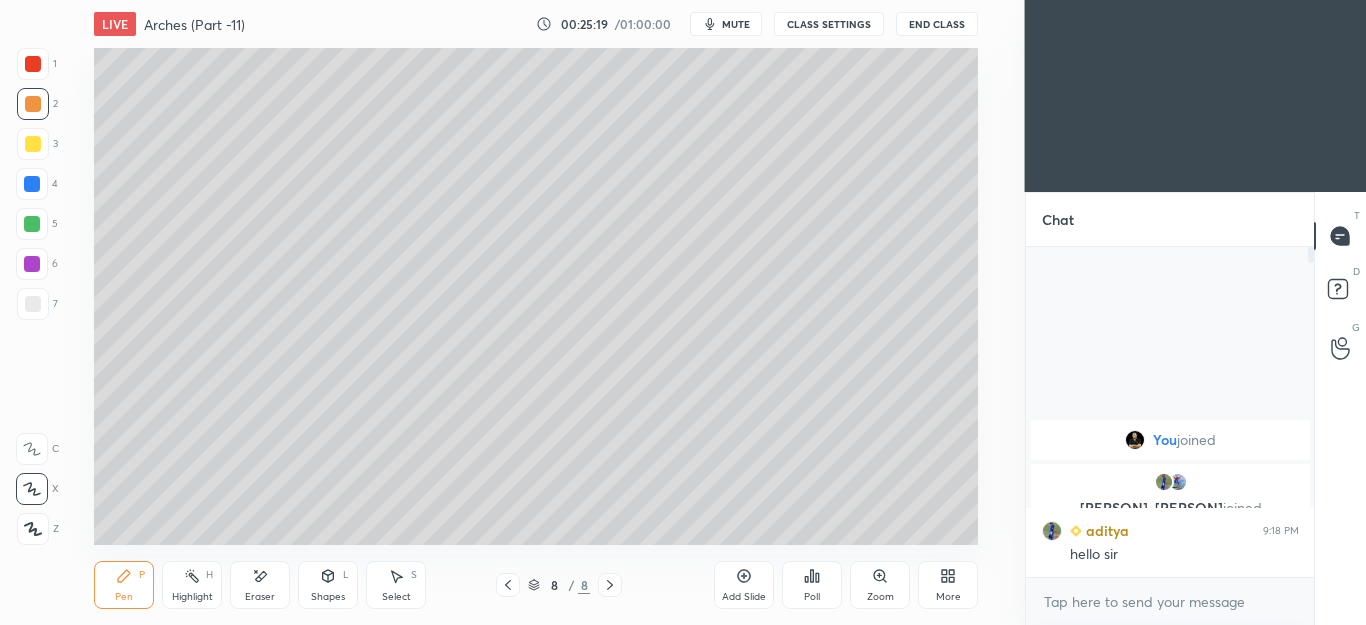 click 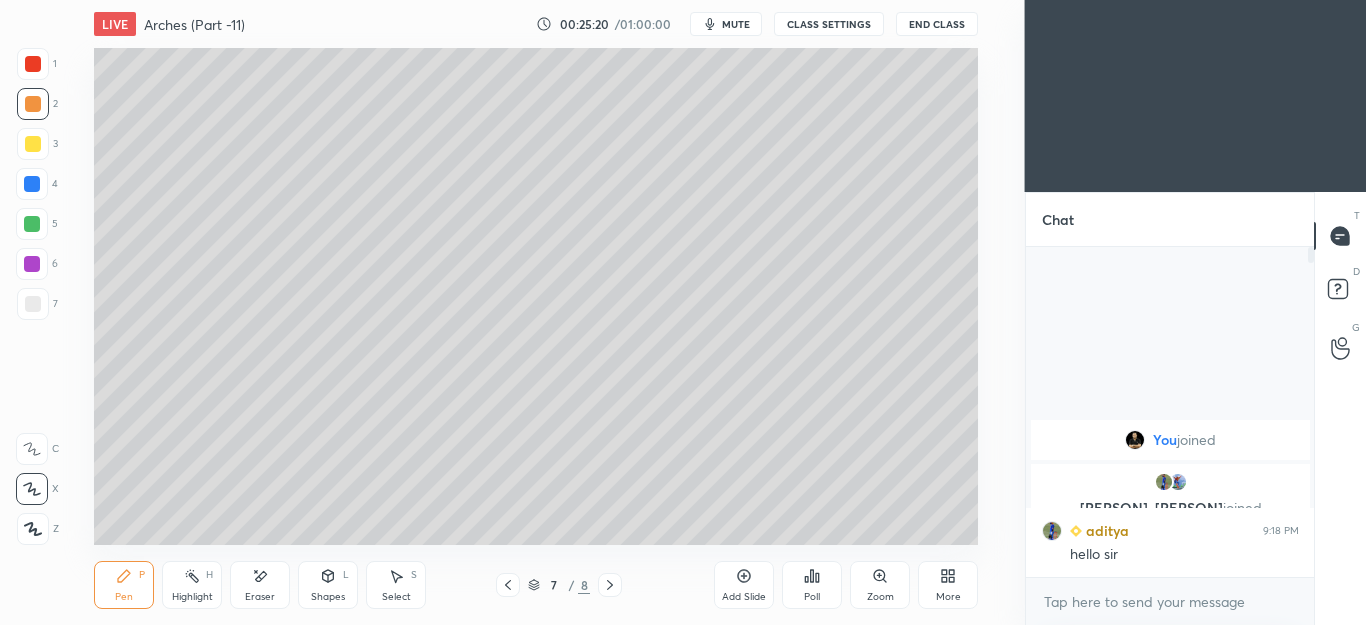 click 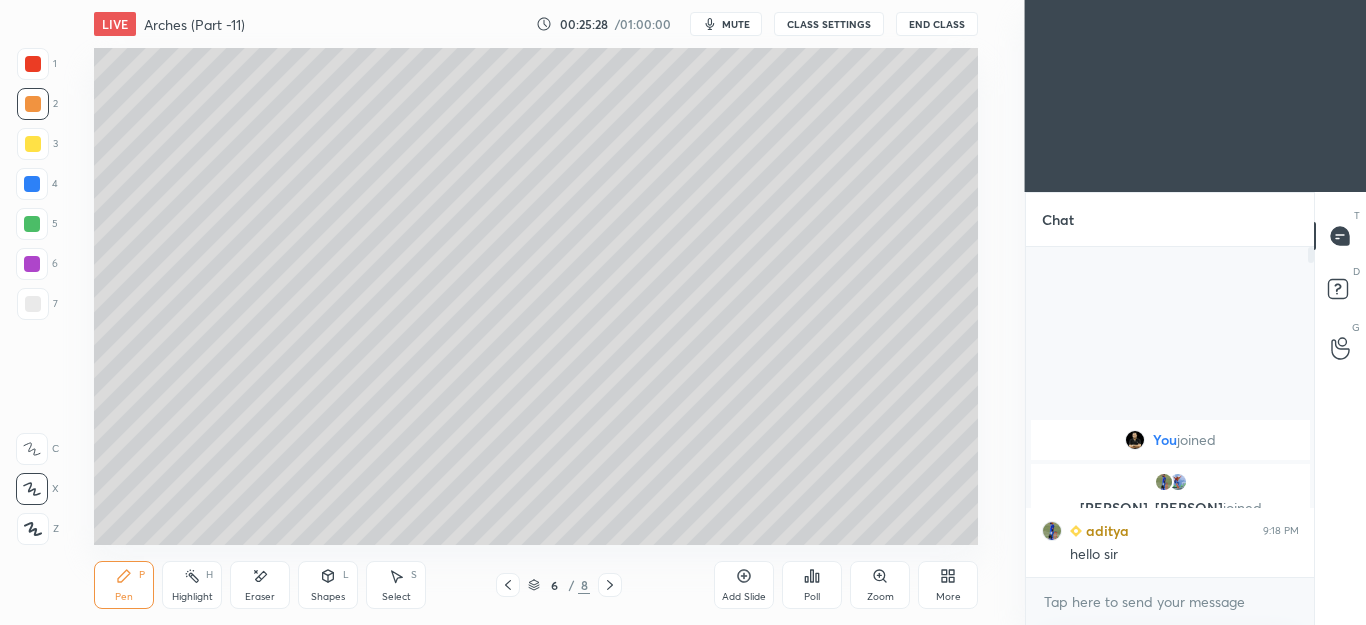 click 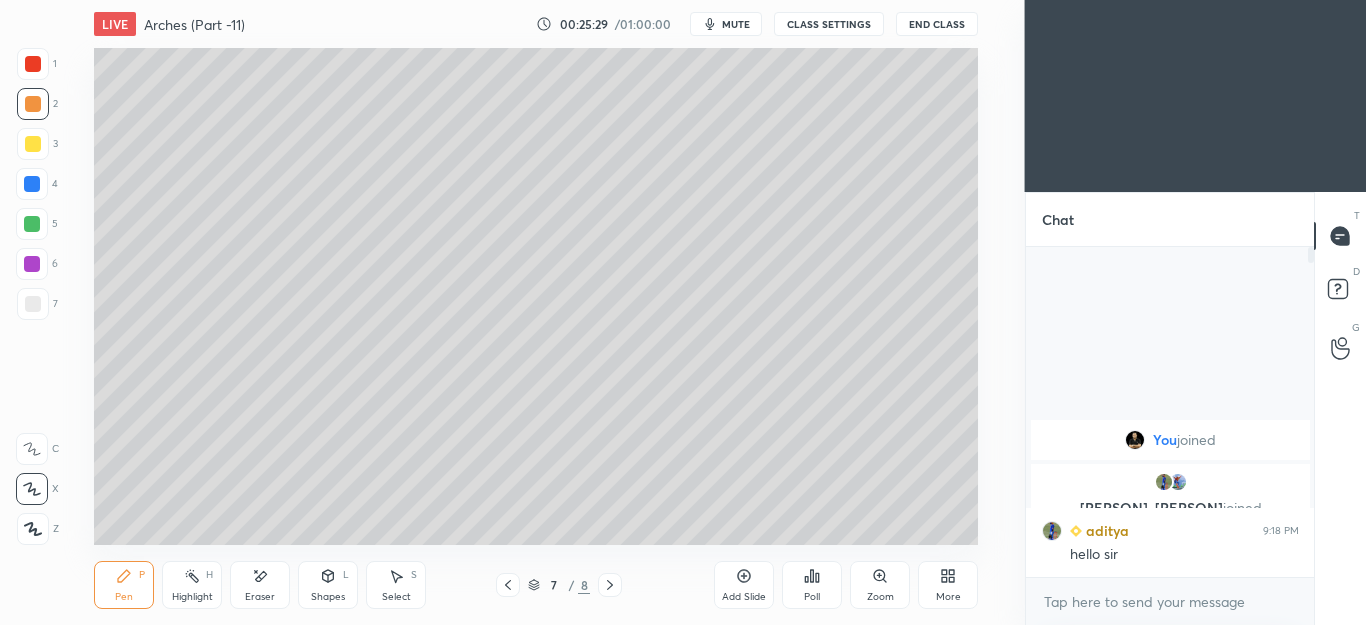 click 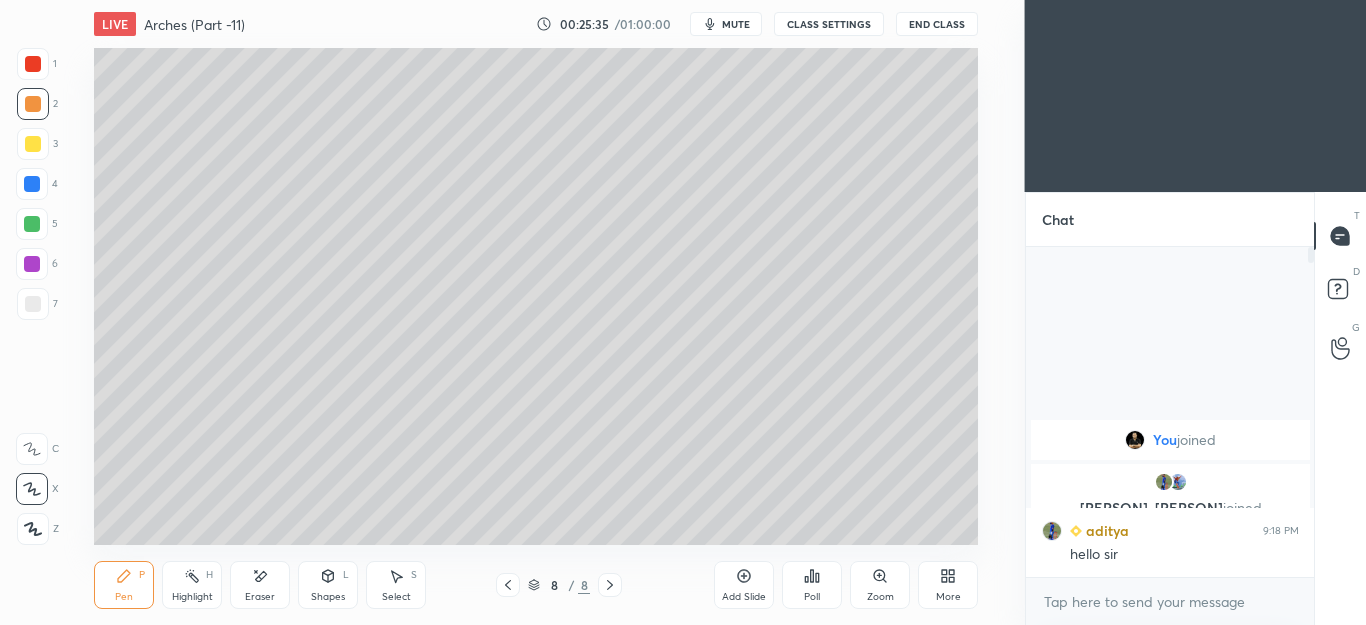 click on "Shapes" at bounding box center [328, 597] 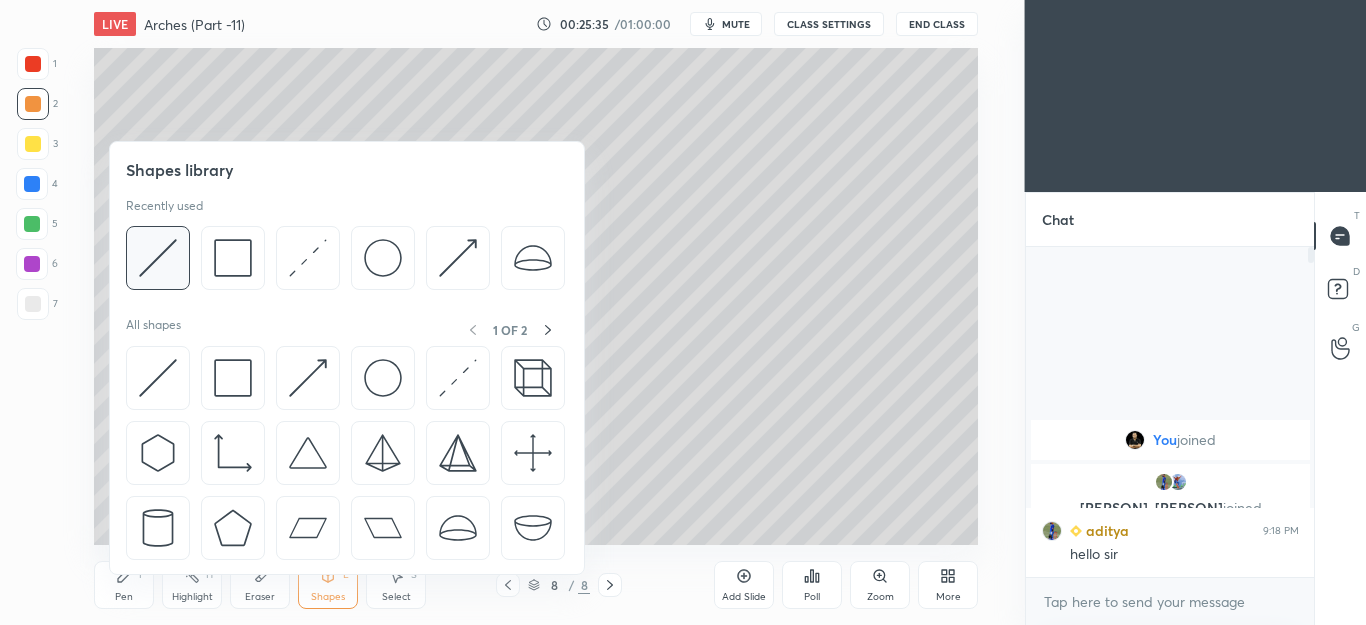 click at bounding box center (158, 258) 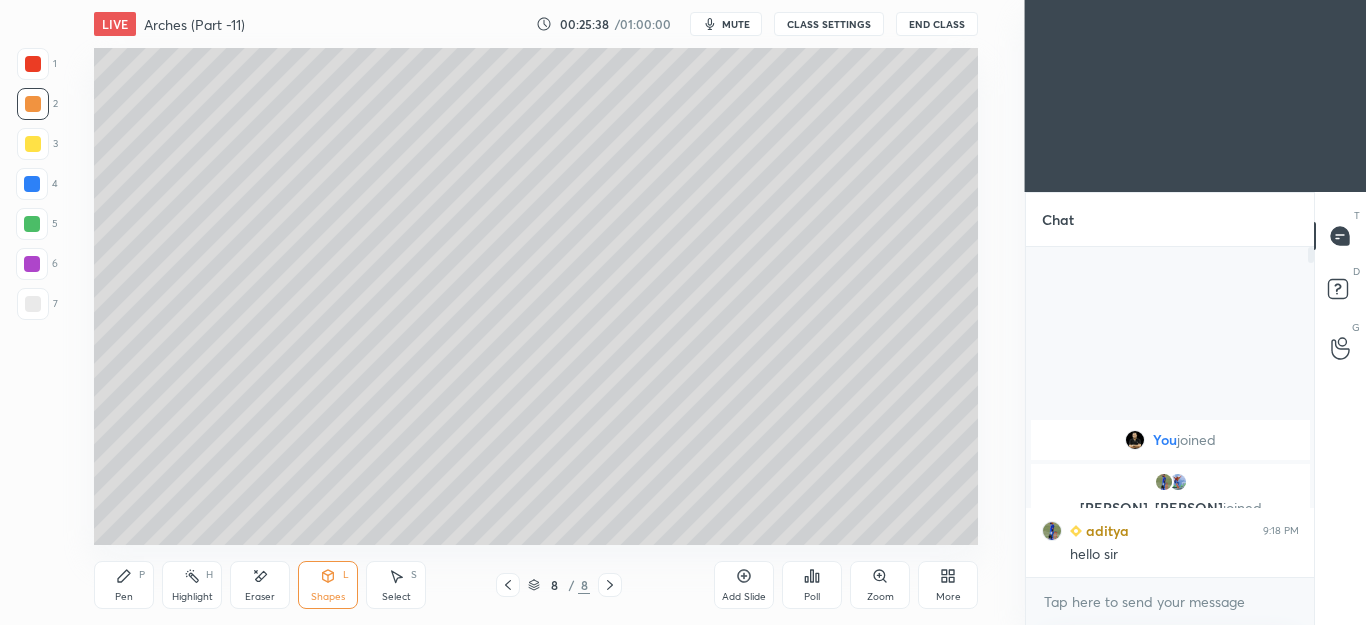 click on "Pen P" at bounding box center (124, 585) 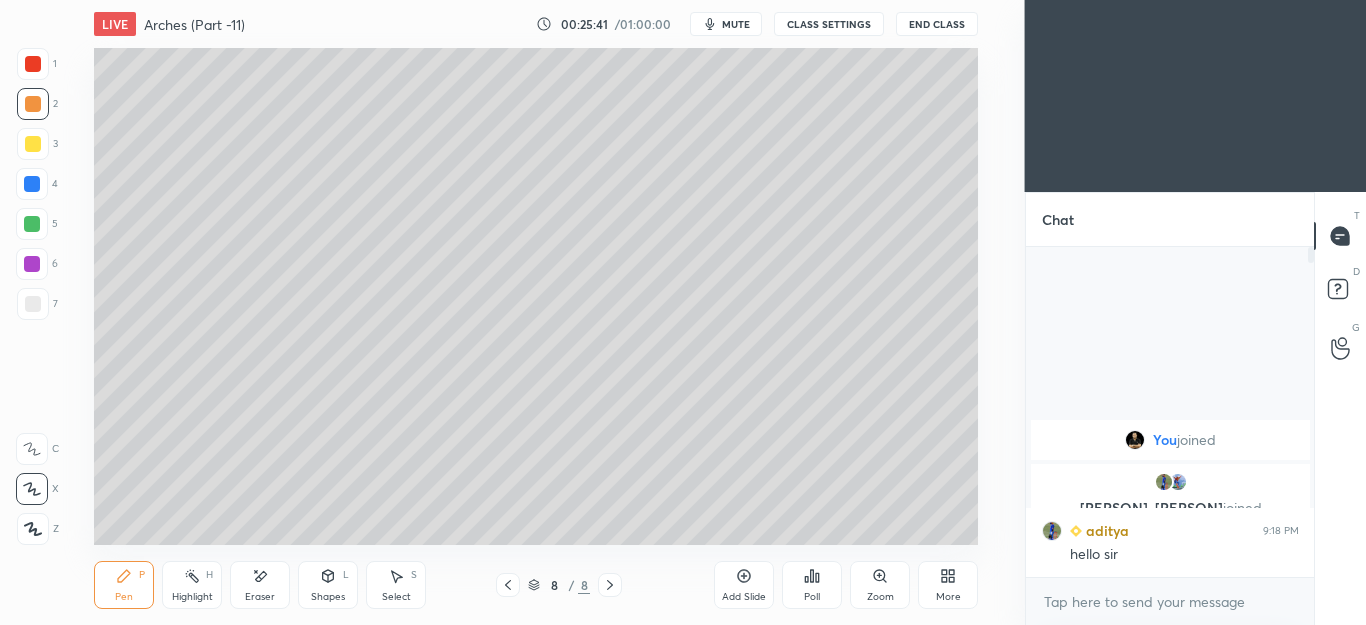 click 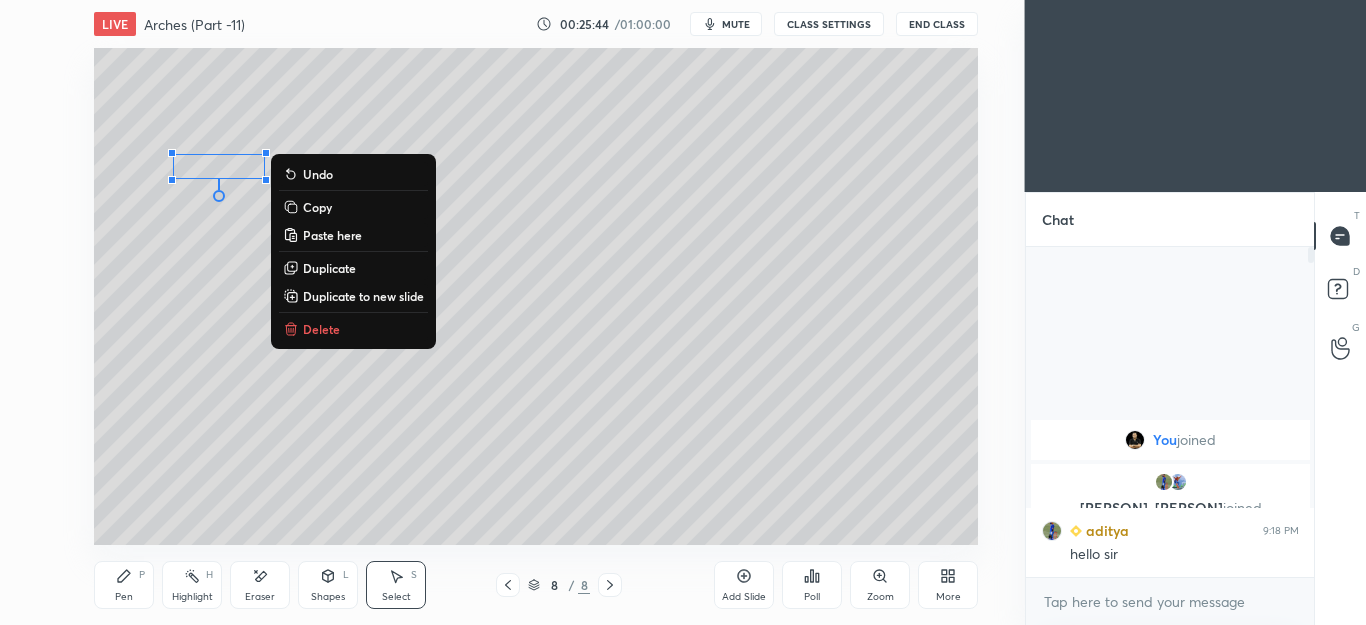 click on "Pen P" at bounding box center (124, 585) 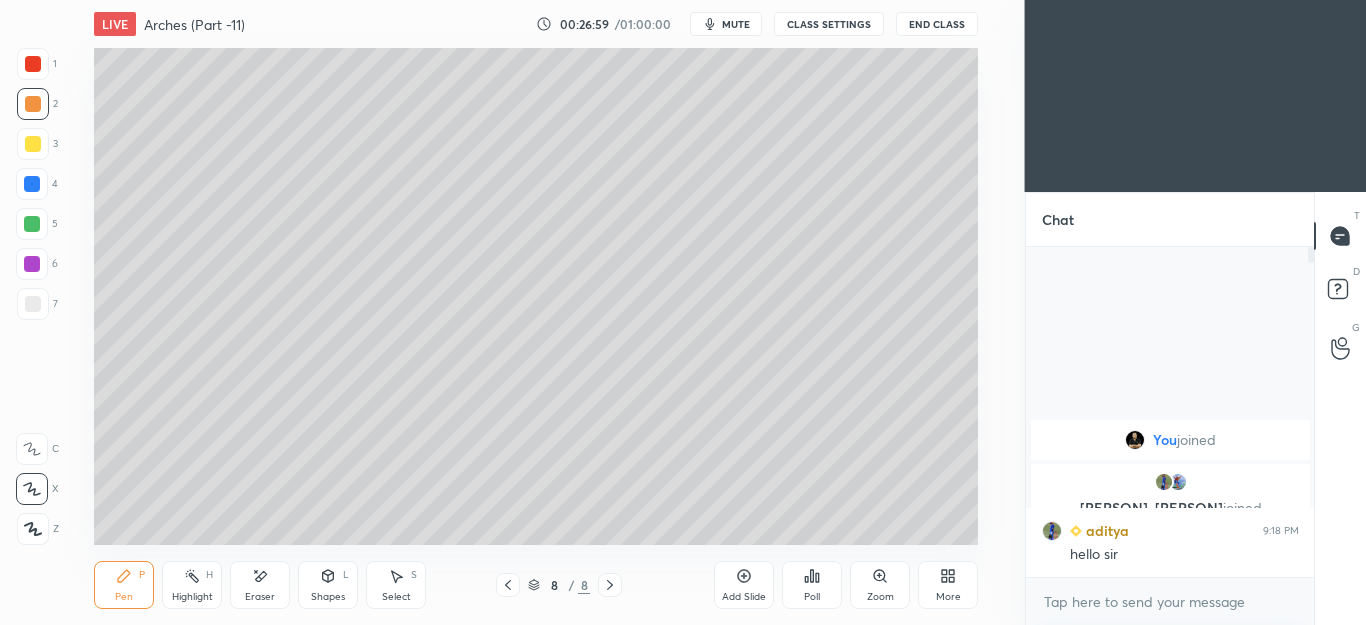 click on "LIVE Arches (Part -11) 00:26:59 /  01:00:00 mute CLASS SETTINGS End Class" at bounding box center (536, 24) 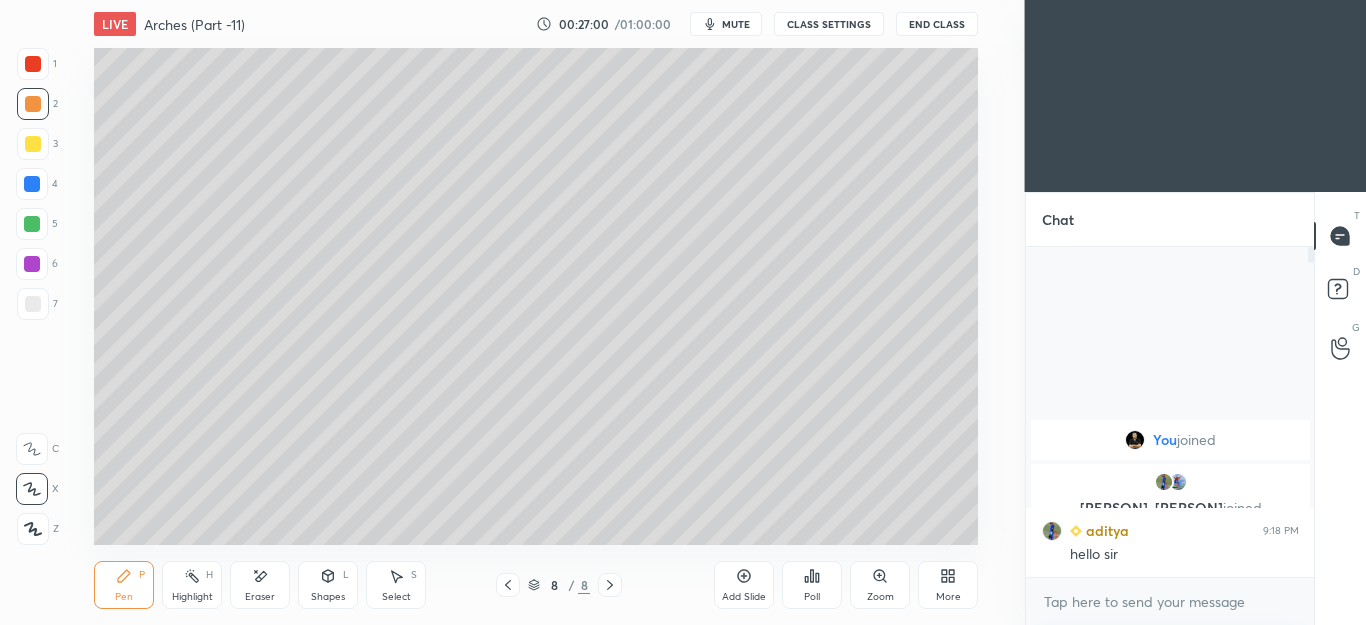 click on "mute" at bounding box center (726, 24) 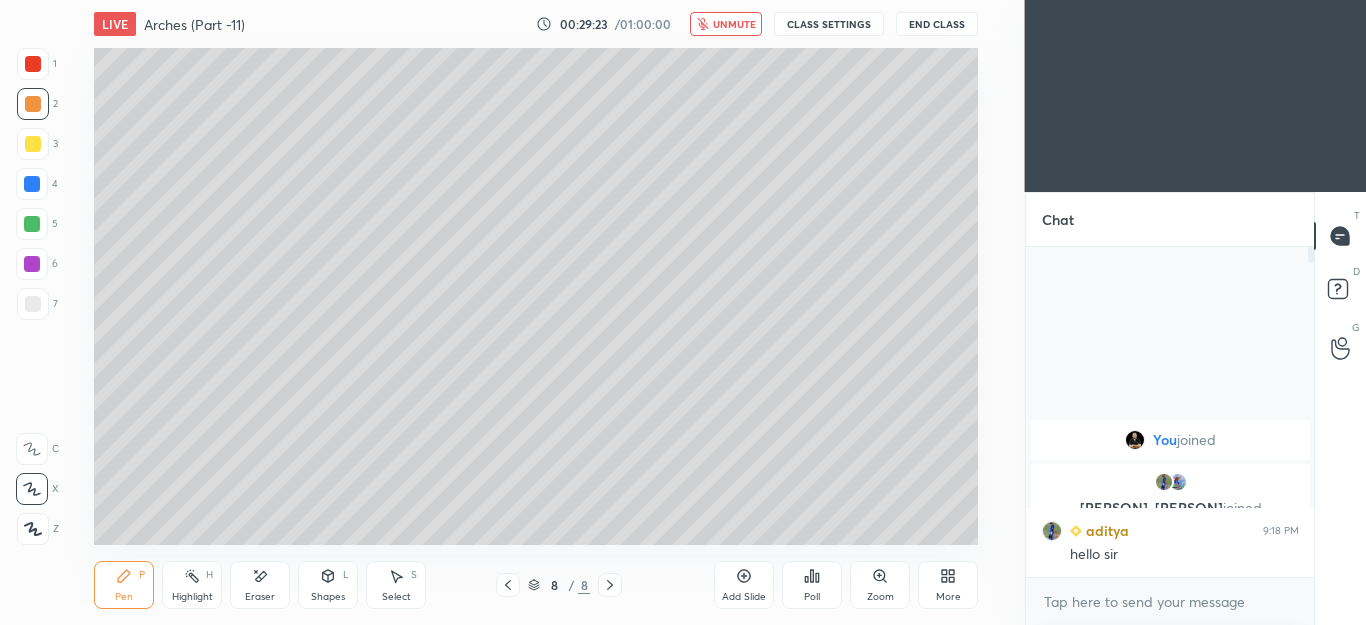 click 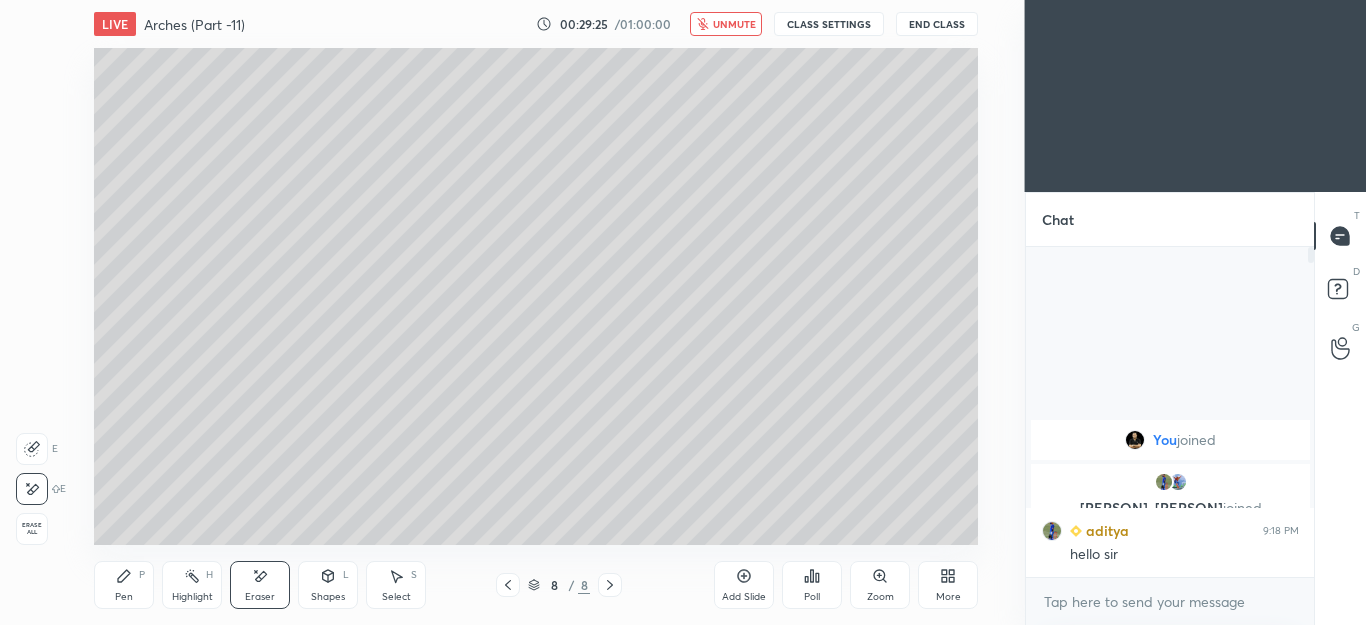 click on "unmute" at bounding box center (726, 24) 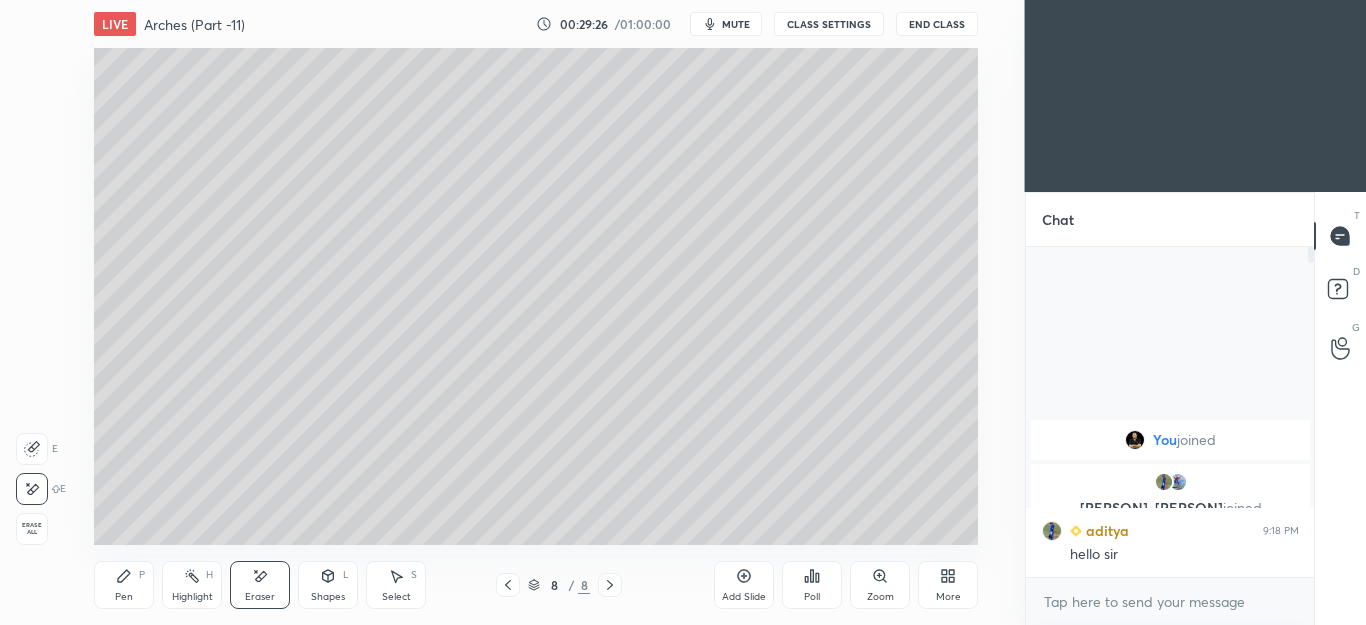 click on "Select S" at bounding box center (396, 585) 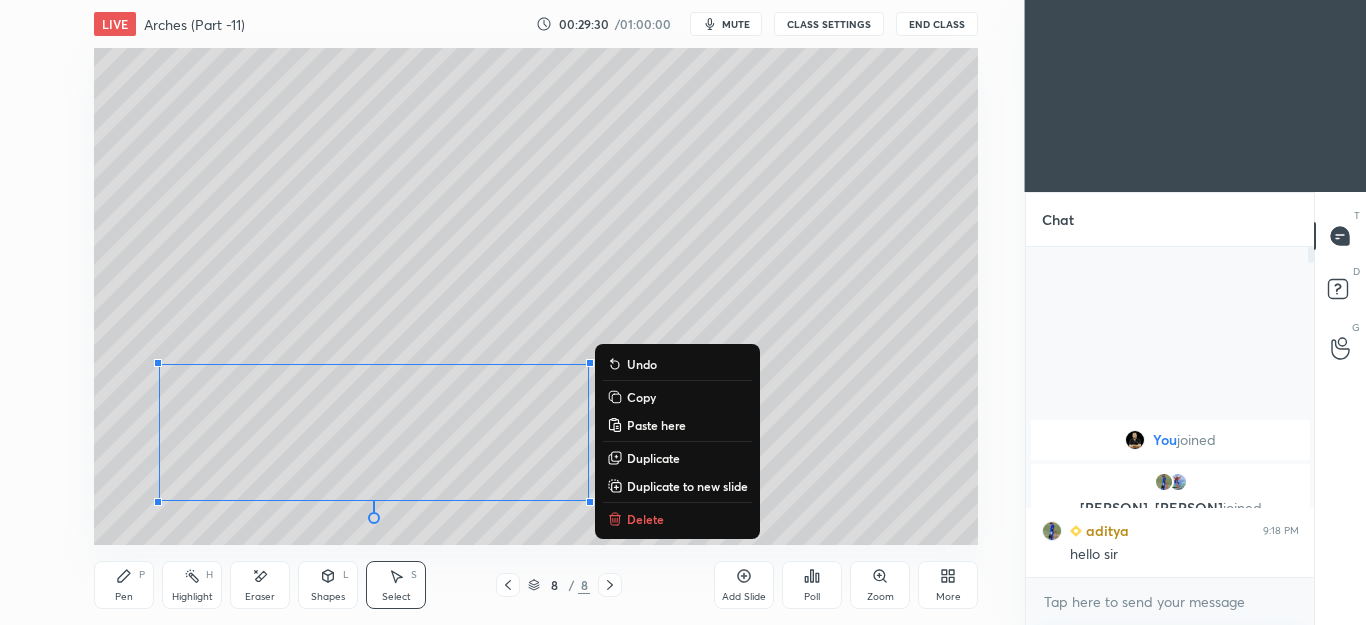 click on "Pen" at bounding box center [124, 597] 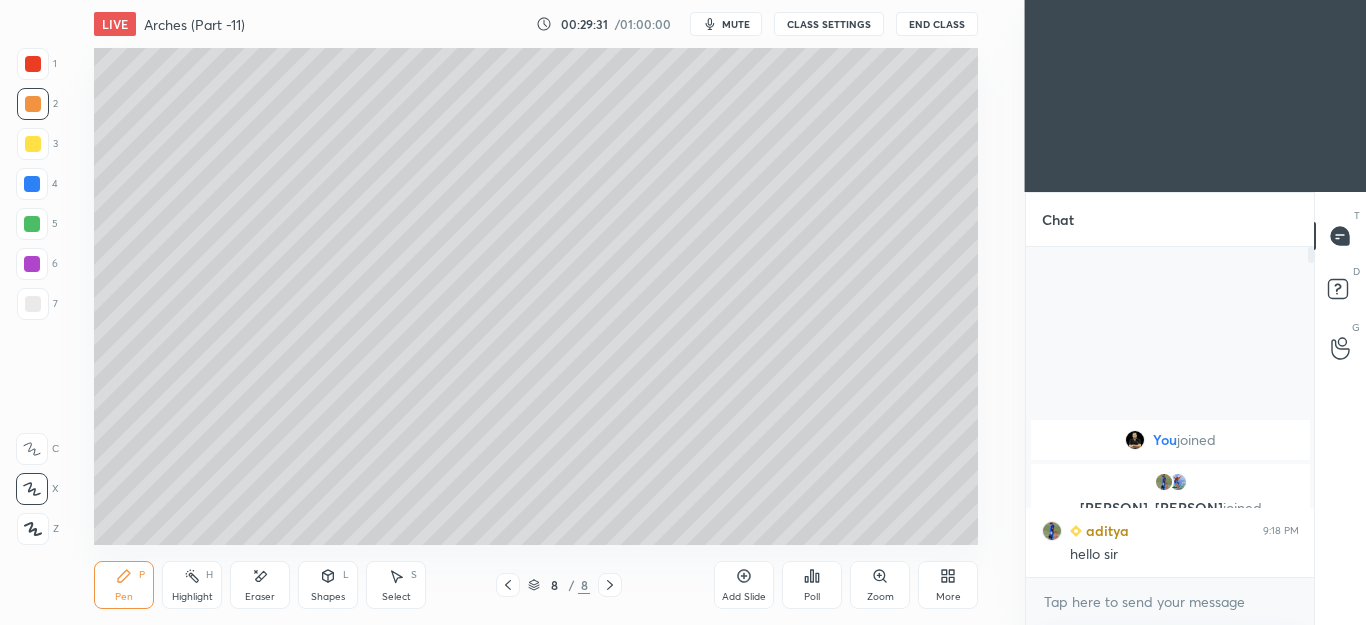 click 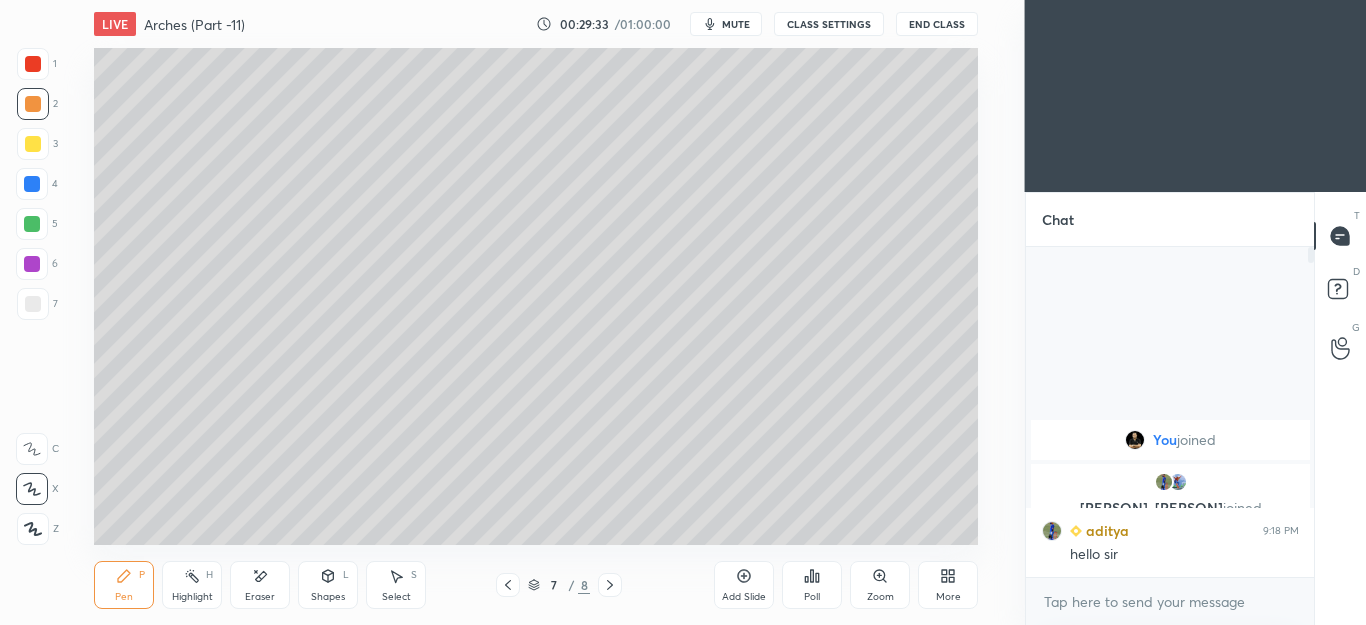 click 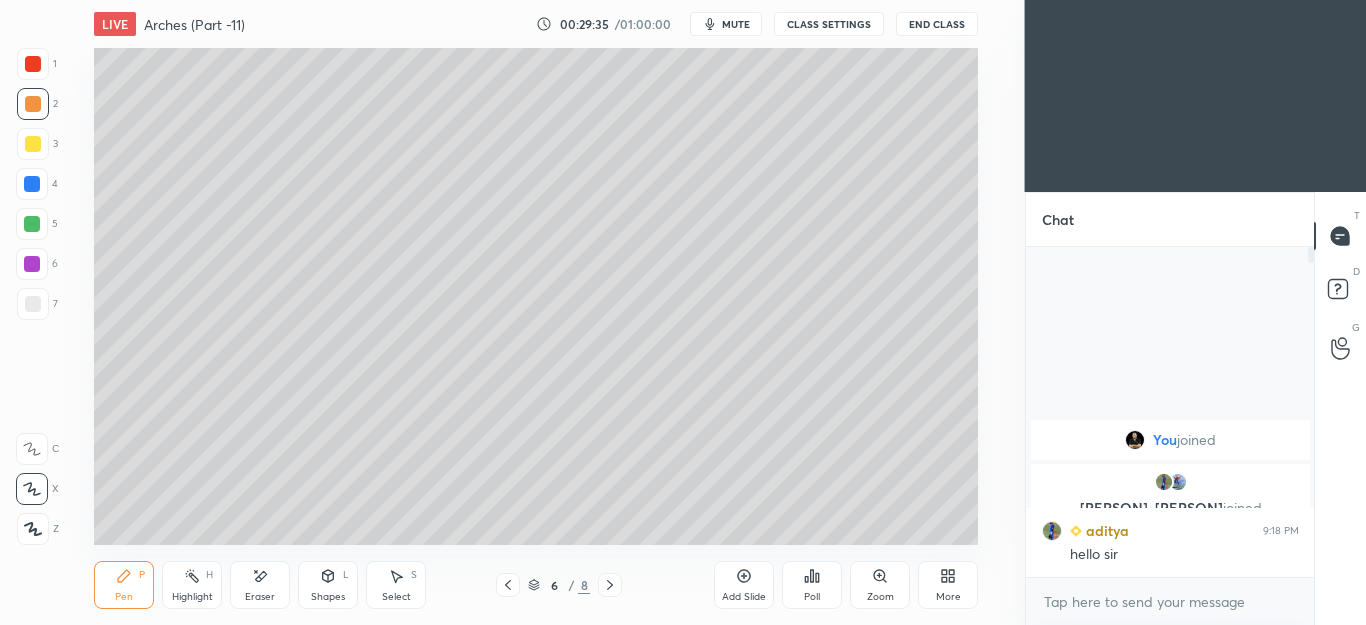 click on "S" at bounding box center (414, 575) 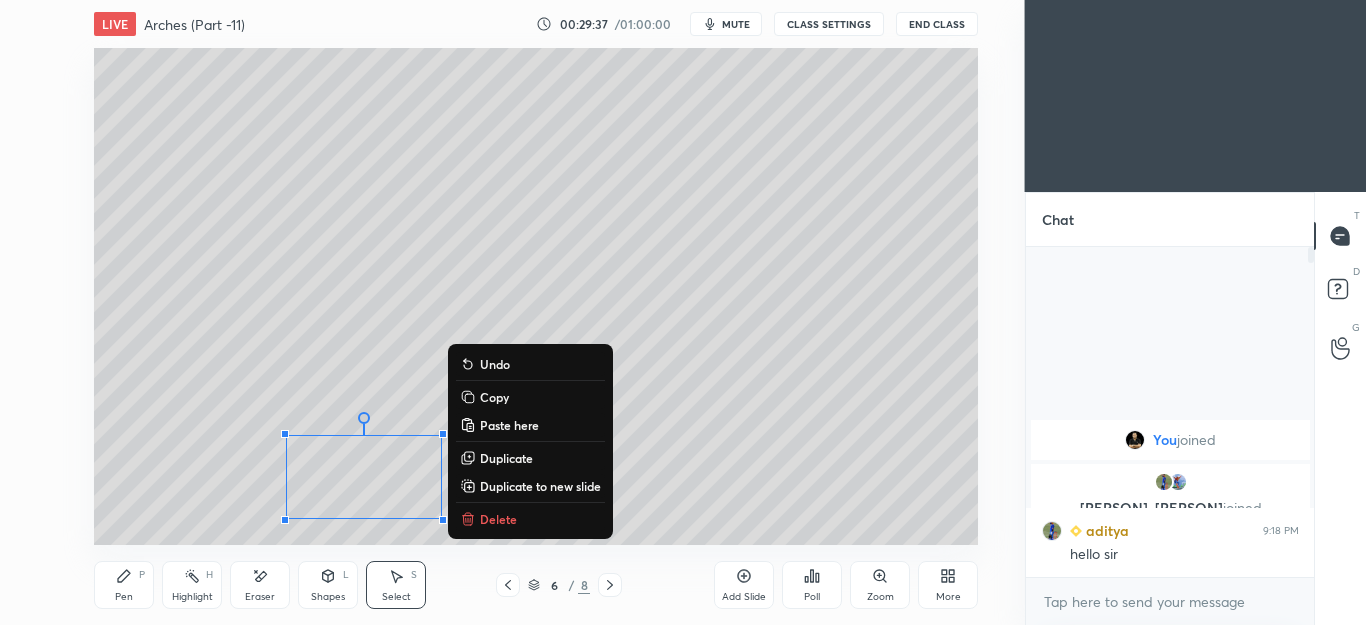 click on "Copy" at bounding box center (494, 397) 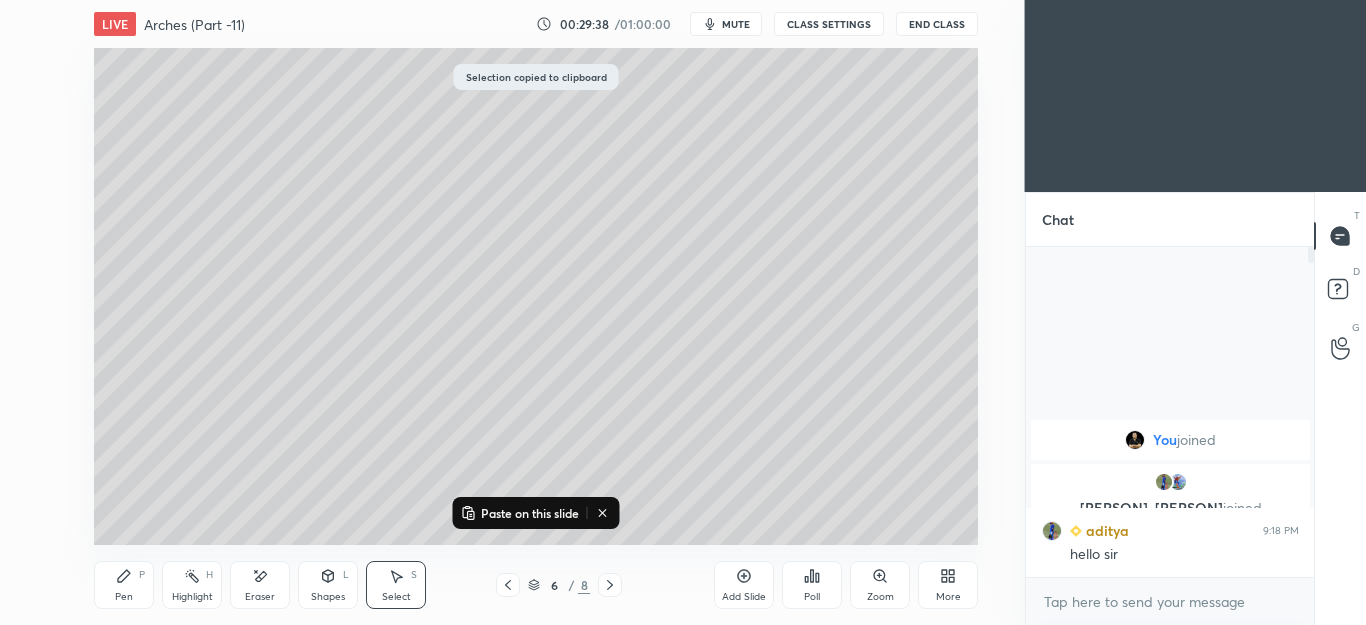 click 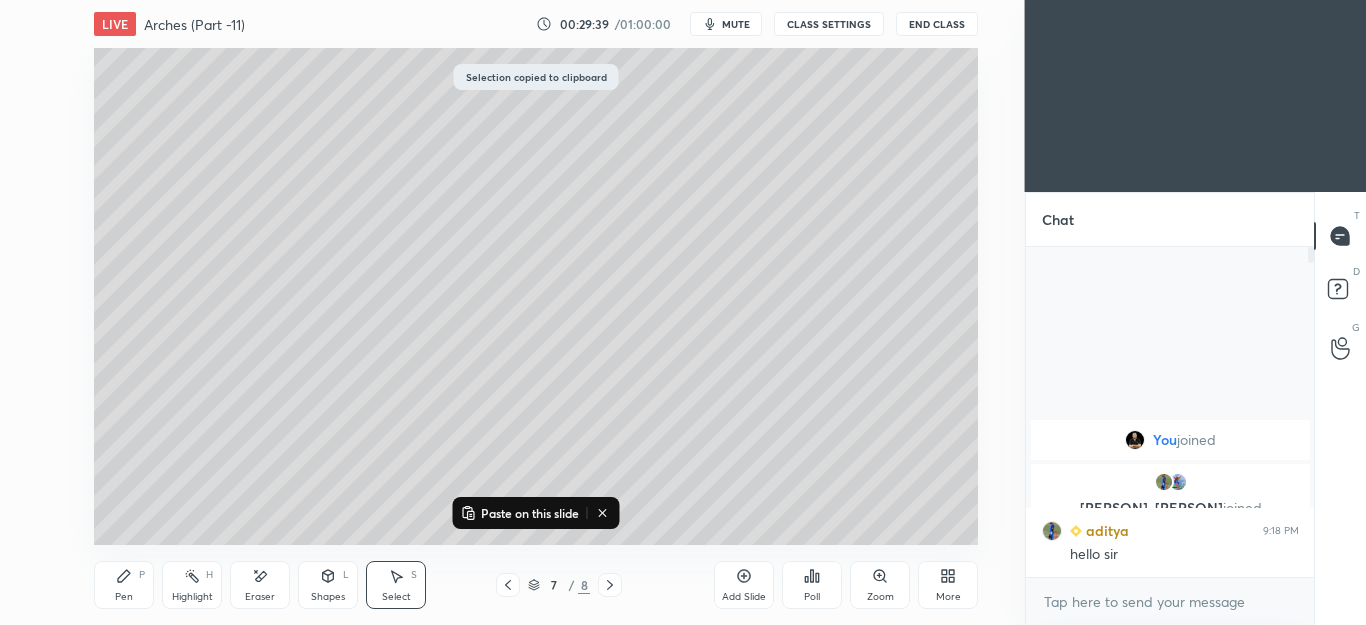 click 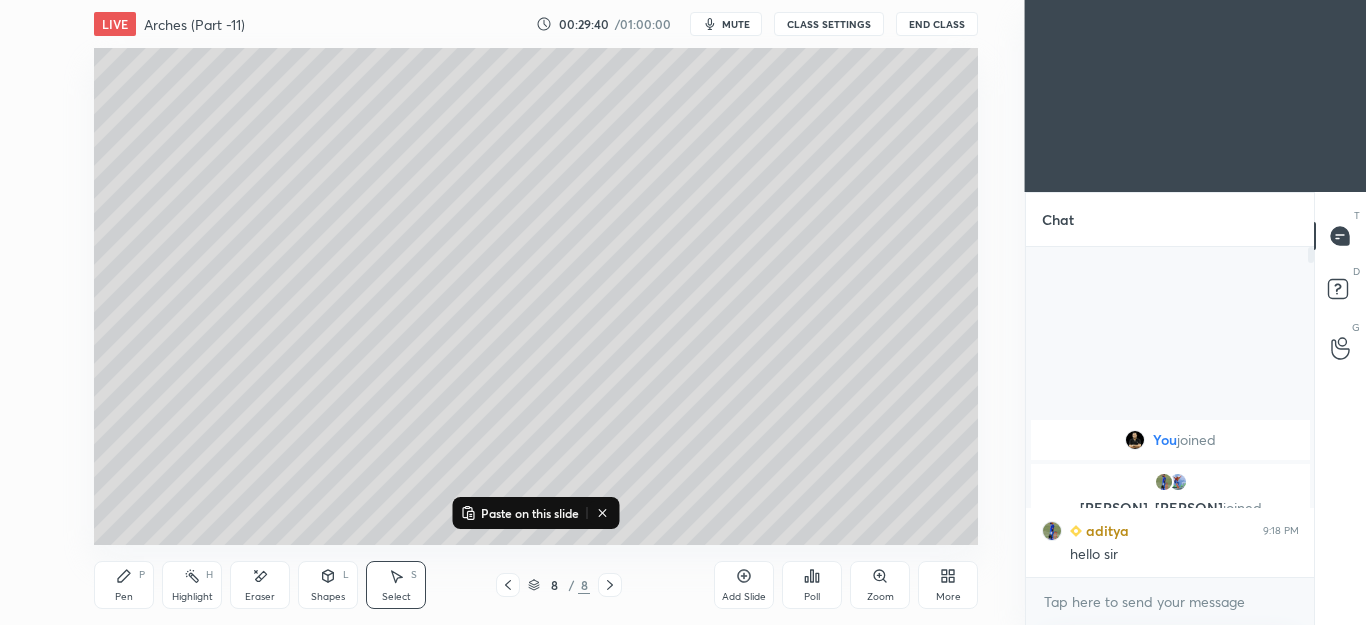 click on "Paste on this slide" at bounding box center (530, 513) 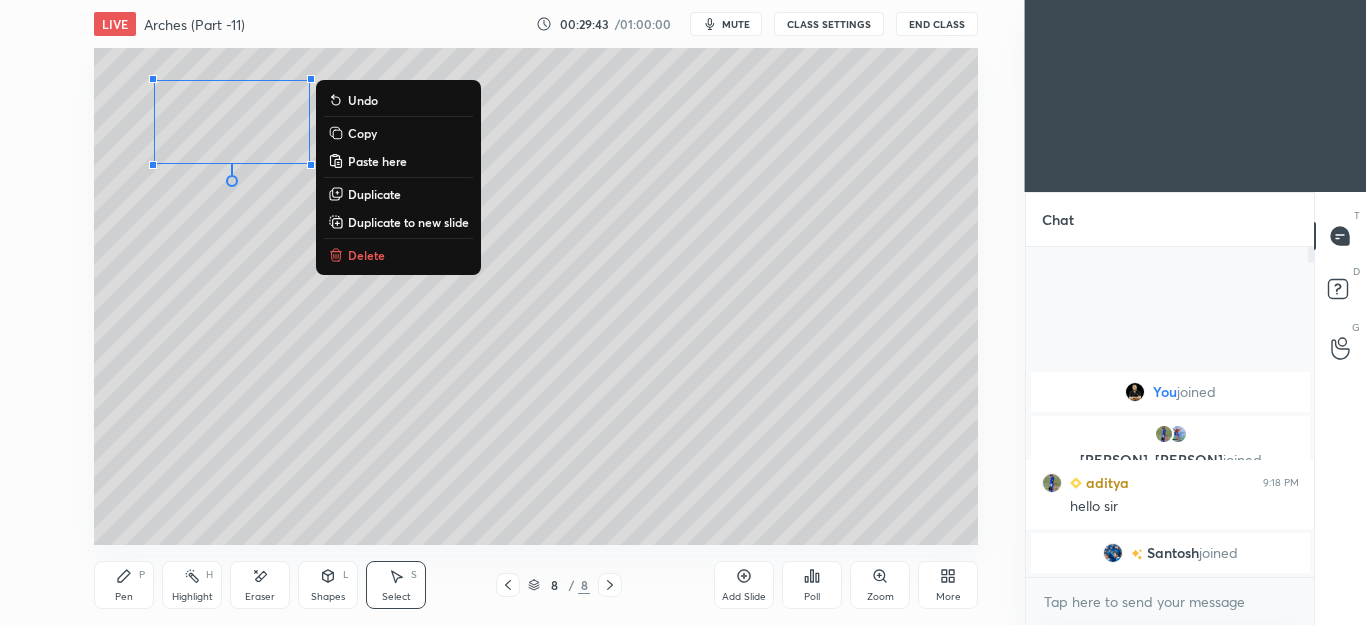 click on "P" at bounding box center (142, 575) 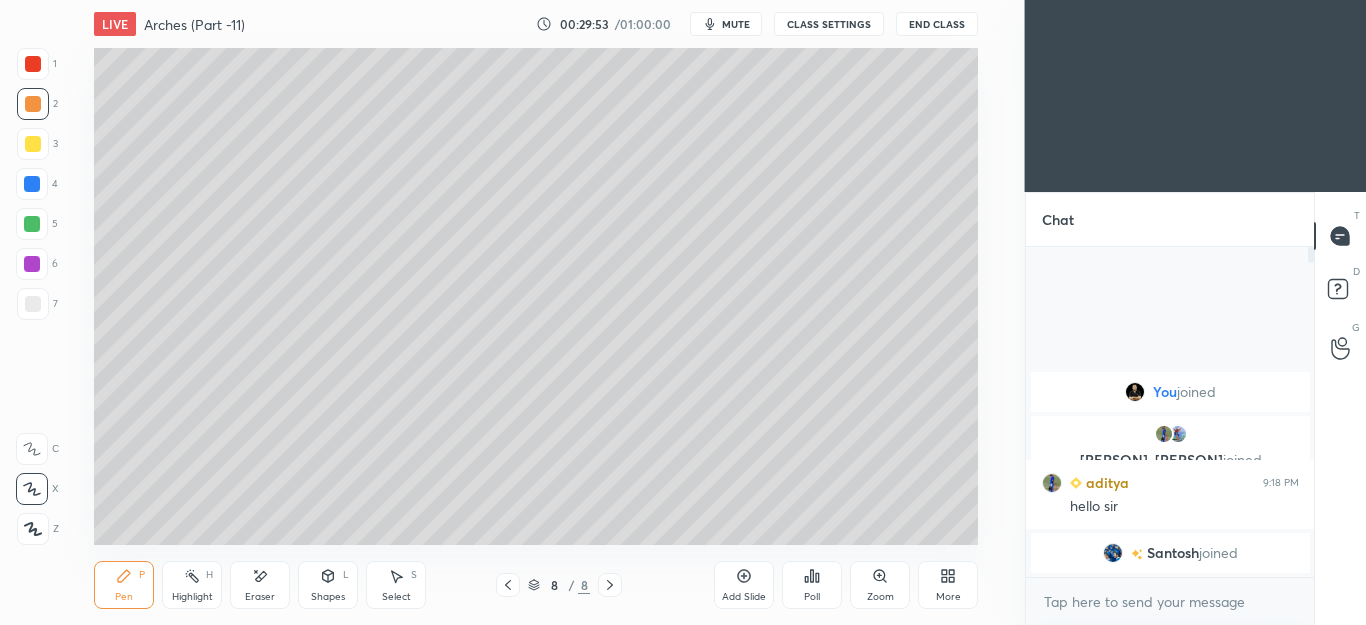 click 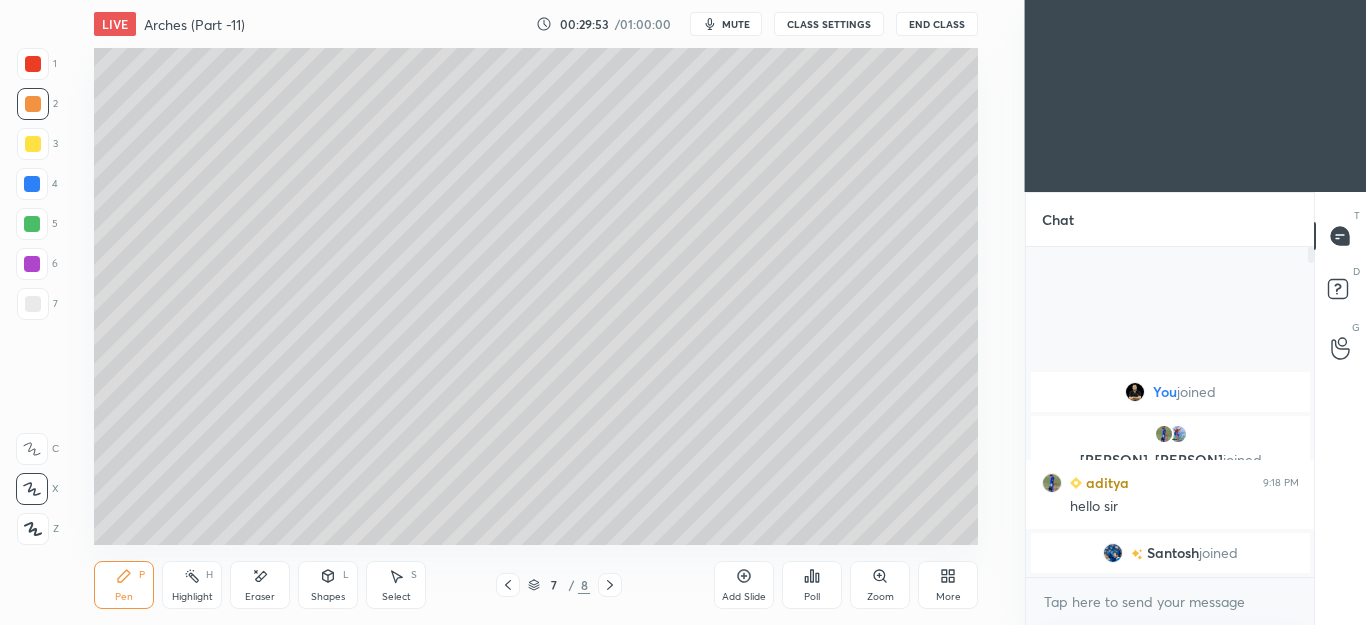click 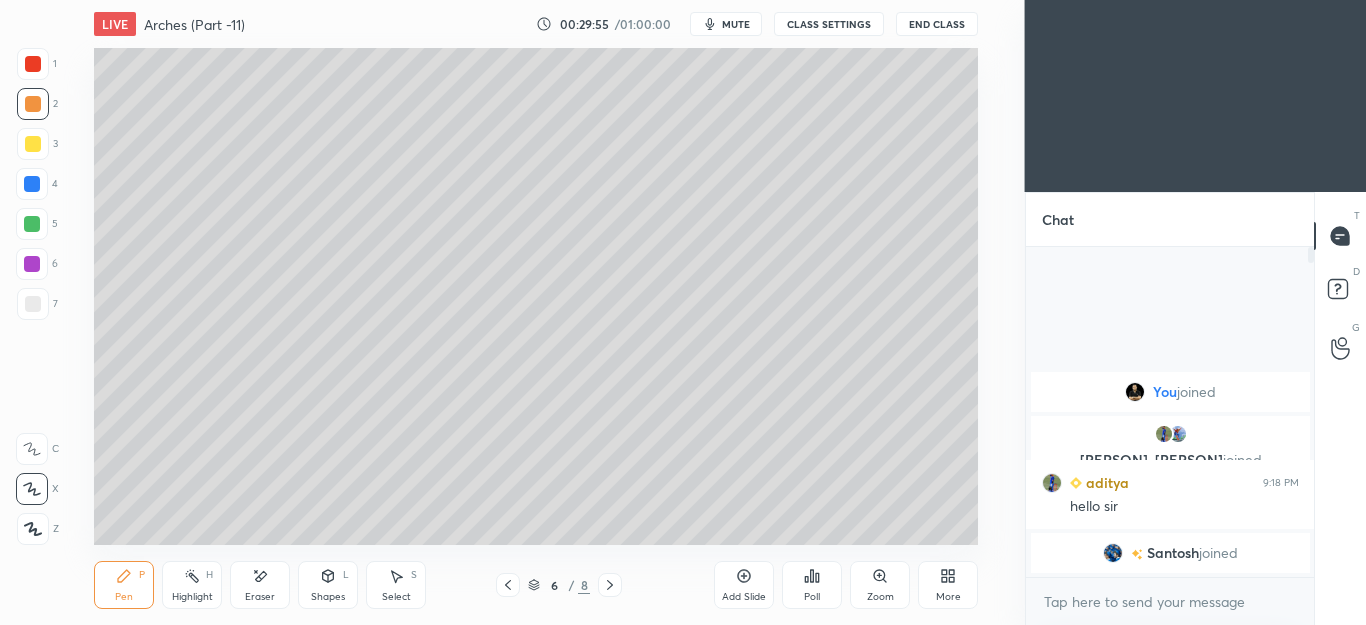 click on "Select S" at bounding box center [396, 585] 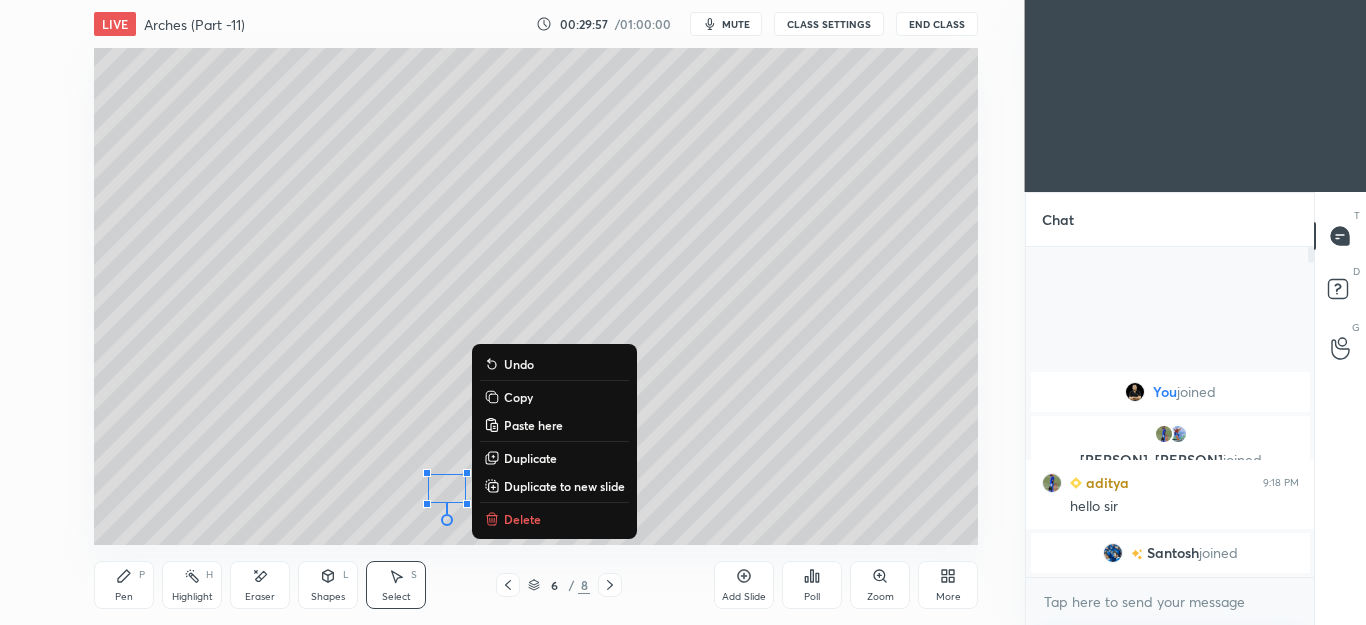 click on "P" at bounding box center (142, 575) 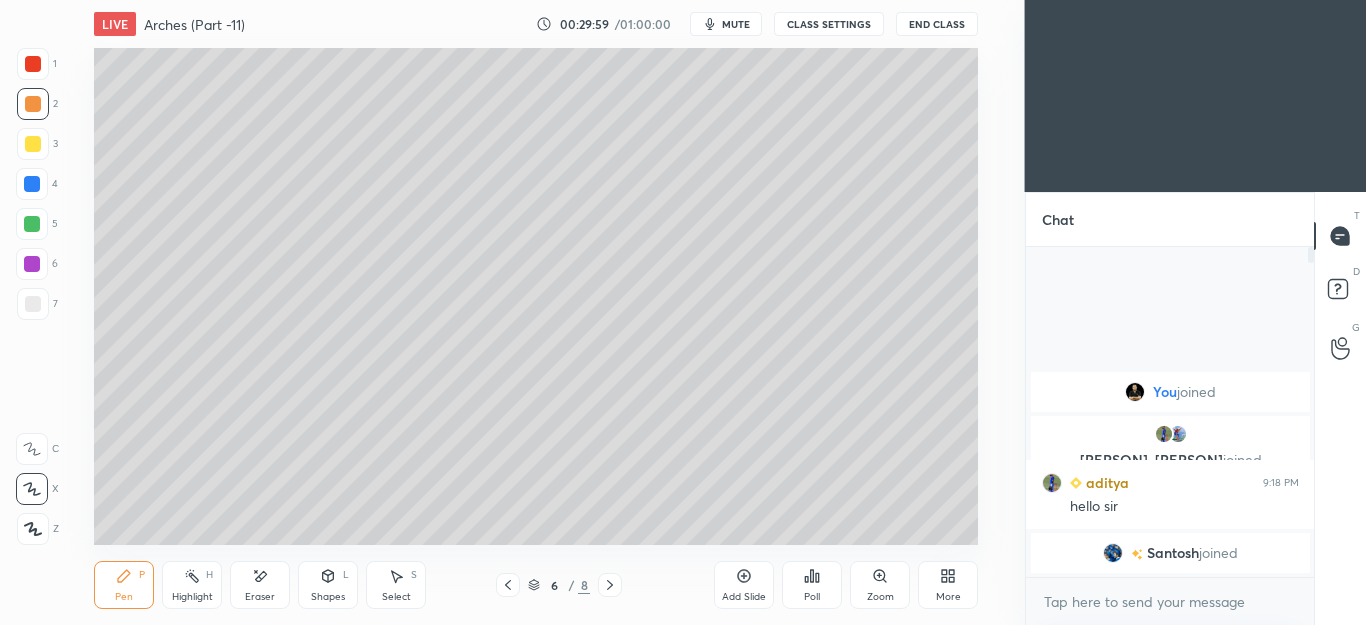 click 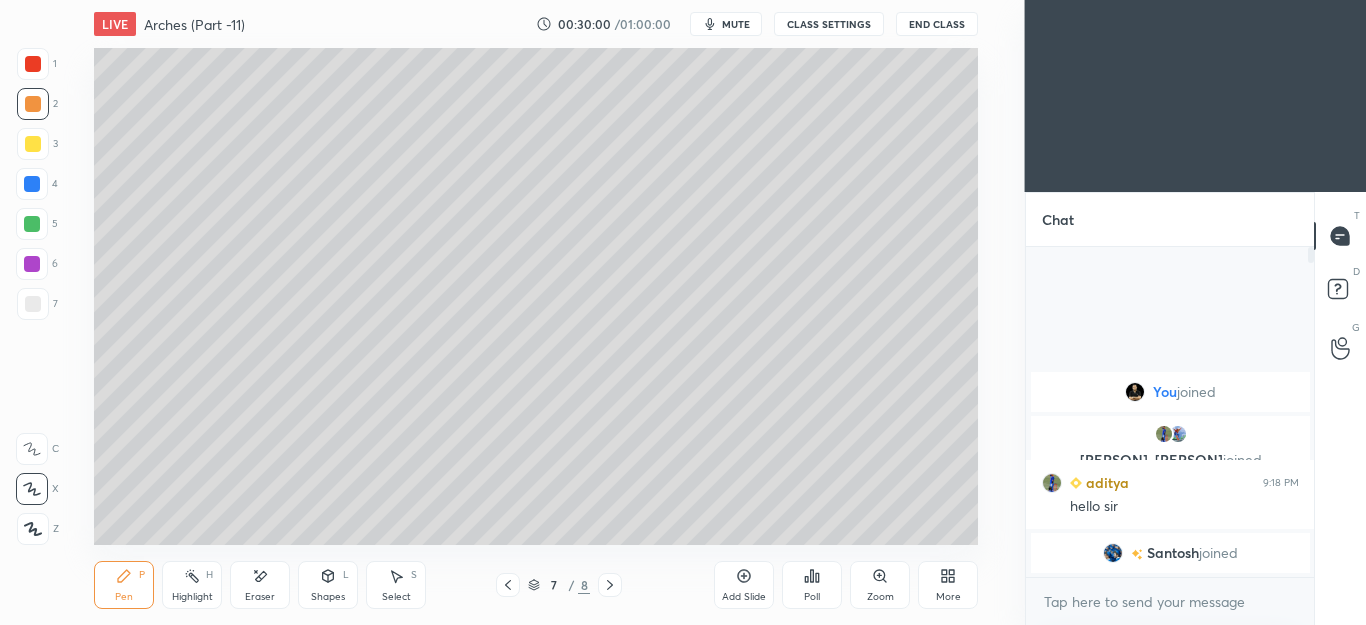 click at bounding box center [610, 585] 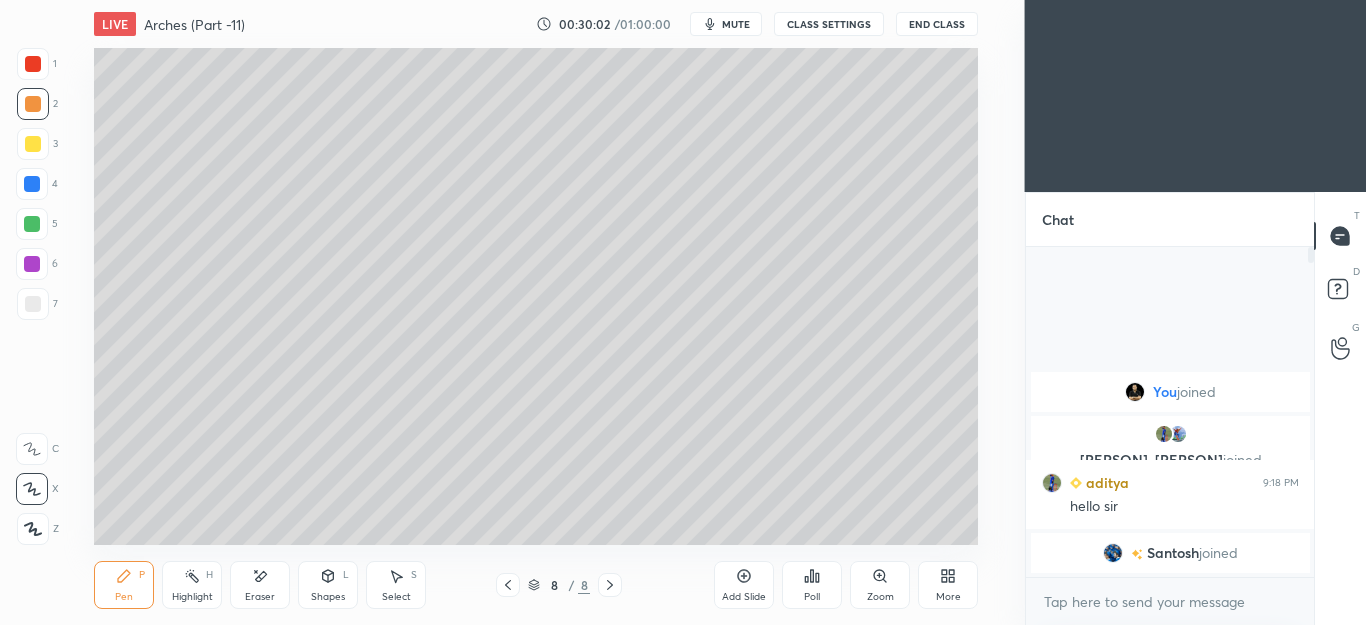 click on "Select S" at bounding box center [396, 585] 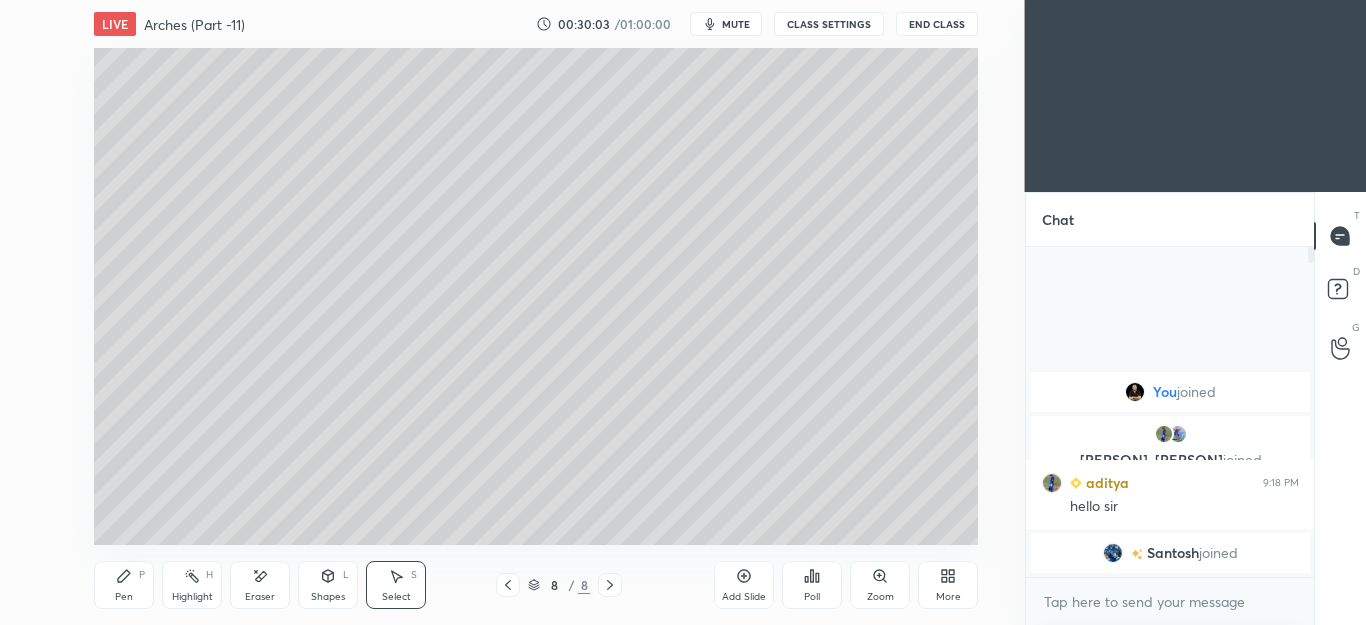 click at bounding box center [0, 0] 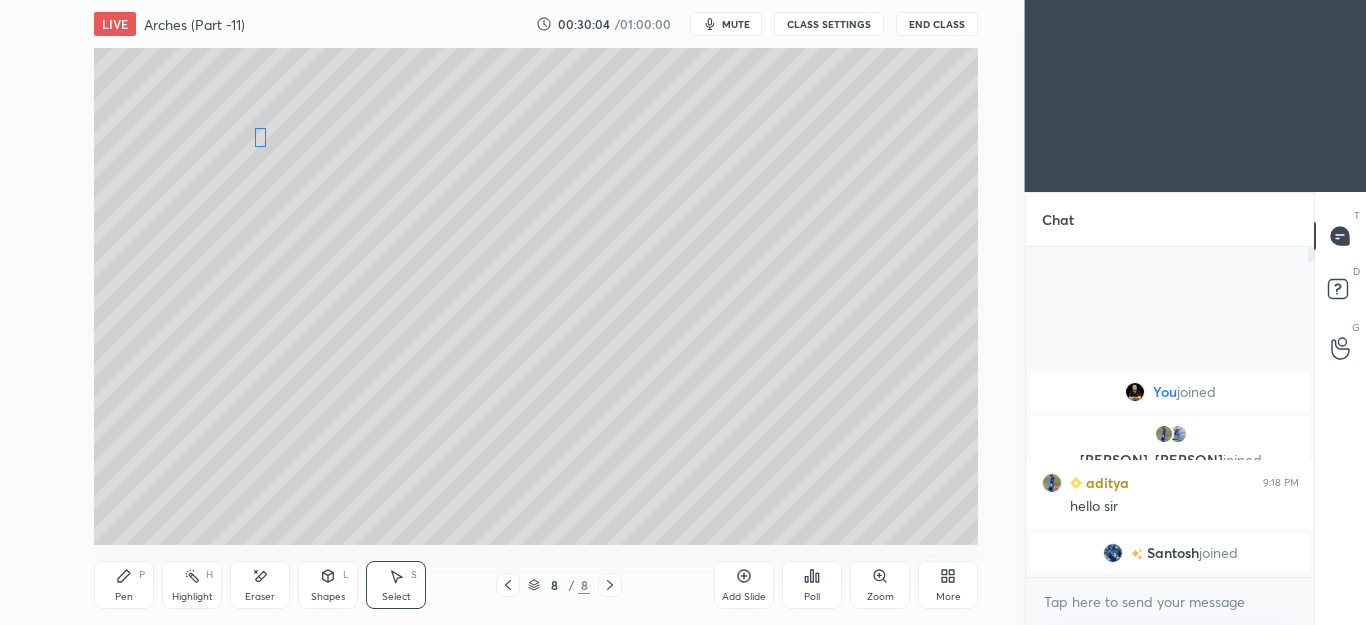 click on "0 ° Undo Copy Paste here Duplicate Duplicate to new slide Delete" at bounding box center (536, 296) 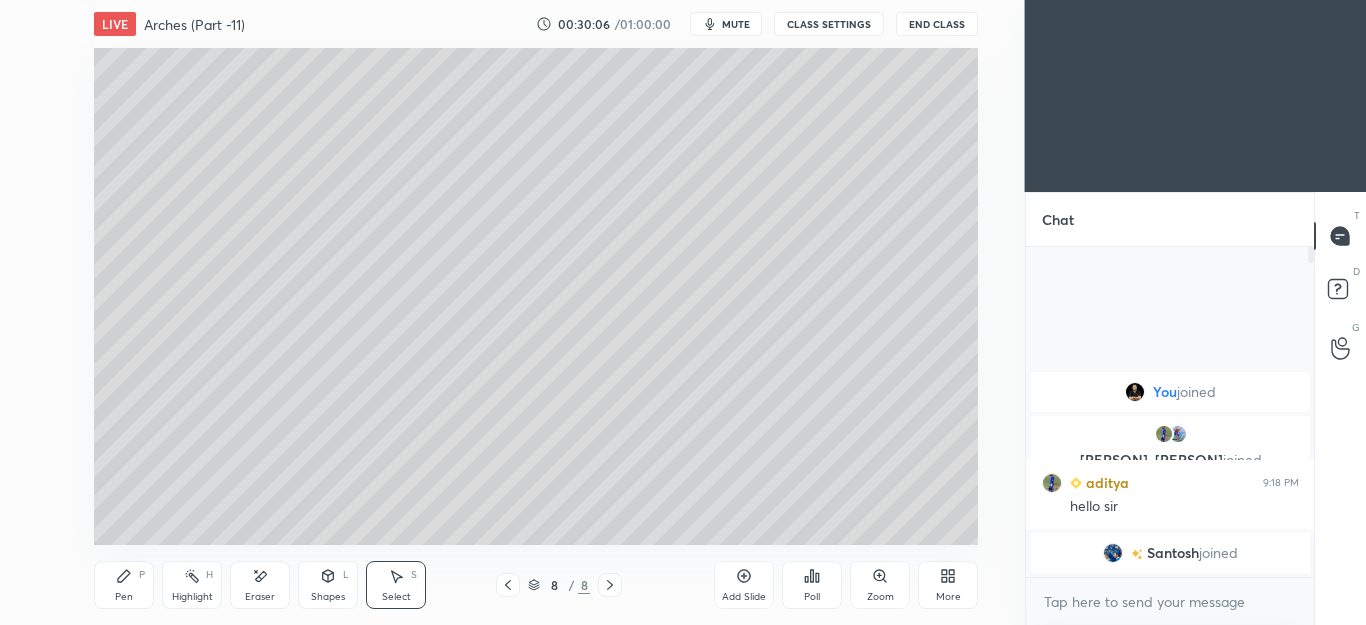 click on "Select S" at bounding box center [396, 585] 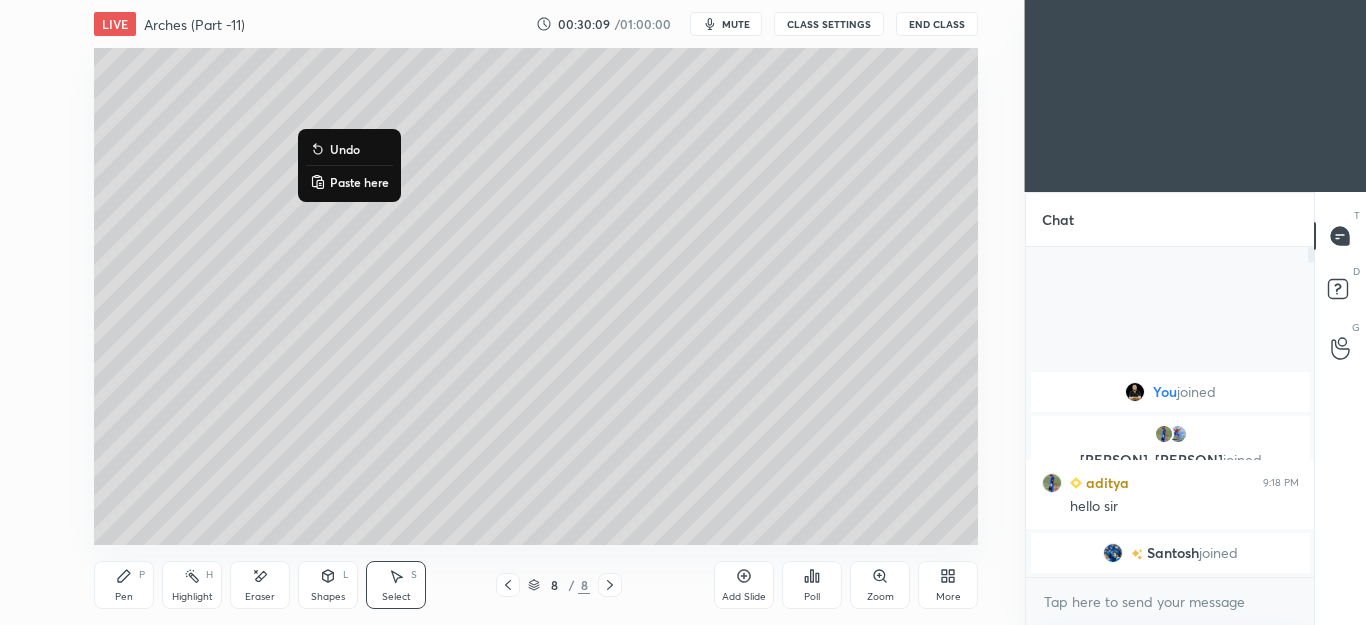 click on "0 ° Undo Copy Paste here Duplicate Duplicate to new slide Delete" at bounding box center (536, 296) 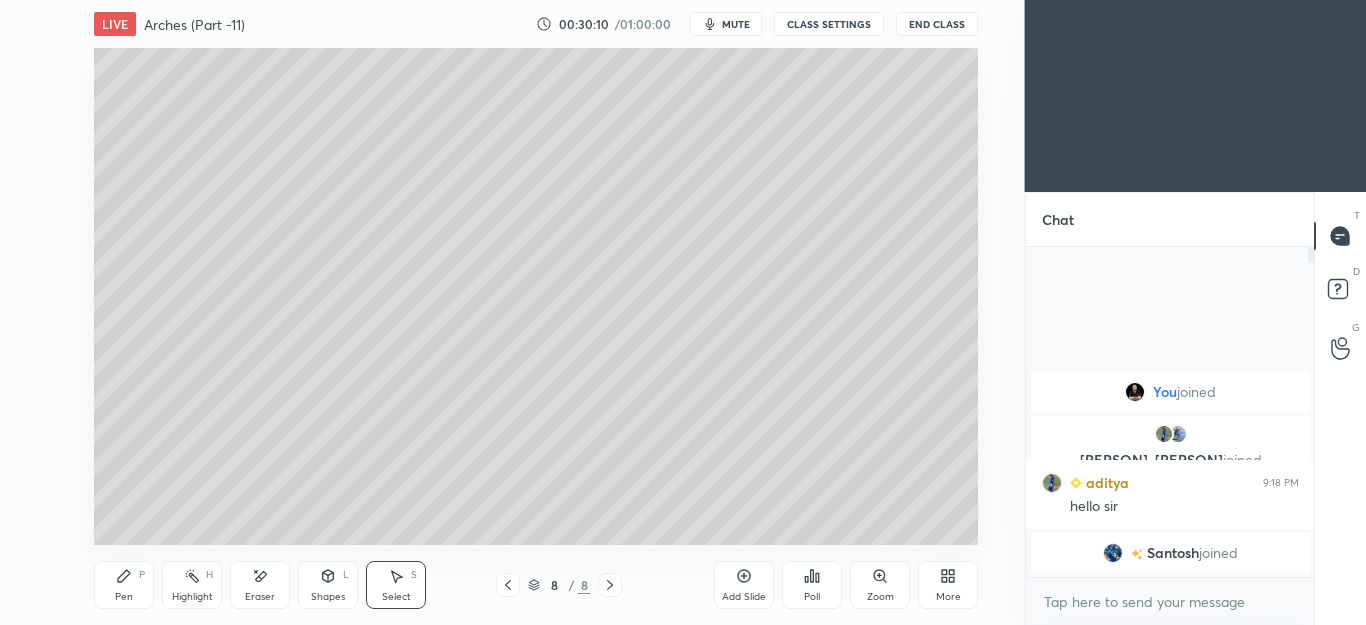 click 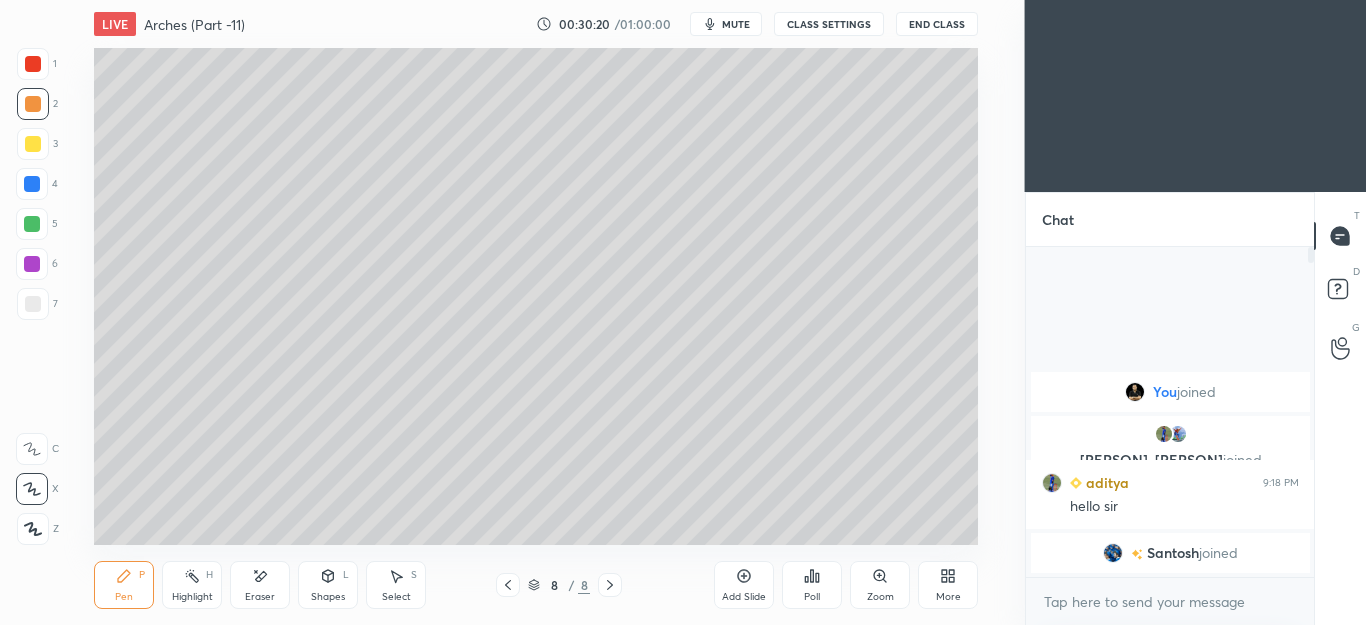 click on "Shapes L" at bounding box center (328, 585) 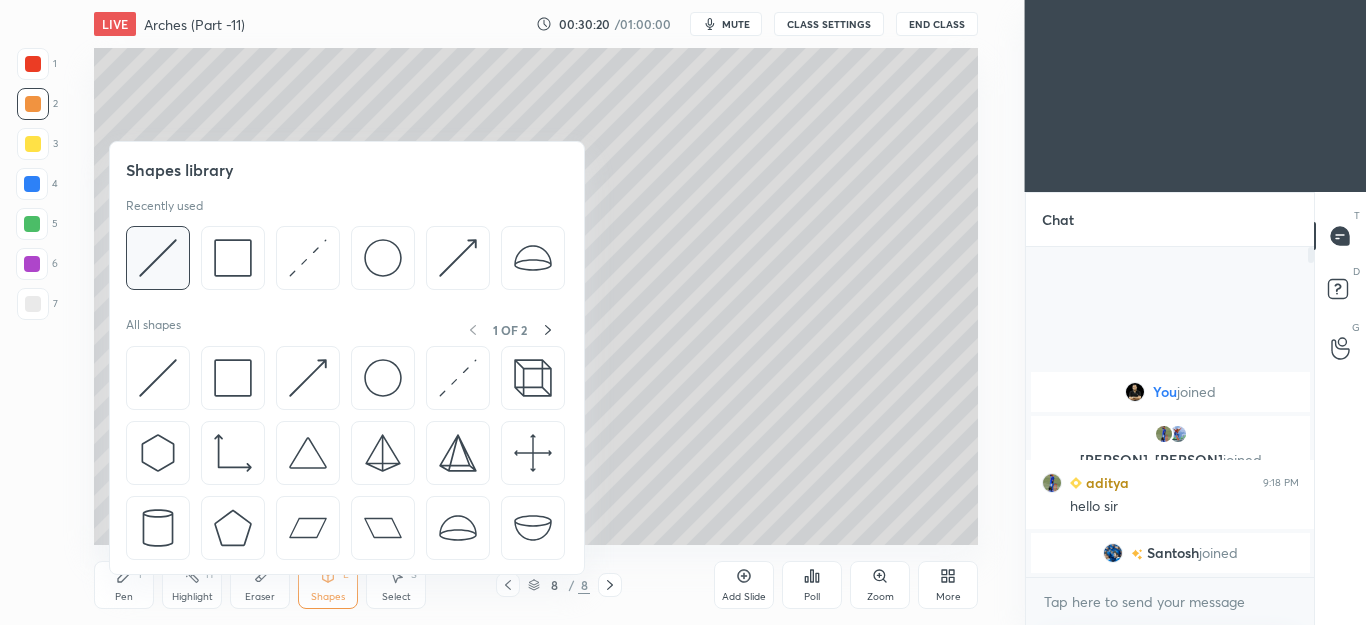 click at bounding box center [158, 258] 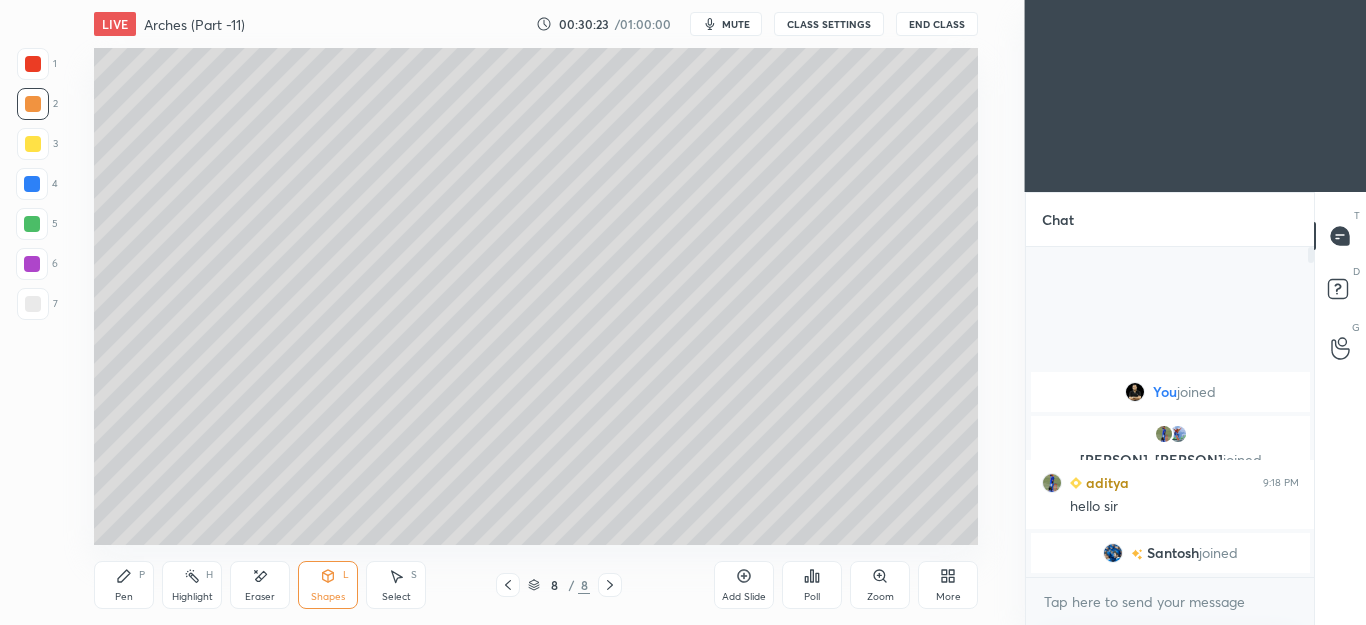 click on "P" at bounding box center (142, 575) 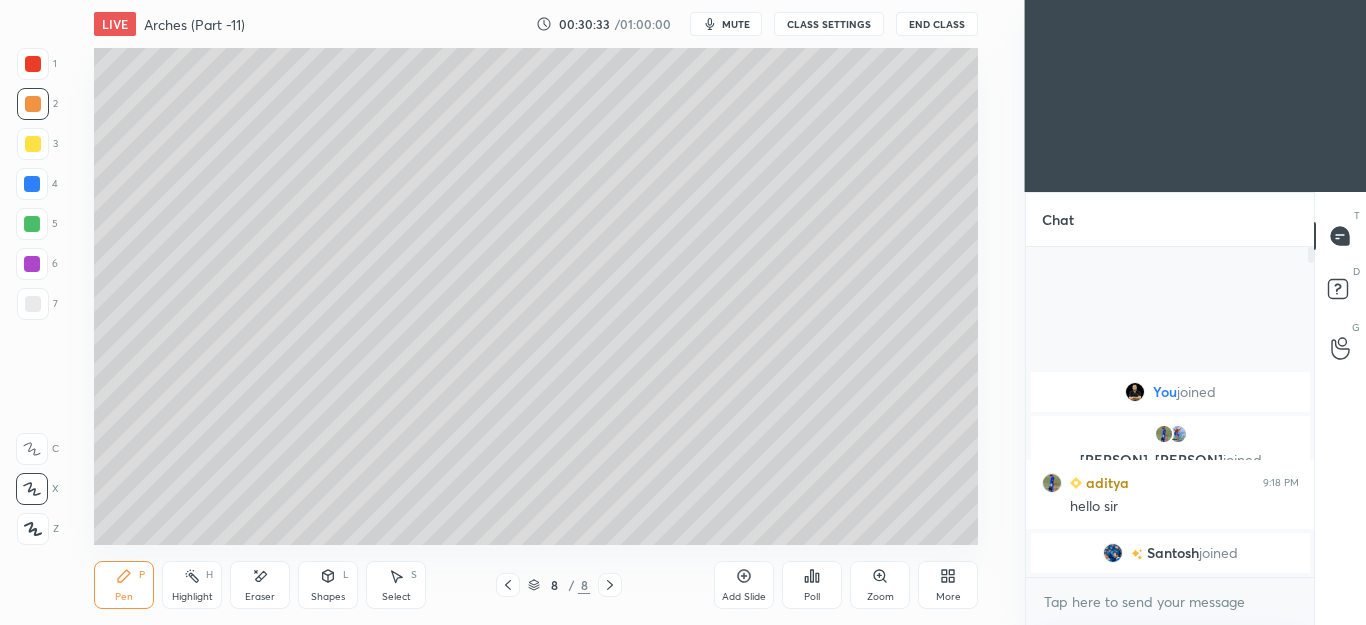 click on "Select S" at bounding box center [396, 585] 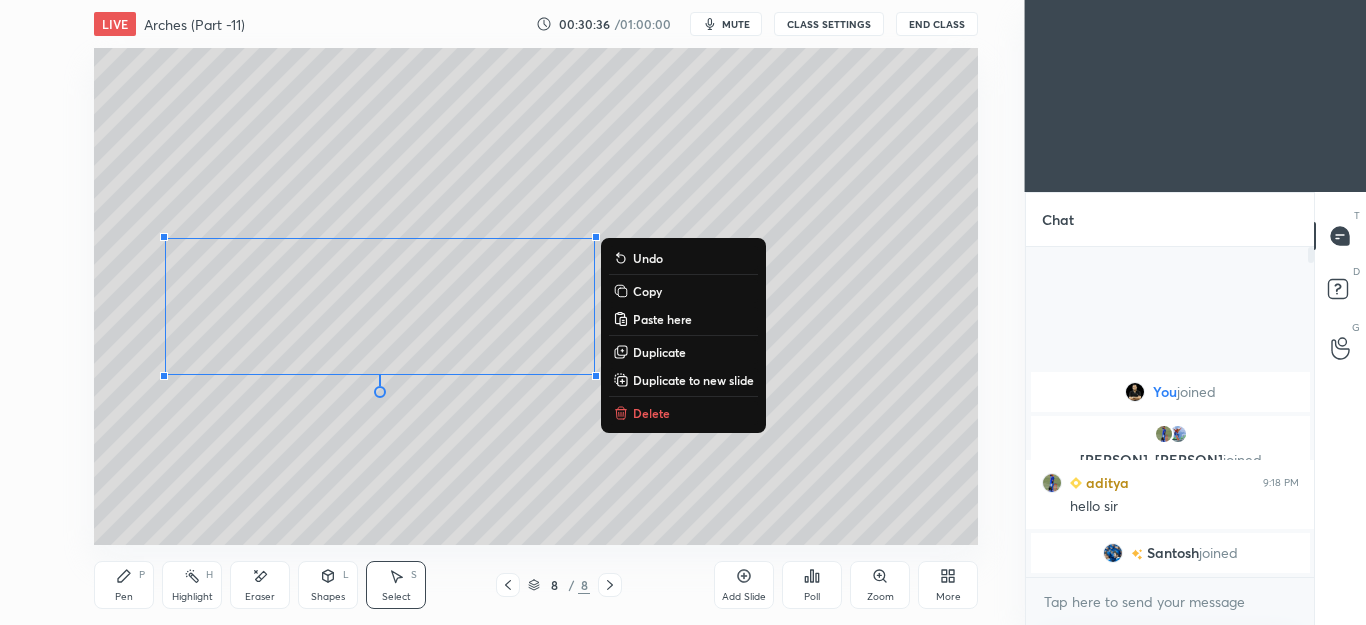 click on "0 ° Undo Copy Paste here Duplicate Duplicate to new slide Delete" at bounding box center (536, 296) 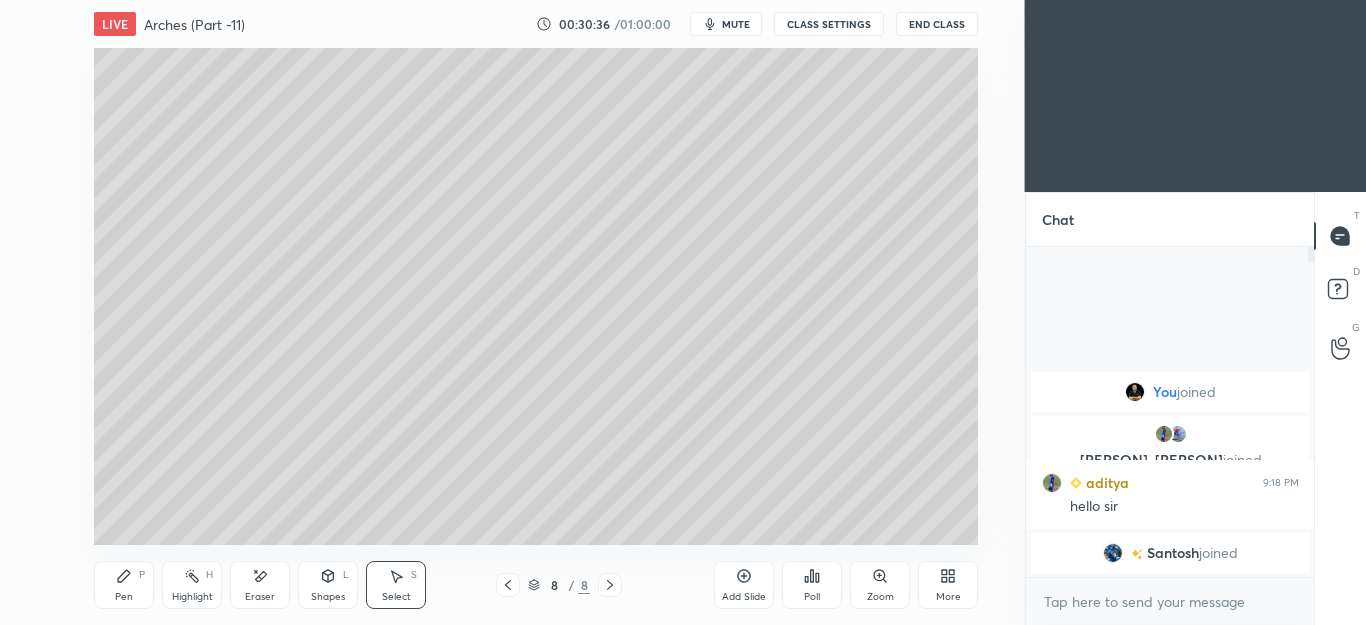 click on "Pen P" at bounding box center (124, 585) 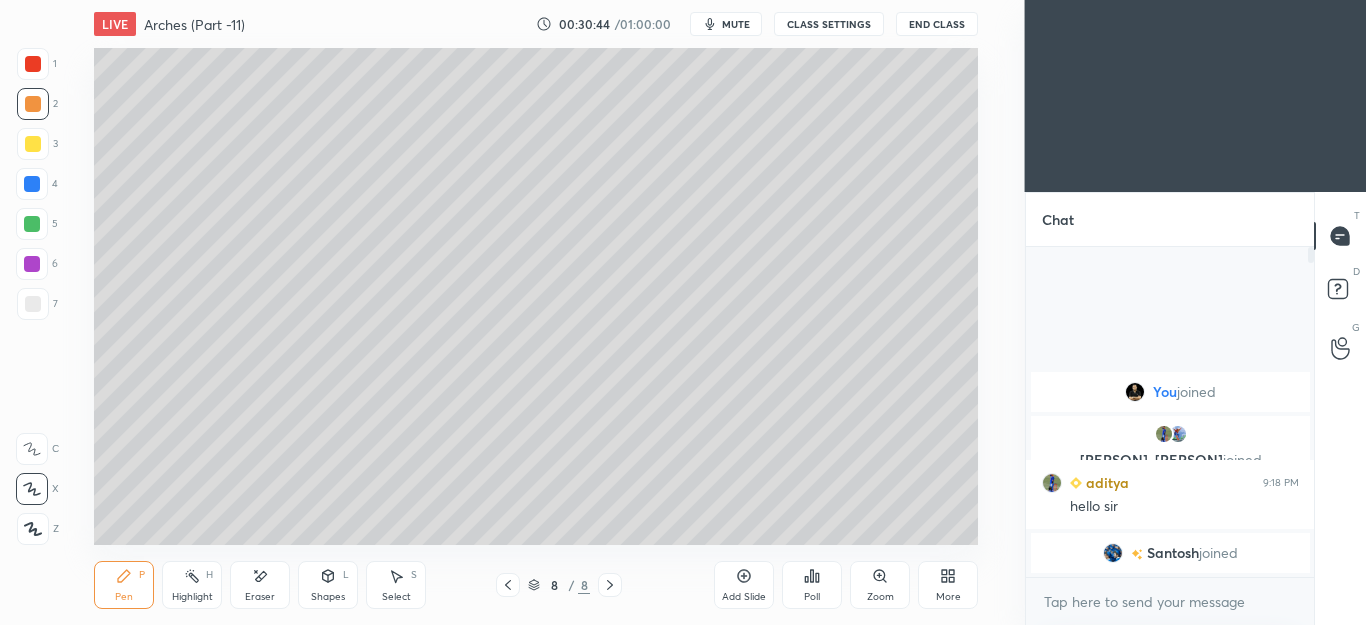 click on "Shapes" at bounding box center (328, 597) 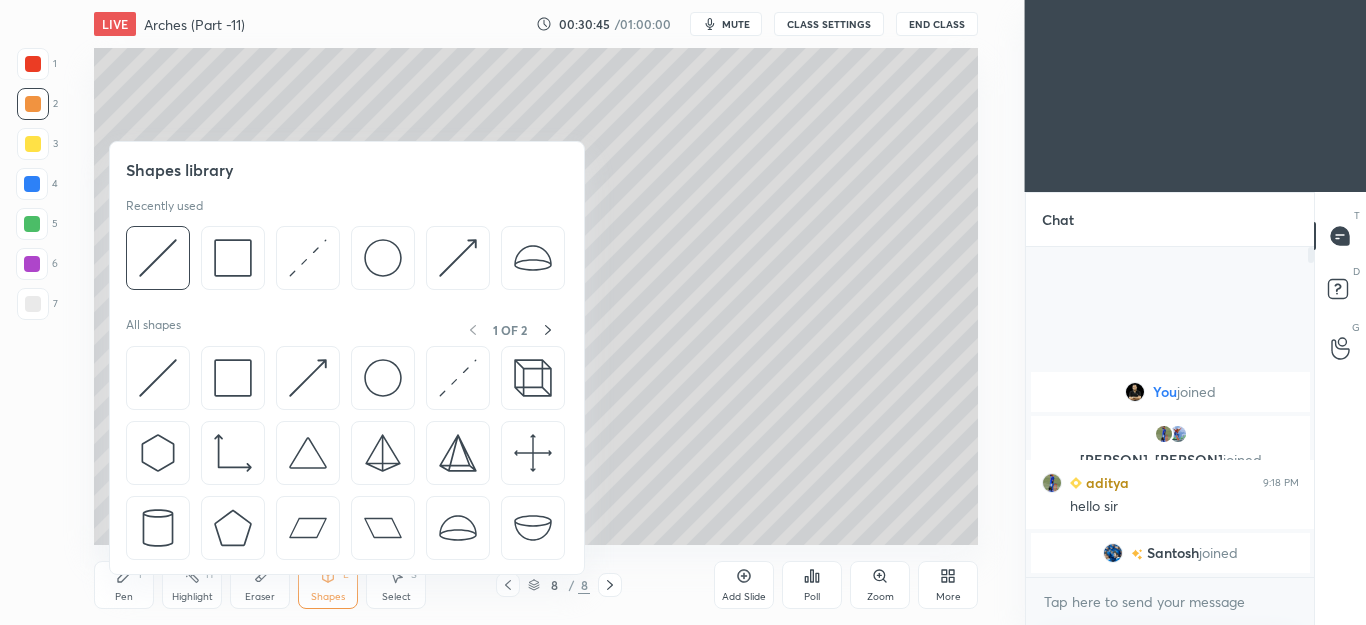 click at bounding box center [158, 258] 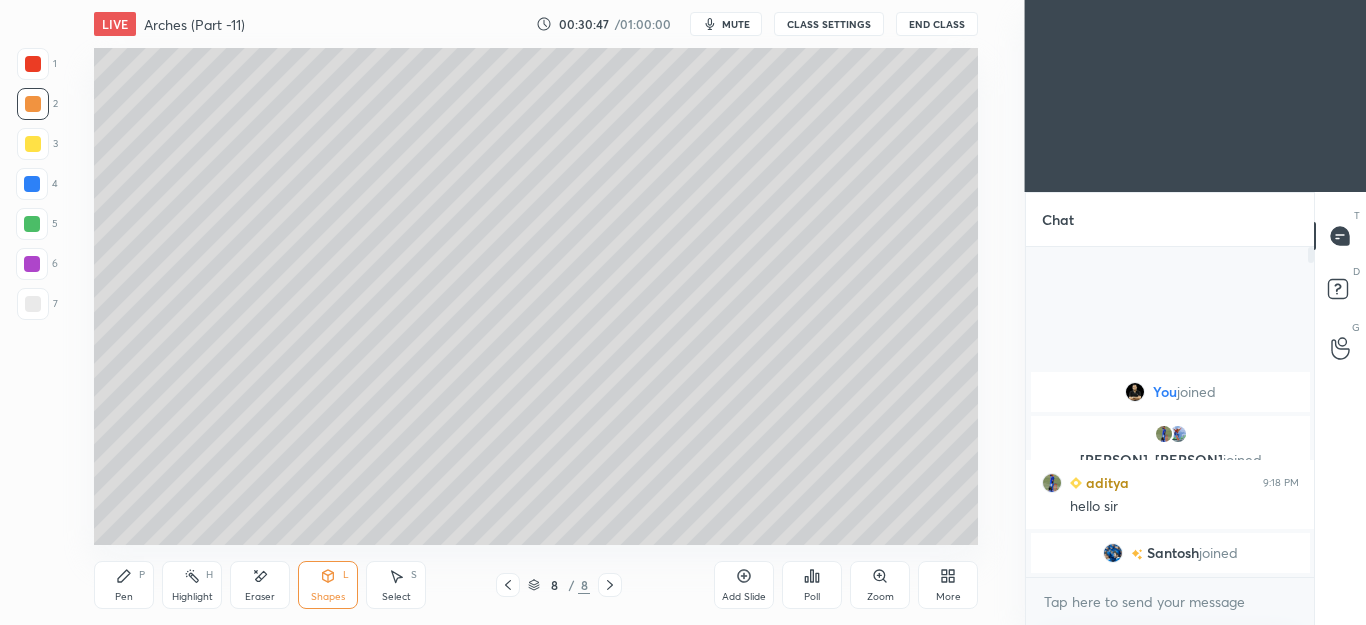 click on "Pen P" at bounding box center (124, 585) 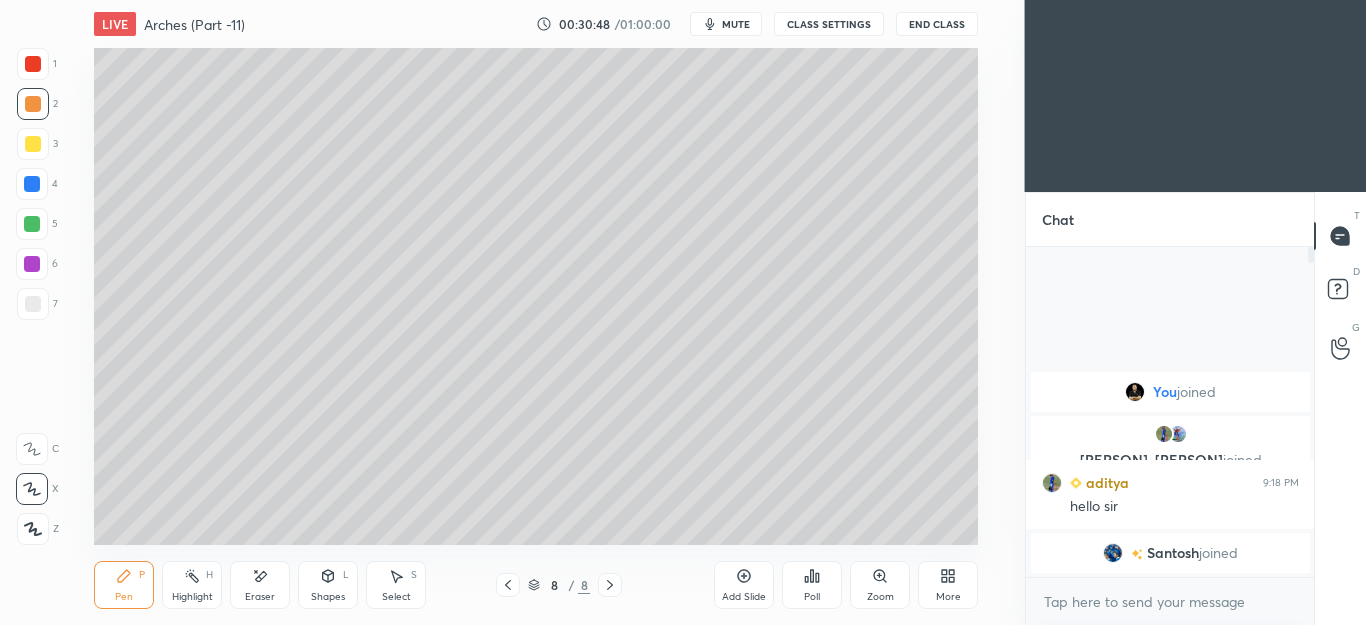 click on "Shapes L" at bounding box center (328, 585) 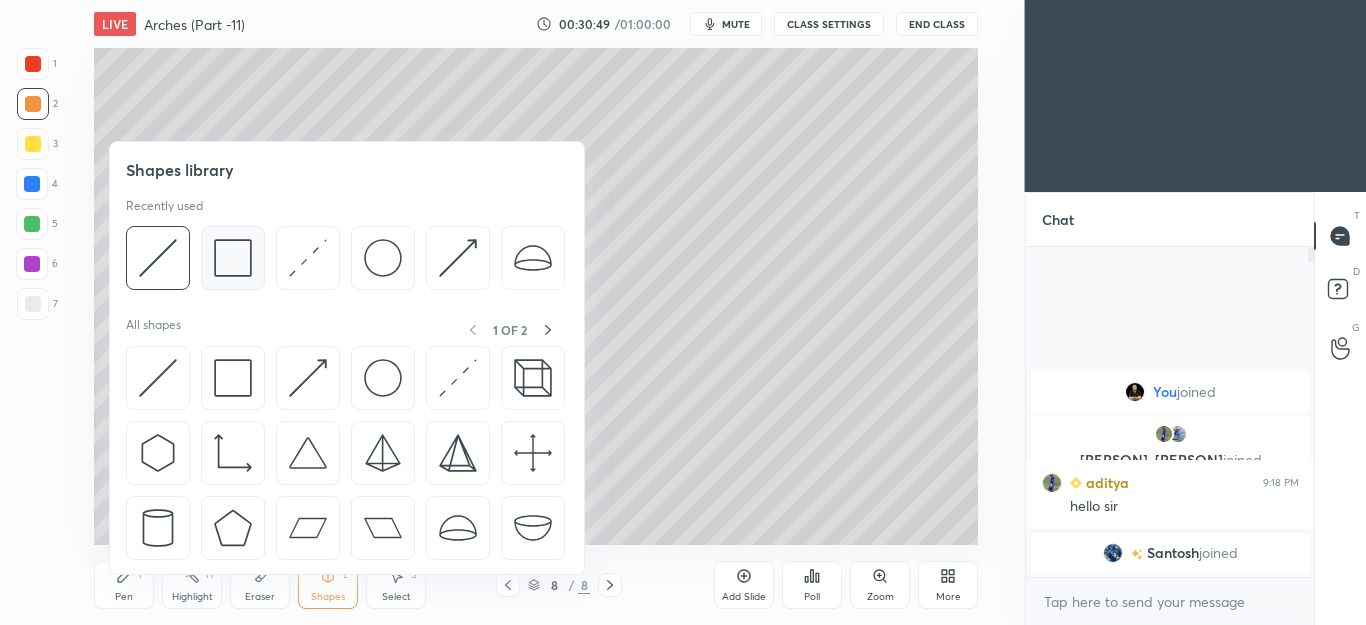 click at bounding box center (233, 258) 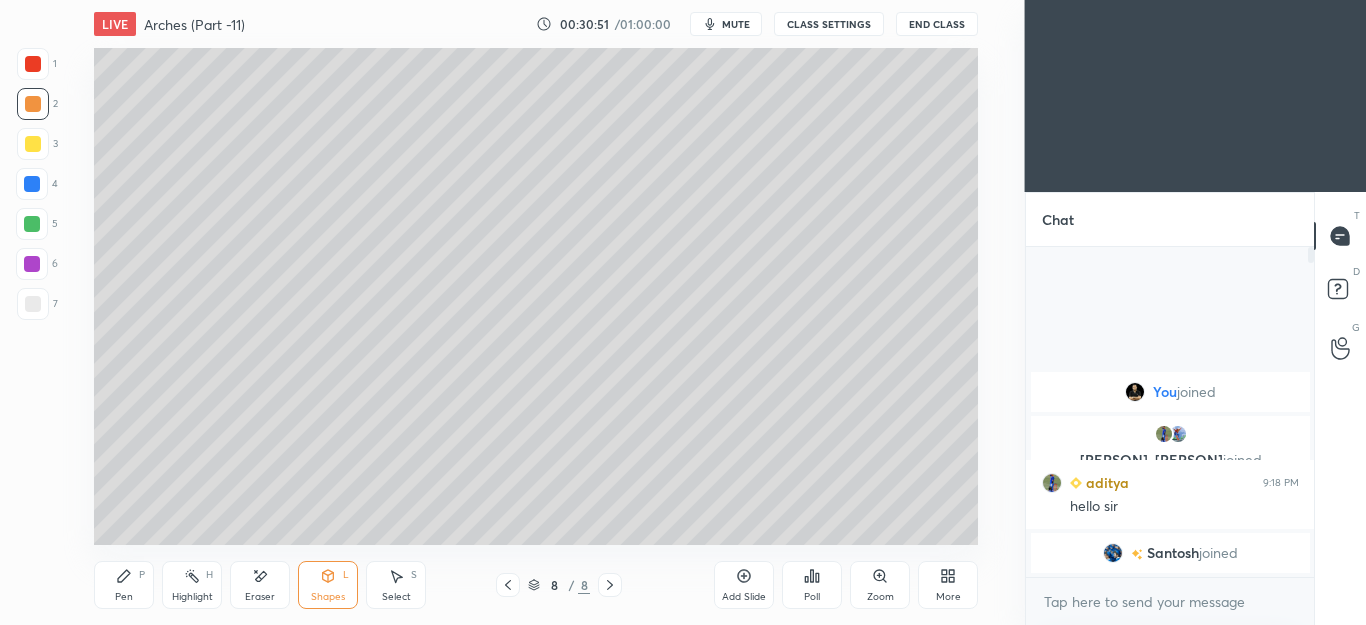 click on "Pen P" at bounding box center (124, 585) 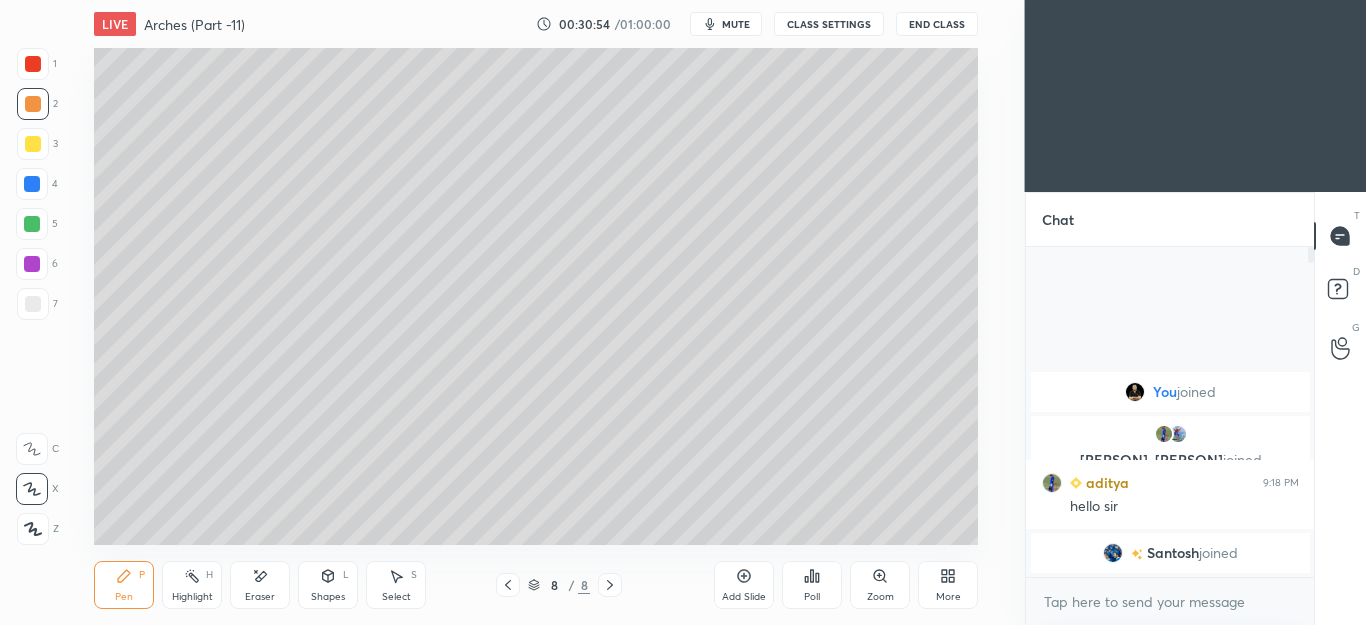 click on "Eraser" at bounding box center [260, 585] 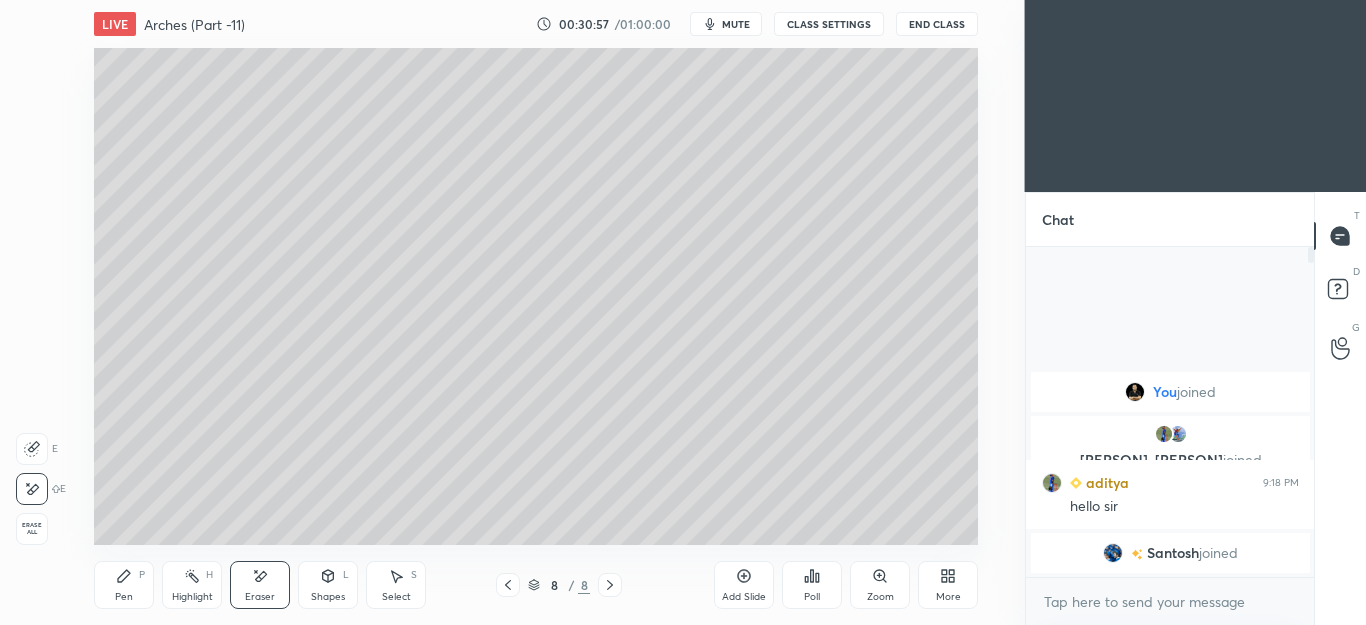 click 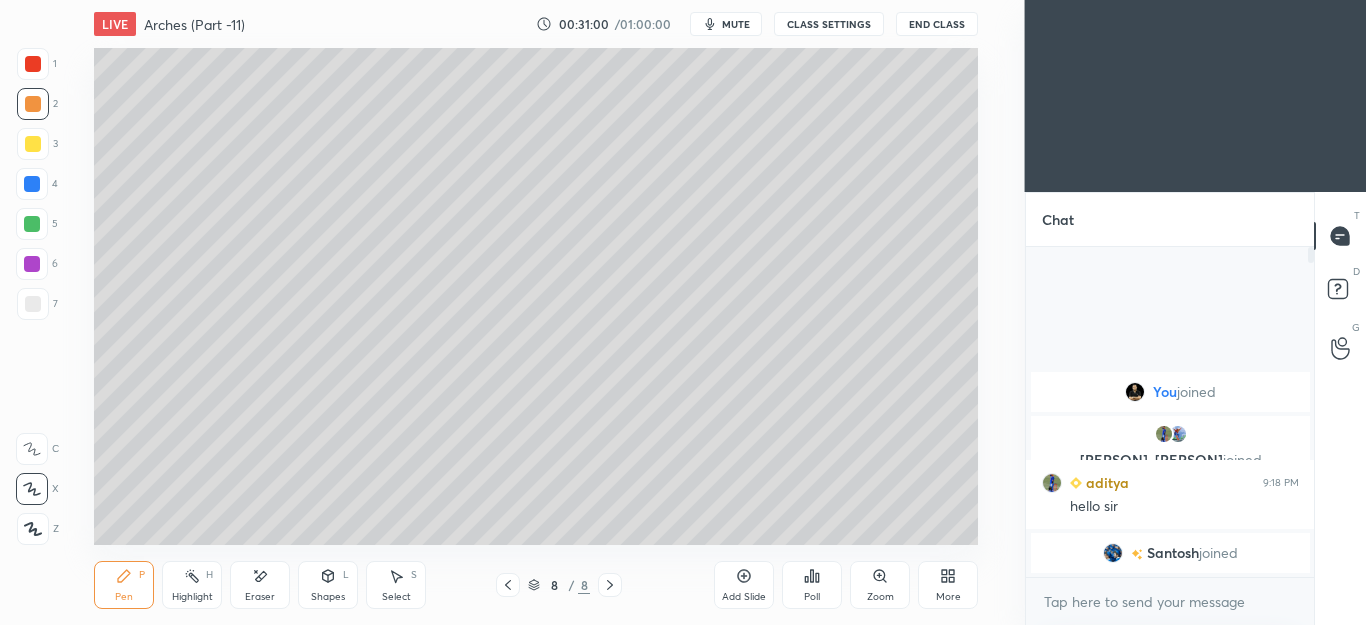 click on "Eraser" at bounding box center [260, 585] 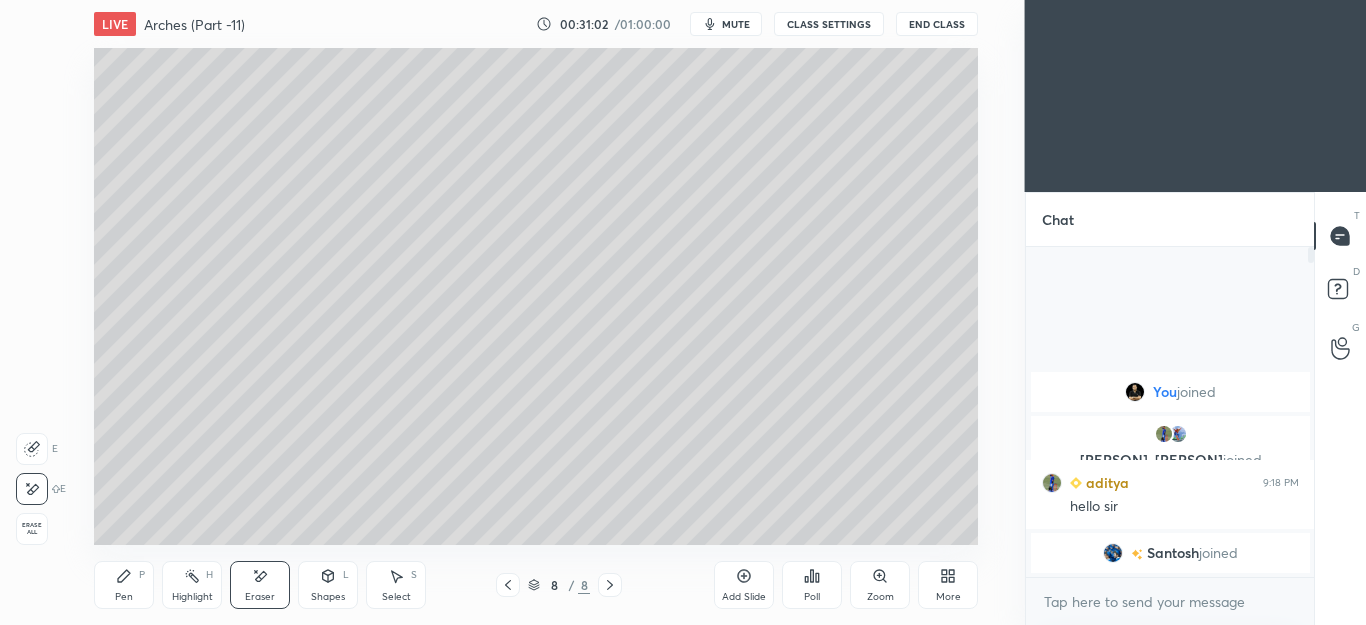 click on "Pen P" at bounding box center [124, 585] 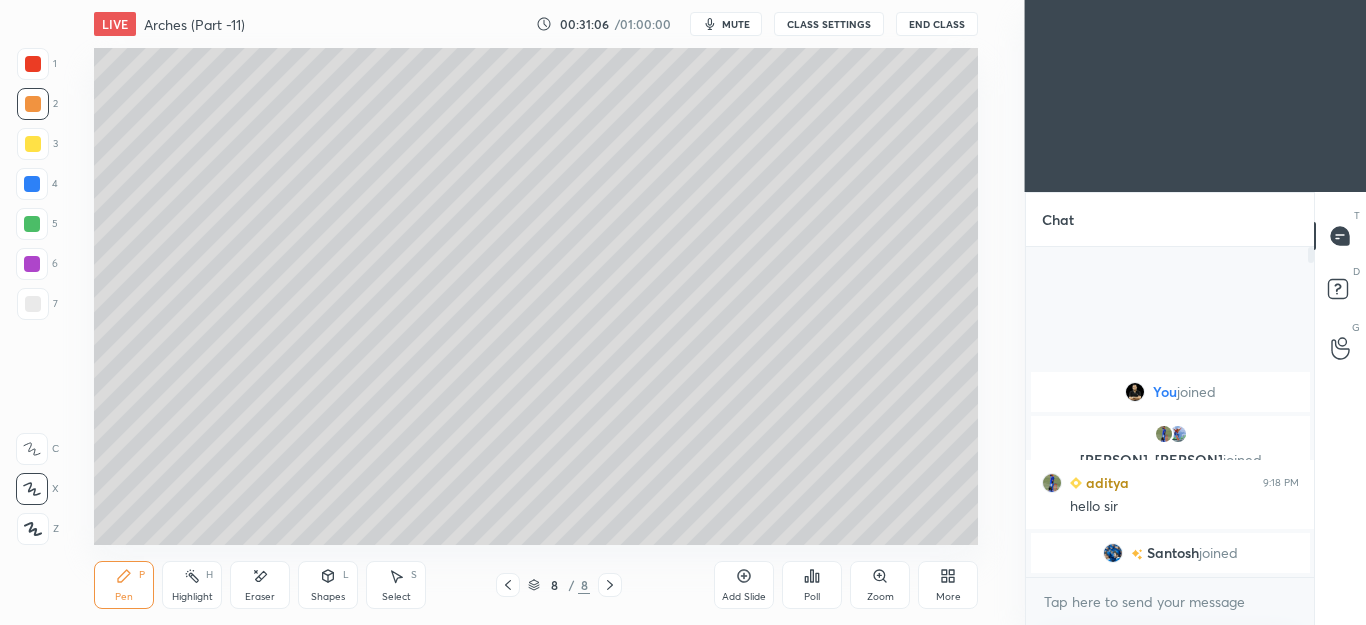 click 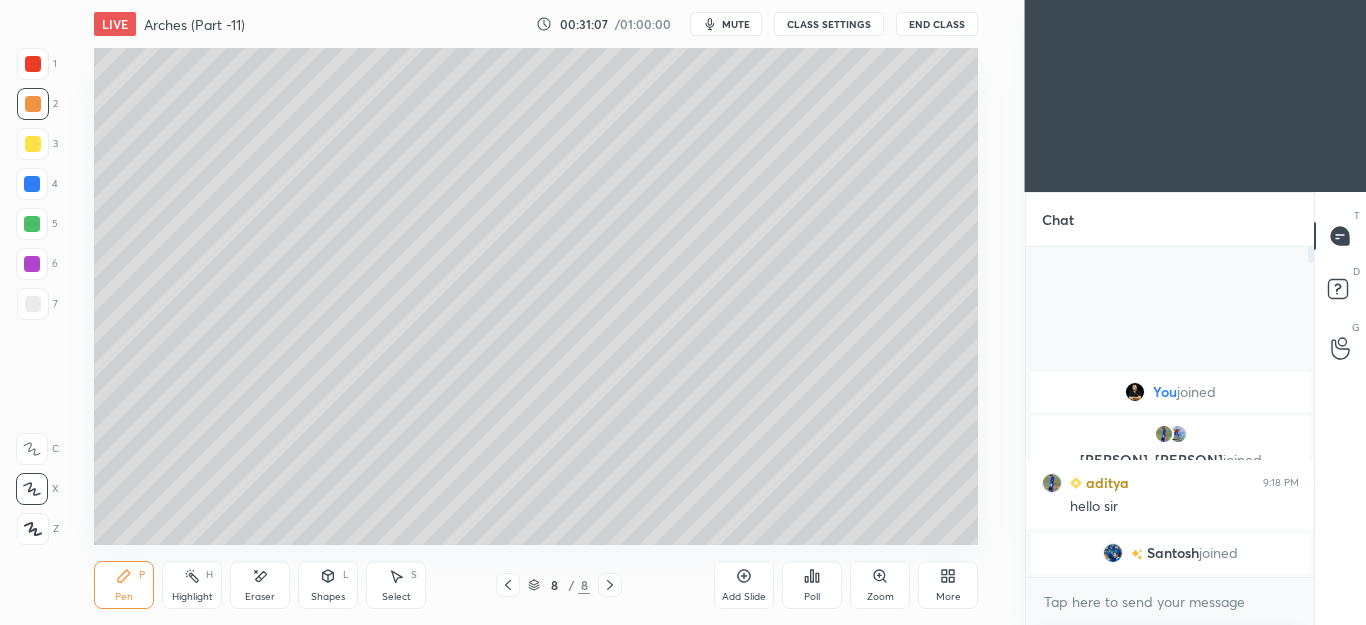 click 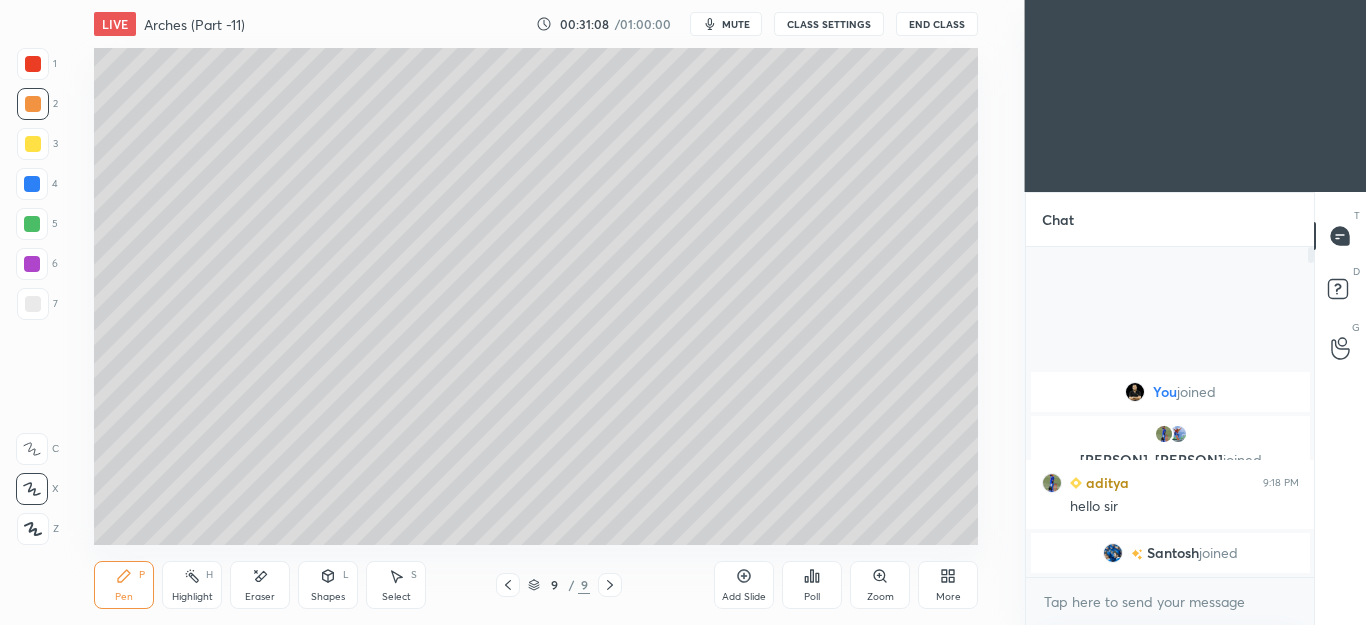 click on "3" at bounding box center [37, 148] 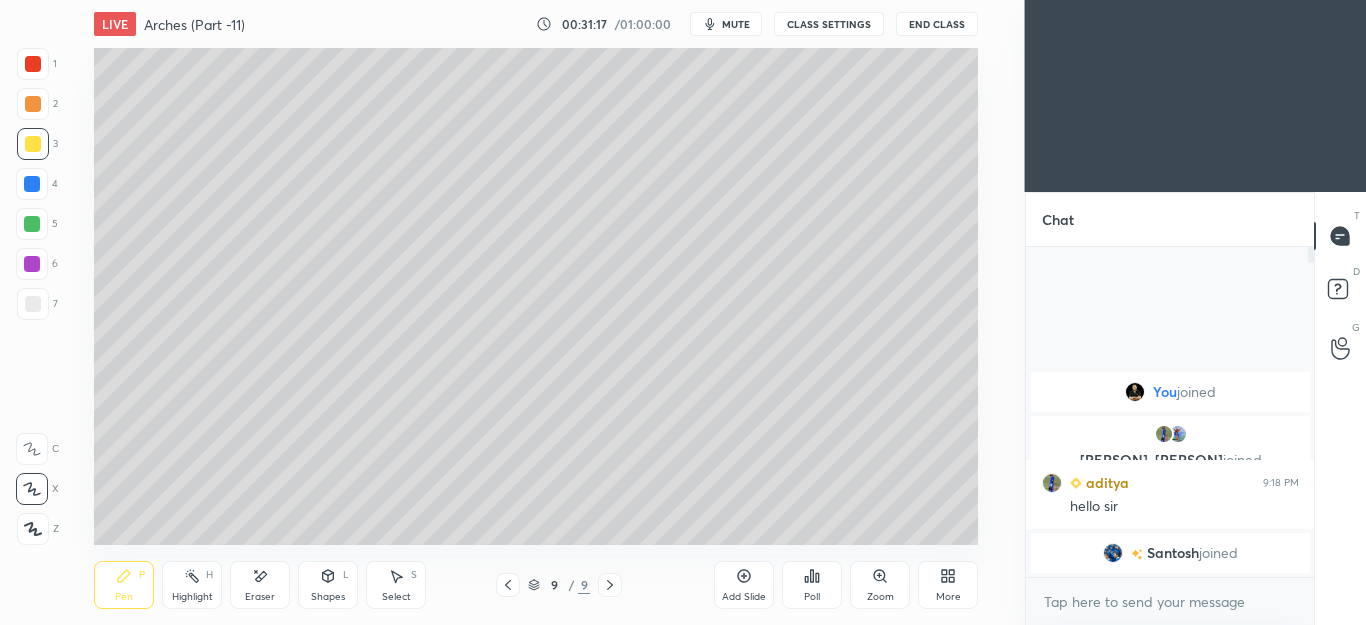 click on "Eraser" at bounding box center [260, 585] 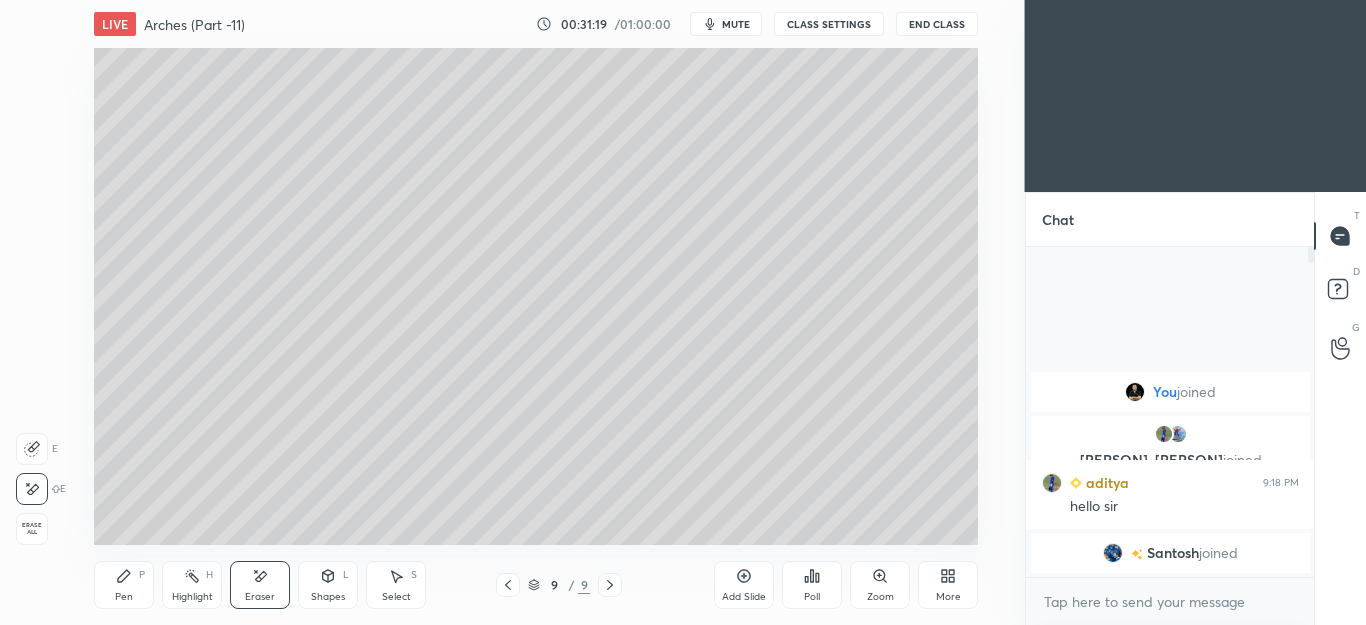 click on "Pen P" at bounding box center [124, 585] 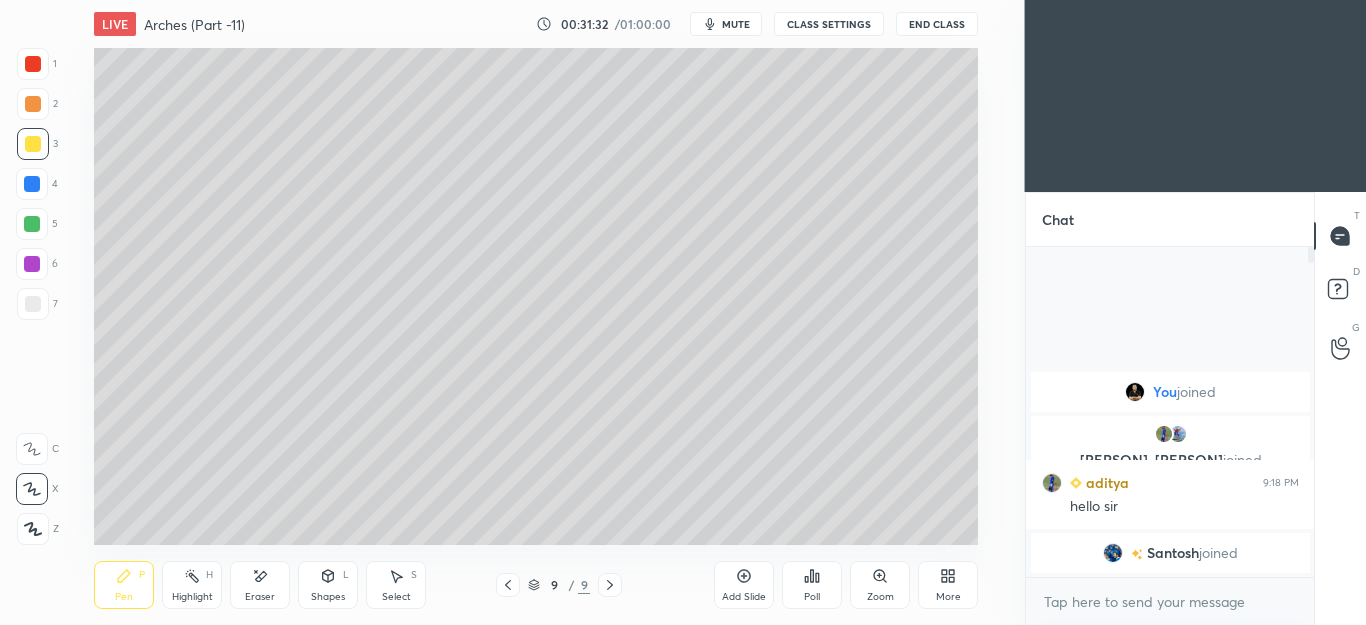 click on "Select S" at bounding box center [396, 585] 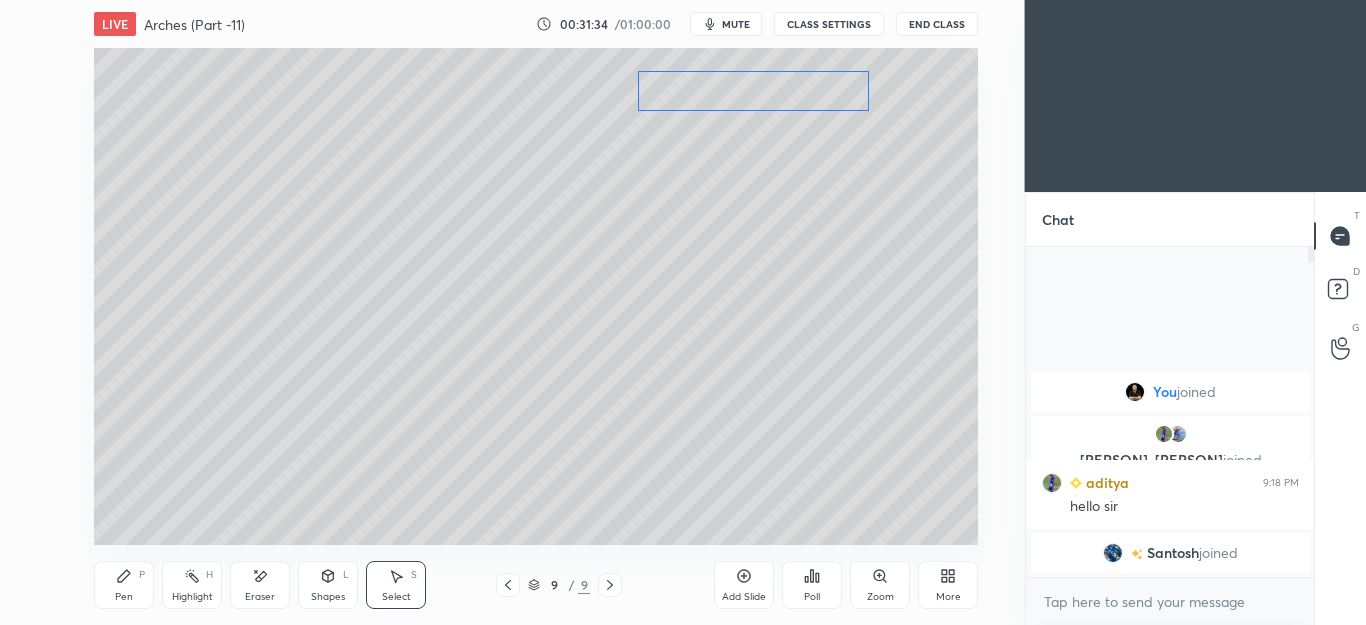 click on "0 ° Undo Copy Paste here Duplicate Duplicate to new slide Delete" at bounding box center (536, 296) 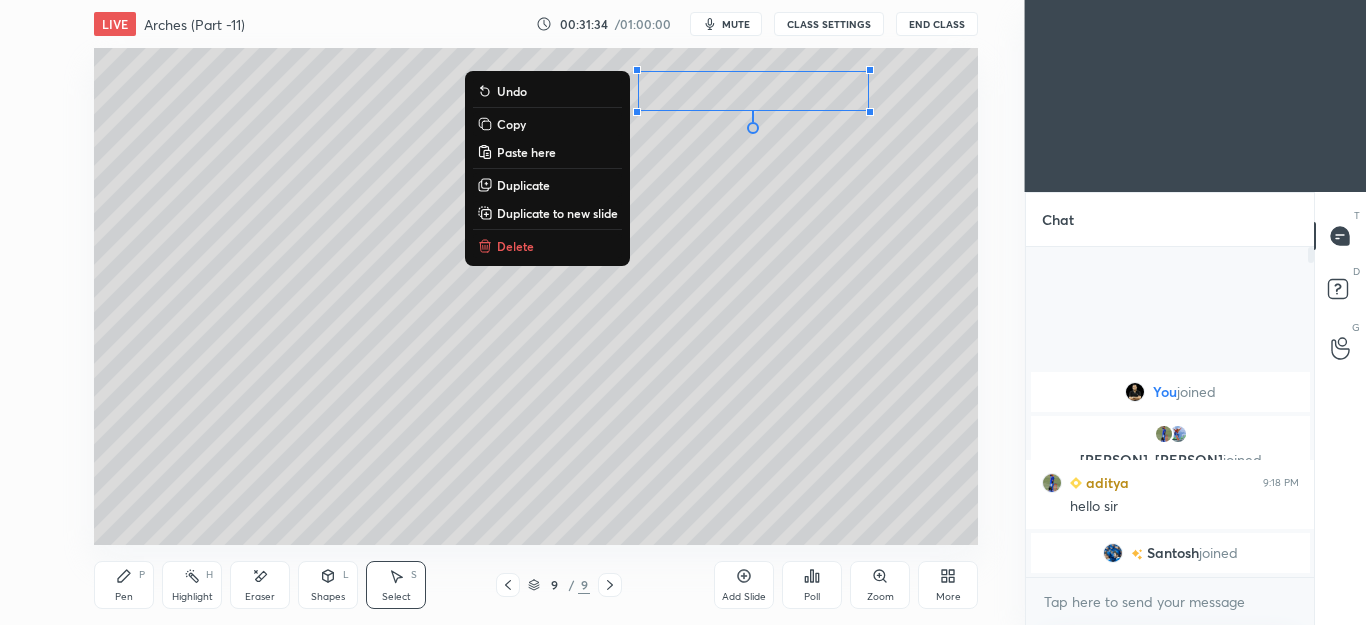 click on "0 ° Undo Copy Paste here Duplicate Duplicate to new slide Delete" at bounding box center (536, 296) 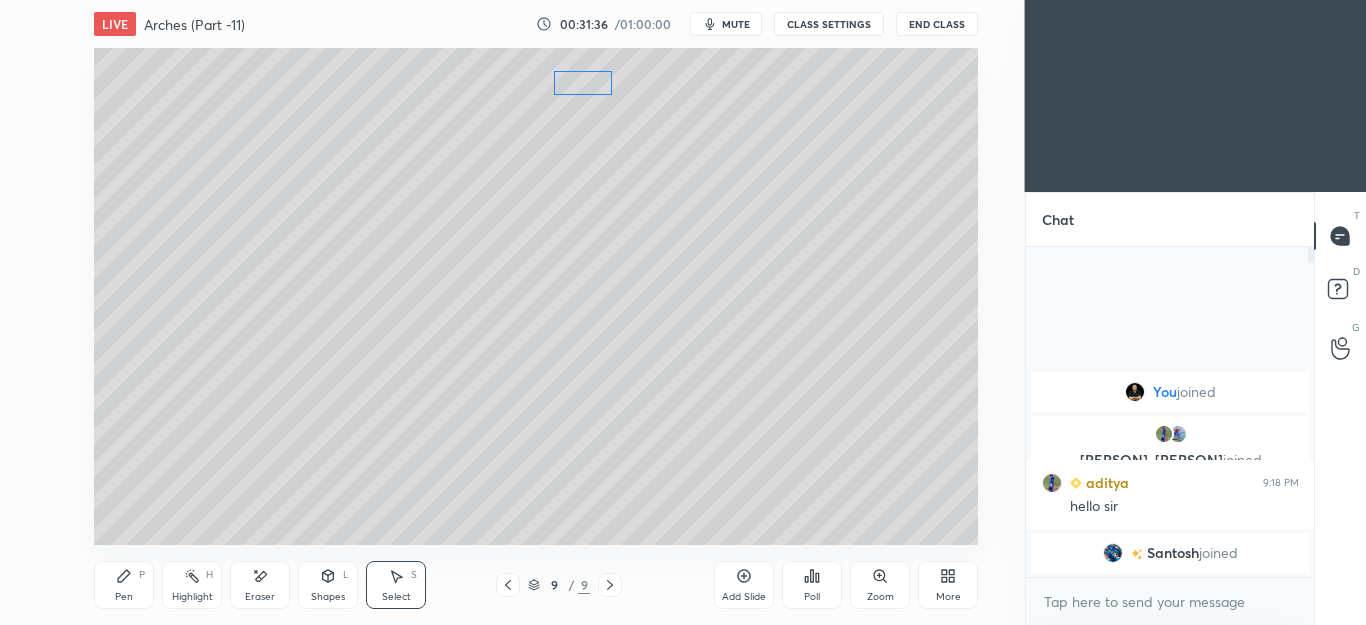 click on "0 ° Undo Copy Paste here Duplicate Duplicate to new slide Delete" at bounding box center (536, 296) 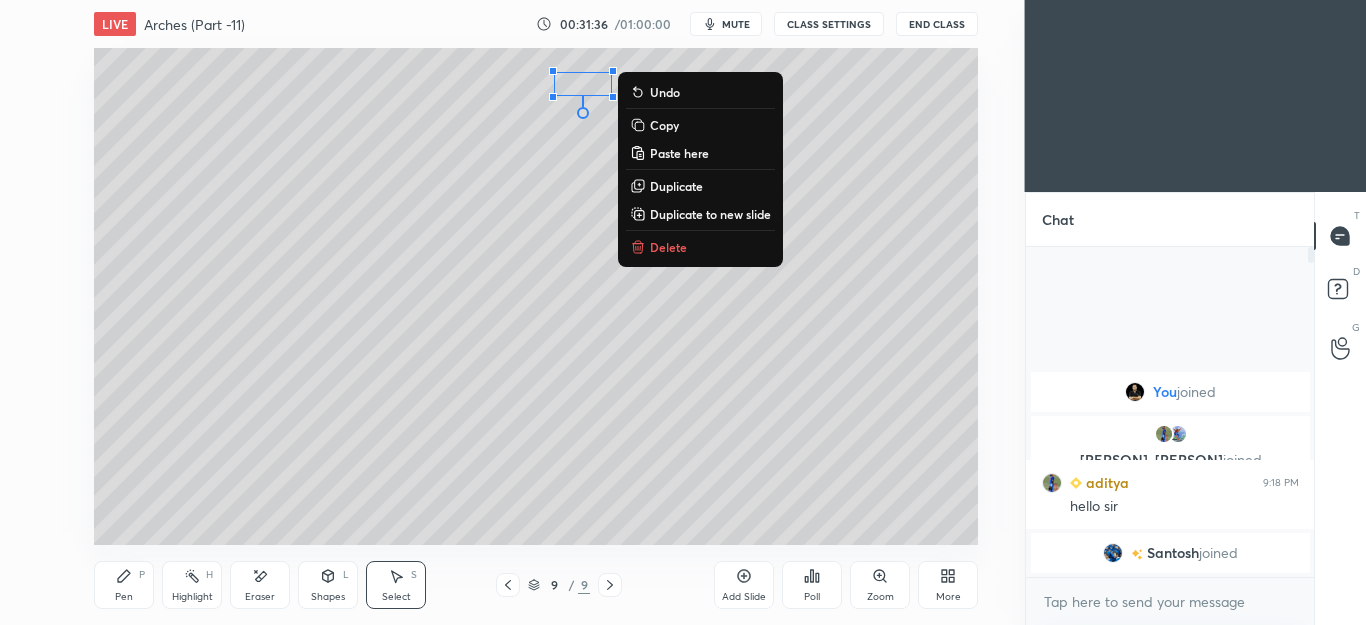 click on "0 ° Undo Copy Paste here Duplicate Duplicate to new slide Delete" at bounding box center [536, 296] 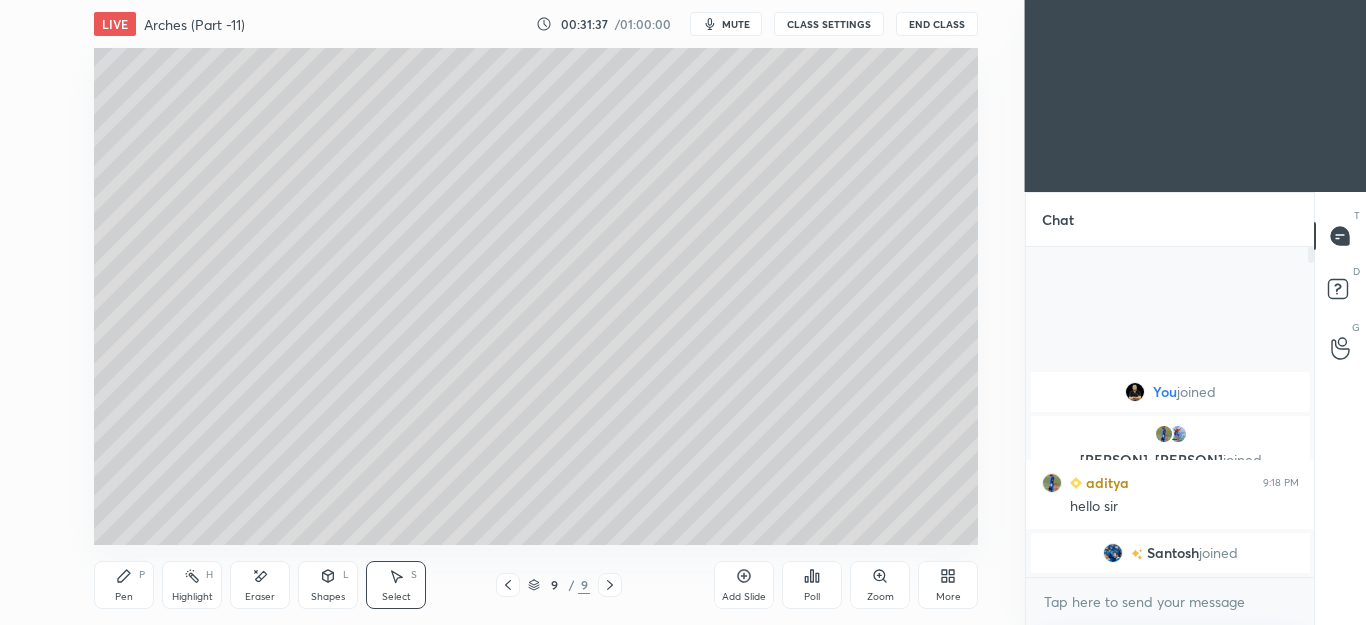 click 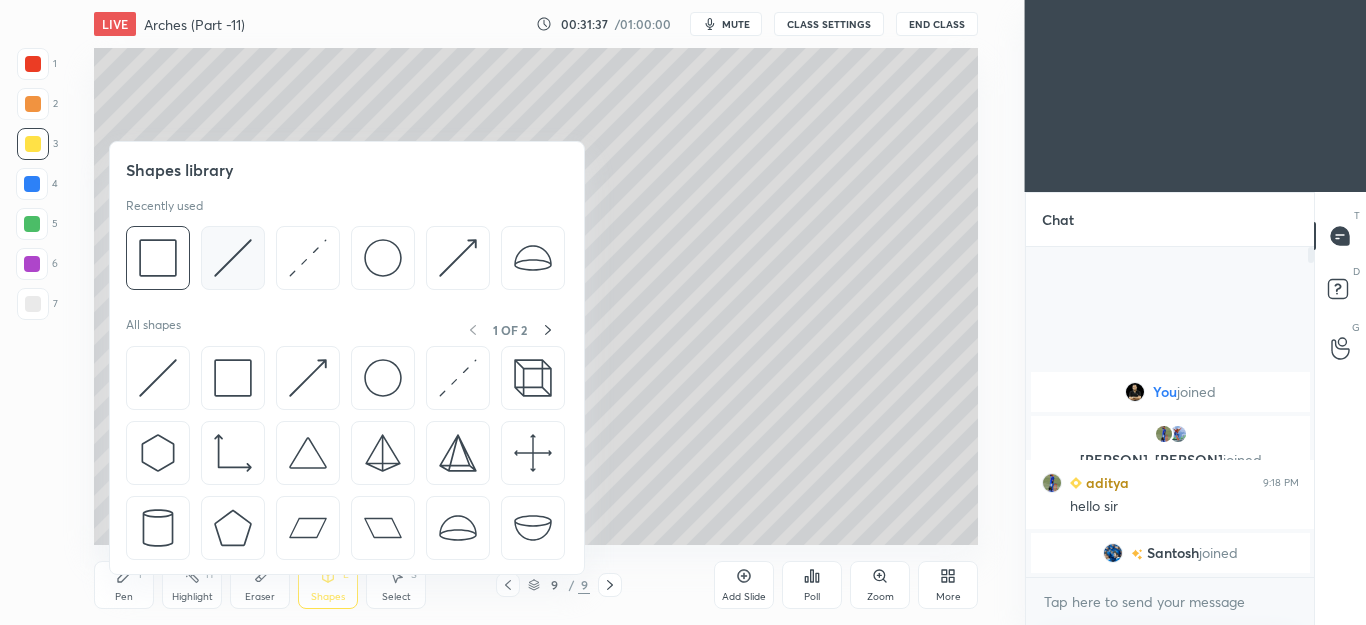 click at bounding box center [233, 258] 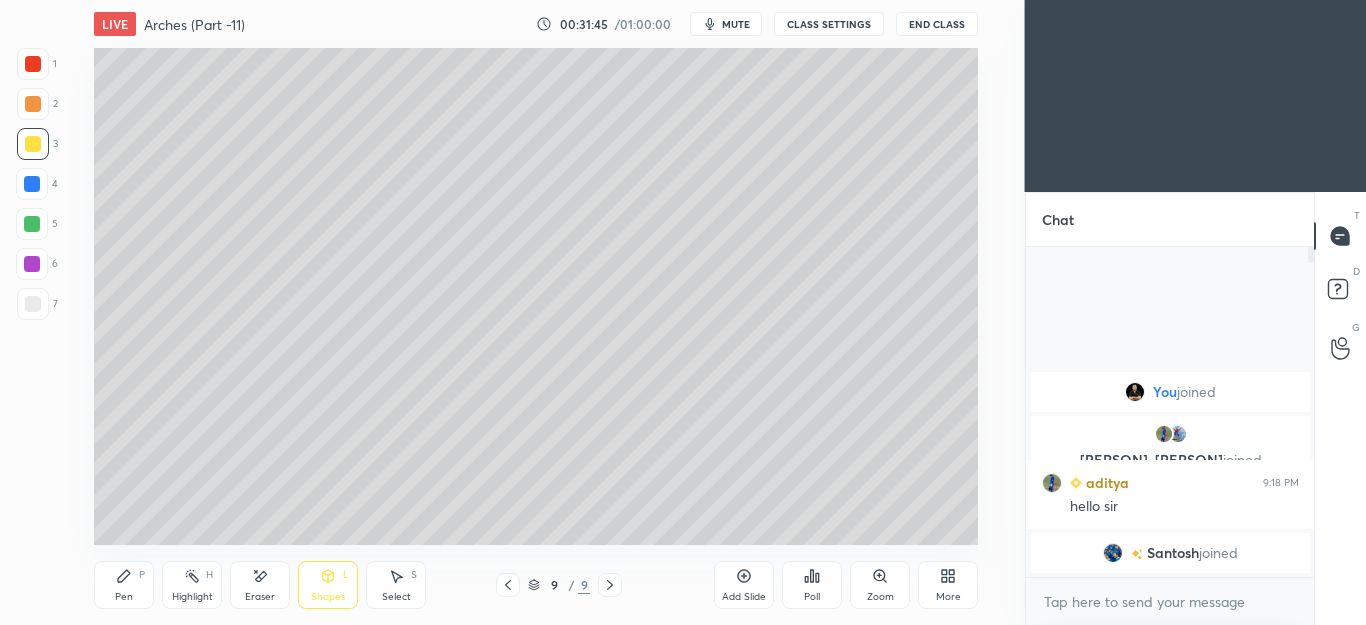 click 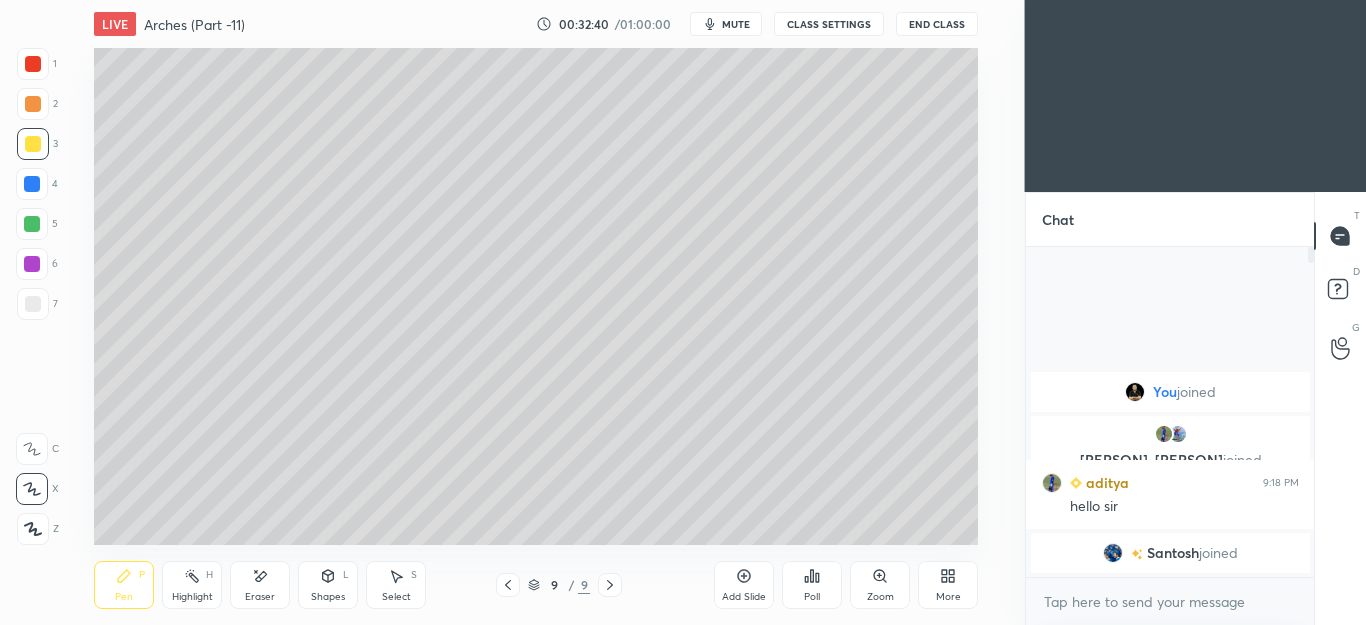 click at bounding box center [33, 304] 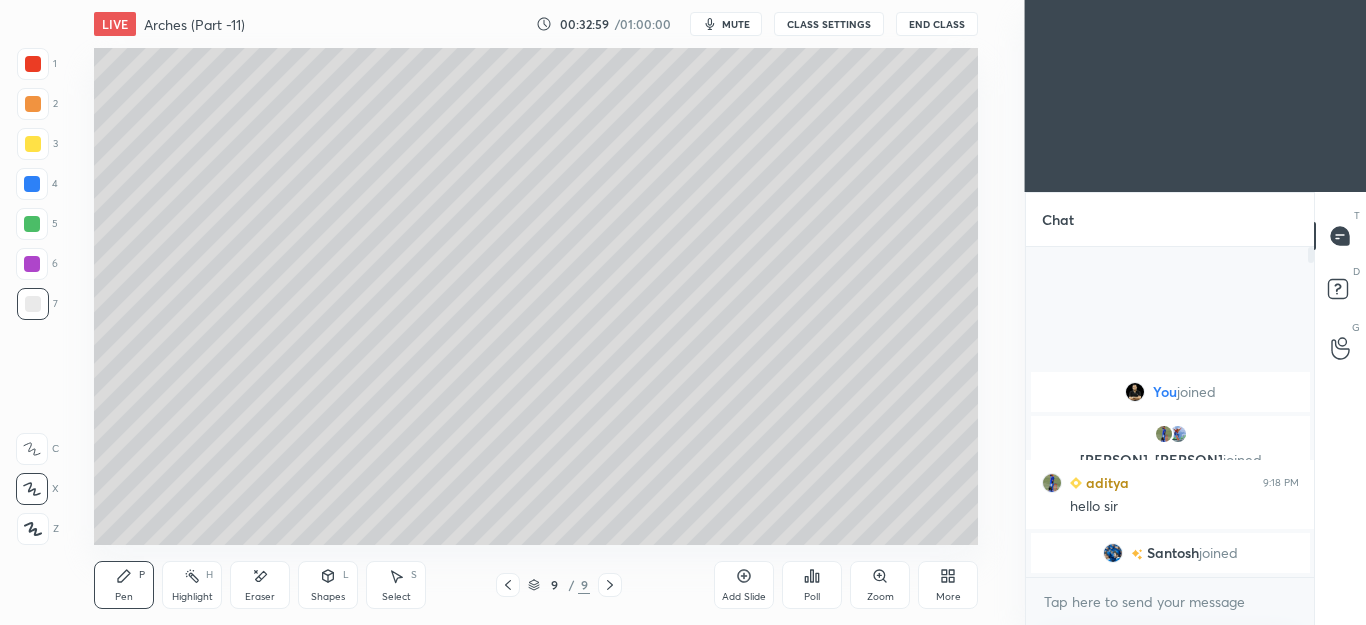 click on "Eraser" at bounding box center (260, 585) 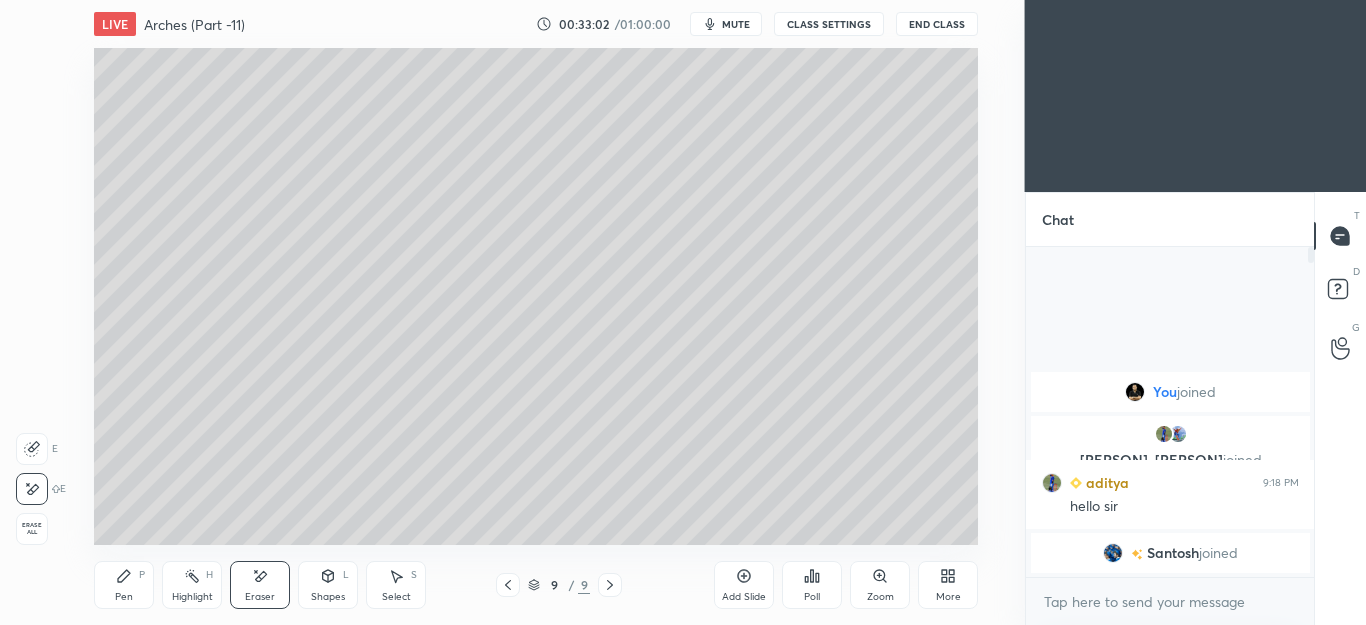 click on "Pen P" at bounding box center (124, 585) 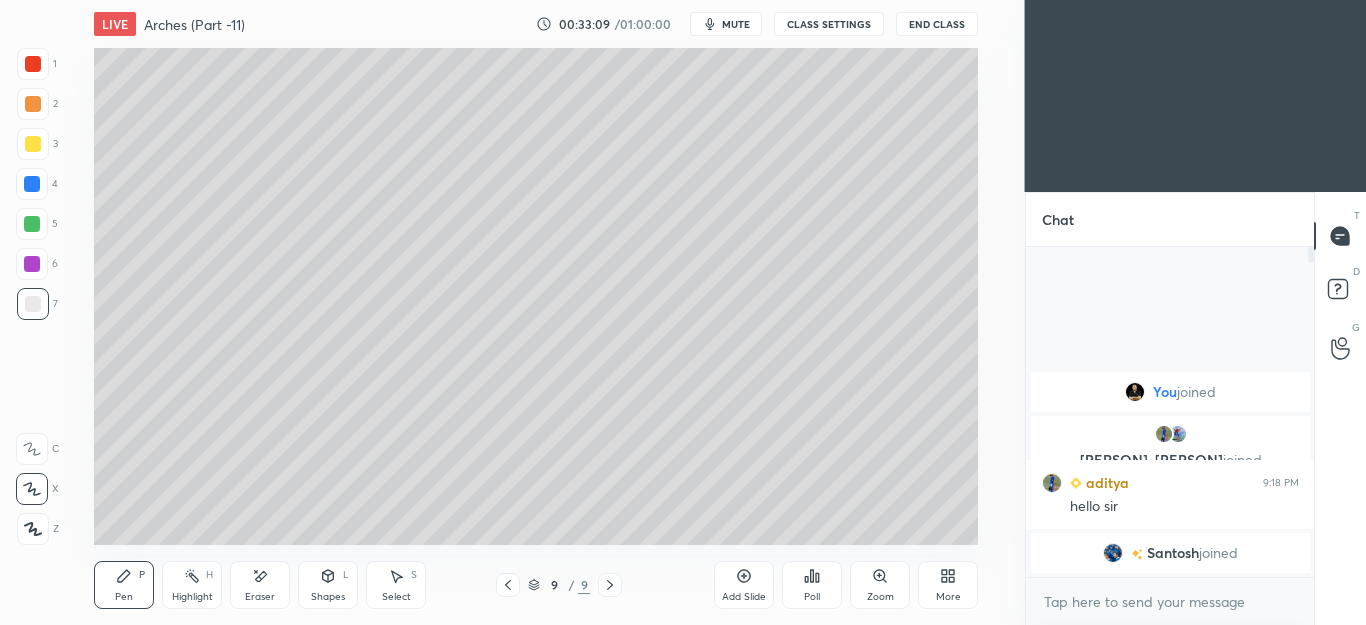 click on "Eraser" at bounding box center (260, 585) 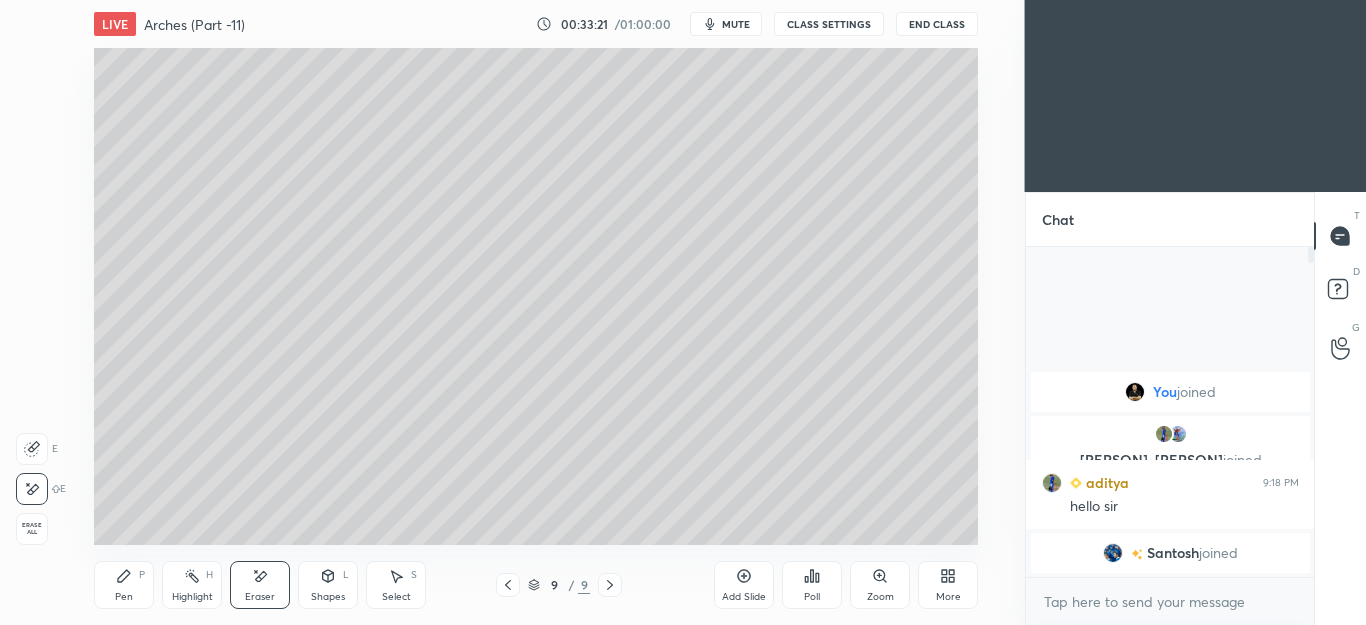 click on "Pen P" at bounding box center (124, 585) 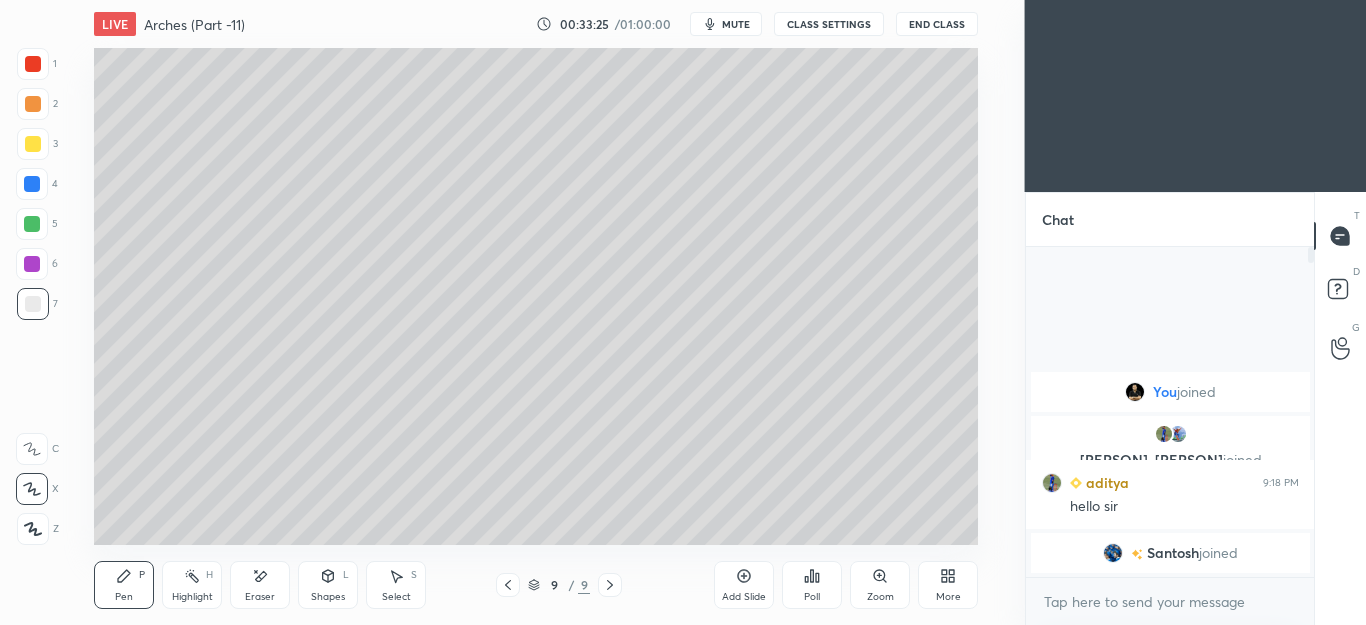 click on "Select" at bounding box center (396, 597) 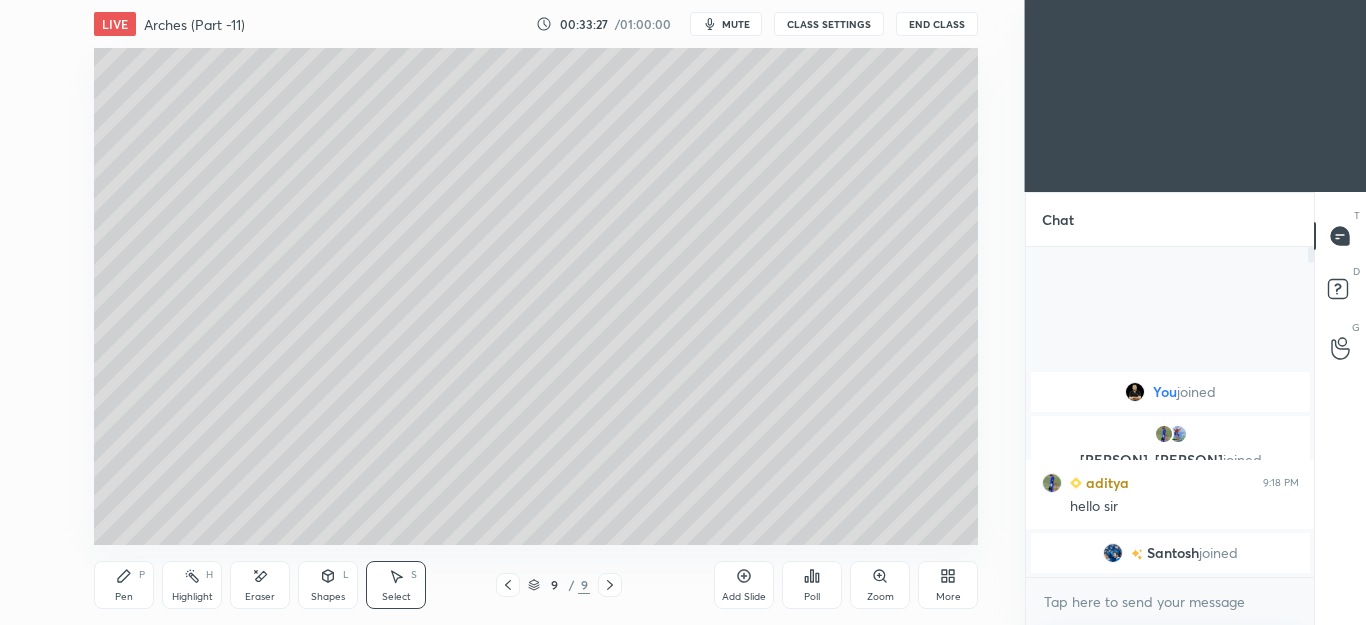 click on "Pen P" at bounding box center (124, 585) 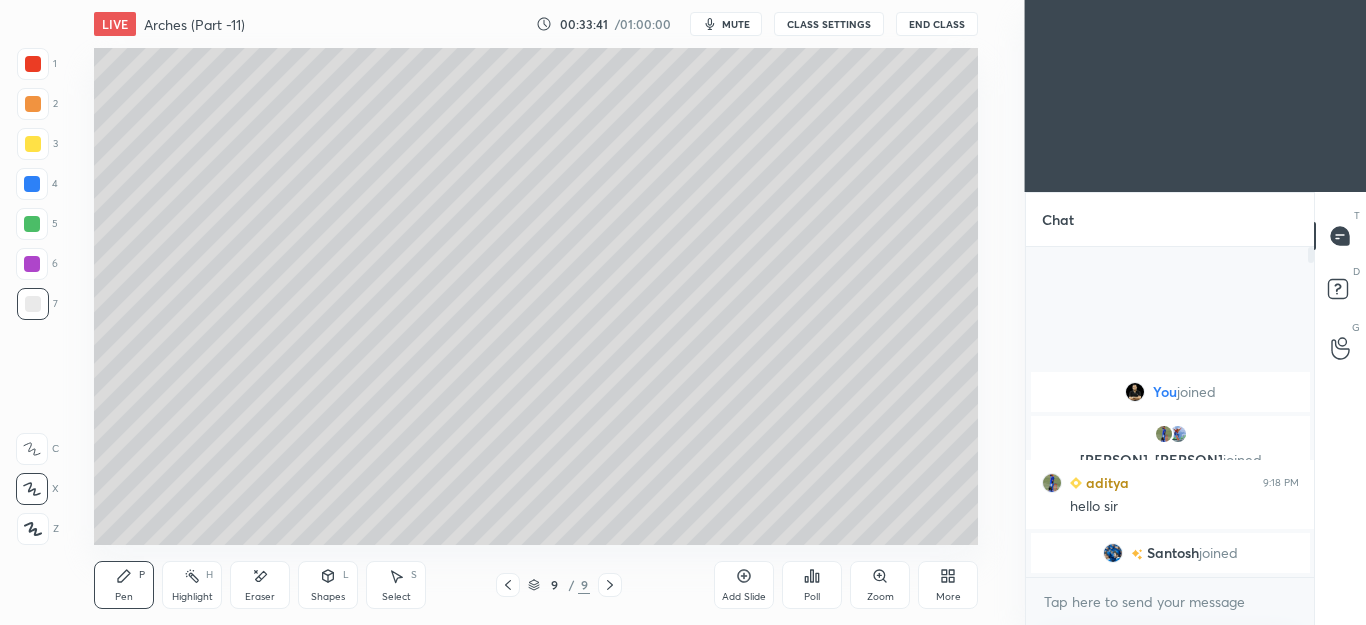 click 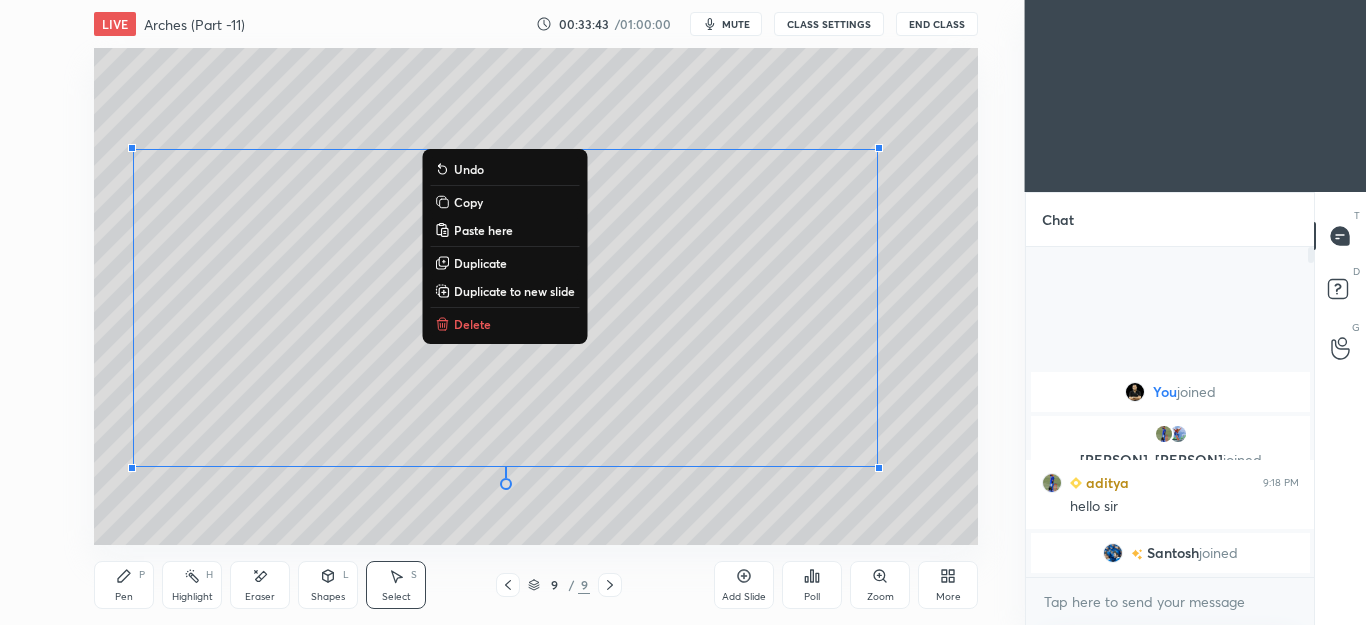 click on "Delete" at bounding box center (472, 324) 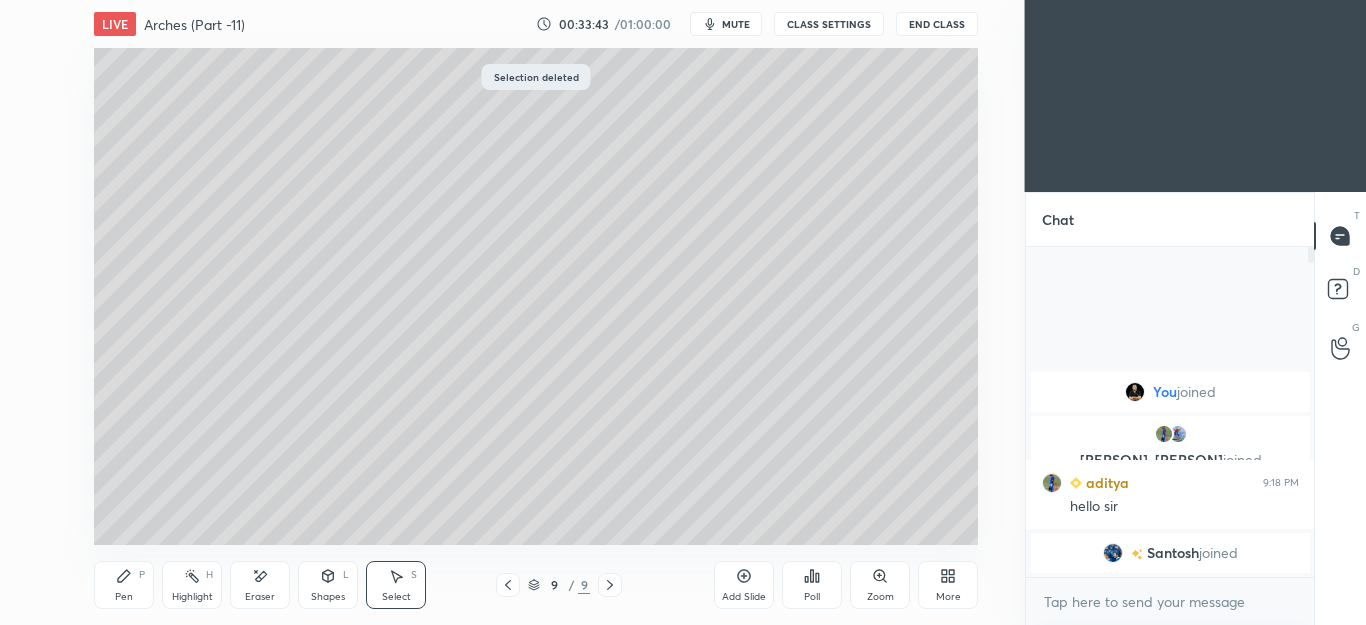 click 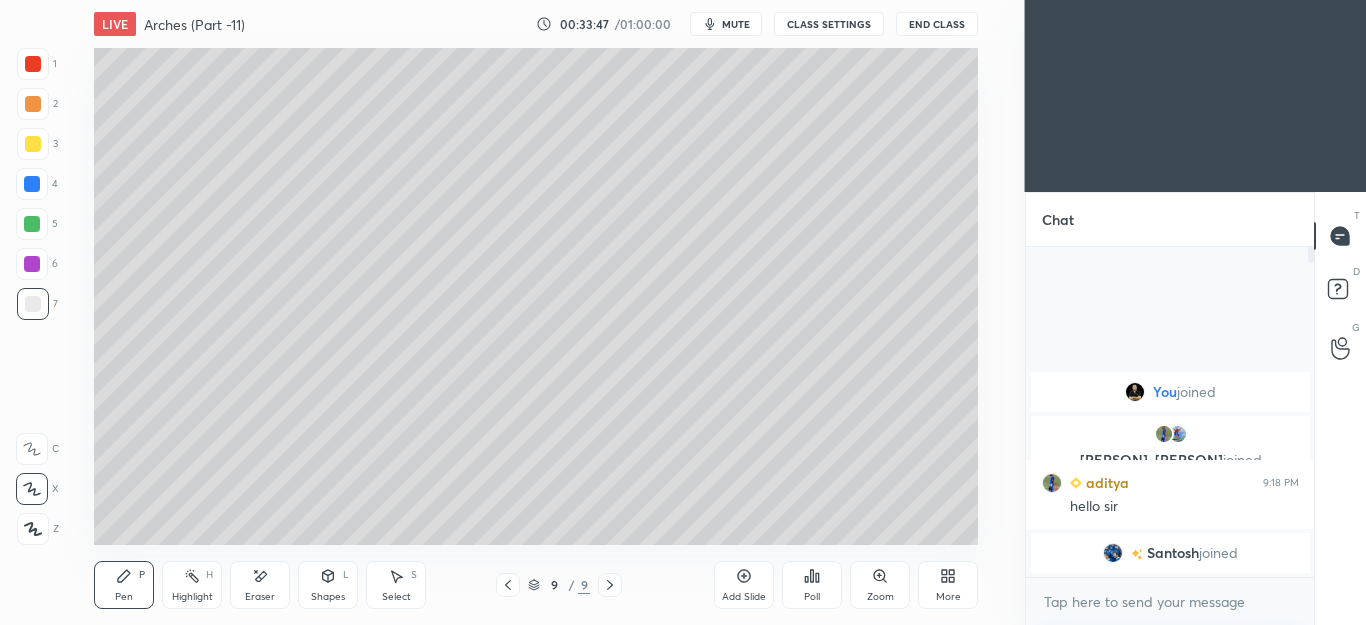 click at bounding box center [33, 104] 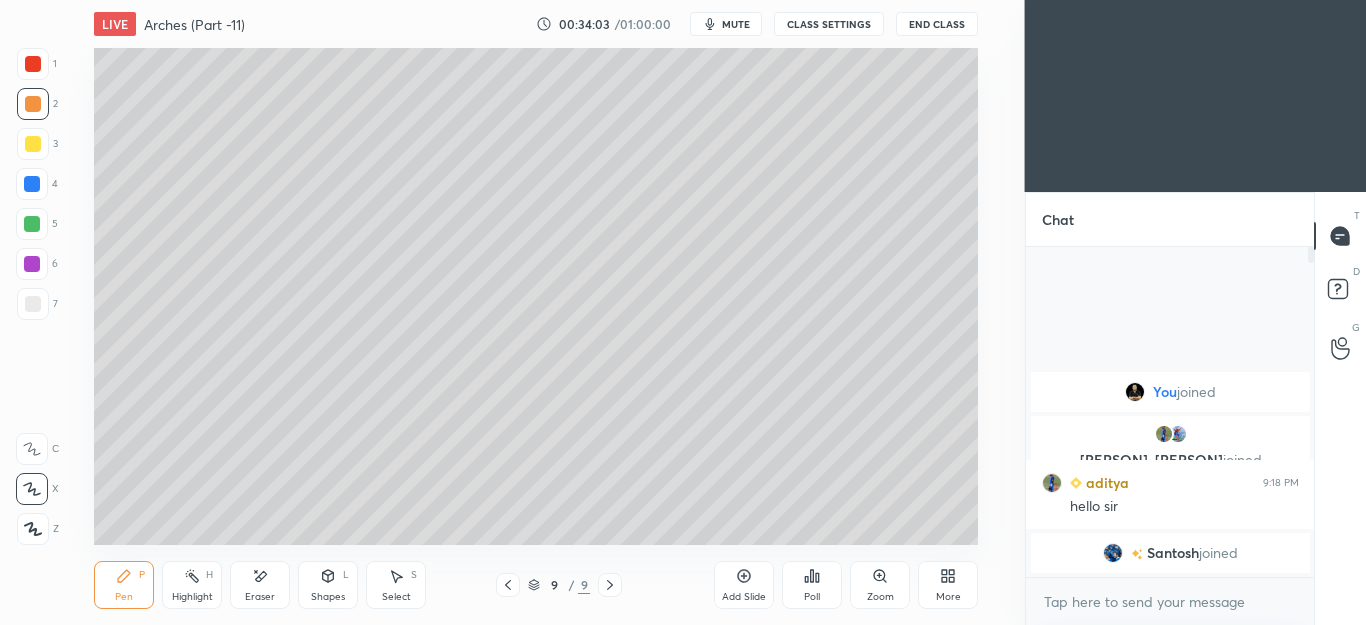 click 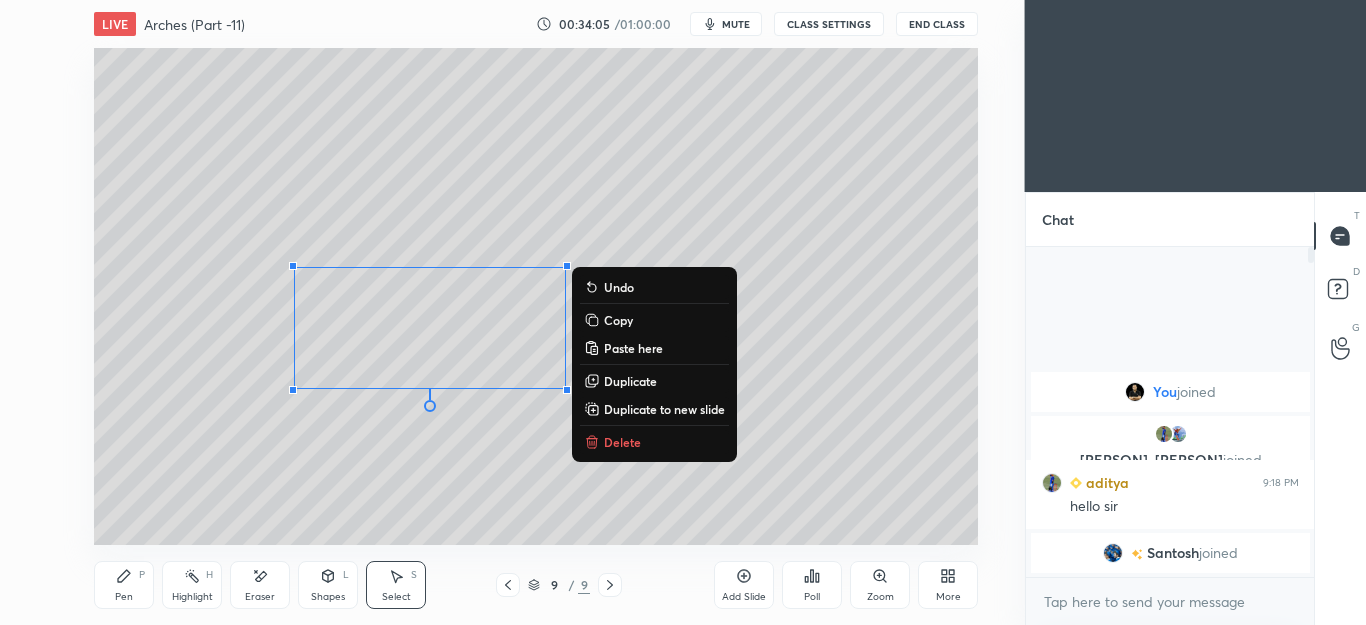 click on "Delete" at bounding box center [622, 442] 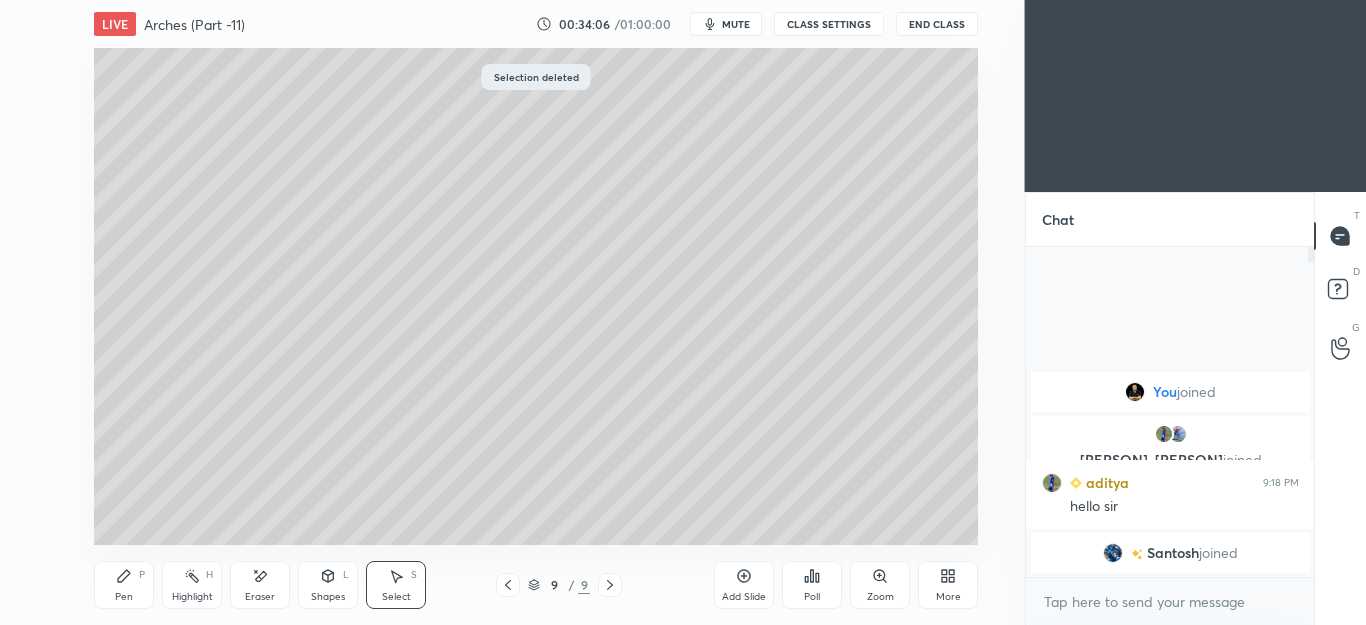 click on "Pen P" at bounding box center (124, 585) 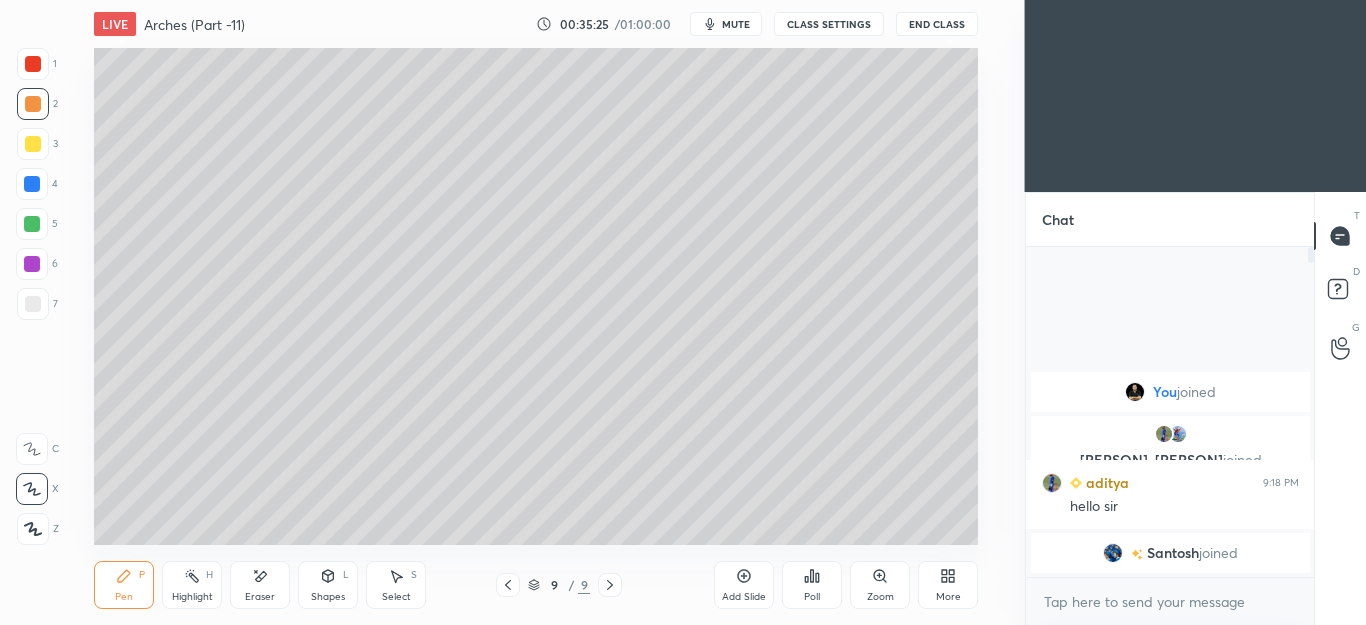 click on "Select S" at bounding box center [396, 585] 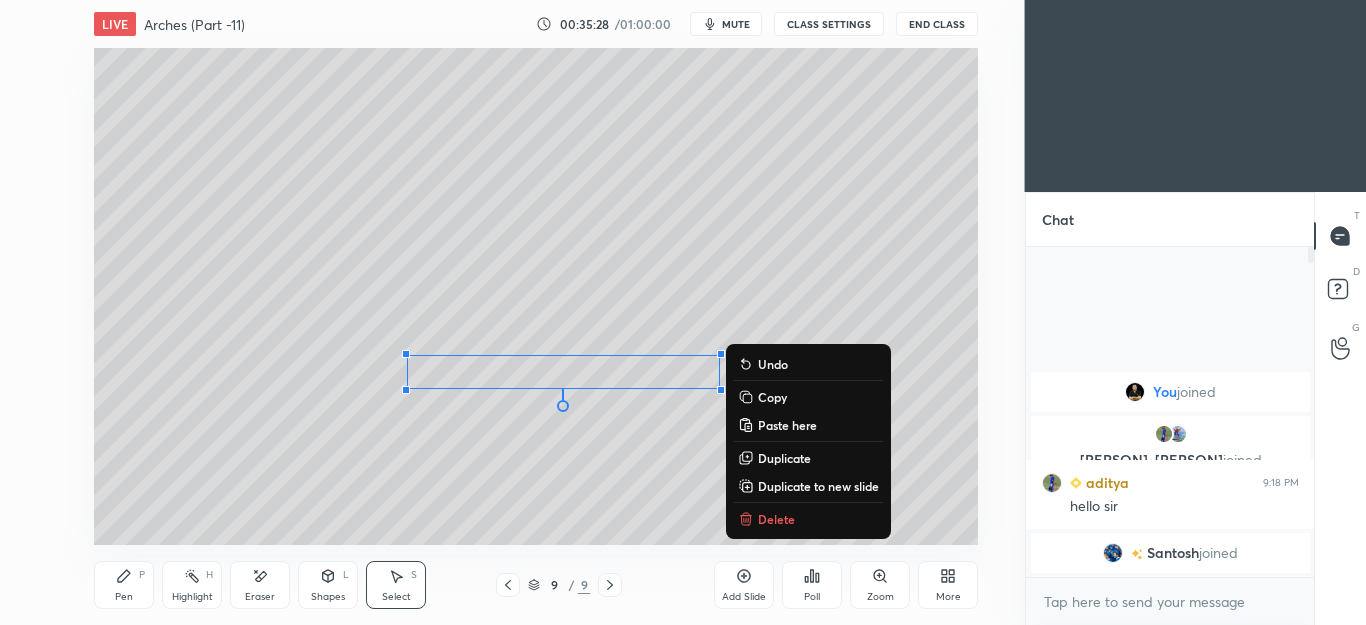 click on "Pen P" at bounding box center (124, 585) 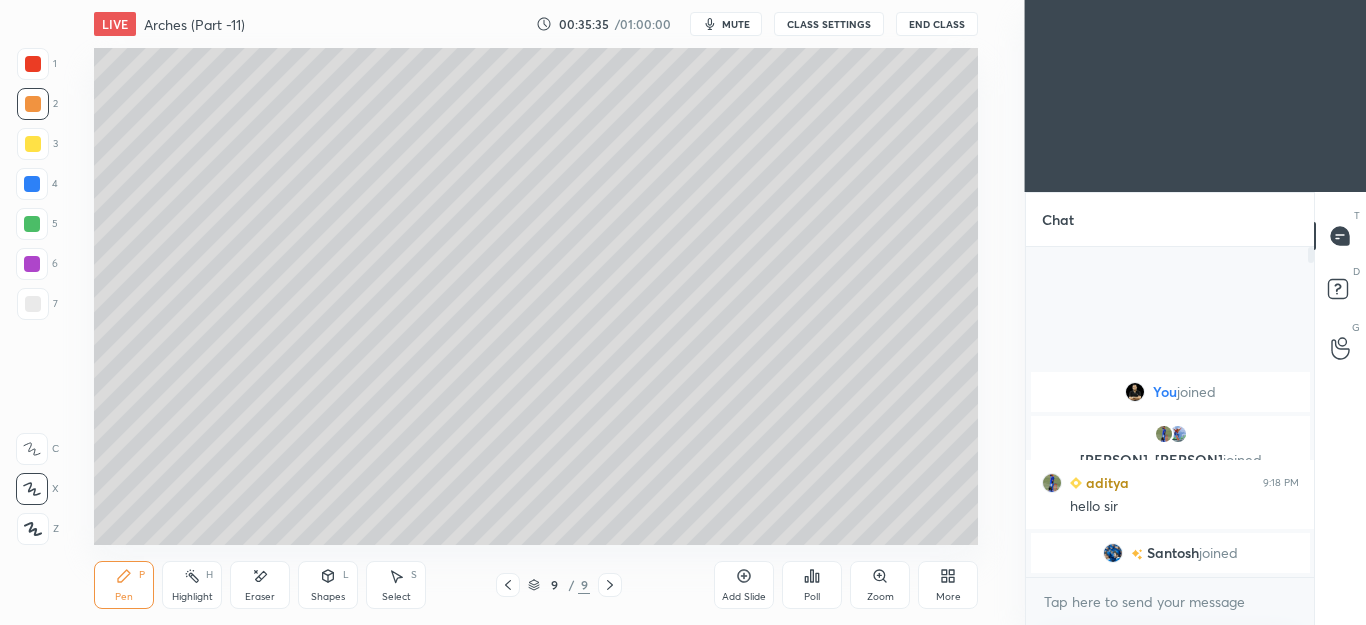 click 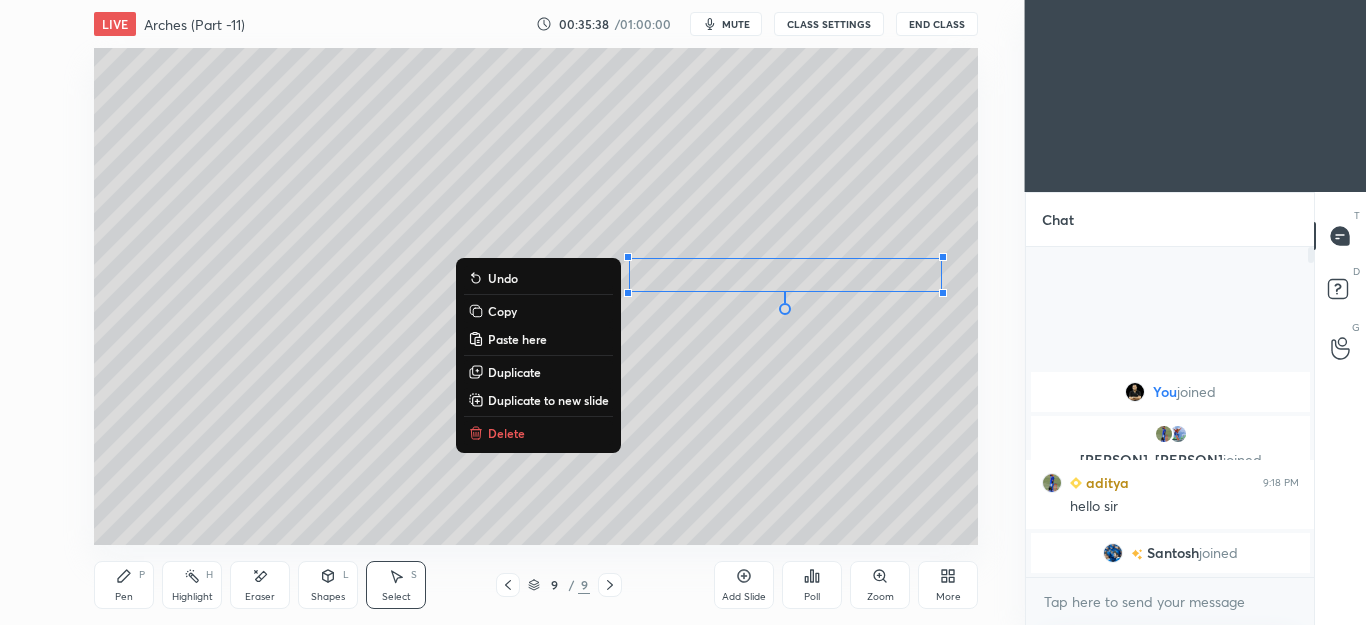click on "Pen P Highlight H Eraser Shapes L Select S 9 / 9 Add Slide Poll Zoom More" at bounding box center (536, 585) 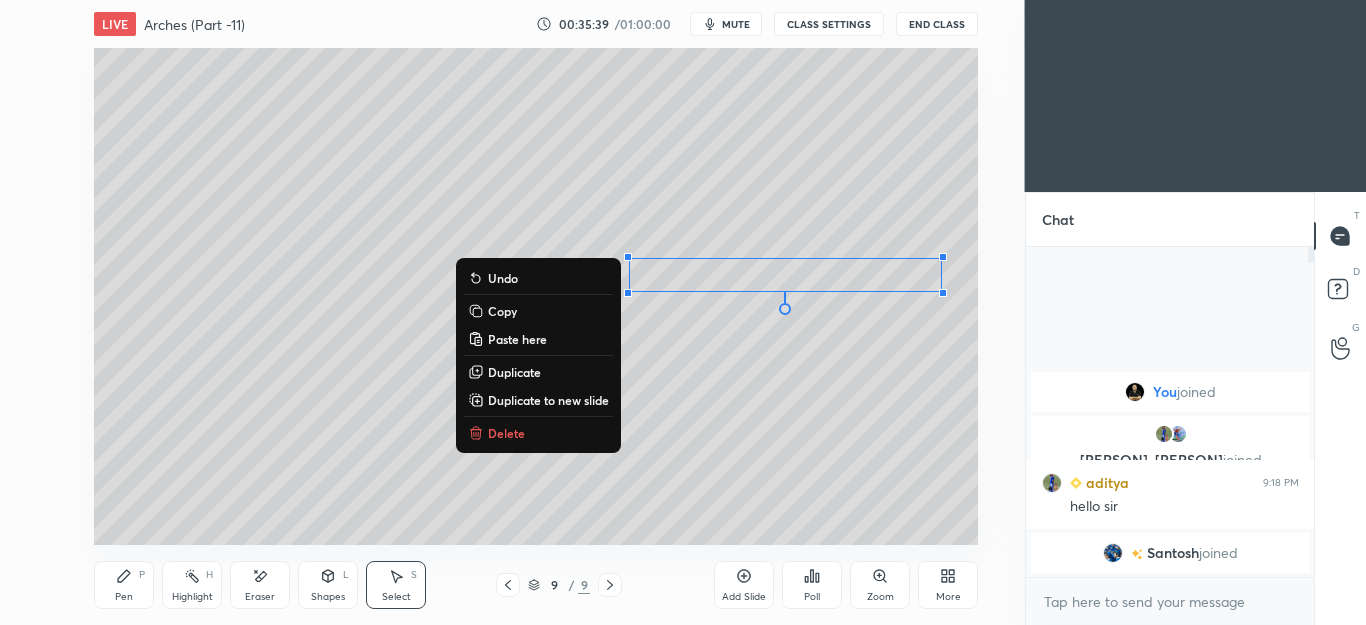 click on "0 ° Undo Copy Paste here Duplicate Duplicate to new slide Delete" at bounding box center [536, 296] 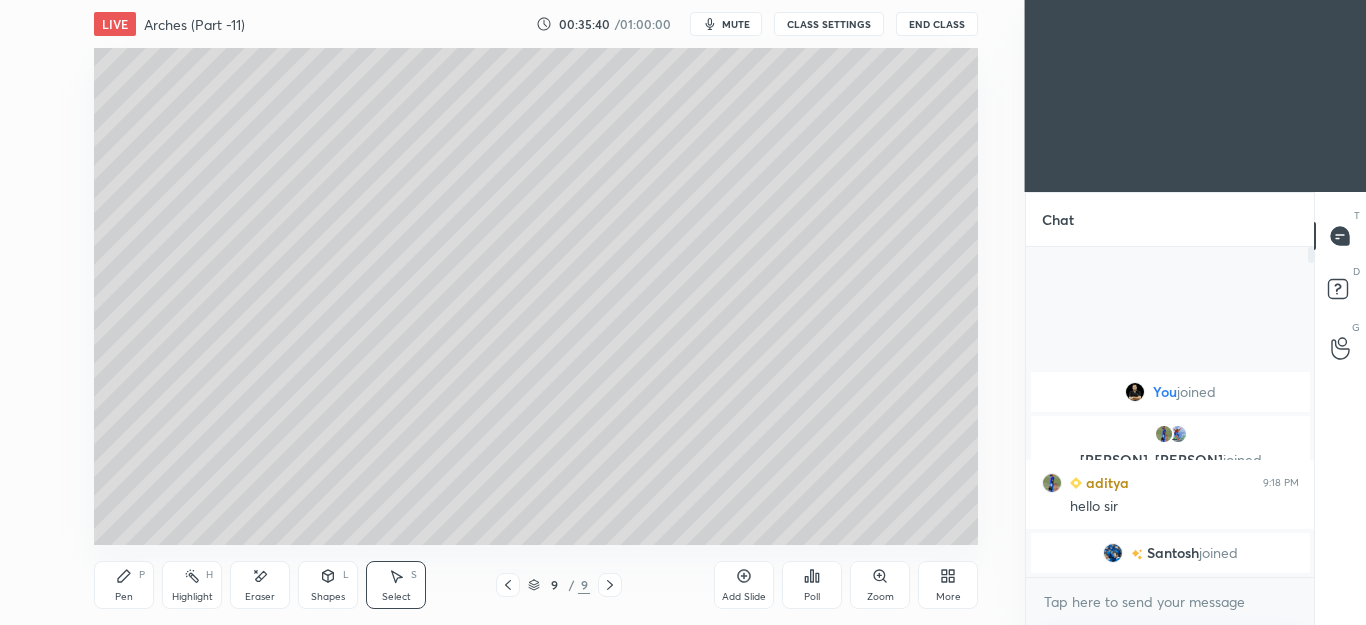 click 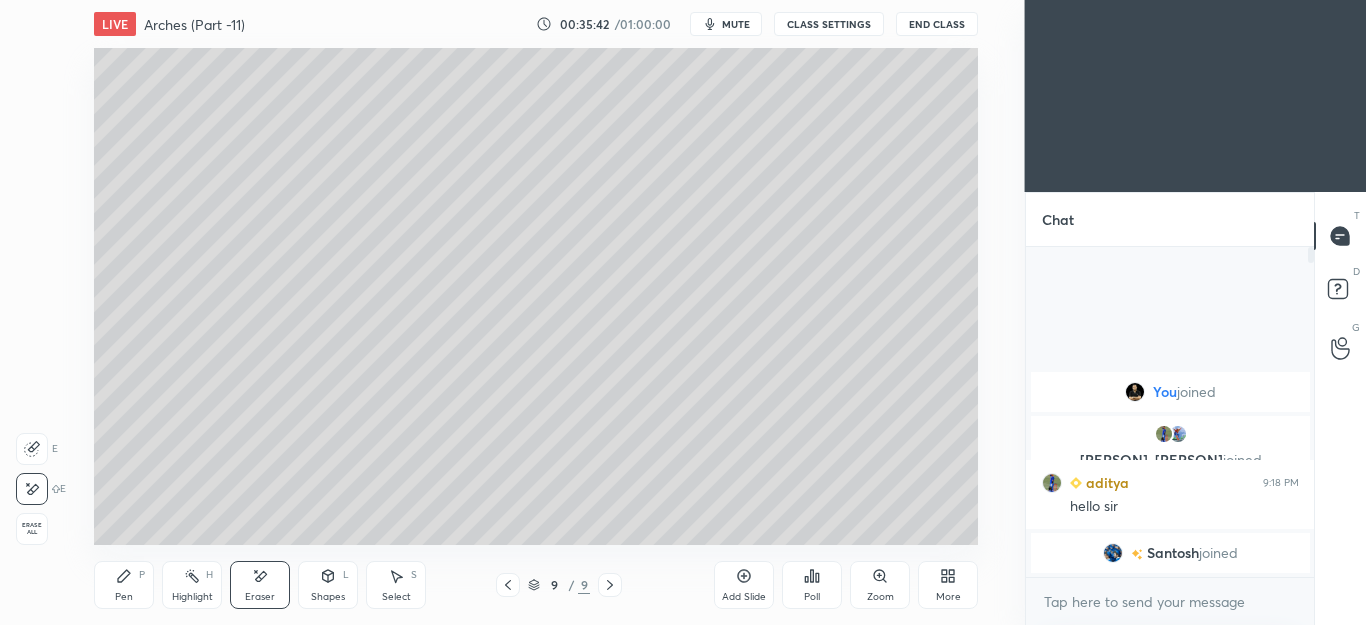 click 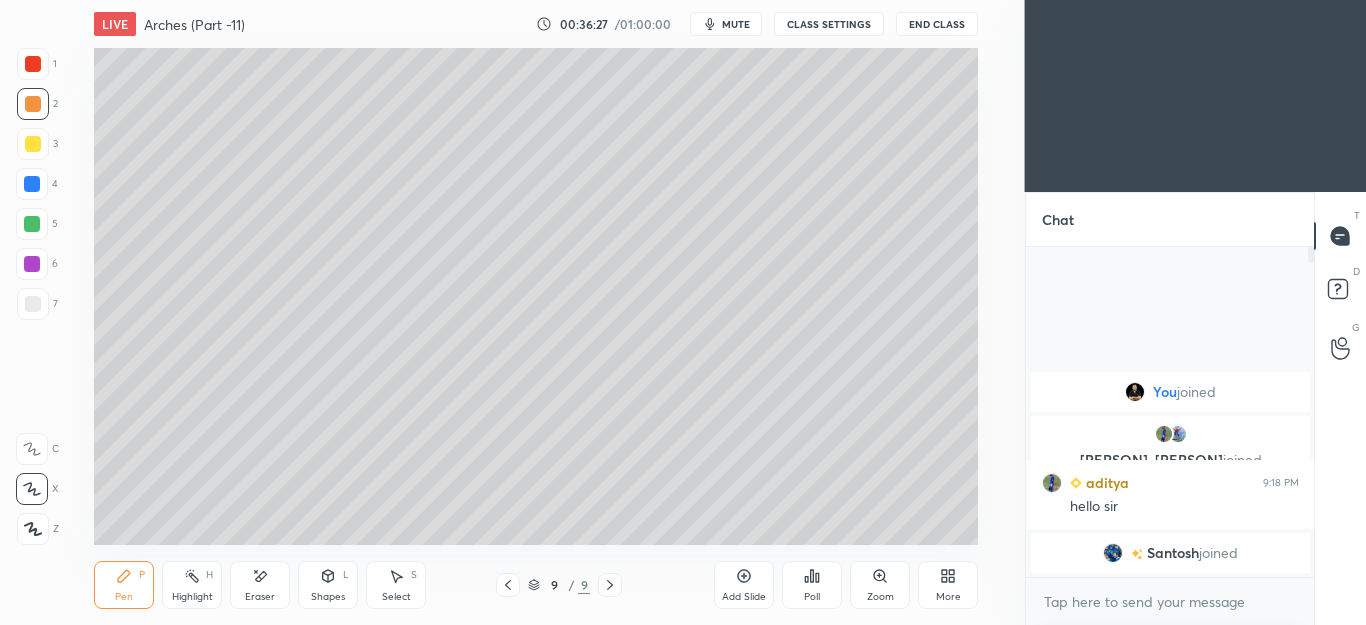 click 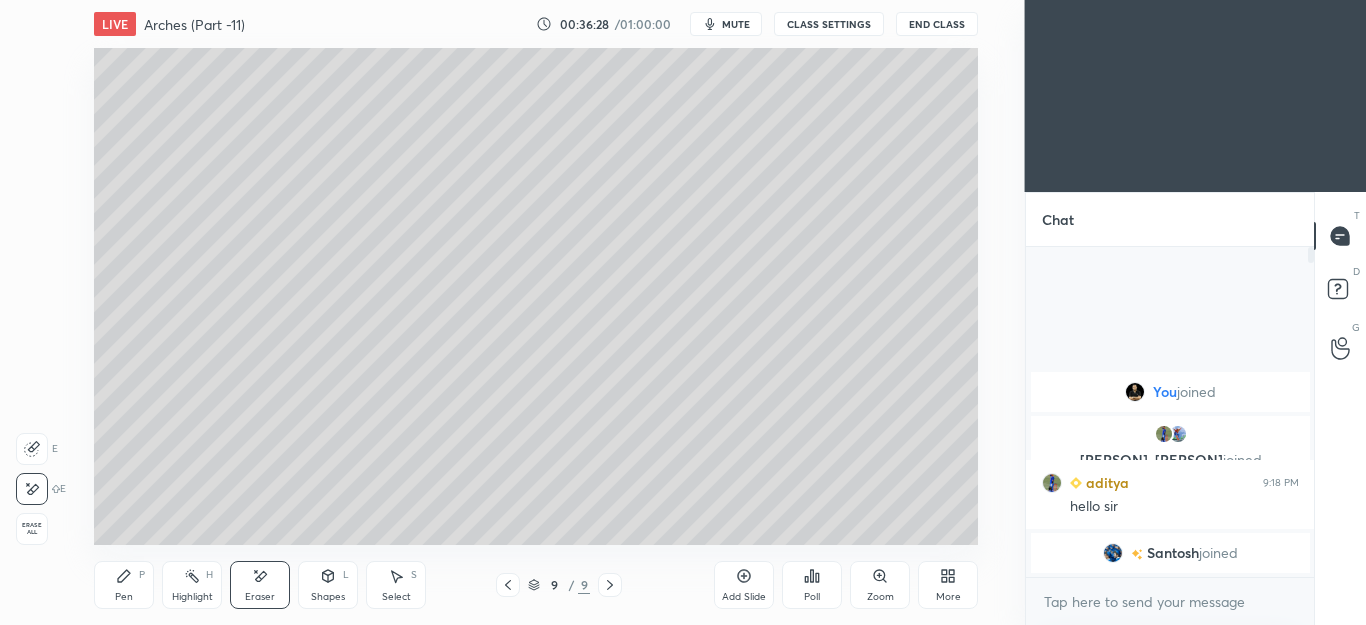click on "Pen" at bounding box center [124, 597] 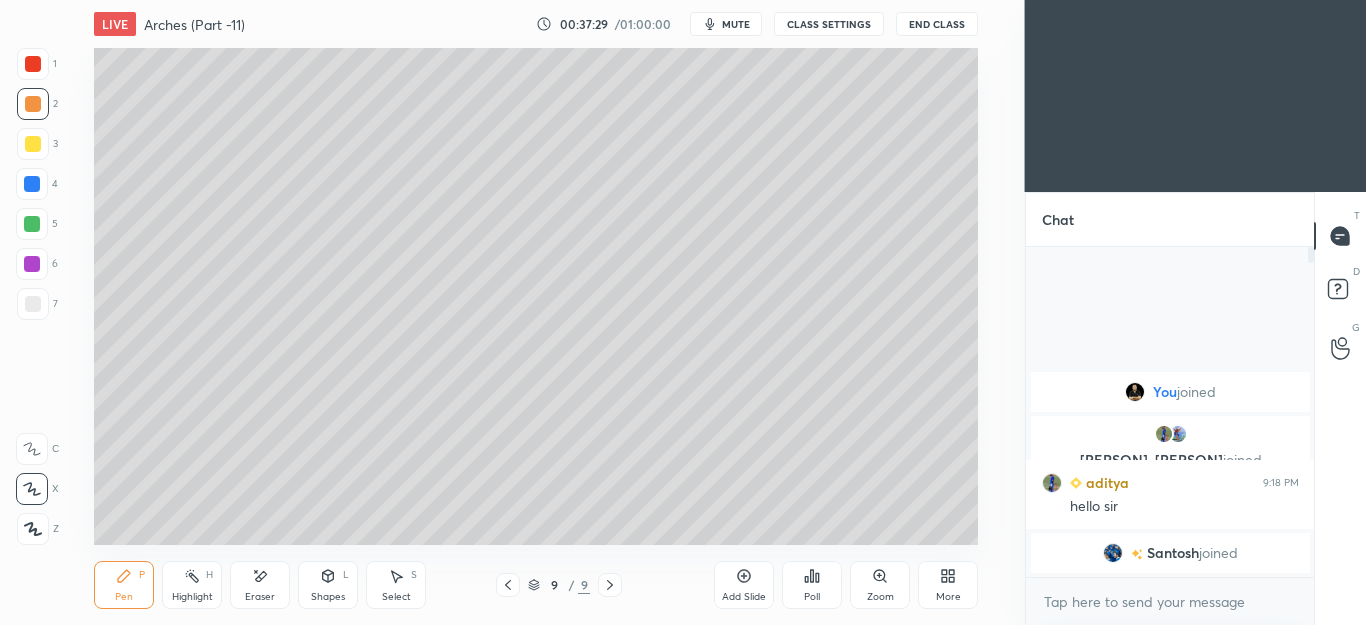 click at bounding box center [610, 585] 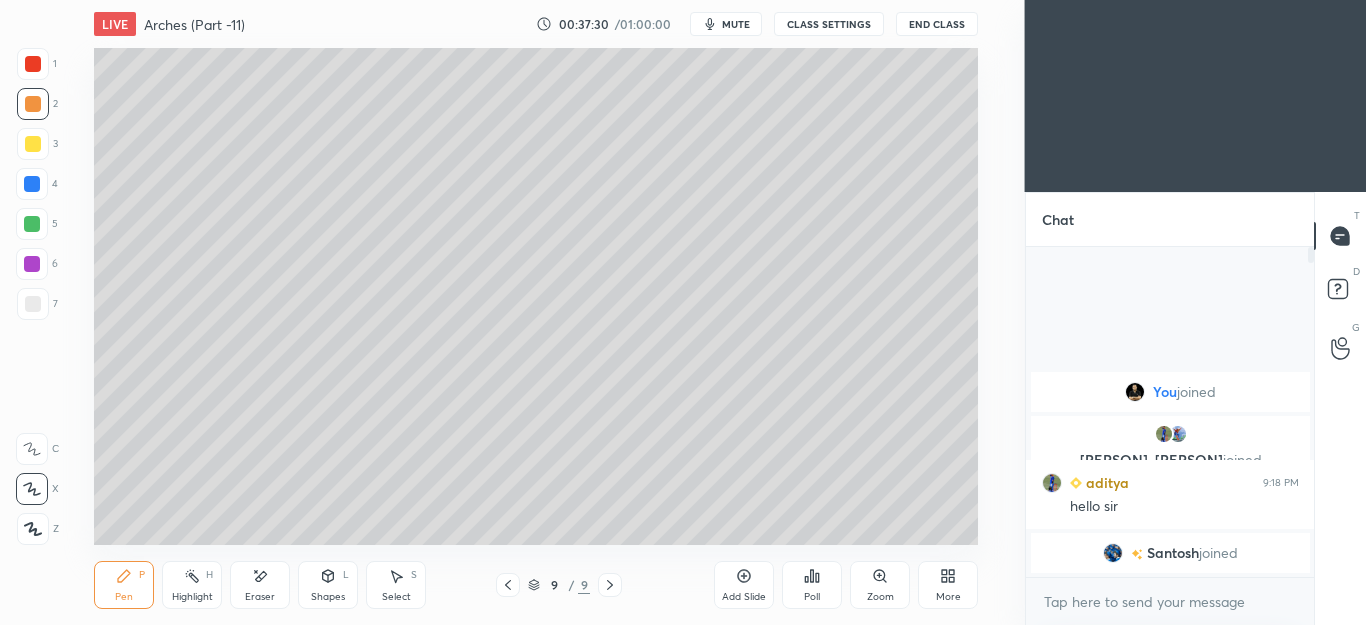 click on "Add Slide" at bounding box center [744, 585] 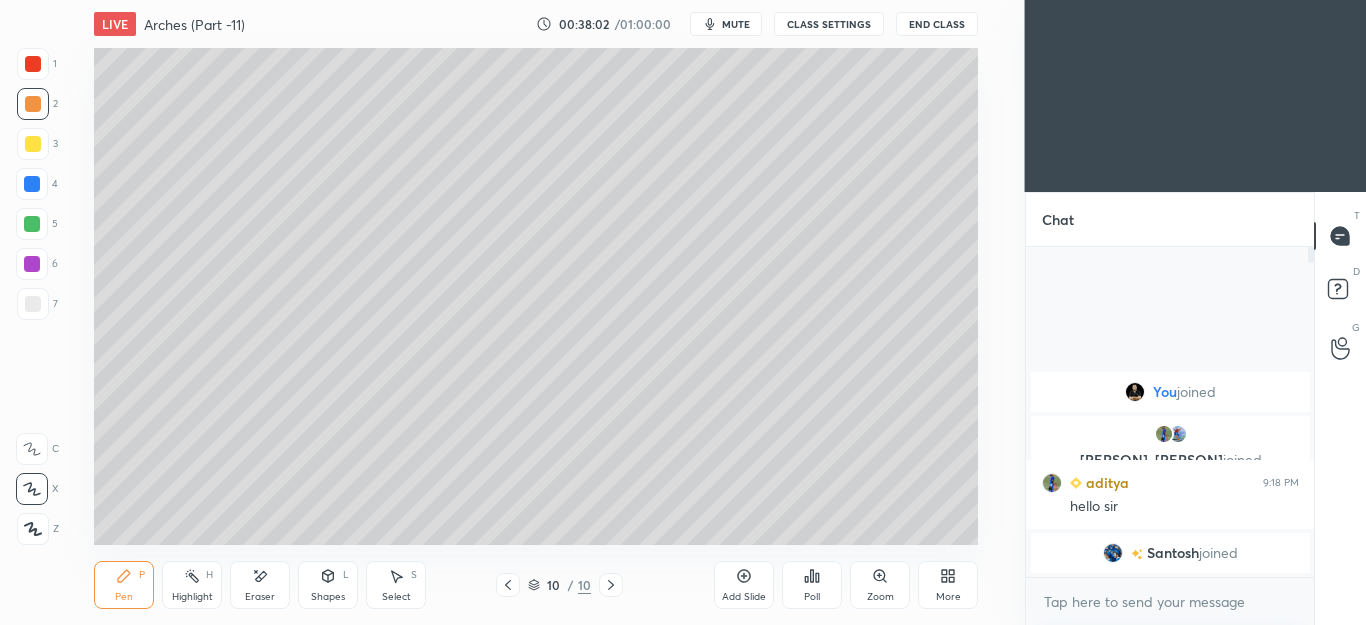 click 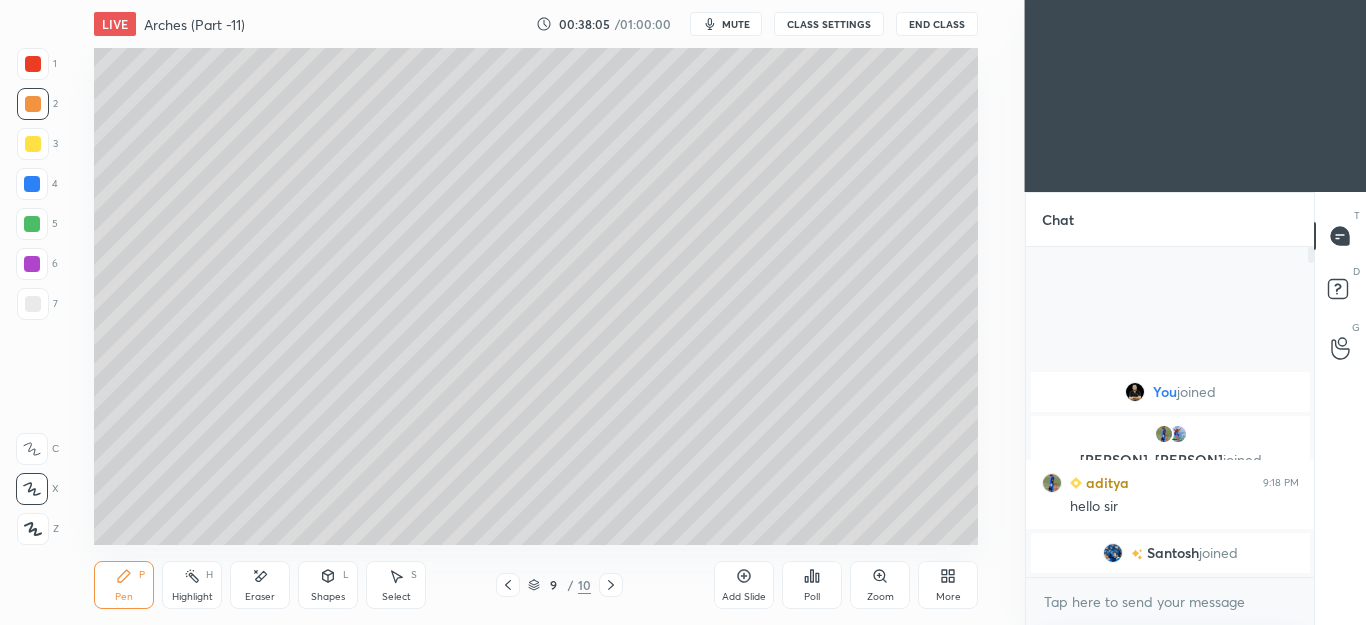 click on "Eraser" at bounding box center [260, 585] 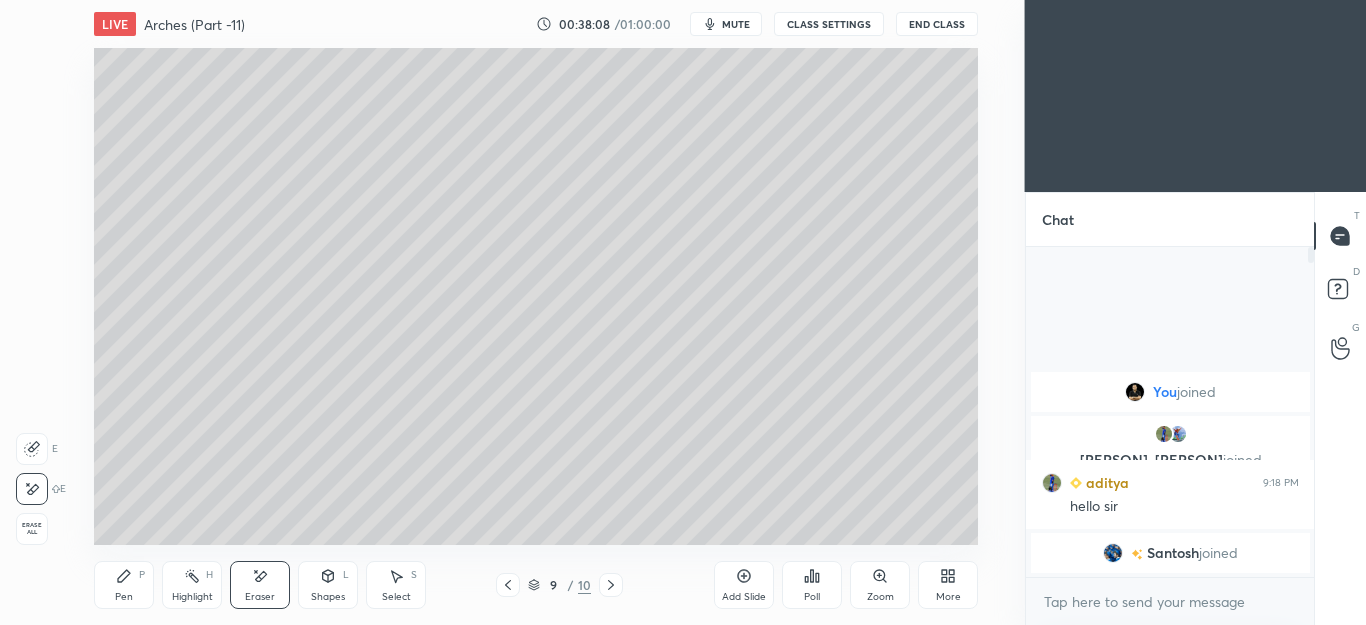 click on "Select" at bounding box center (396, 597) 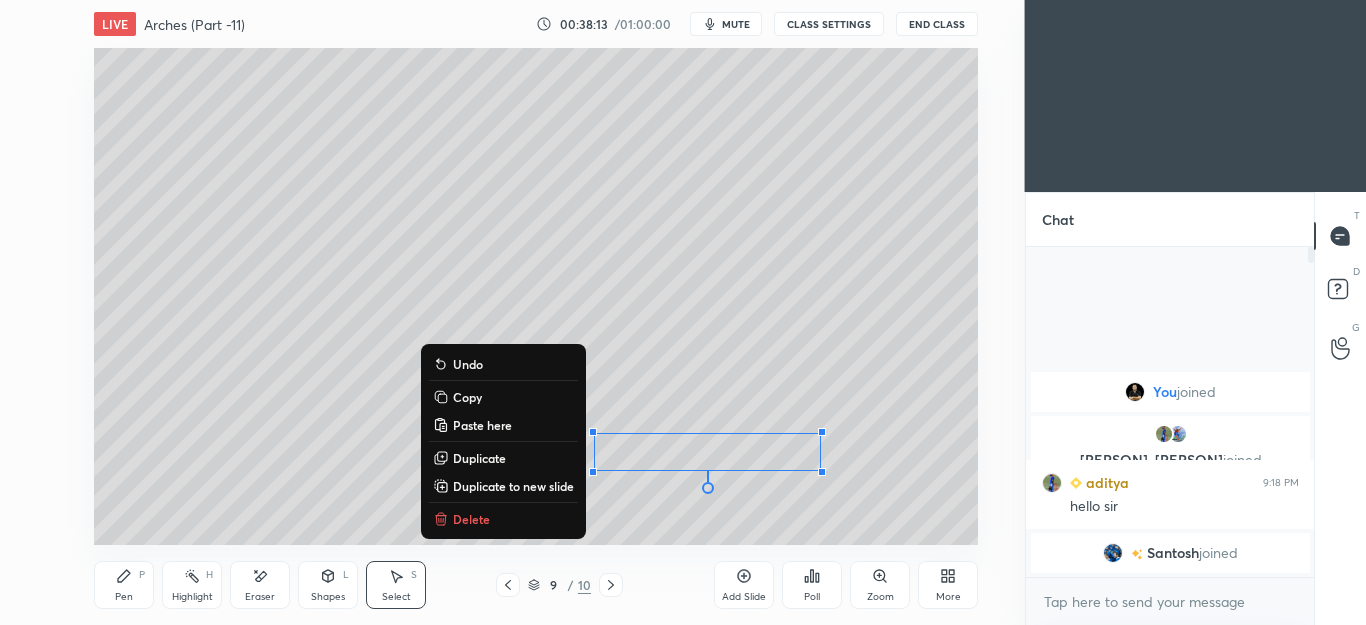 click on "0 ° Undo Copy Paste here Duplicate Duplicate to new slide Delete" at bounding box center (536, 296) 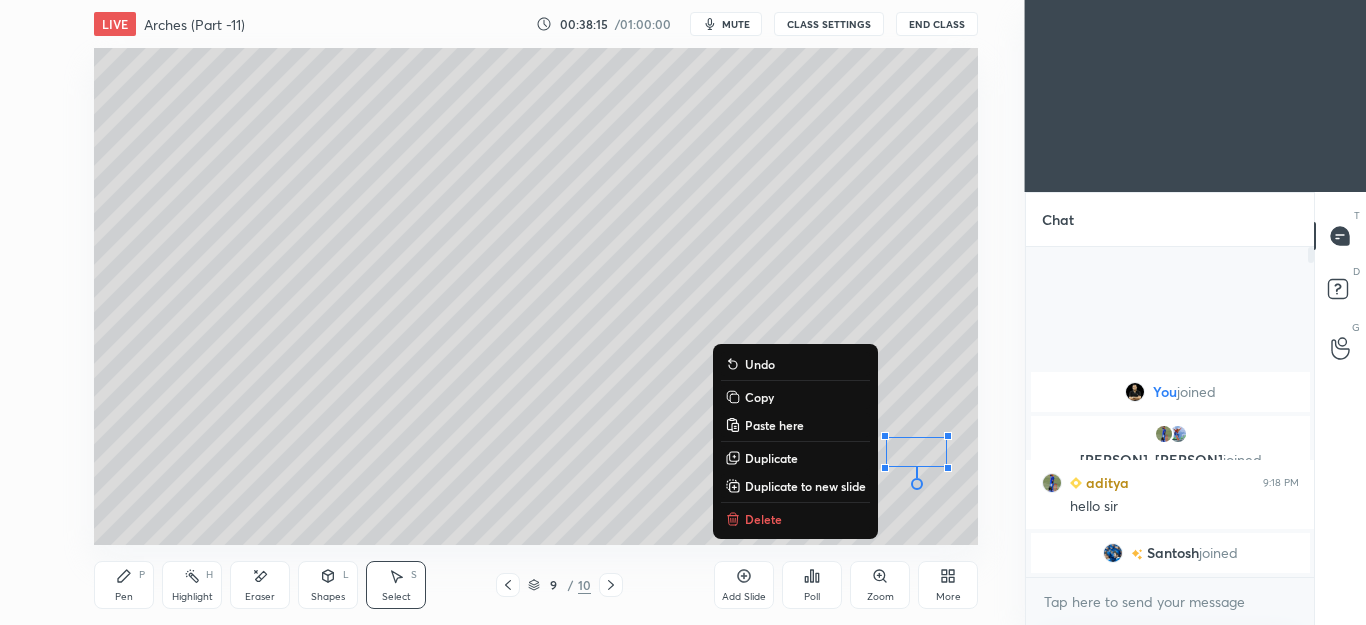 click on "0 ° Undo Copy Paste here Duplicate Duplicate to new slide Delete" at bounding box center (536, 296) 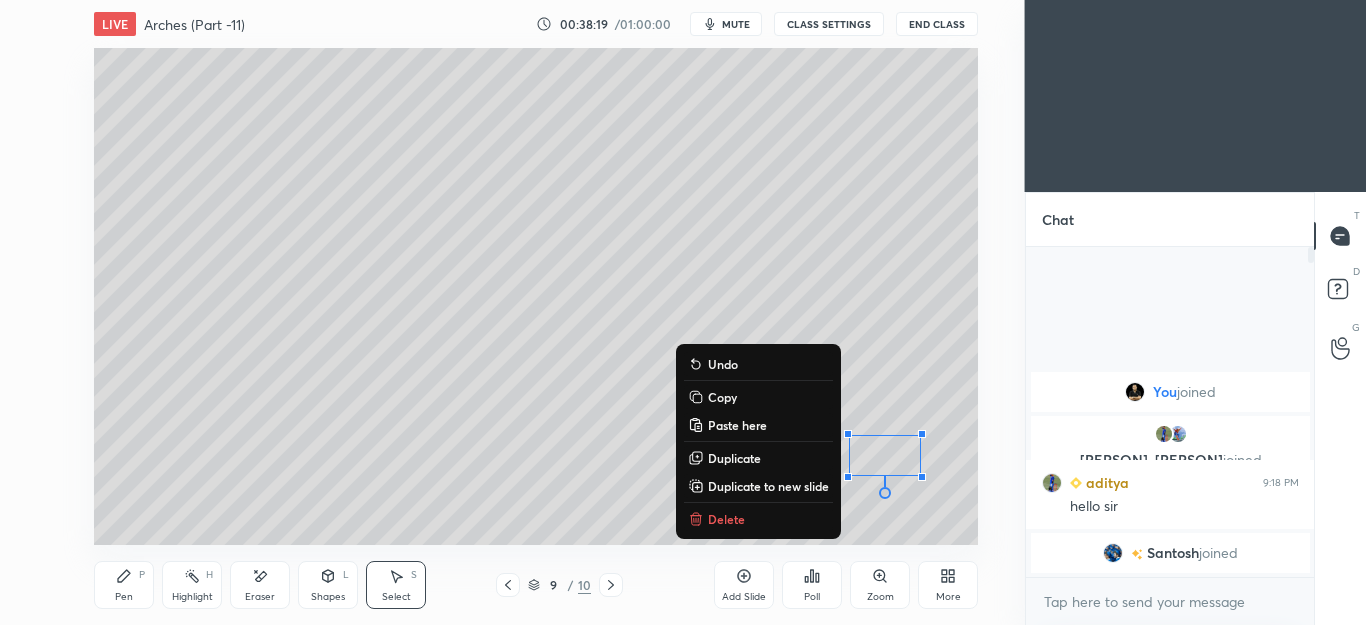 click on "Pen P" at bounding box center (124, 585) 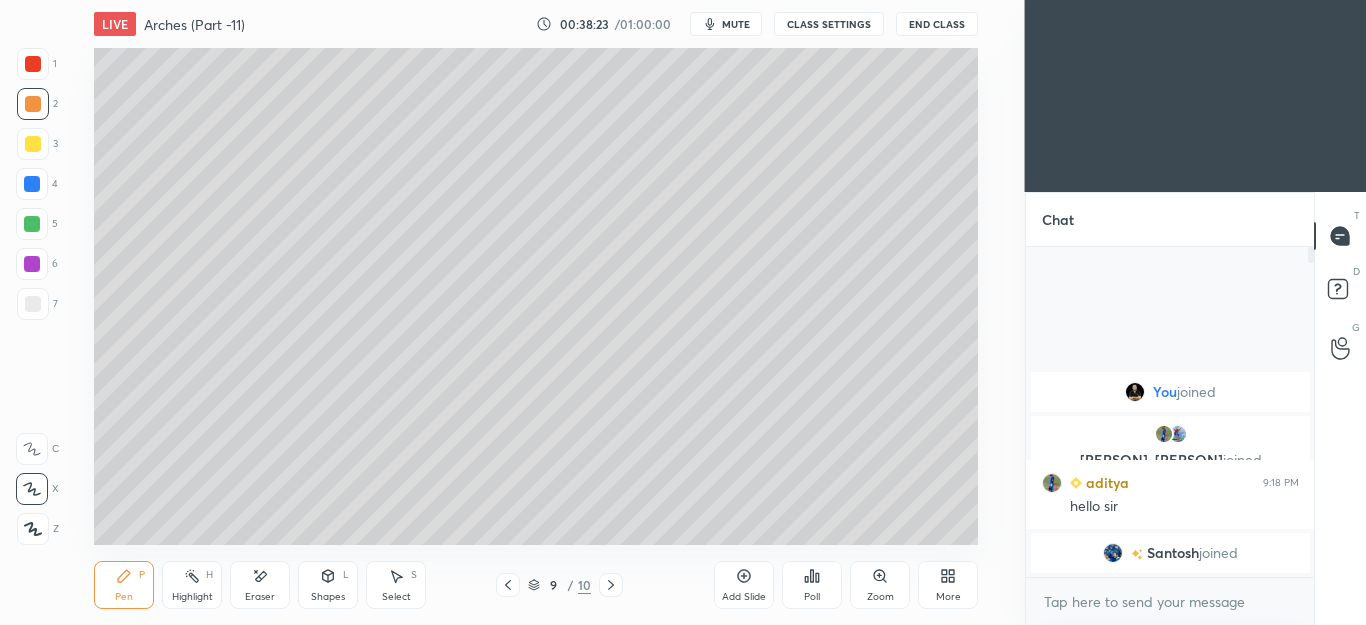 click 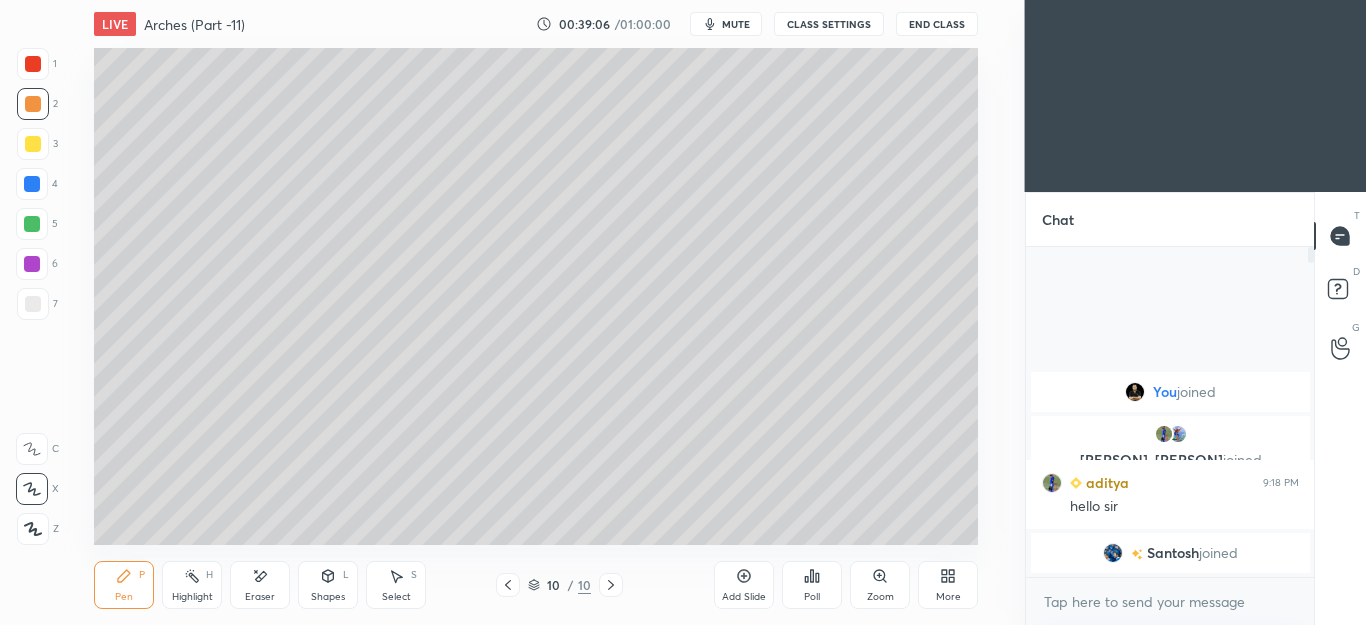 click on "Select S" at bounding box center [396, 585] 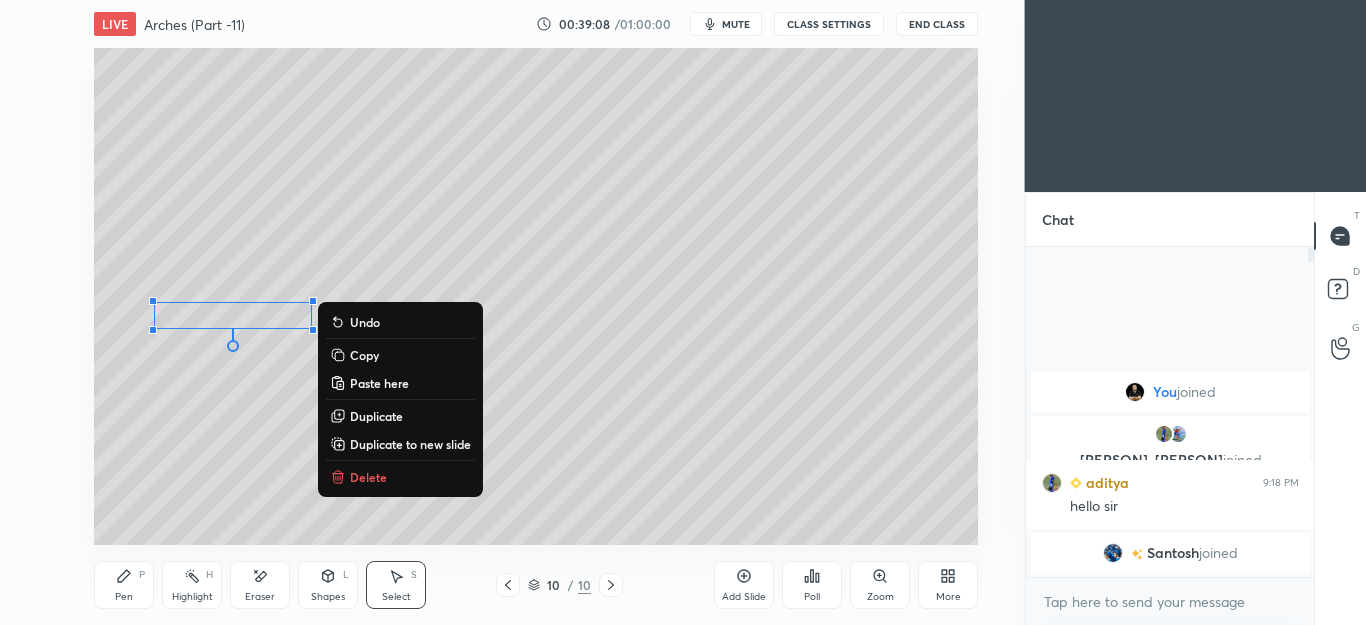 click on "P" at bounding box center [142, 575] 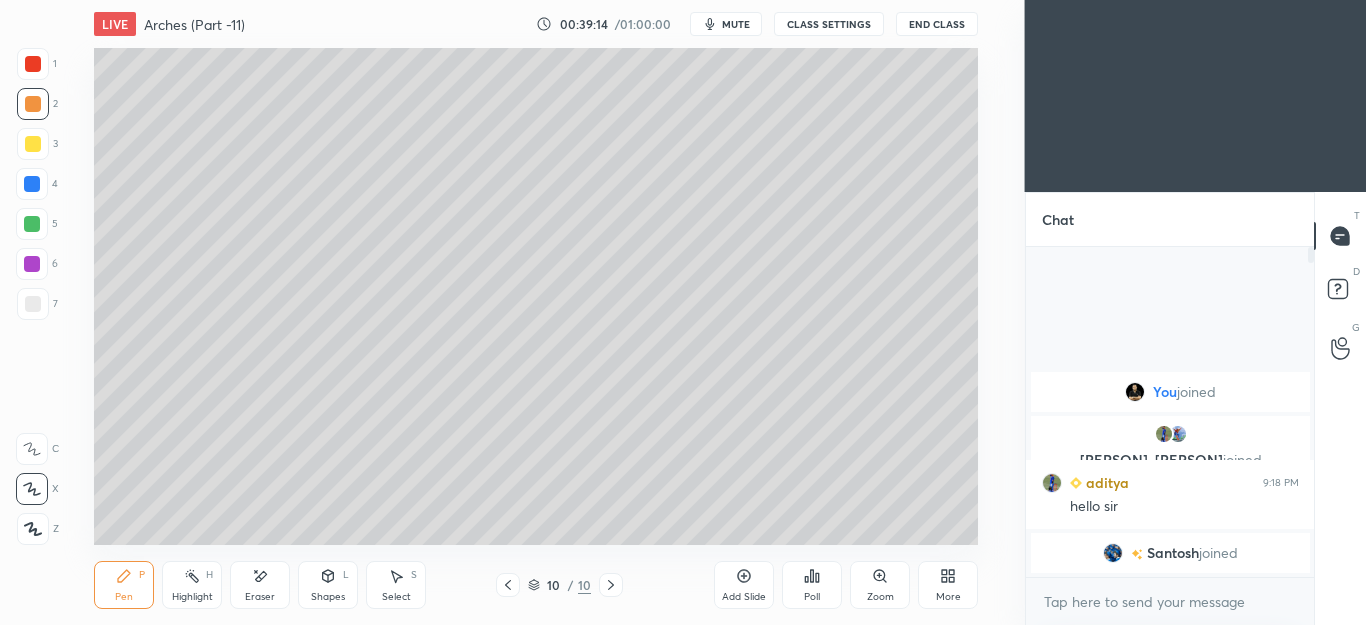 click on "Eraser" at bounding box center (260, 585) 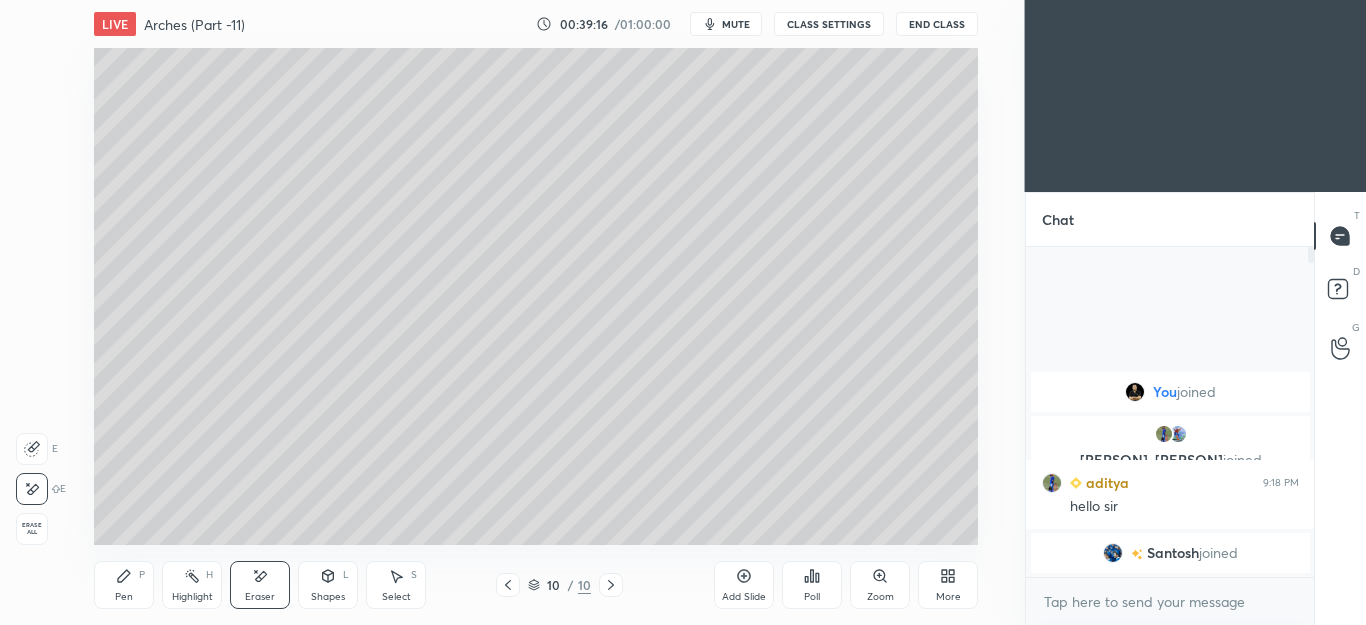 click on "Pen P" at bounding box center (124, 585) 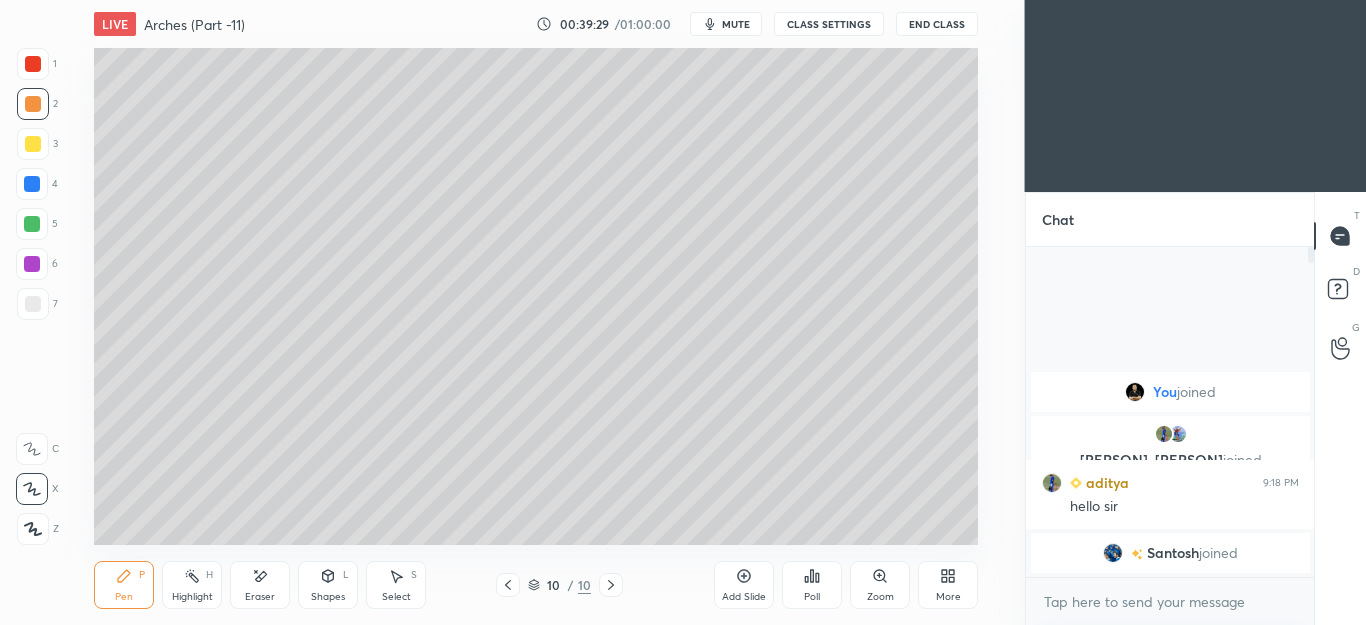 click 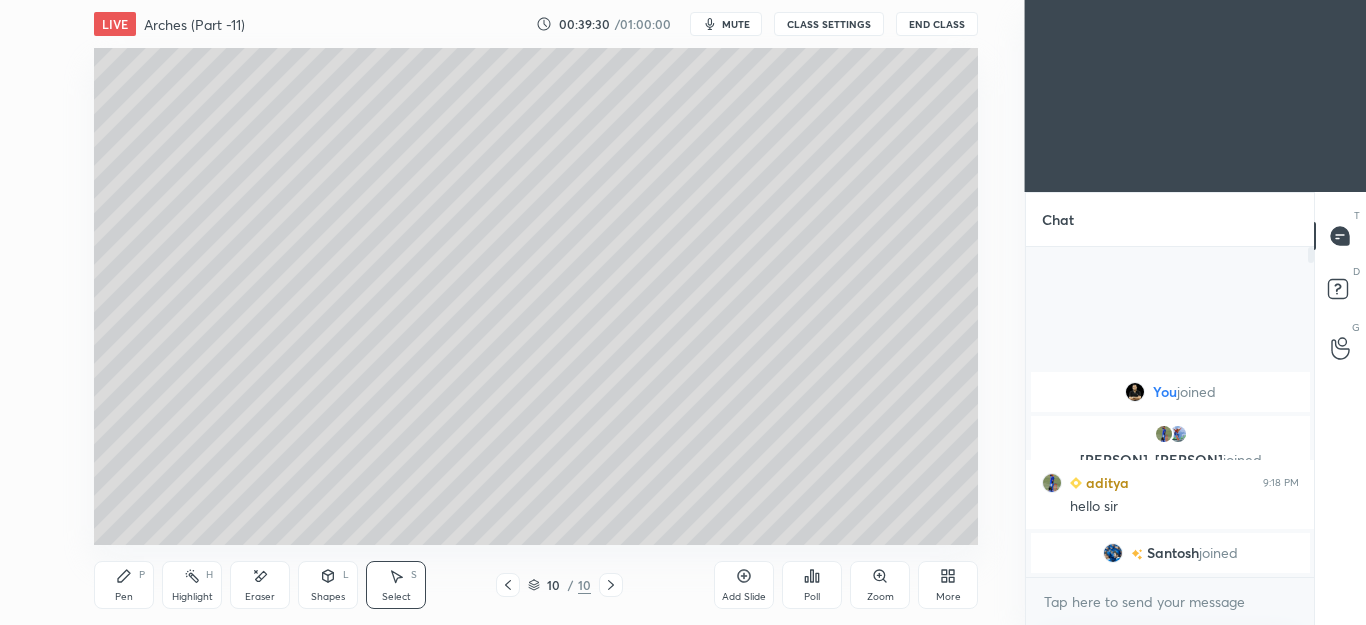 click on "0 ° Undo Copy Paste here Duplicate Duplicate to new slide Delete" at bounding box center [536, 296] 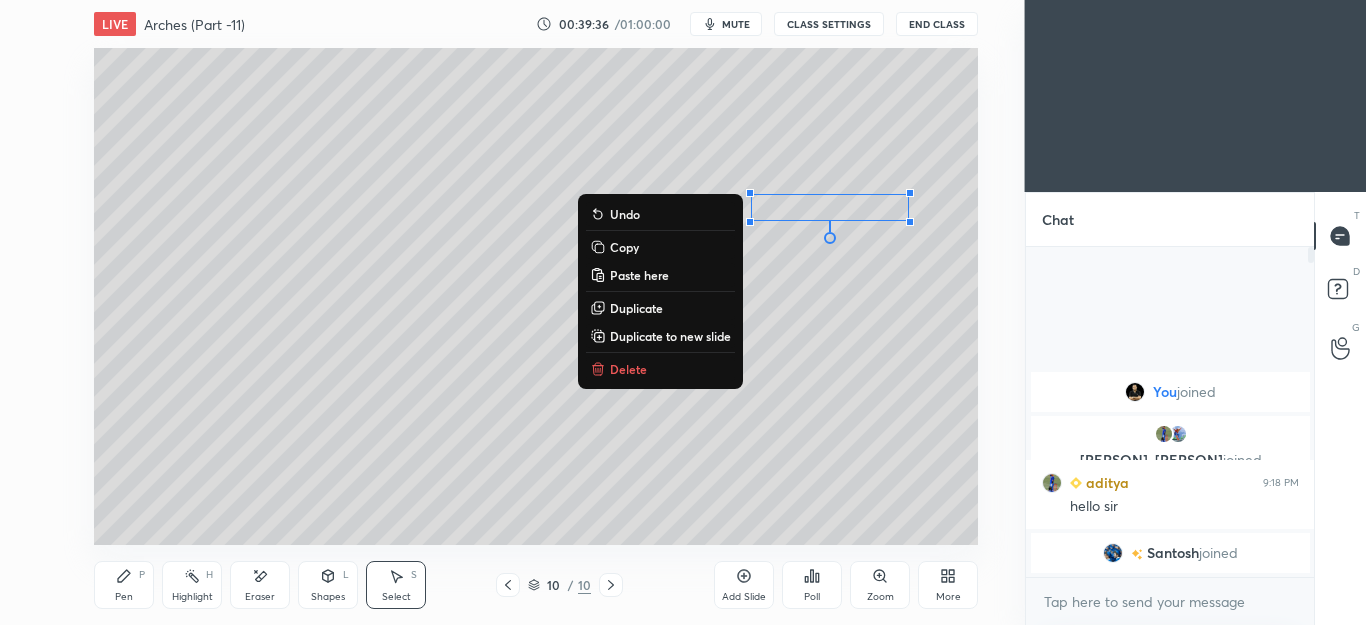 click on "Pen P" at bounding box center (124, 585) 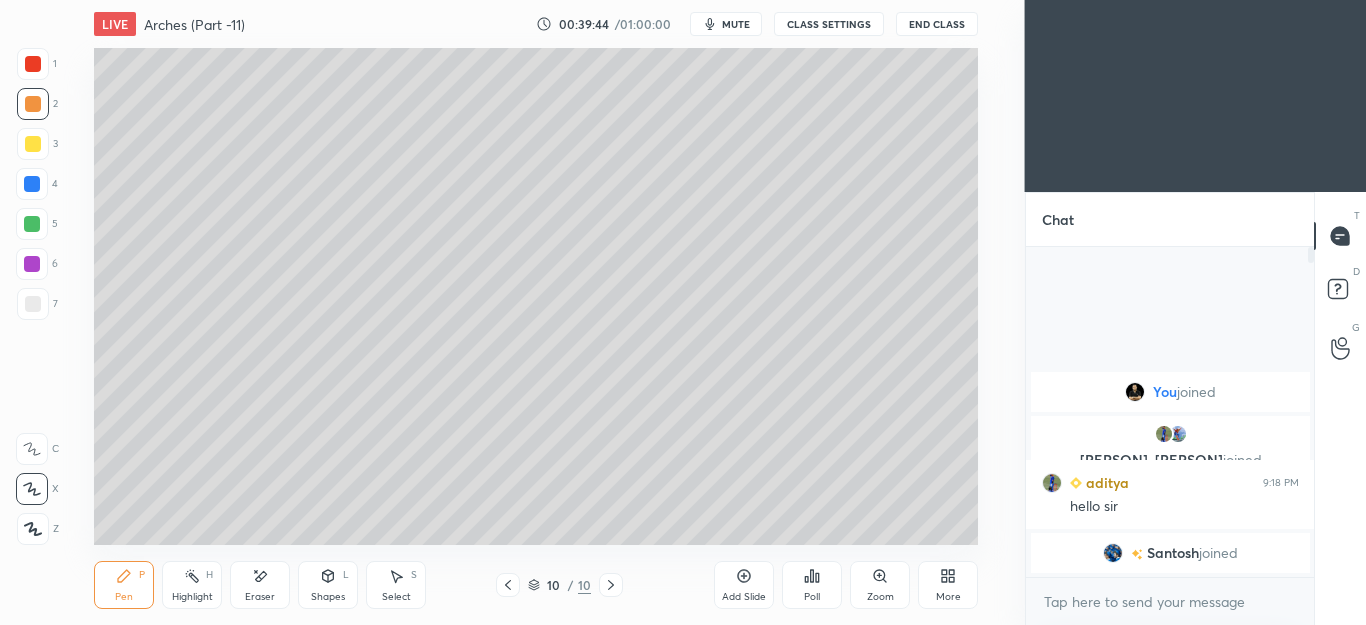 click on "mute" at bounding box center (736, 24) 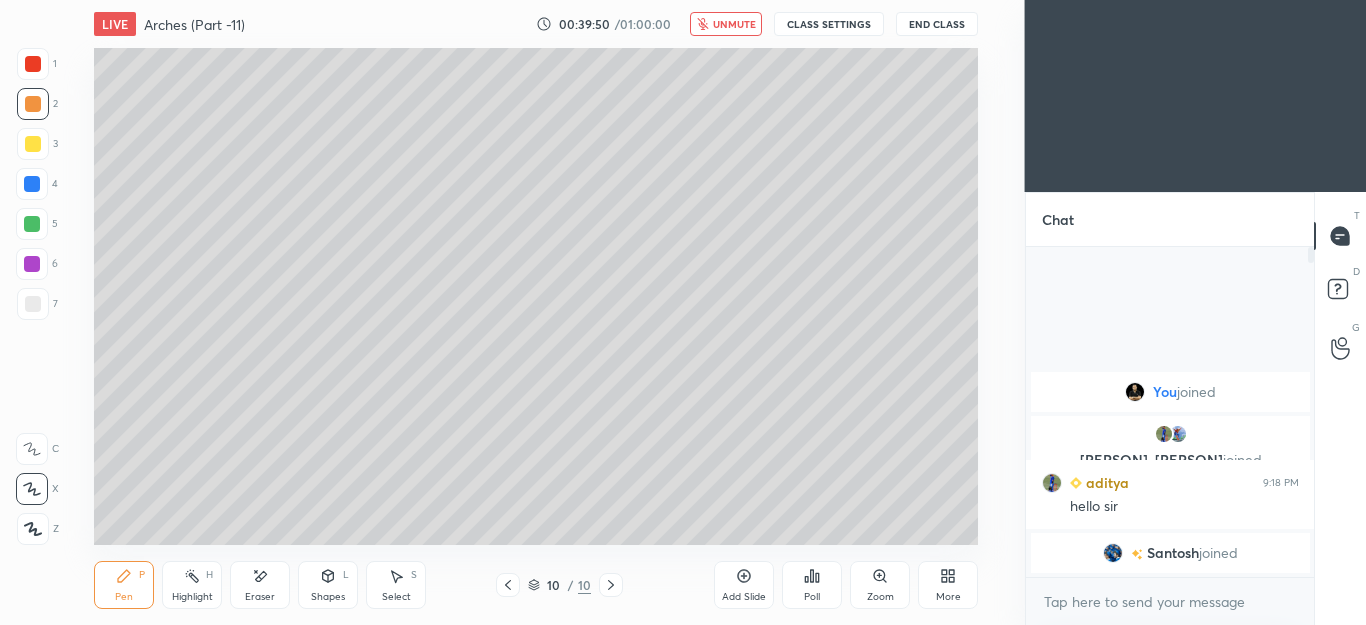 click on "unmute" at bounding box center [734, 24] 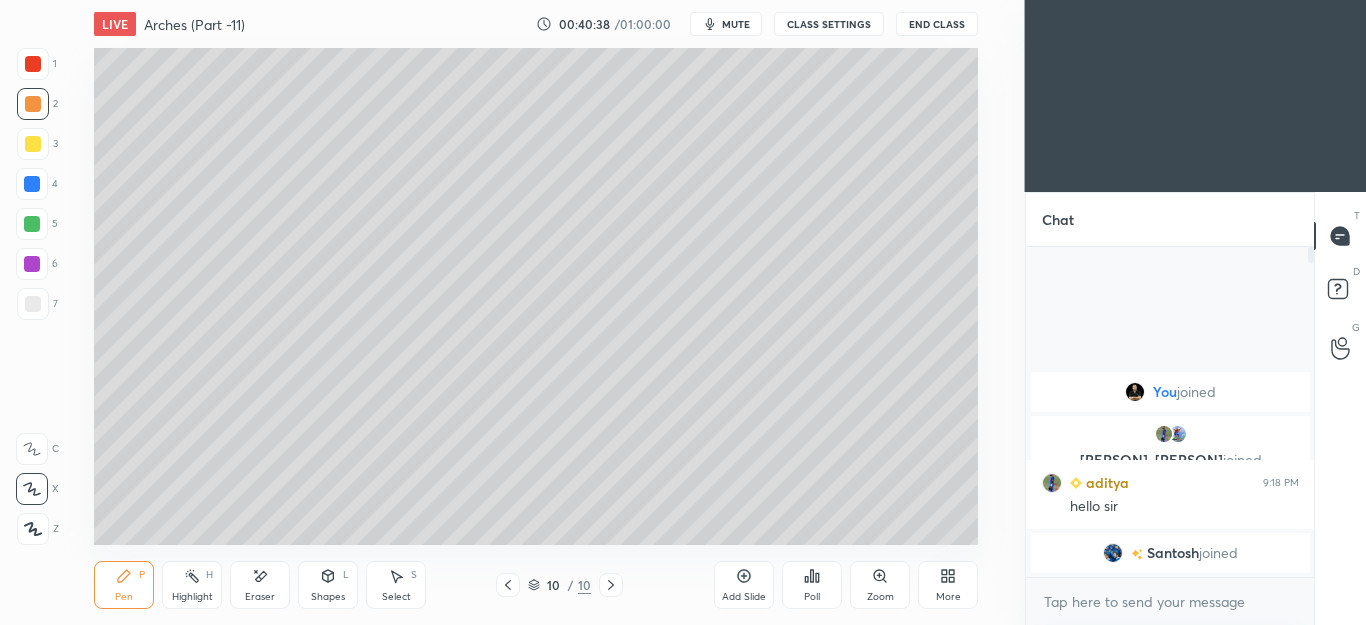 click 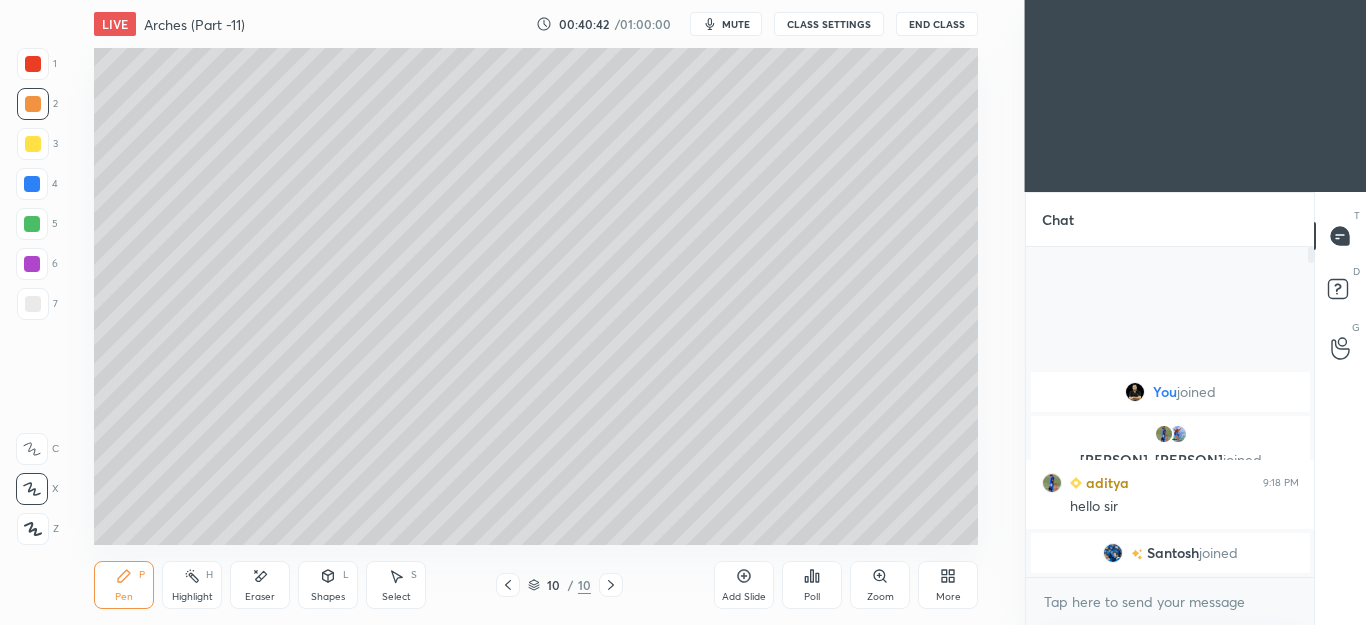 click 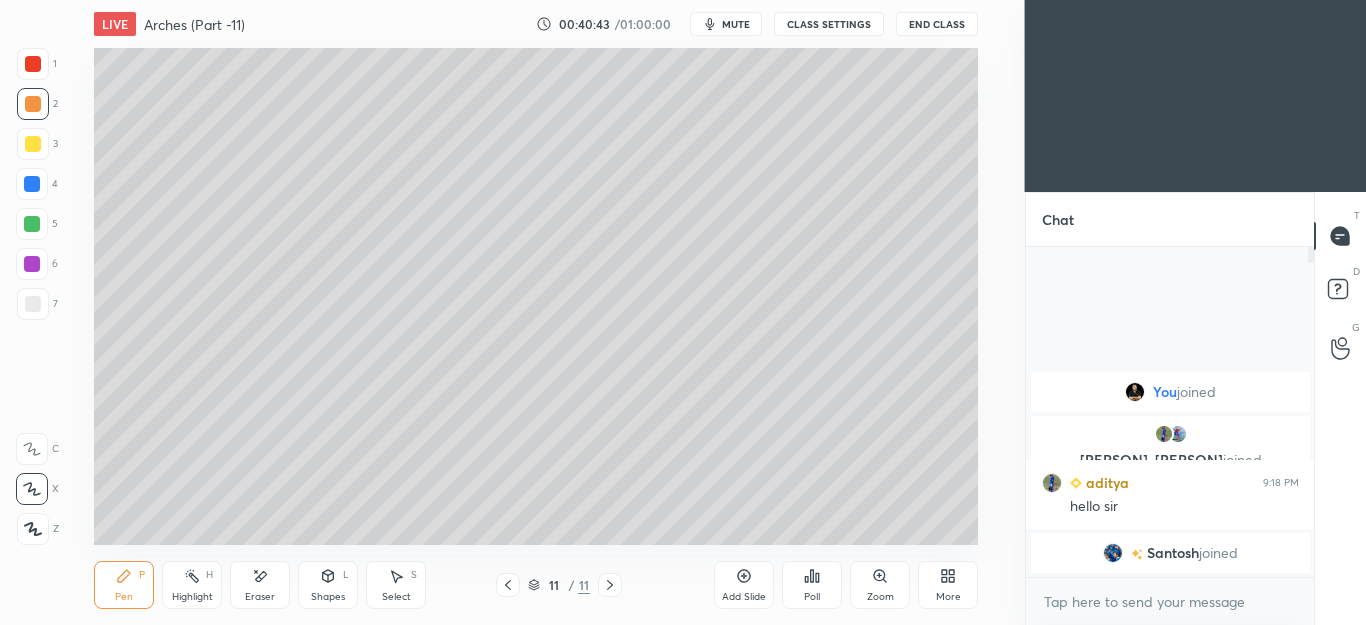 click at bounding box center [33, 304] 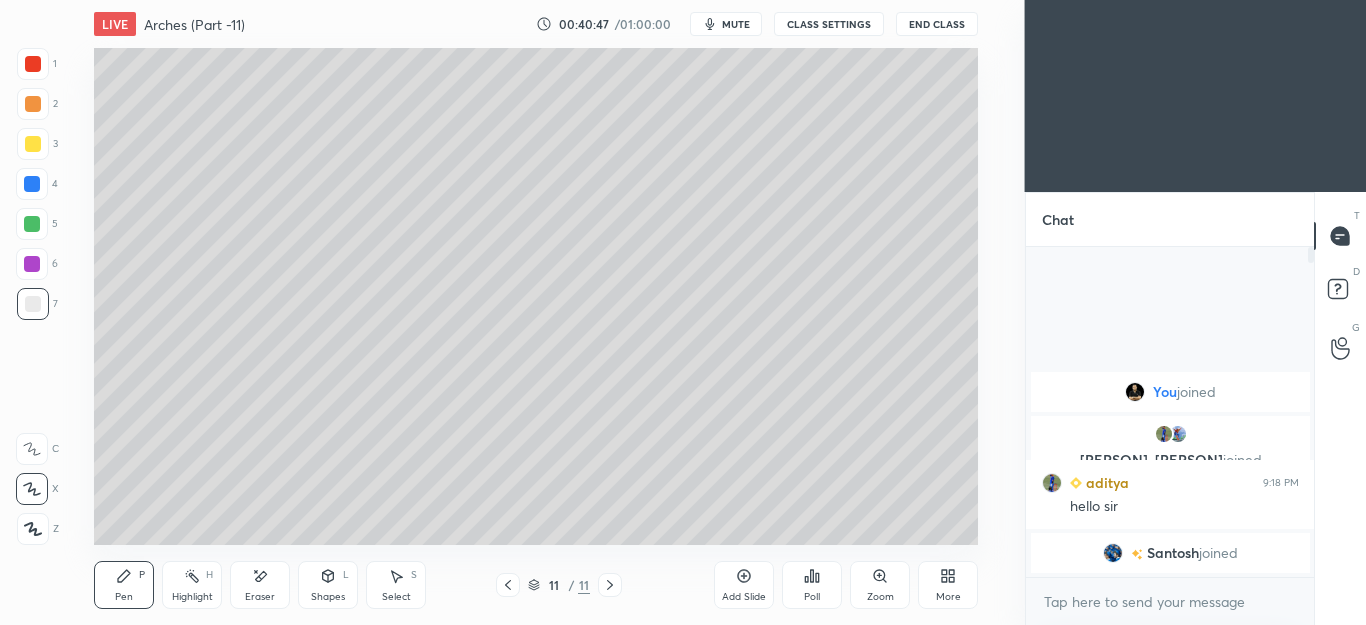 click 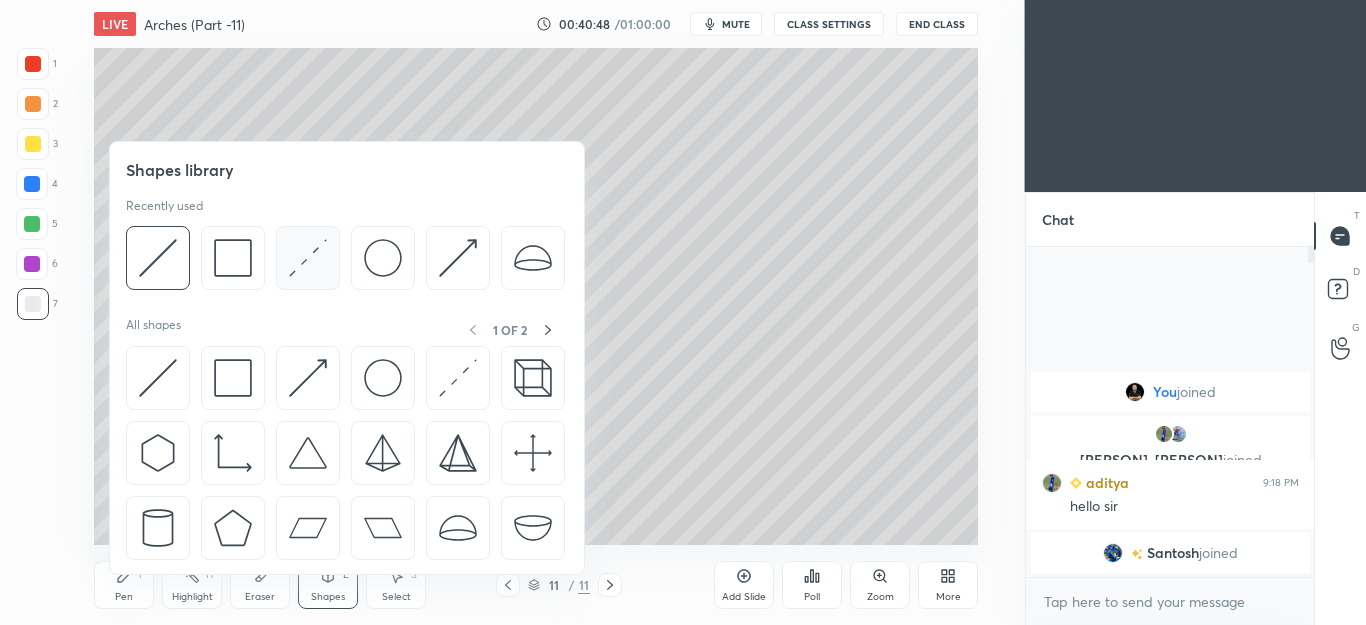 click at bounding box center [308, 258] 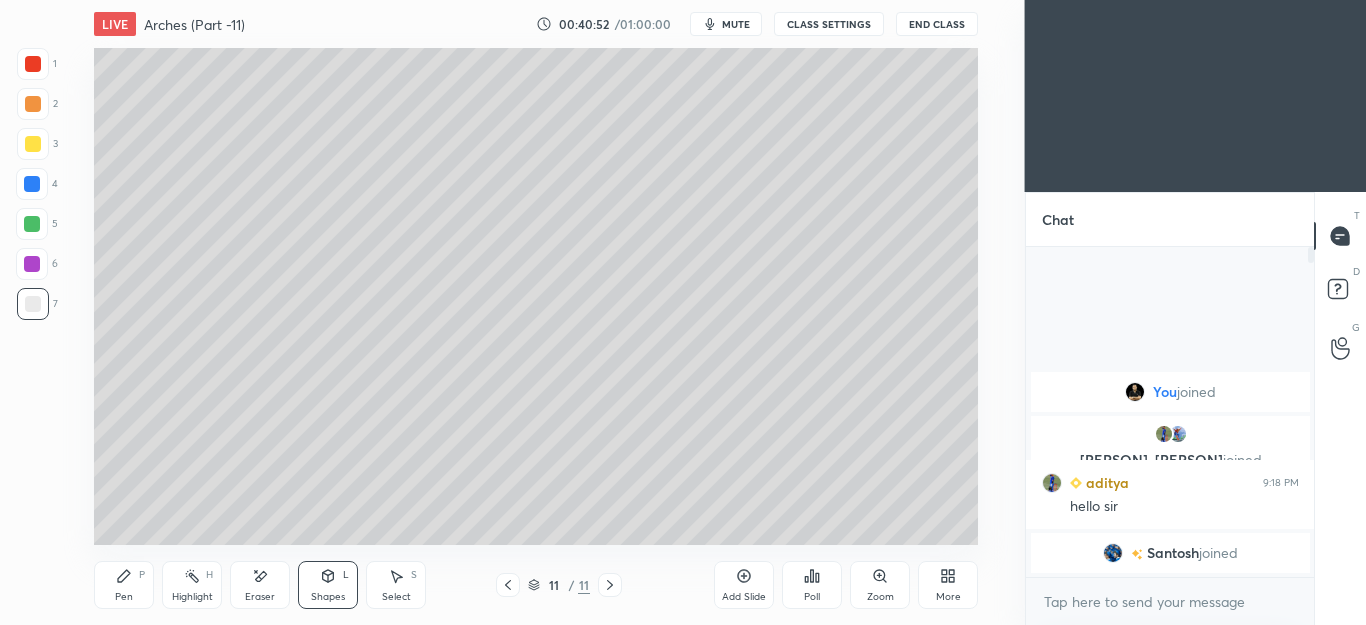 click on "Pen P" at bounding box center (124, 585) 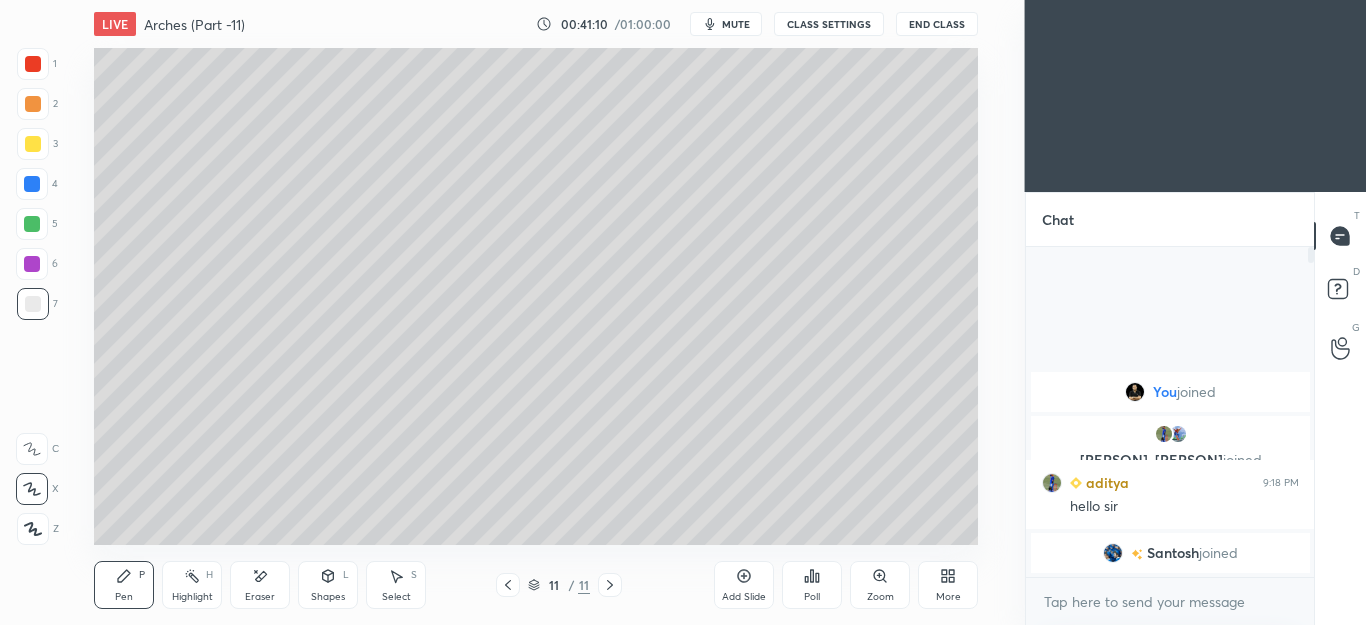 click at bounding box center [33, 64] 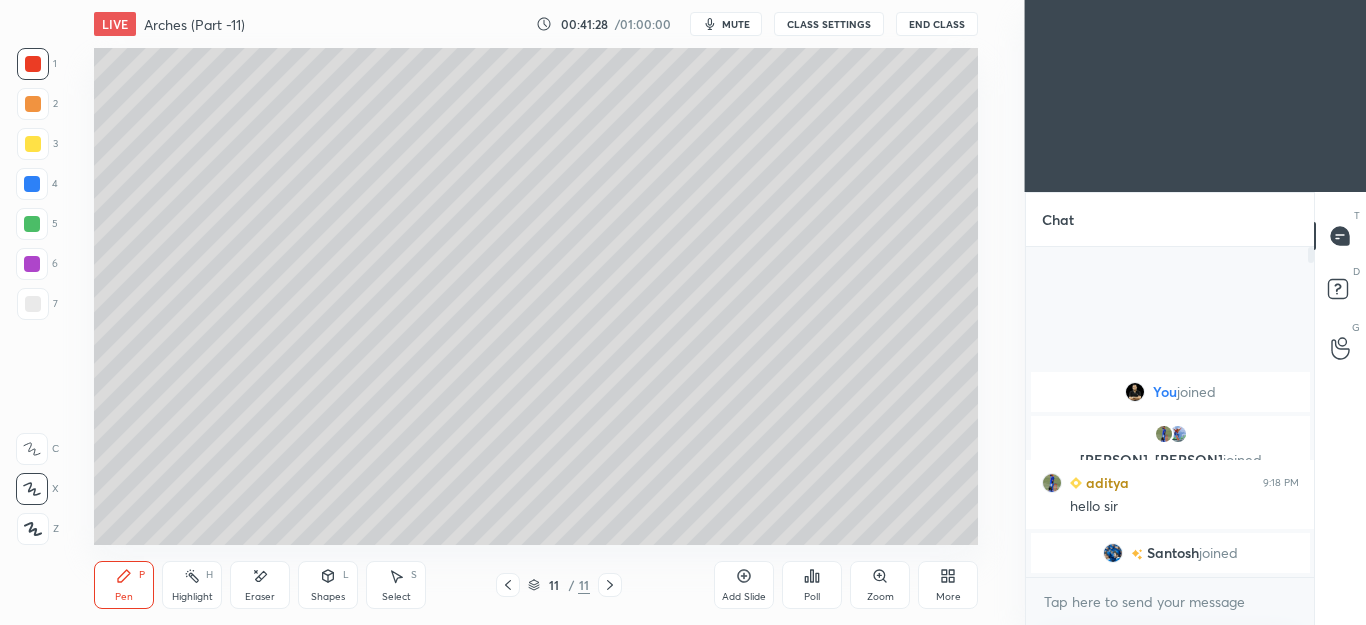 click on "Select S" at bounding box center (396, 585) 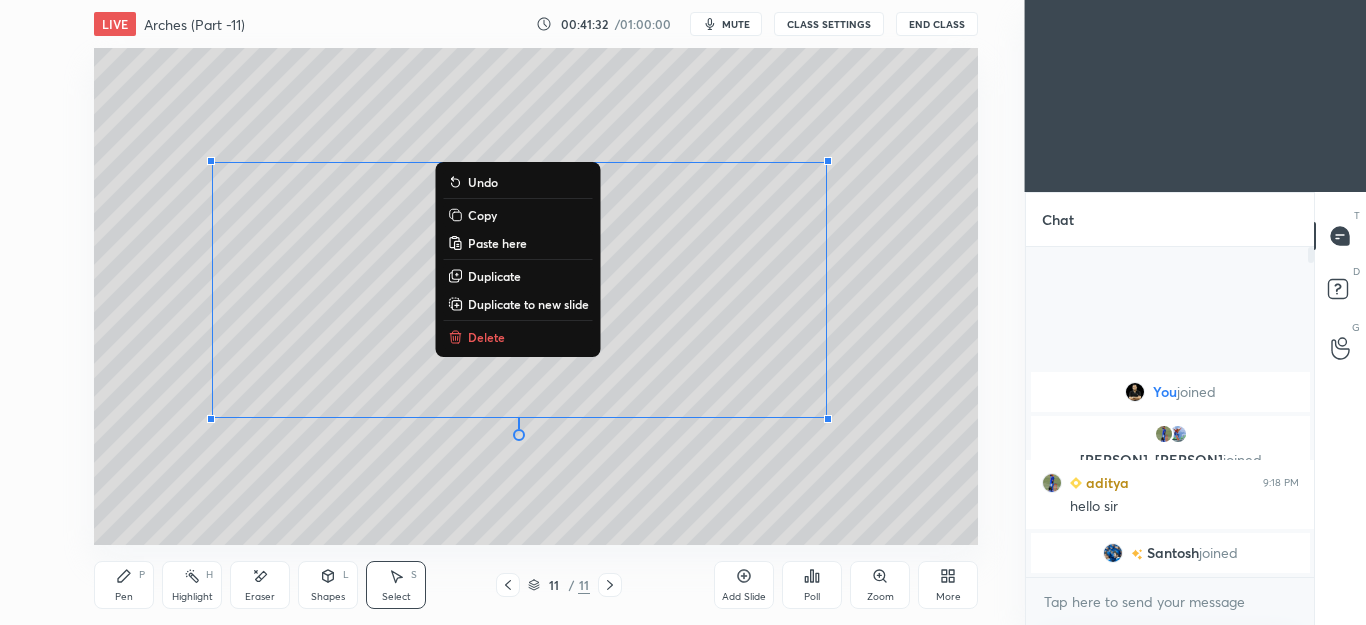 click on "Pen P" at bounding box center [124, 585] 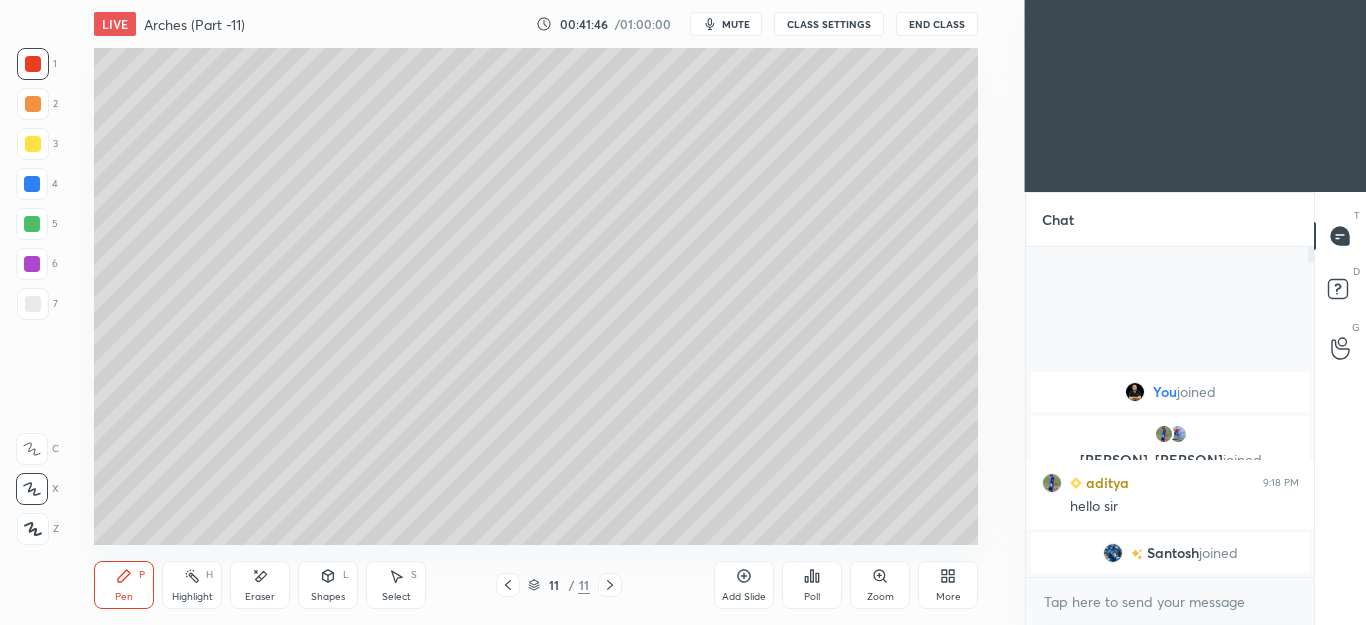 click on "Select S" at bounding box center (396, 585) 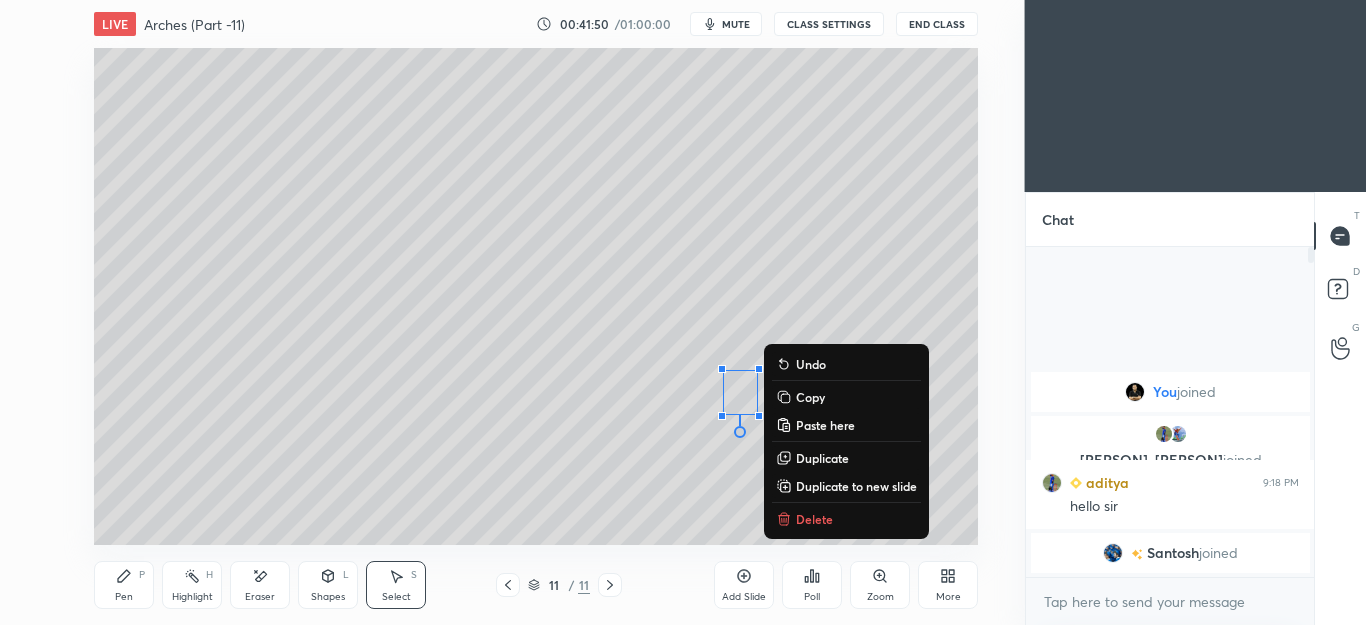 click on "Delete" at bounding box center [814, 519] 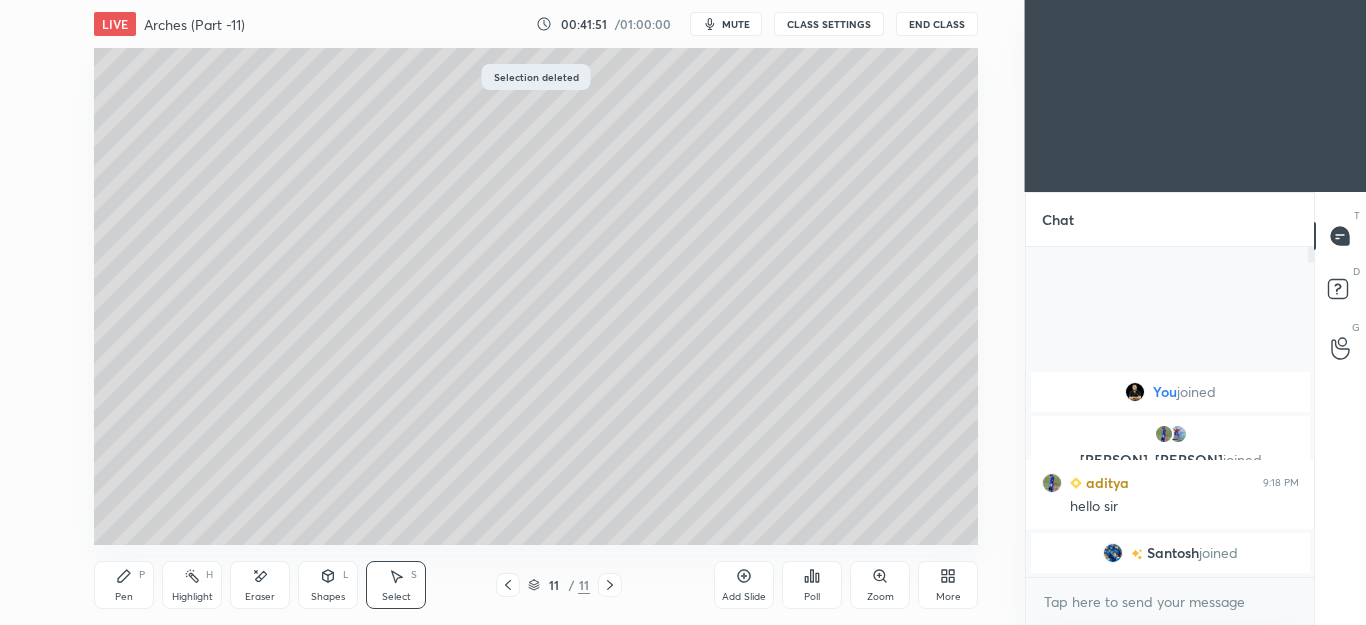 click on "Eraser" at bounding box center (260, 585) 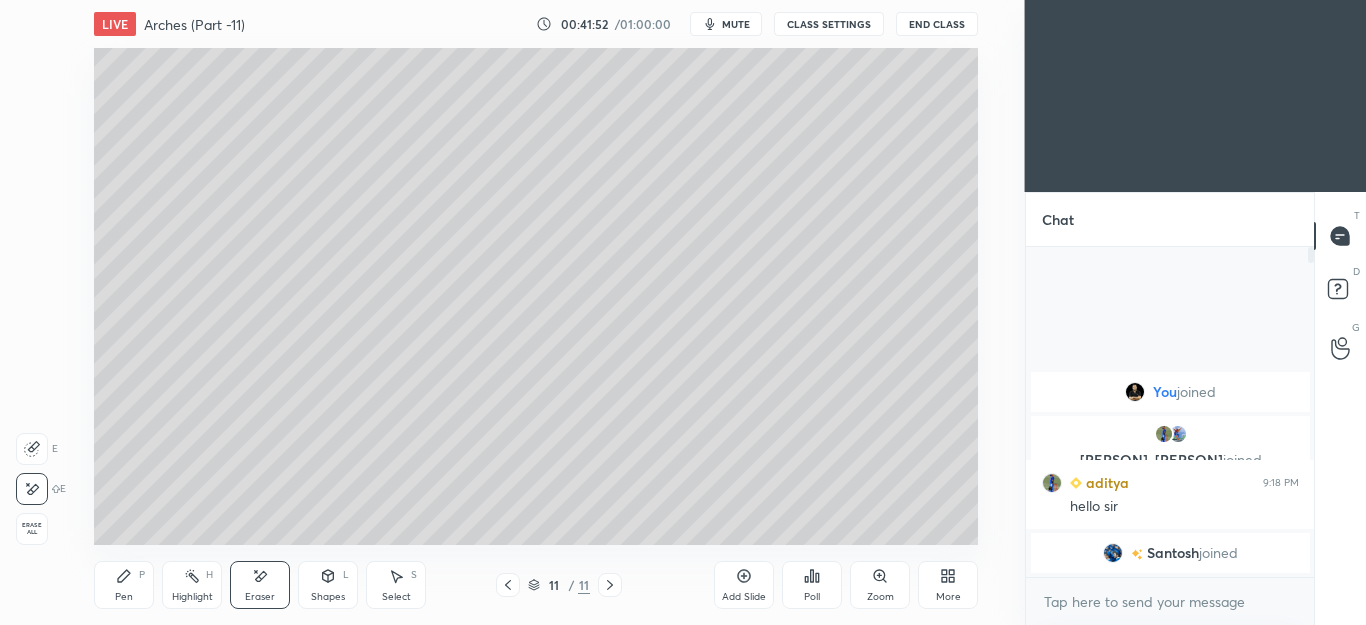 click 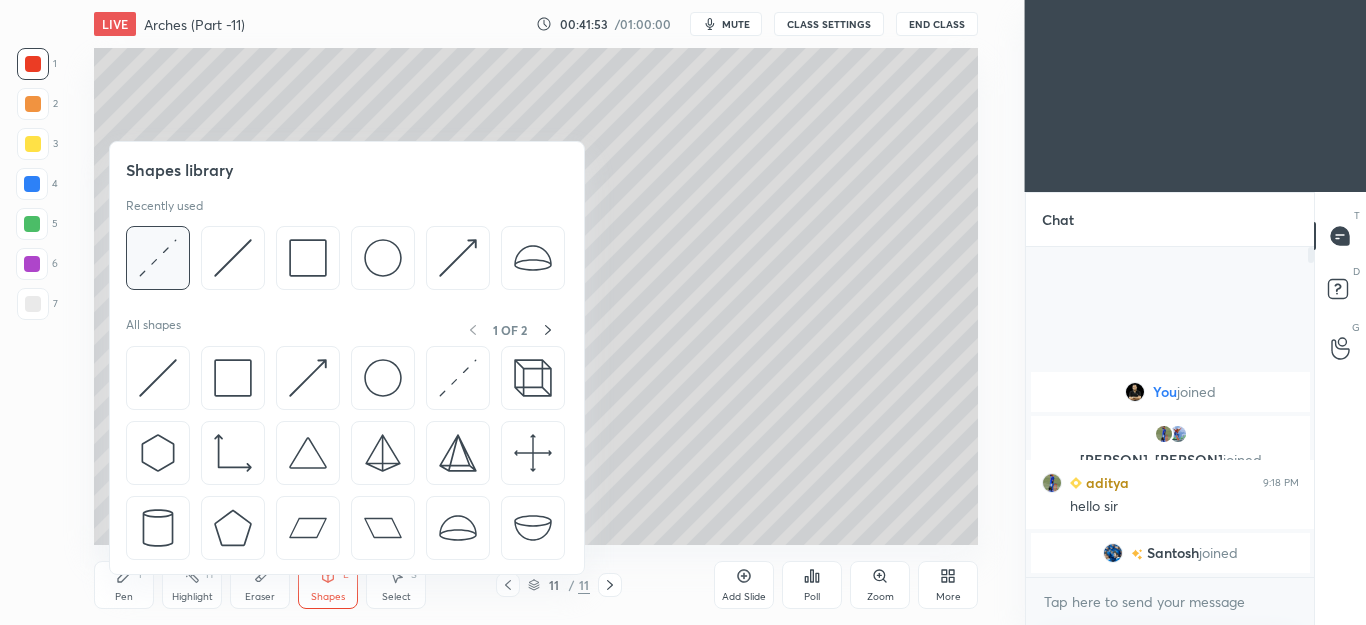 click at bounding box center [158, 258] 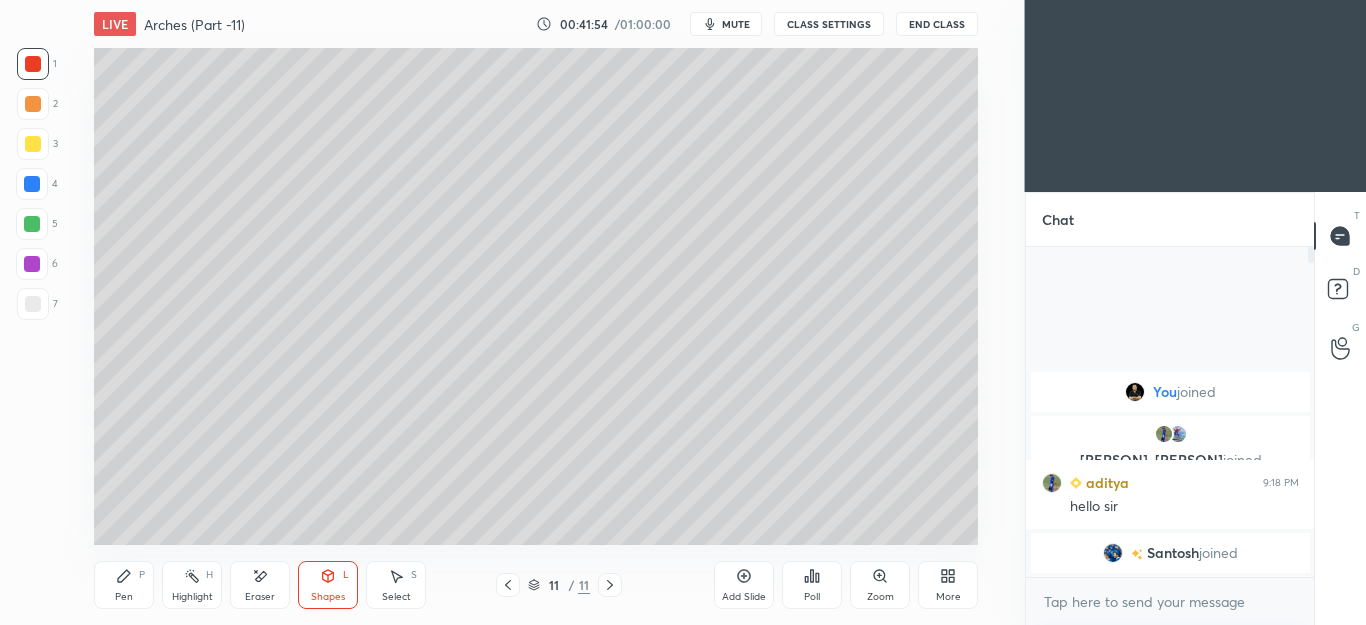 click at bounding box center [33, 304] 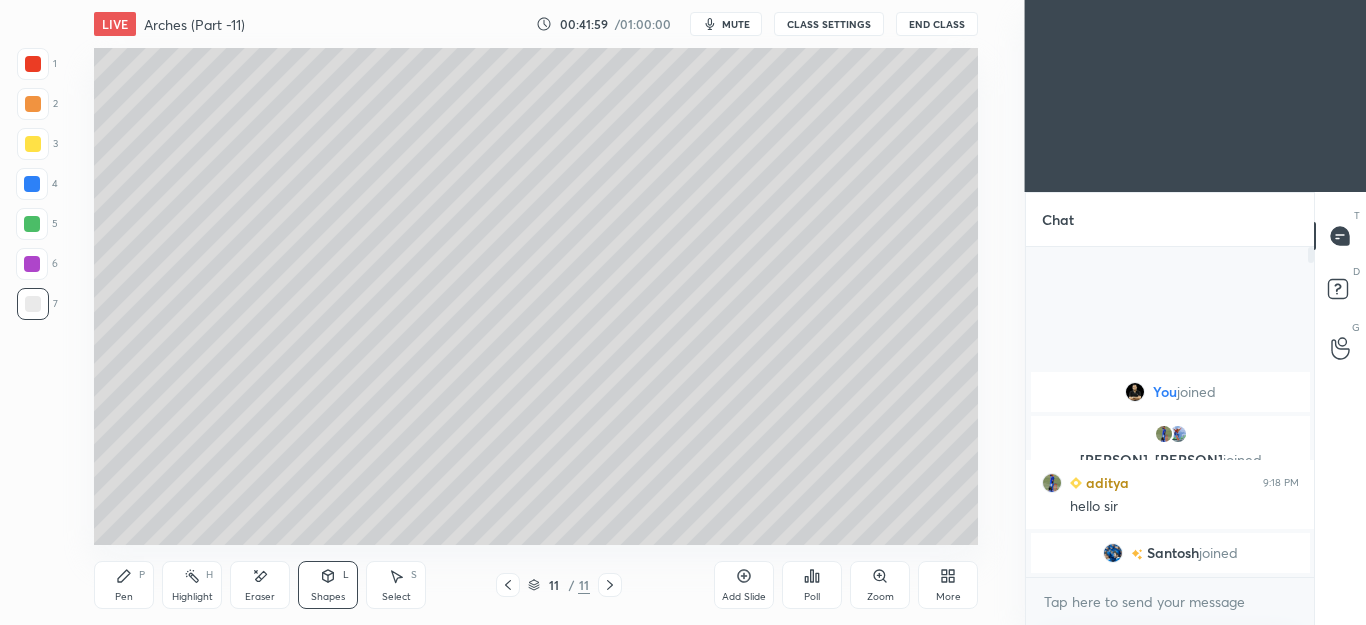 click at bounding box center [33, 64] 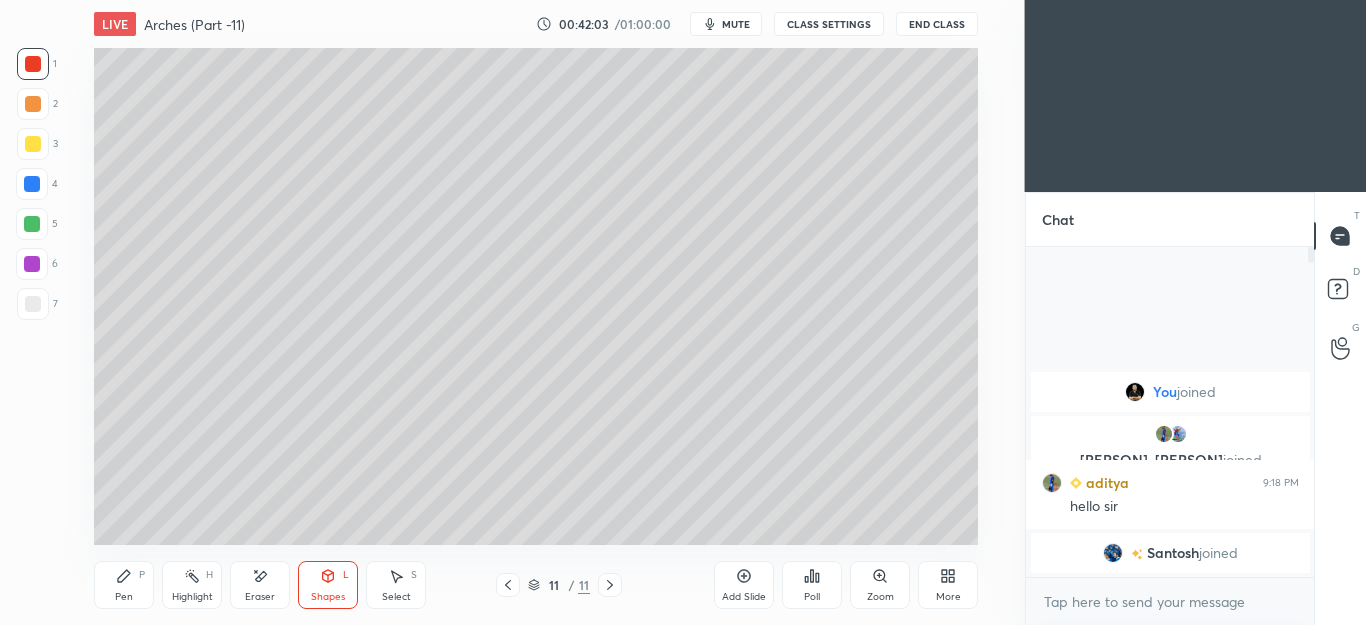 click on "Pen P" at bounding box center [124, 585] 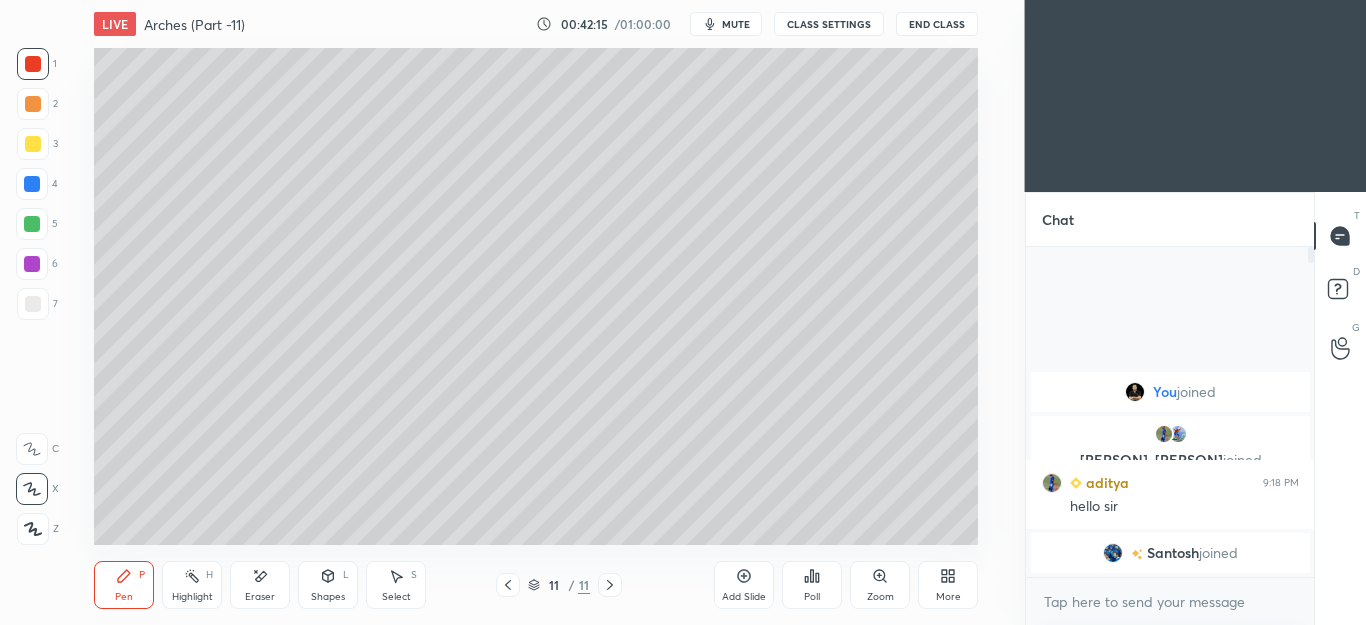click on "Shapes L" at bounding box center [328, 585] 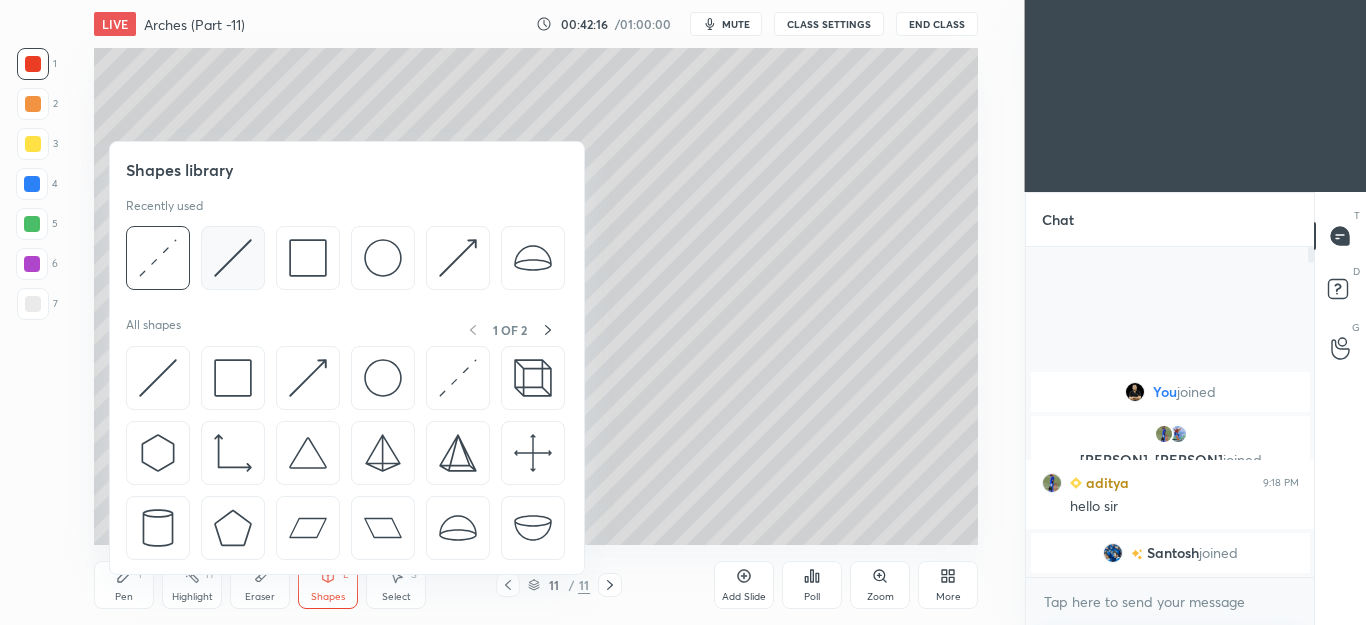 click at bounding box center [233, 258] 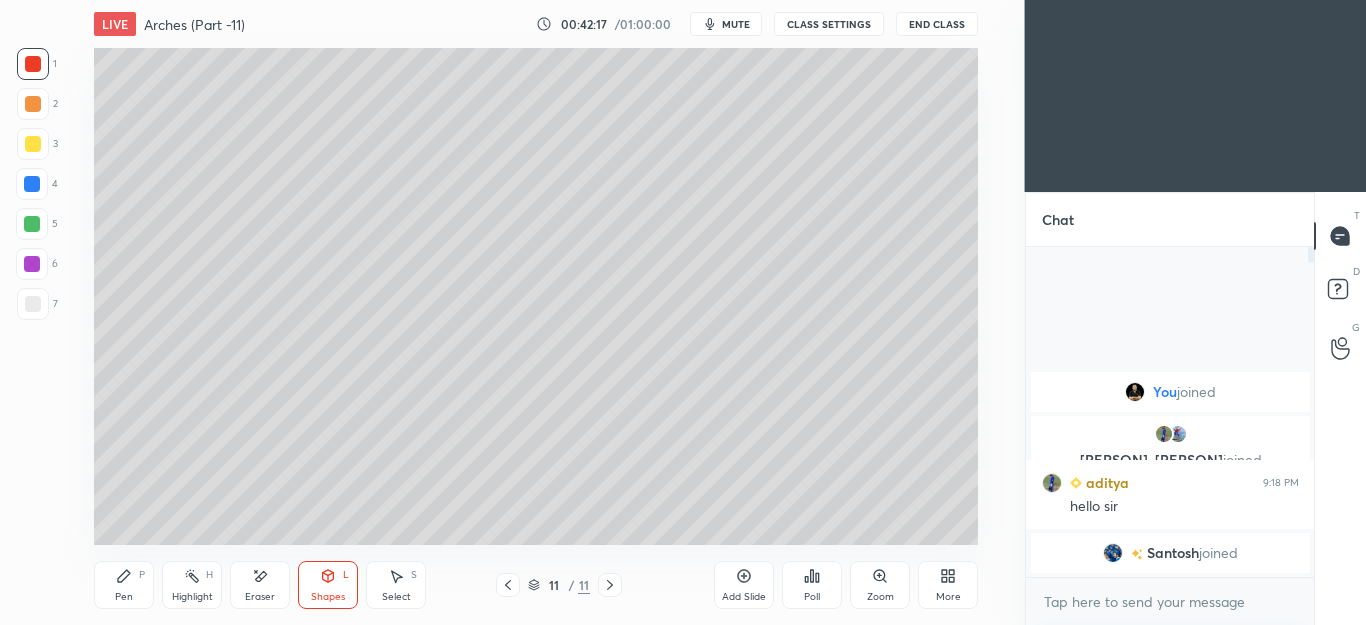click at bounding box center [32, 224] 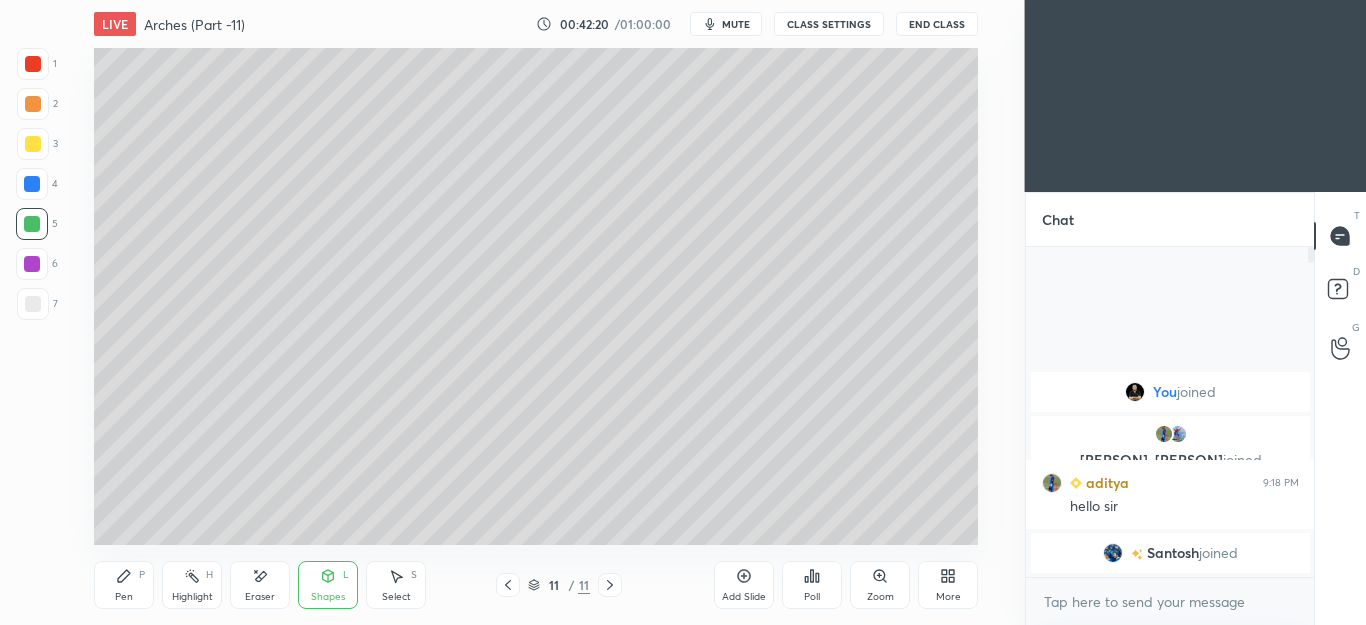 click on "Pen P" at bounding box center [124, 585] 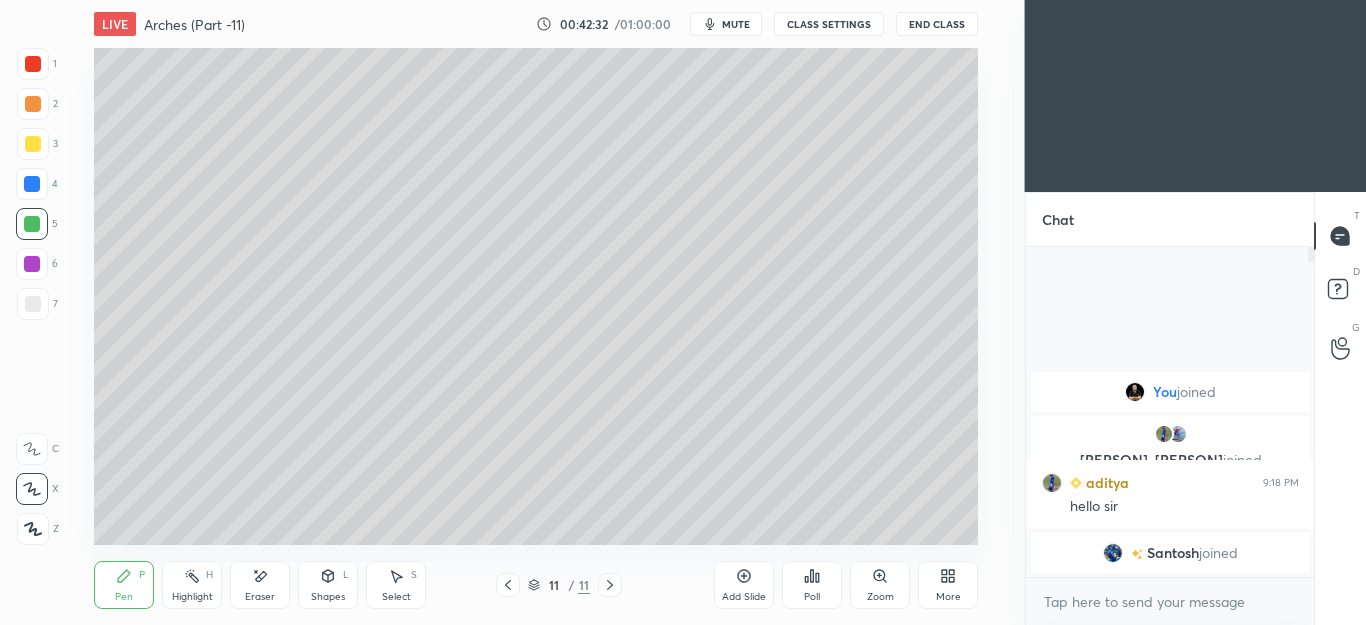 click at bounding box center [33, 304] 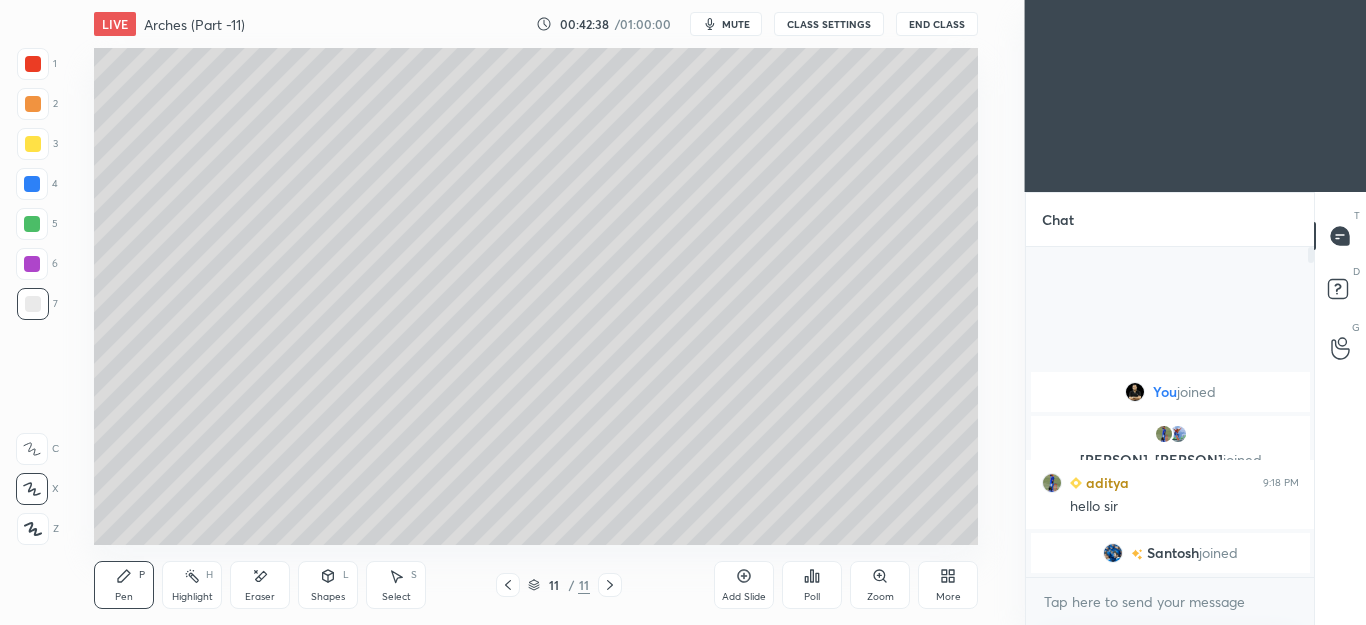 click at bounding box center [33, 64] 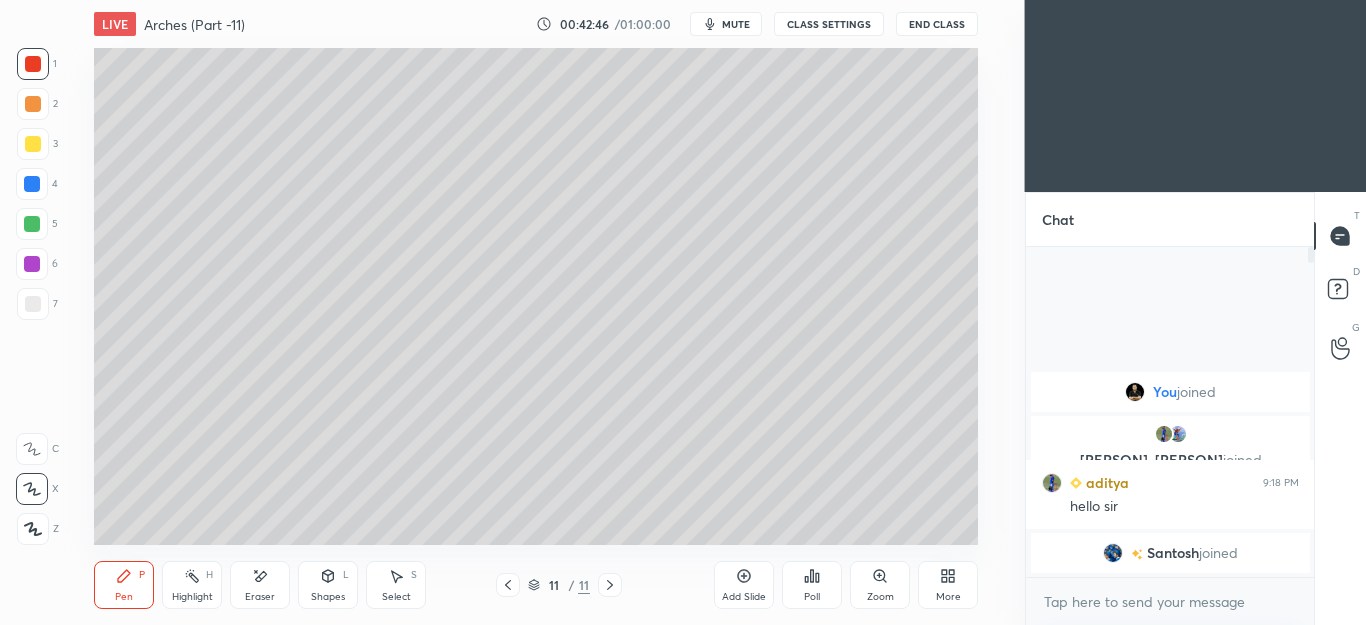 click on "Shapes L" at bounding box center (328, 585) 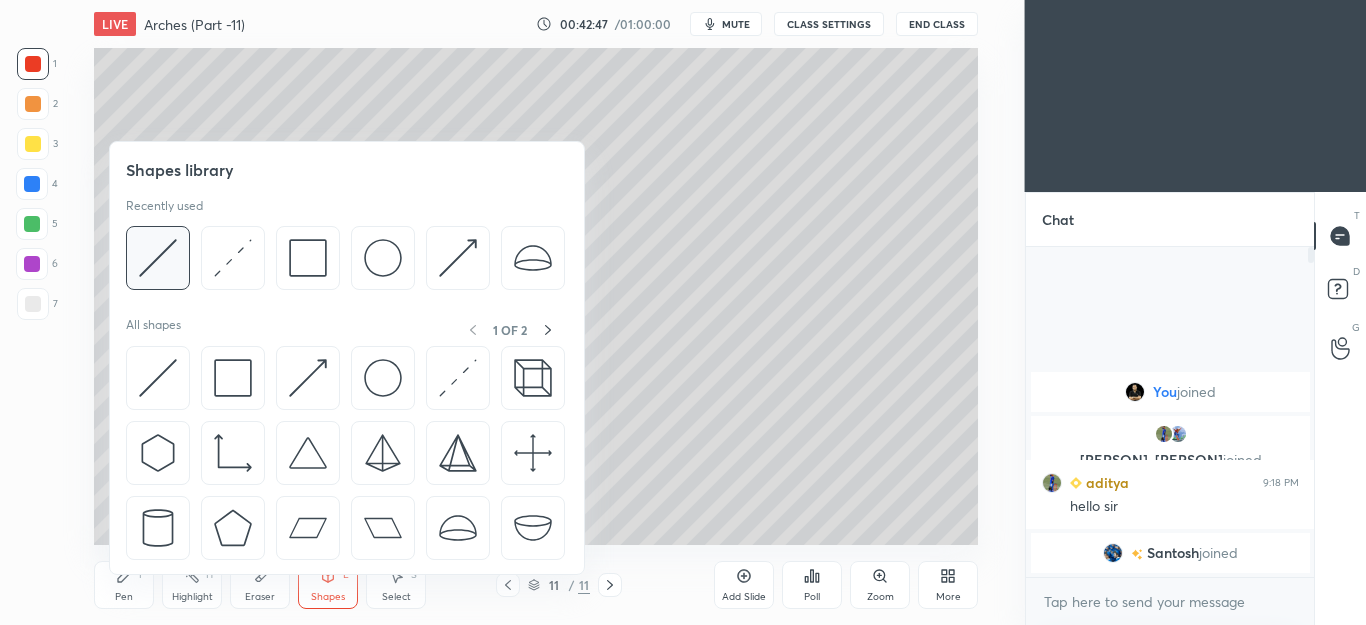 click at bounding box center [158, 258] 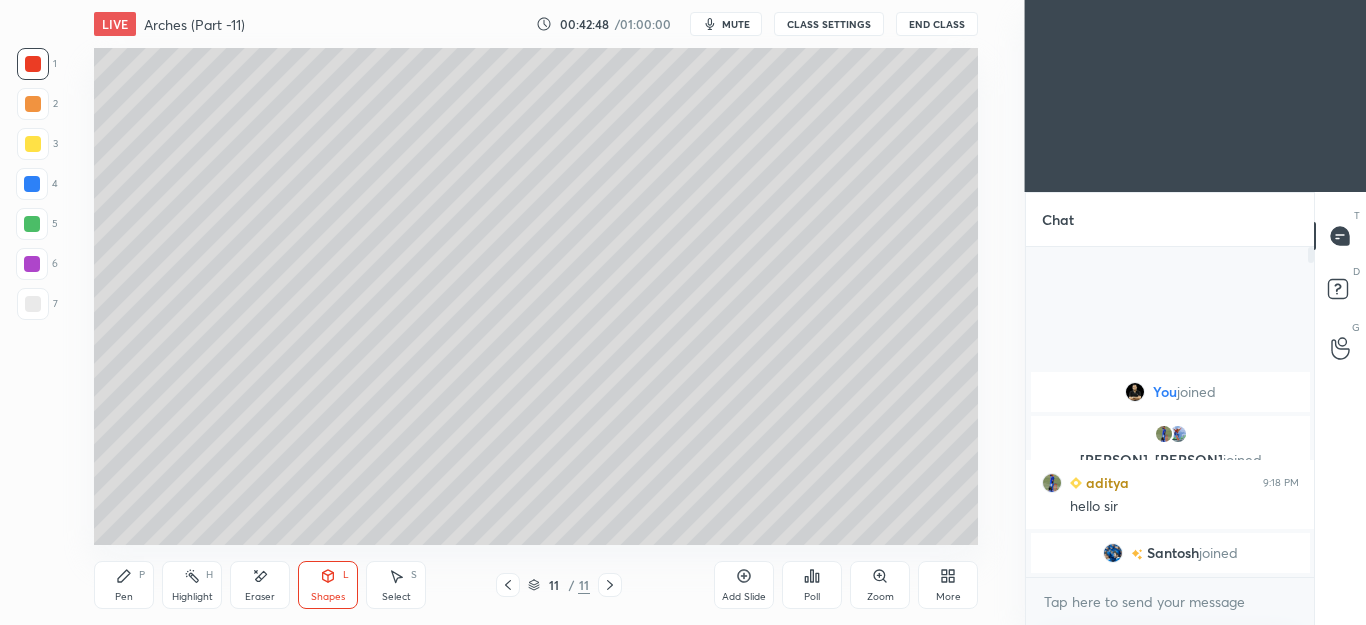 click at bounding box center [32, 224] 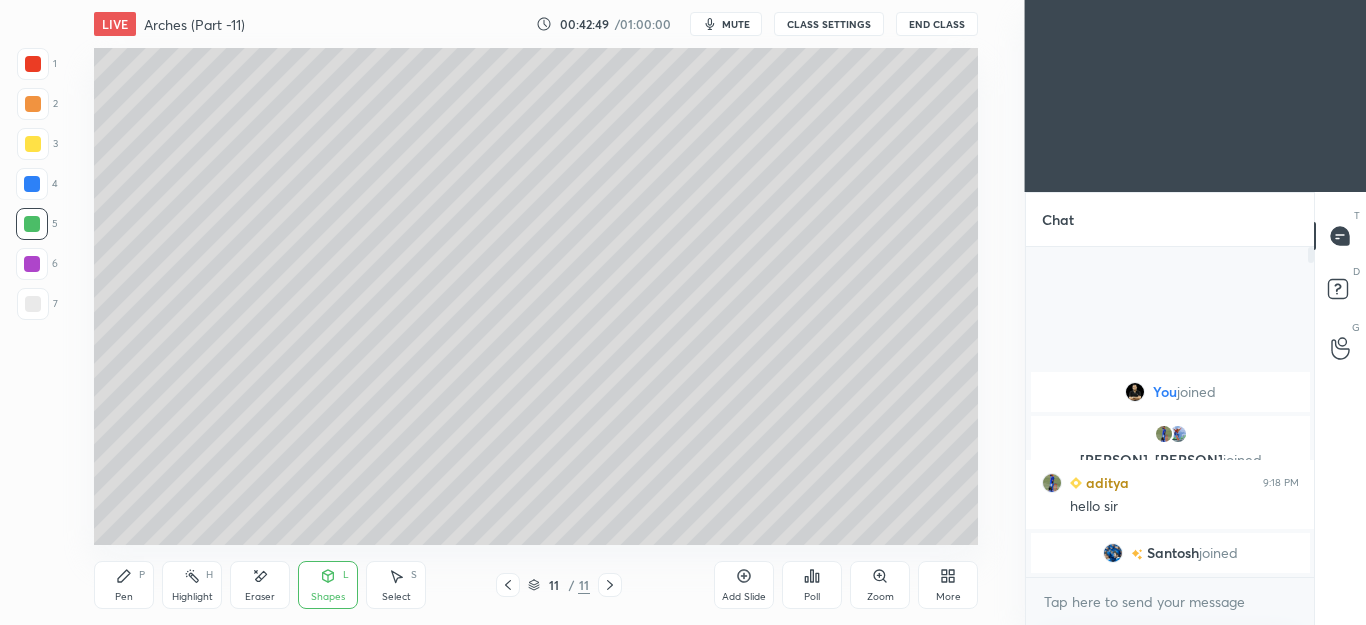 click 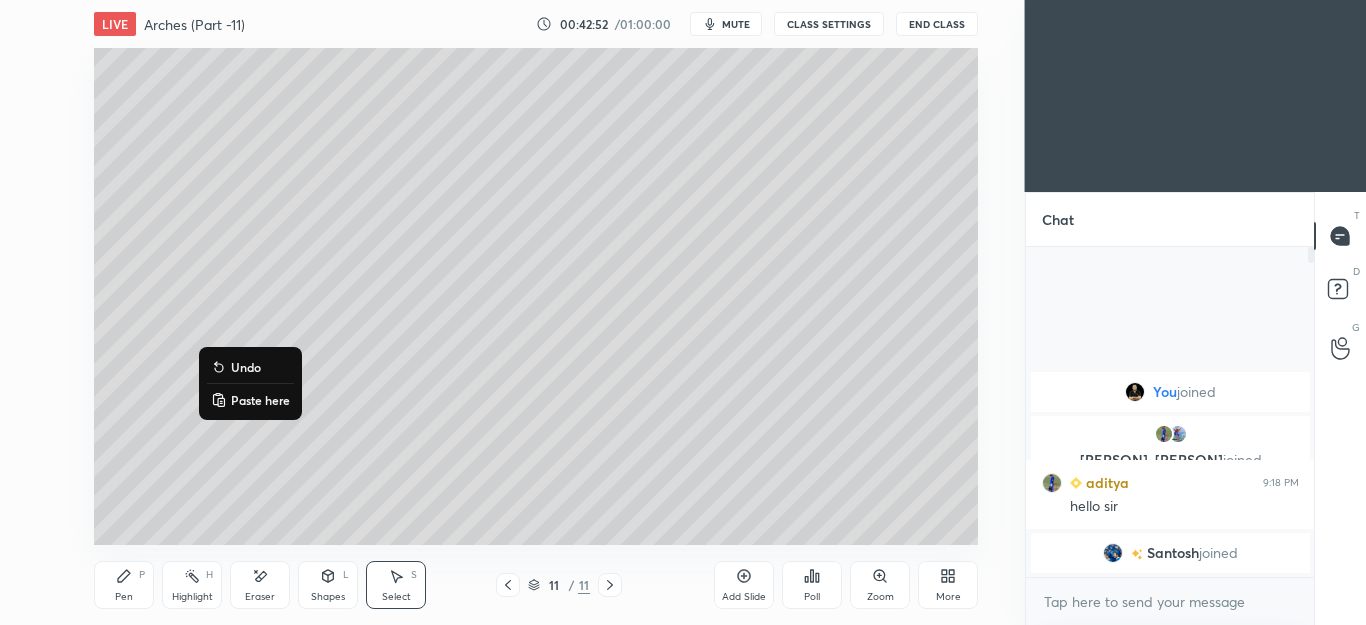click on "Shapes" at bounding box center (328, 597) 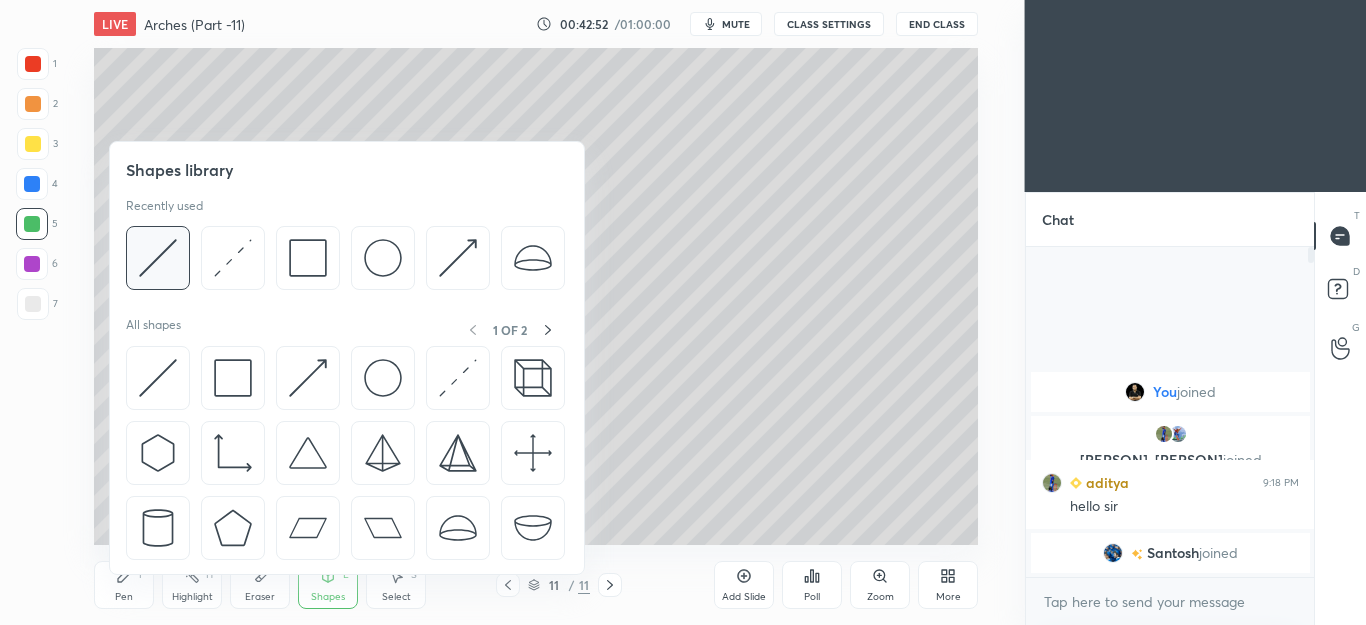 click at bounding box center (158, 258) 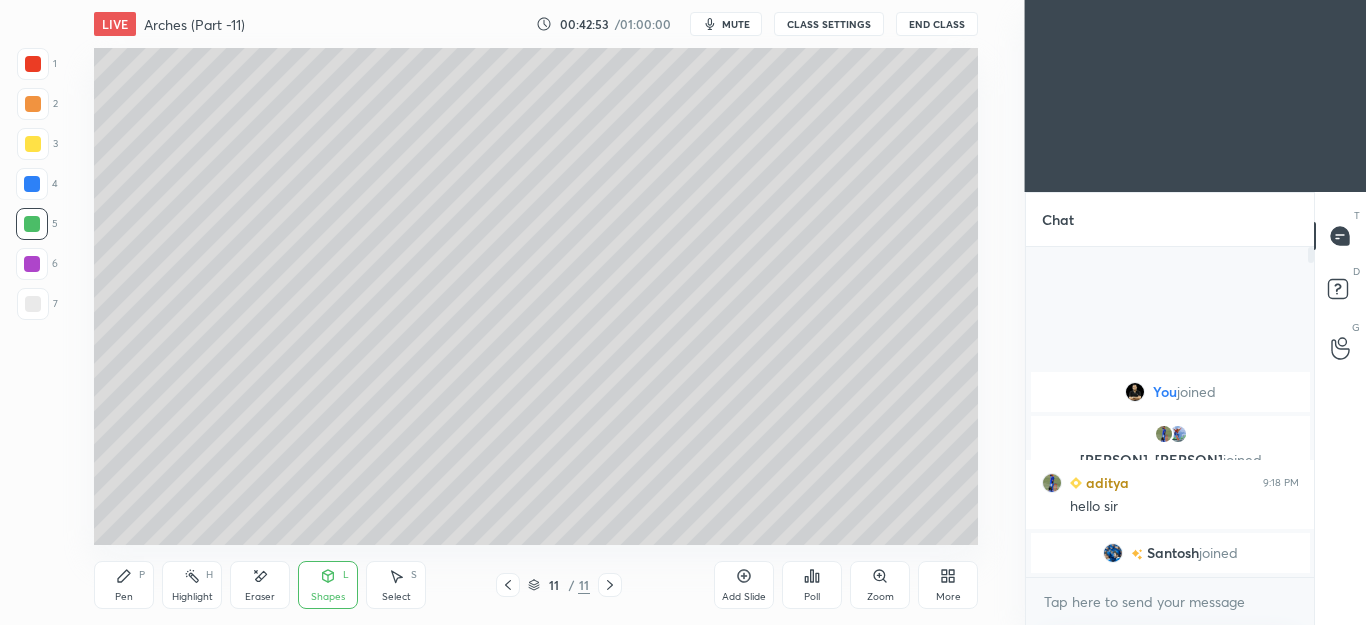 click on "2" at bounding box center (37, 108) 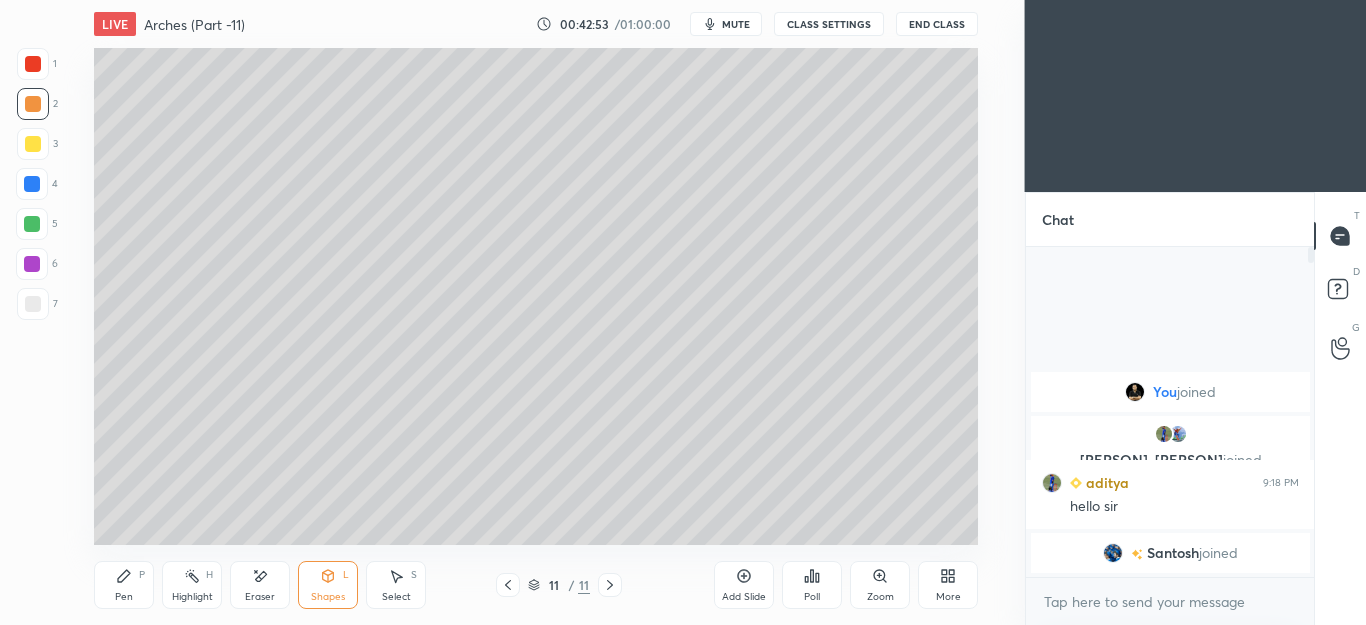 click at bounding box center (33, 144) 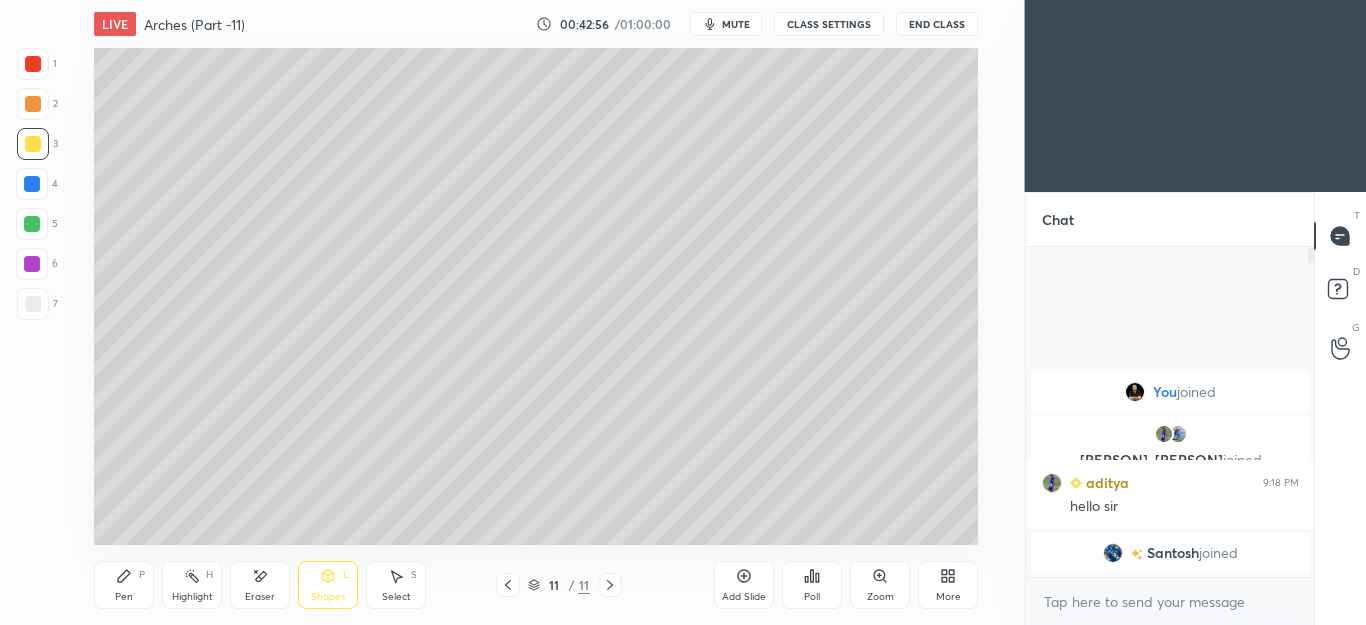 click 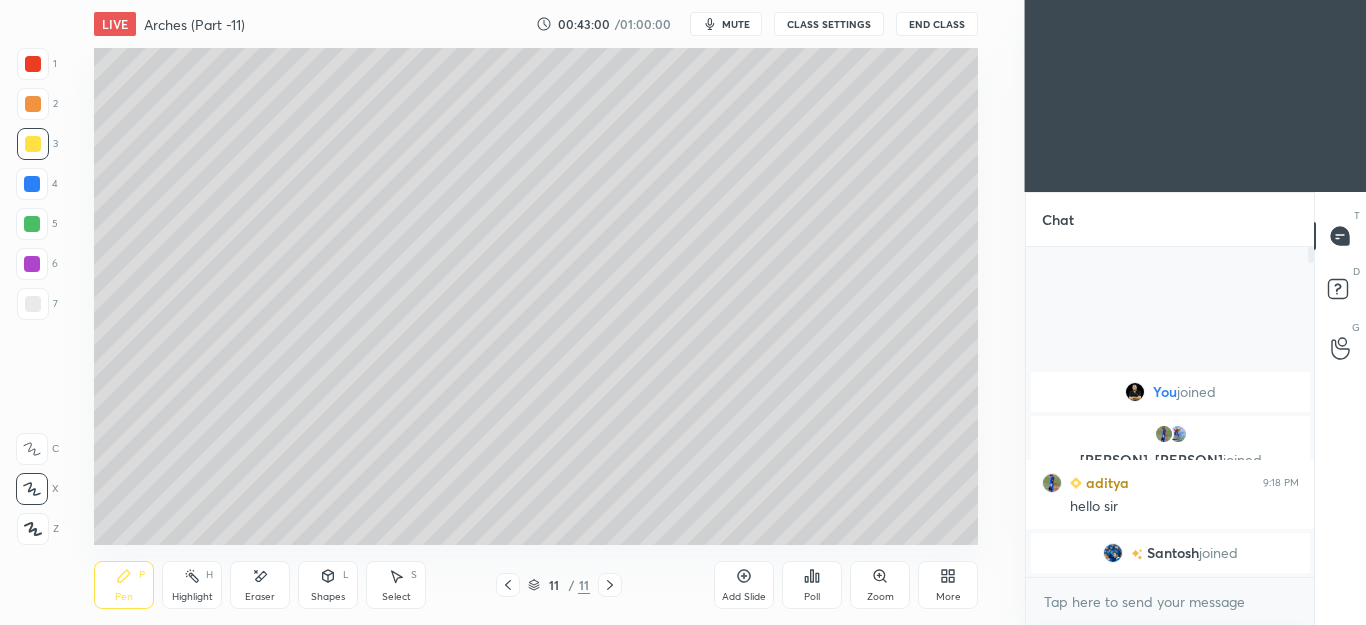 click on "Shapes L" at bounding box center [328, 585] 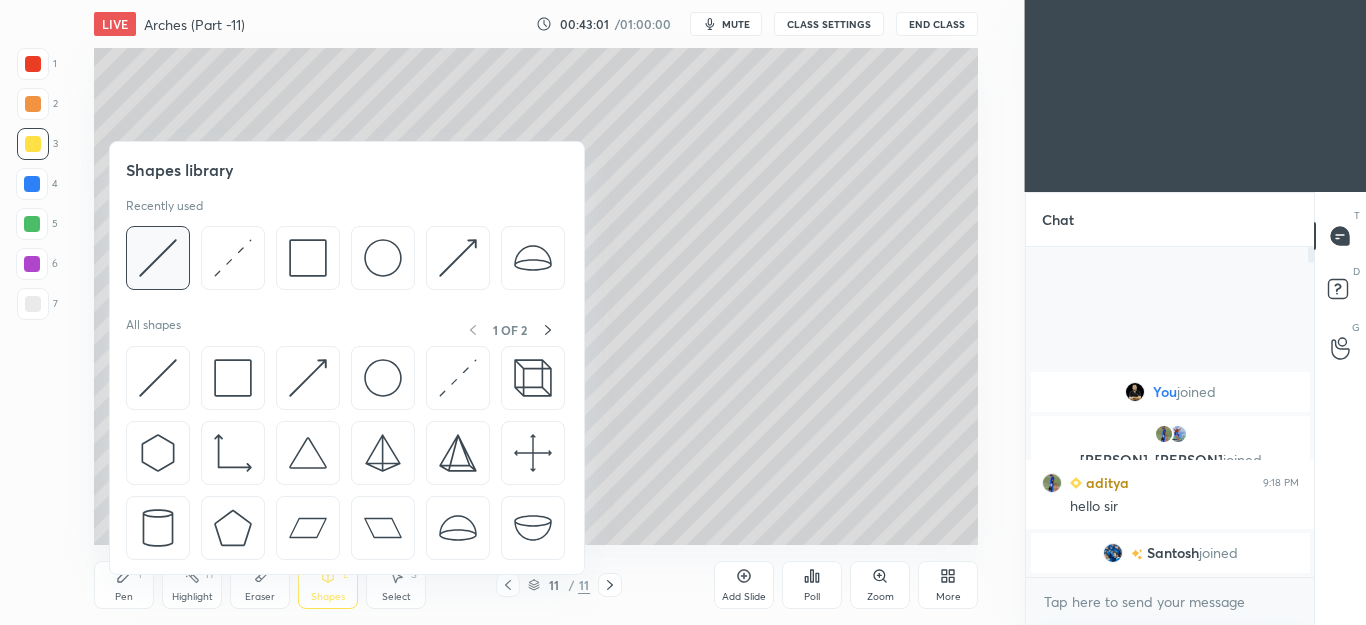 click at bounding box center (158, 258) 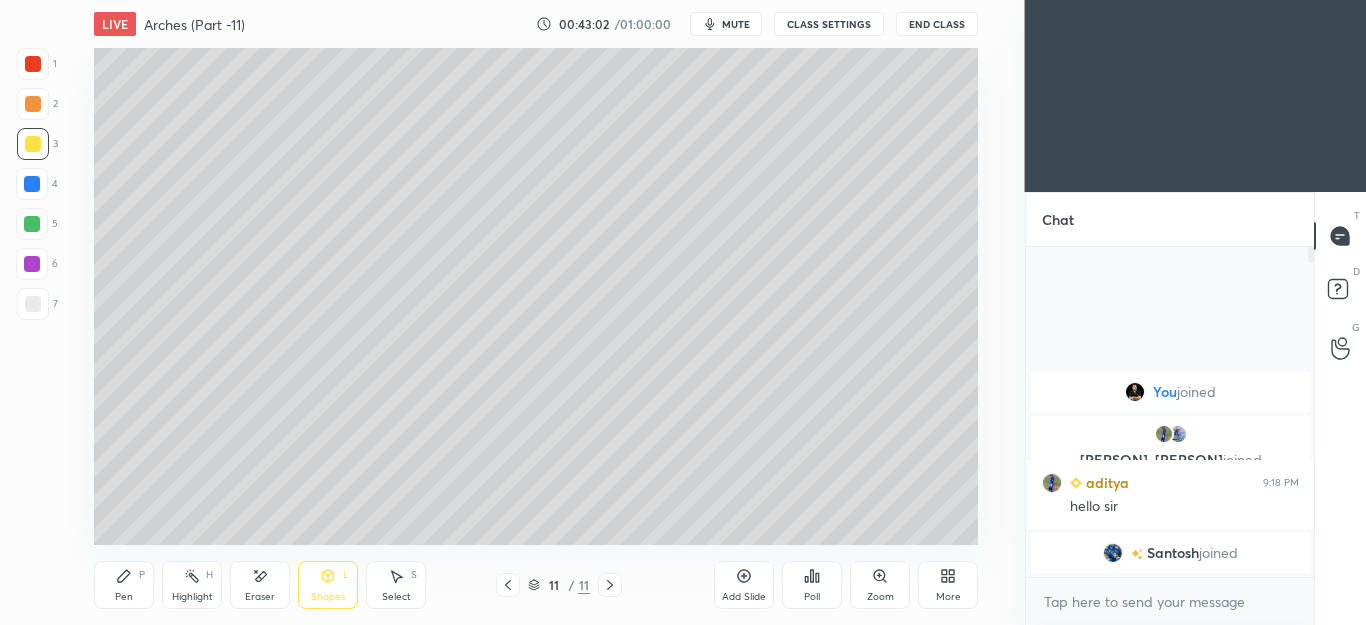 click on "Select S" at bounding box center (396, 585) 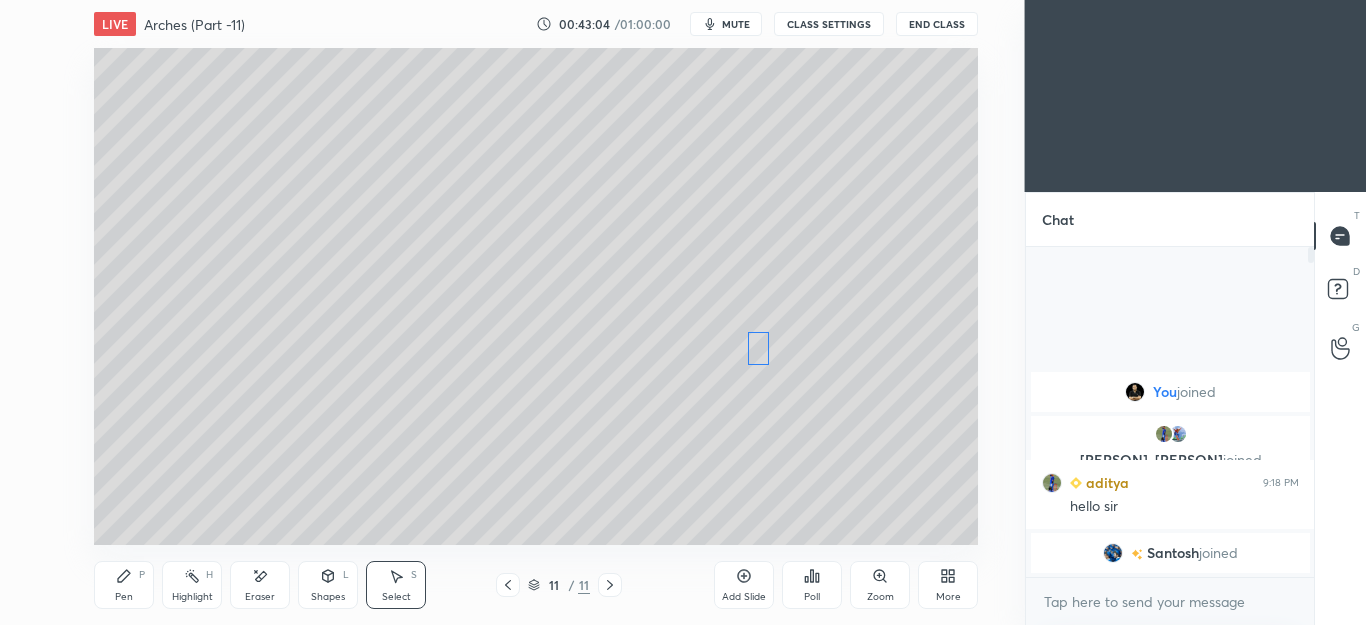 click on "0 ° Undo Copy Paste here Duplicate Duplicate to new slide Delete" at bounding box center [536, 296] 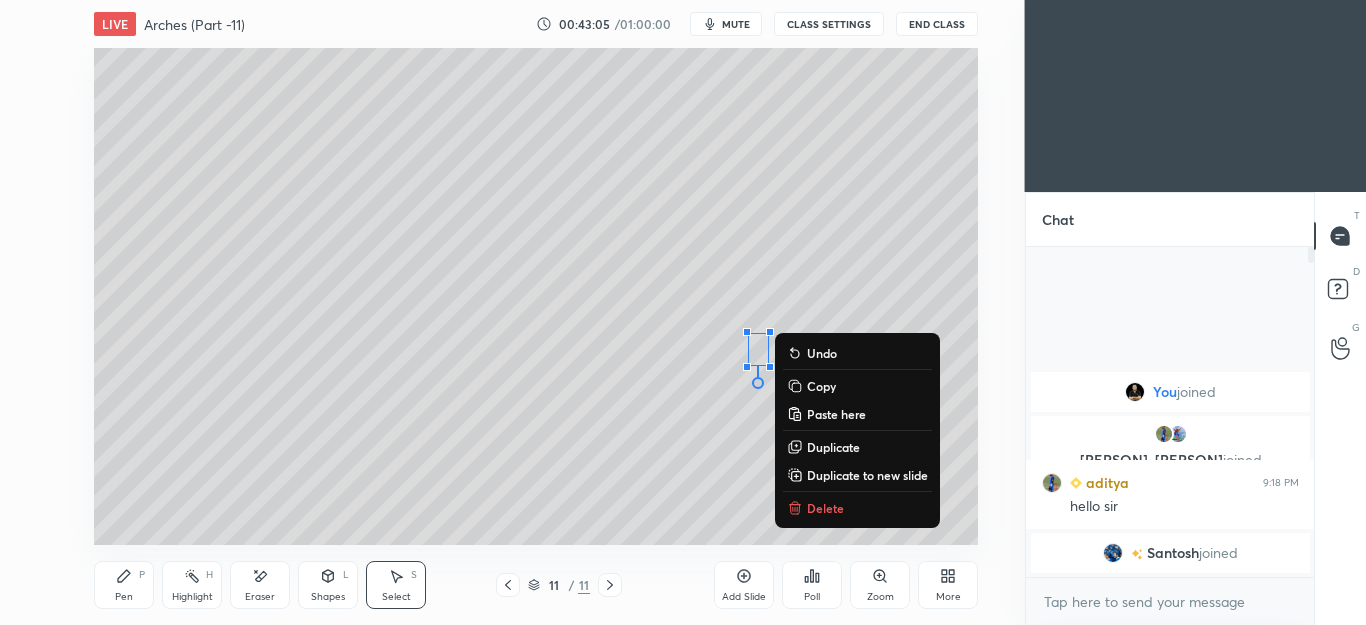 click on "Shapes L" at bounding box center (328, 585) 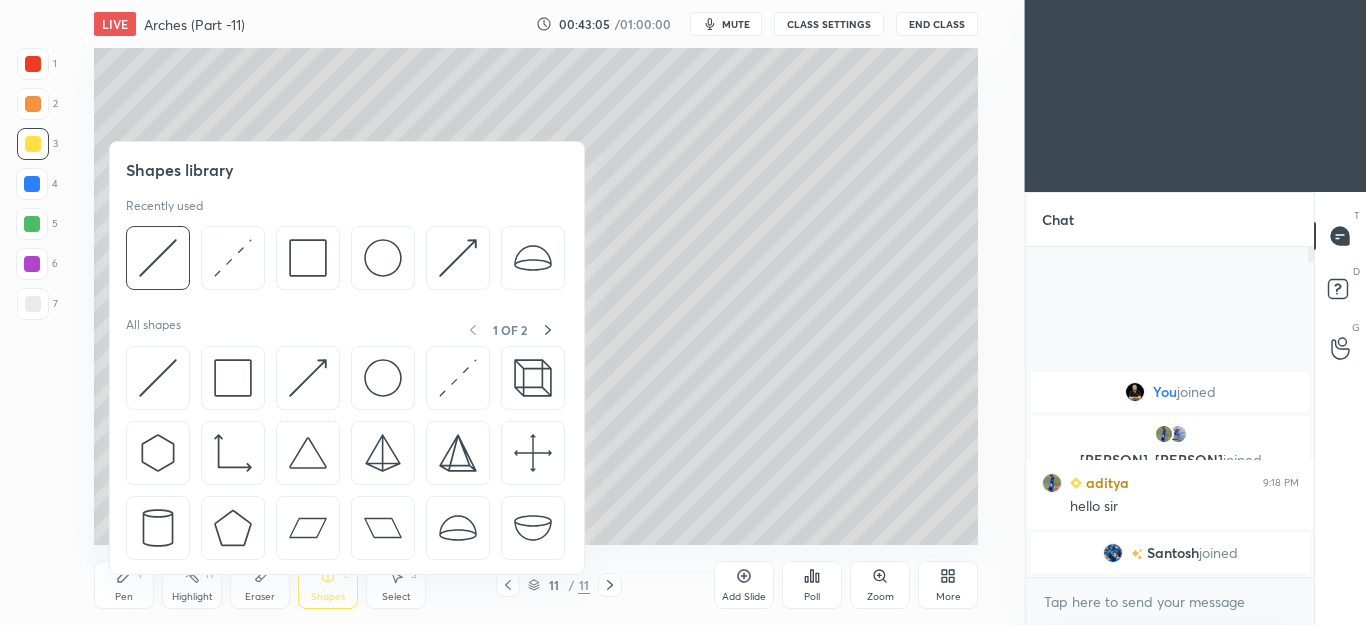 click on "All shapes 1 OF 2" at bounding box center [347, 444] 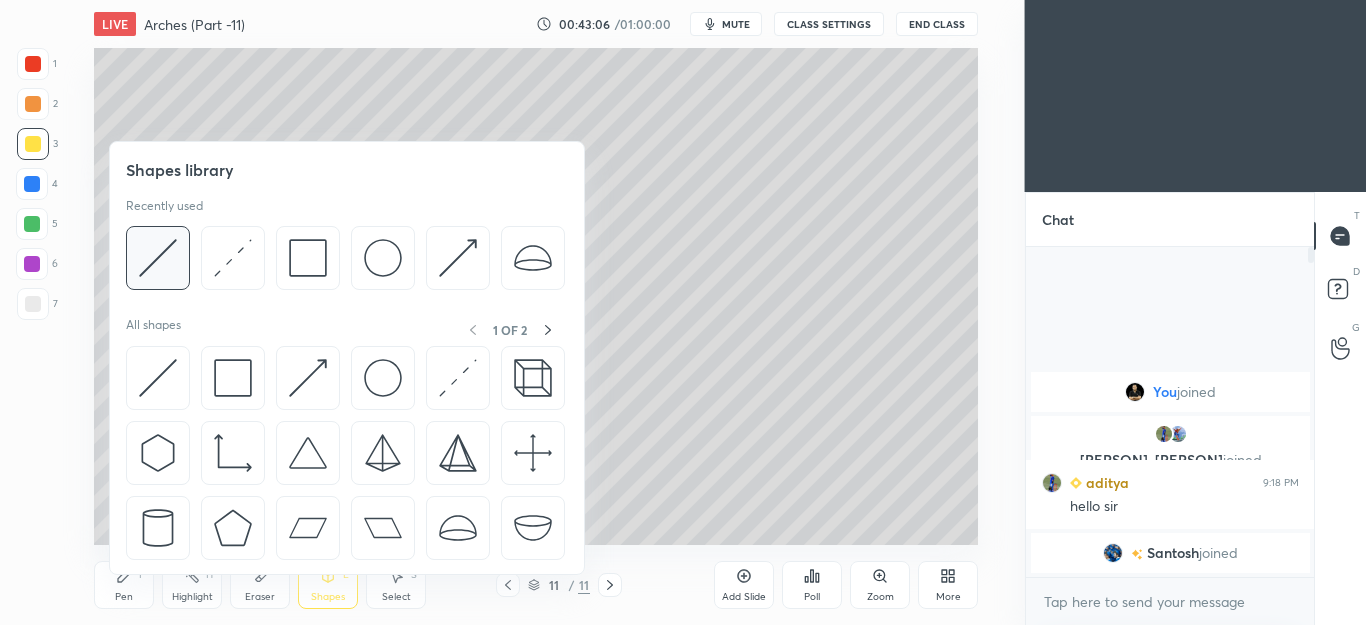 click at bounding box center [158, 258] 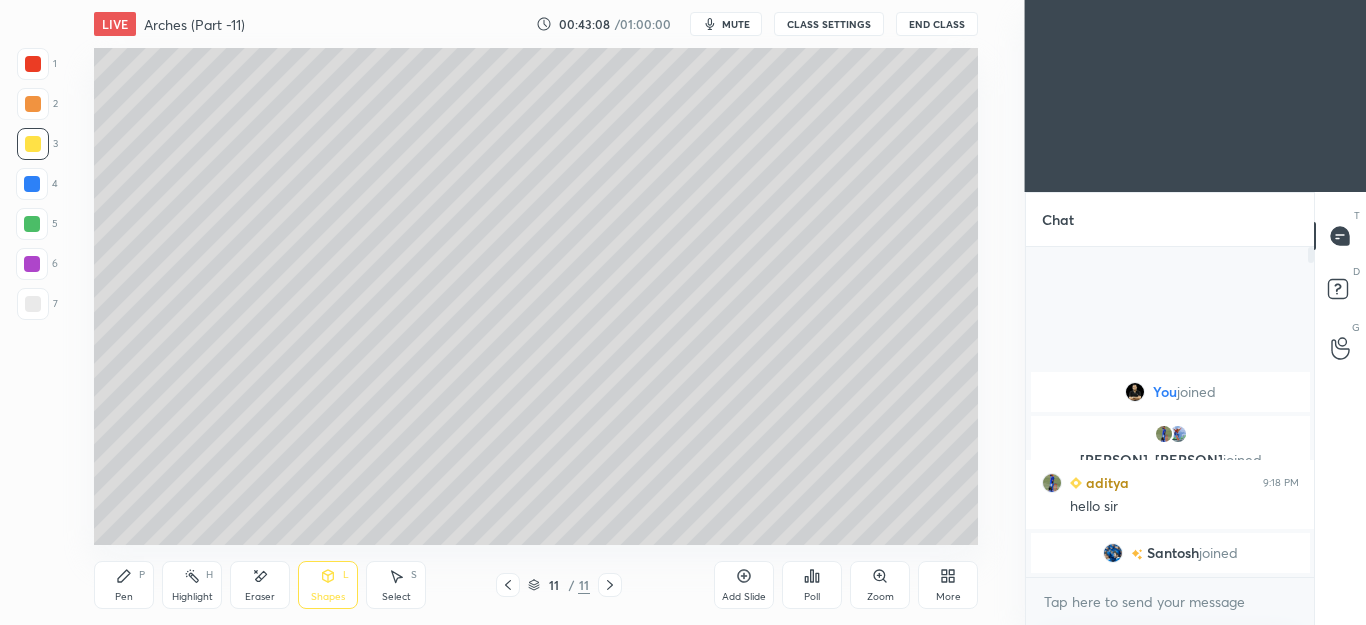 click on "Pen" at bounding box center (124, 597) 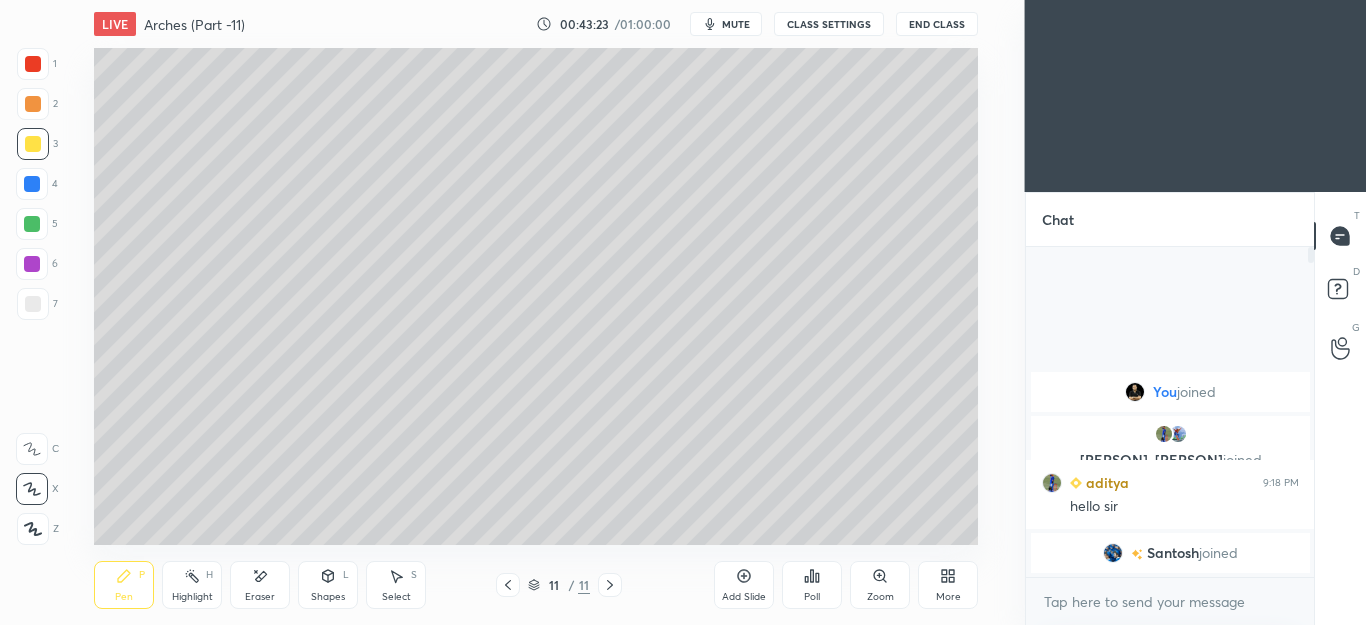 click 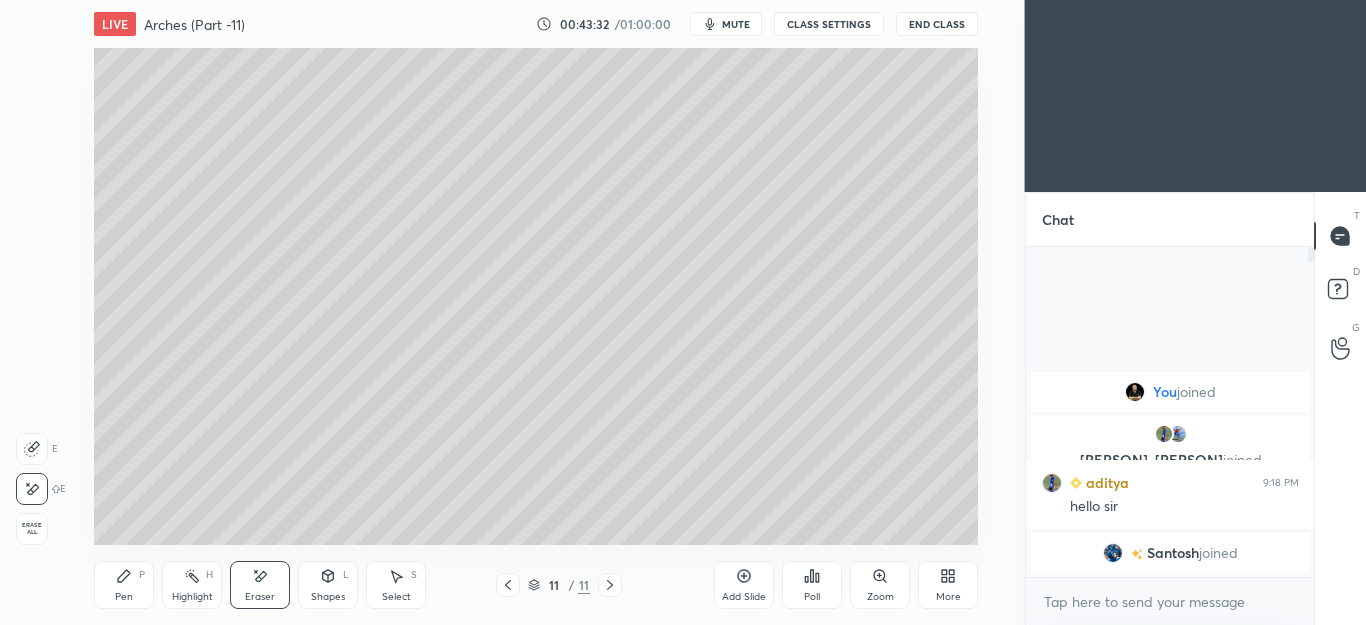 click on "Pen P" at bounding box center [124, 585] 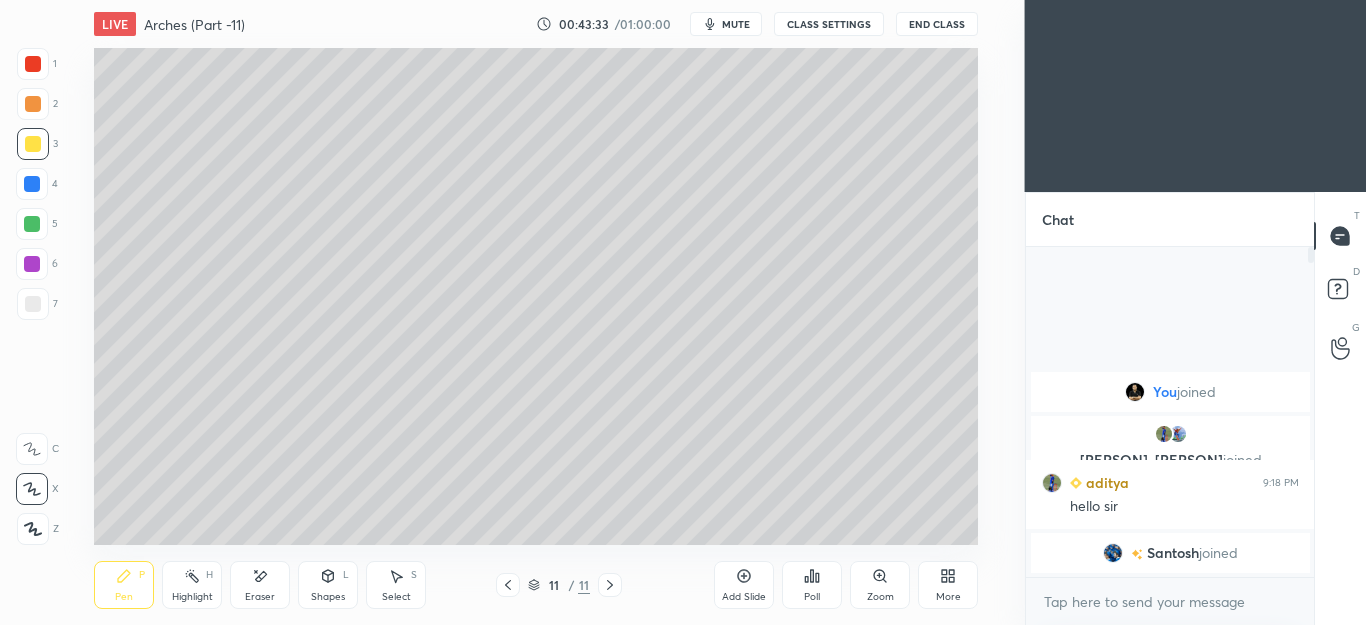 click at bounding box center (33, 64) 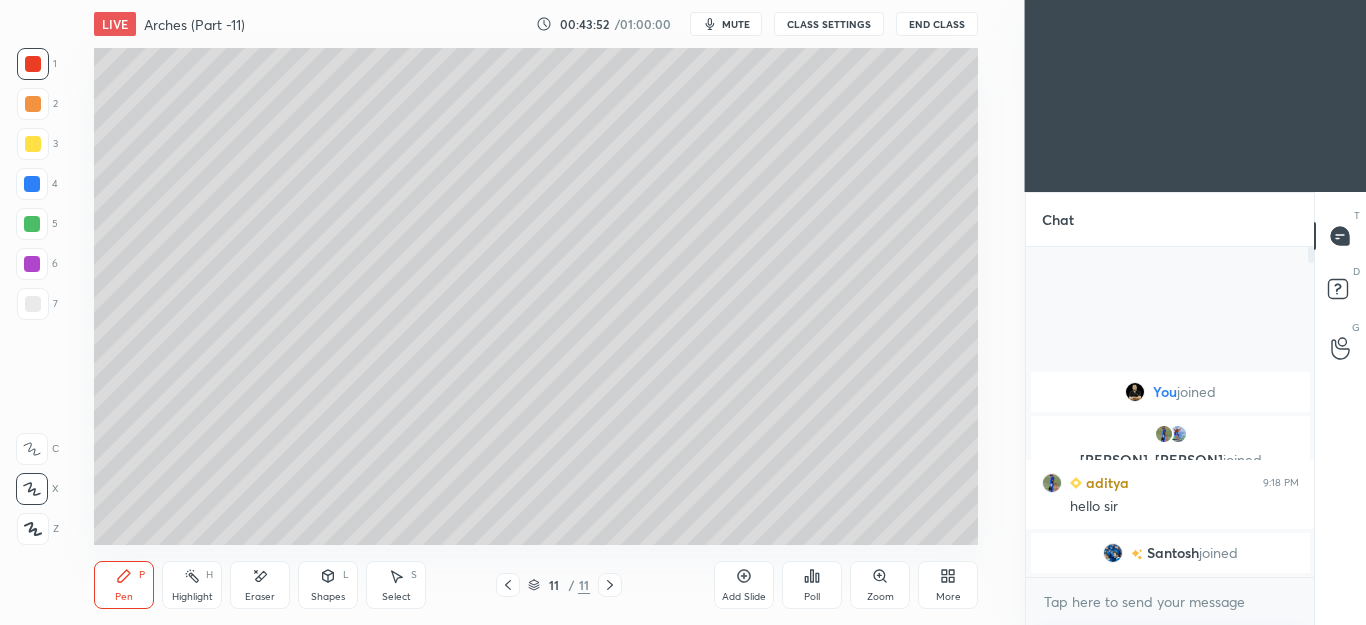 click on "Eraser" at bounding box center [260, 585] 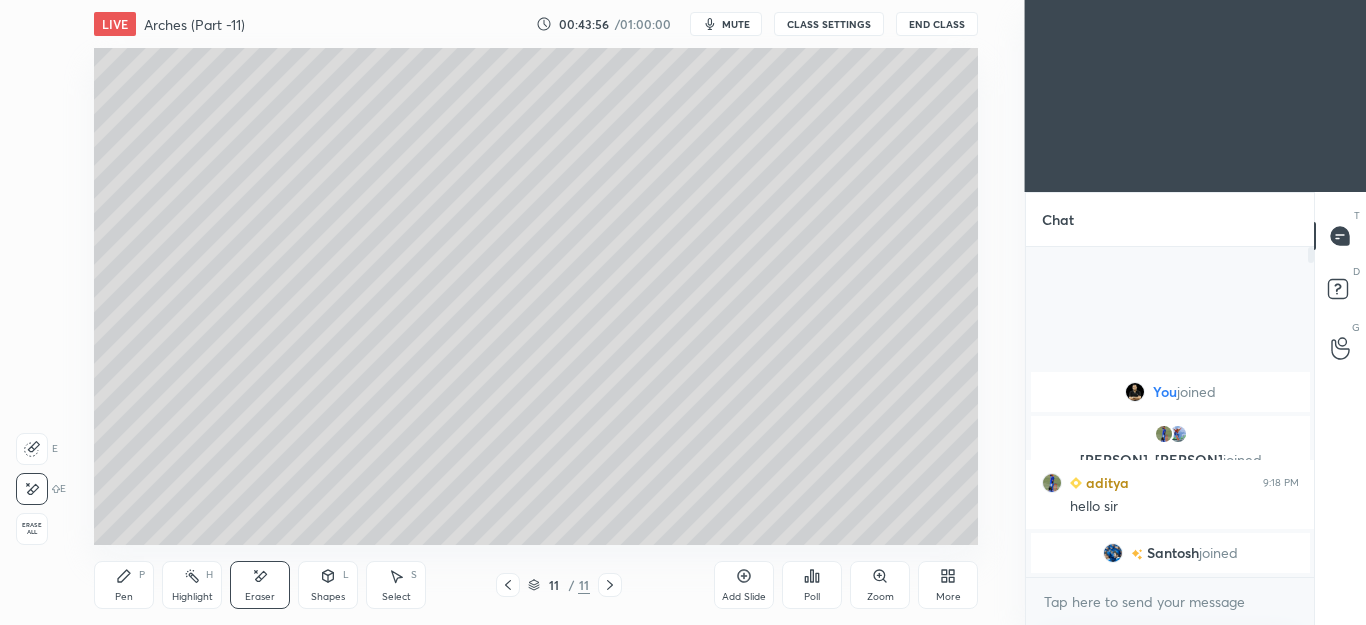click on "Pen" at bounding box center (124, 597) 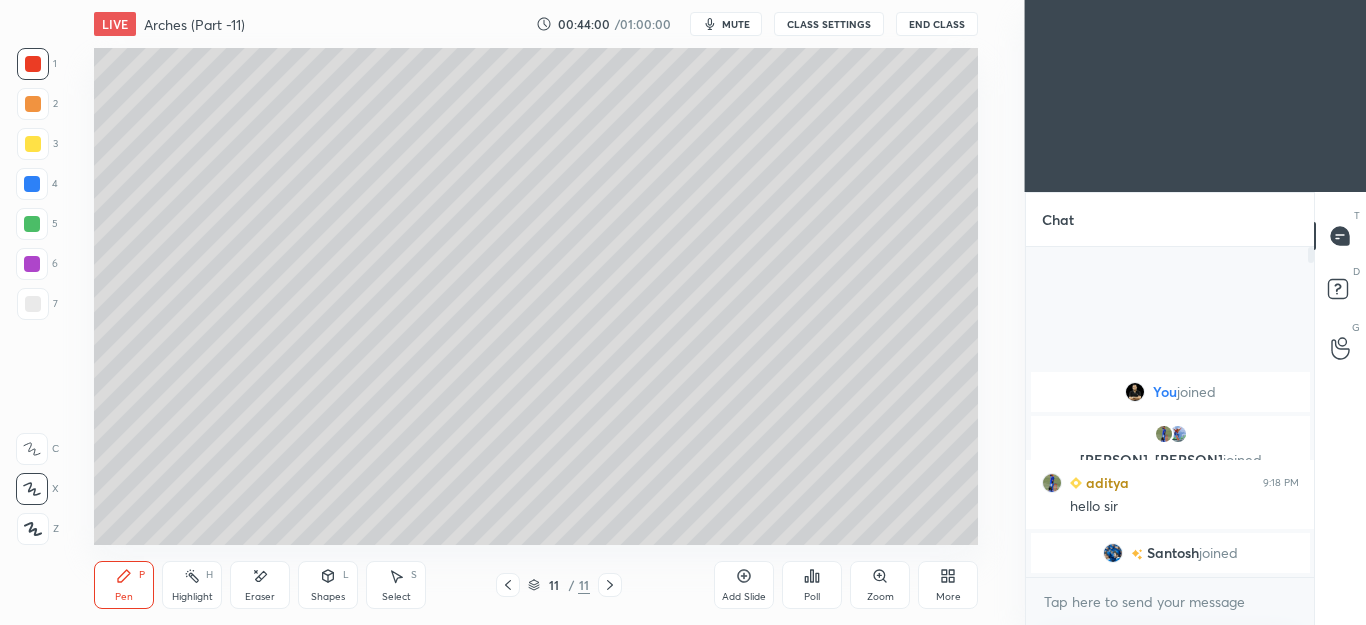 click at bounding box center (33, 304) 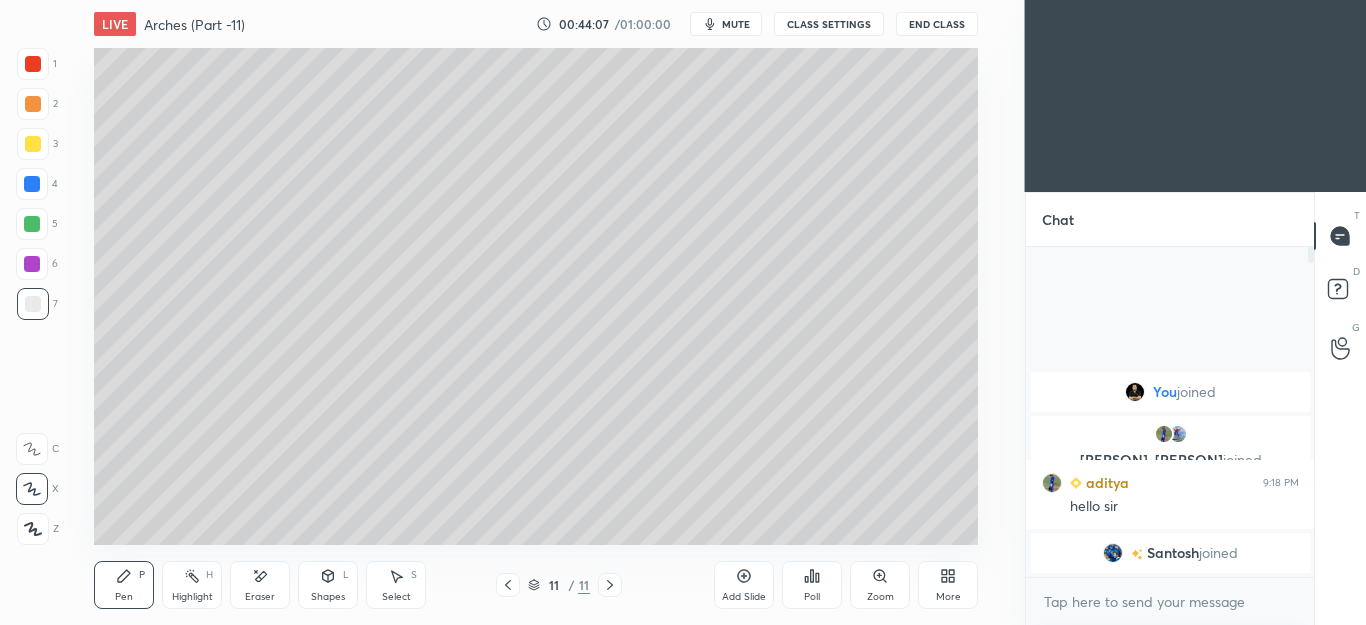 click at bounding box center (610, 585) 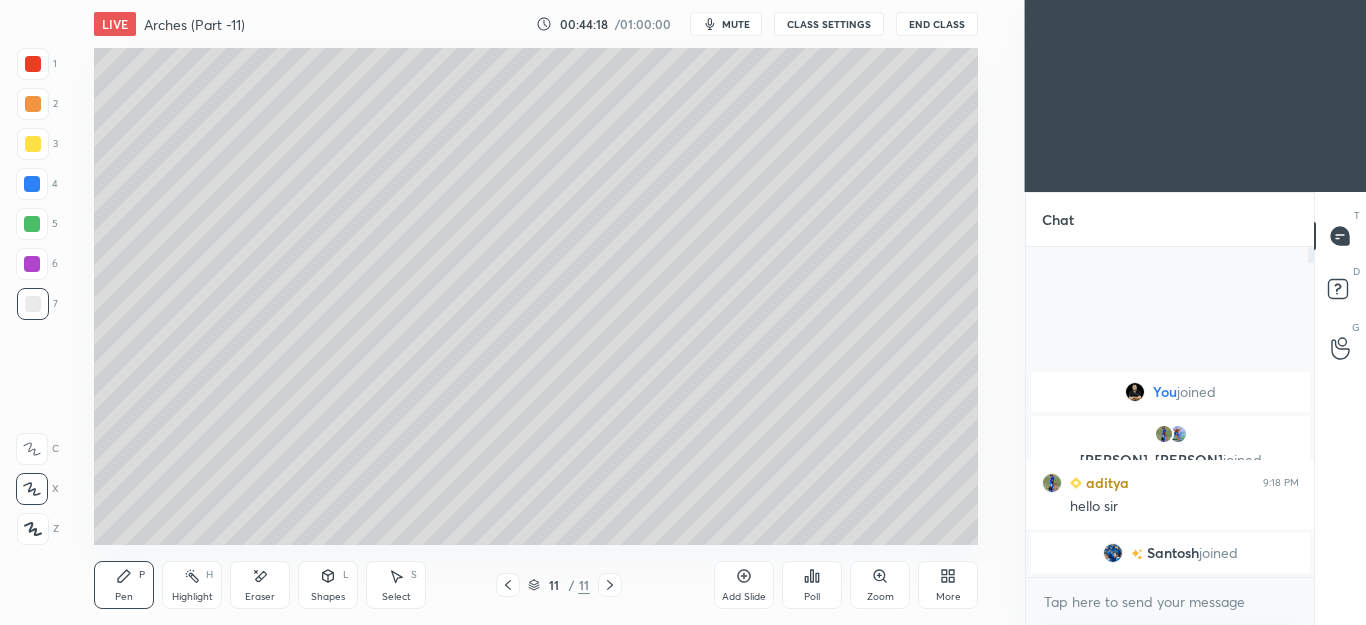 click 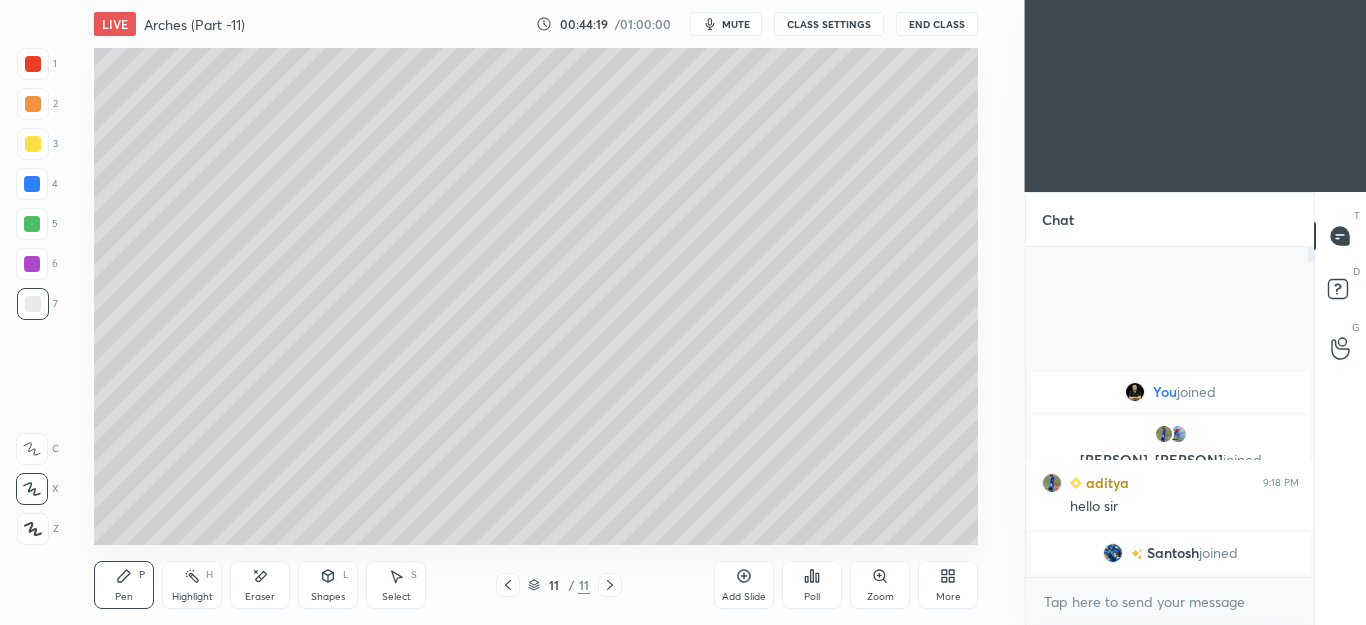 click 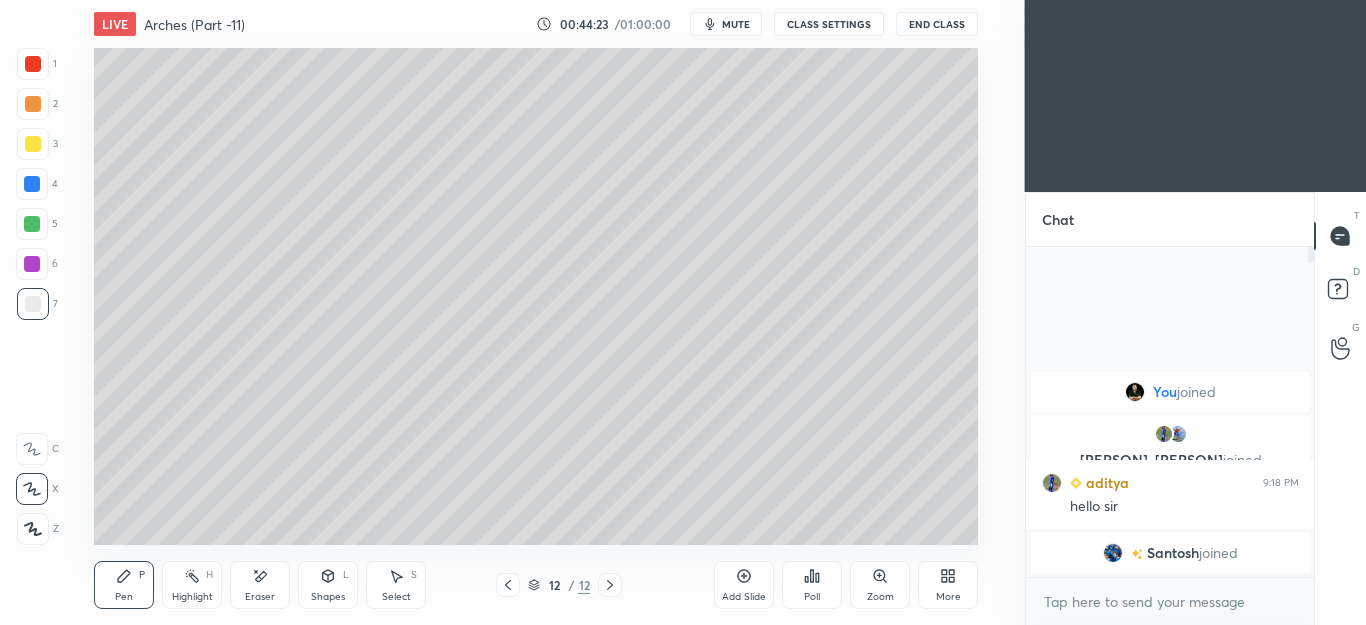 click at bounding box center (33, 104) 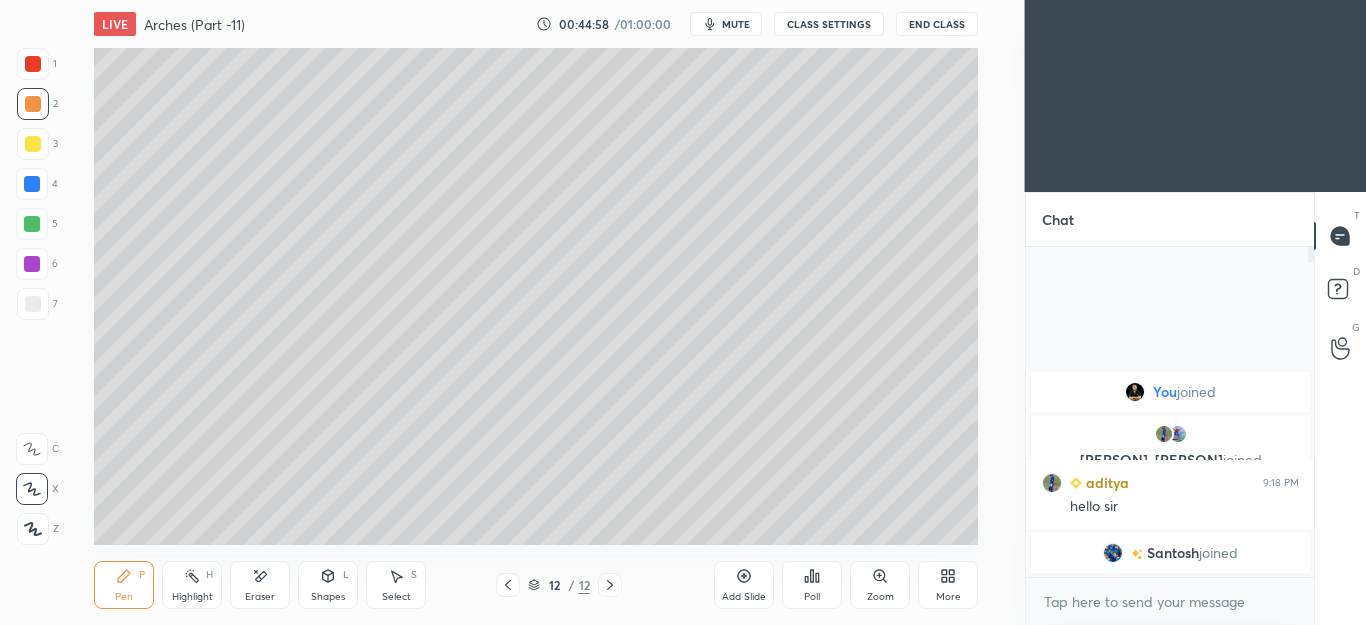 click at bounding box center [32, 224] 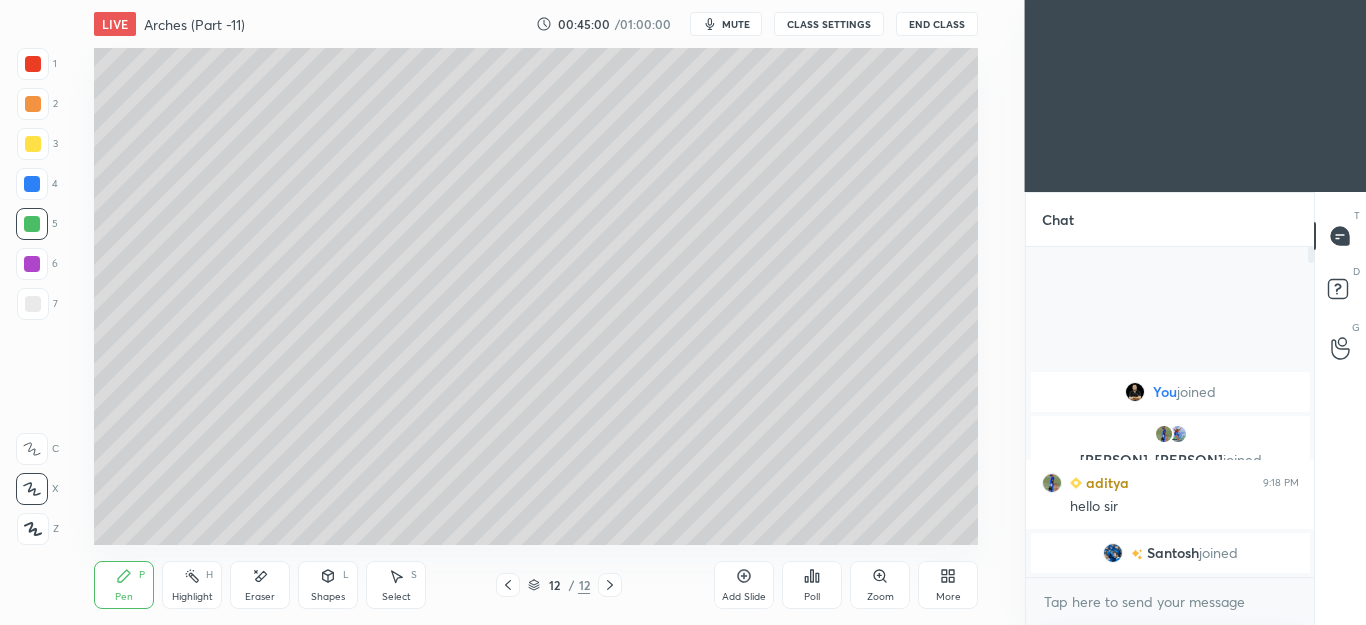 click 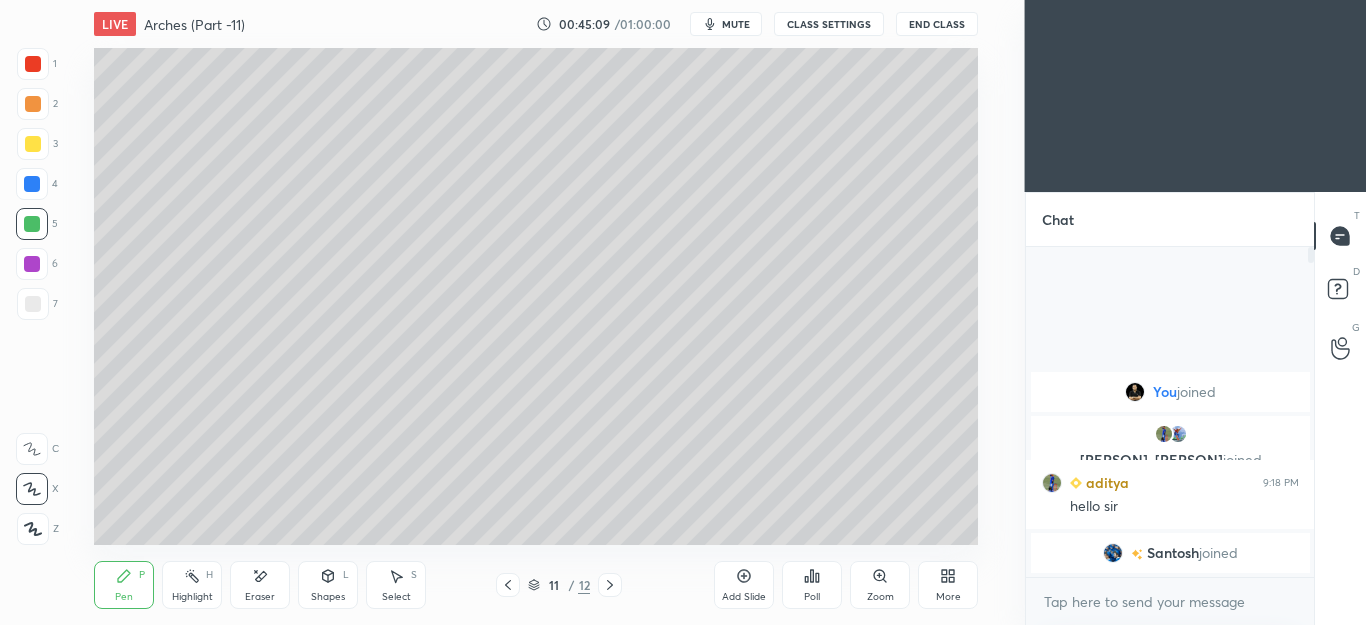click 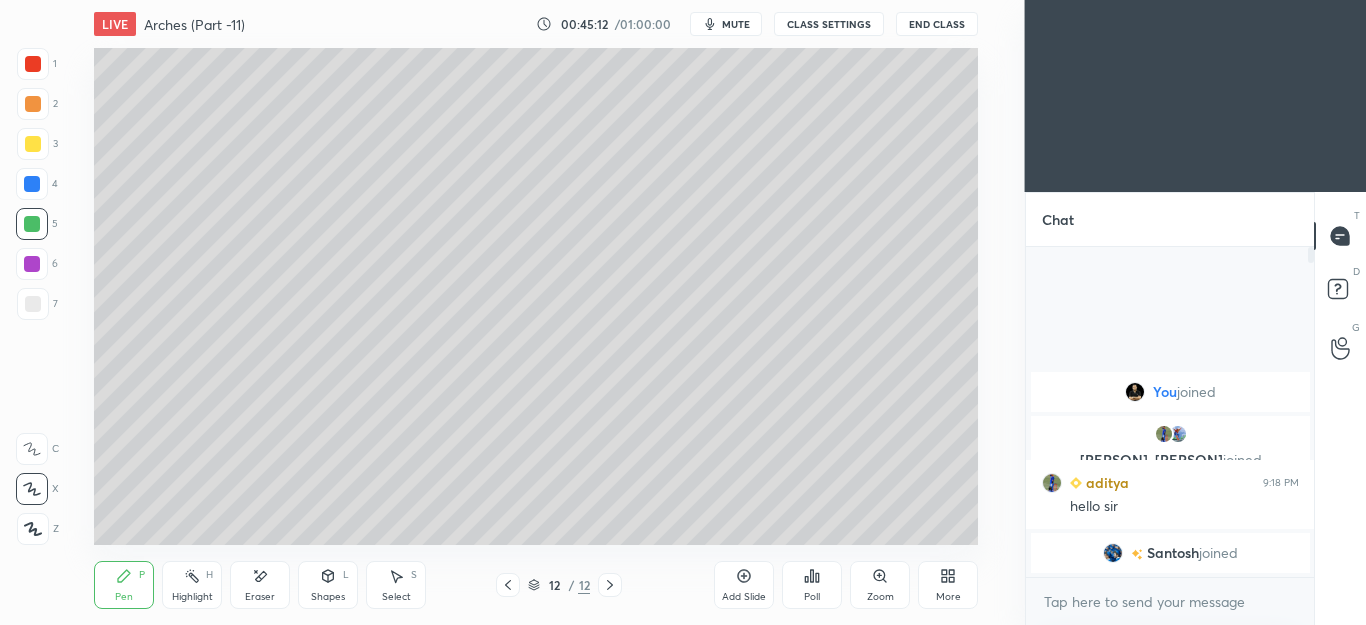 click at bounding box center [33, 104] 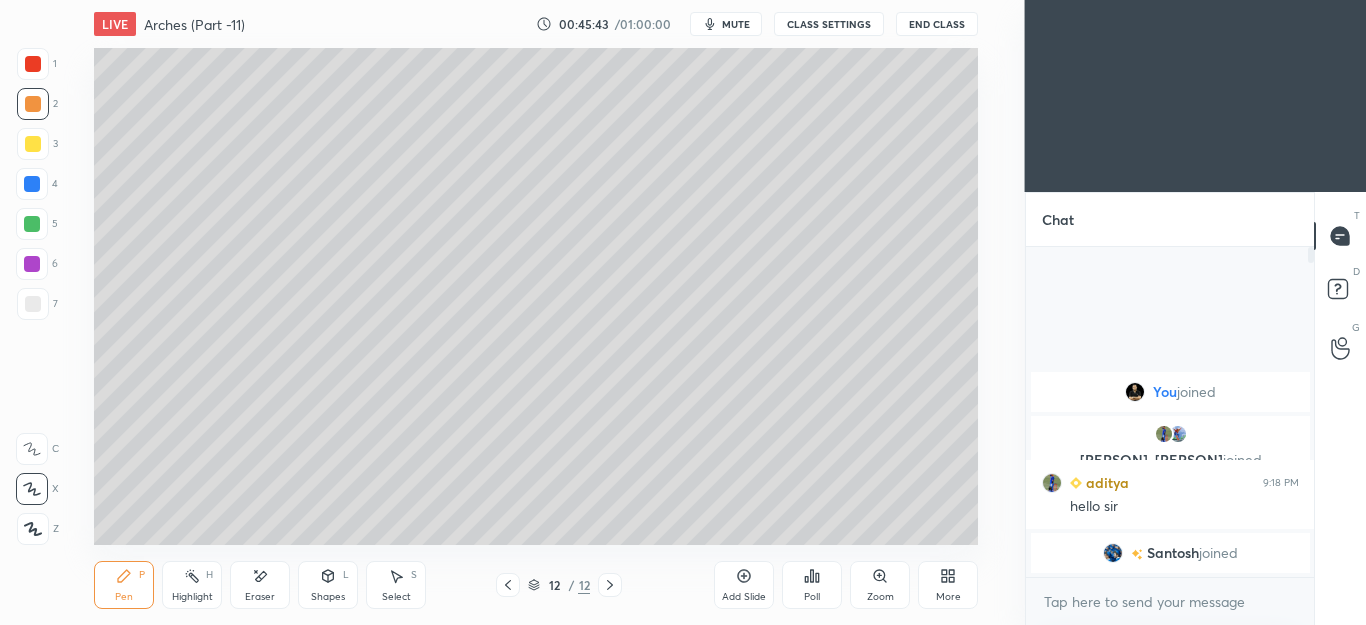click 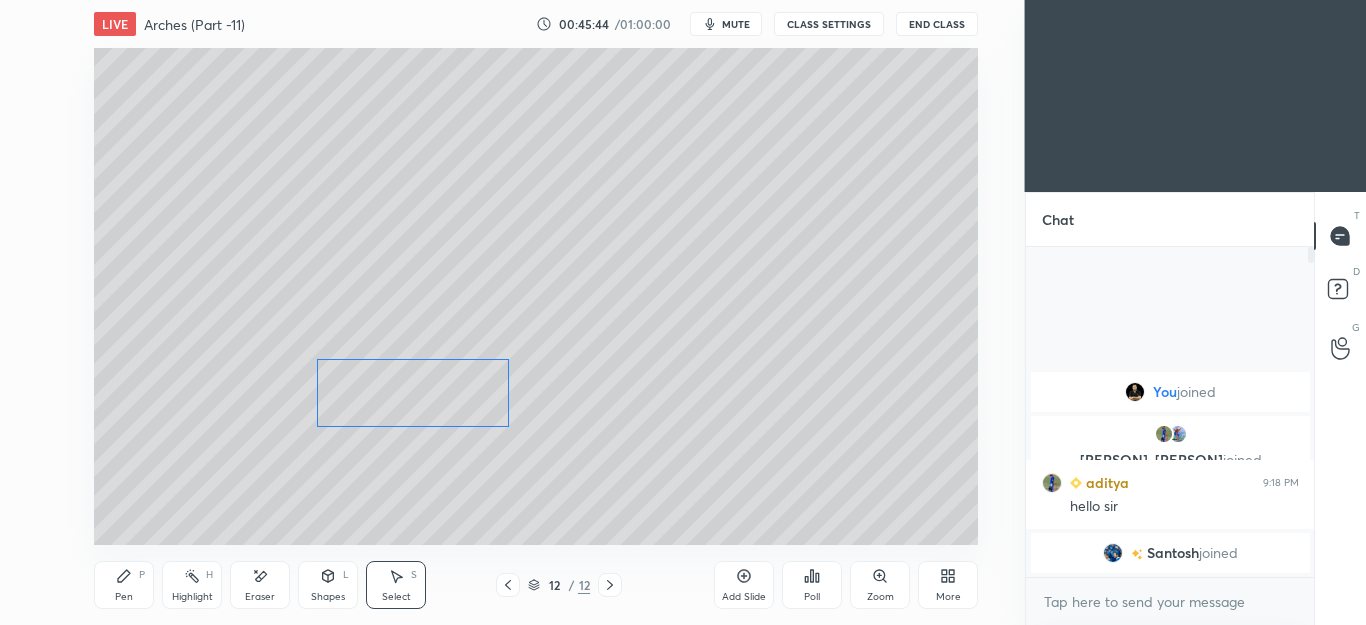 click on "0 ° Undo Copy Paste here Duplicate Duplicate to new slide Delete" at bounding box center (536, 296) 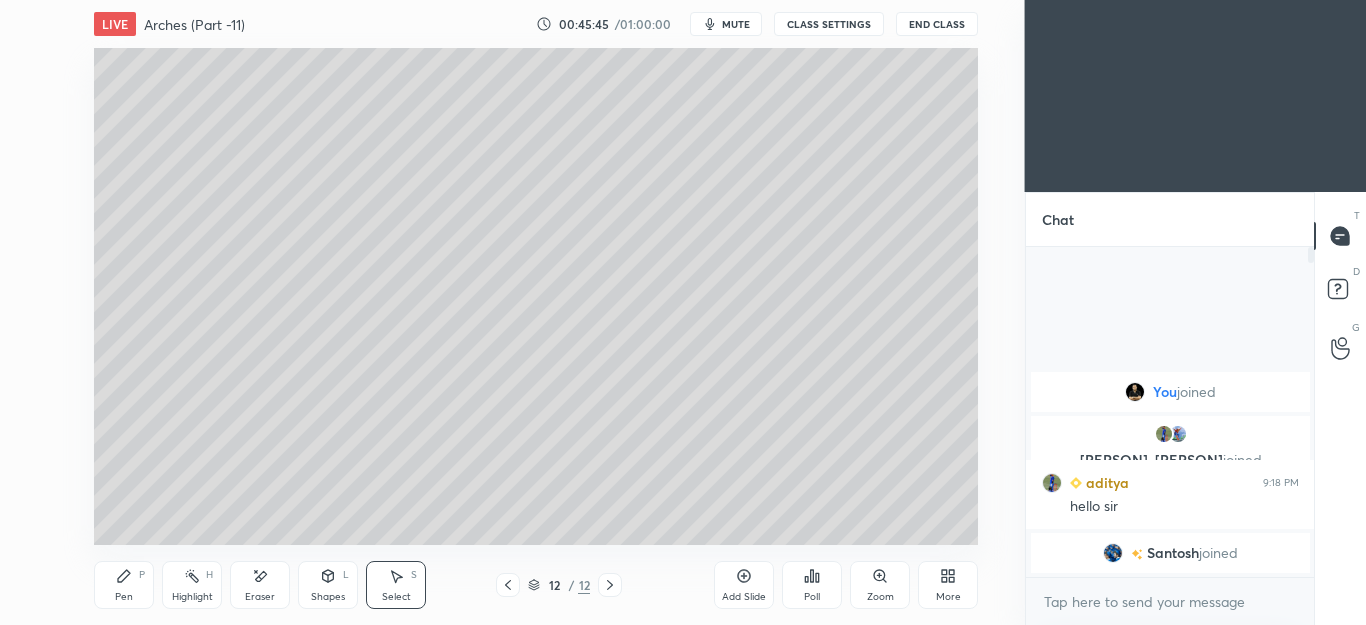 click on "Shapes L" at bounding box center [328, 585] 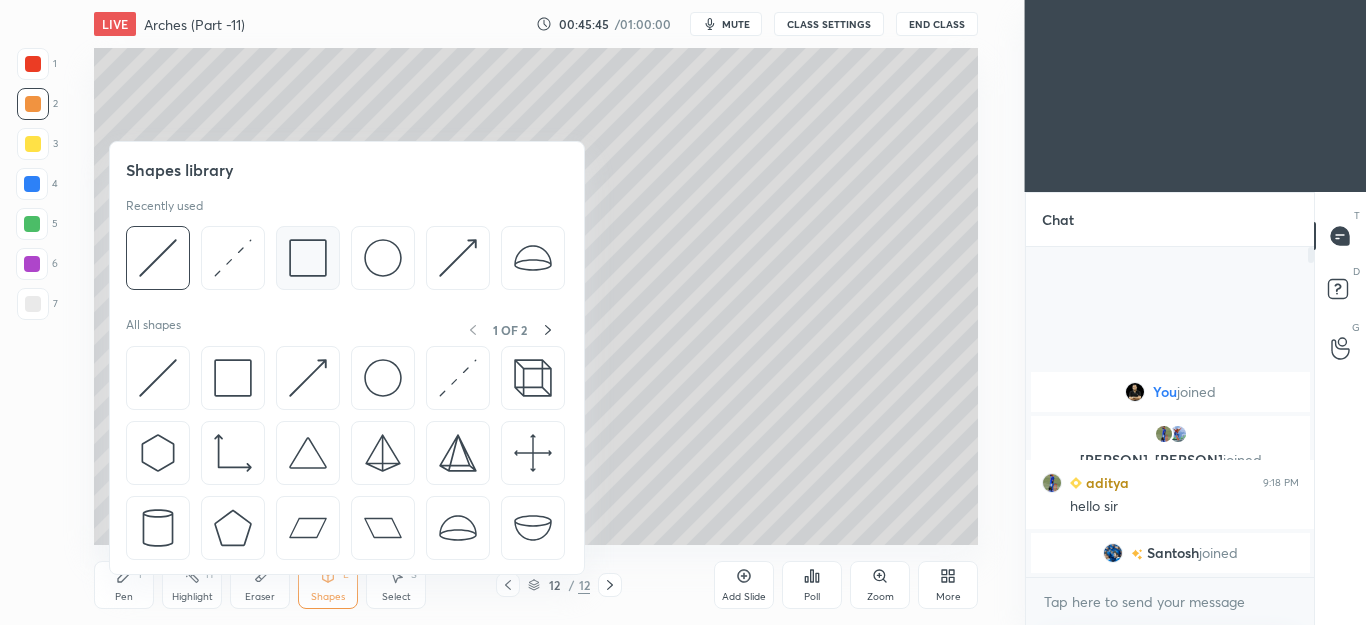 click at bounding box center [308, 258] 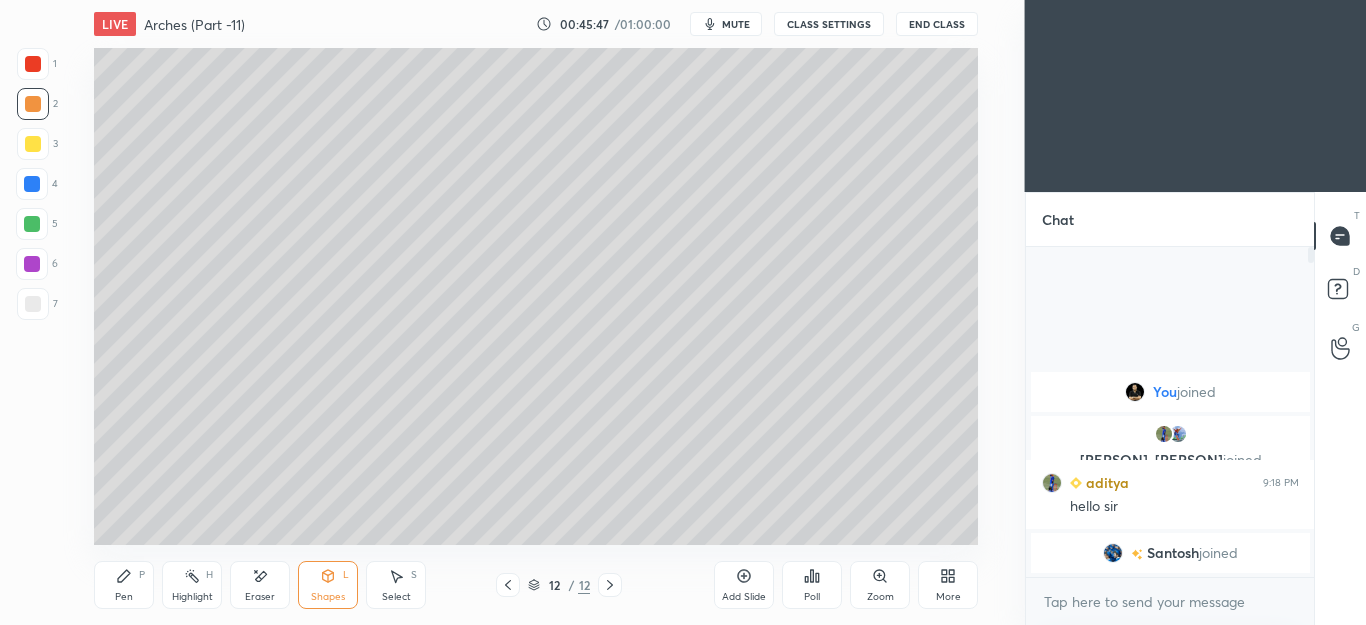click 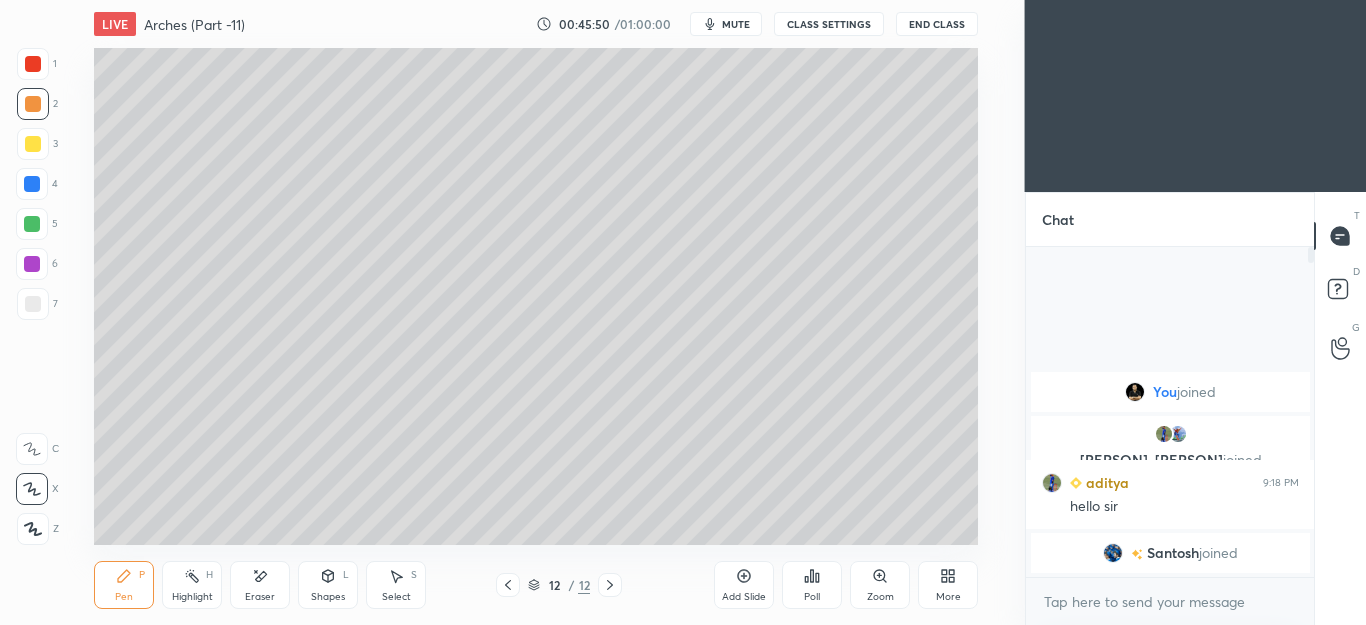 click at bounding box center [32, 224] 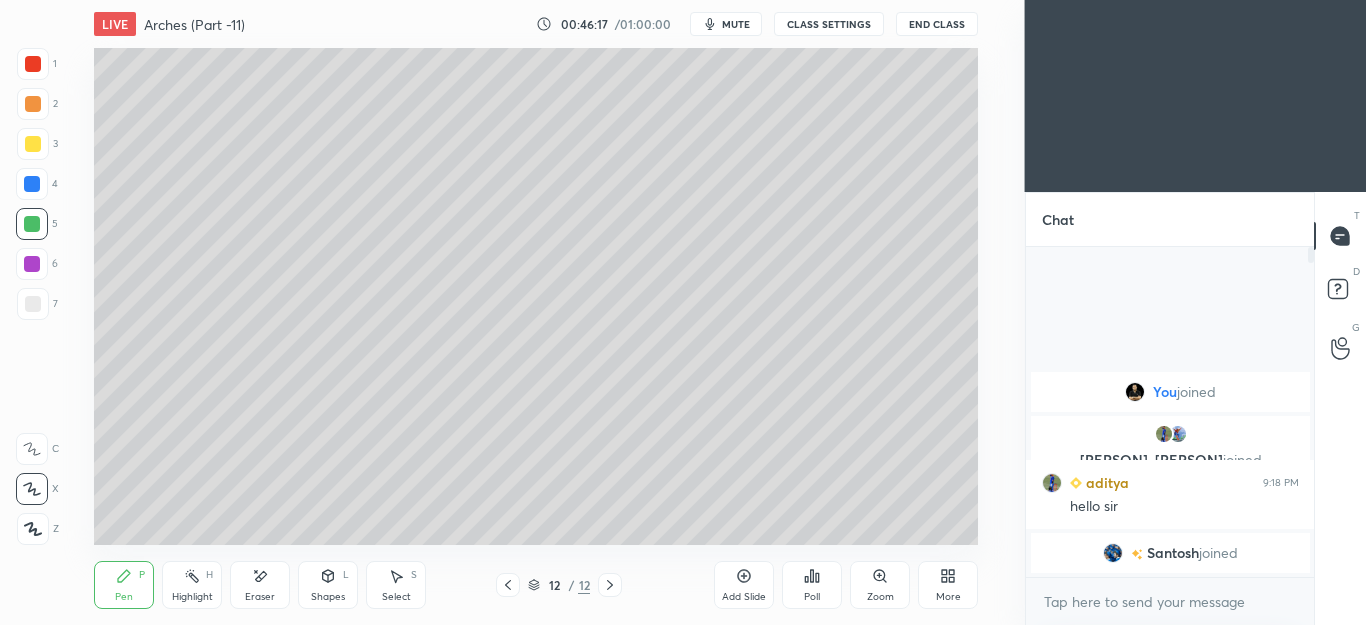 click 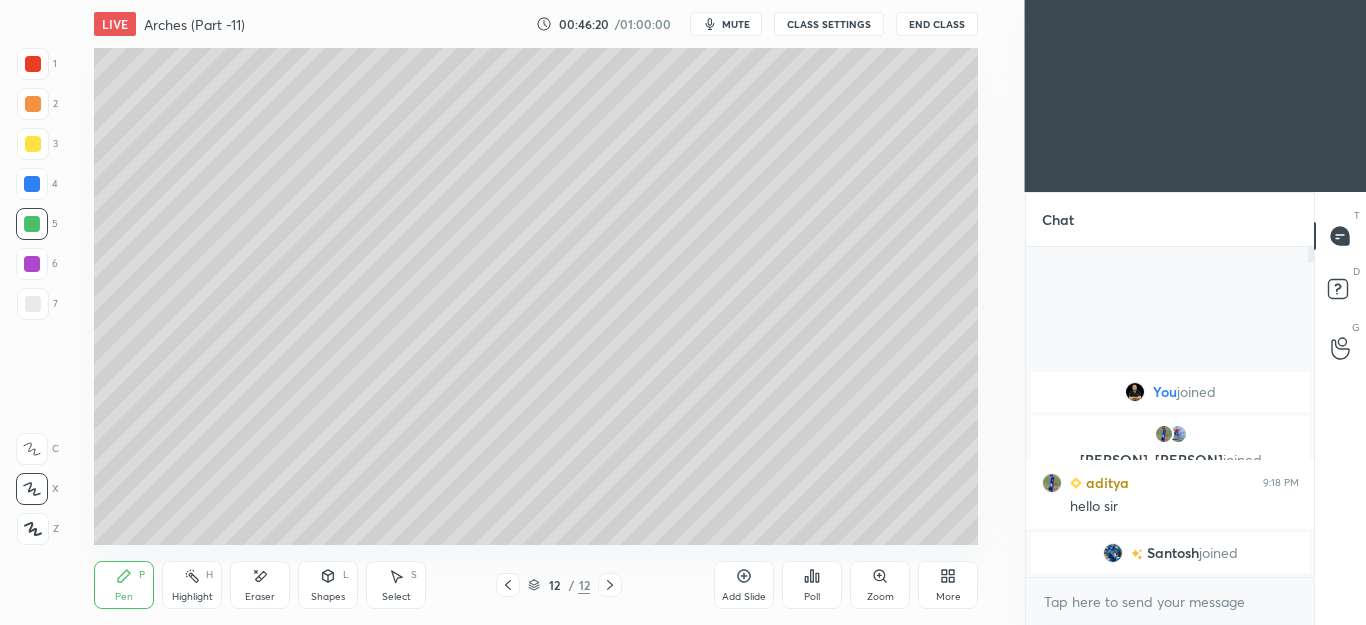 click 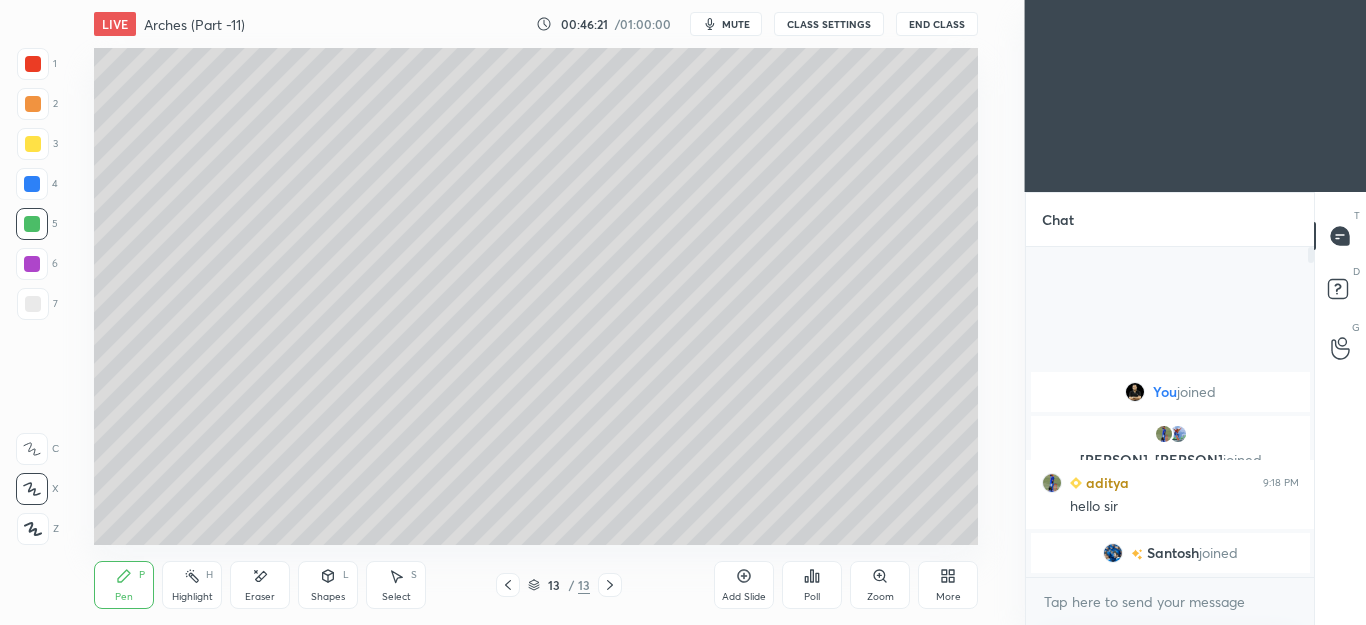 click at bounding box center [33, 104] 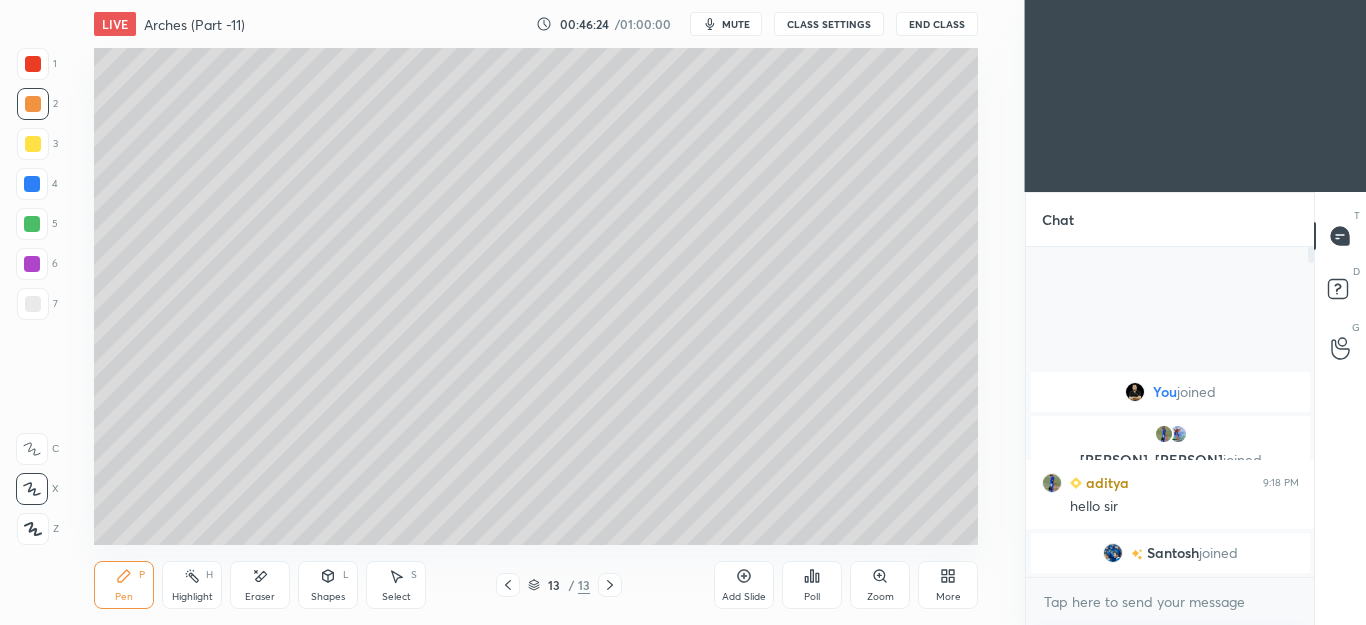 click on "Shapes L" at bounding box center [328, 585] 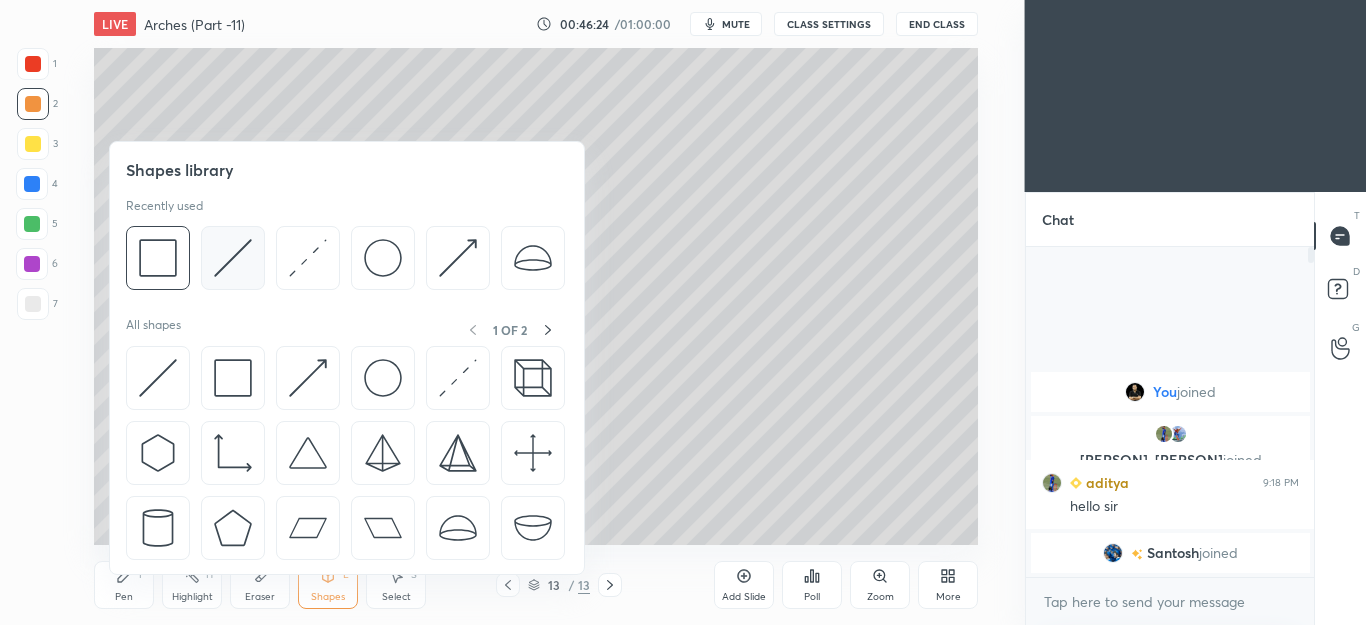 click at bounding box center [233, 258] 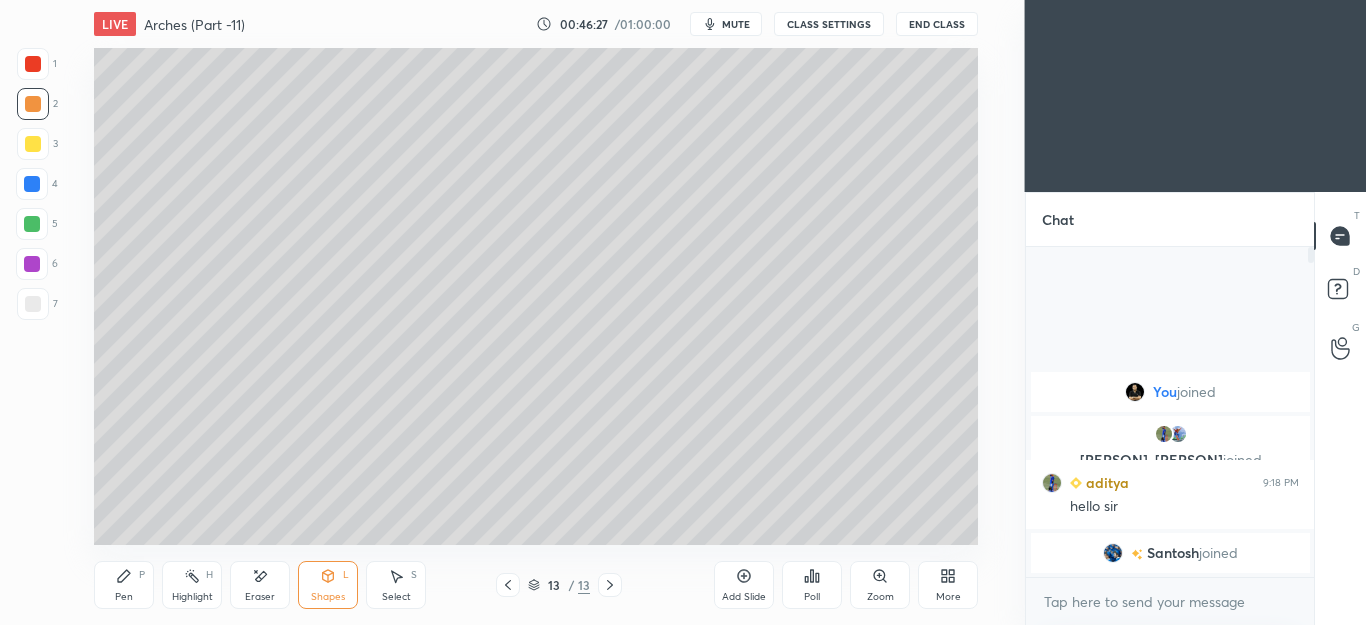 click 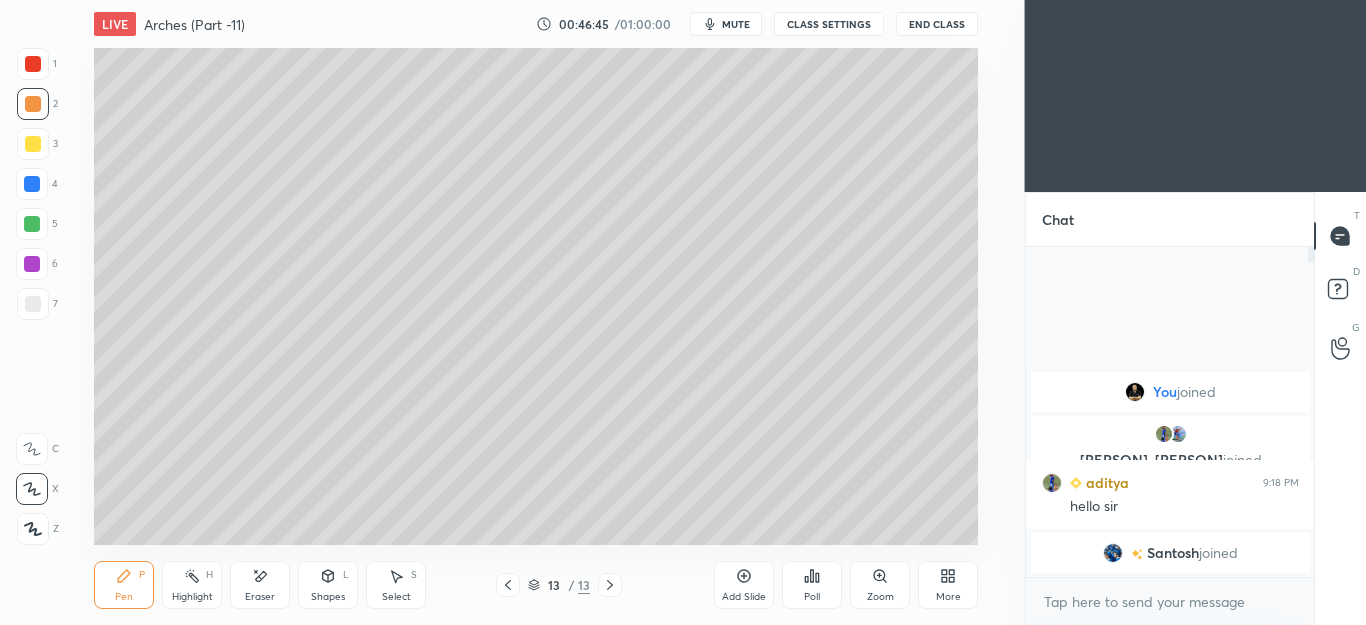 click on "S" at bounding box center [414, 575] 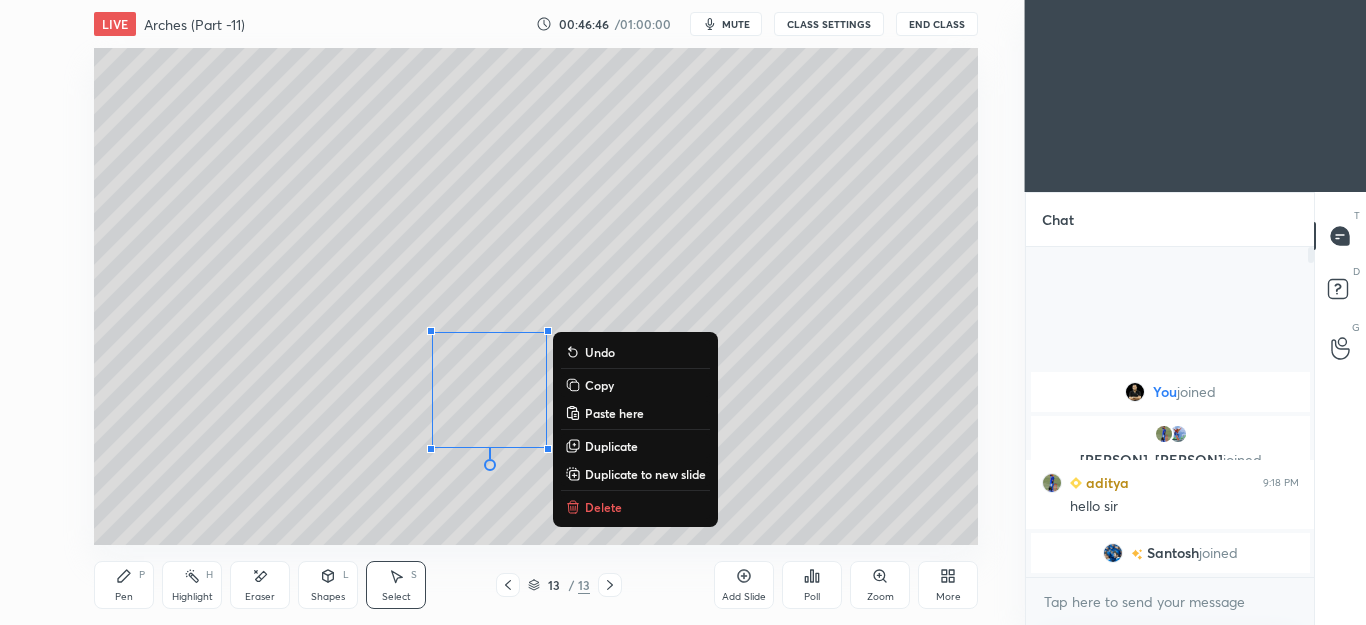 click on "Delete" at bounding box center [603, 507] 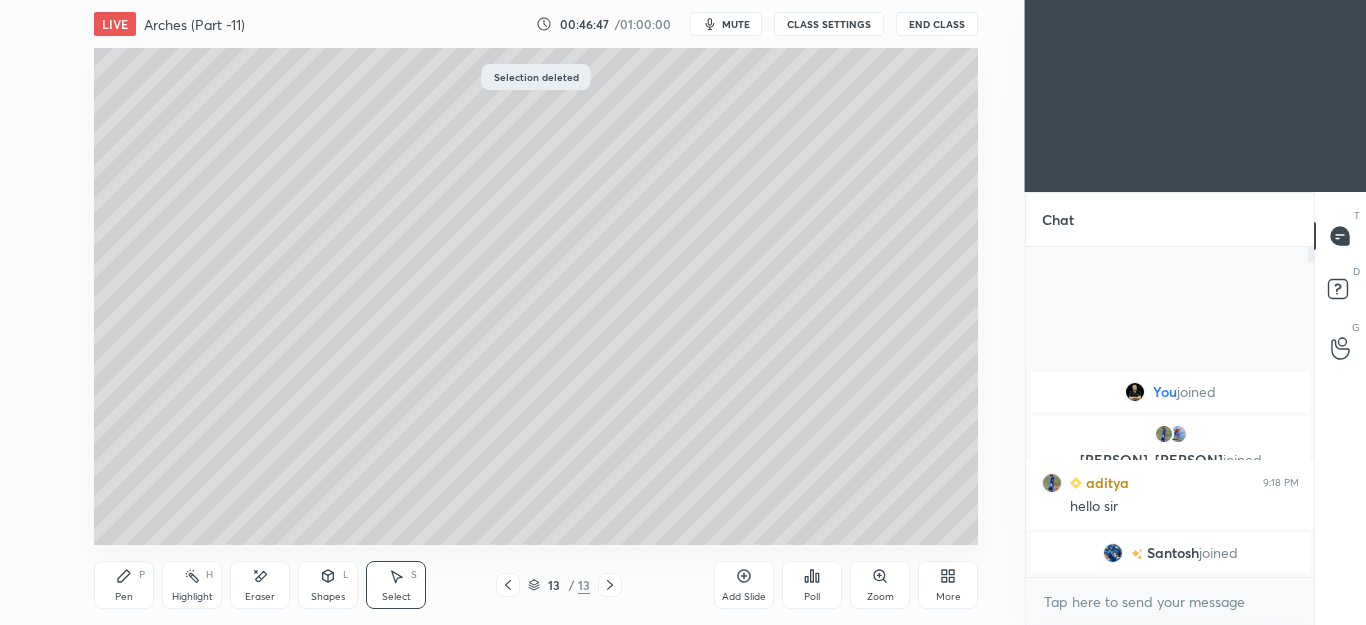 click on "Pen P" at bounding box center [124, 585] 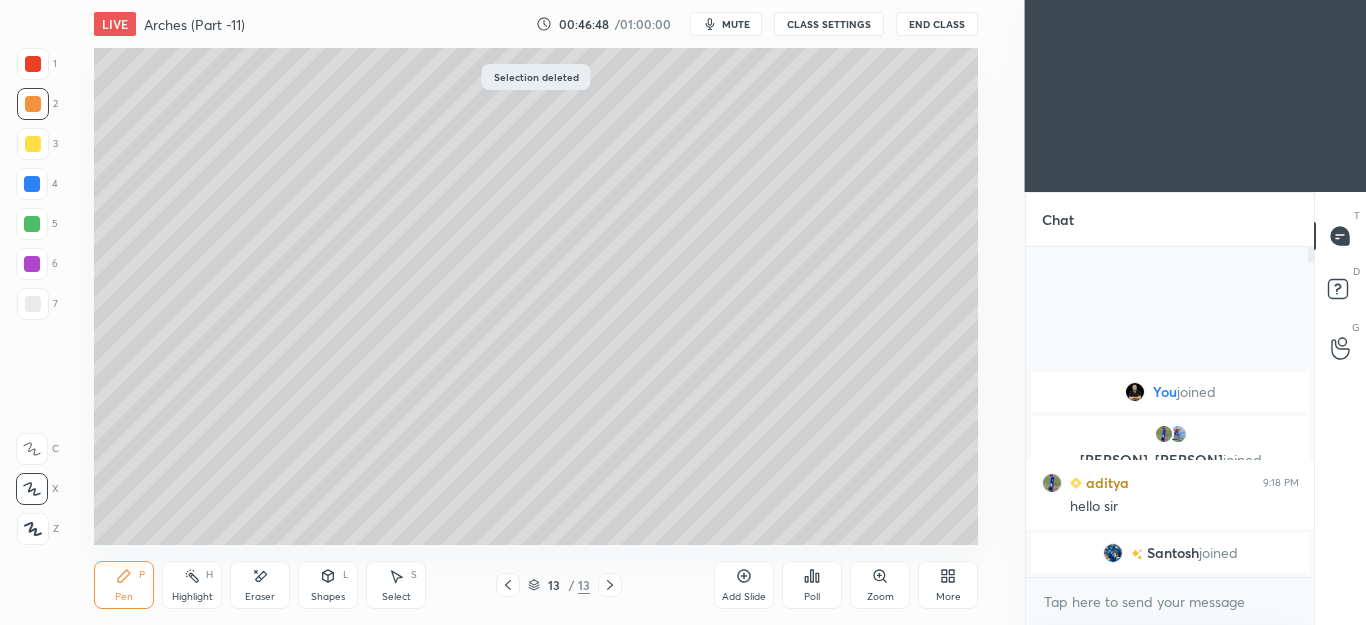click 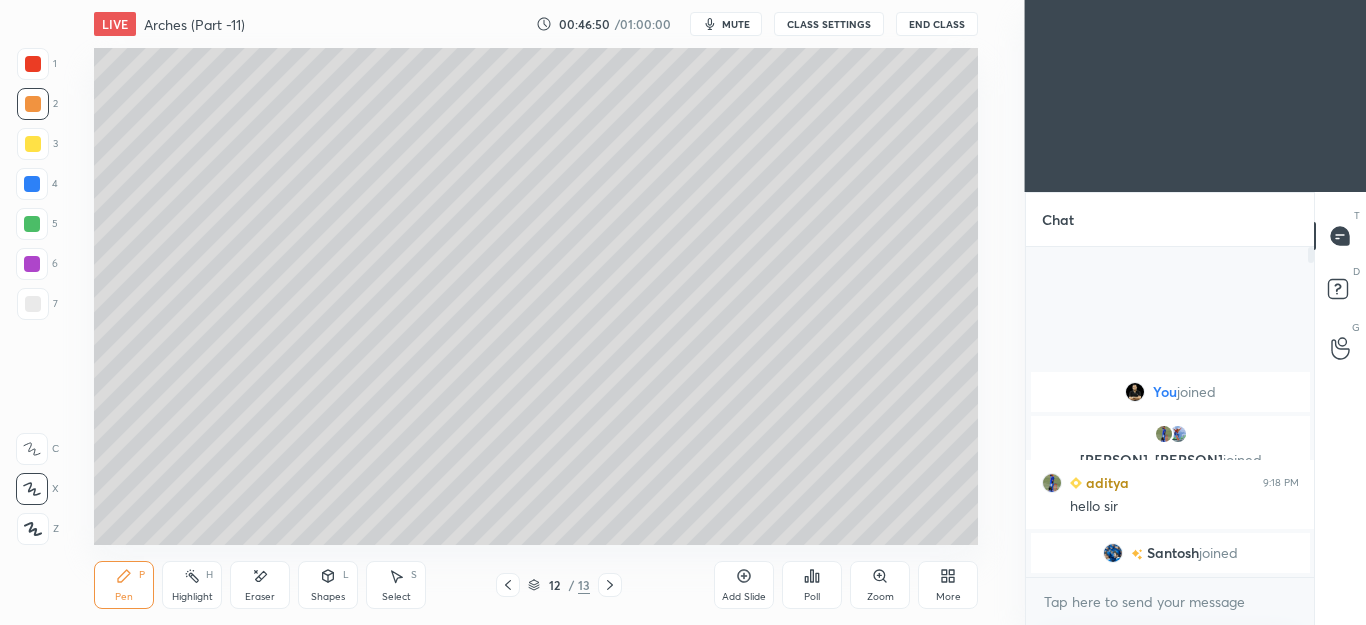 click at bounding box center (610, 585) 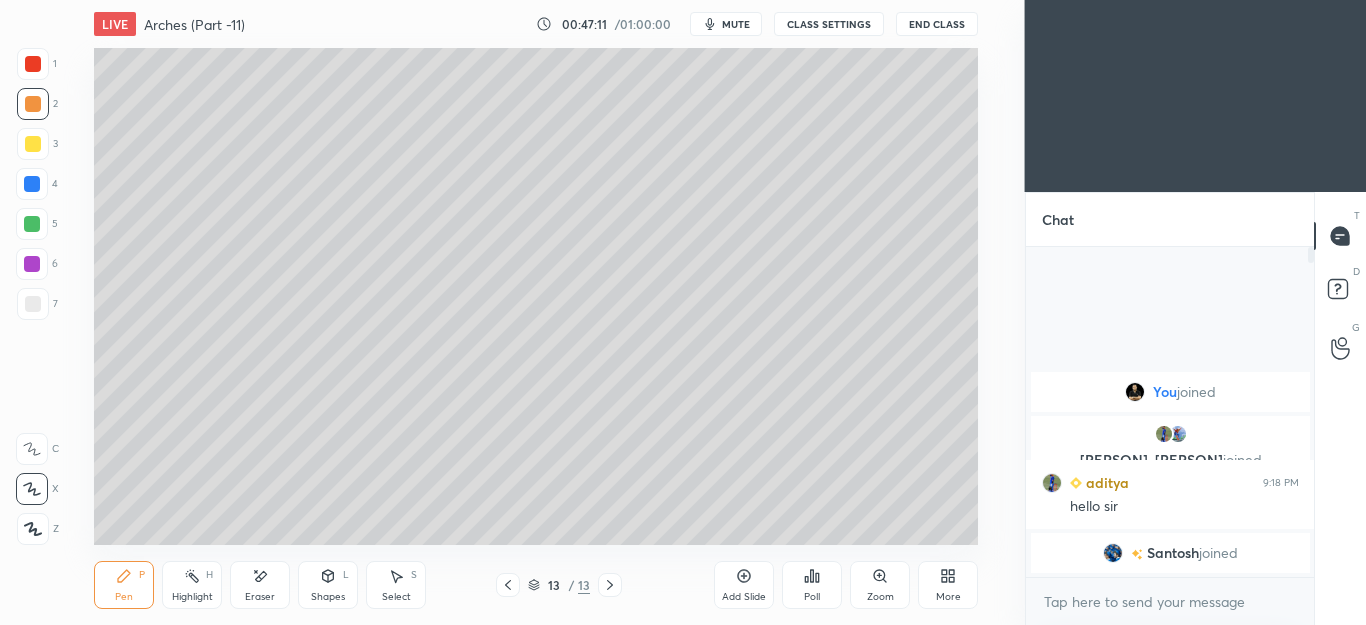 click 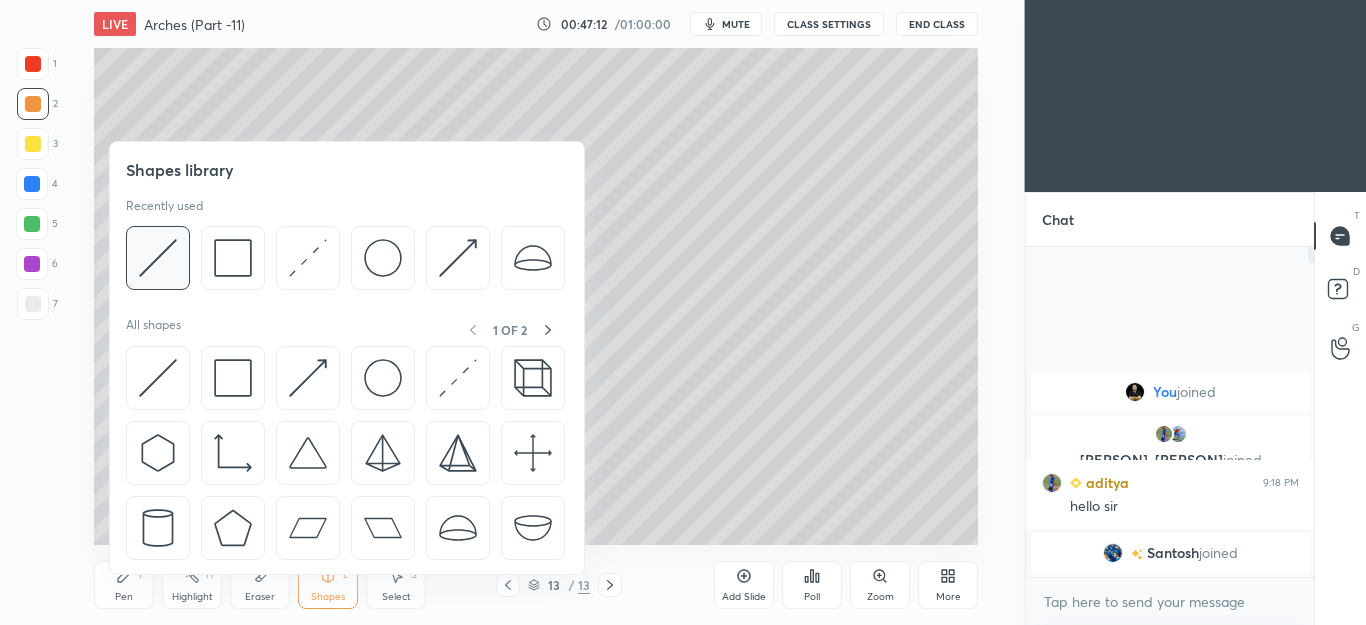 click at bounding box center [158, 258] 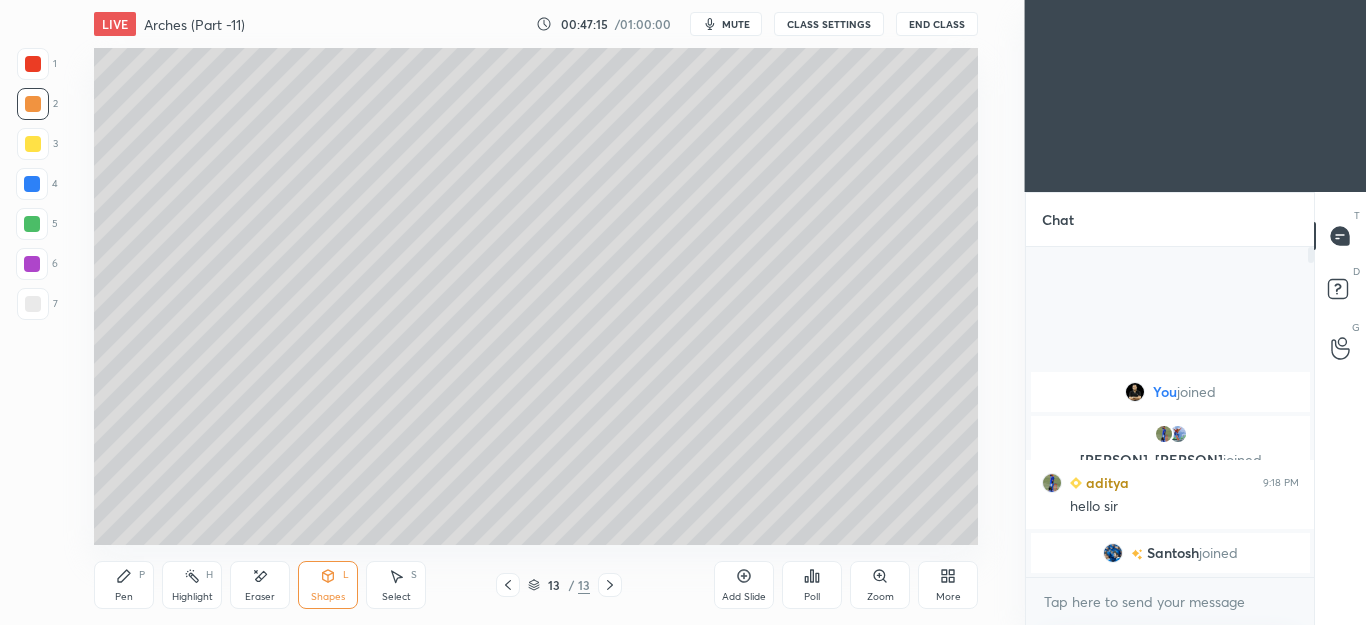 click on "Pen P" at bounding box center [124, 585] 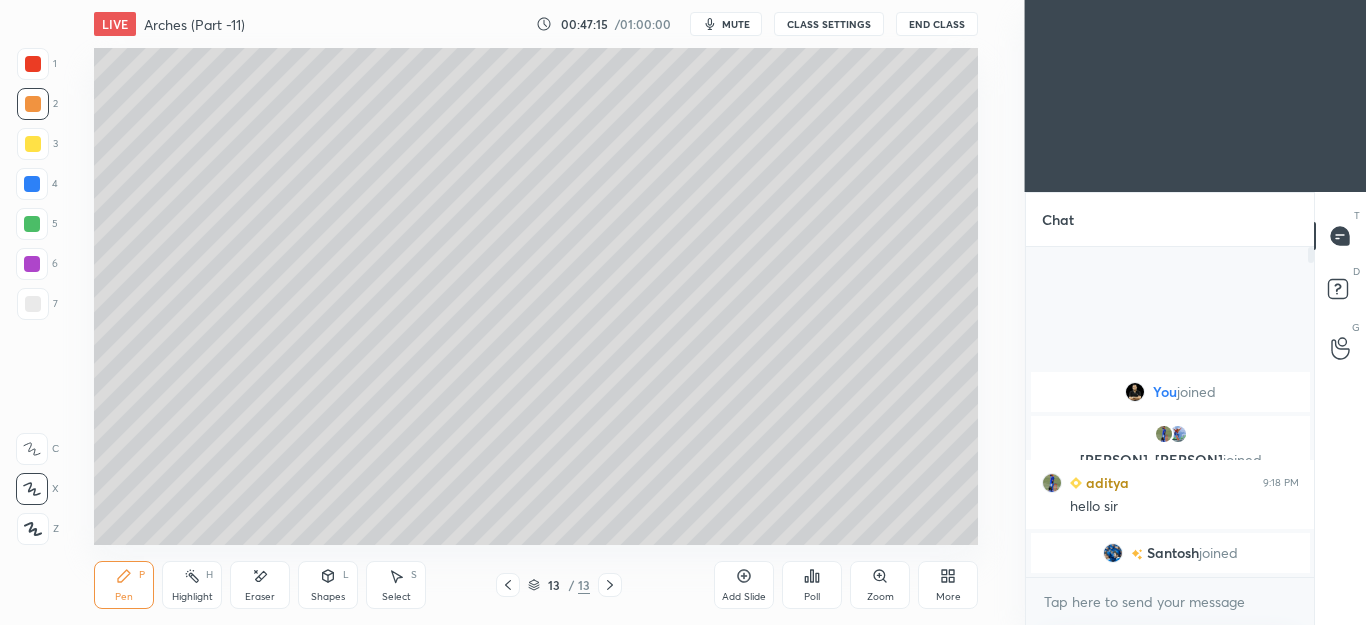 click on "P" at bounding box center [142, 575] 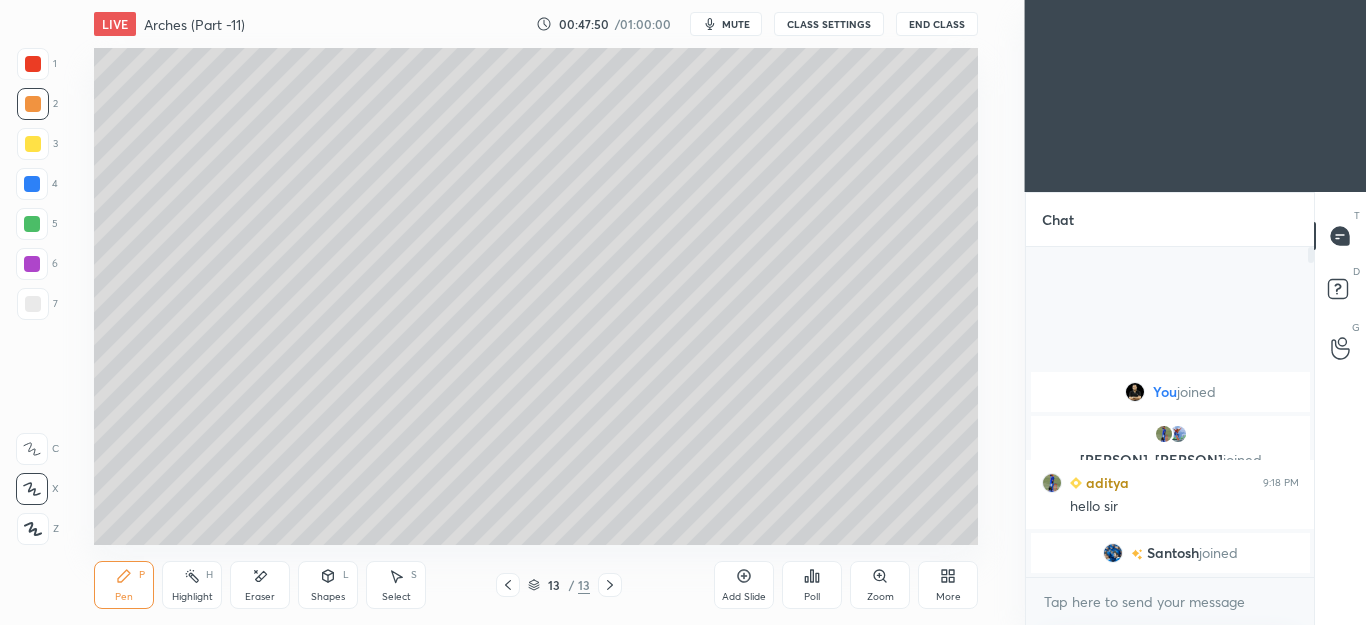 click 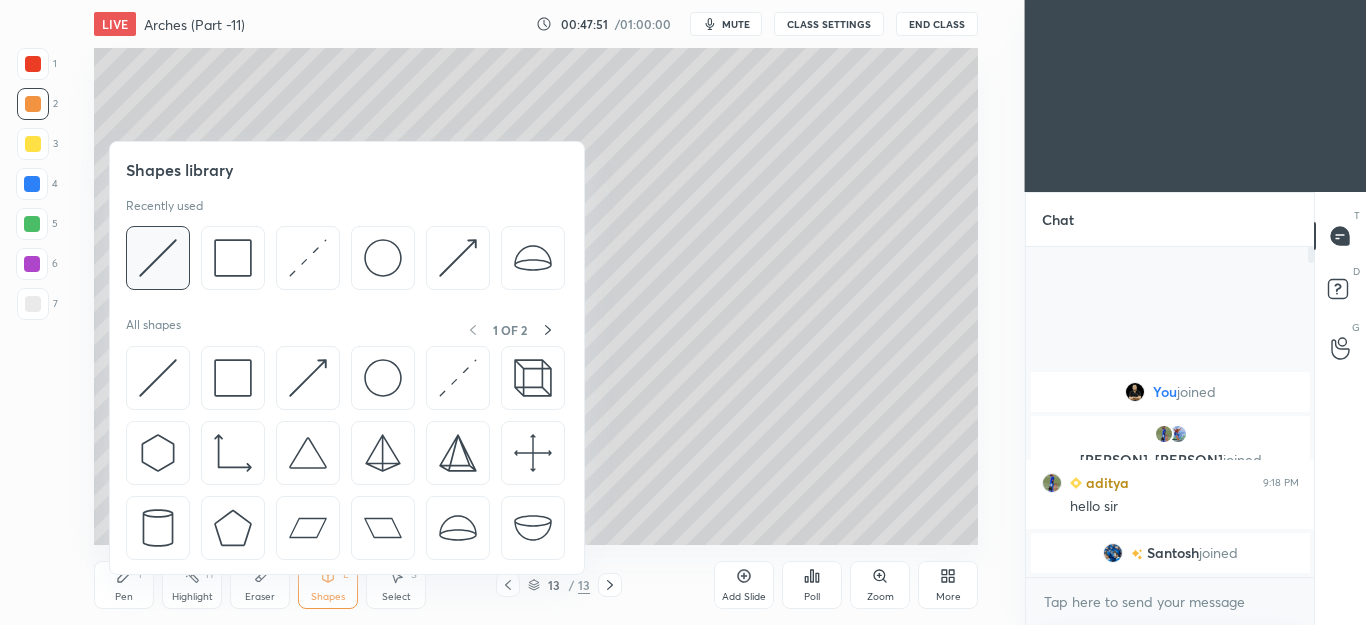 click at bounding box center [158, 258] 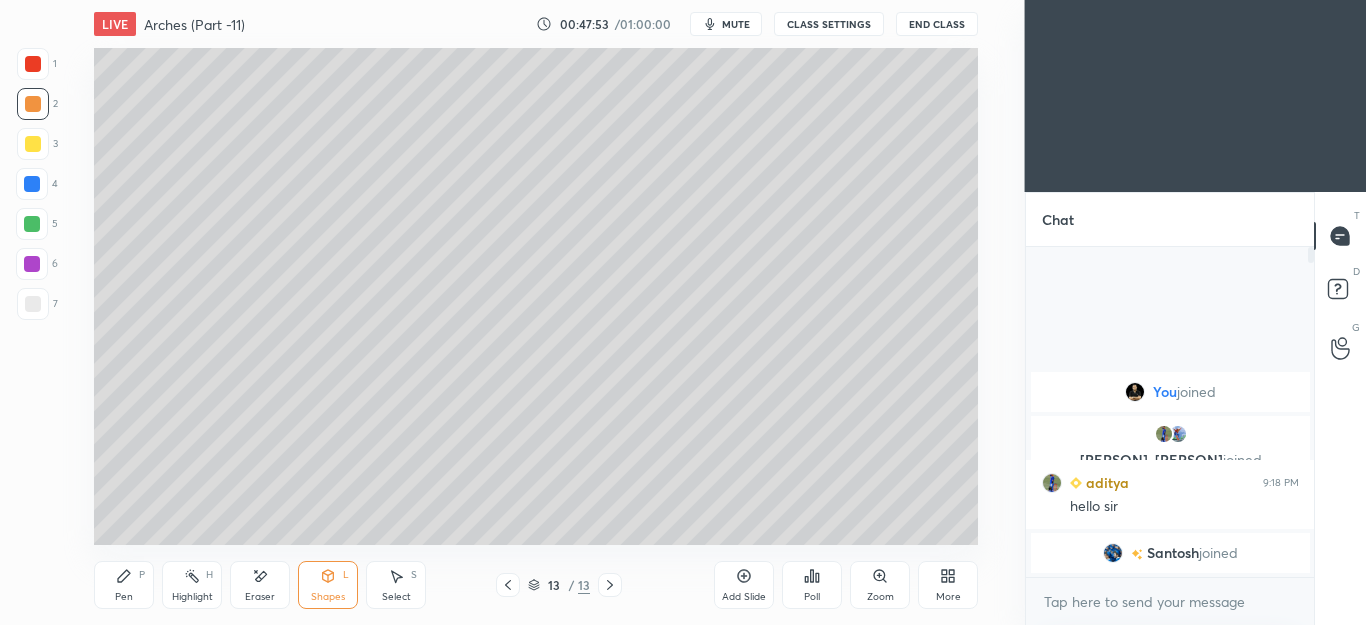 click on "Pen P" at bounding box center (124, 585) 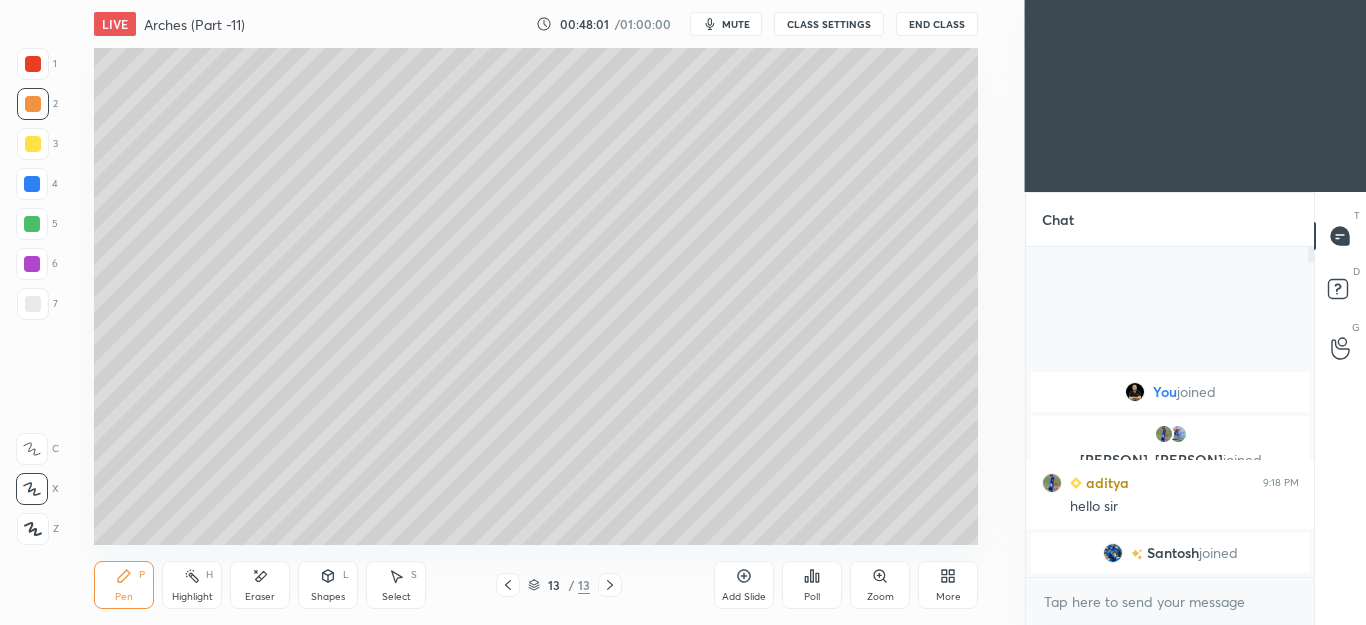 click 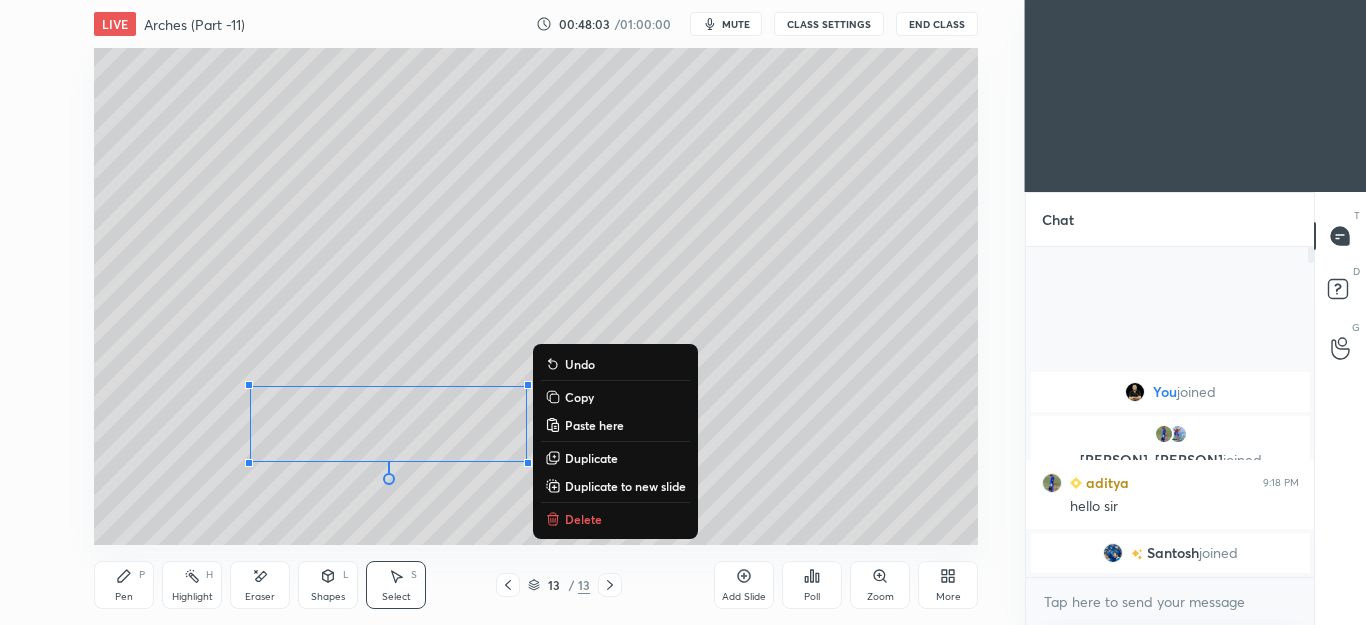 click on "Shapes L" at bounding box center (328, 585) 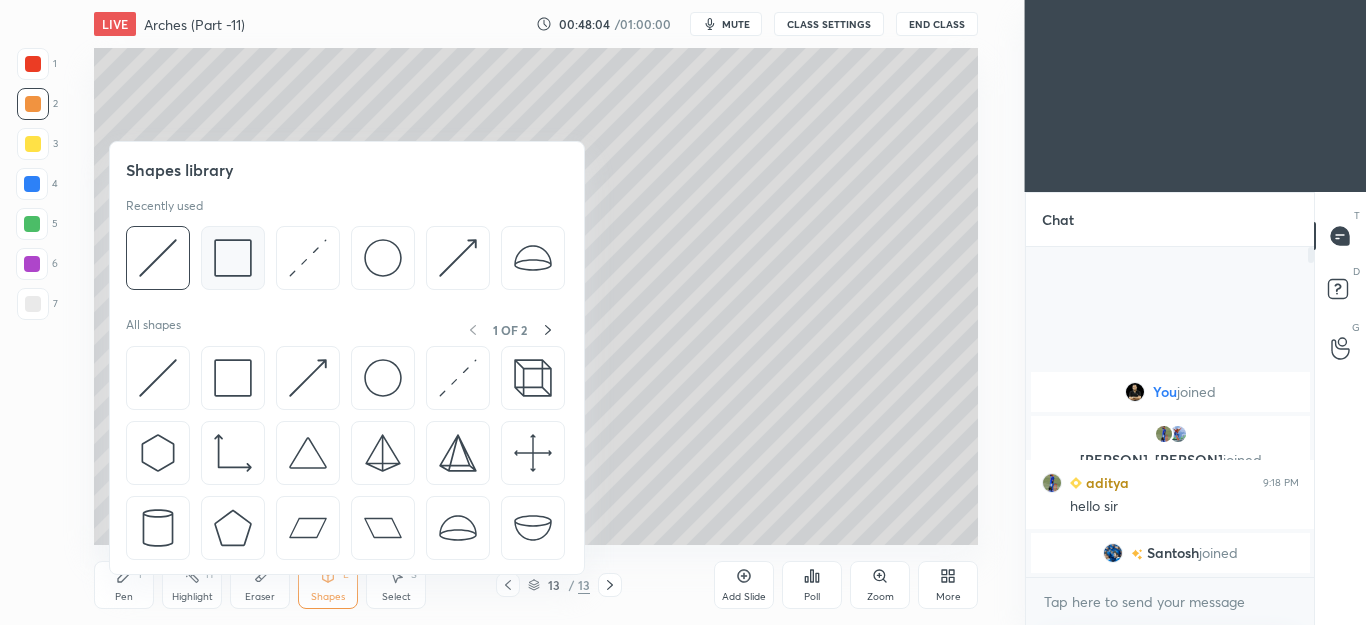click at bounding box center (233, 258) 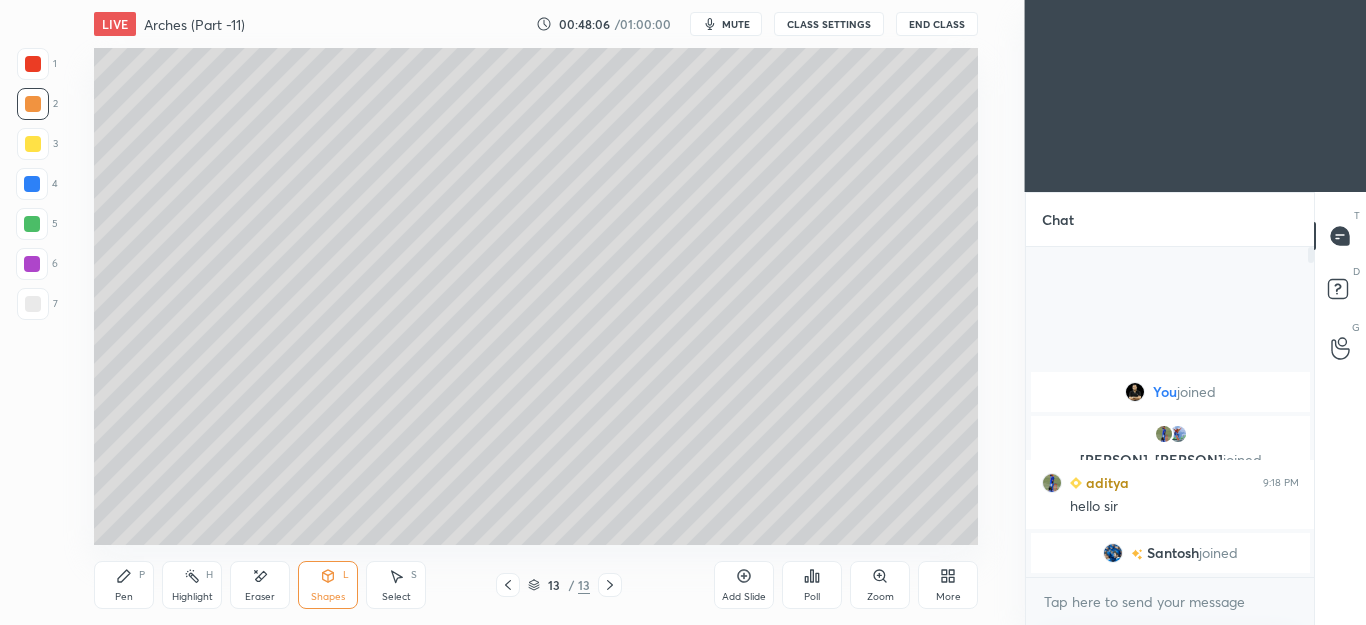 click 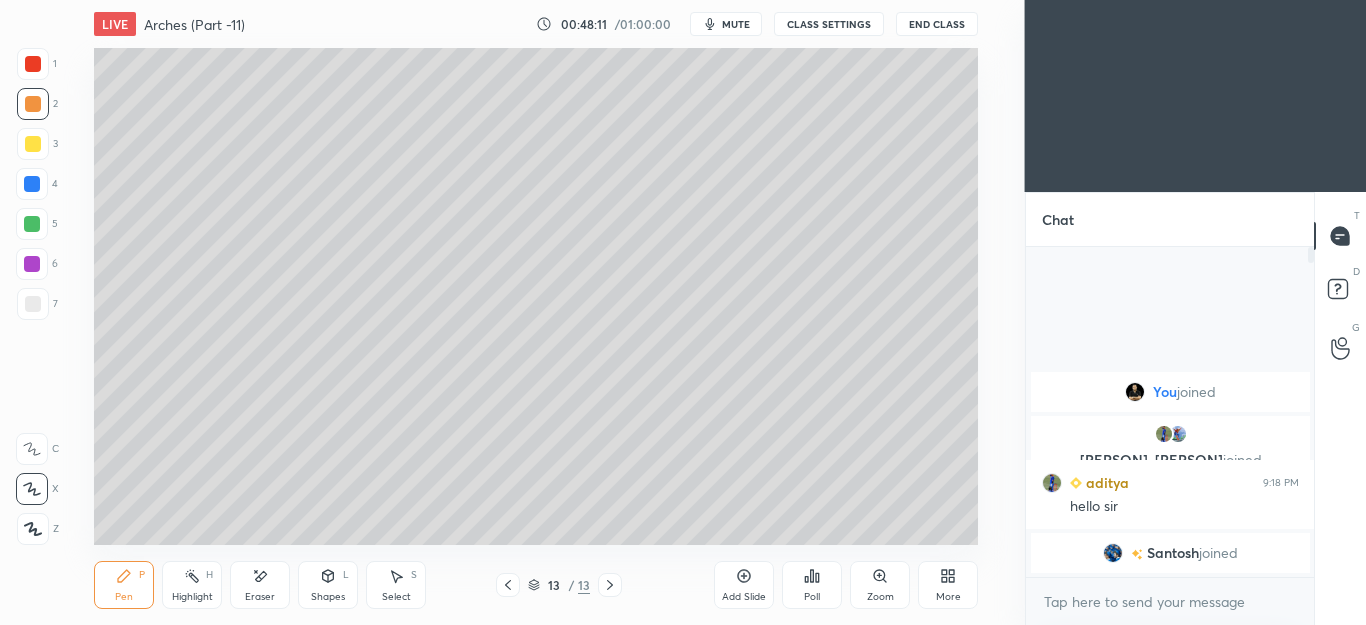 click 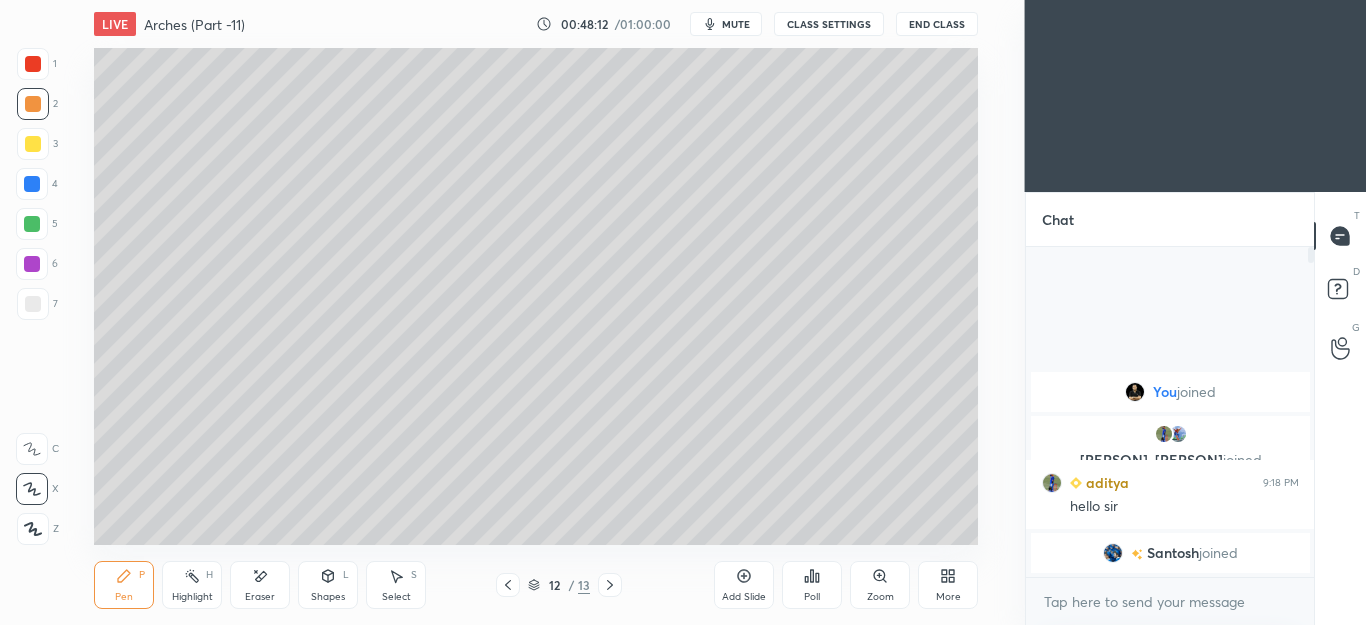 click on "Select" at bounding box center [396, 597] 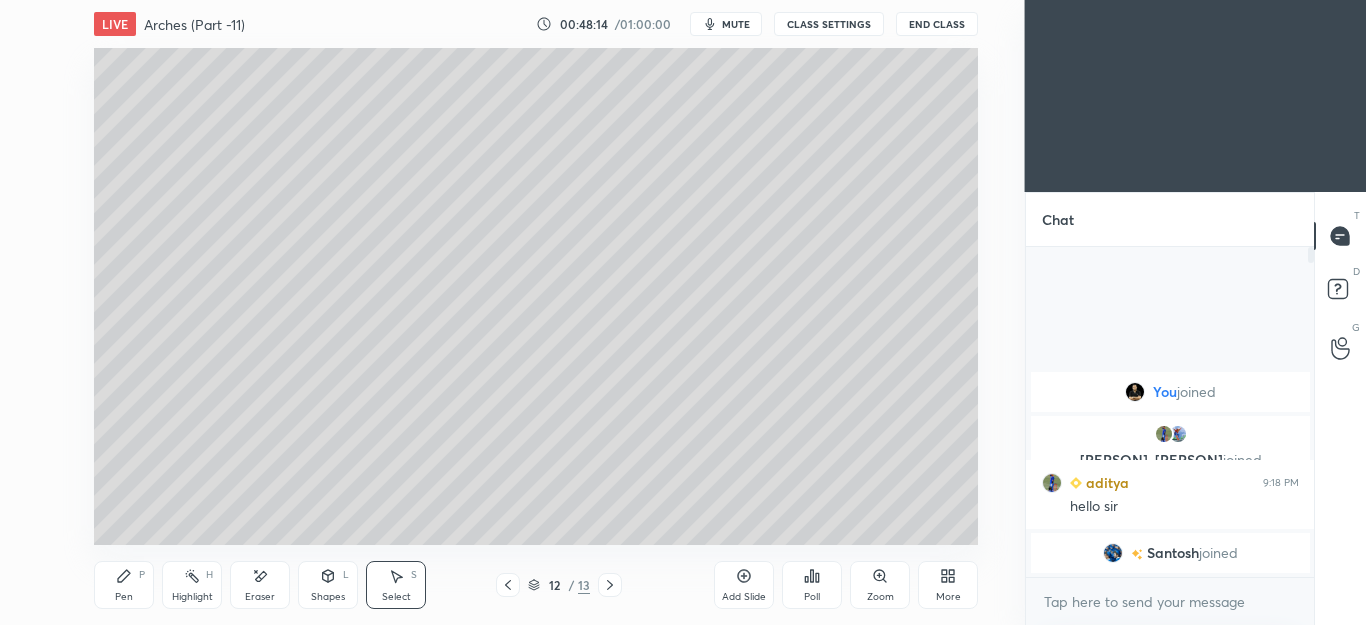 click on "Pen P" at bounding box center [124, 585] 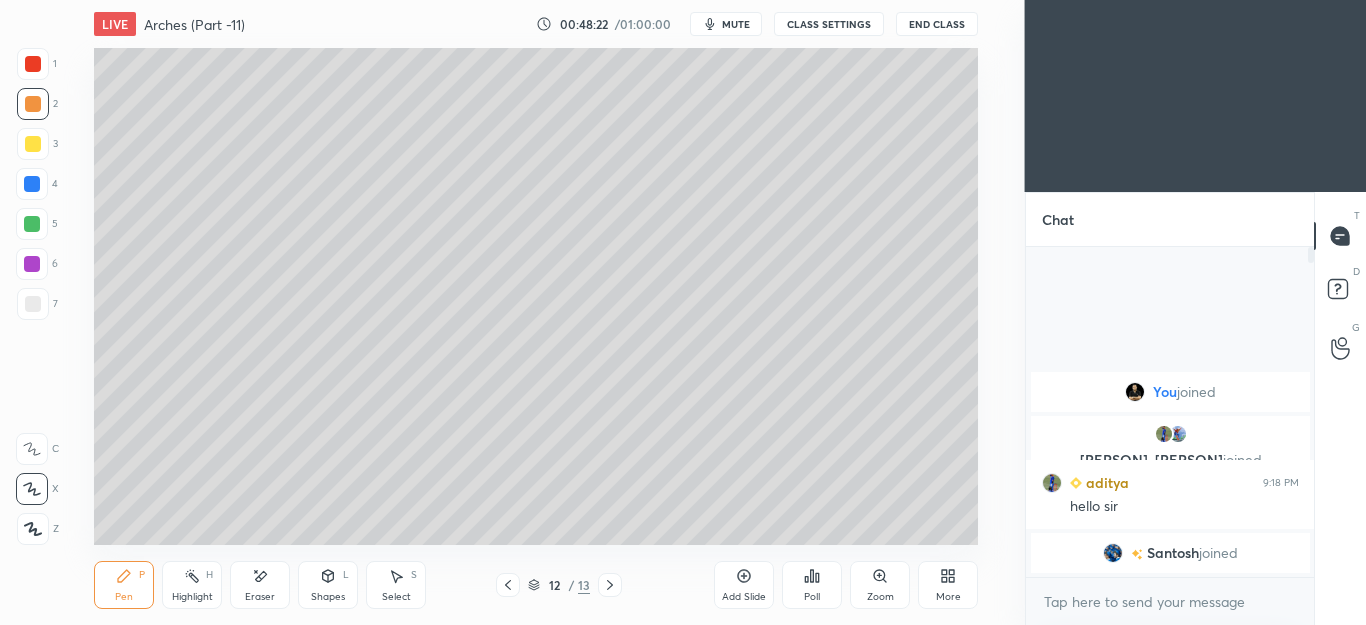 click 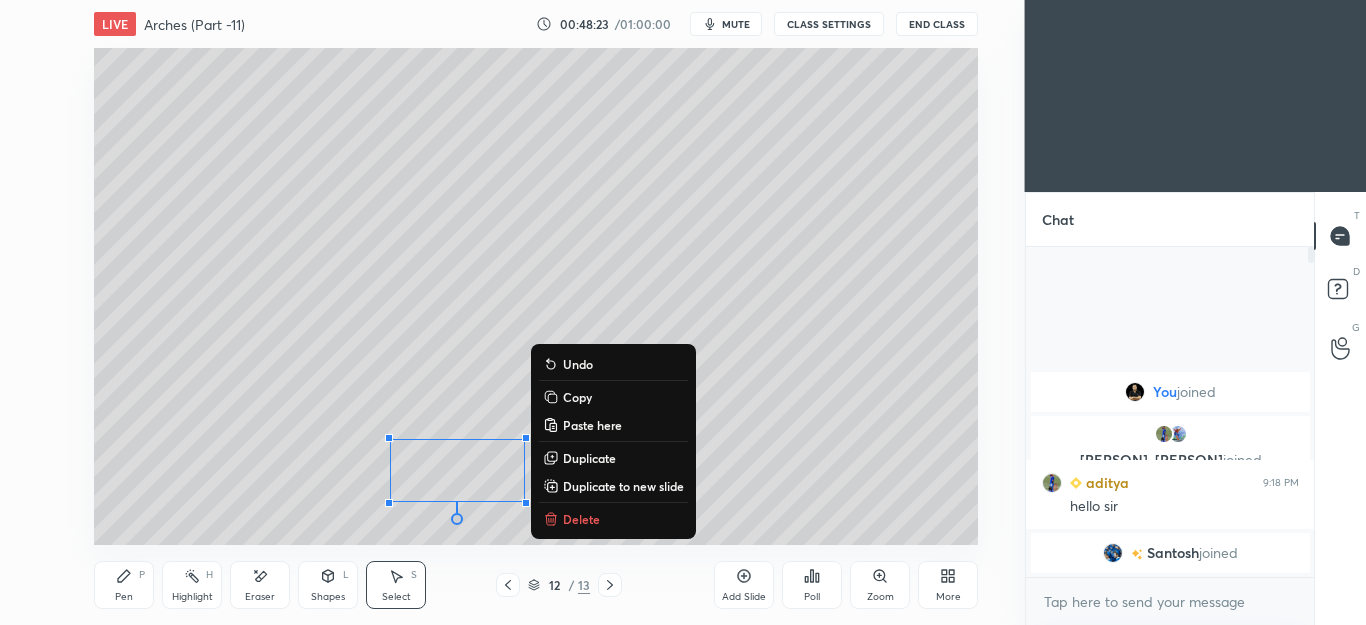 click on "Delete" at bounding box center (581, 519) 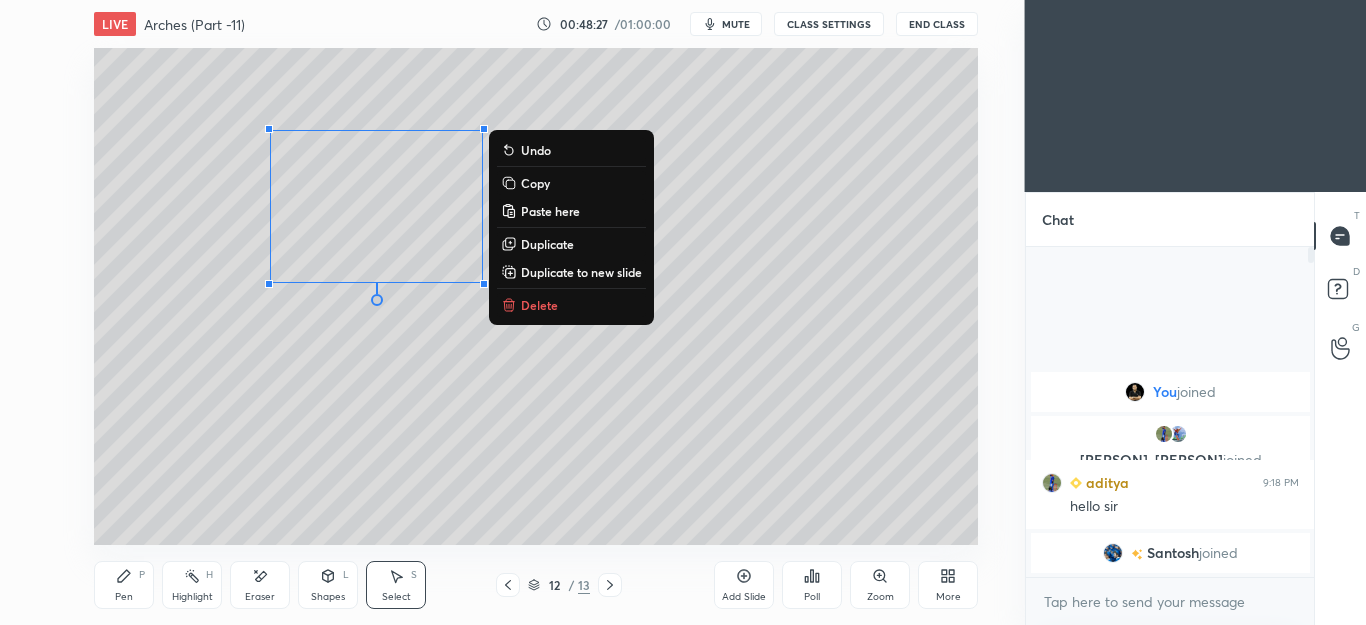 click on "0 ° Undo Copy Paste here Duplicate Duplicate to new slide Delete" at bounding box center (536, 296) 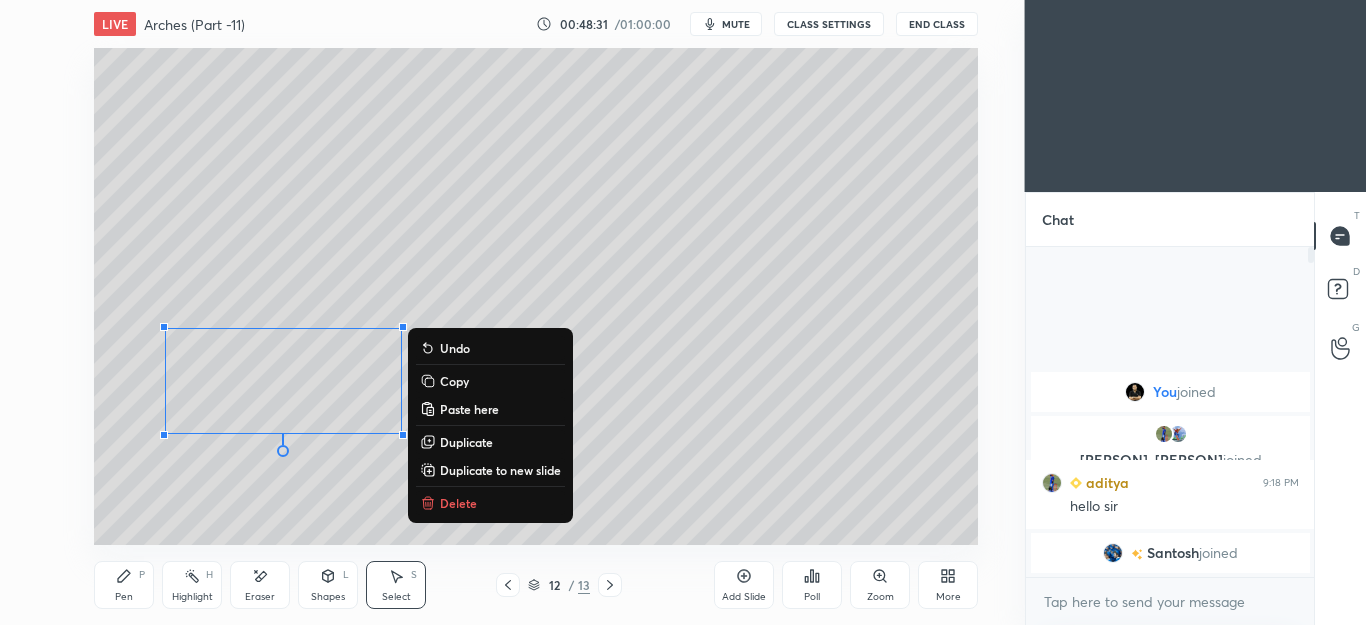 click on "0 ° Undo Copy Paste here Duplicate Duplicate to new slide Delete" at bounding box center (536, 296) 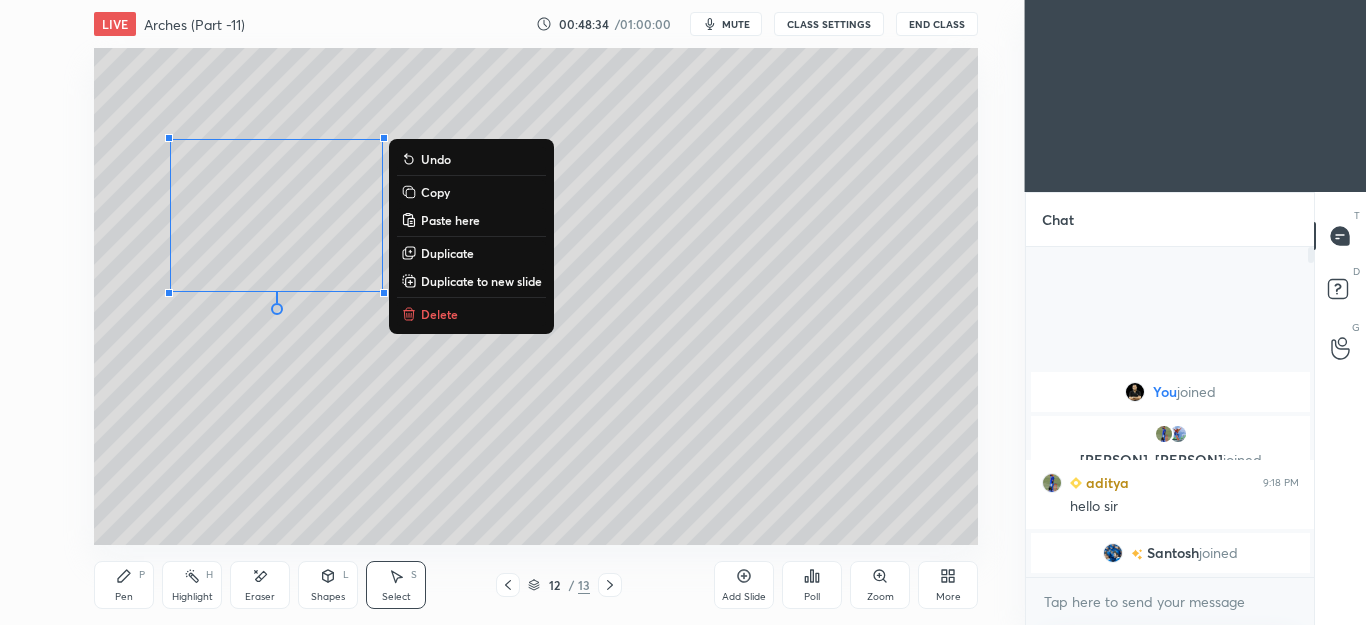 click on "Pen P" at bounding box center (124, 585) 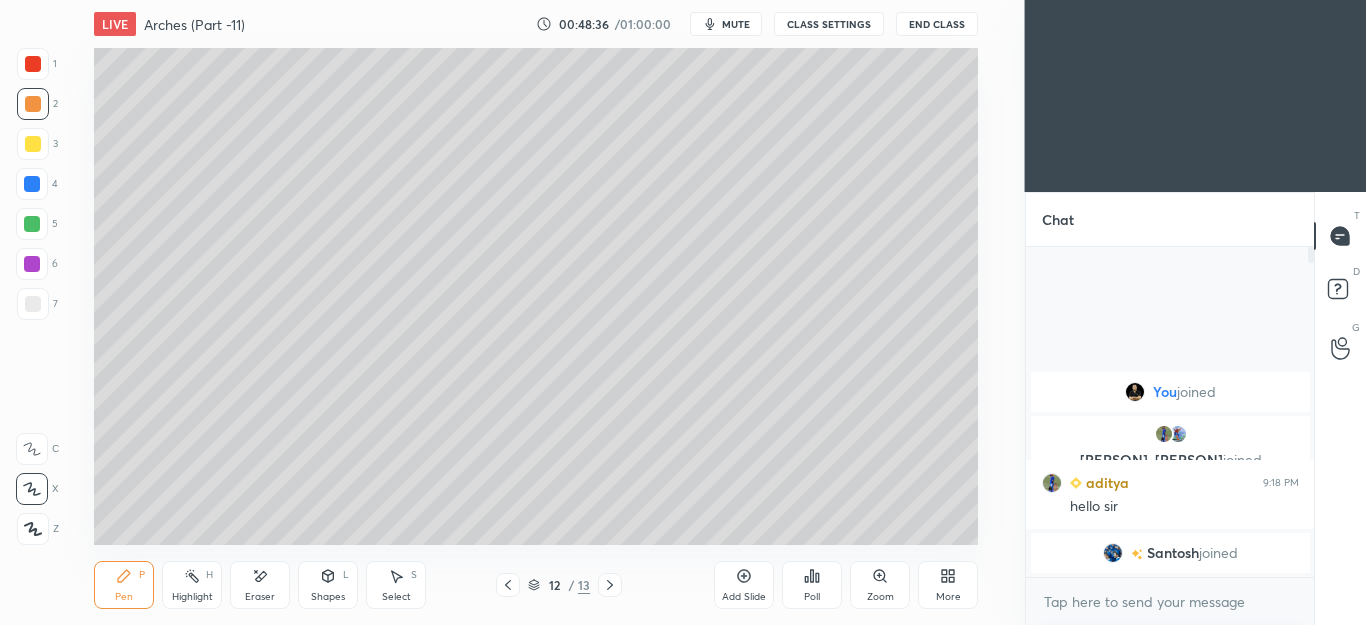 click 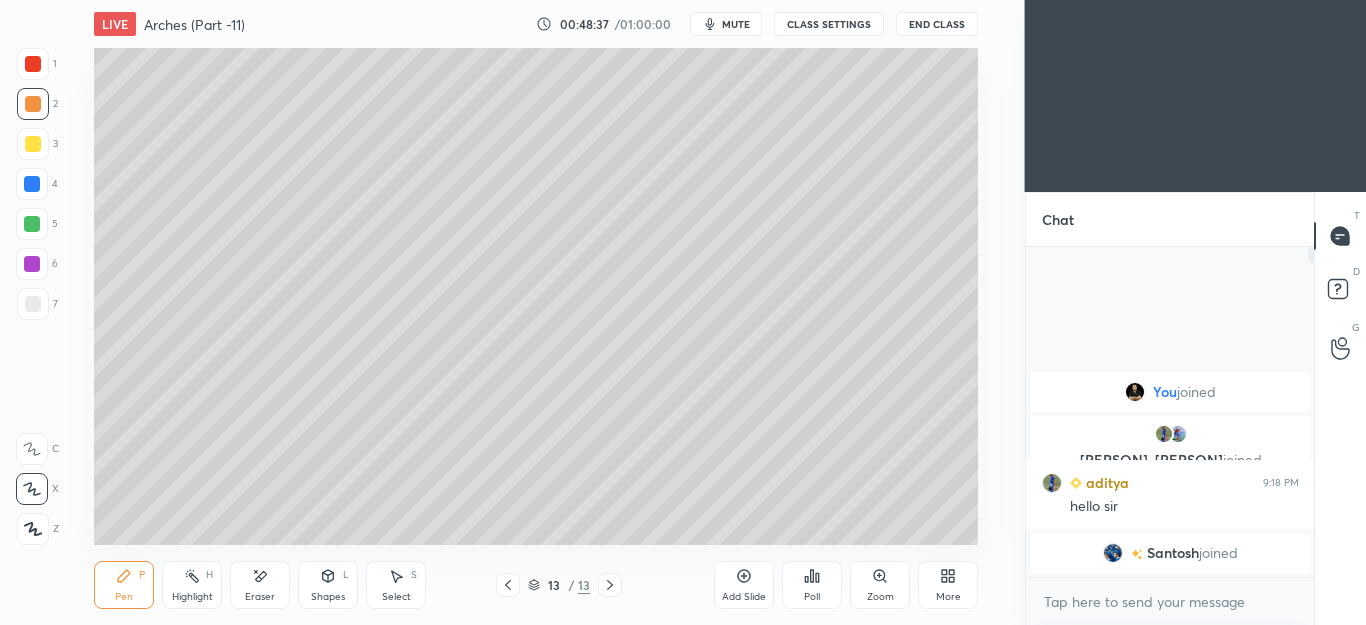click 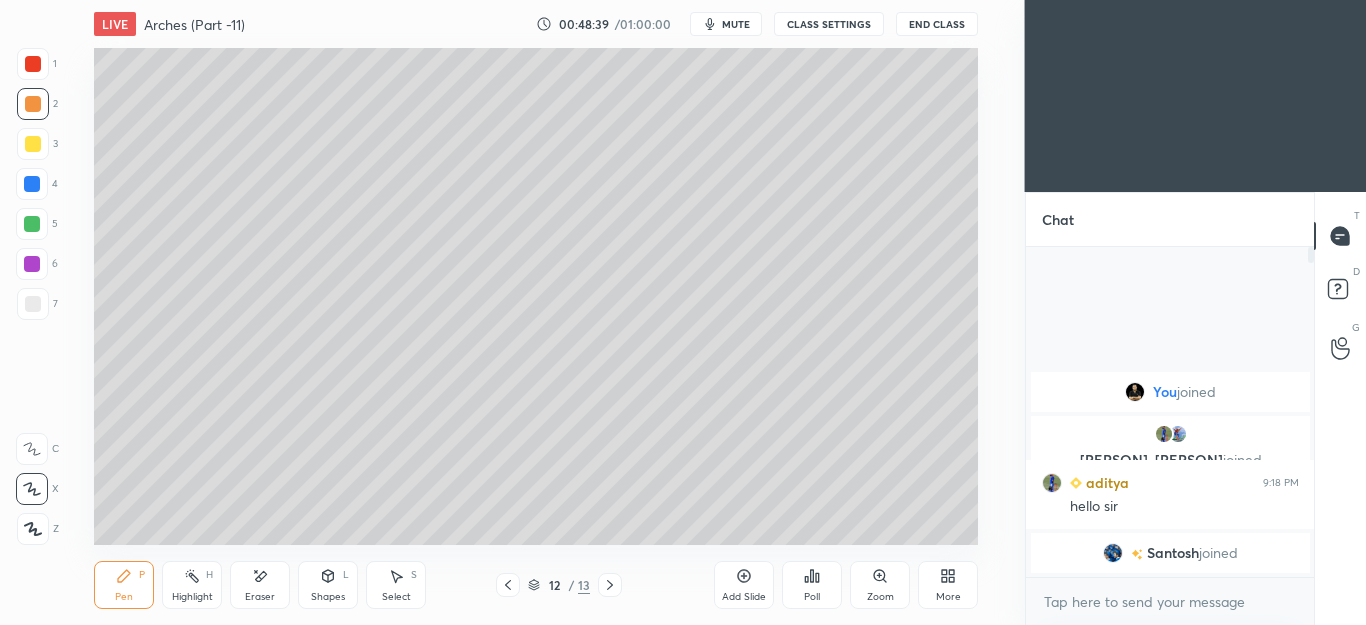 click on "Select" at bounding box center [396, 597] 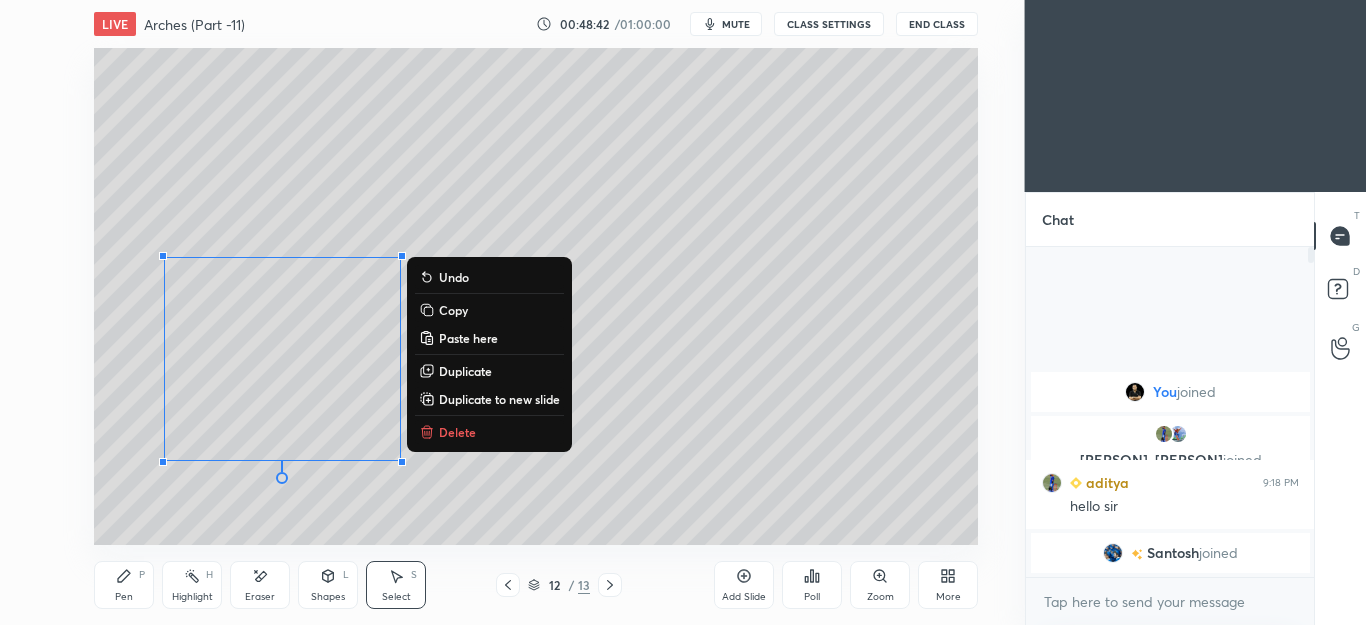 click on "Select S" at bounding box center (396, 585) 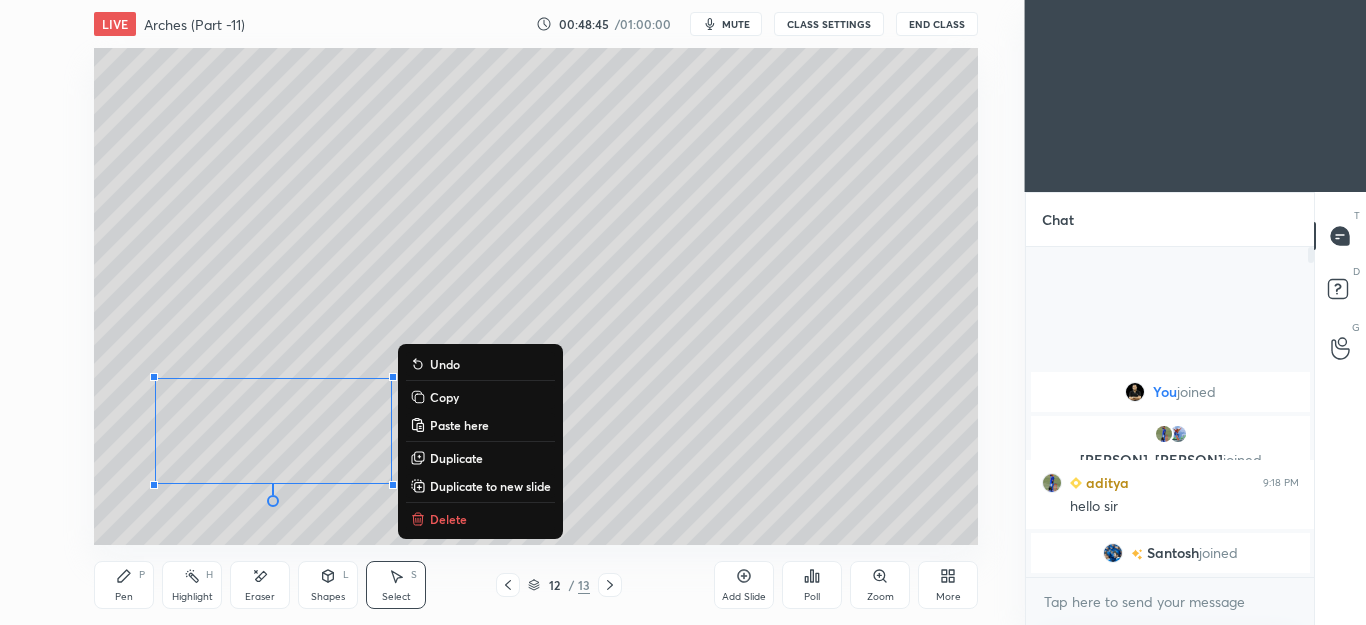 click on "Pen" at bounding box center (124, 597) 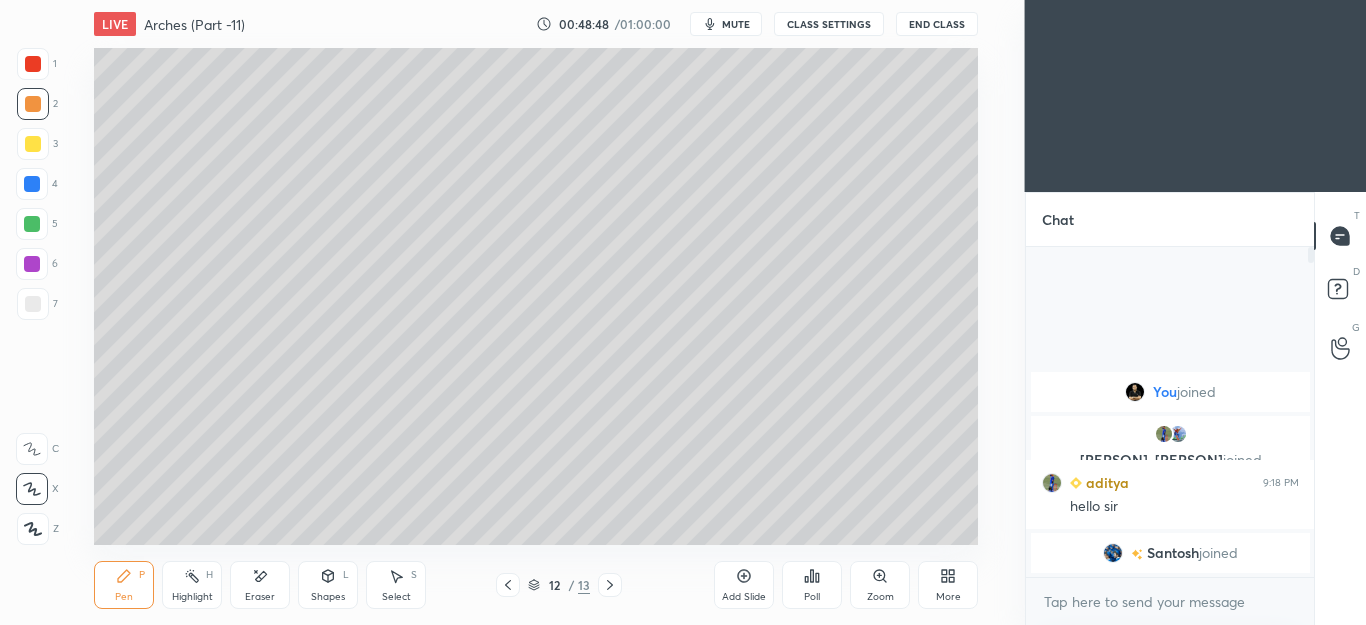 click on "Shapes" at bounding box center [328, 597] 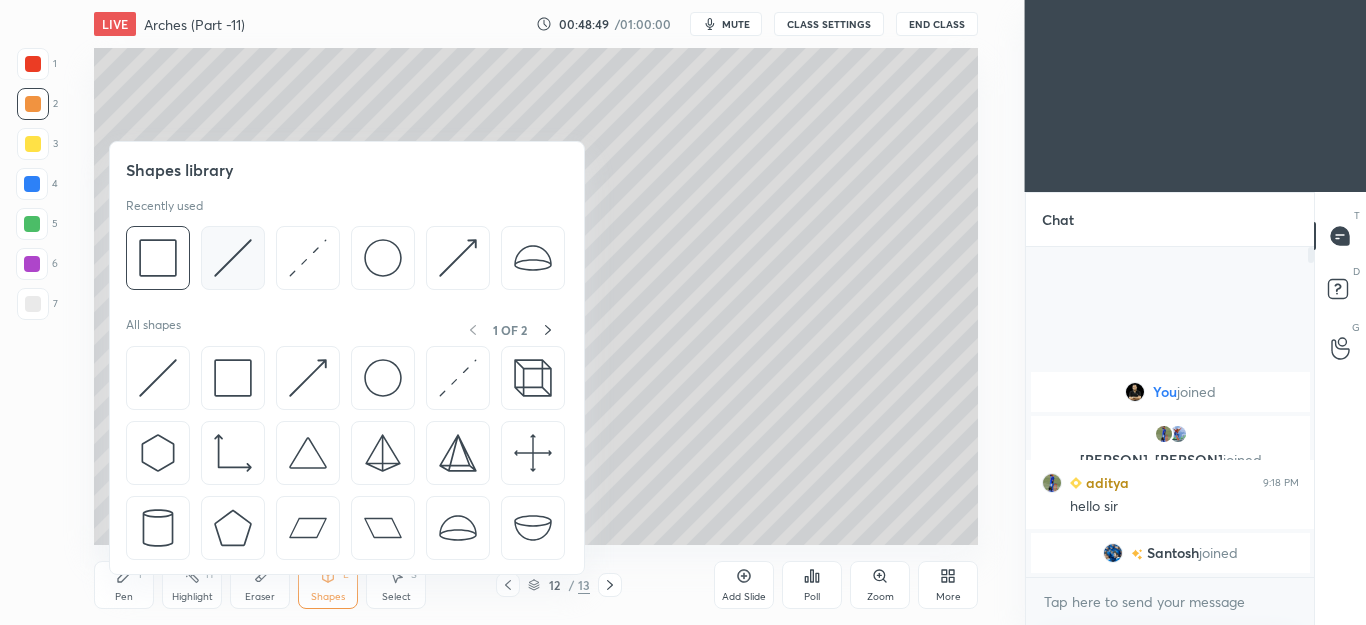 click at bounding box center (233, 258) 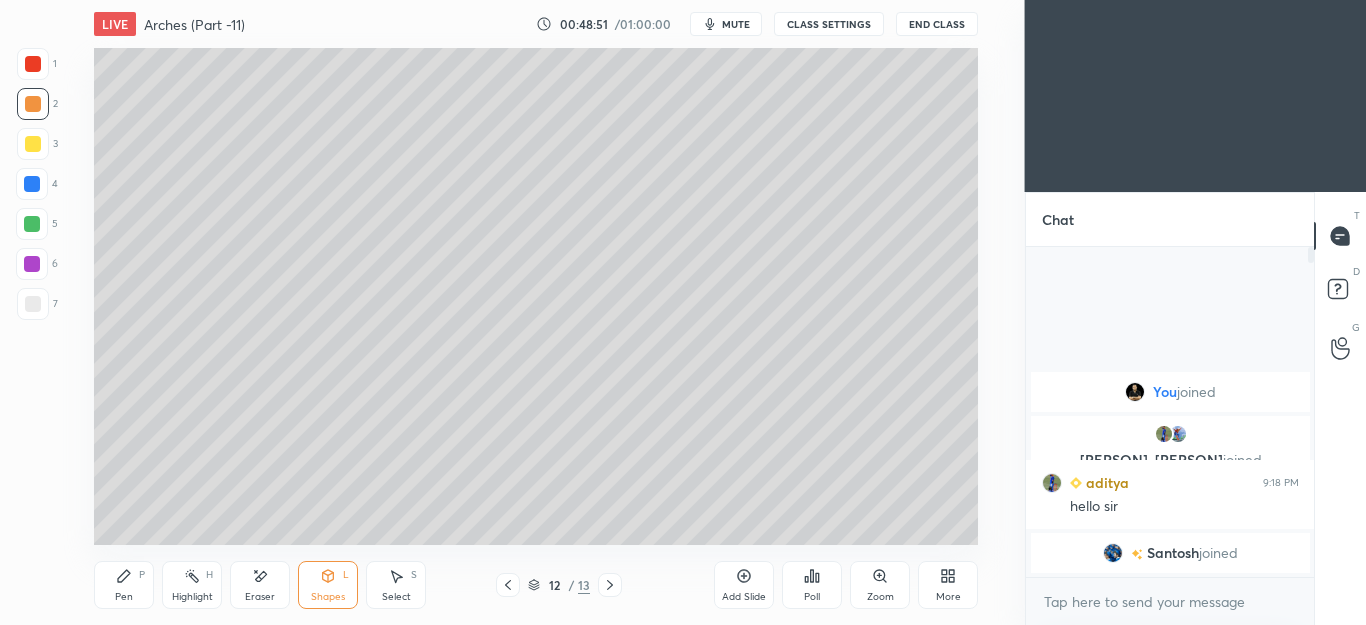 click on "Pen P" at bounding box center [124, 585] 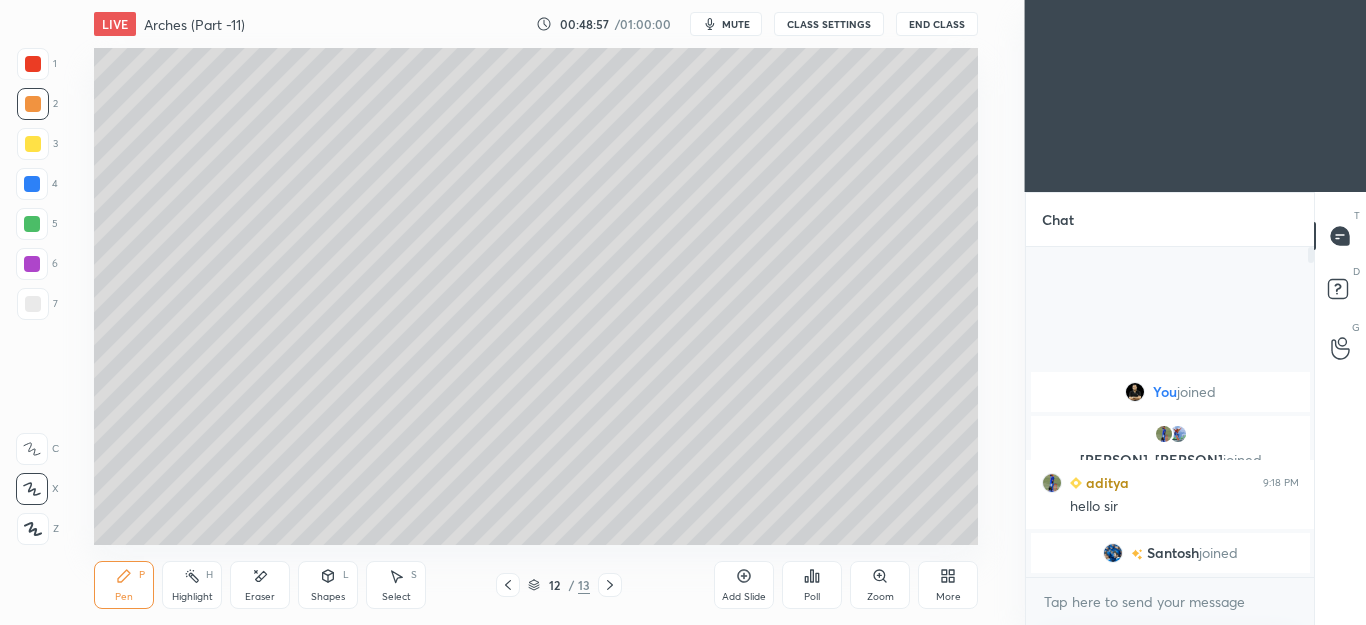 click 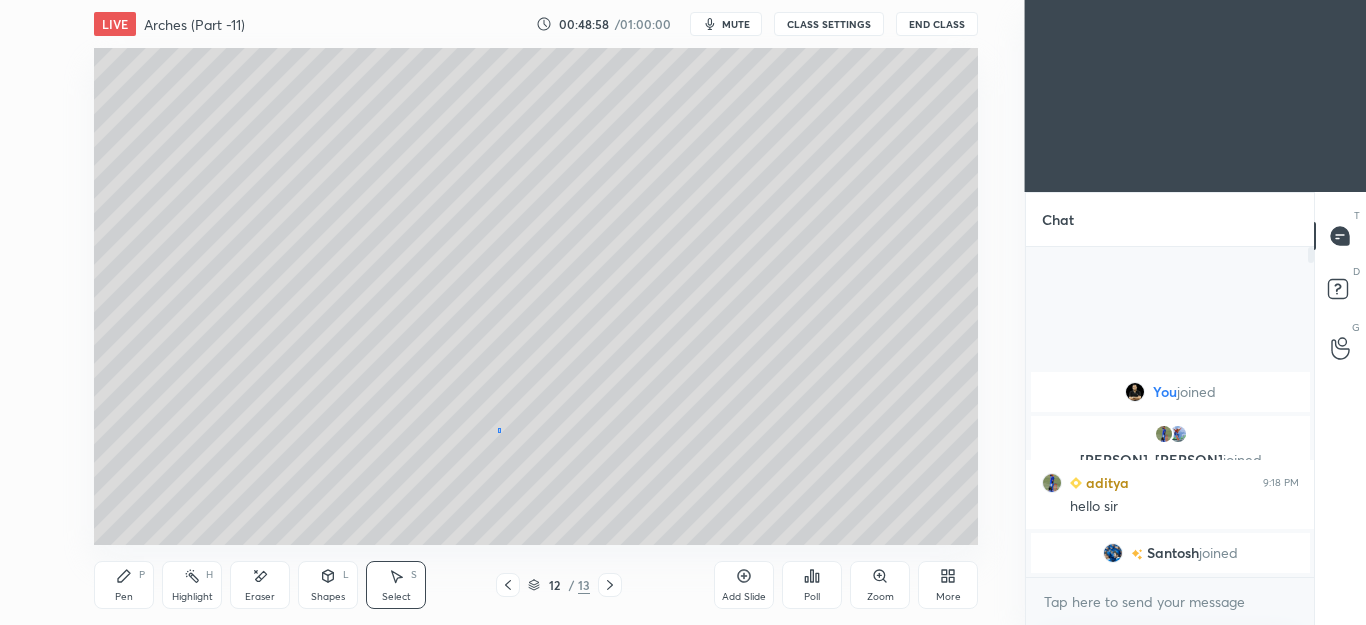 click at bounding box center (0, 0) 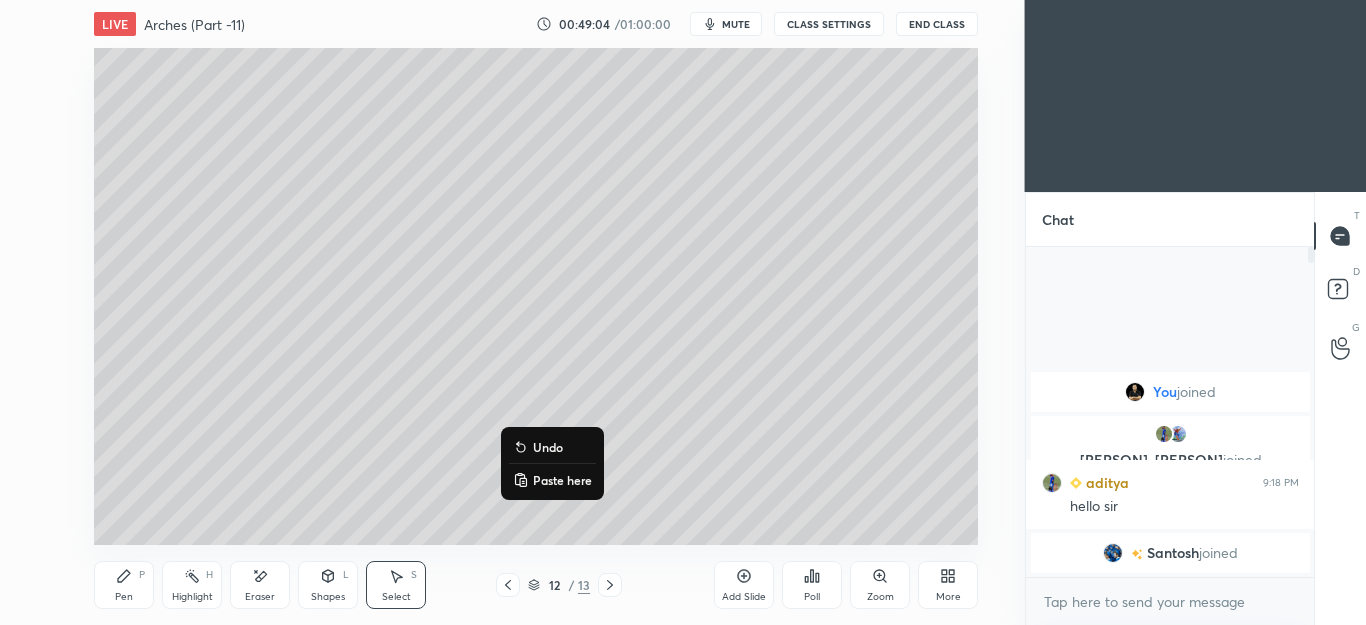 click on "0 ° Undo Copy Paste here Duplicate Duplicate to new slide Delete" at bounding box center [536, 296] 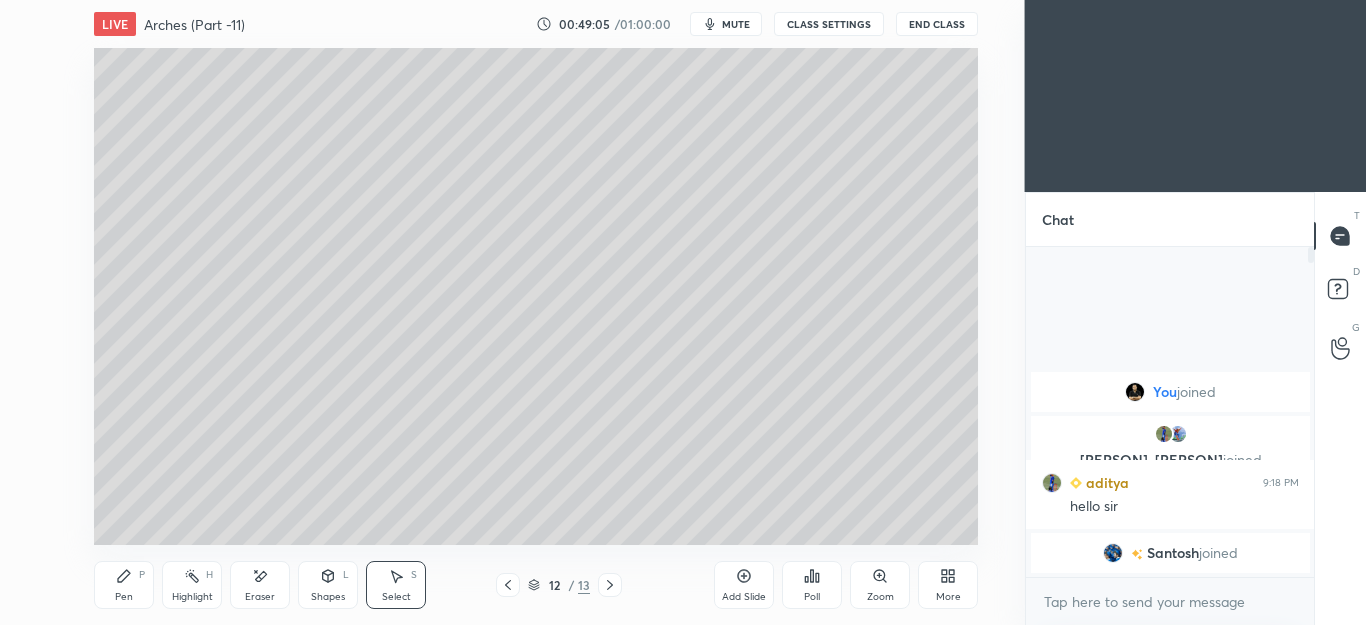 click on "Pen P" at bounding box center (124, 585) 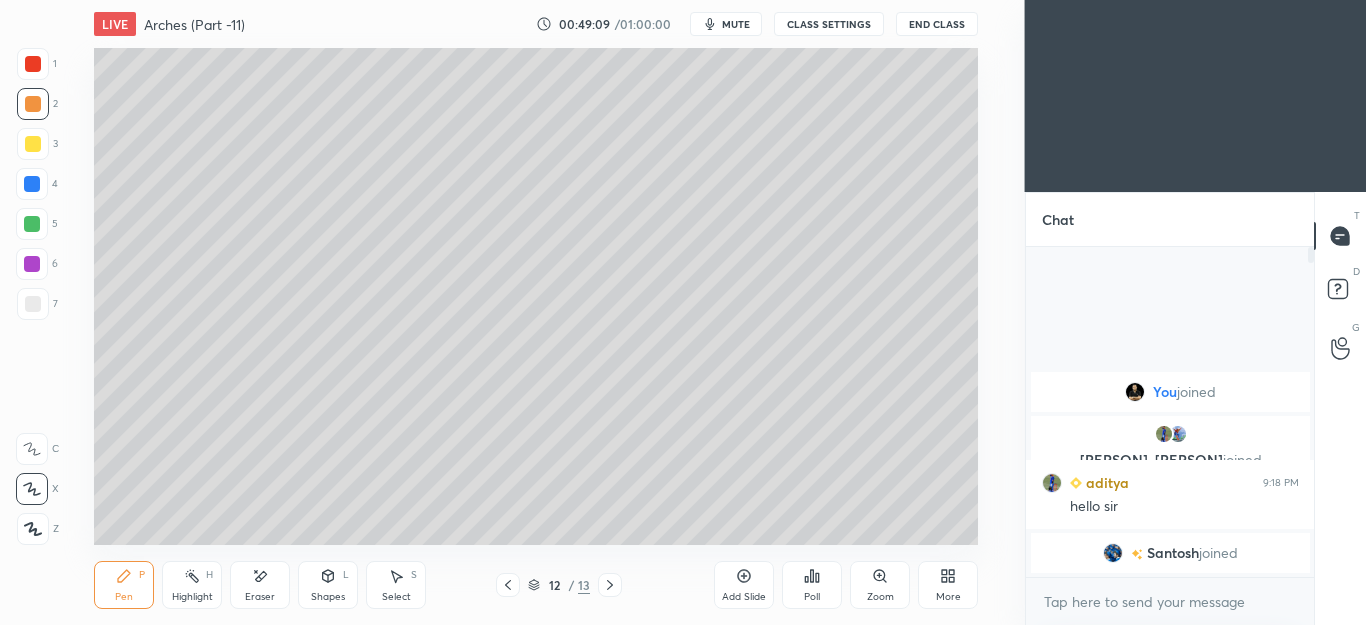 click 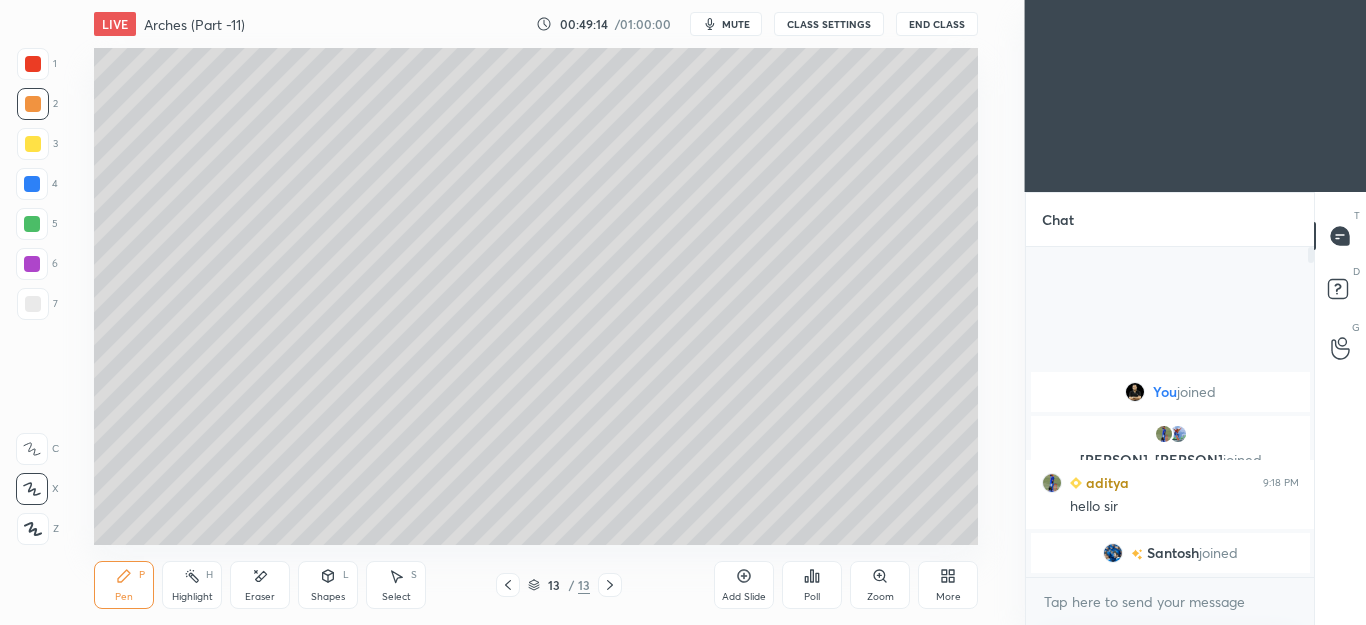 click 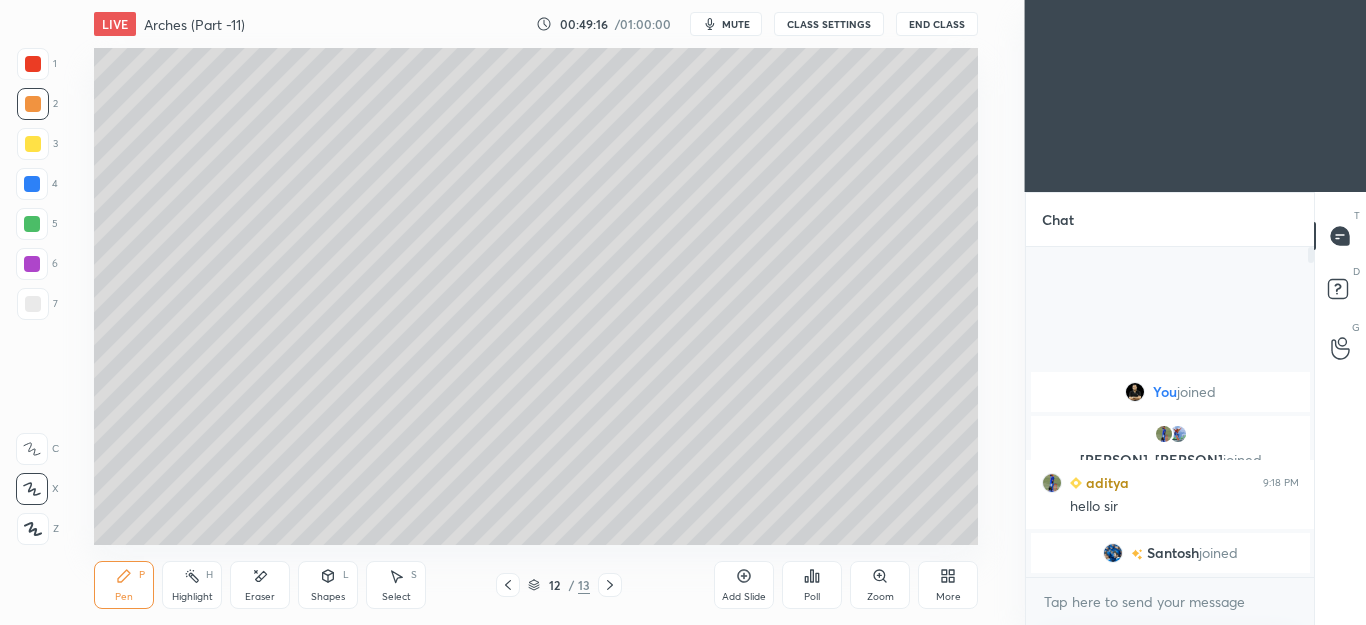 click 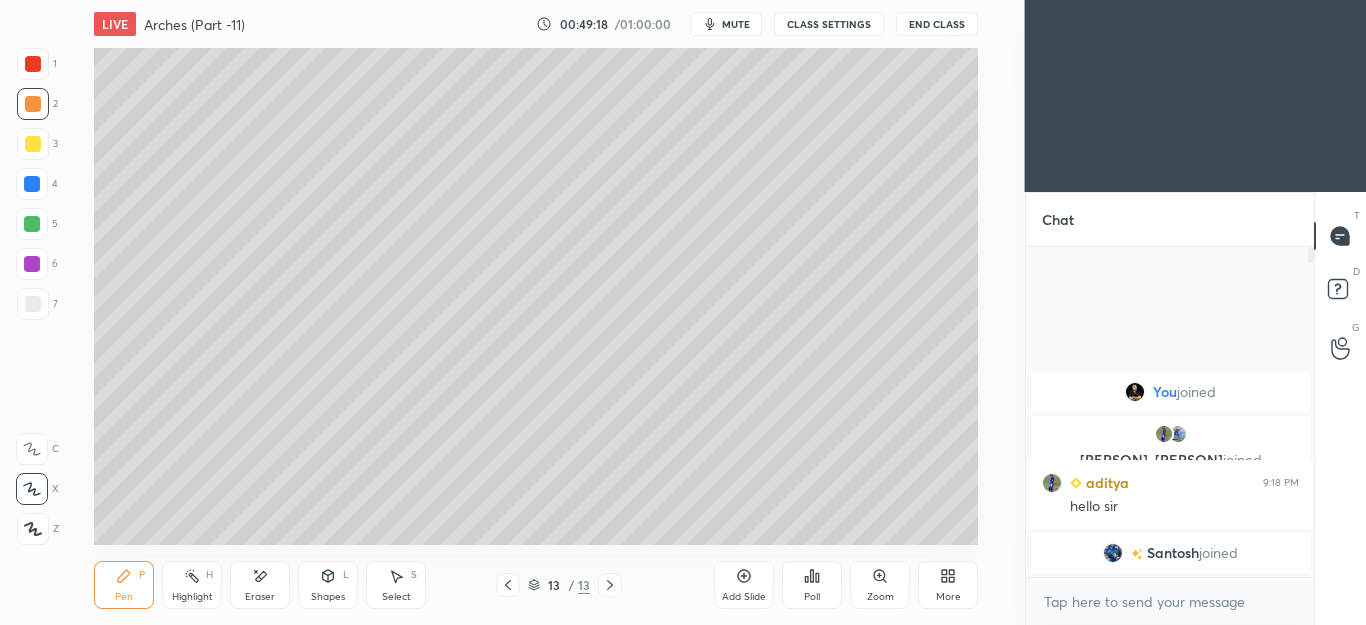 click 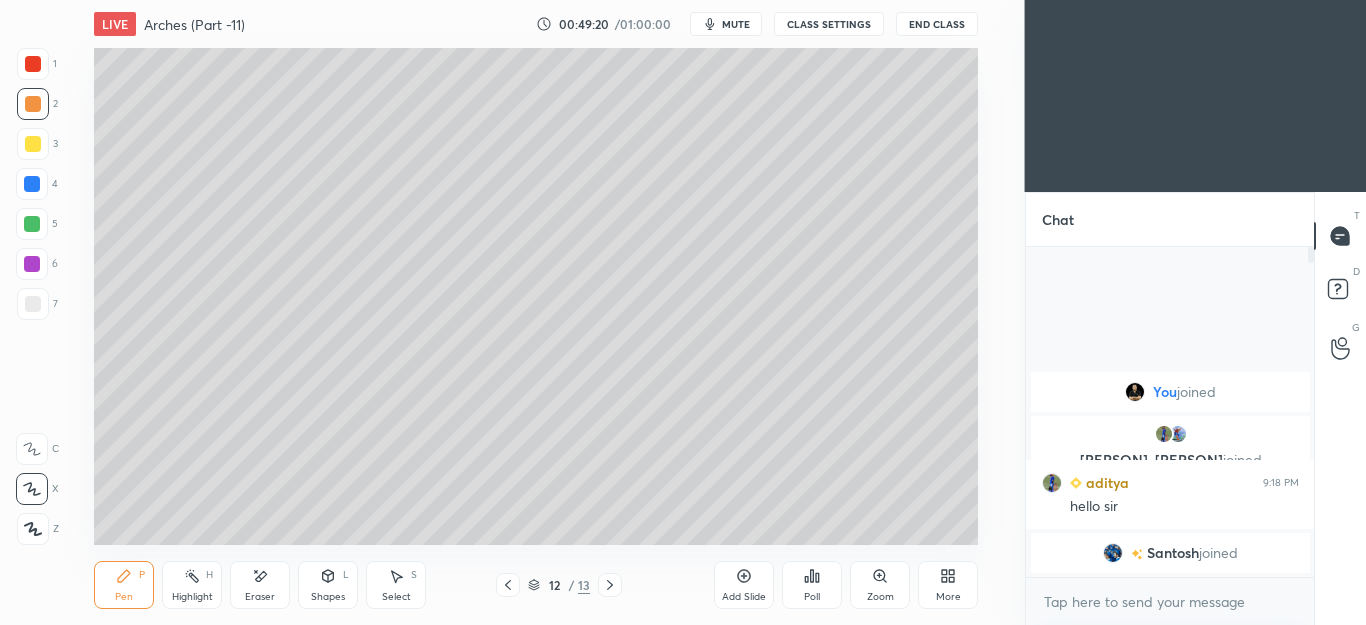 click 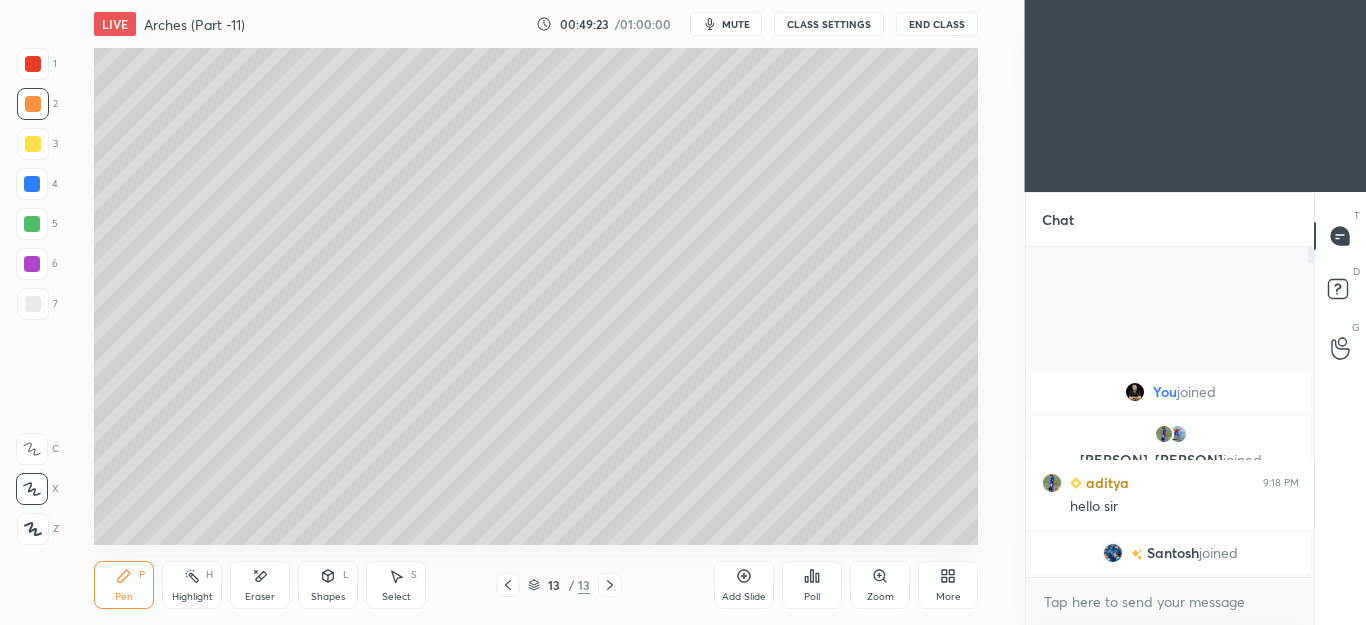 click 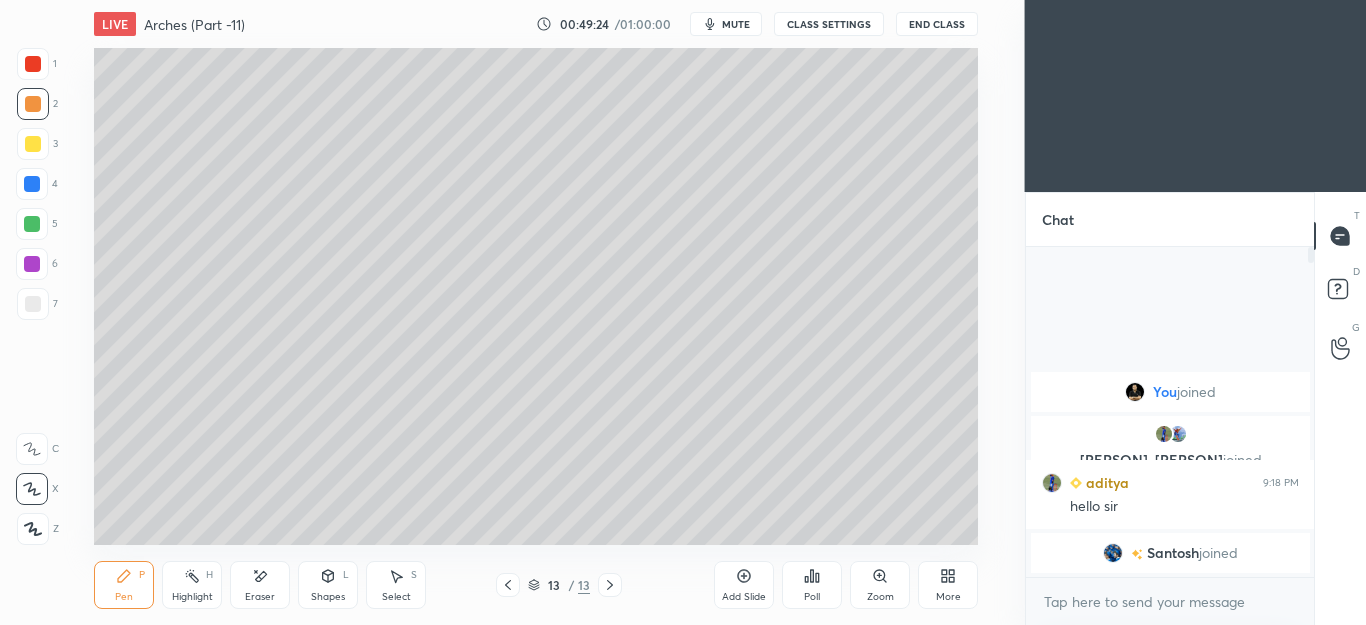 click 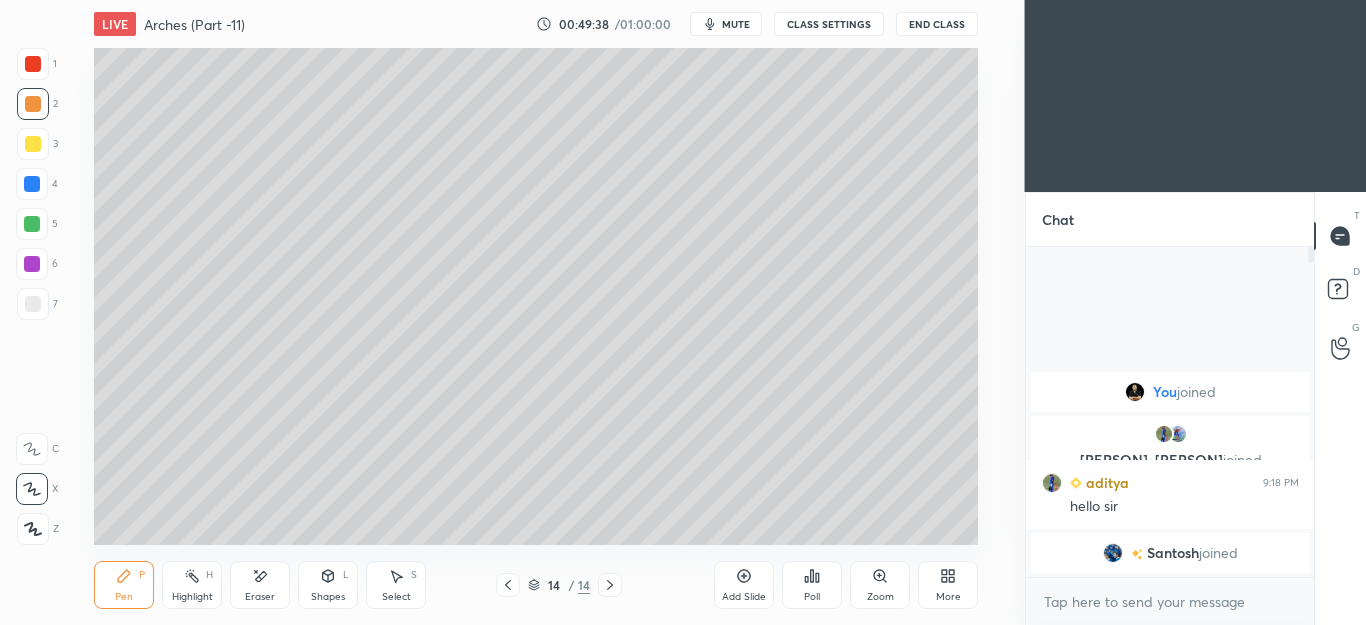 click on "Shapes L" at bounding box center [328, 585] 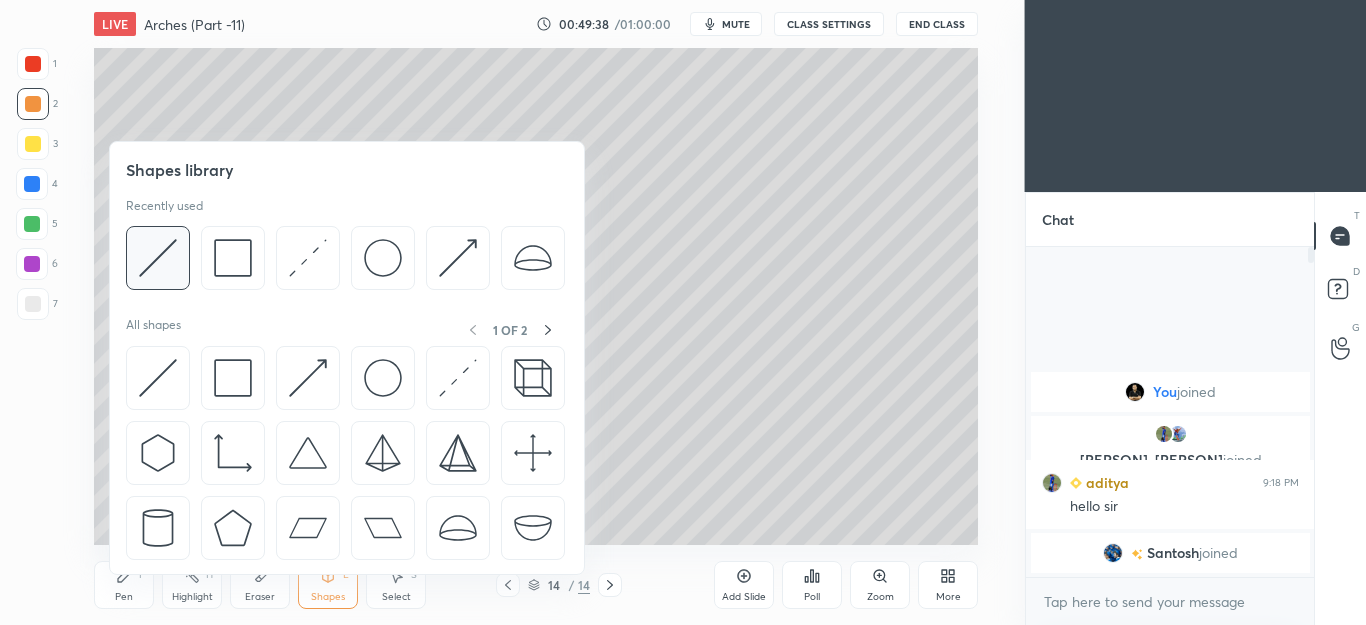 click at bounding box center [158, 258] 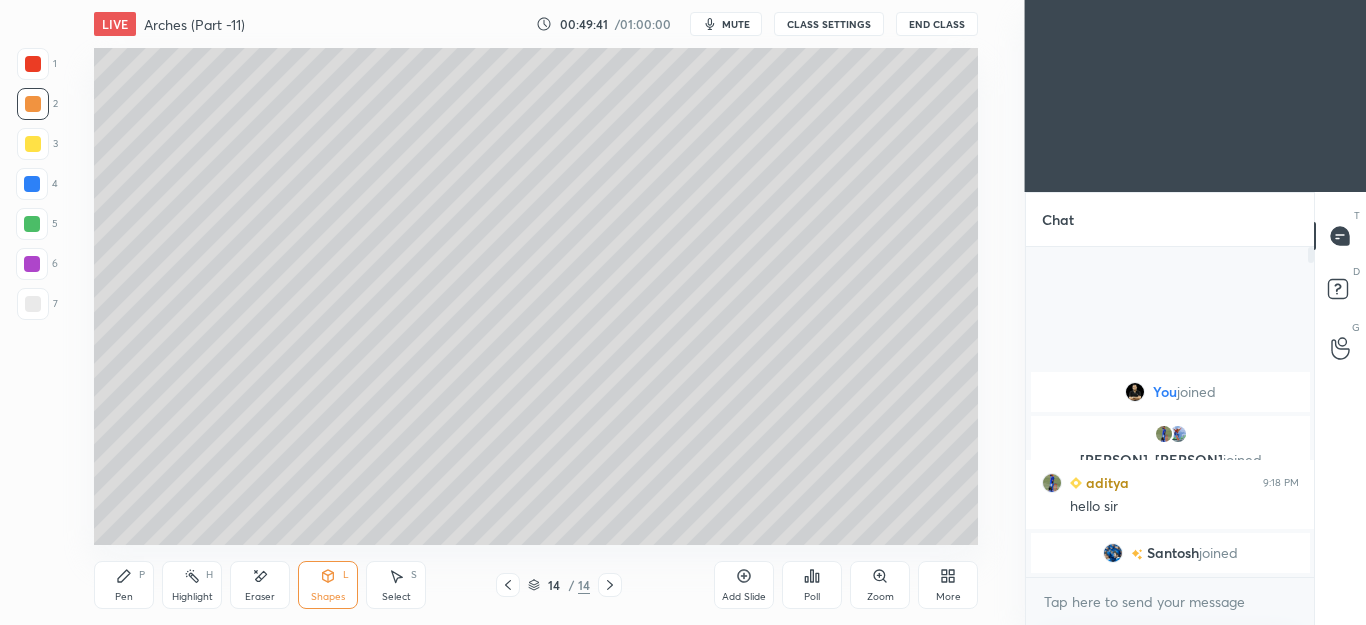 click on "Pen P" at bounding box center (124, 585) 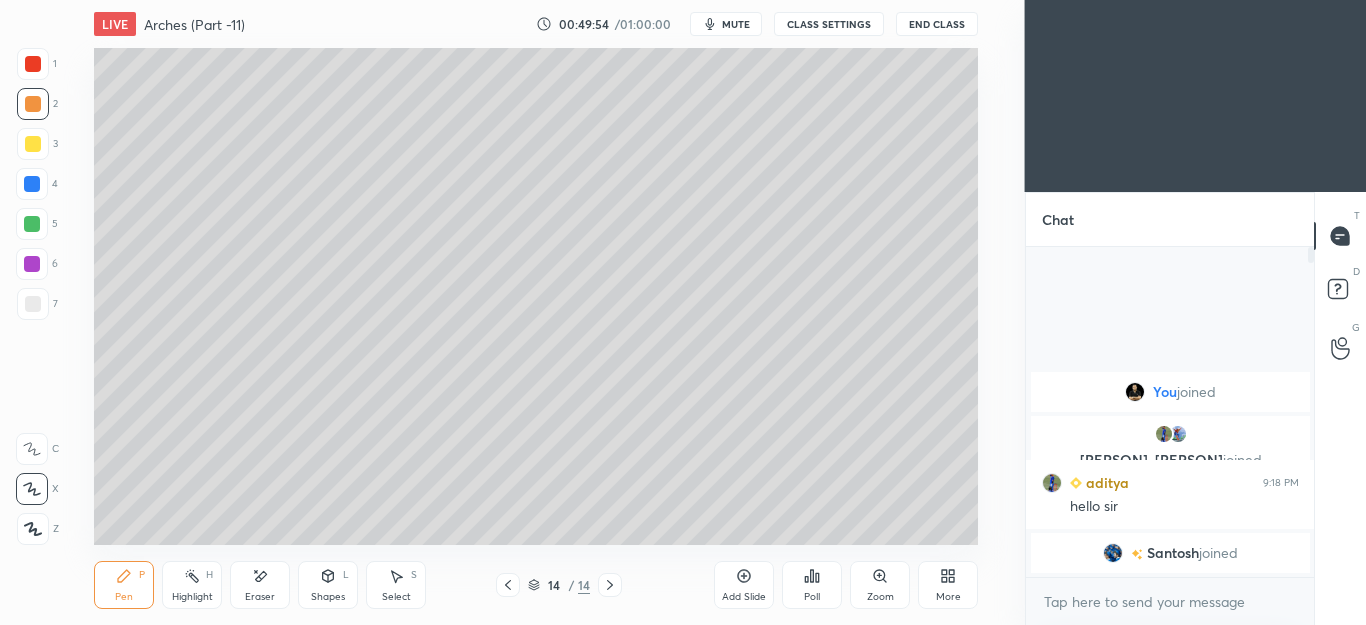 click on "Shapes L" at bounding box center (328, 585) 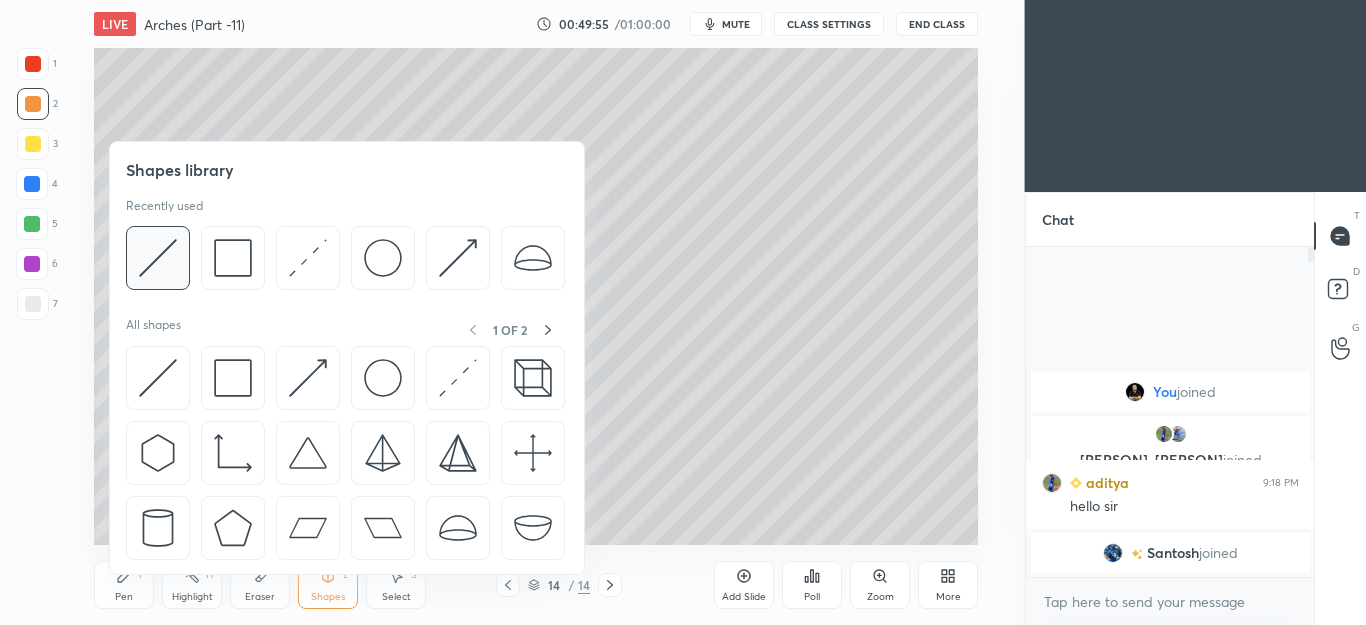 click at bounding box center [158, 258] 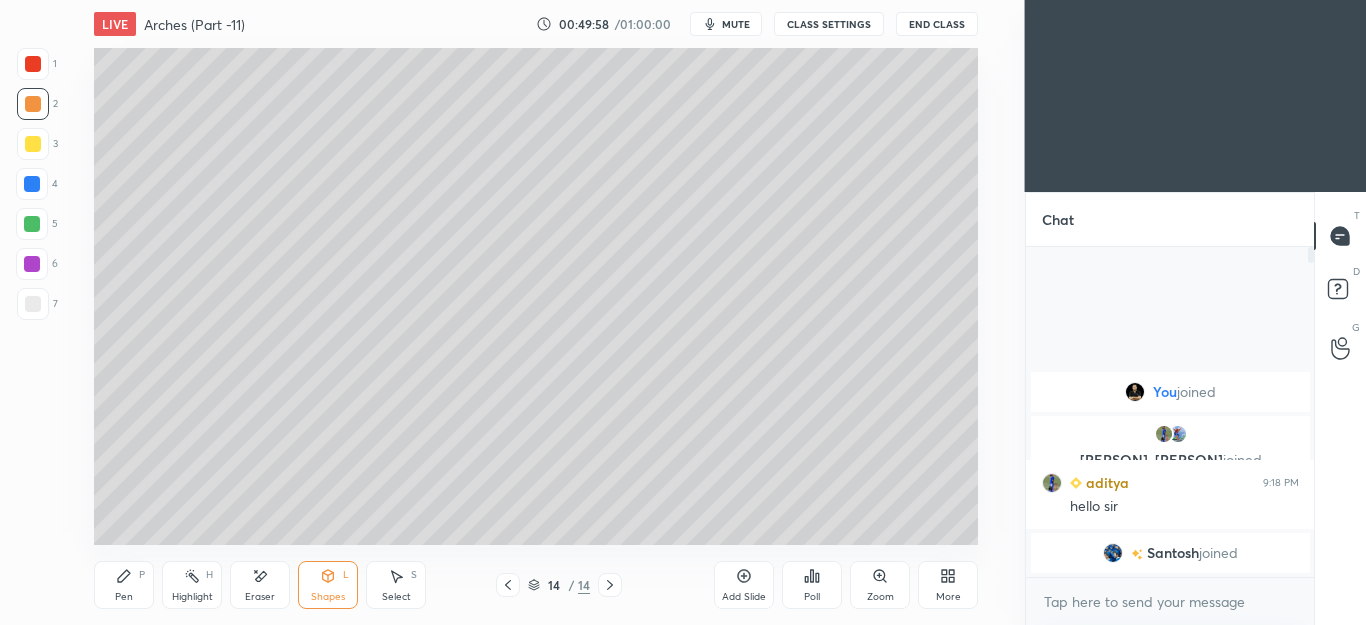 click on "Pen P" at bounding box center [124, 585] 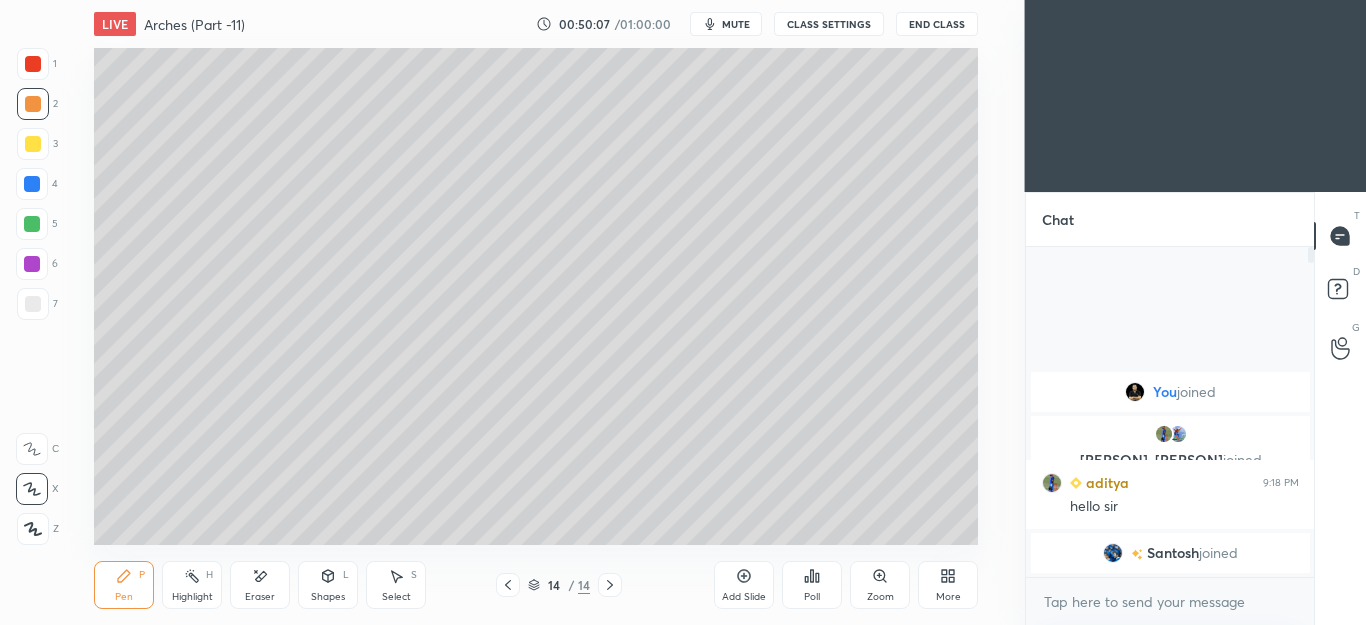 click 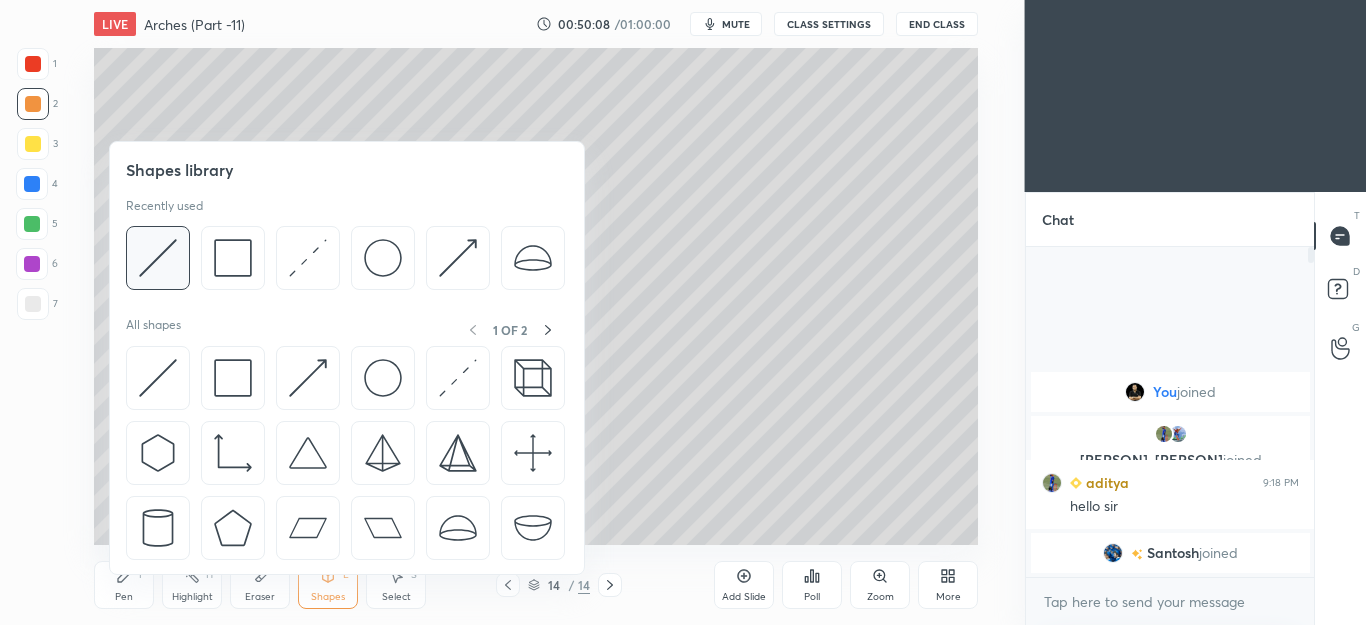 click at bounding box center (158, 258) 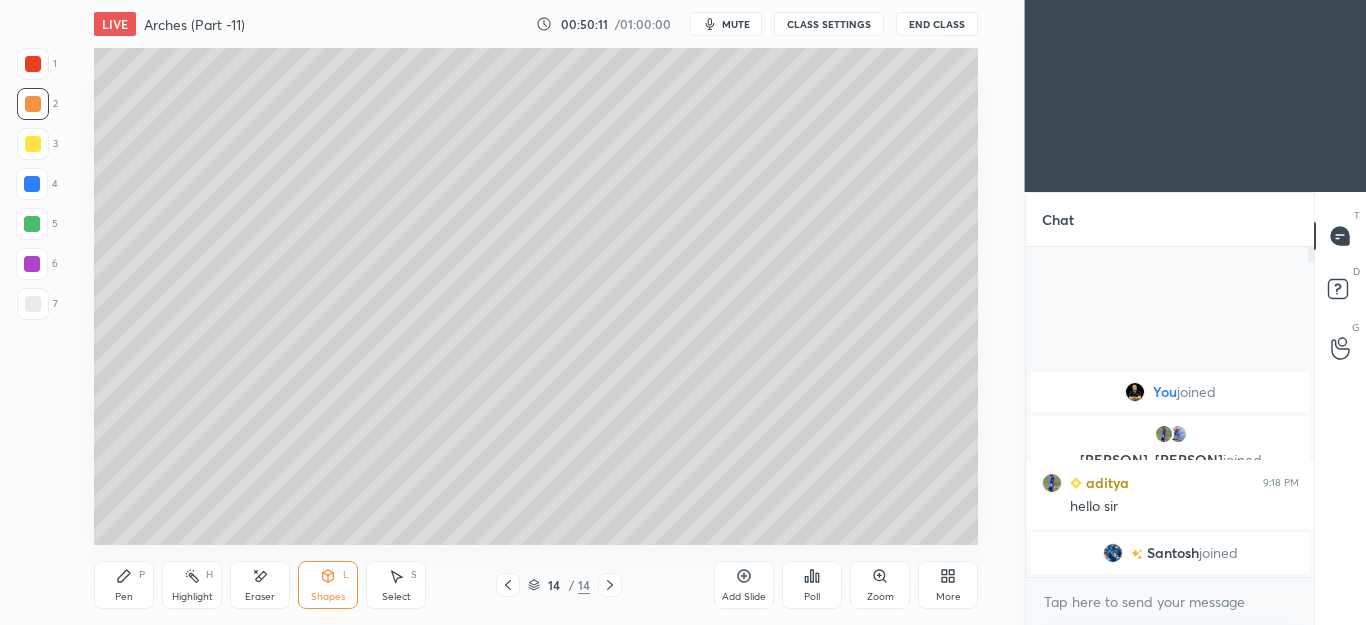 click on "Pen P" at bounding box center (124, 585) 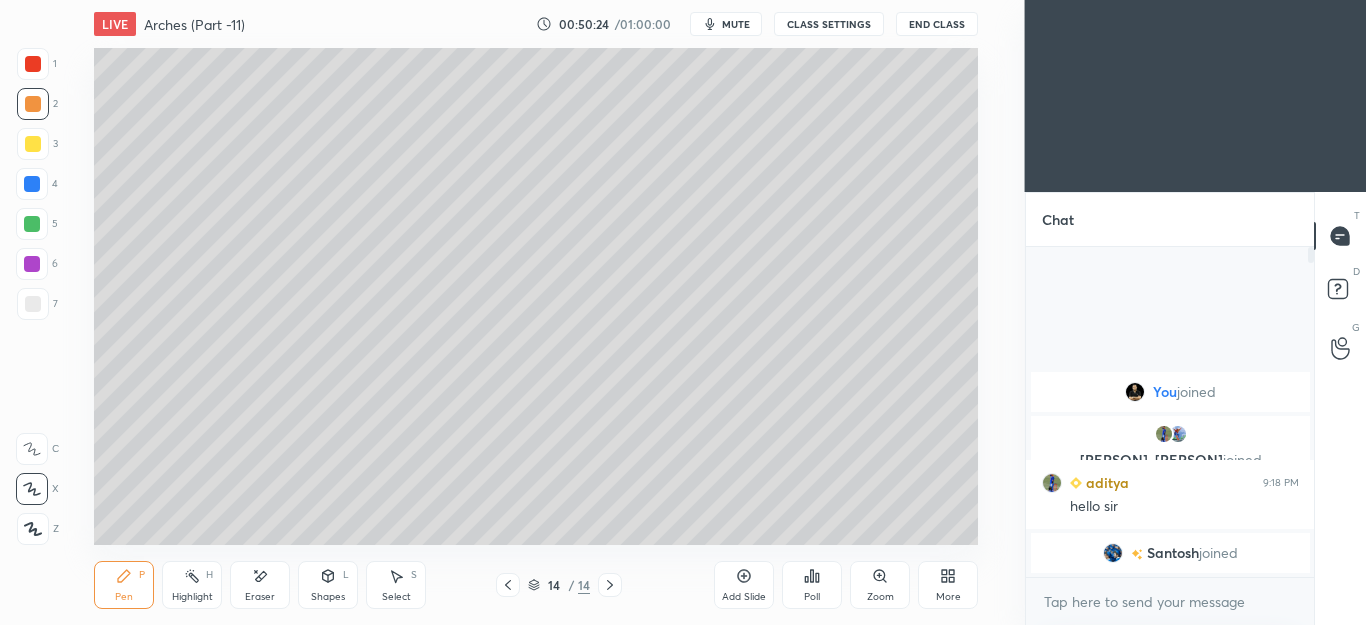 click on "Shapes" at bounding box center (328, 597) 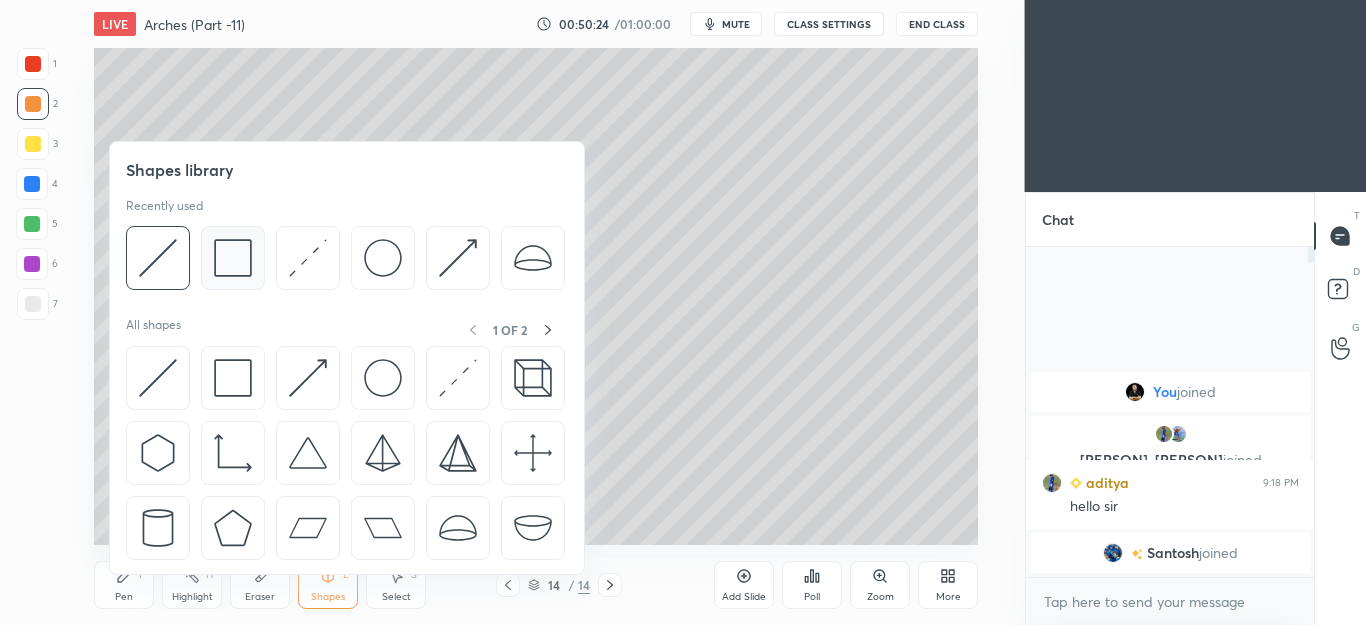click at bounding box center [233, 258] 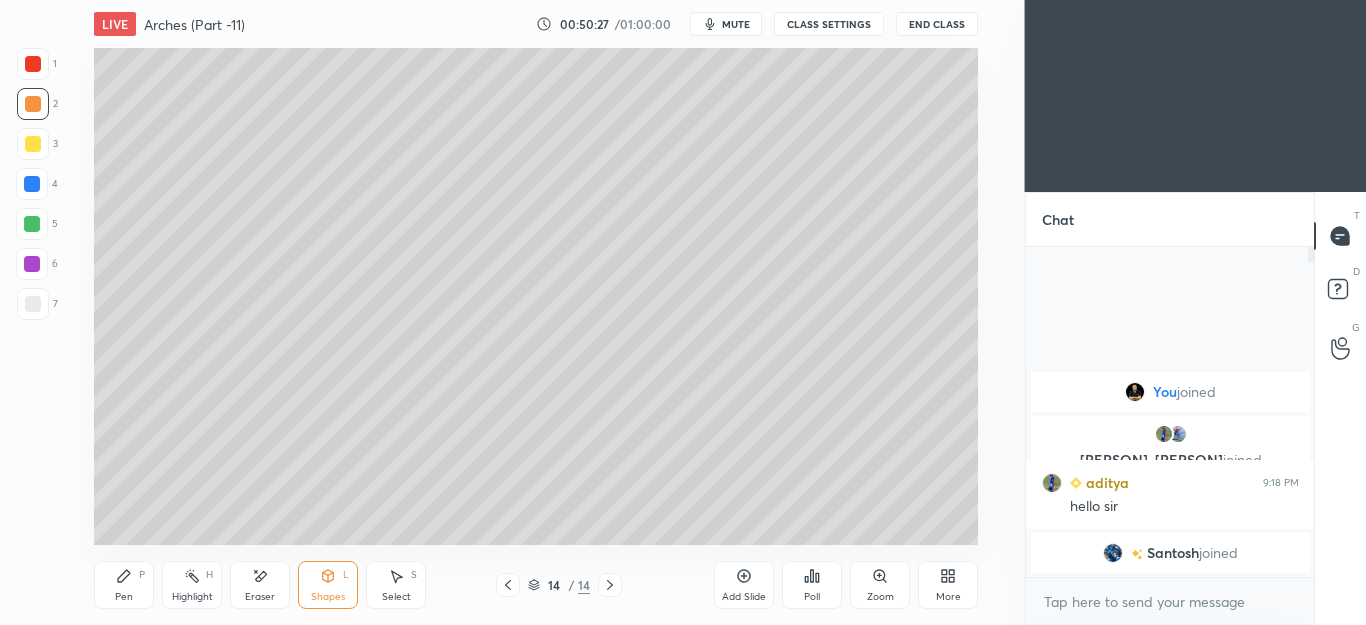 click on "Pen P" at bounding box center [124, 585] 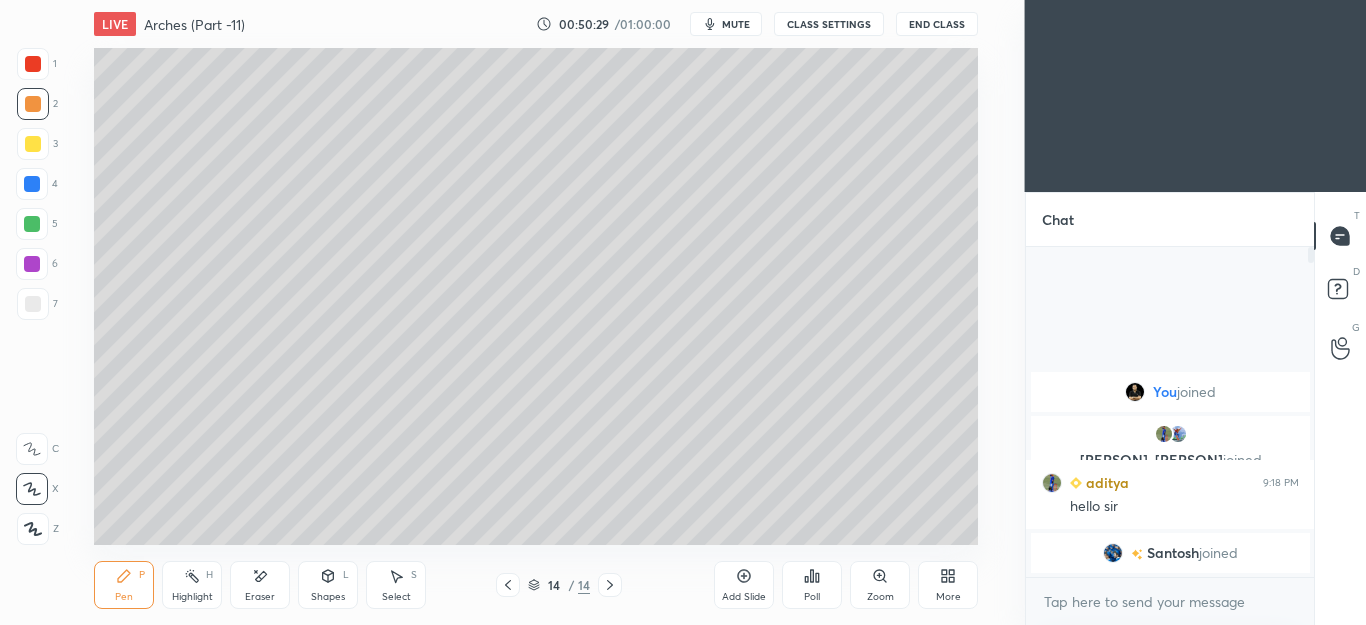click 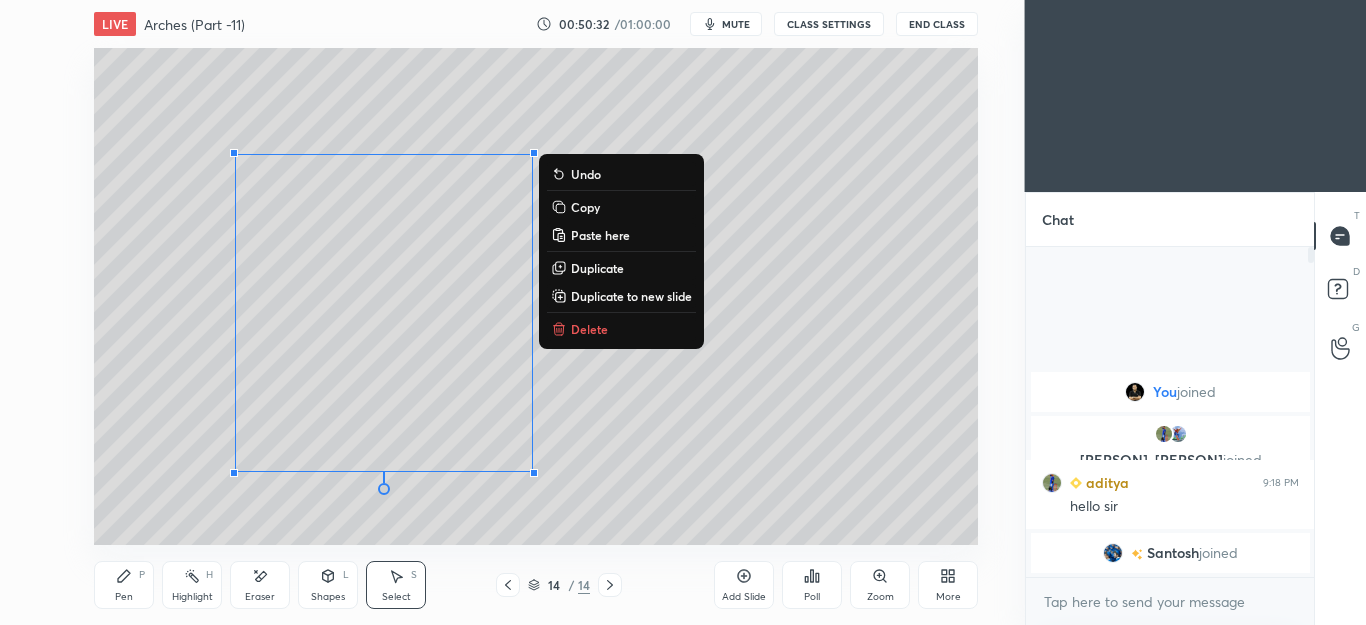 click on "Pen P" at bounding box center (124, 585) 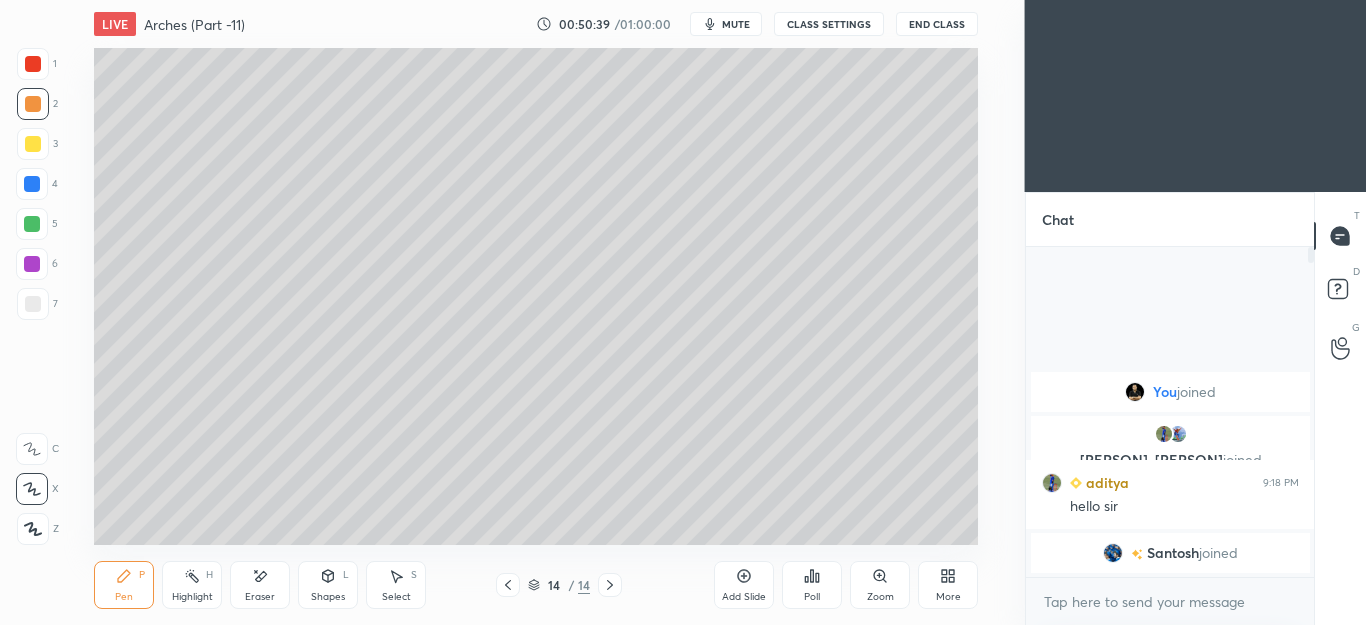 click at bounding box center (33, 304) 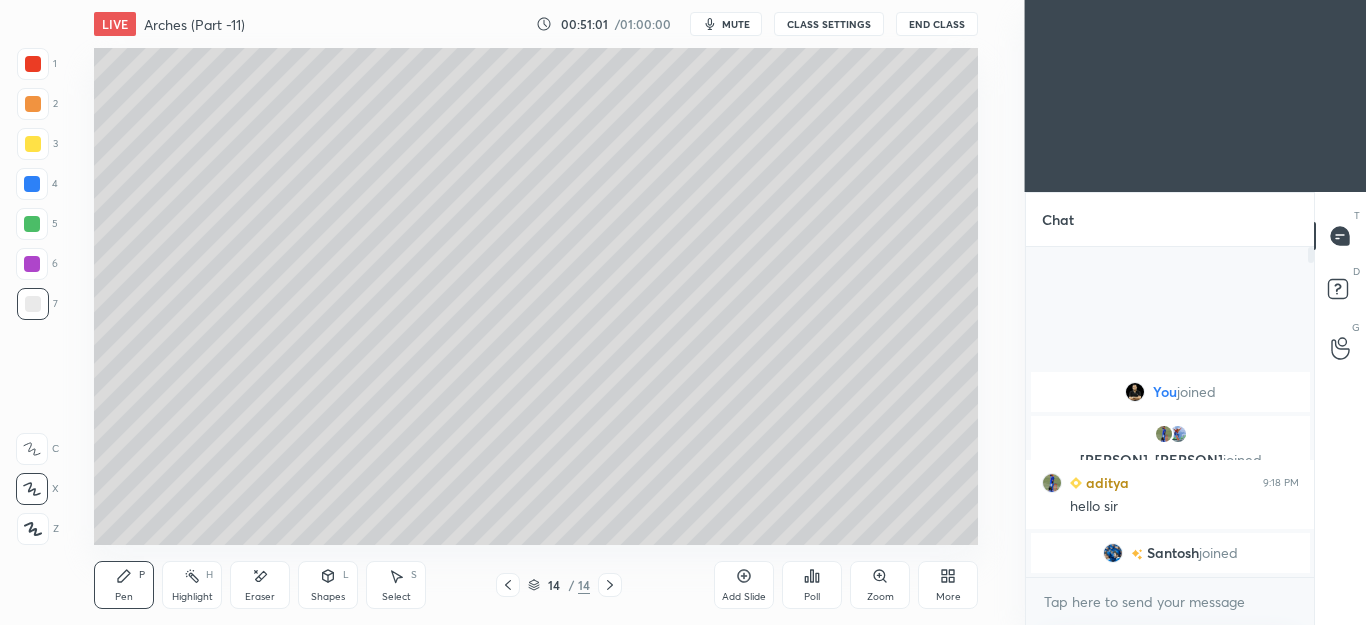 click 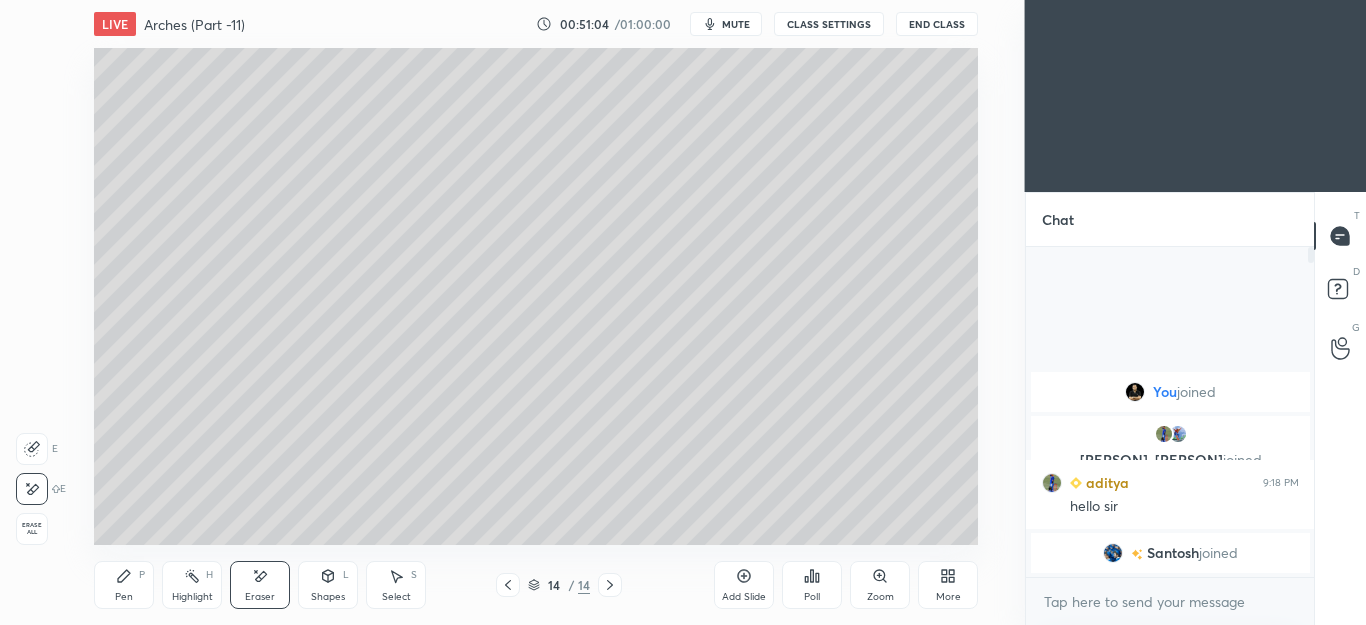 click on "Pen P" at bounding box center (124, 585) 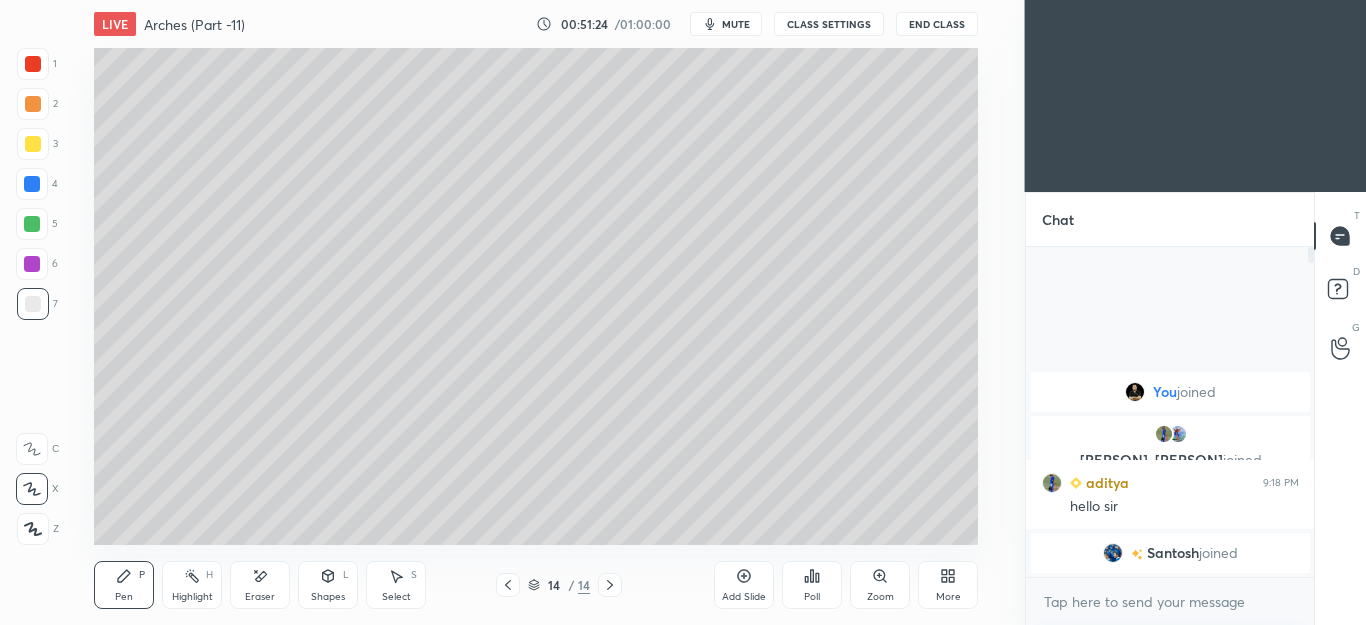 click on "Eraser" at bounding box center [260, 585] 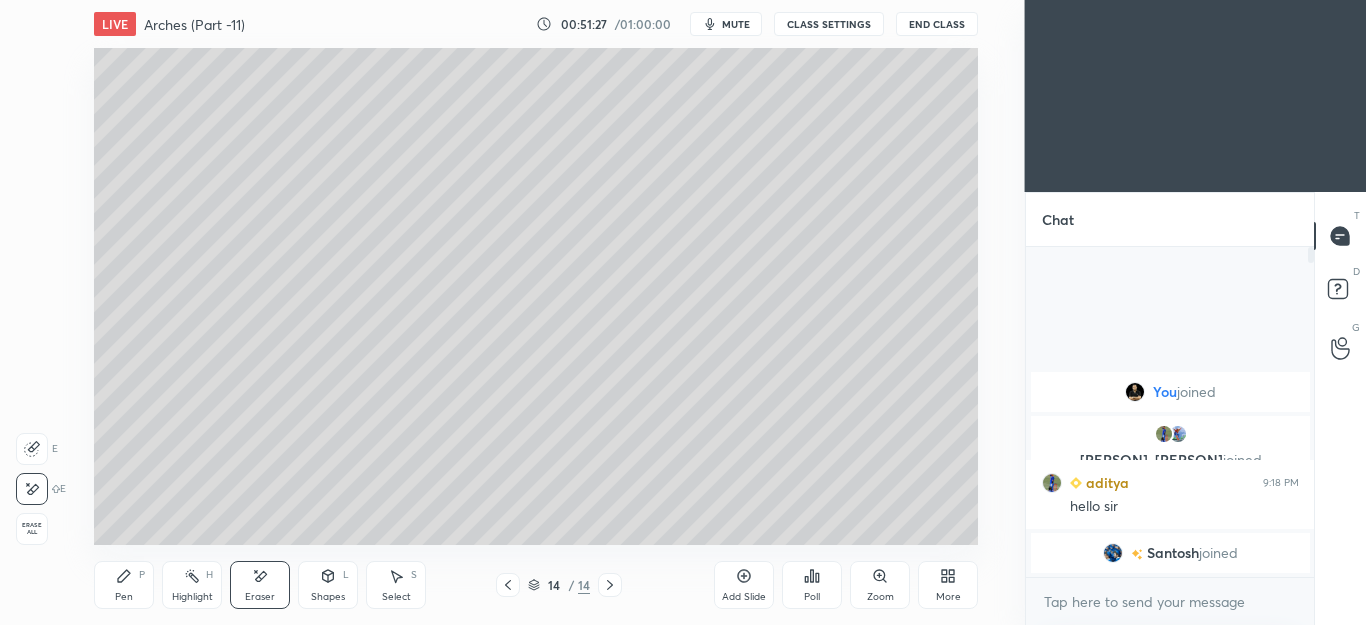 click 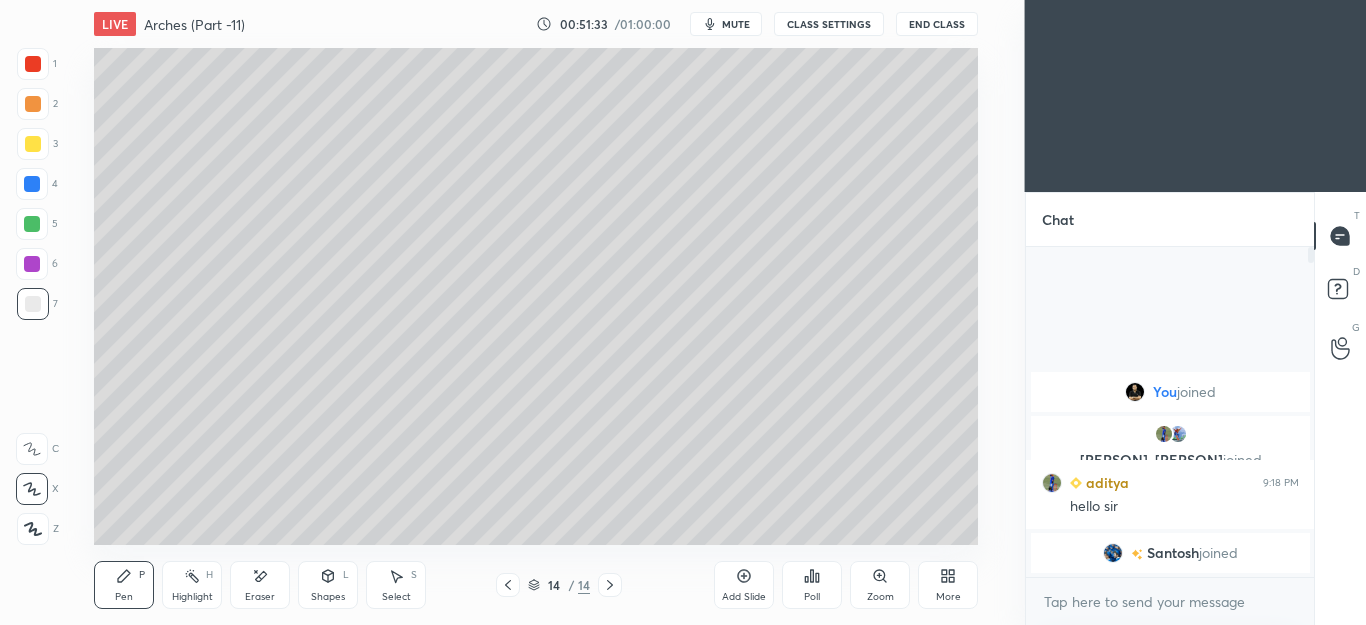 click 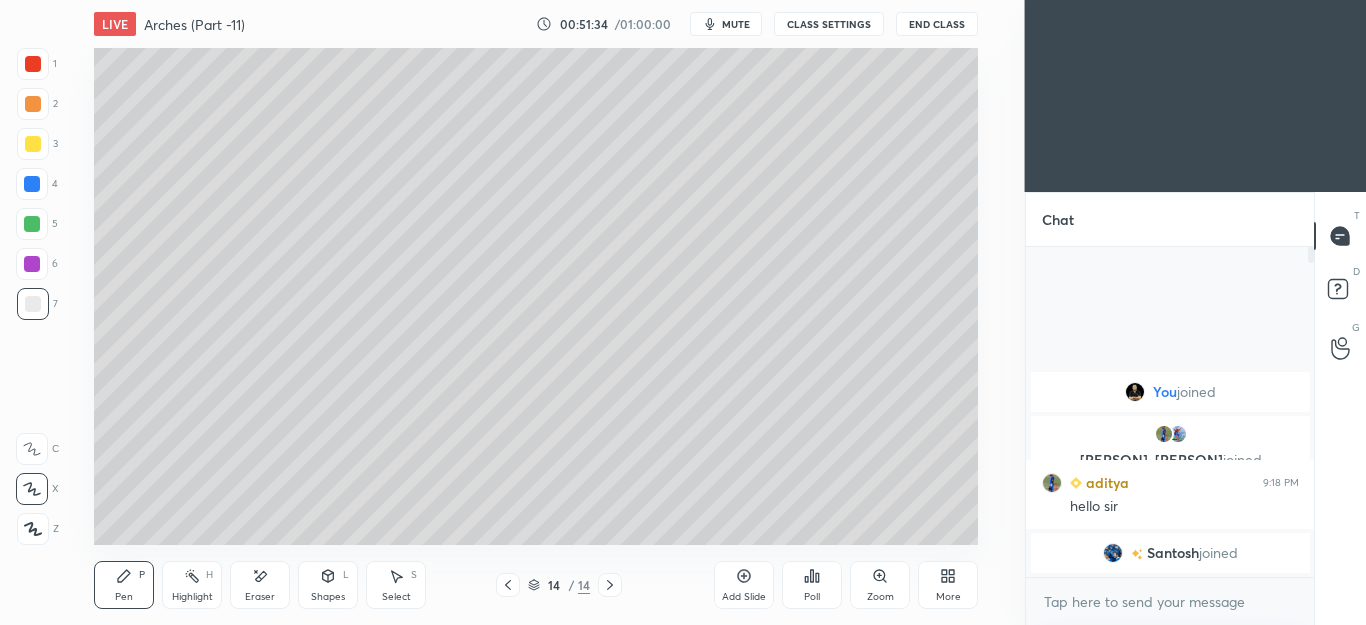 click on "Add Slide" at bounding box center (744, 585) 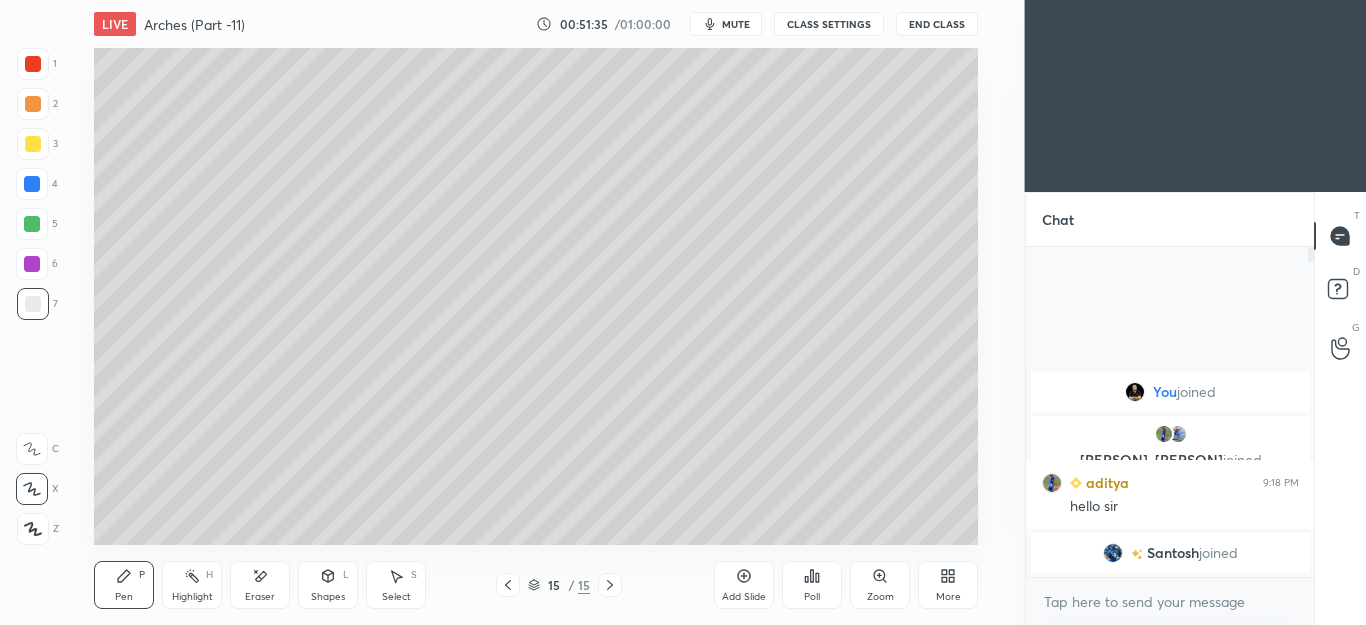 click at bounding box center (33, 104) 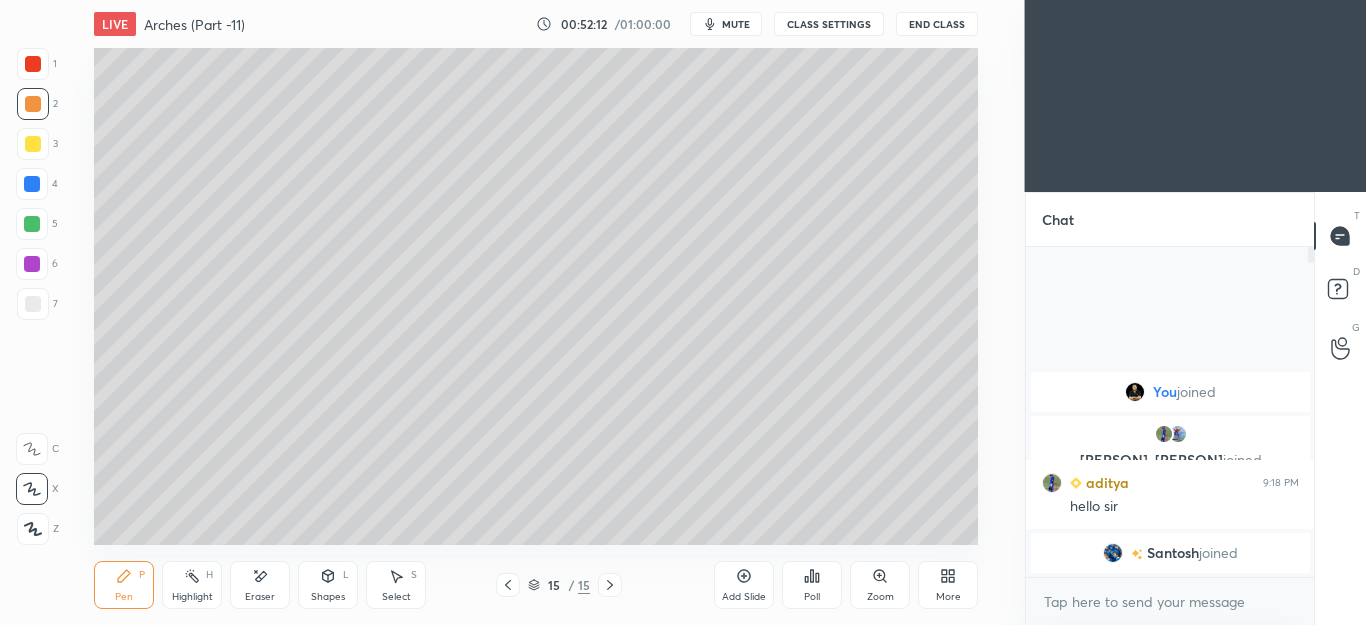 click 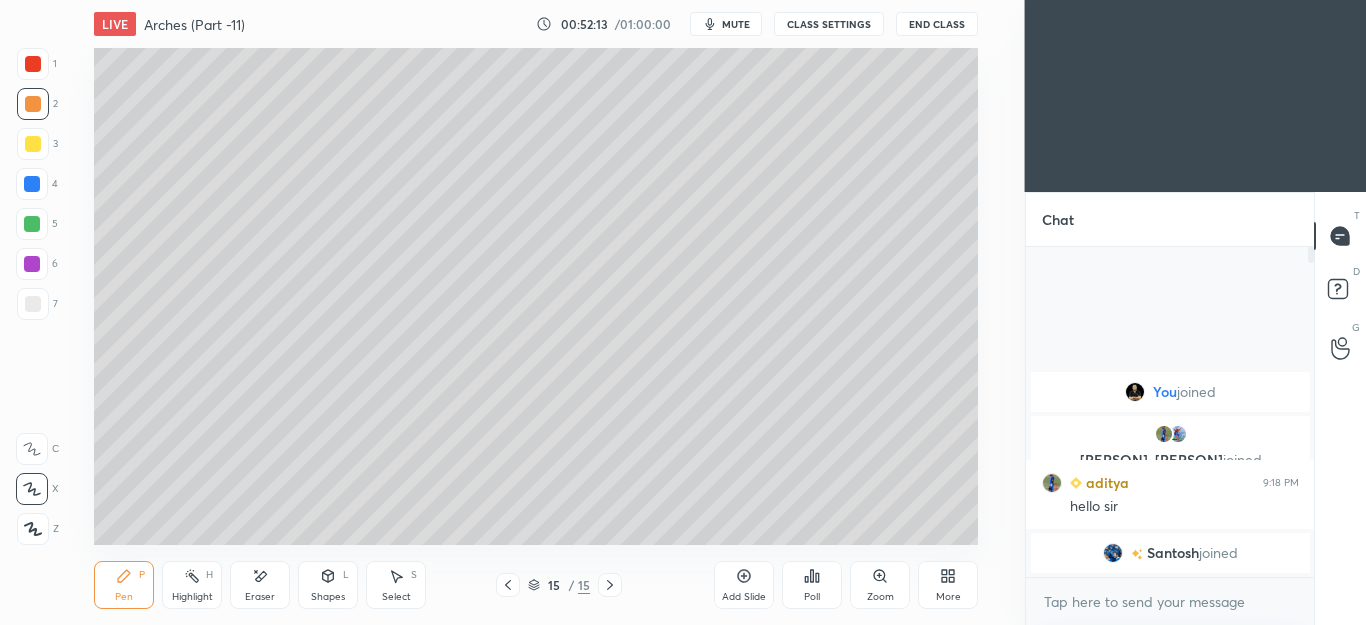 click 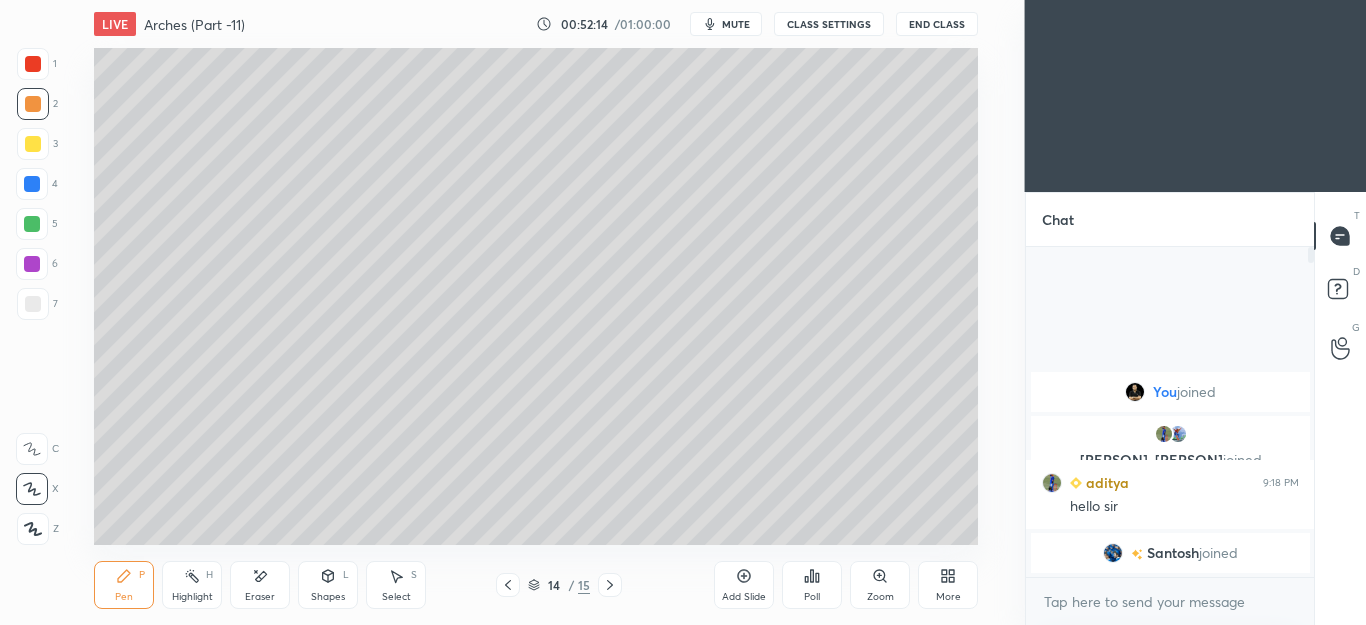 click 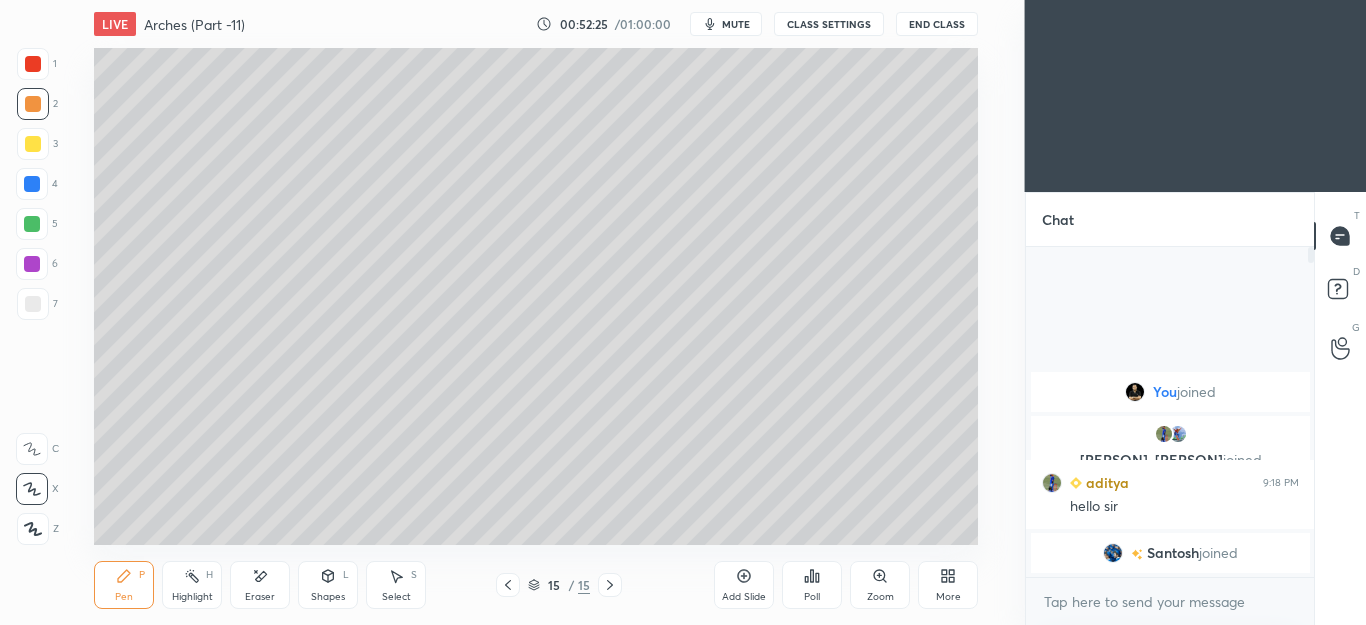 click at bounding box center [33, 144] 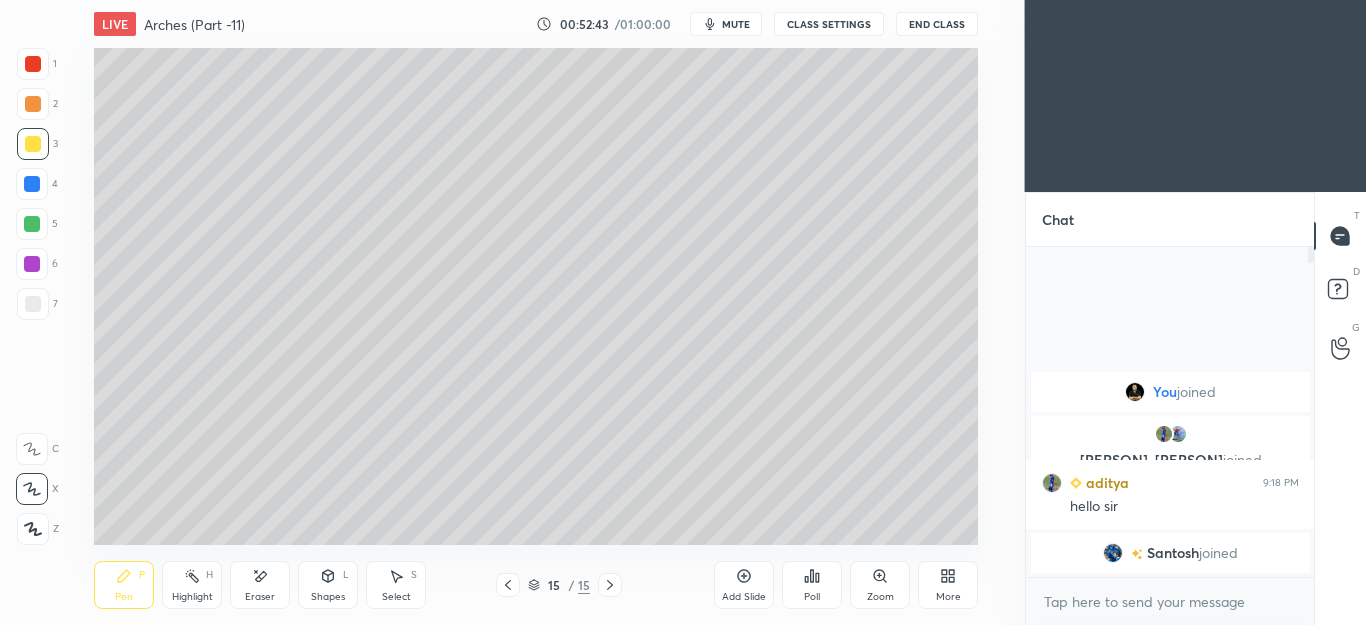 click on "Shapes L" at bounding box center (328, 585) 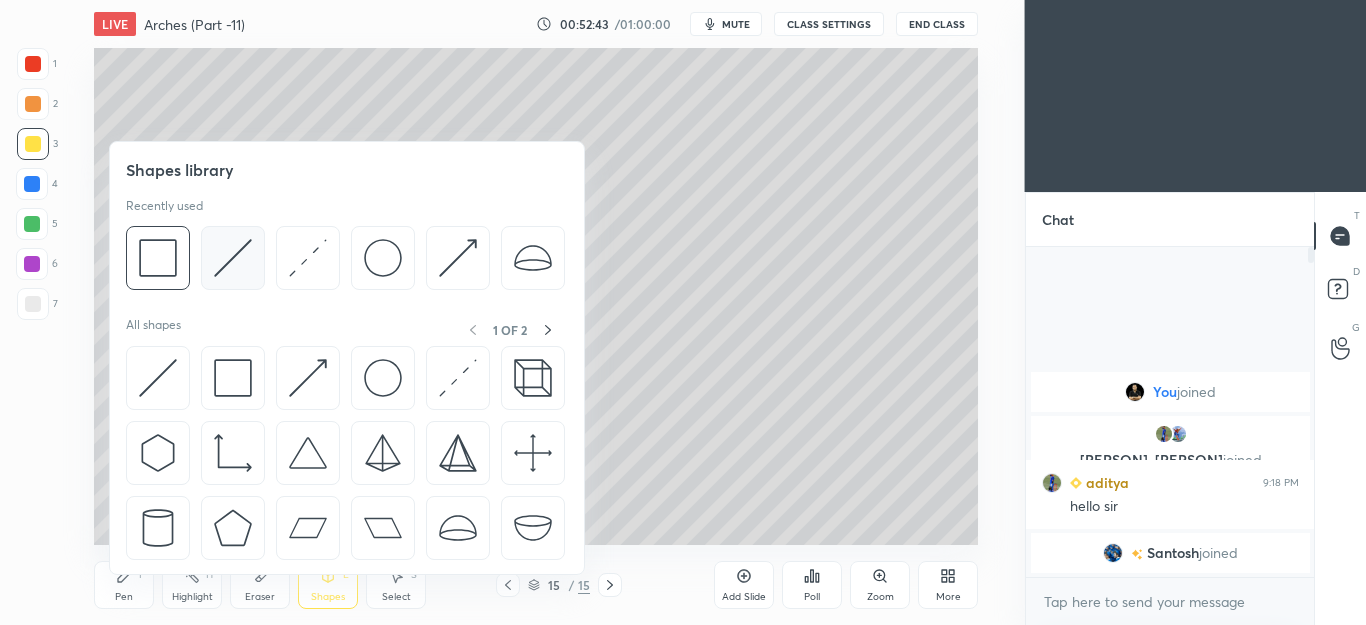 click at bounding box center [233, 258] 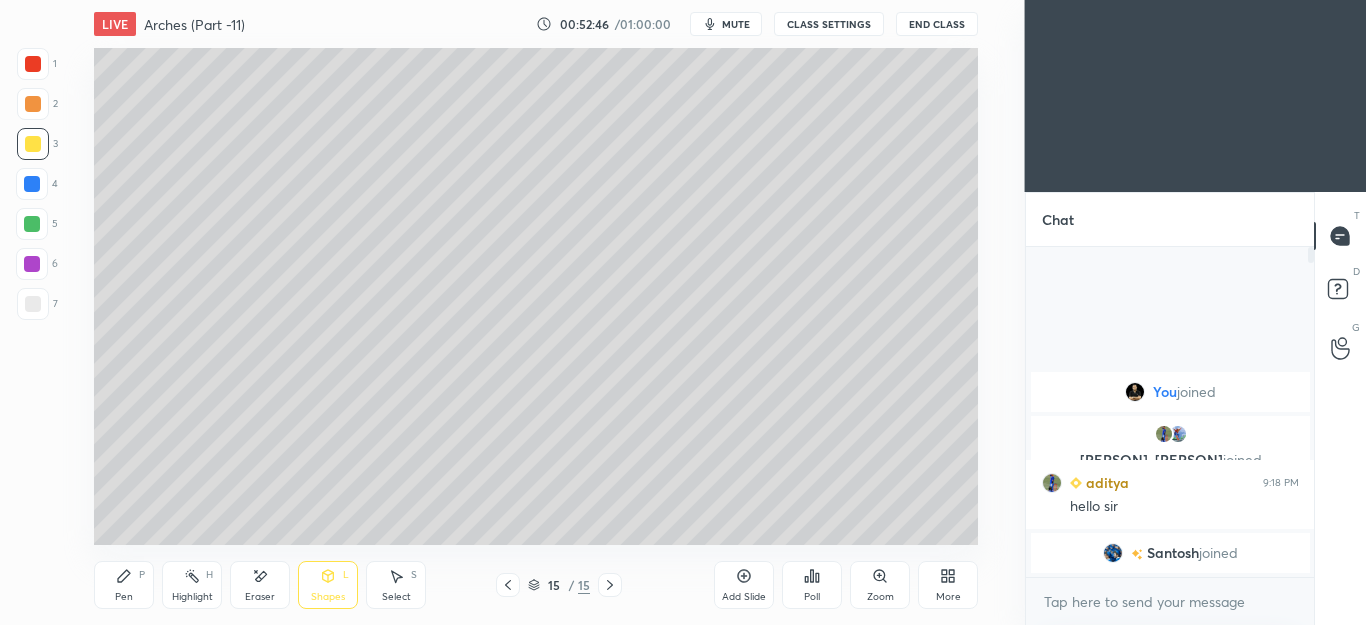 click on "Pen P Highlight H Eraser Shapes L Select S 15 / 15 Add Slide Poll Zoom More" at bounding box center (536, 585) 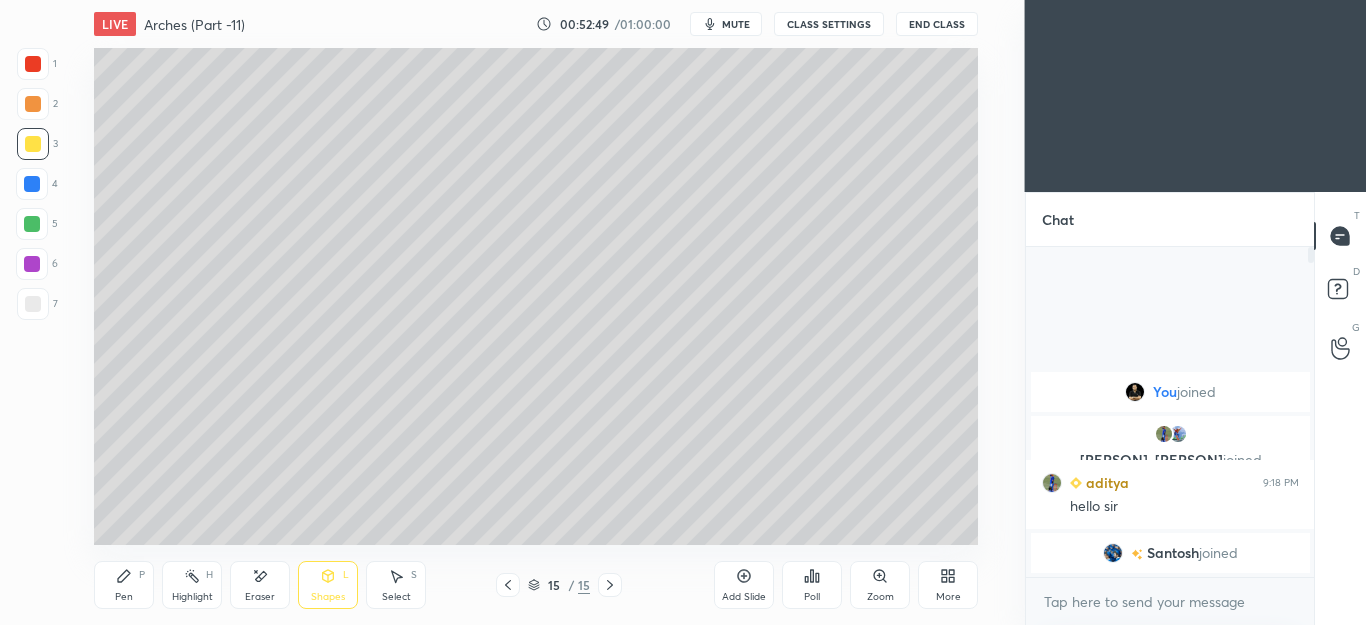click on "Pen P" at bounding box center [124, 585] 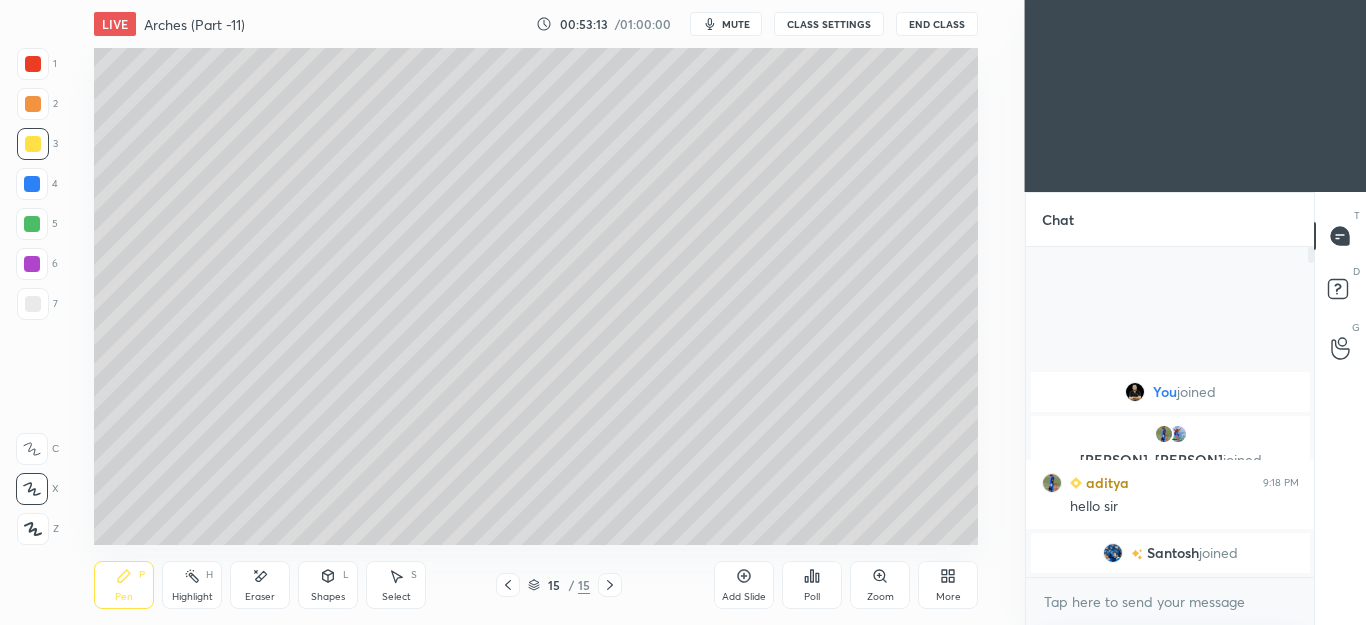 click at bounding box center (32, 224) 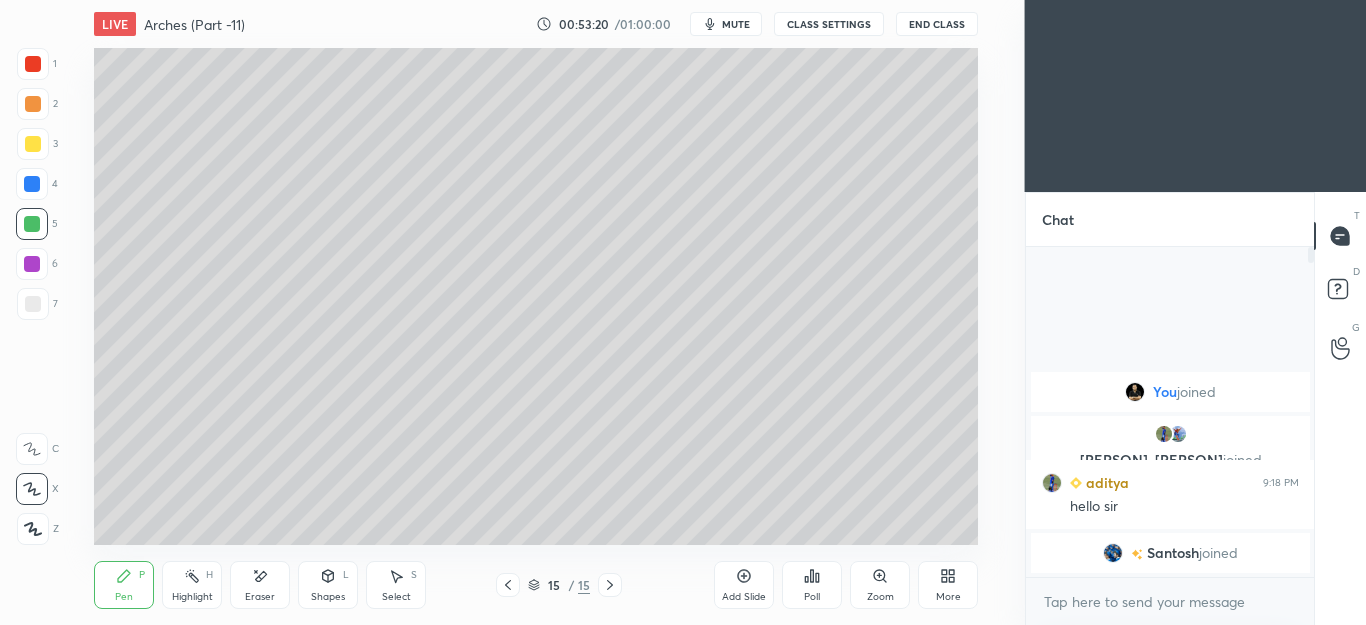 click 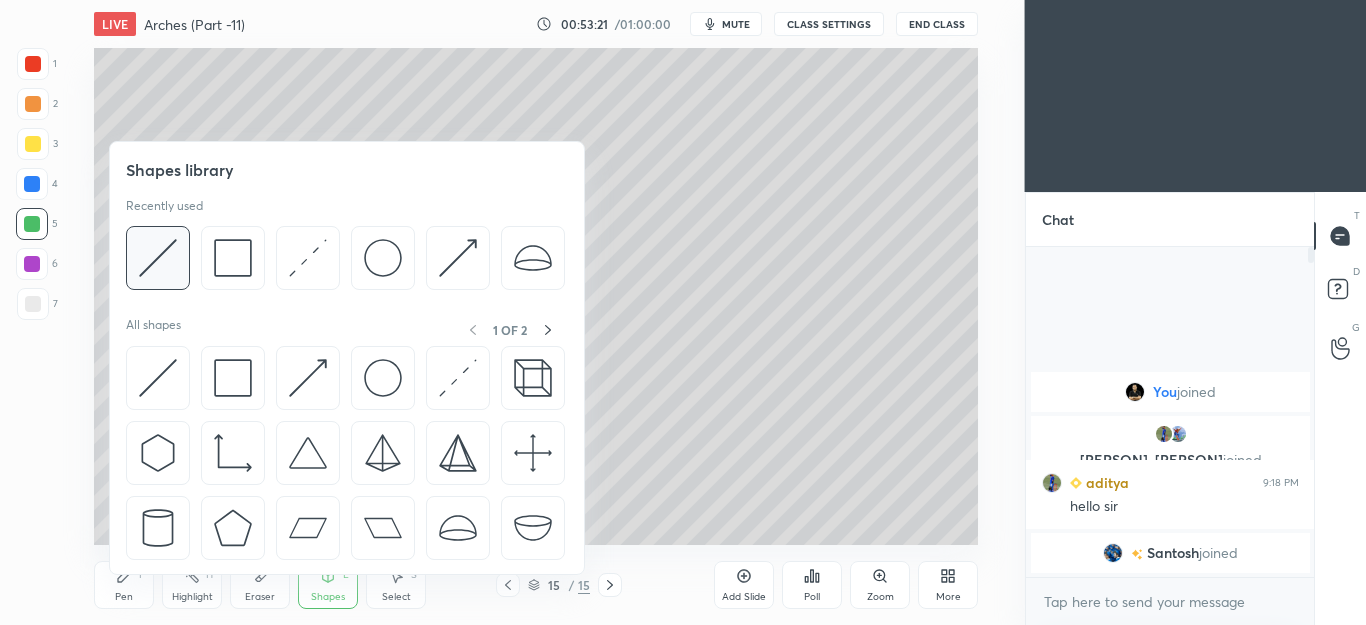 click at bounding box center (158, 258) 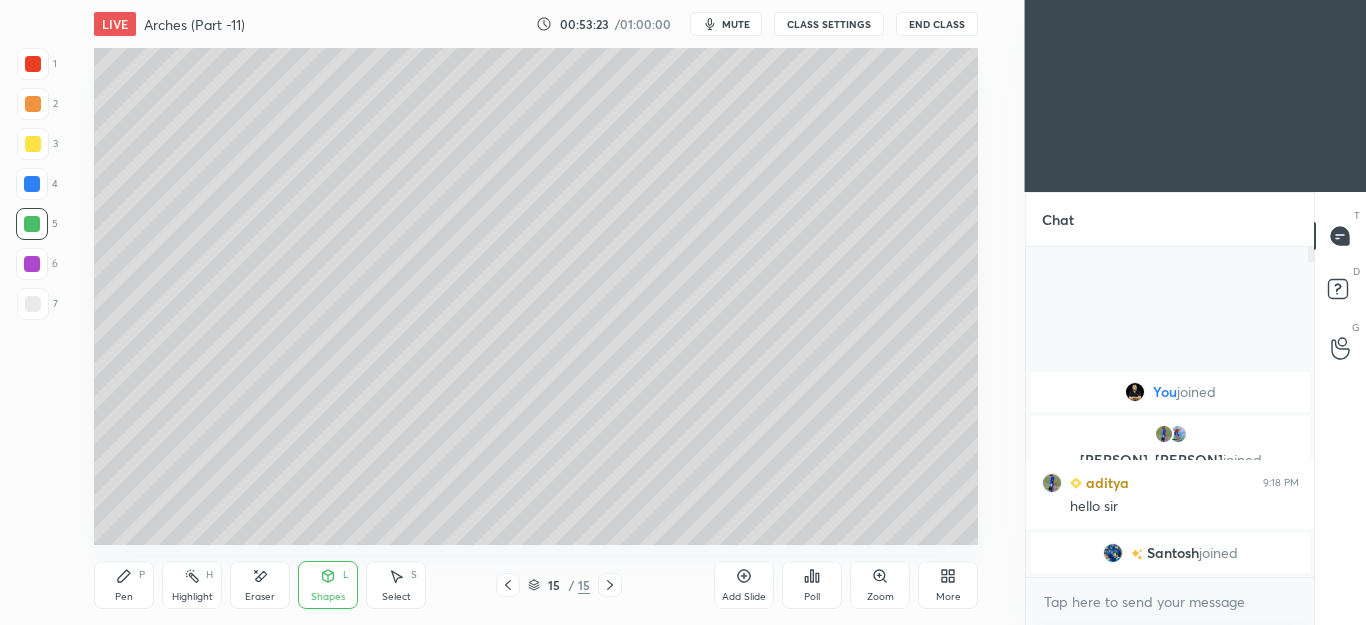 click on "Pen P" at bounding box center [124, 585] 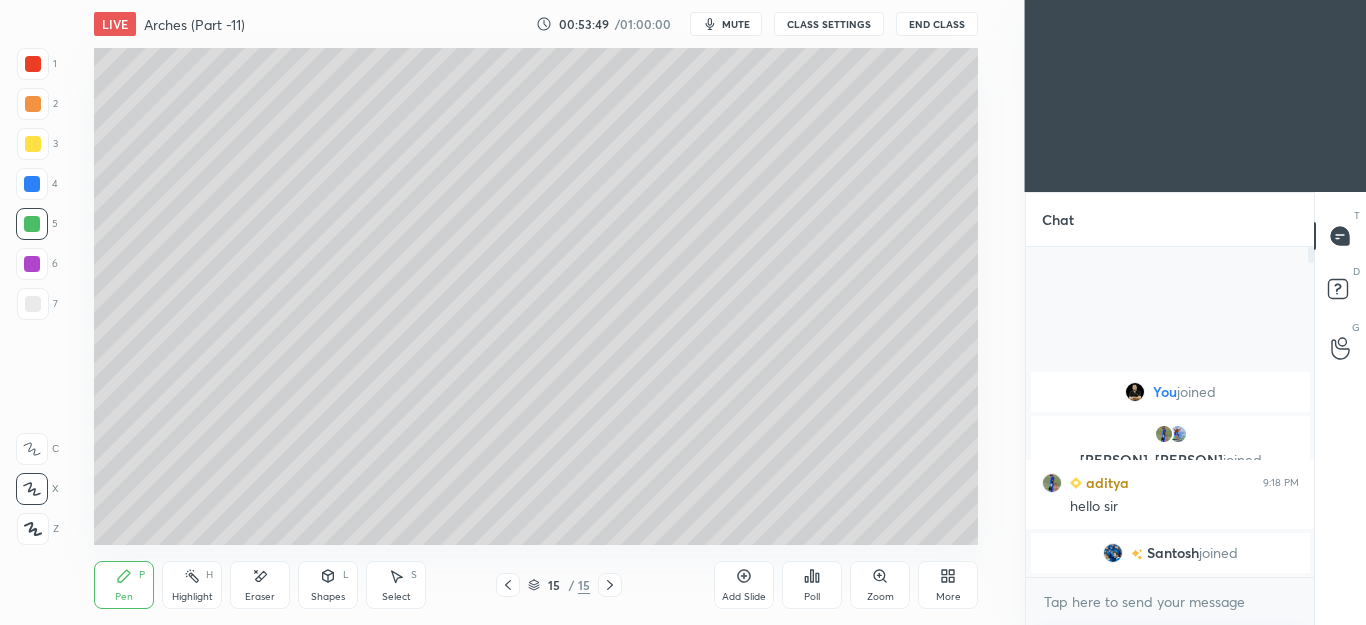click on "Shapes" at bounding box center (328, 597) 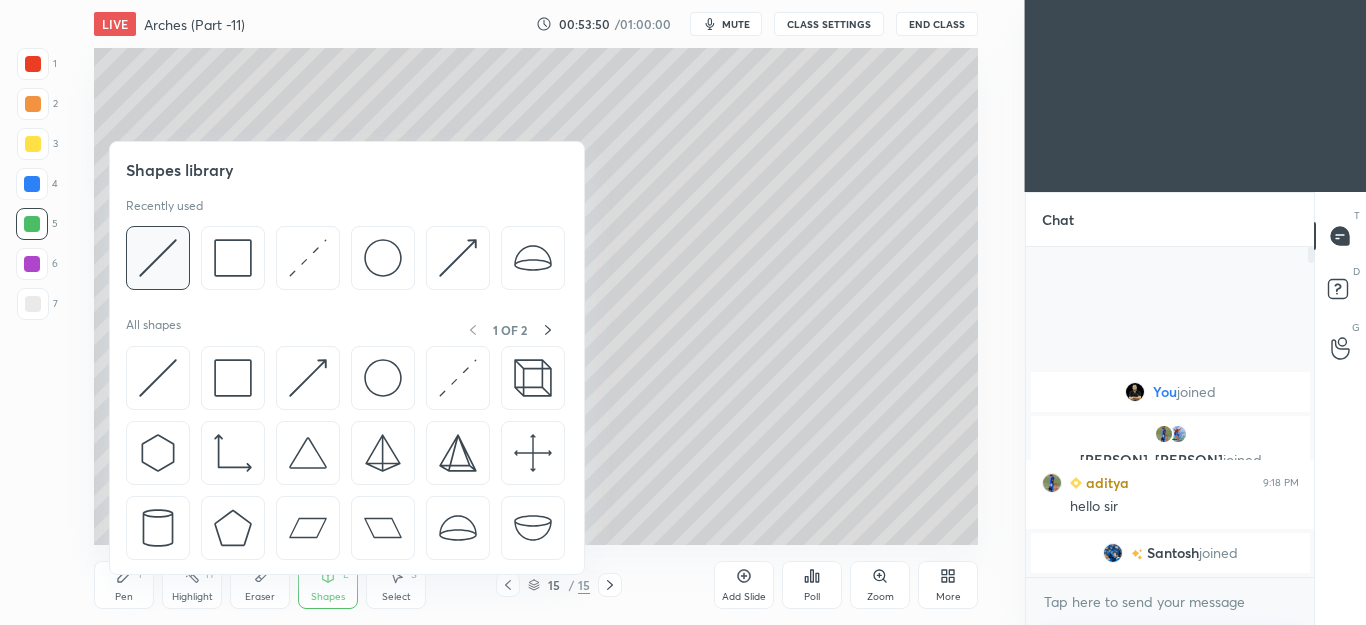click at bounding box center (158, 258) 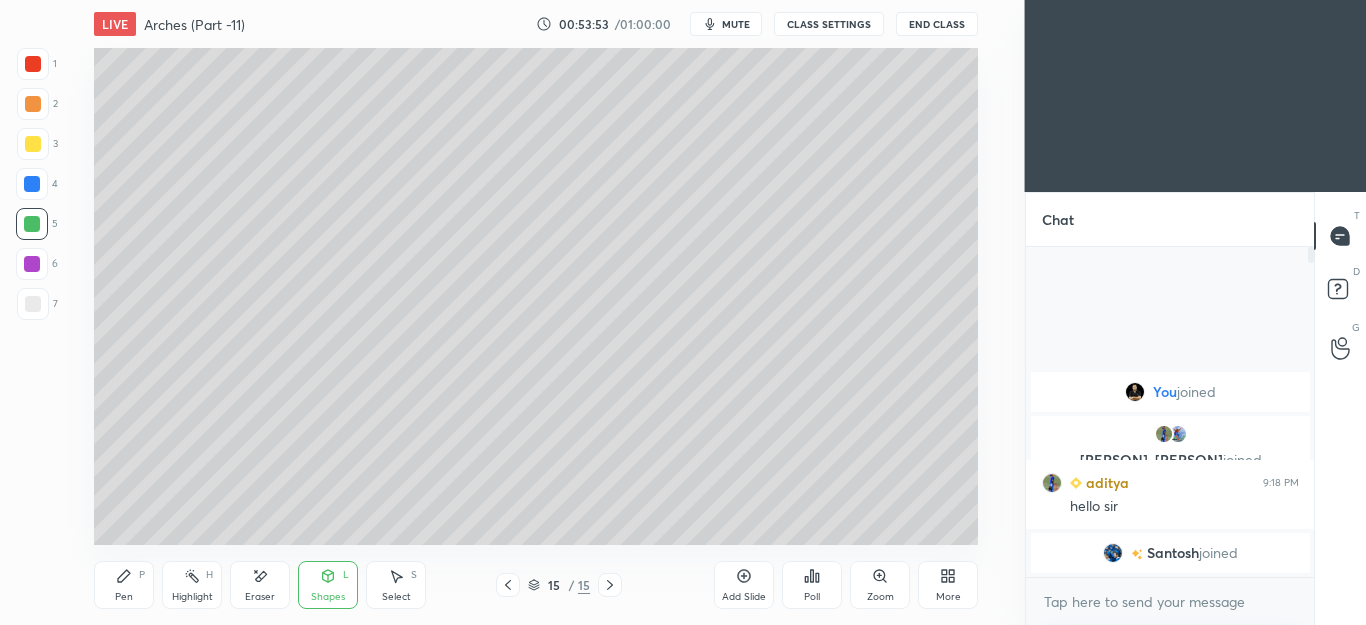 click on "P" at bounding box center [142, 575] 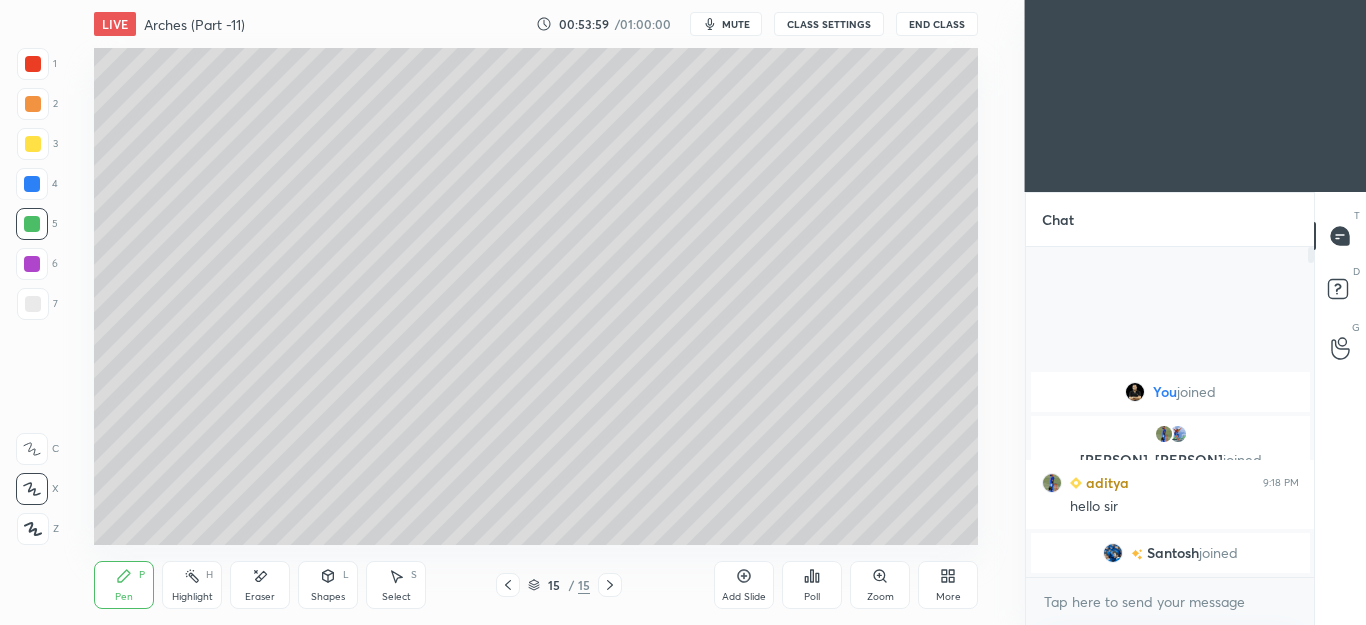 click 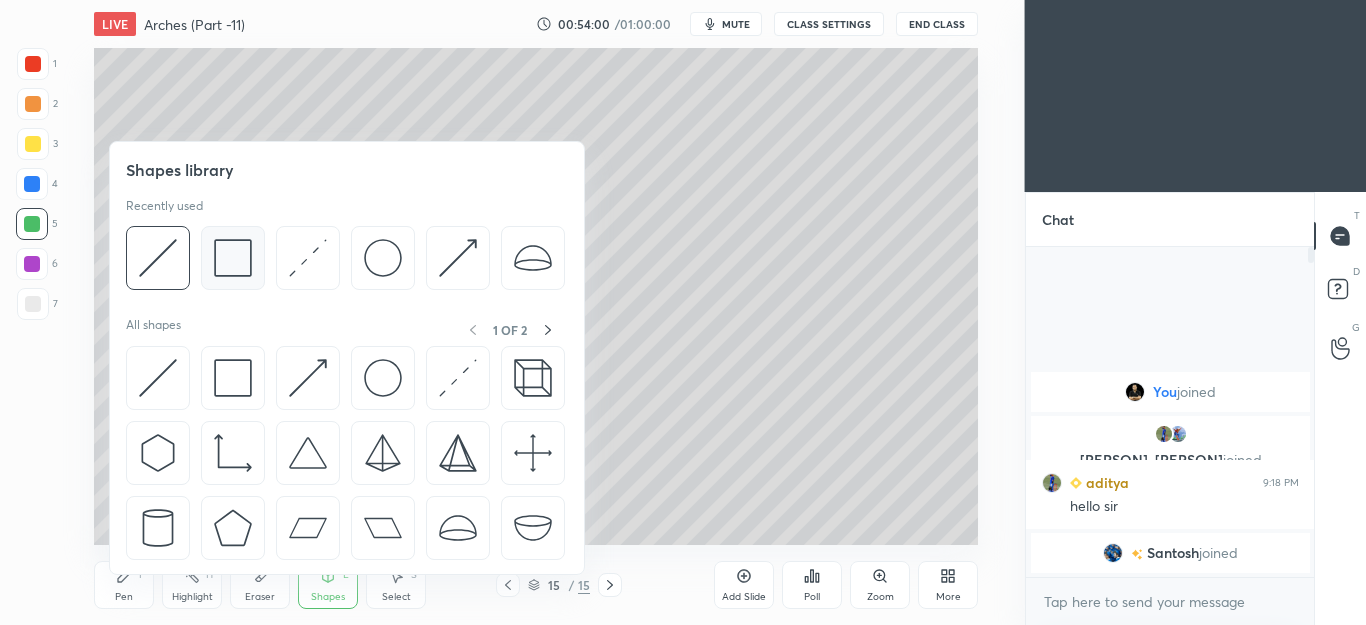 click at bounding box center (233, 258) 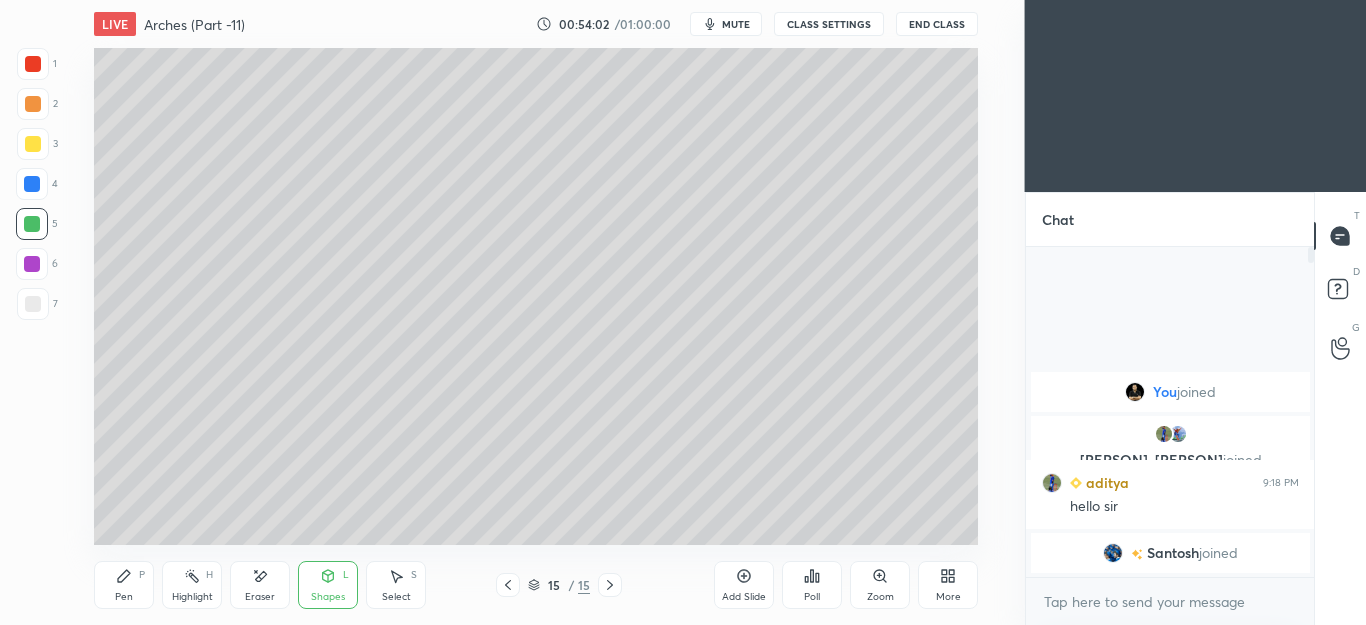 click 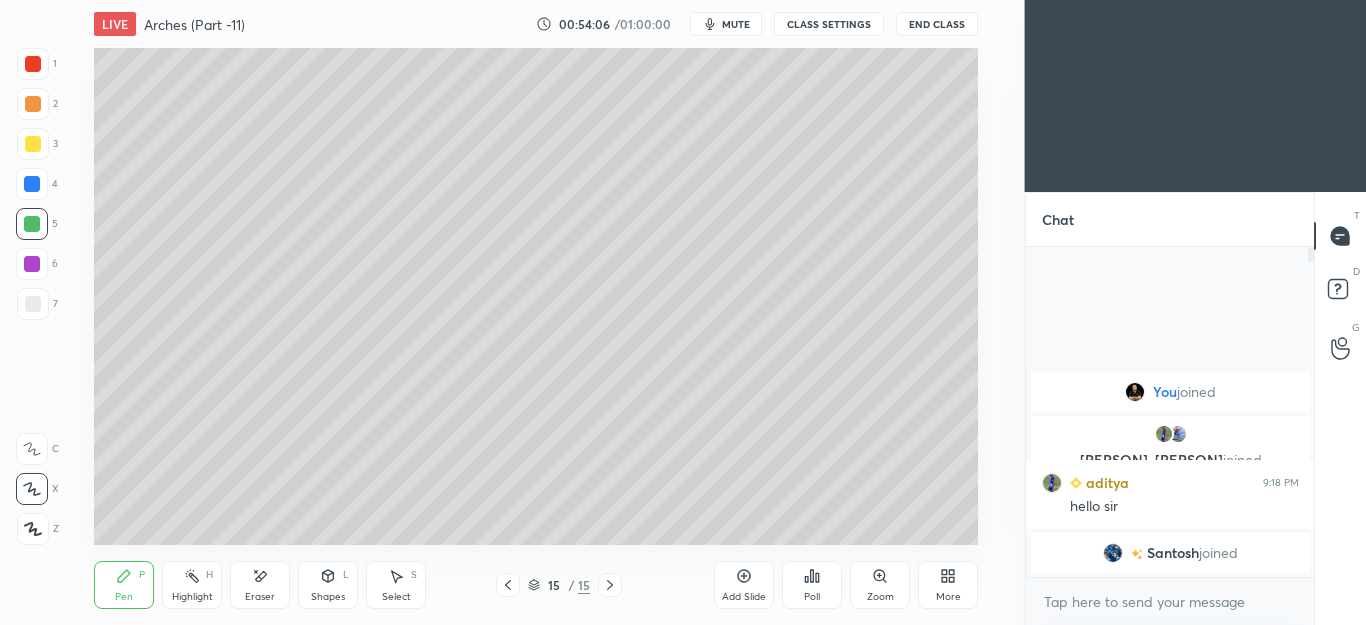click 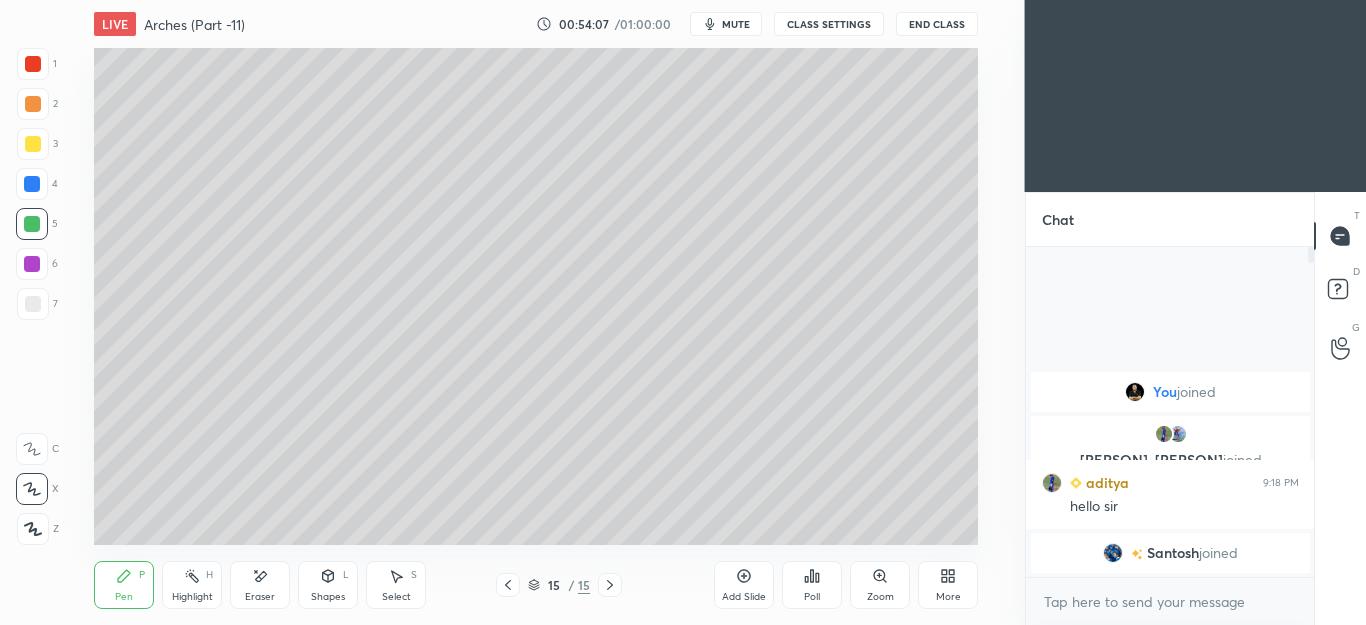 click 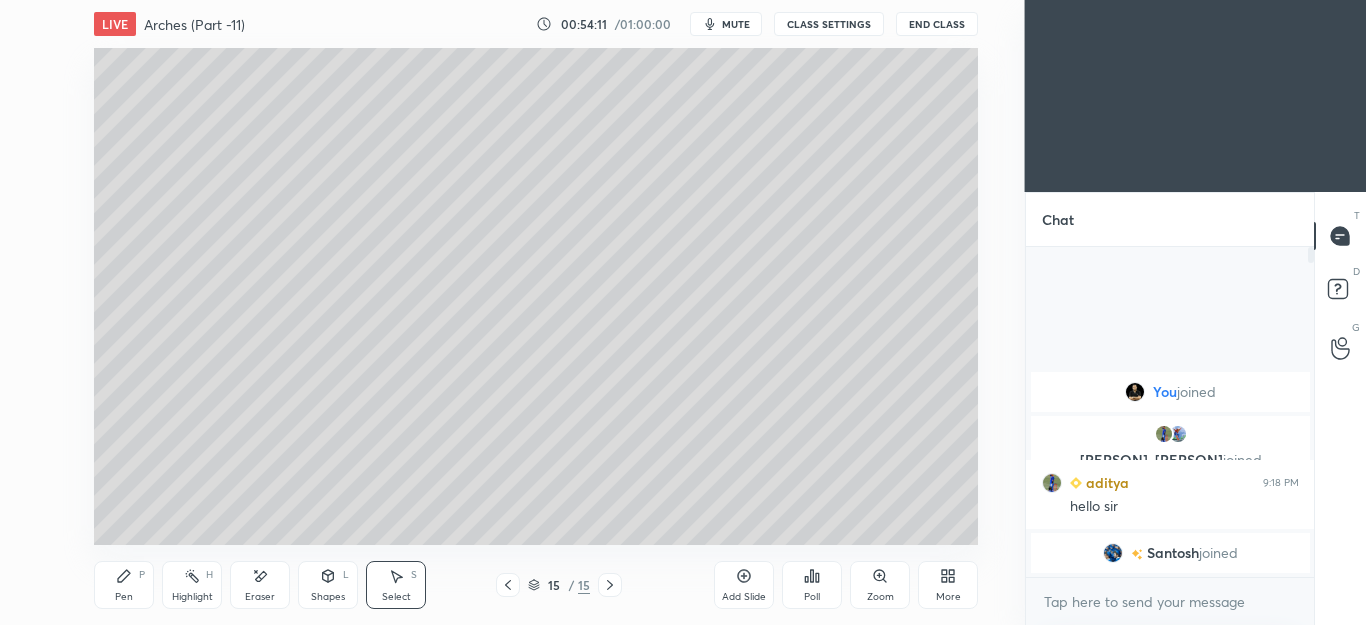 click 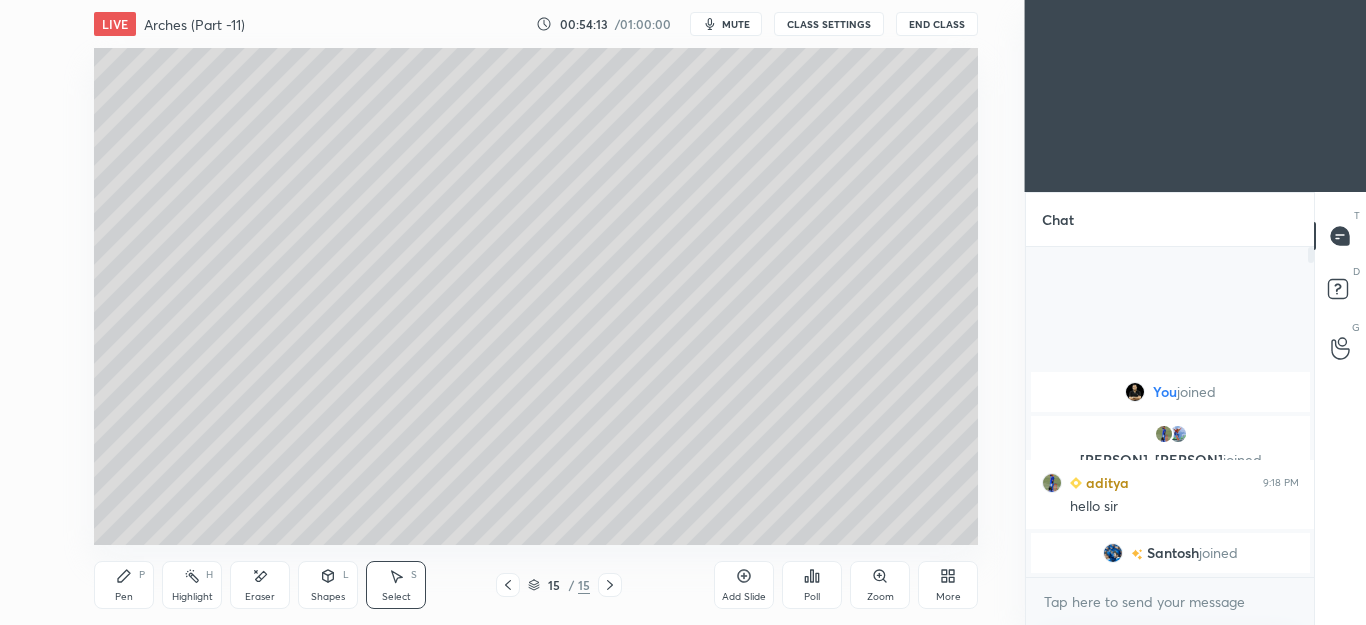 click 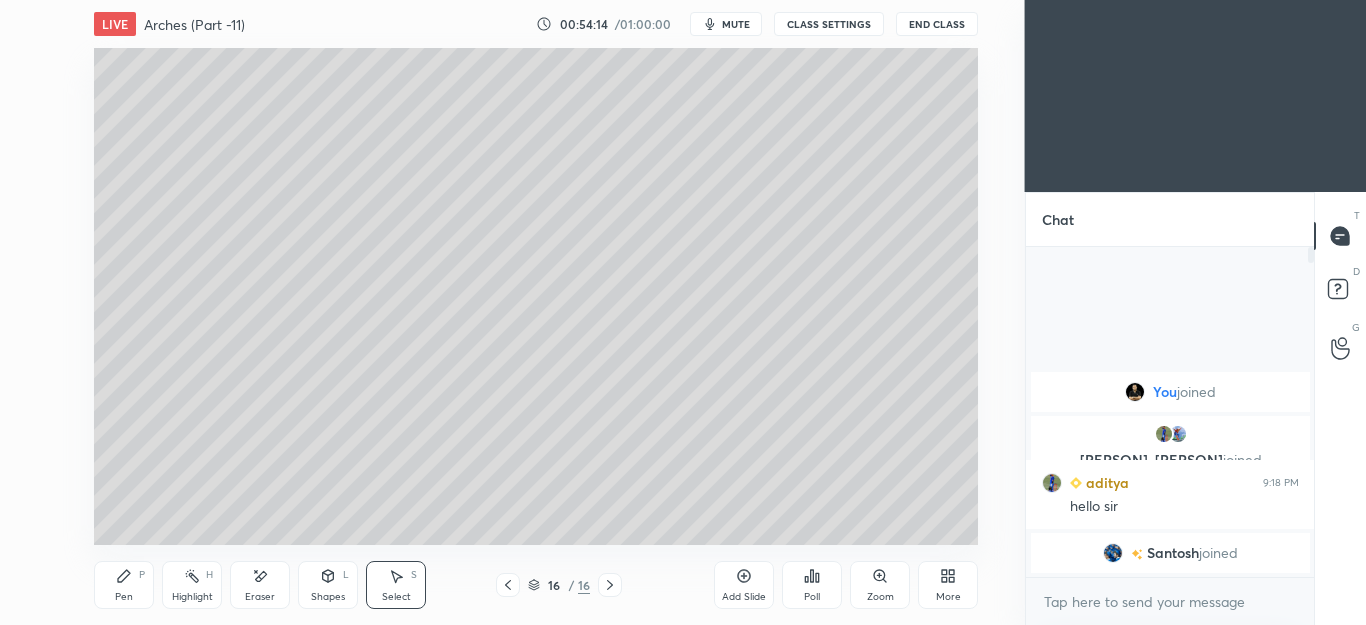 click on "Pen P" at bounding box center [124, 585] 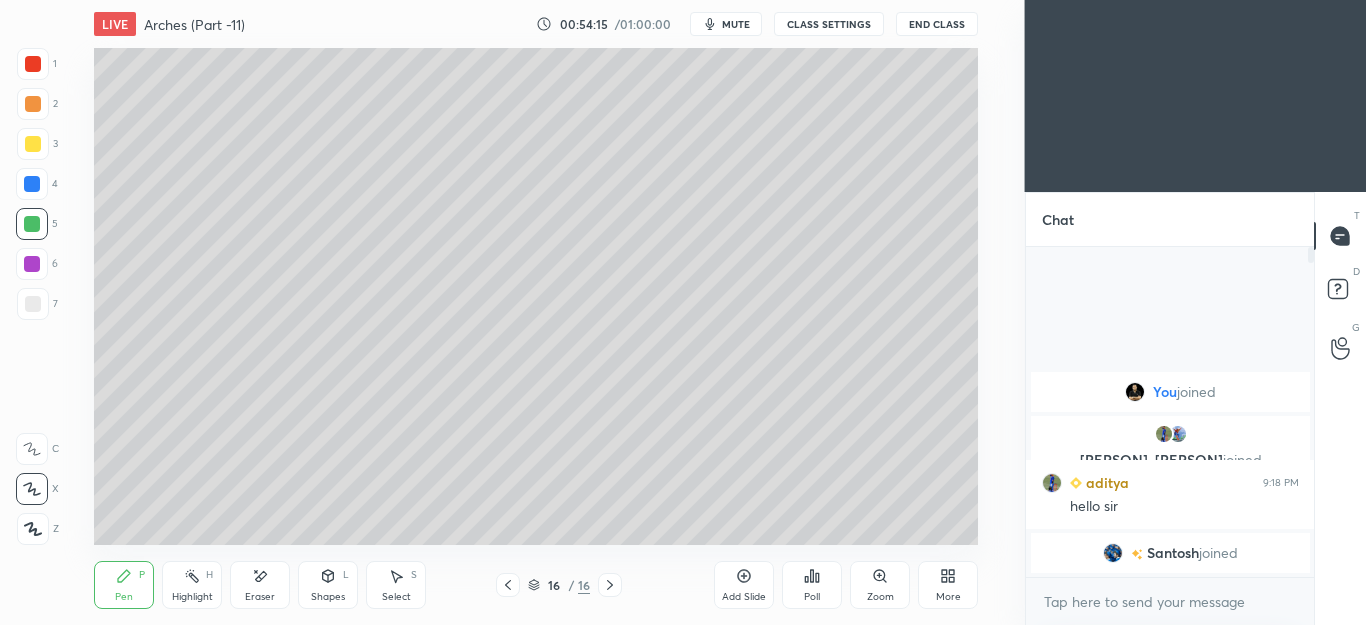 click at bounding box center [33, 144] 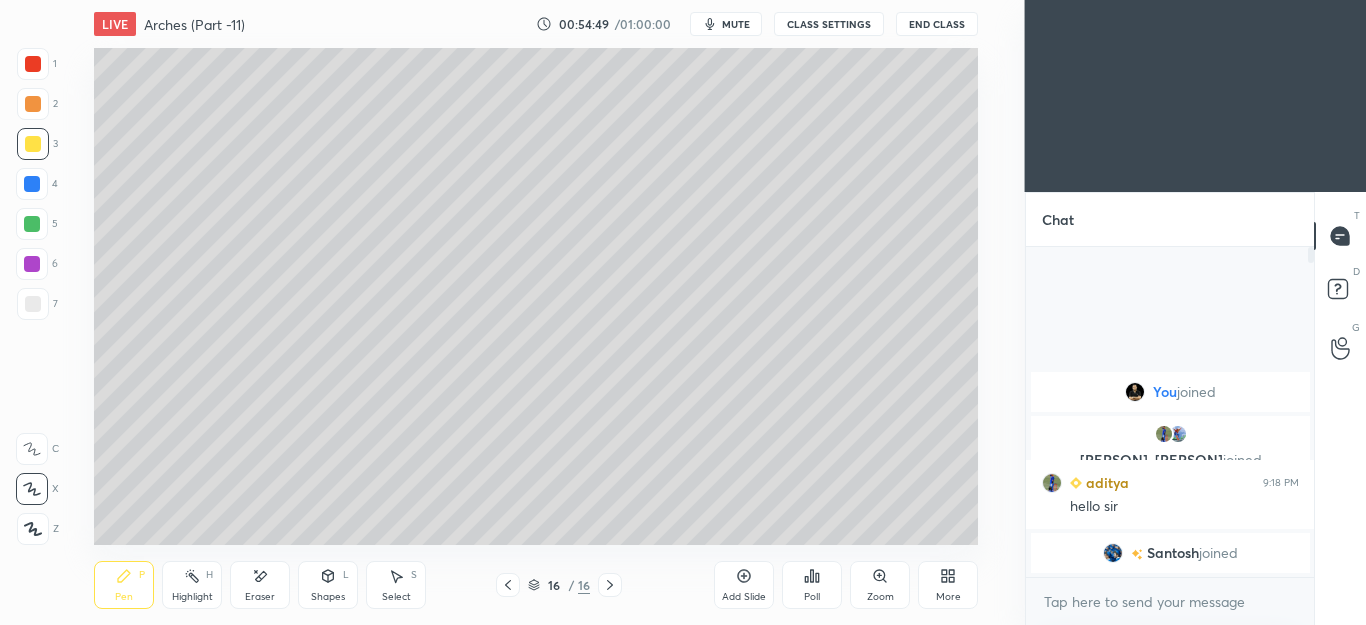 click on "Shapes L" at bounding box center [328, 585] 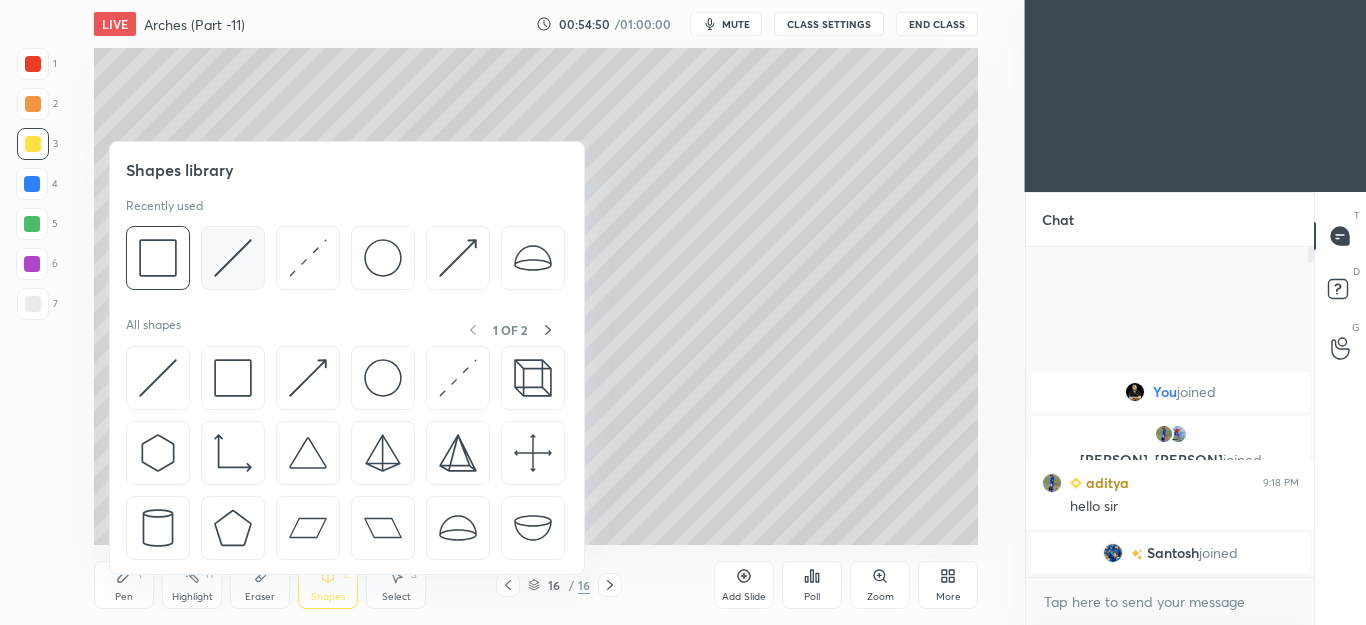 click at bounding box center (233, 258) 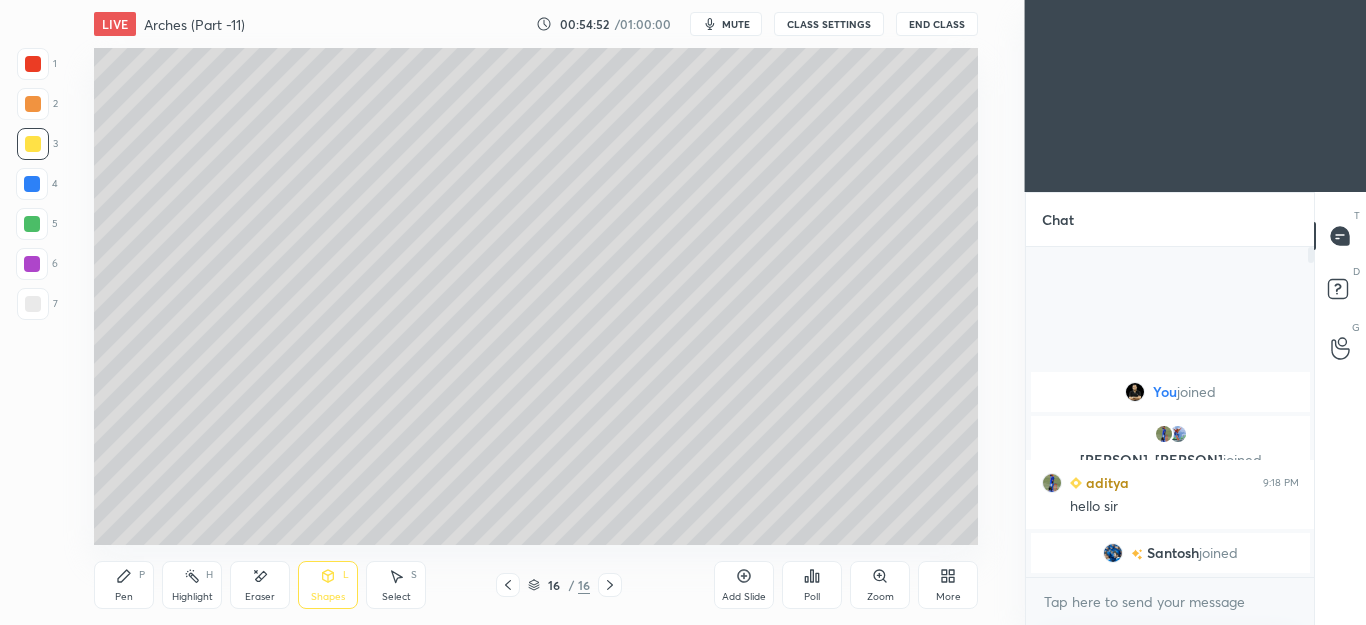 click 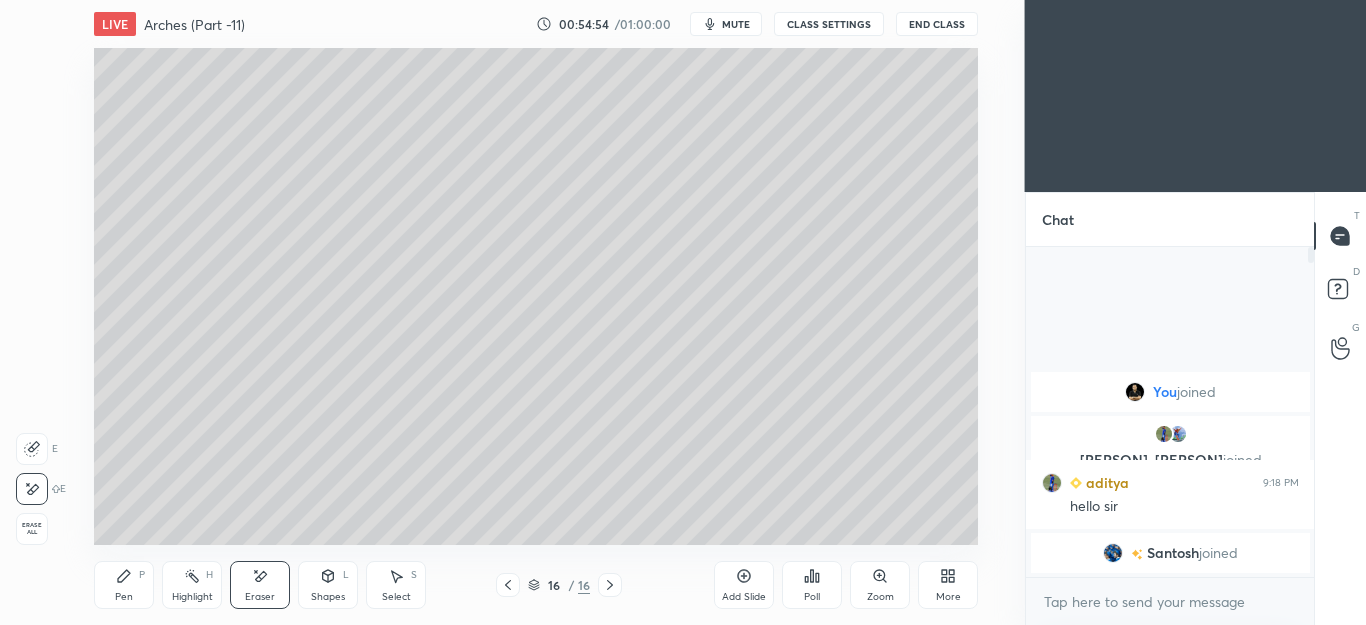 click on "Pen P" at bounding box center [124, 585] 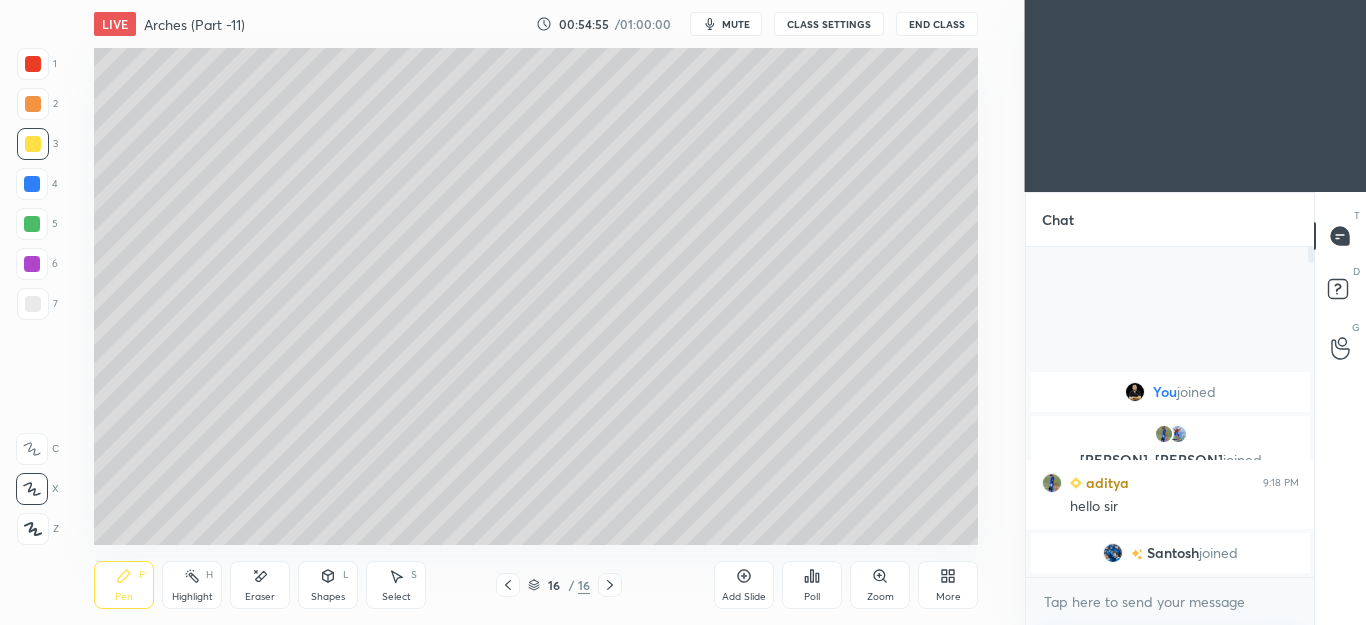 click on "Select S" at bounding box center (396, 585) 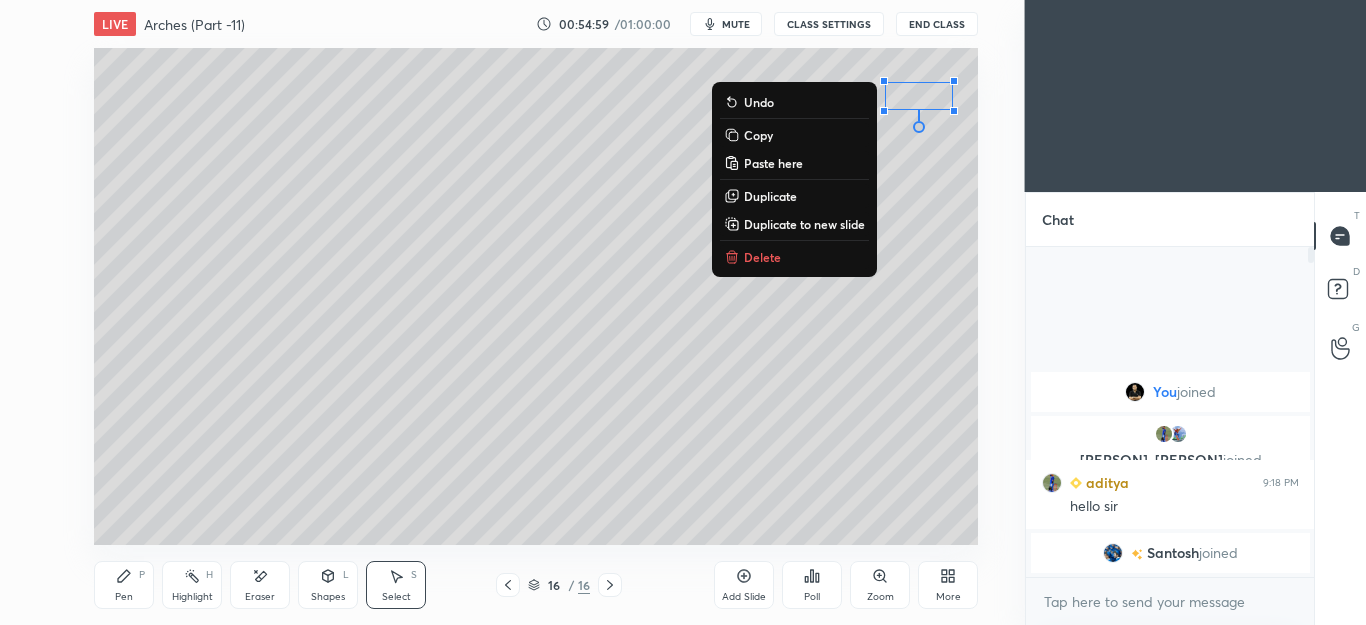 click on "Pen P" at bounding box center [124, 585] 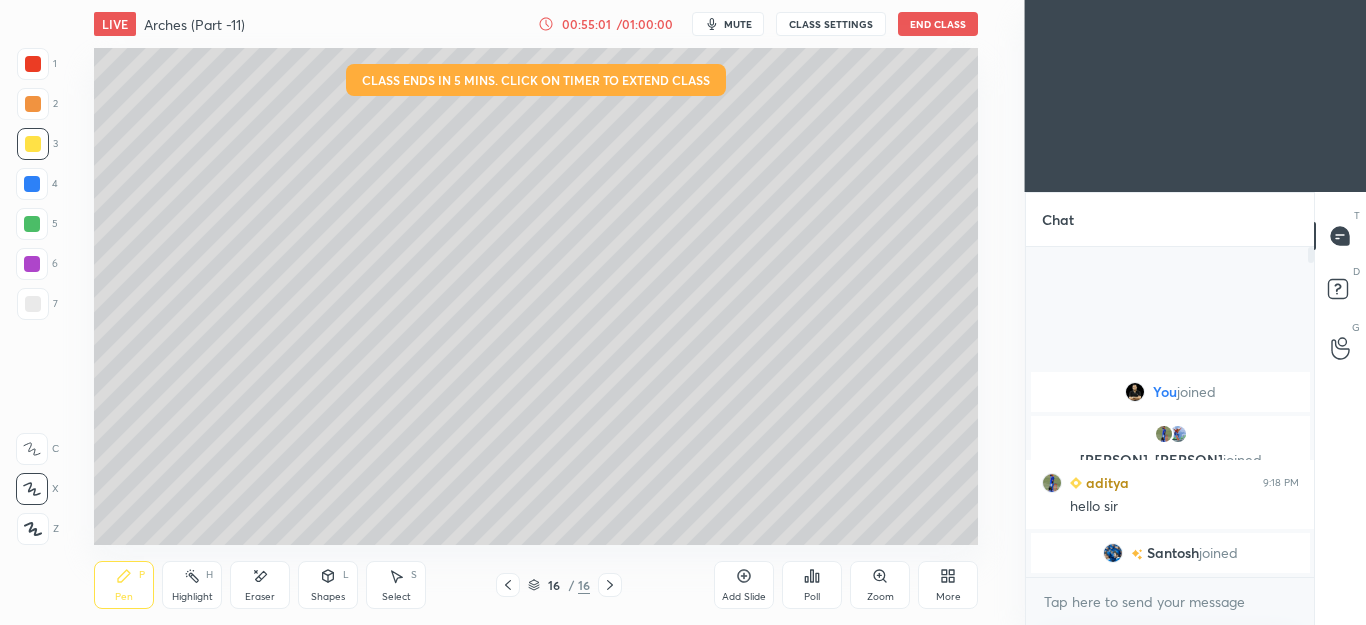 click 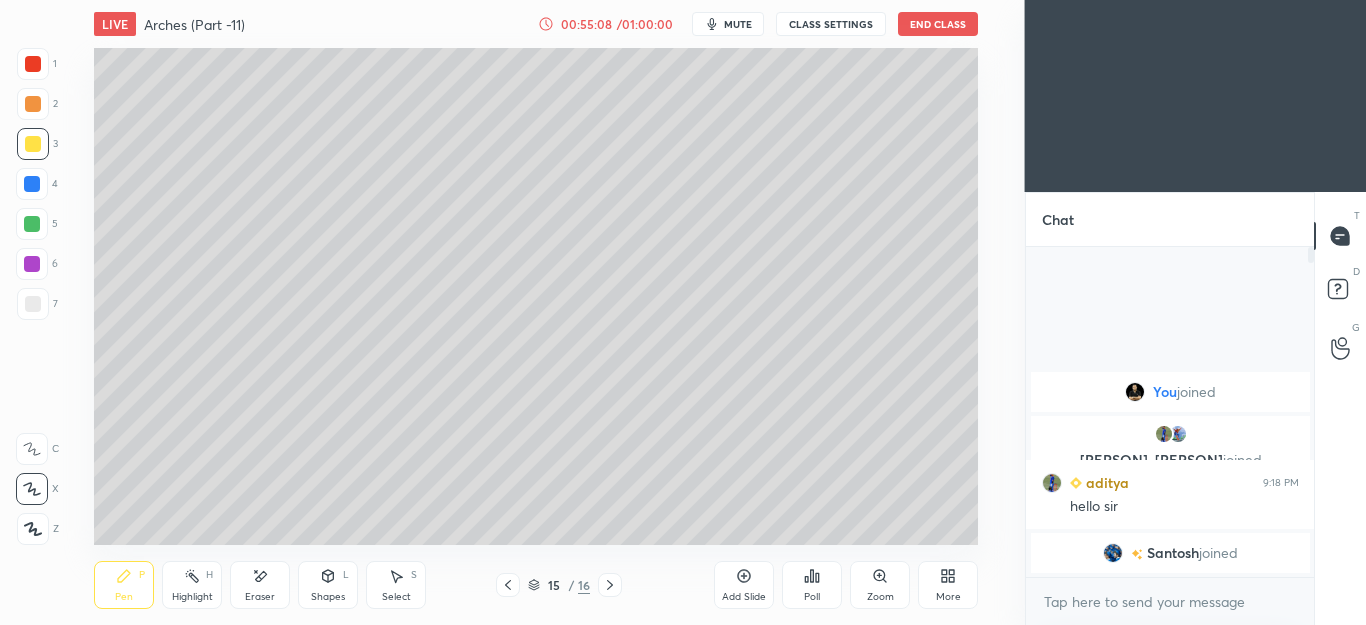 click on "Select S" at bounding box center [396, 585] 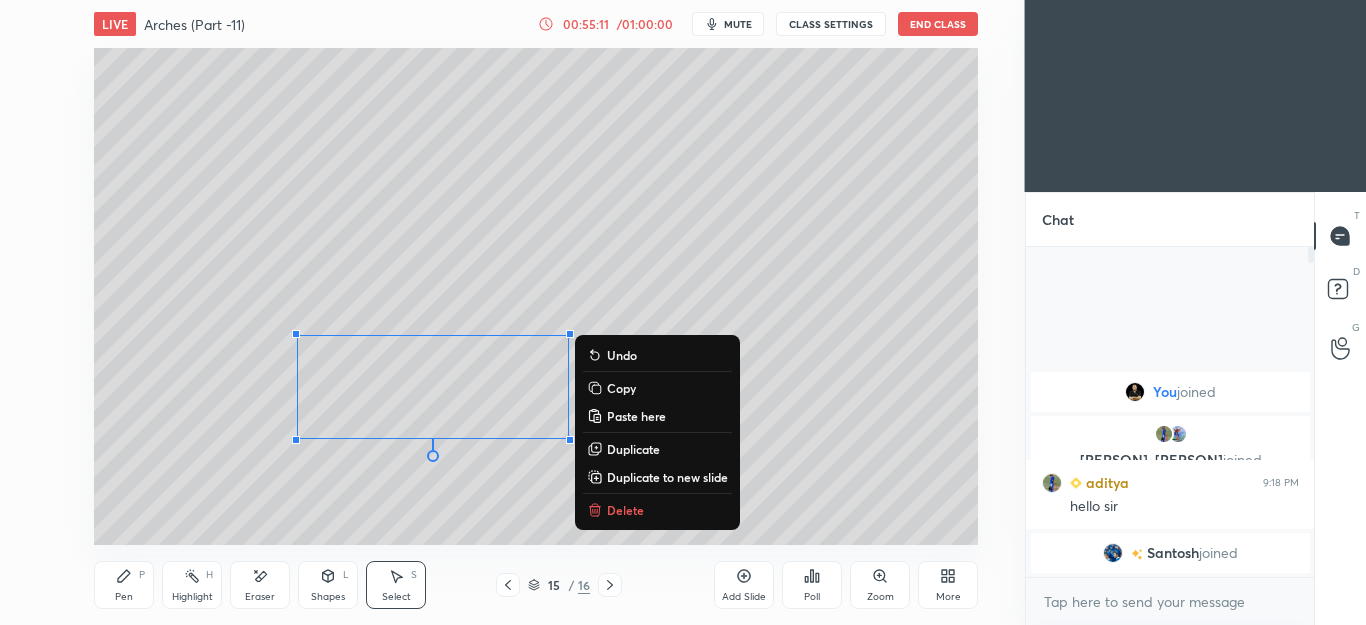 click on "Duplicate to new slide" at bounding box center [667, 477] 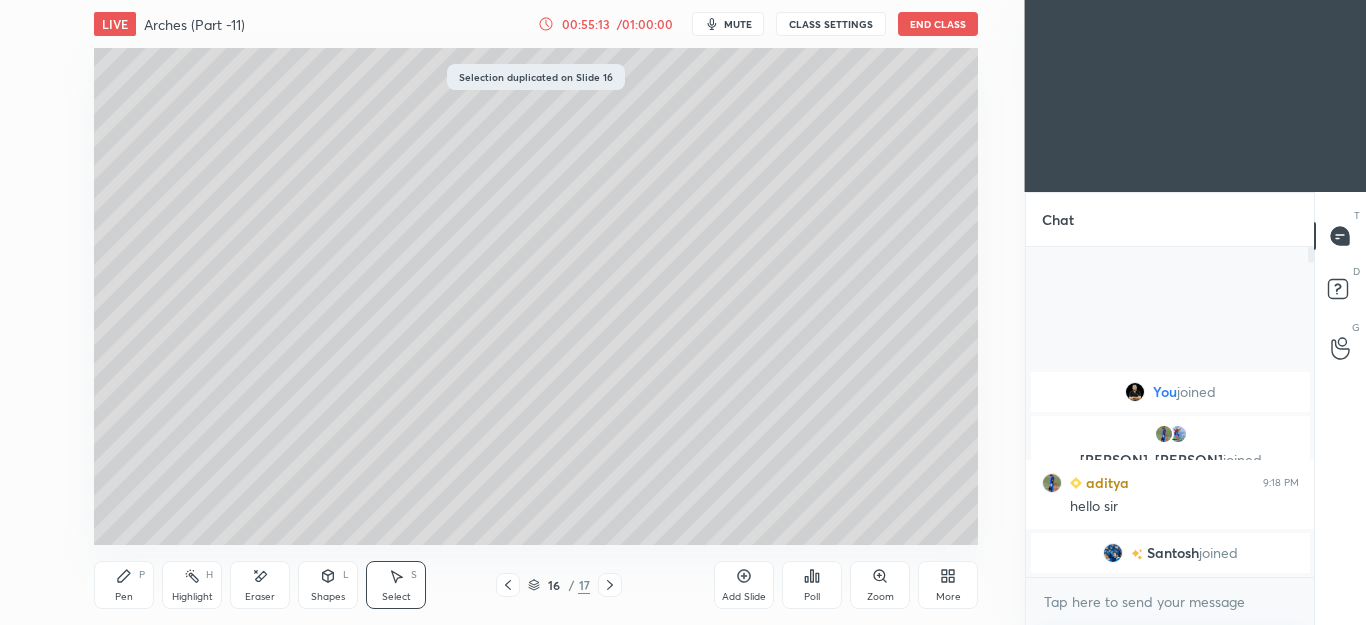 click 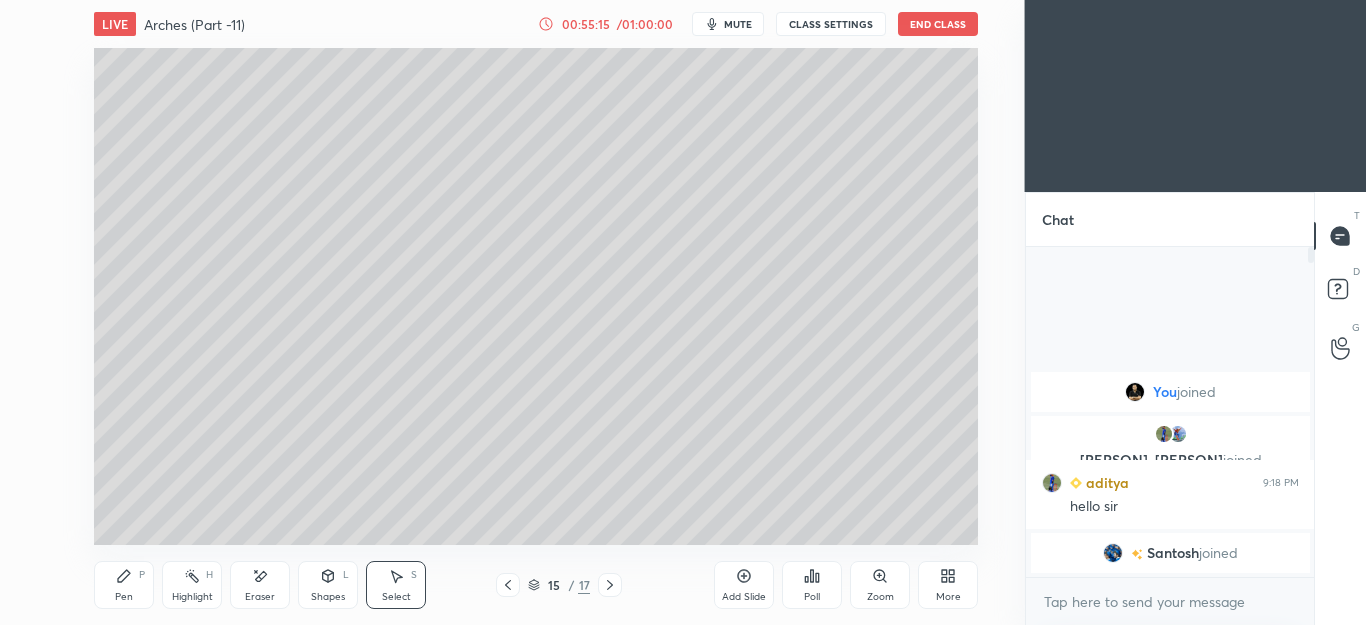 click on "Select S" at bounding box center [396, 585] 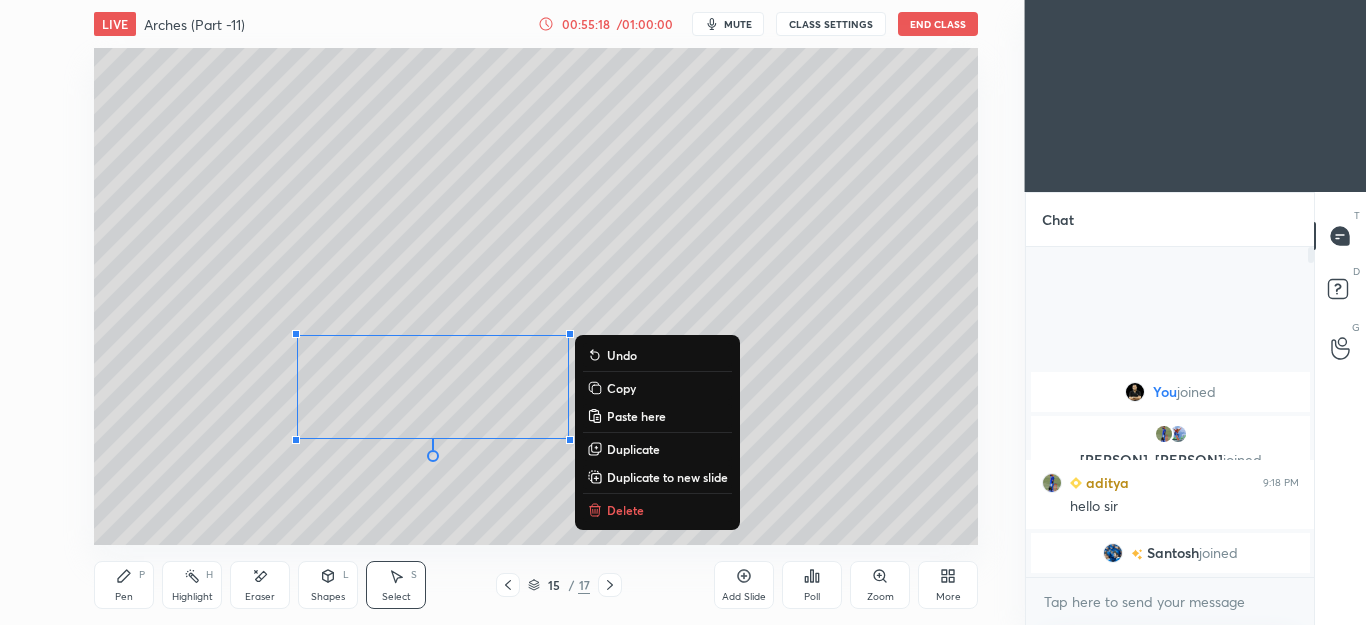 click on "Delete" at bounding box center [625, 510] 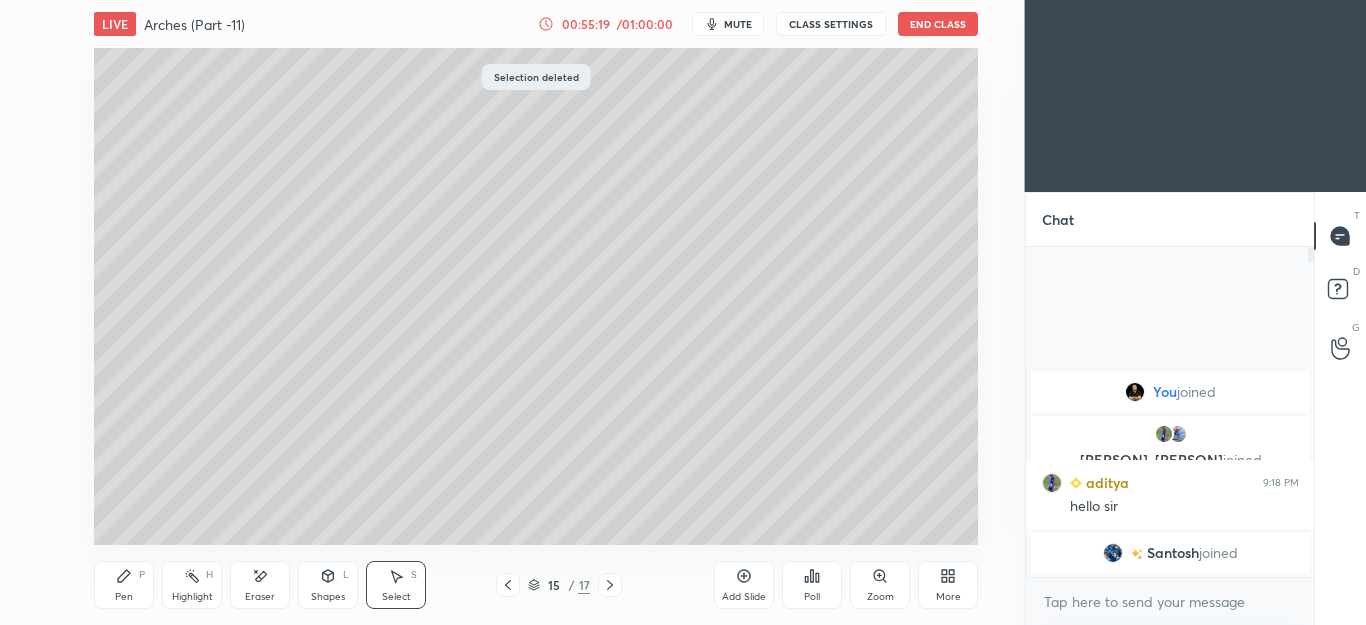 click on "Pen P" at bounding box center (124, 585) 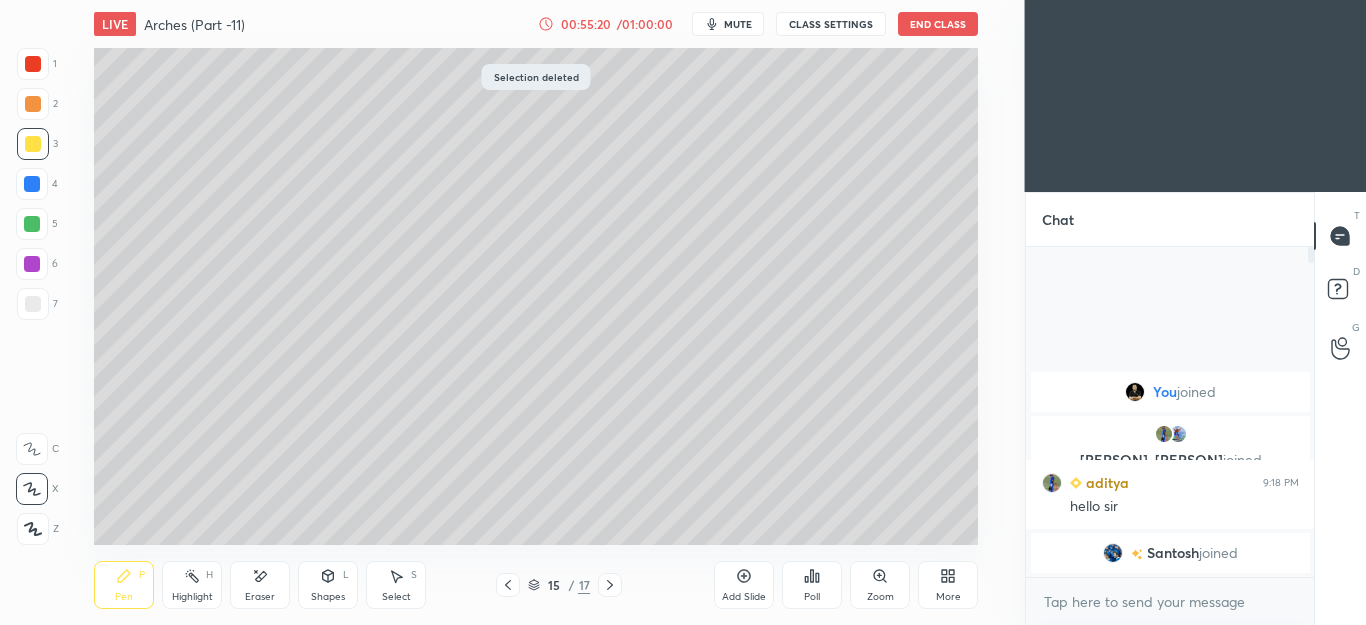 click on "Shapes L" at bounding box center (328, 585) 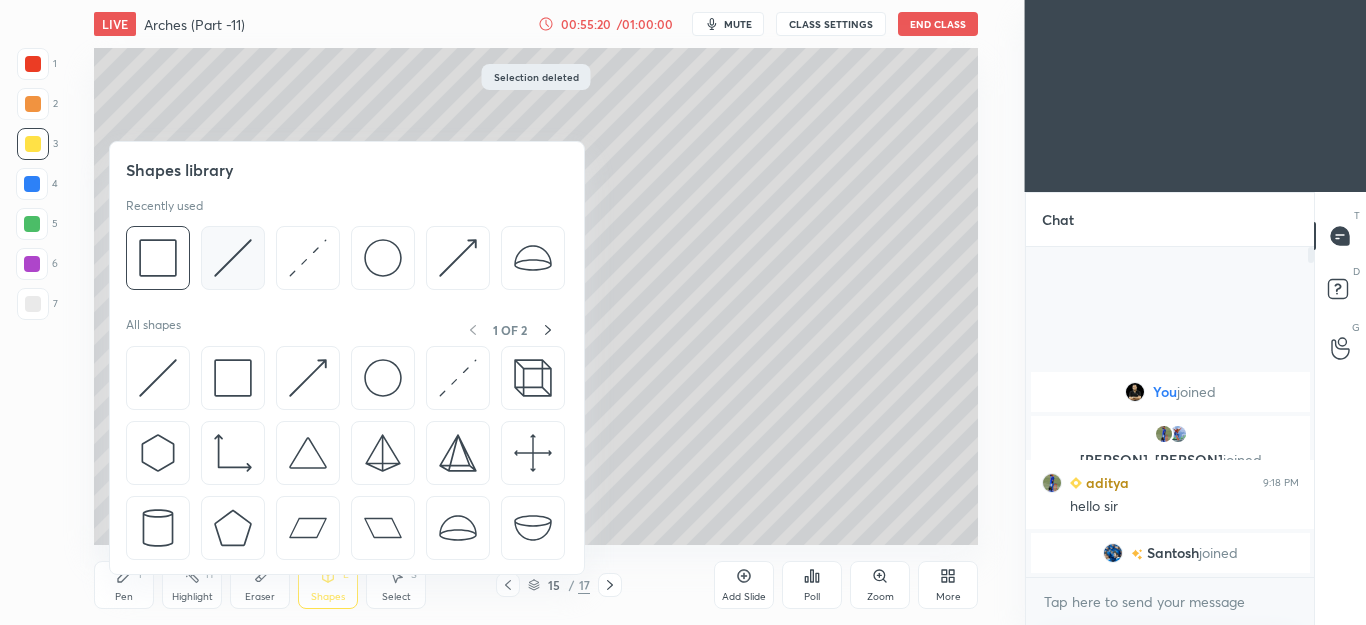 click at bounding box center [233, 258] 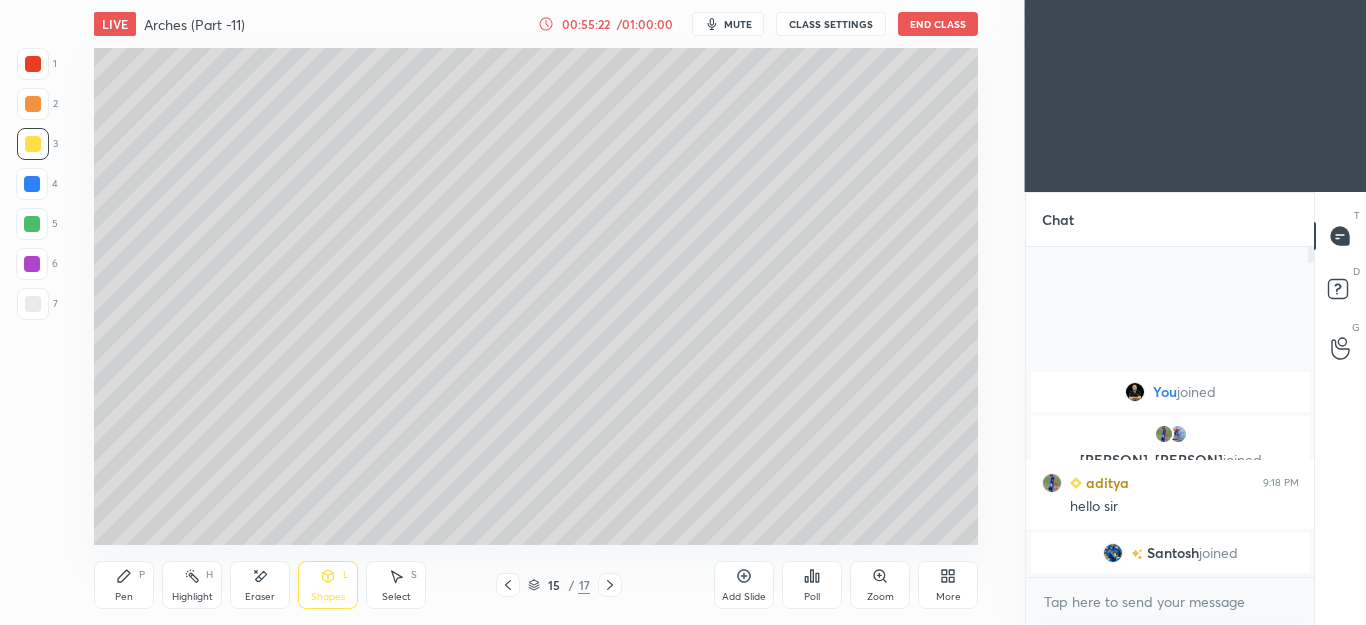 click on "Pen P" at bounding box center (124, 585) 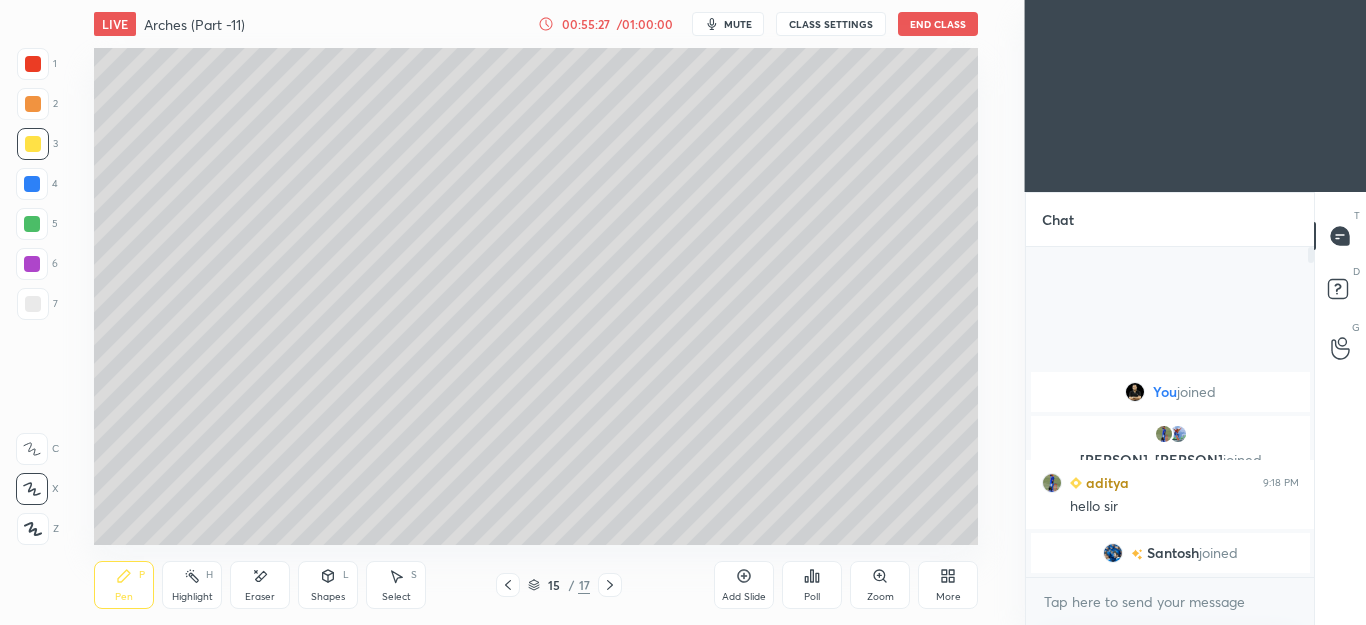 click at bounding box center [32, 224] 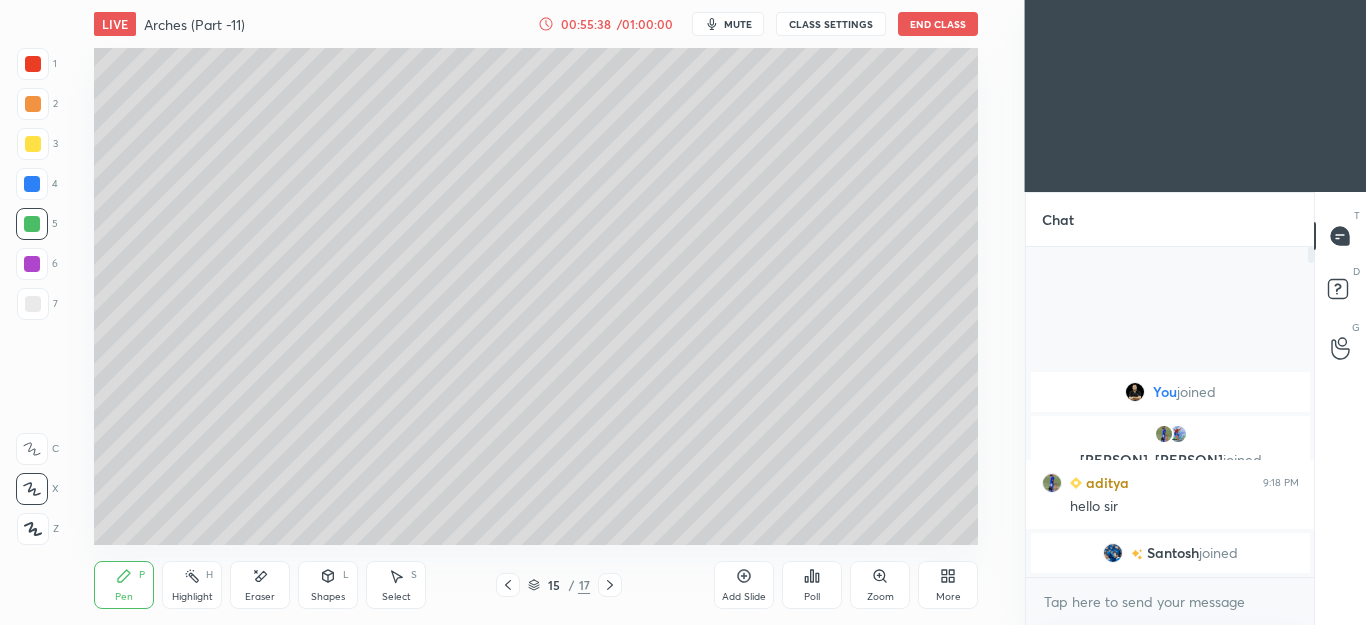 click on "Shapes" at bounding box center [328, 597] 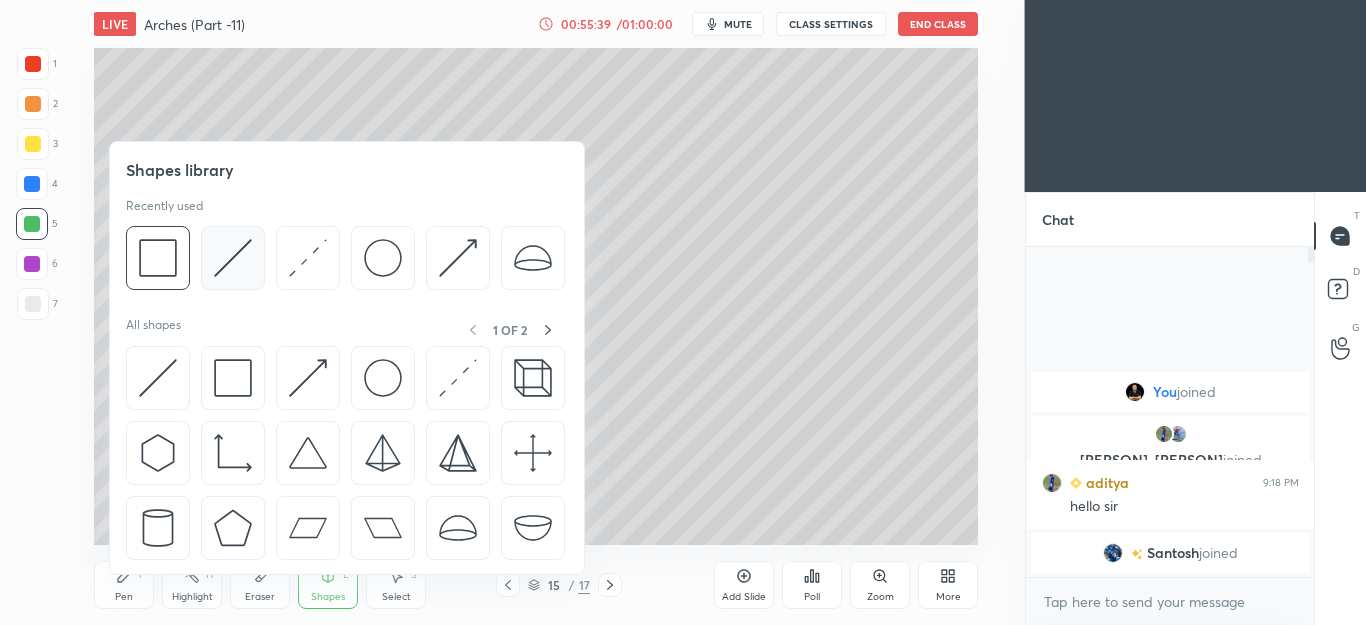 click at bounding box center [233, 258] 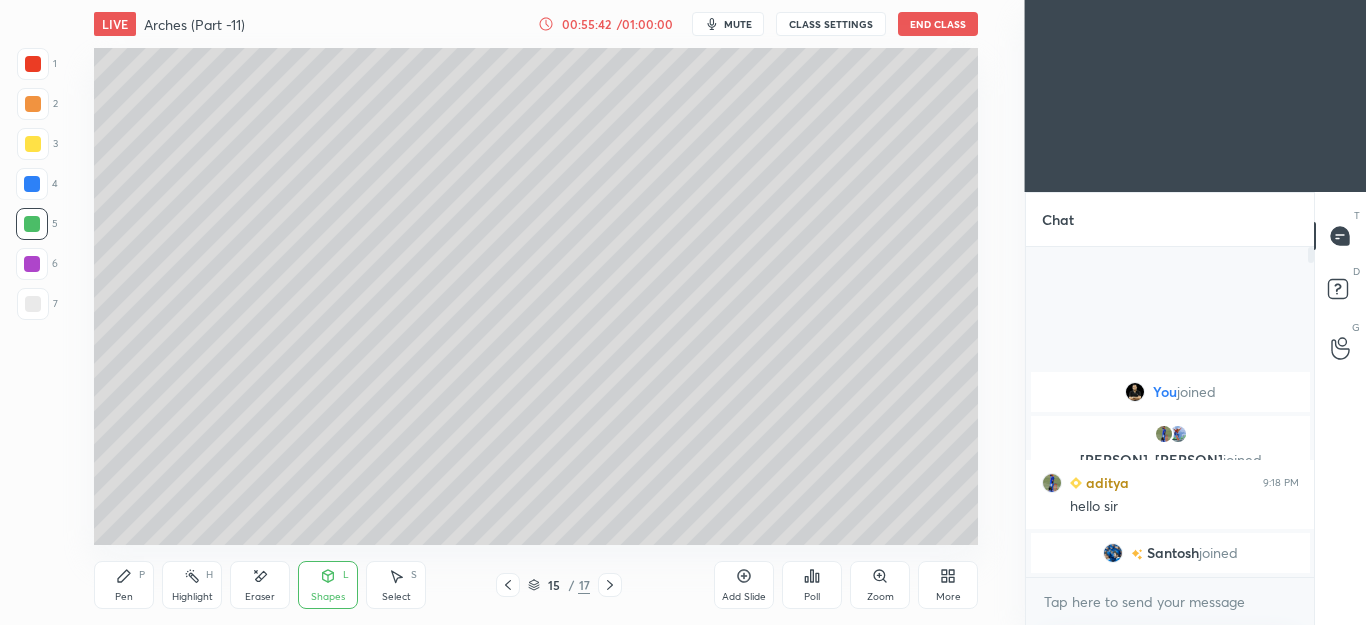click on "Pen P" at bounding box center [124, 585] 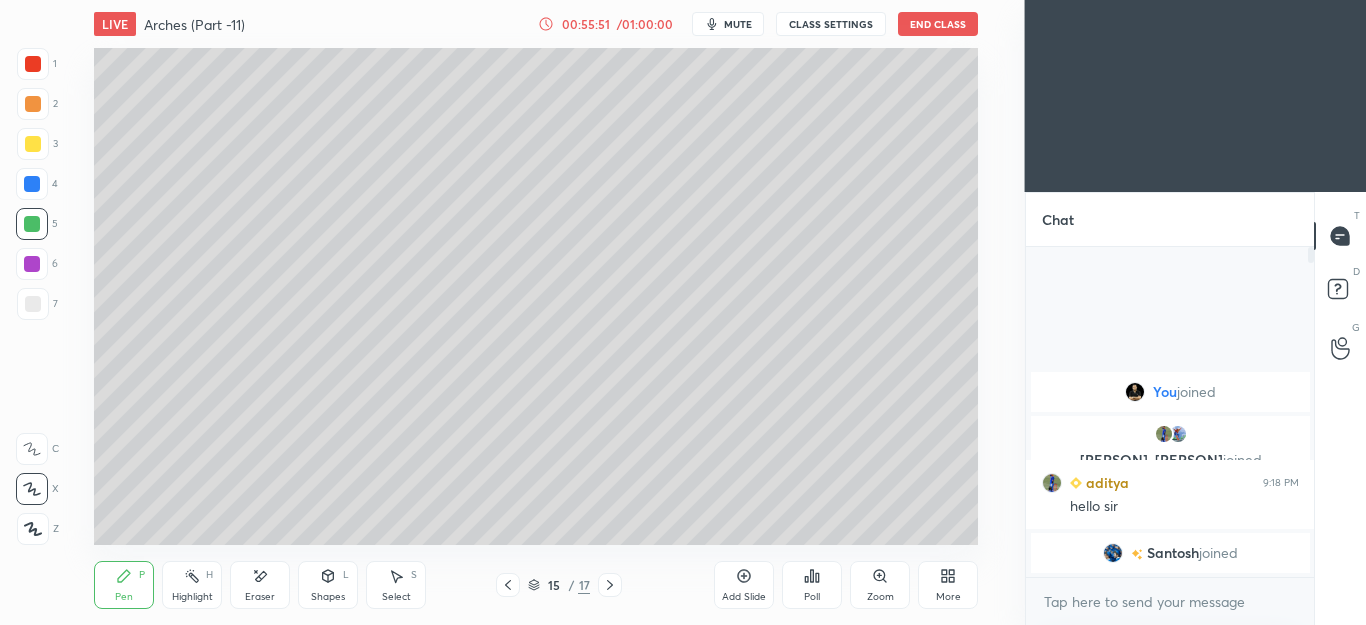 click on "Shapes L" at bounding box center [328, 585] 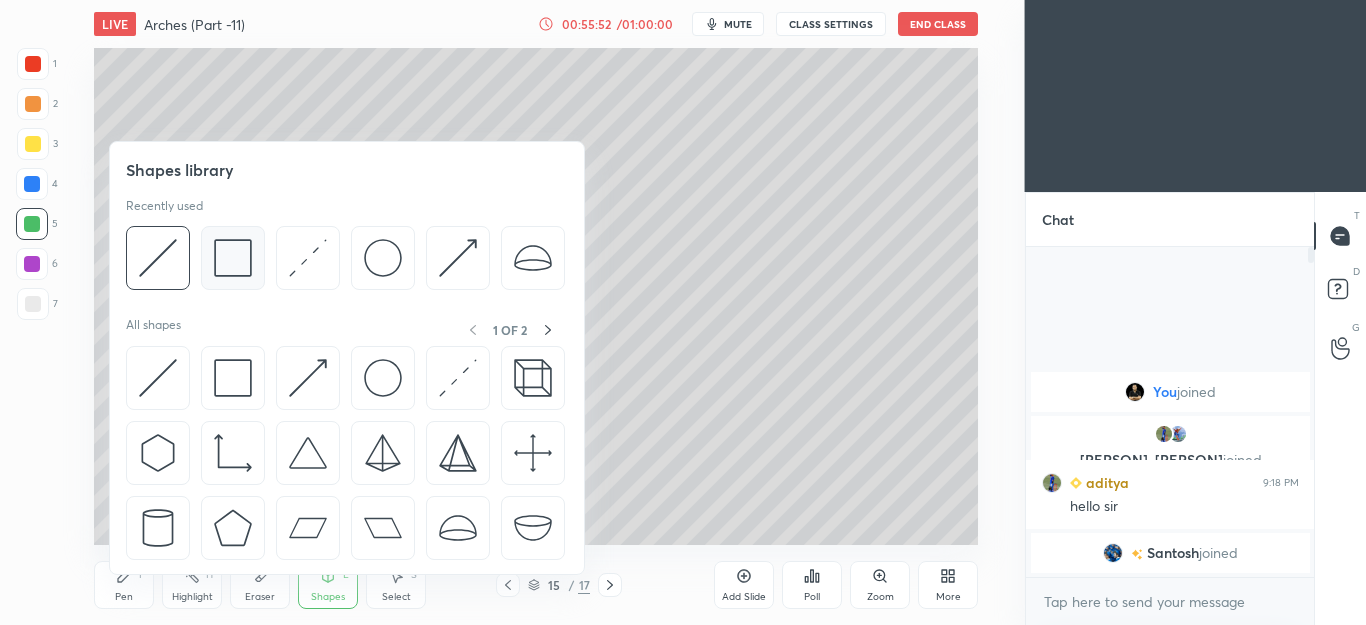 click at bounding box center (233, 258) 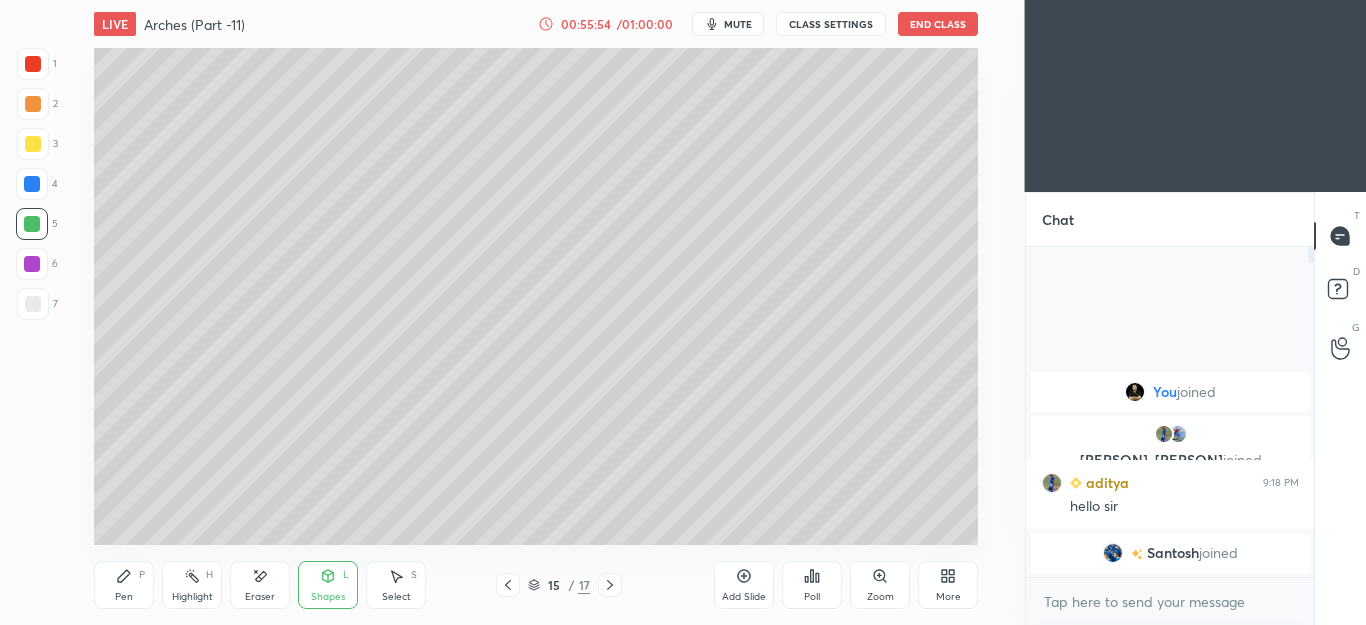 click 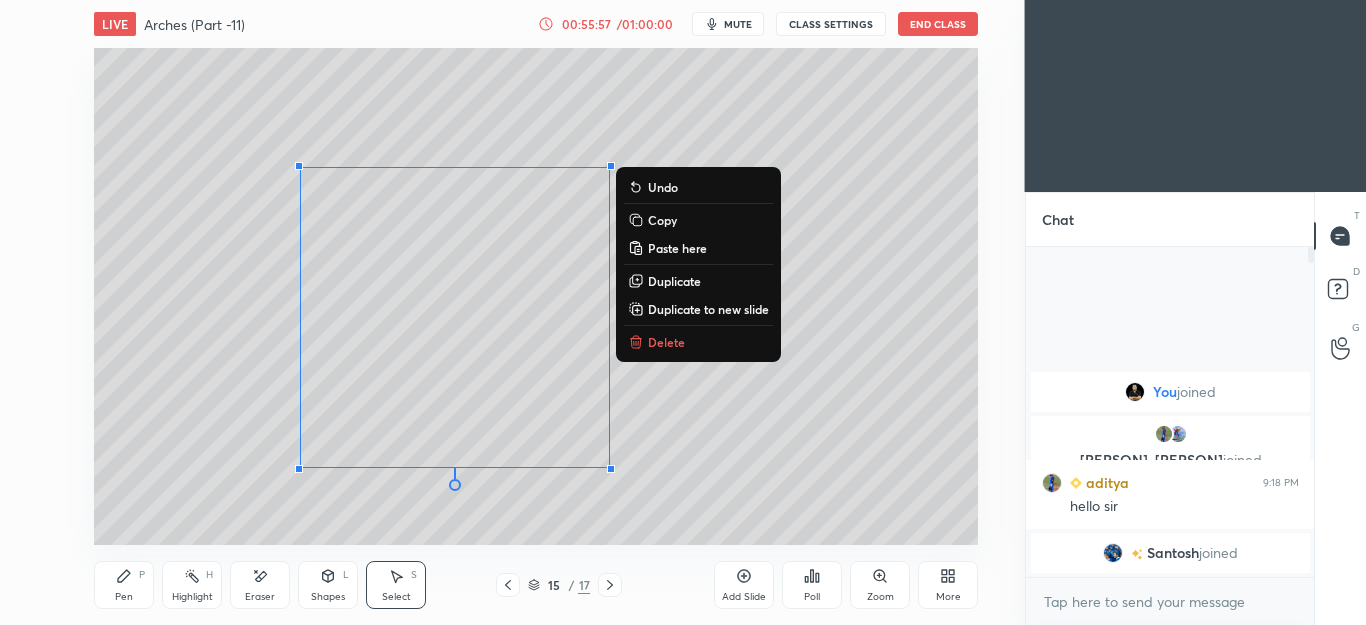 click 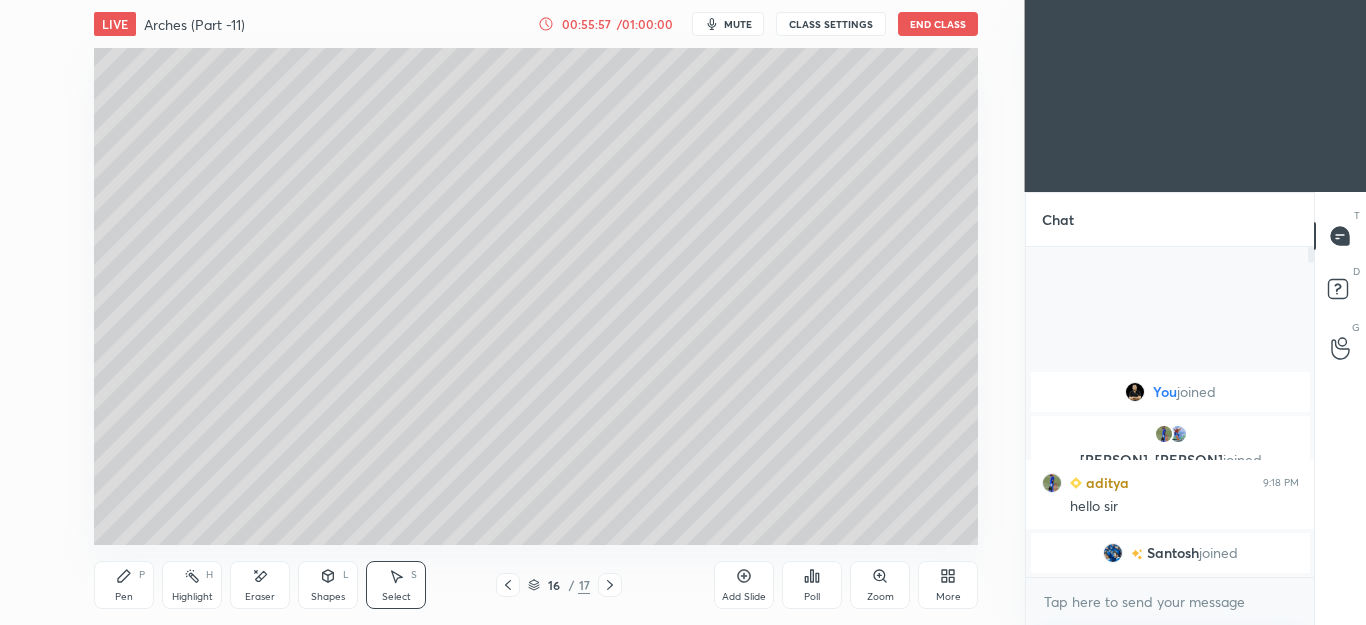 click 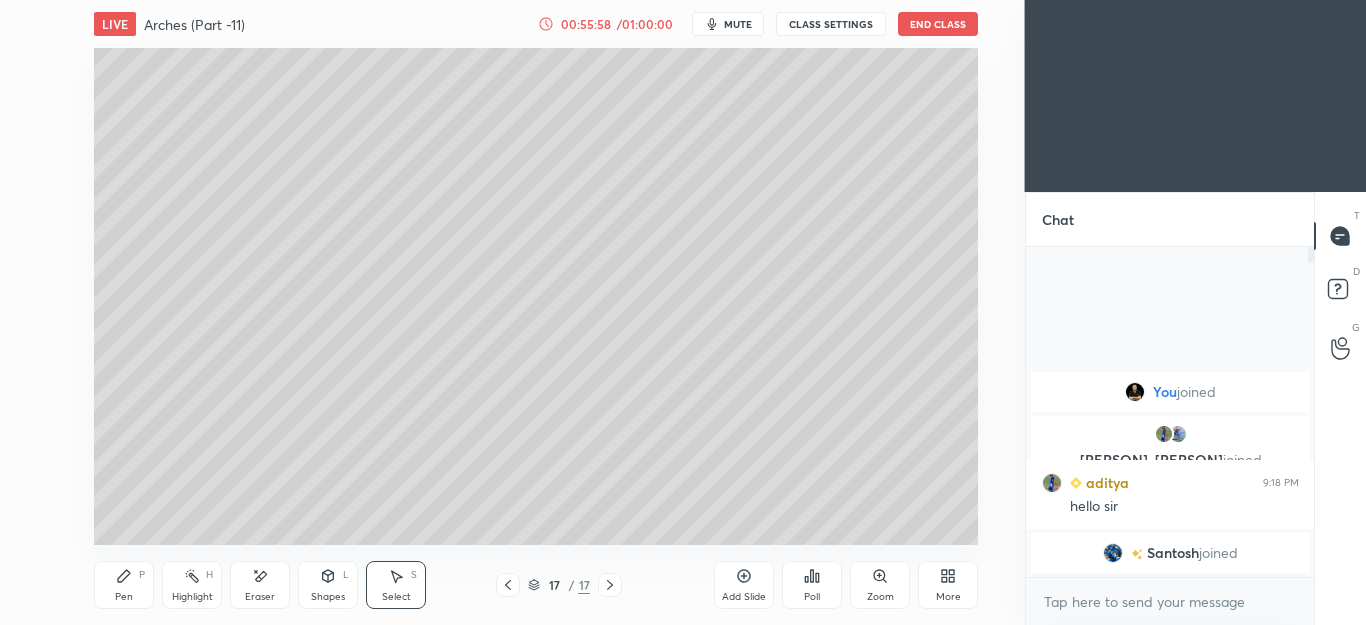click on "Select" at bounding box center (396, 597) 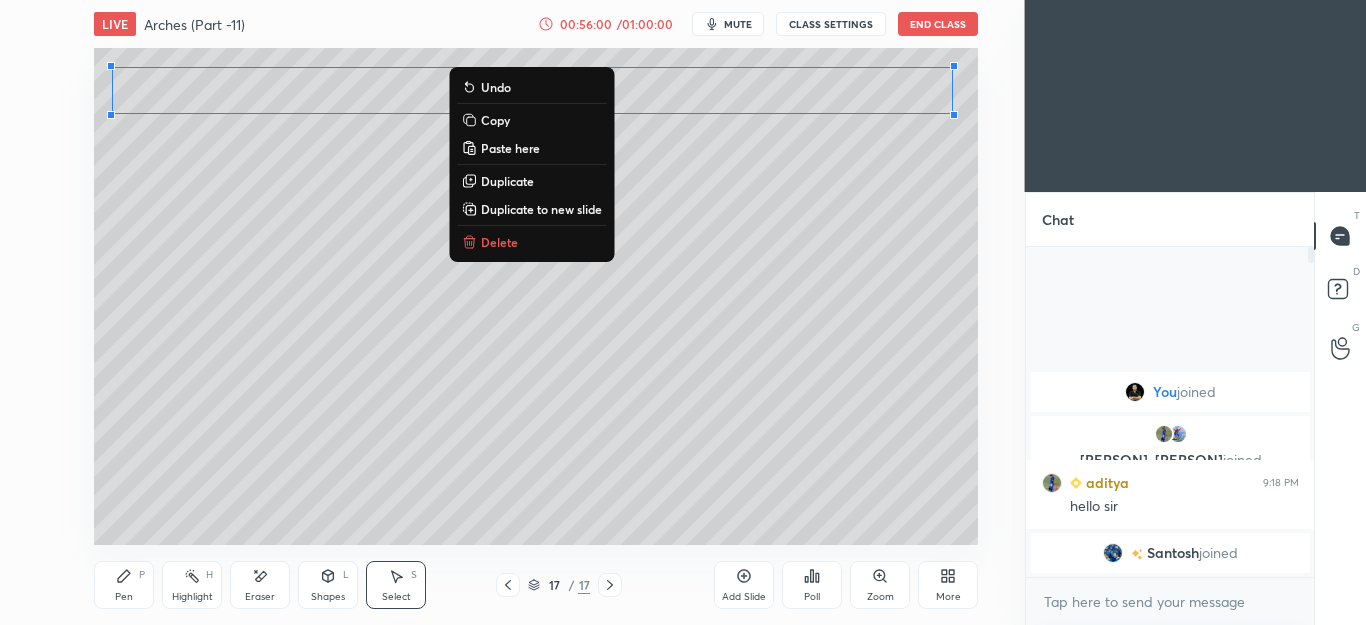 click on "Delete" at bounding box center [499, 242] 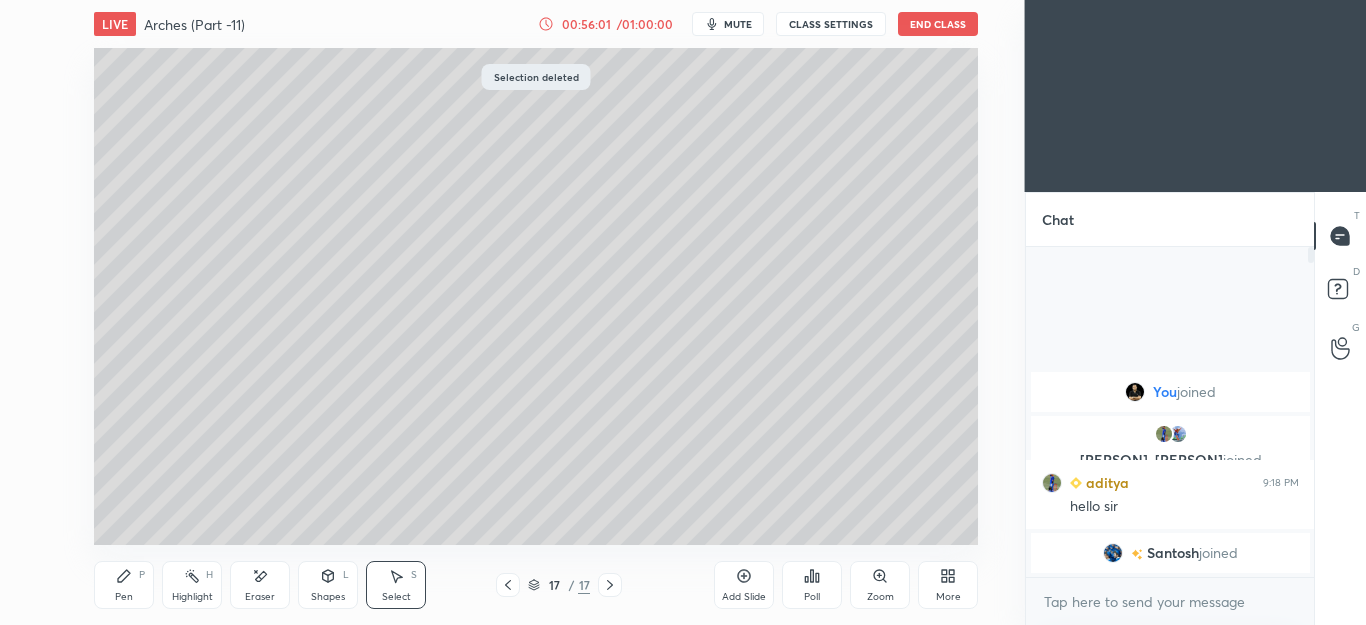 click 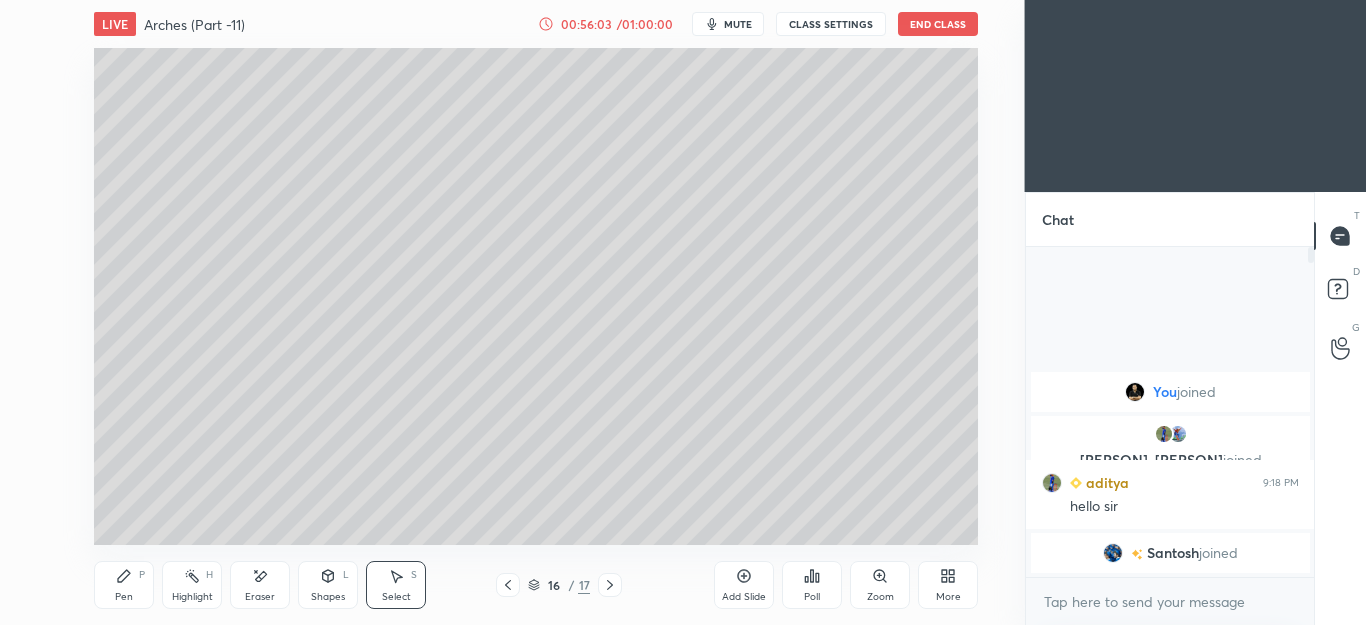 click 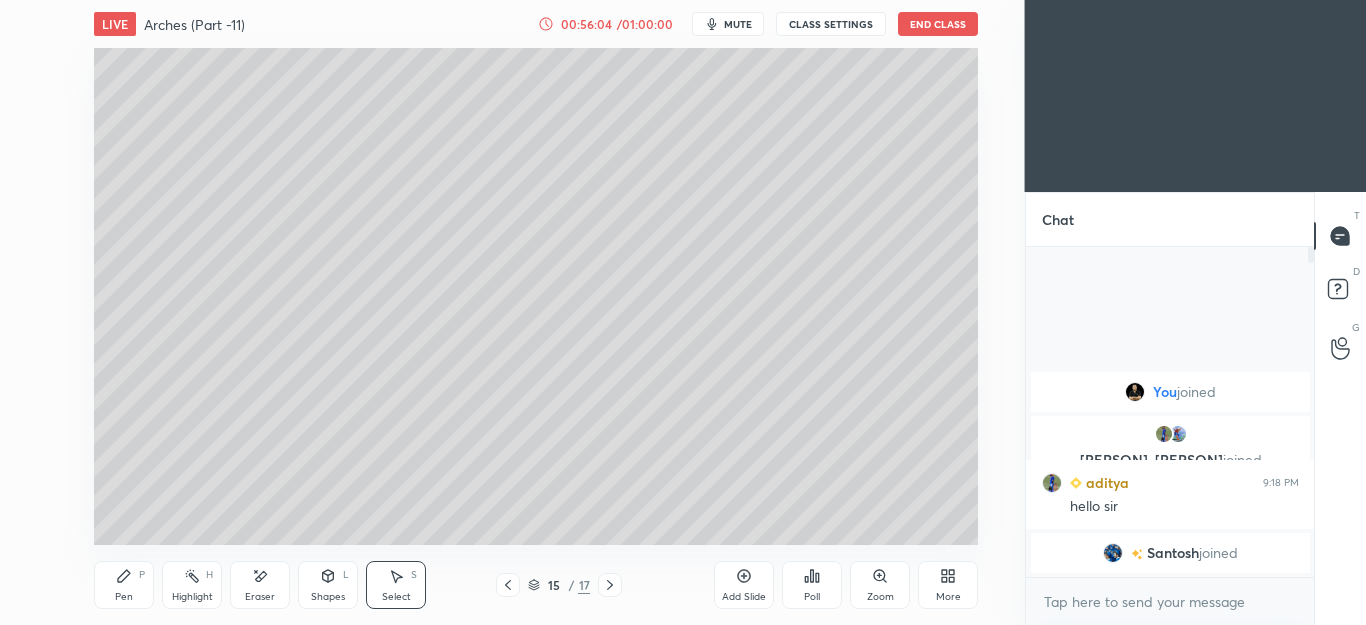 click 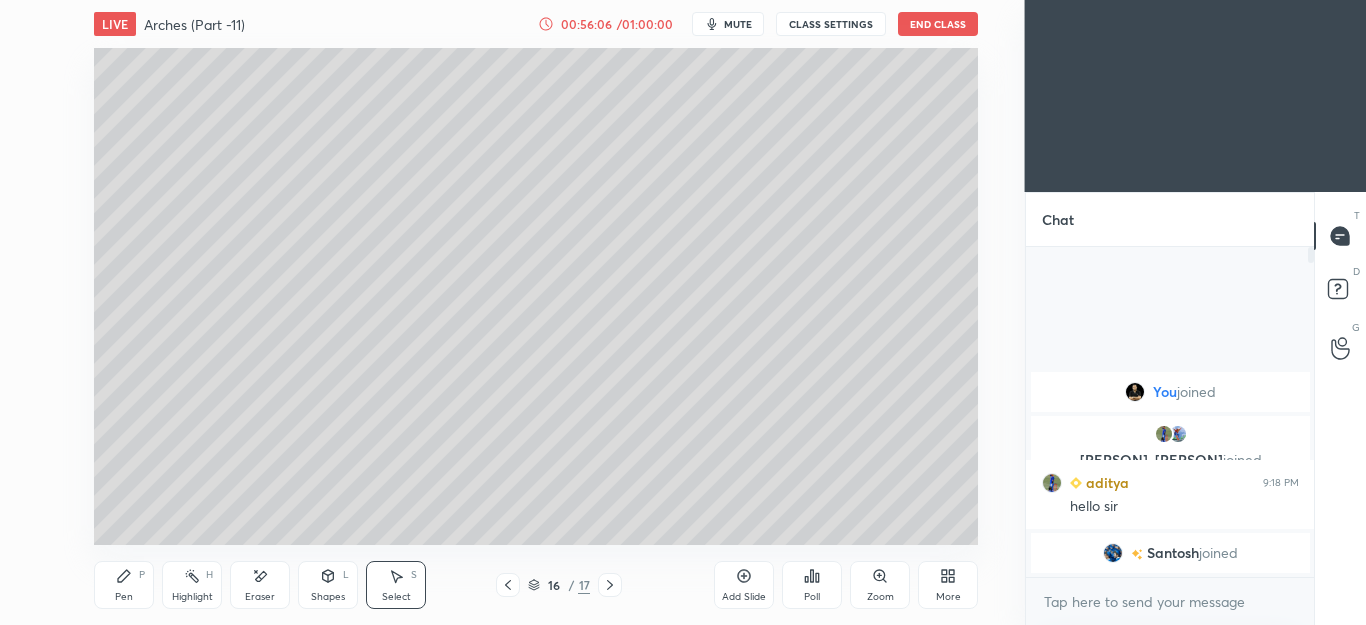 click on "Pen P" at bounding box center [124, 585] 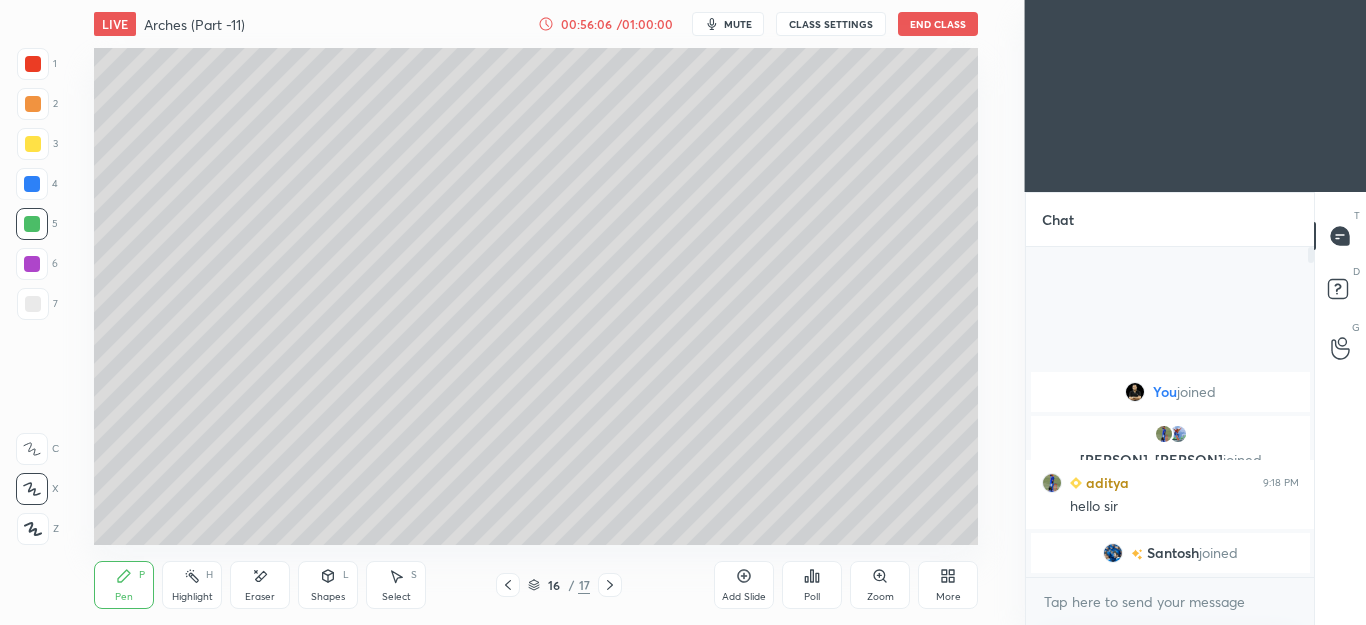 click at bounding box center (33, 144) 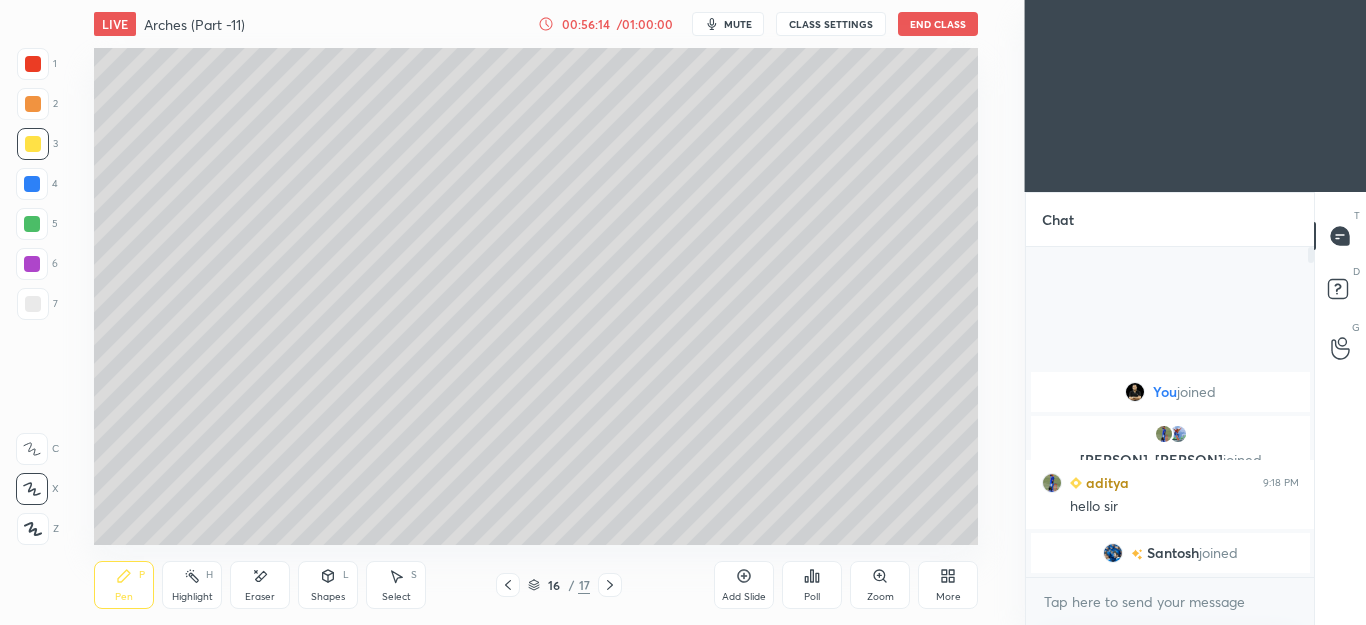 click on "Shapes L" at bounding box center (328, 585) 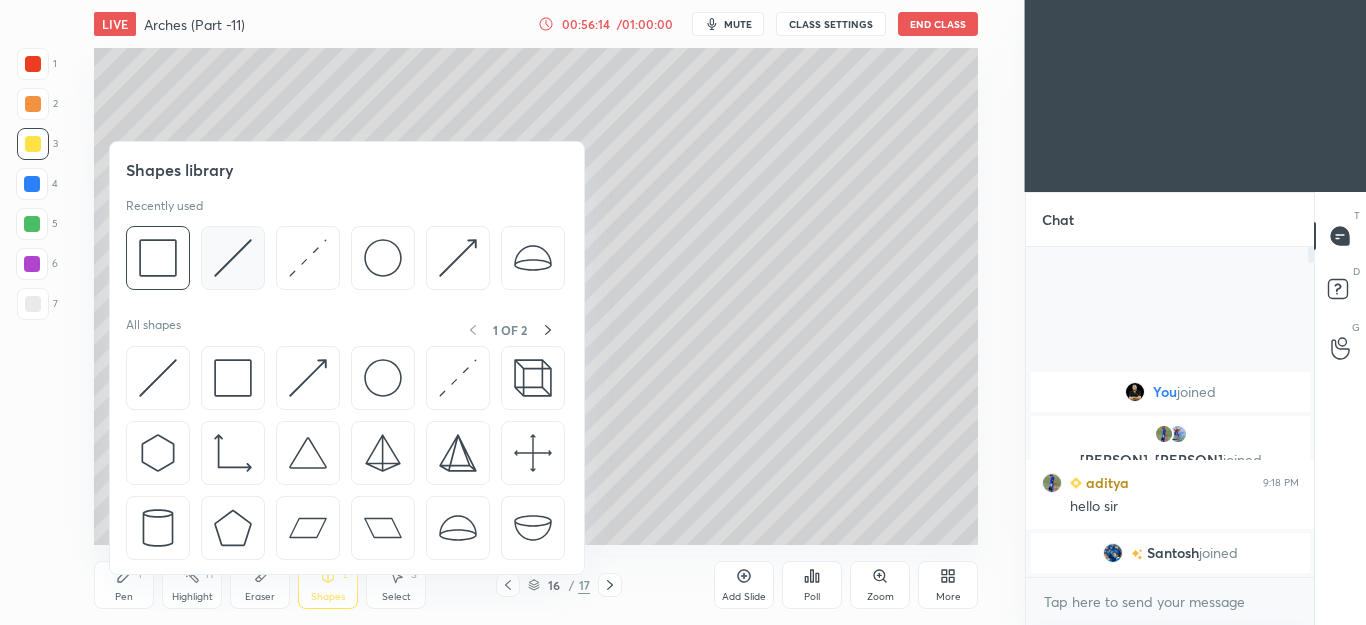 click at bounding box center [233, 258] 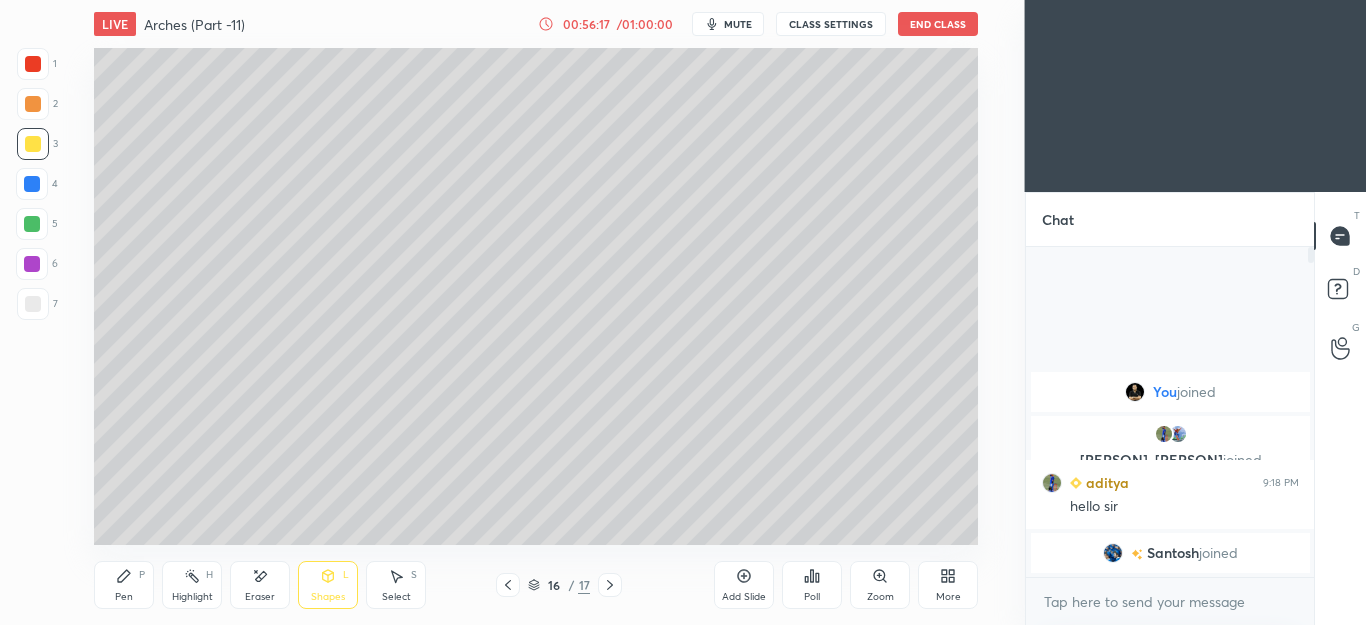 click 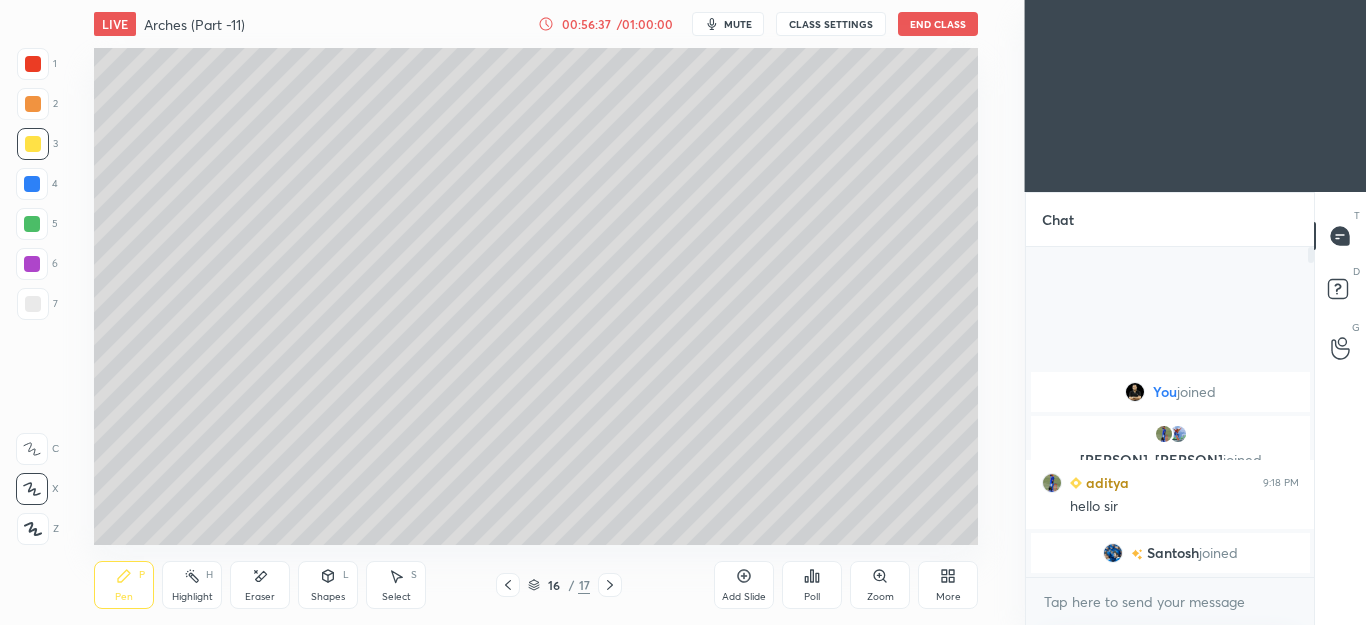 click 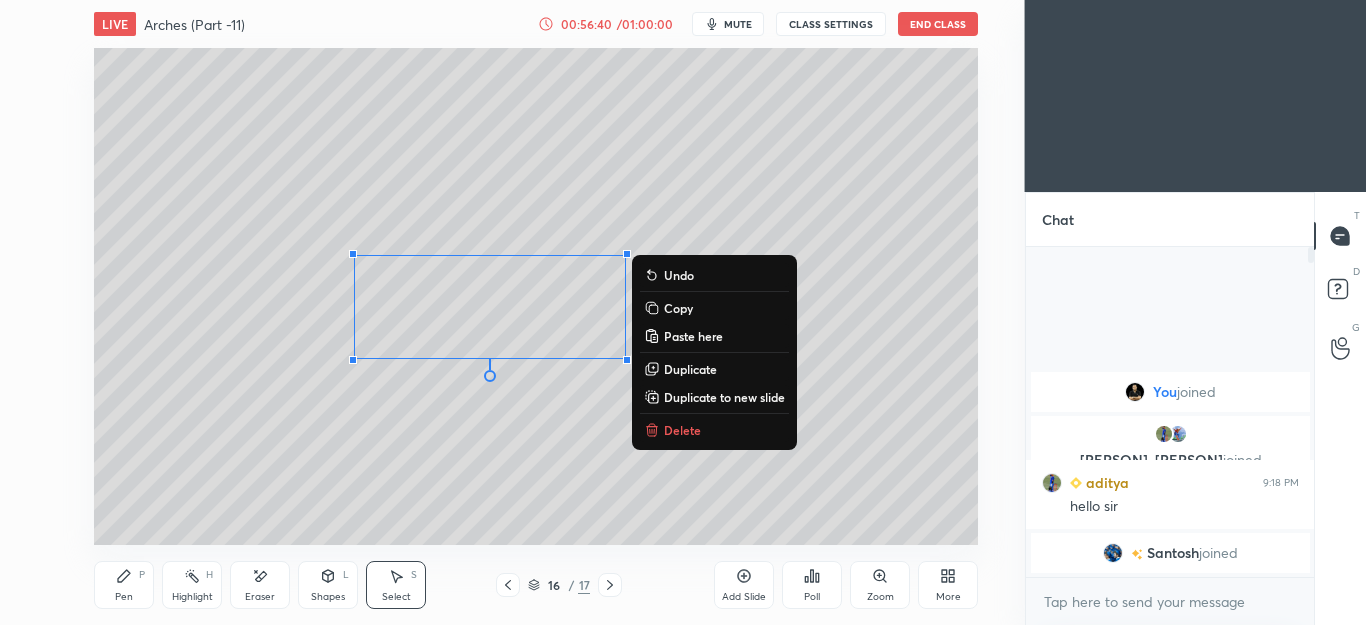 click 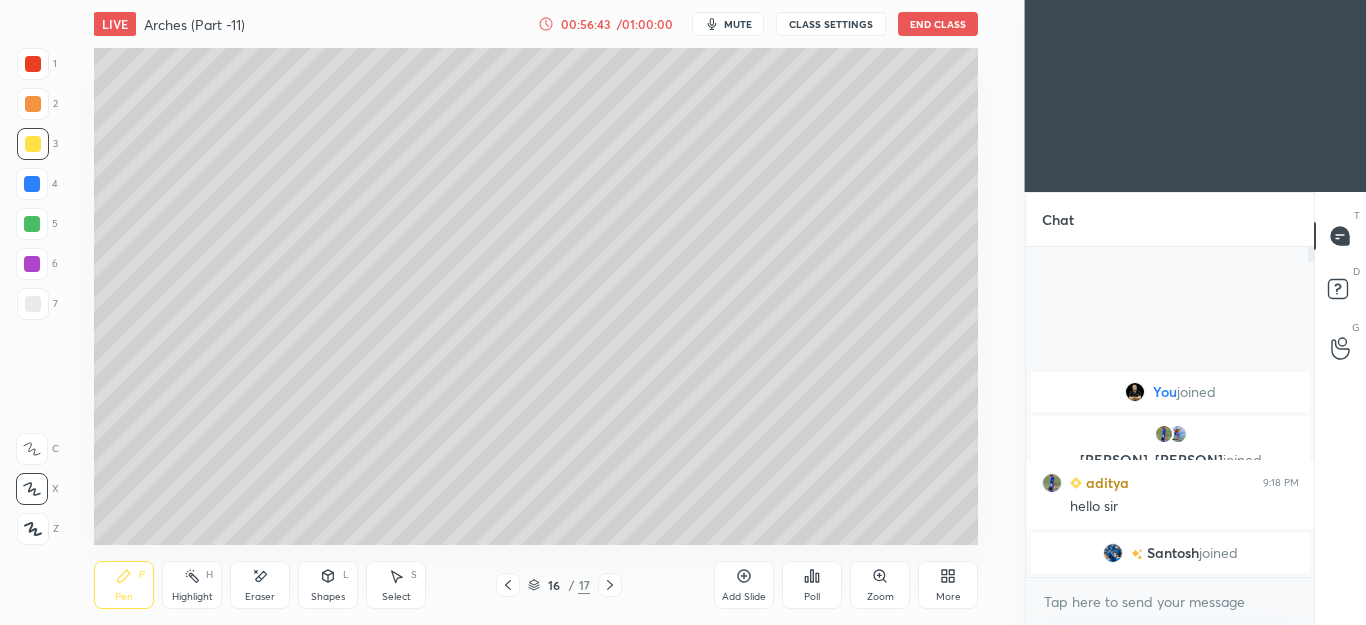 click on "Select S" at bounding box center (396, 585) 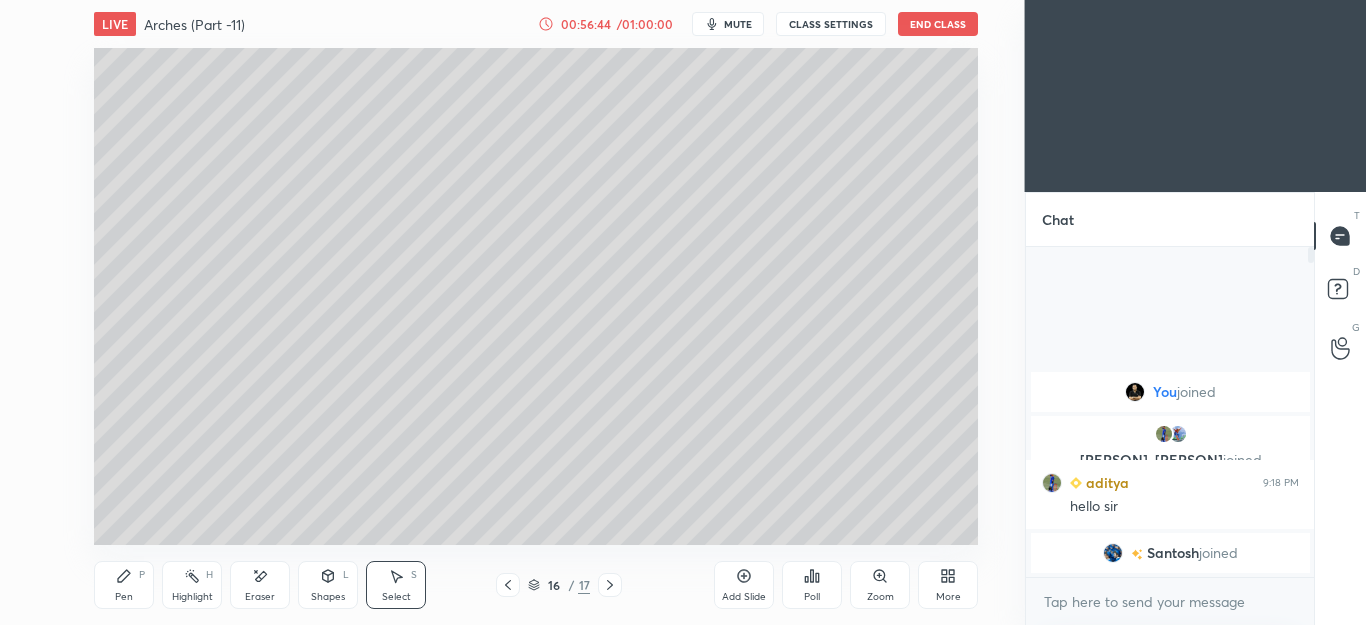 click 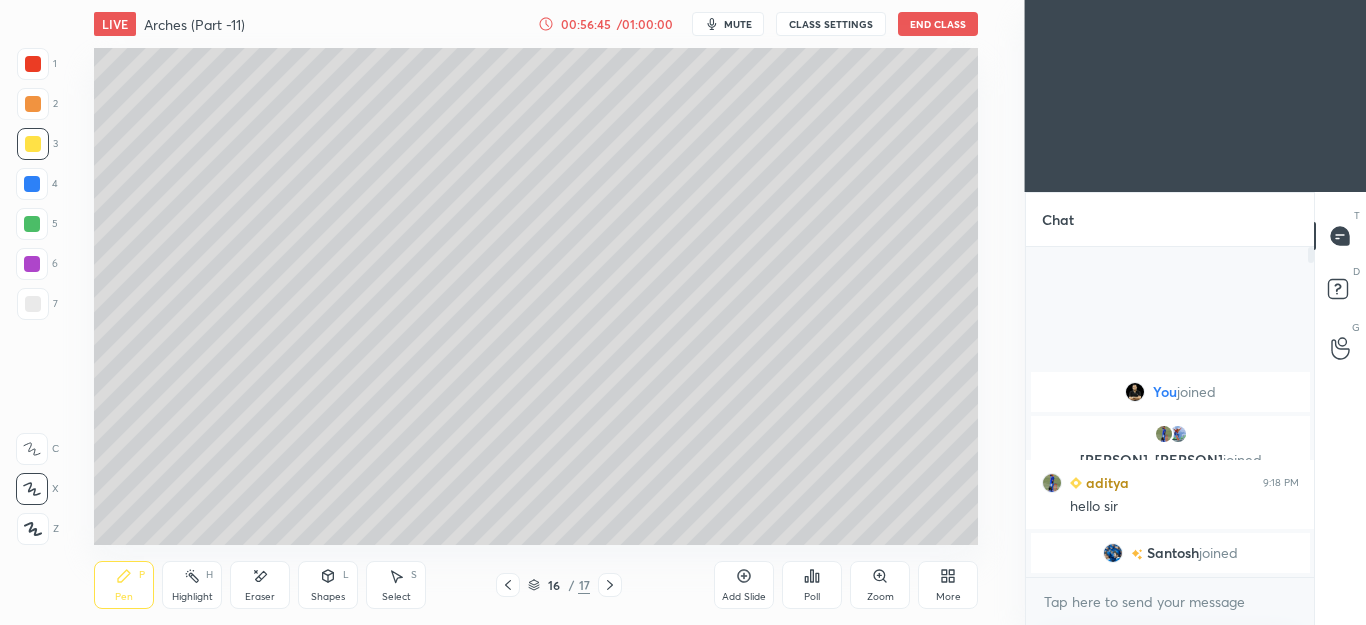 click at bounding box center (32, 224) 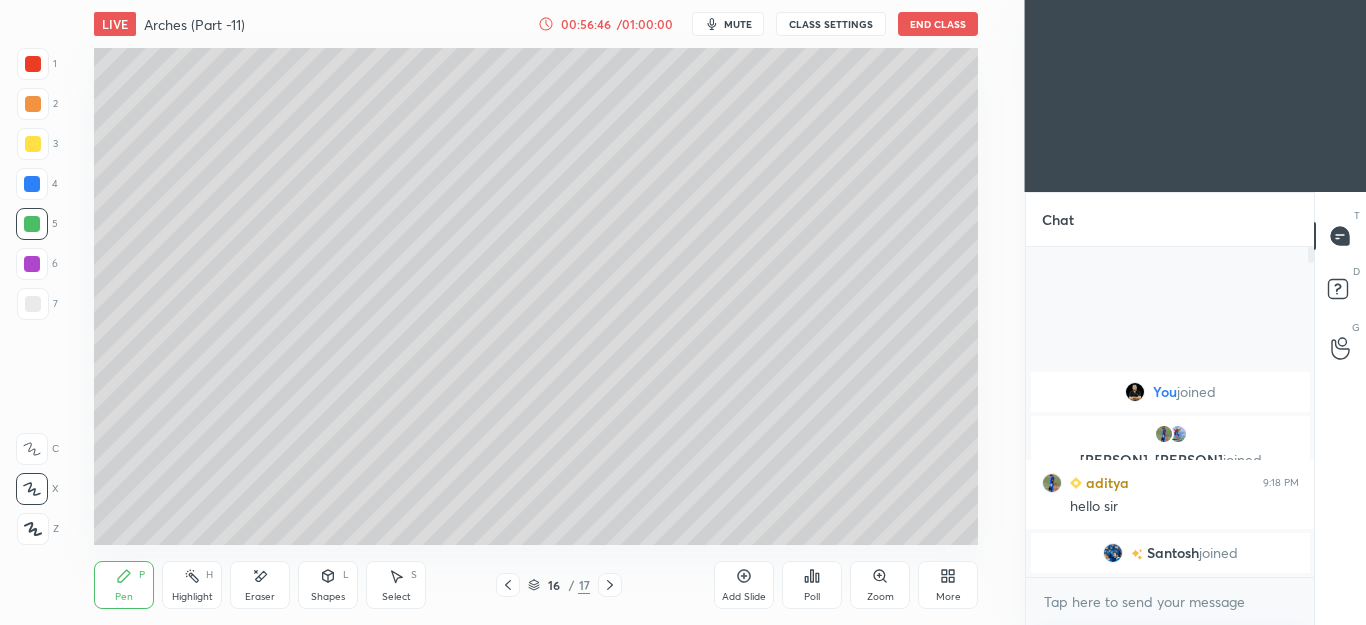 click 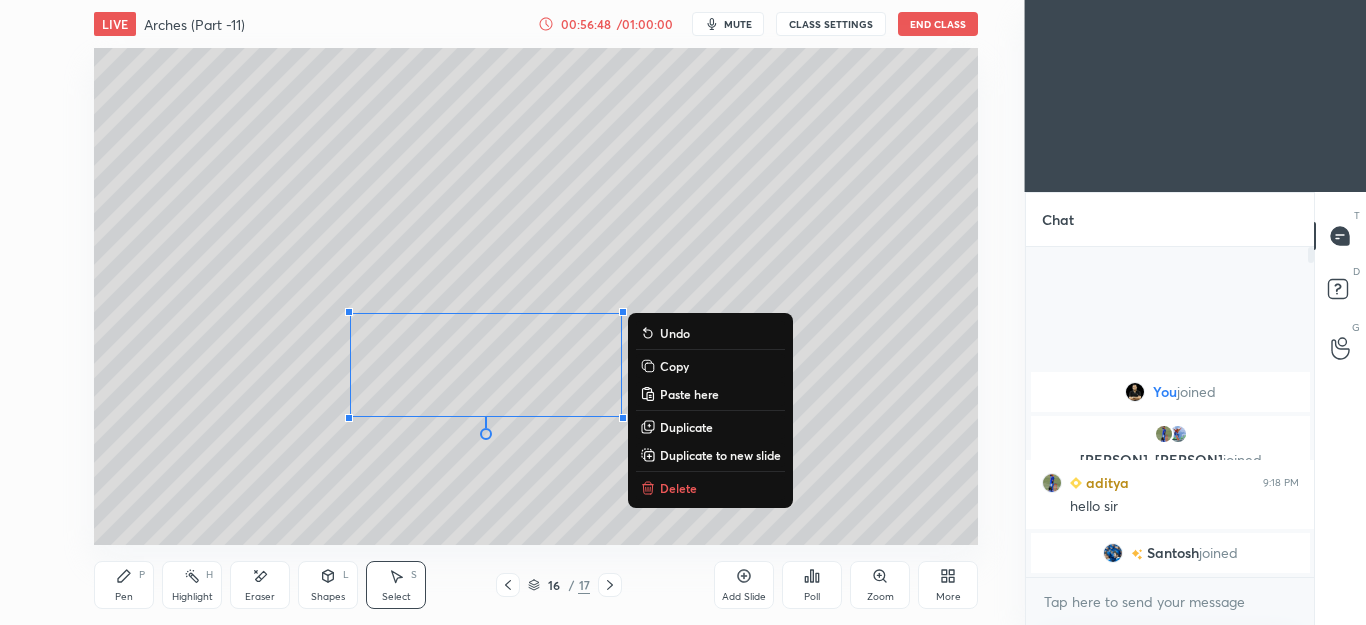 click on "Pen P" at bounding box center (124, 585) 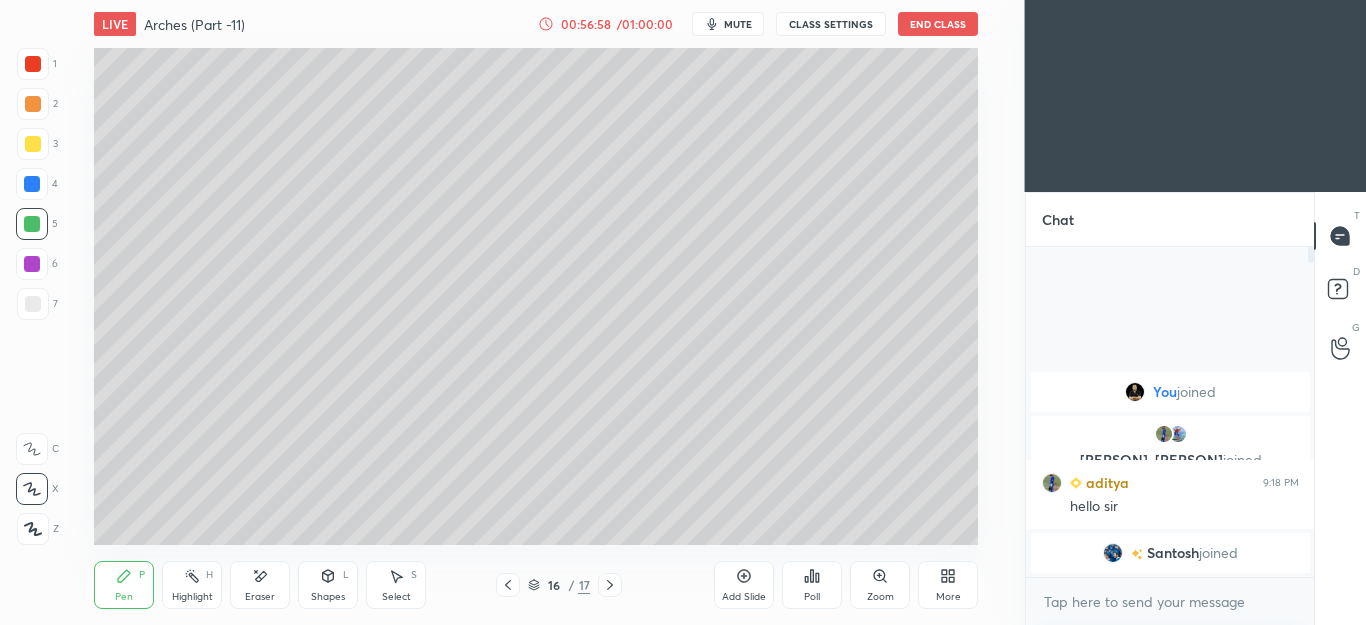 click on "Select S" at bounding box center (396, 585) 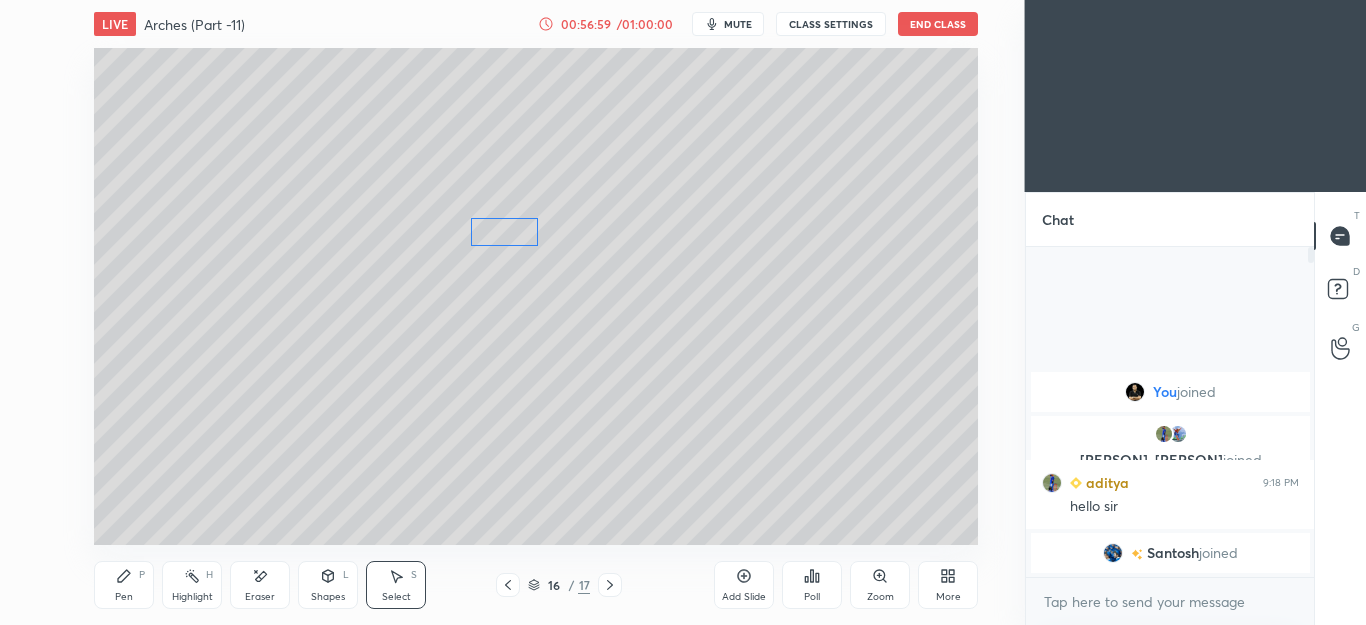 click on "0 ° Undo Copy Paste here Duplicate Duplicate to new slide Delete" at bounding box center [536, 296] 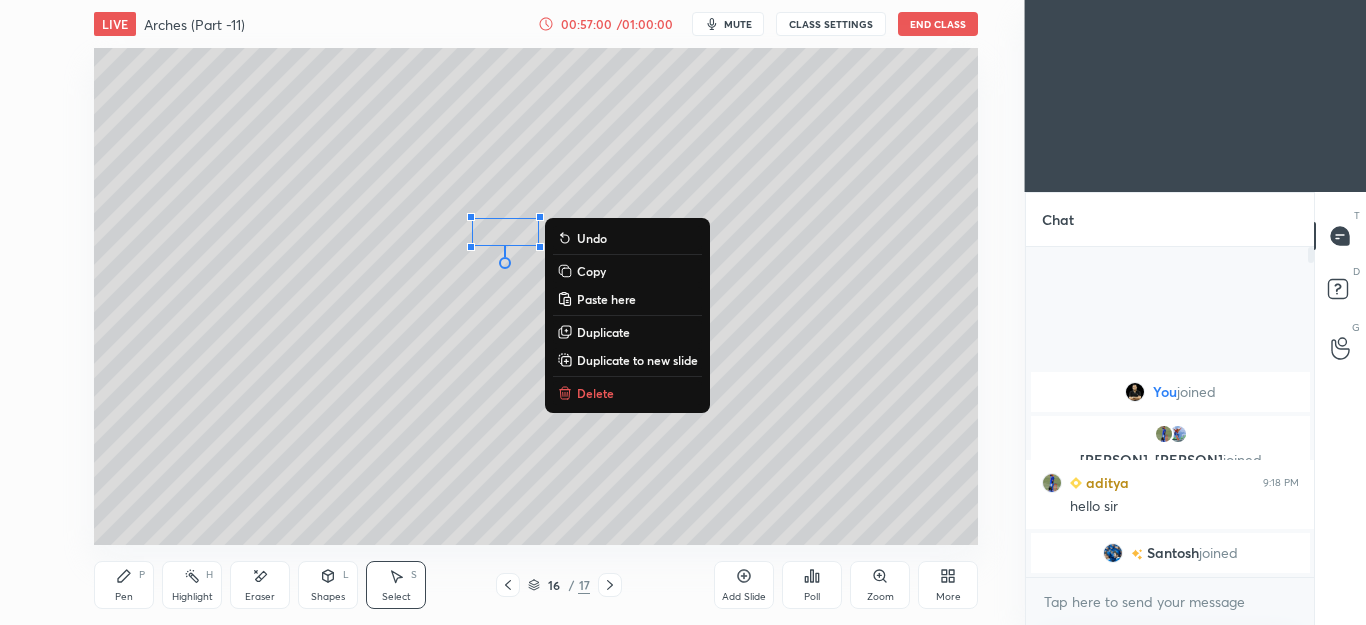 click on "0 ° Undo Copy Paste here Duplicate Duplicate to new slide Delete" at bounding box center [536, 296] 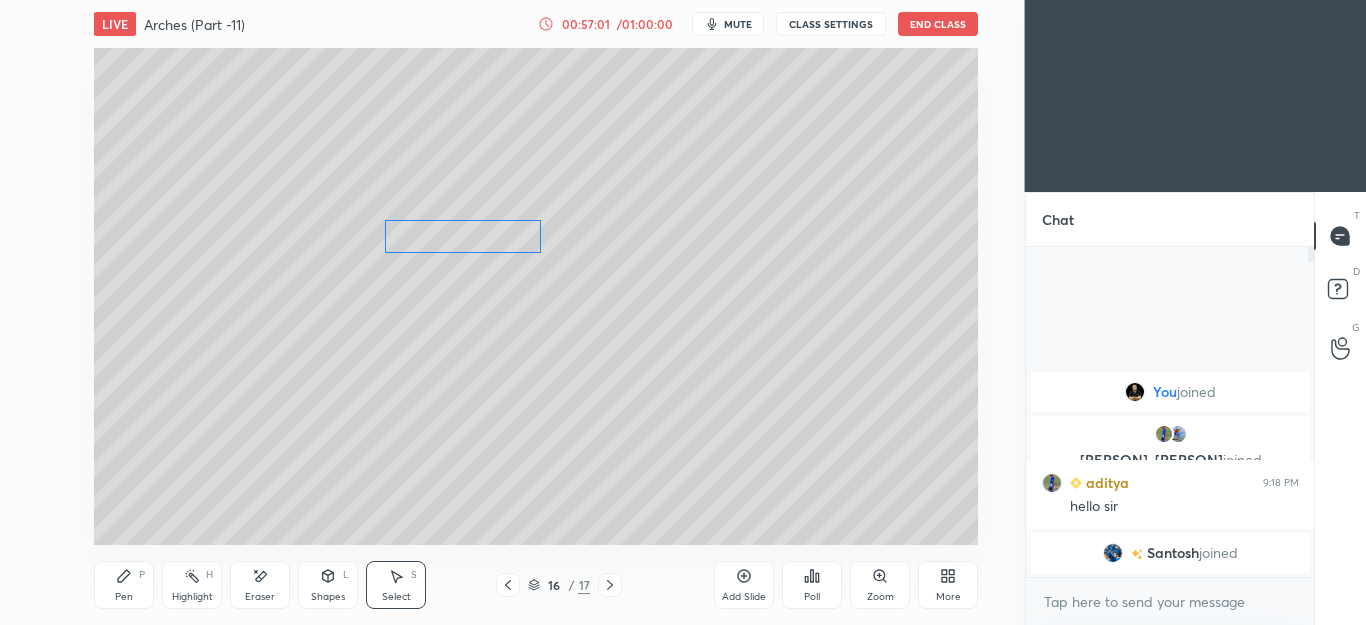 click on "0 ° Undo Copy Paste here Duplicate Duplicate to new slide Delete" at bounding box center [536, 296] 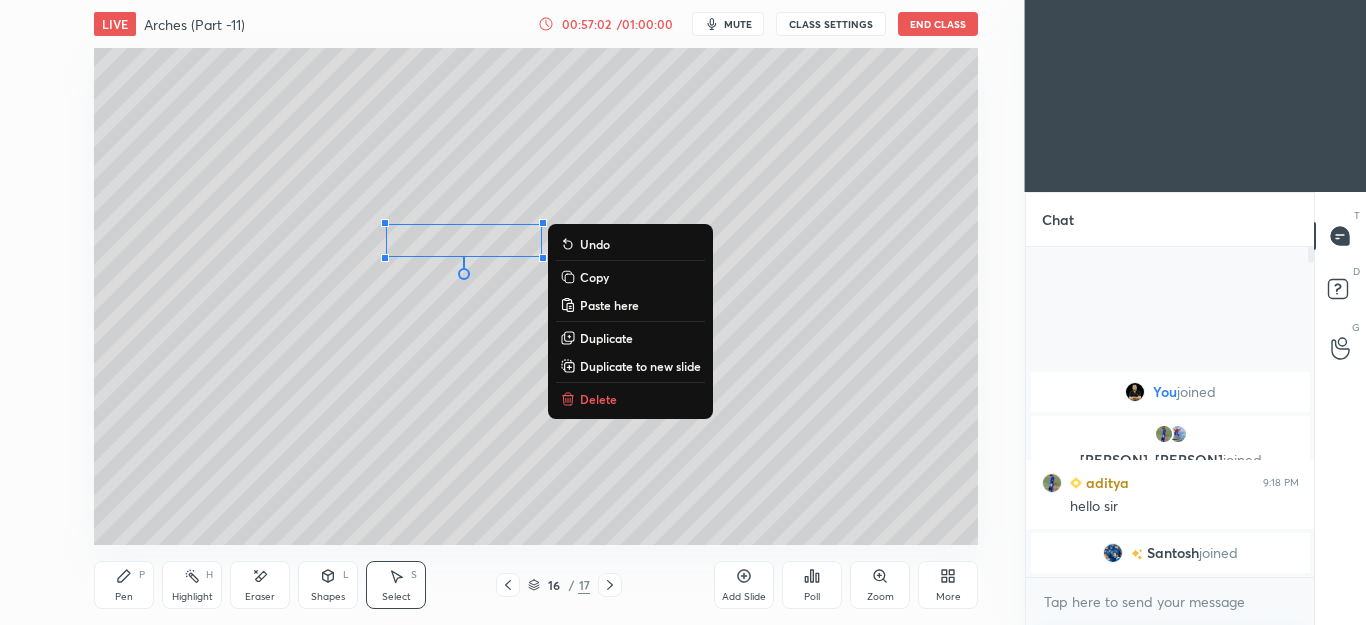 click 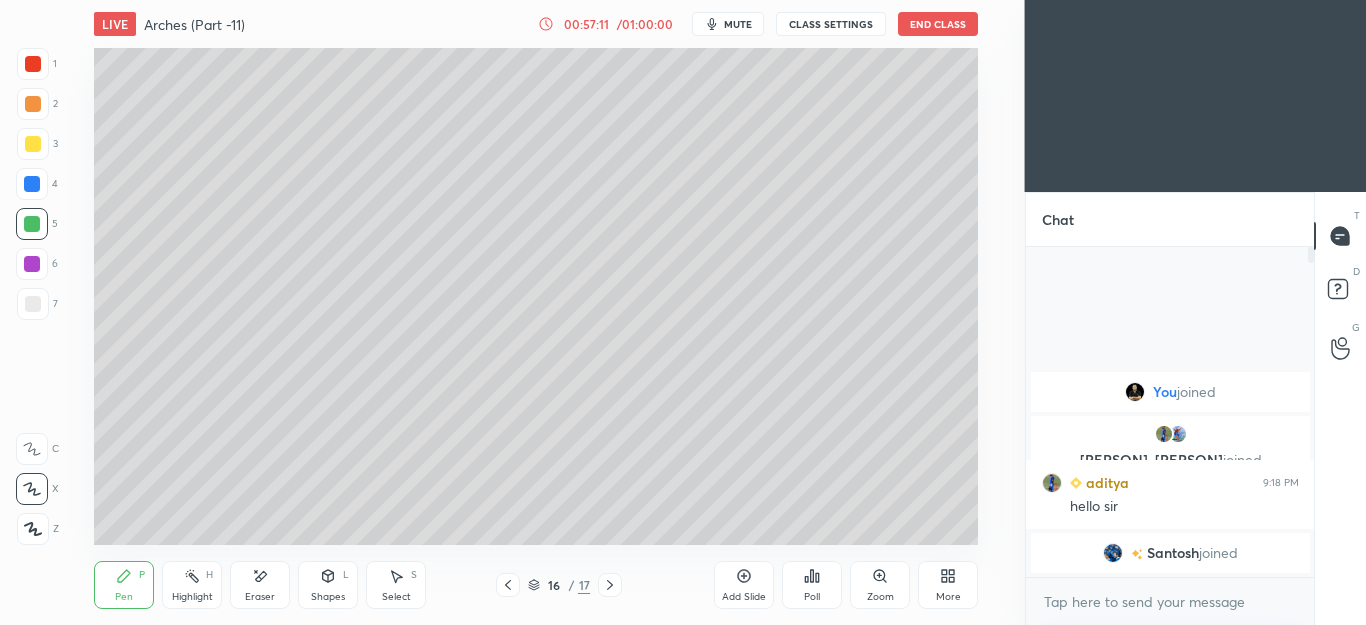 click at bounding box center [33, 144] 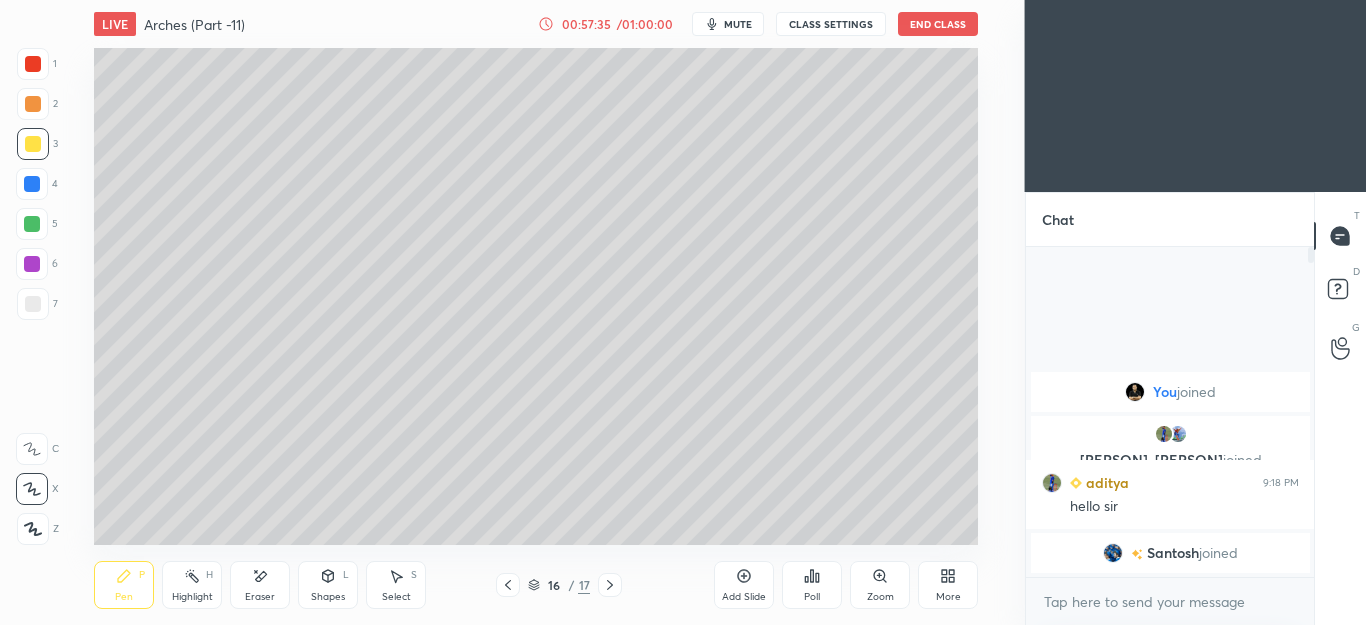 click 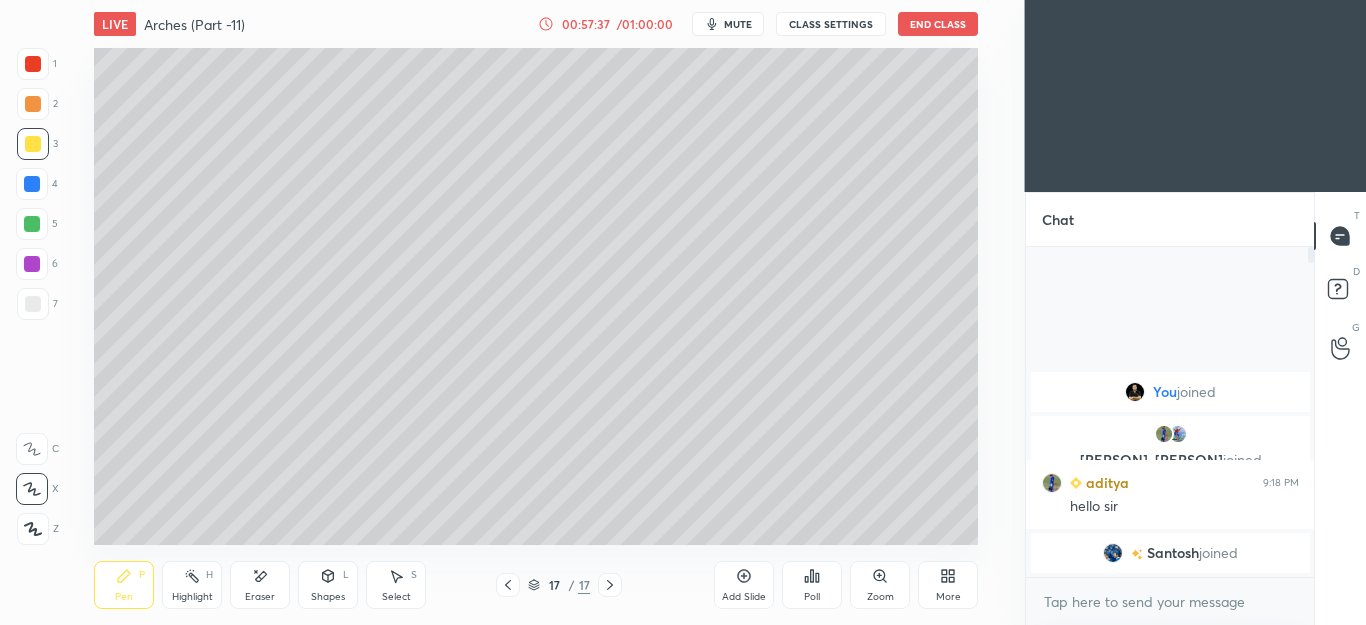 click at bounding box center (33, 304) 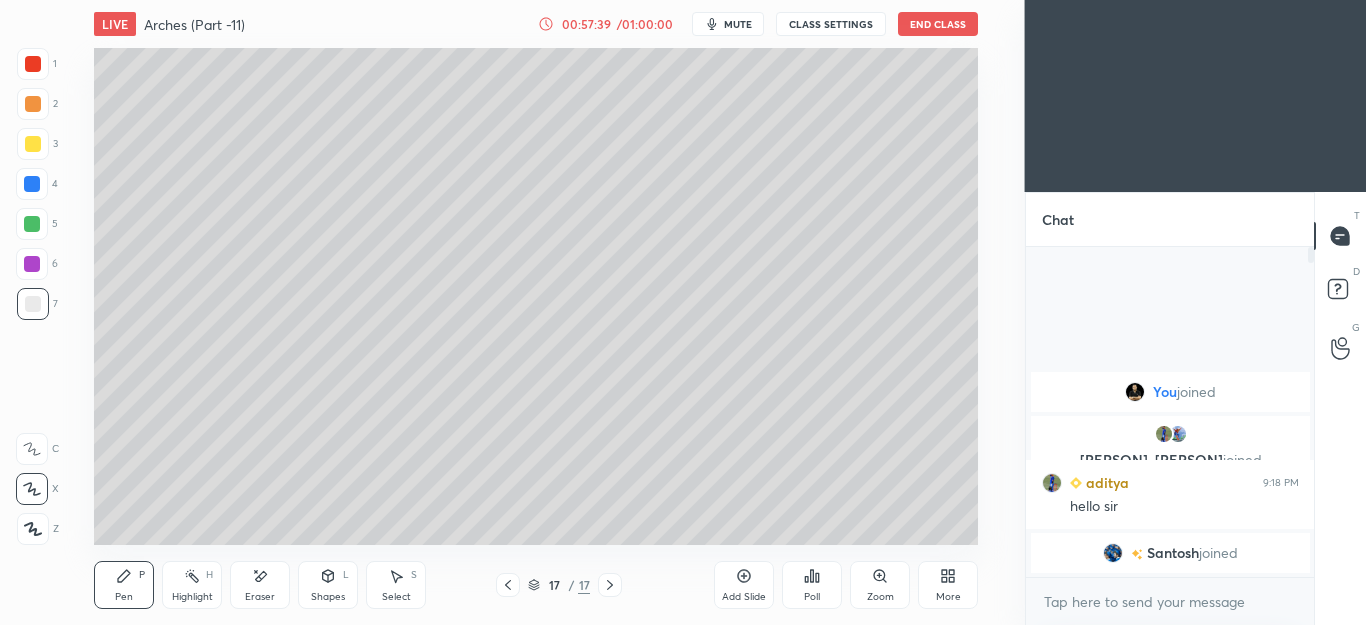 click at bounding box center [508, 585] 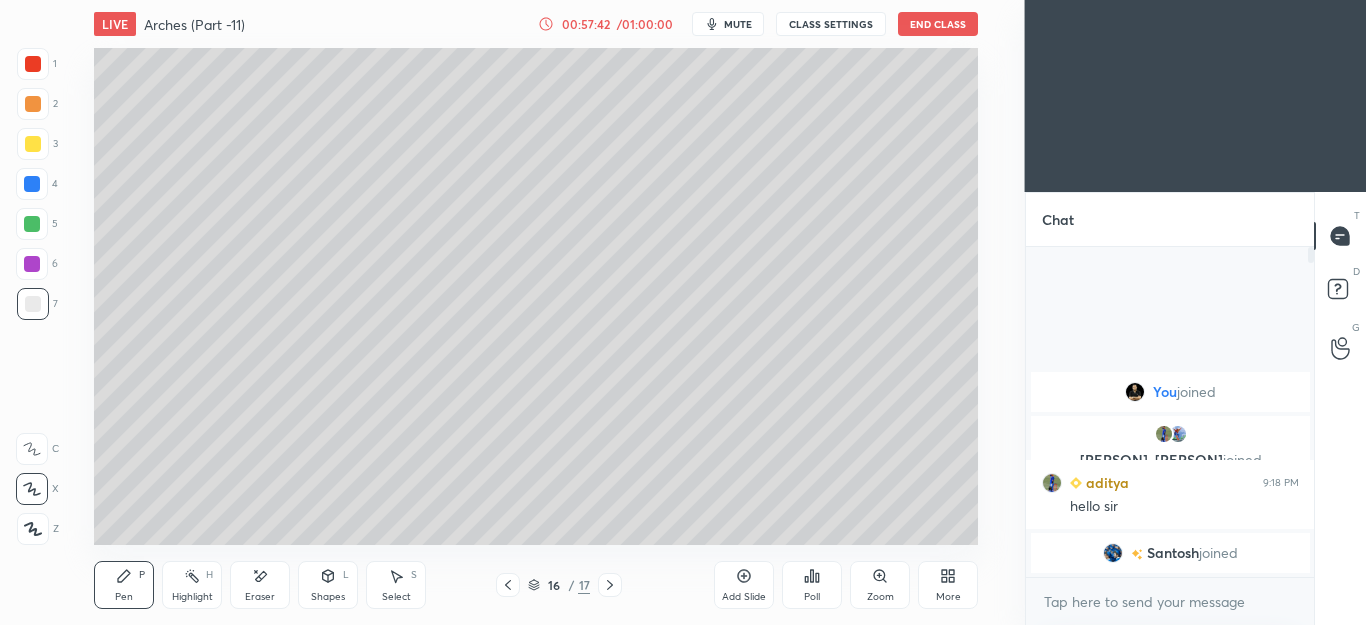 click 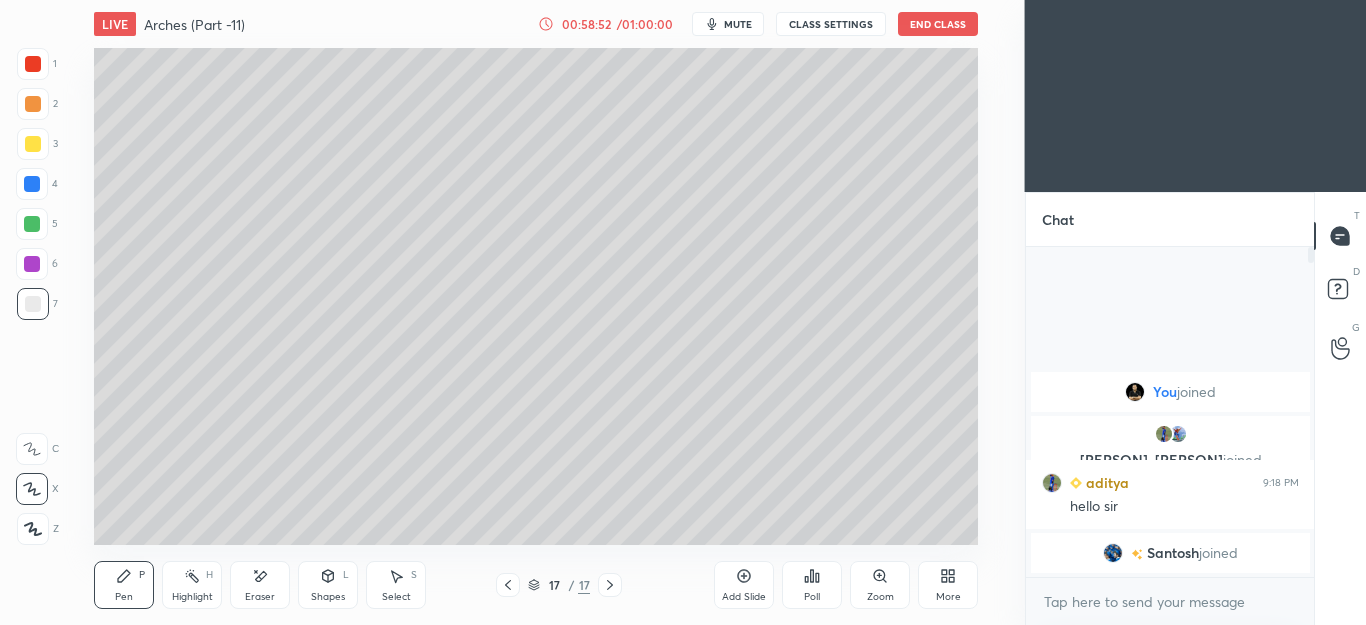 click at bounding box center (32, 224) 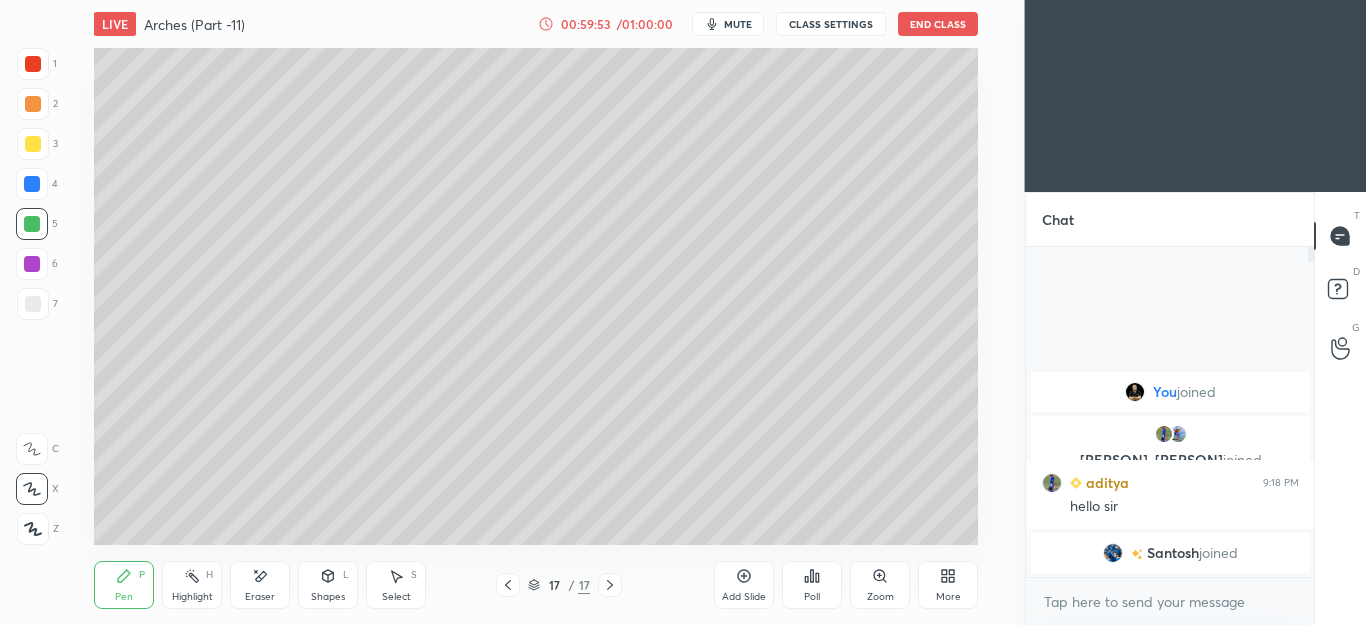 click 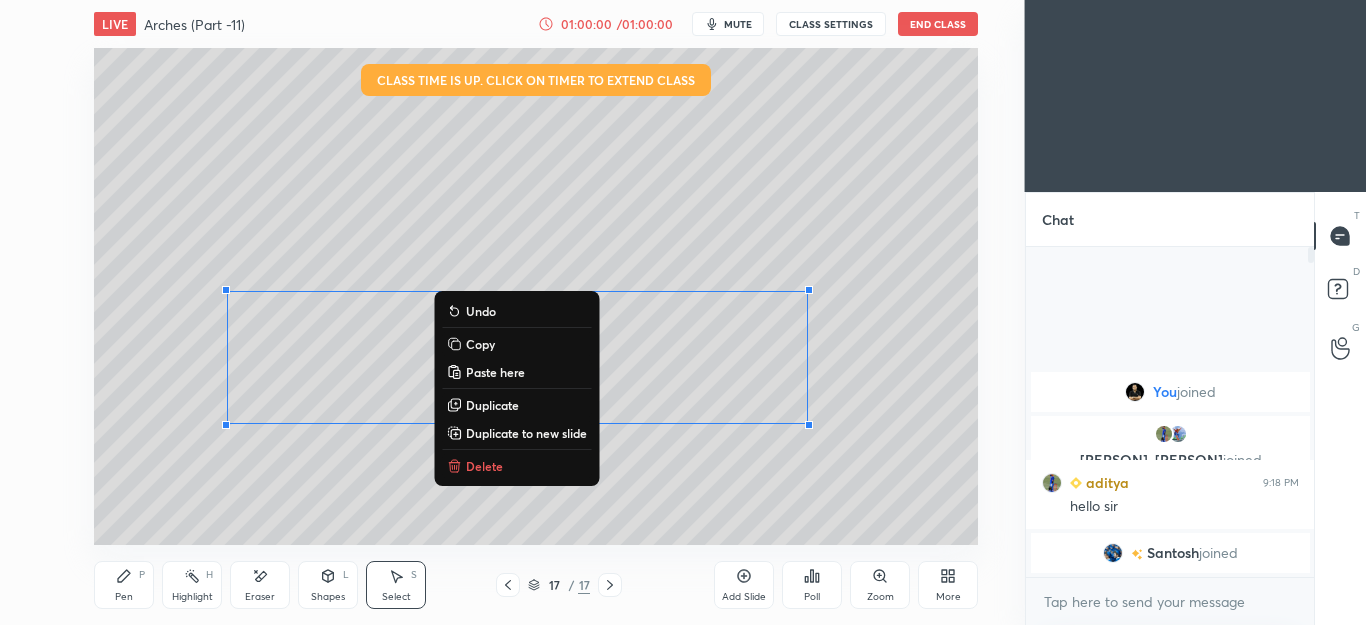 click on "Duplicate to new slide" at bounding box center [526, 433] 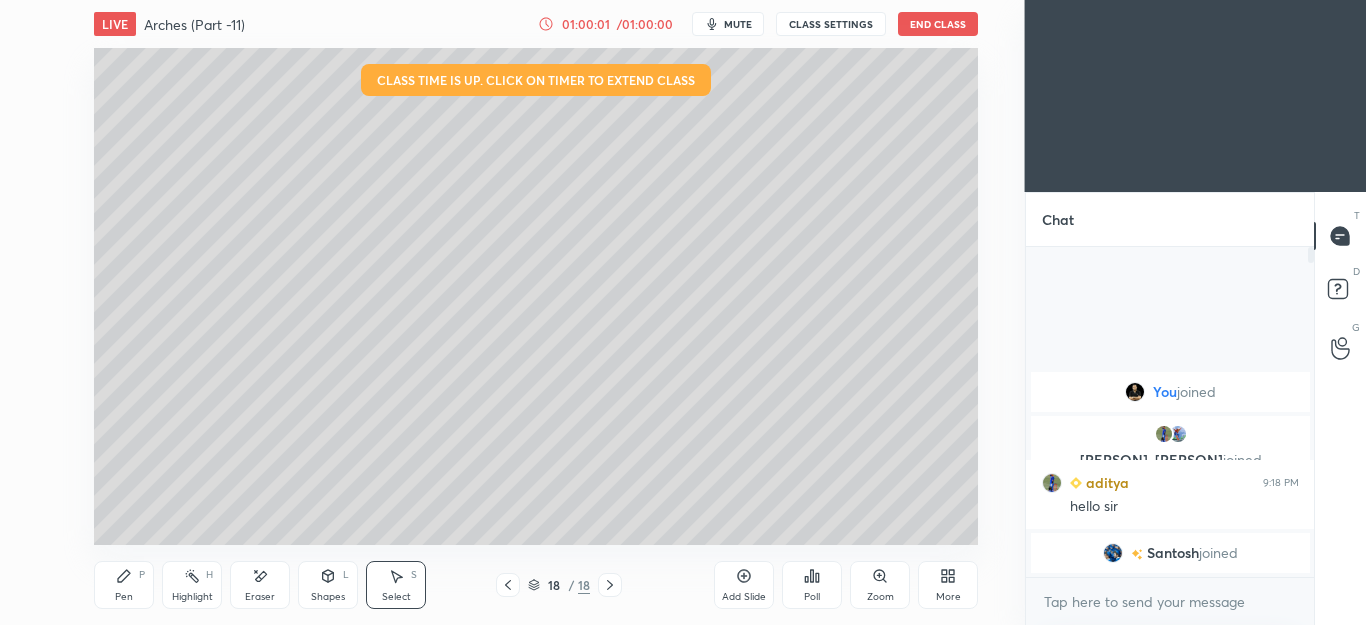 click on "0 ° Undo Copy Paste here Duplicate Duplicate to new slide Delete" at bounding box center (536, 296) 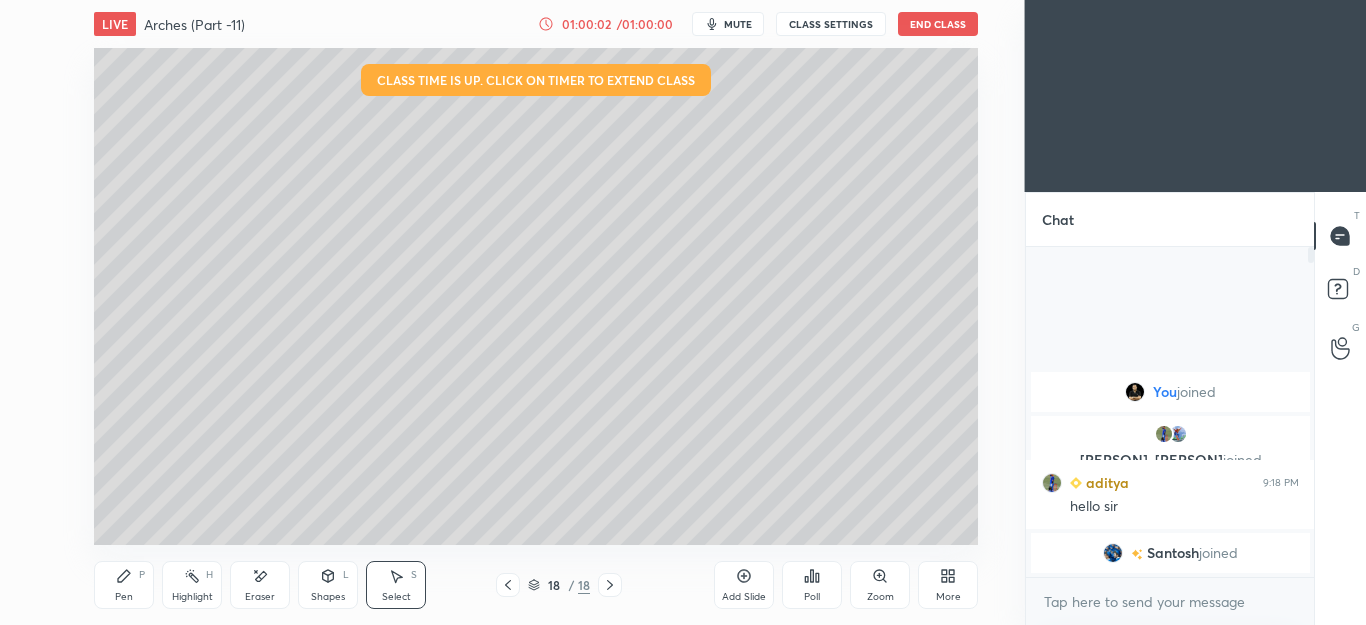 click 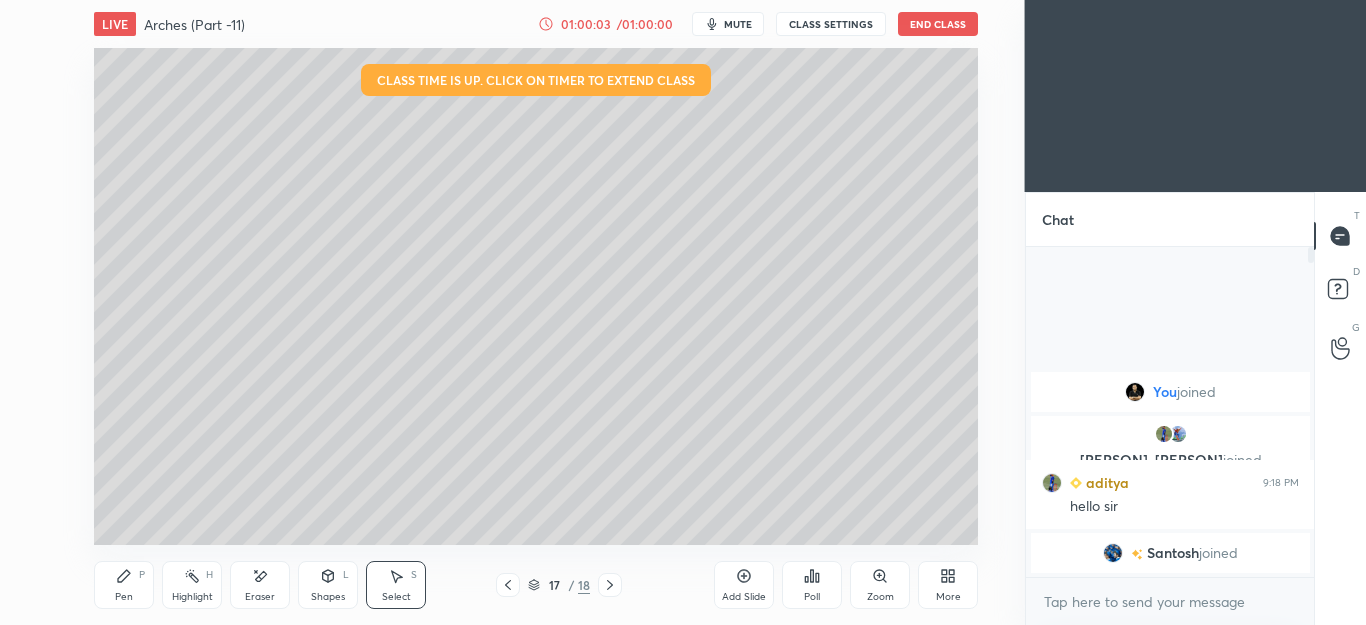 click on "Select S" at bounding box center [396, 585] 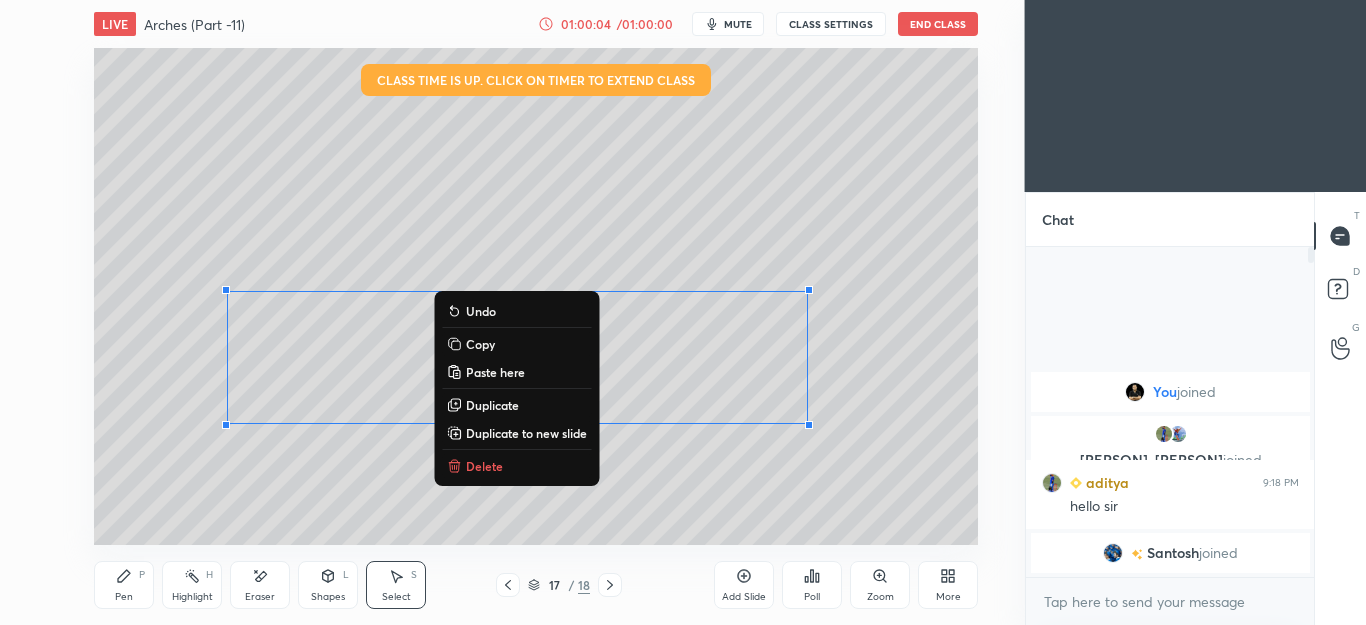 click on "Delete" at bounding box center (484, 466) 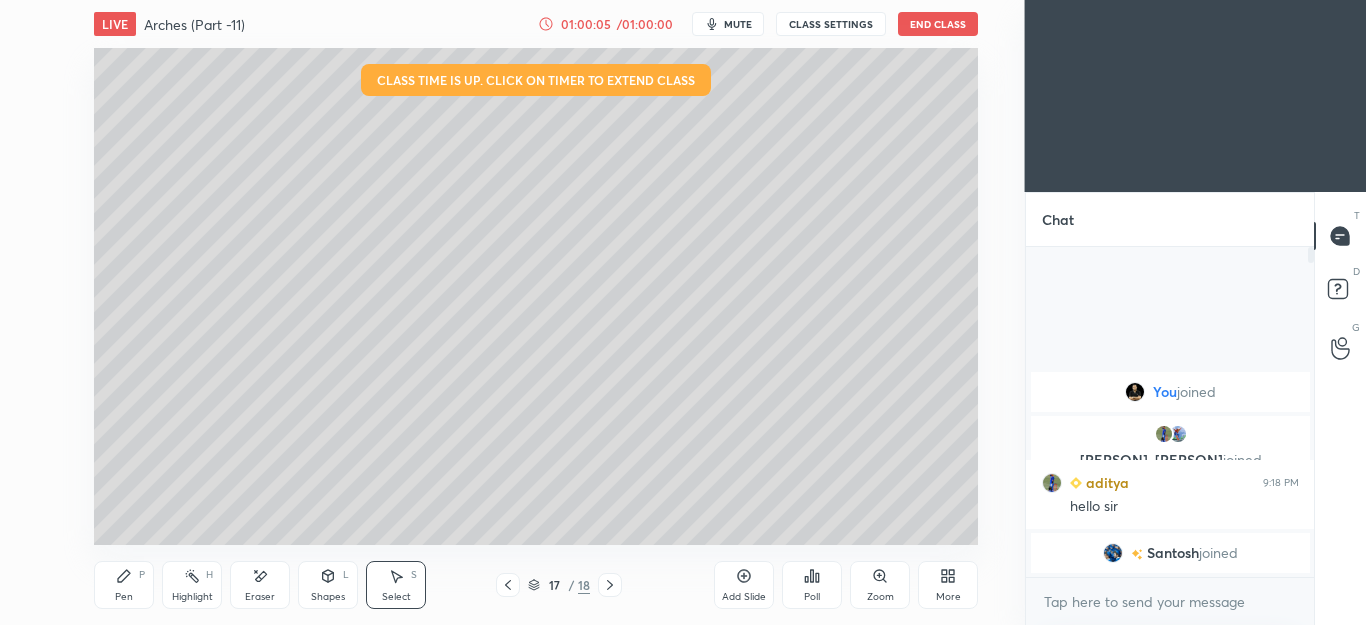 click 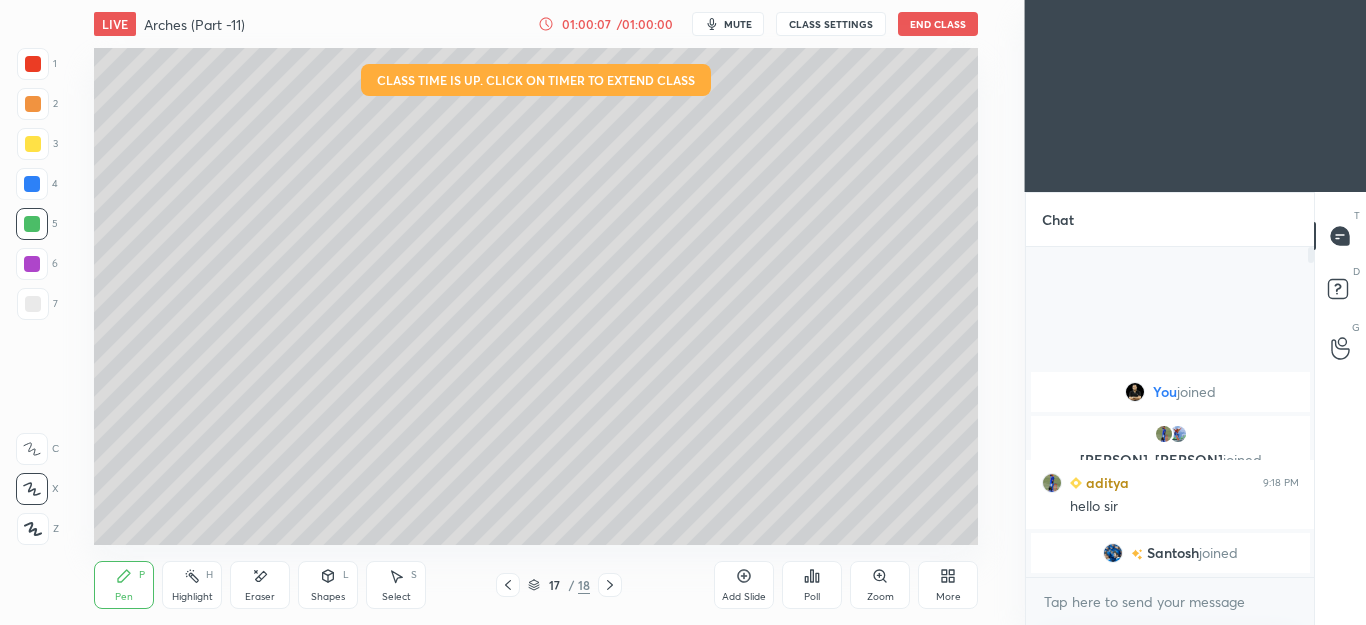 click at bounding box center [33, 144] 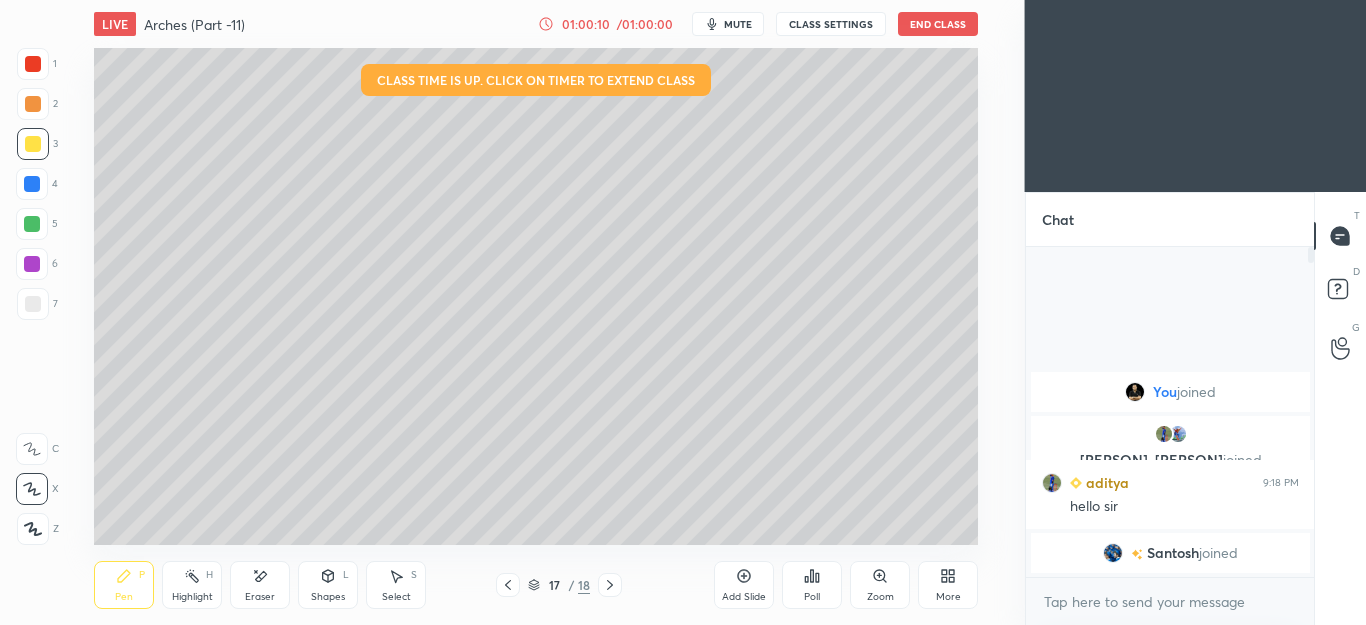 click on "Shapes L" at bounding box center [328, 585] 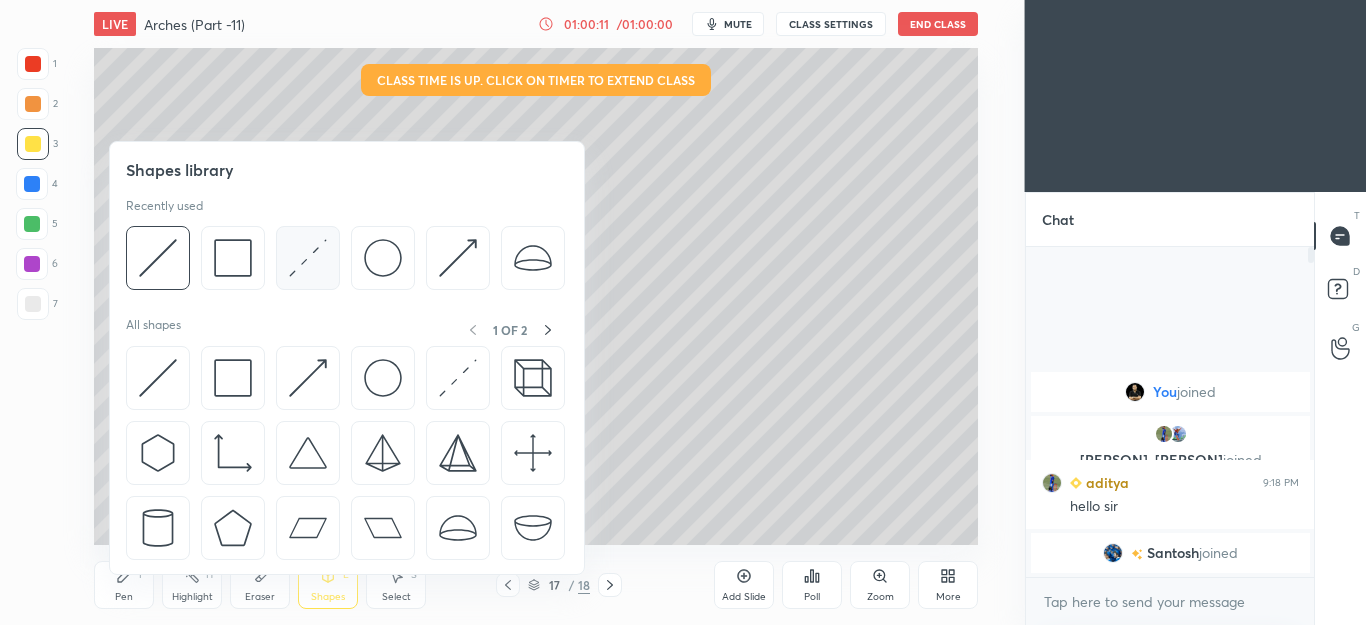 click at bounding box center (308, 258) 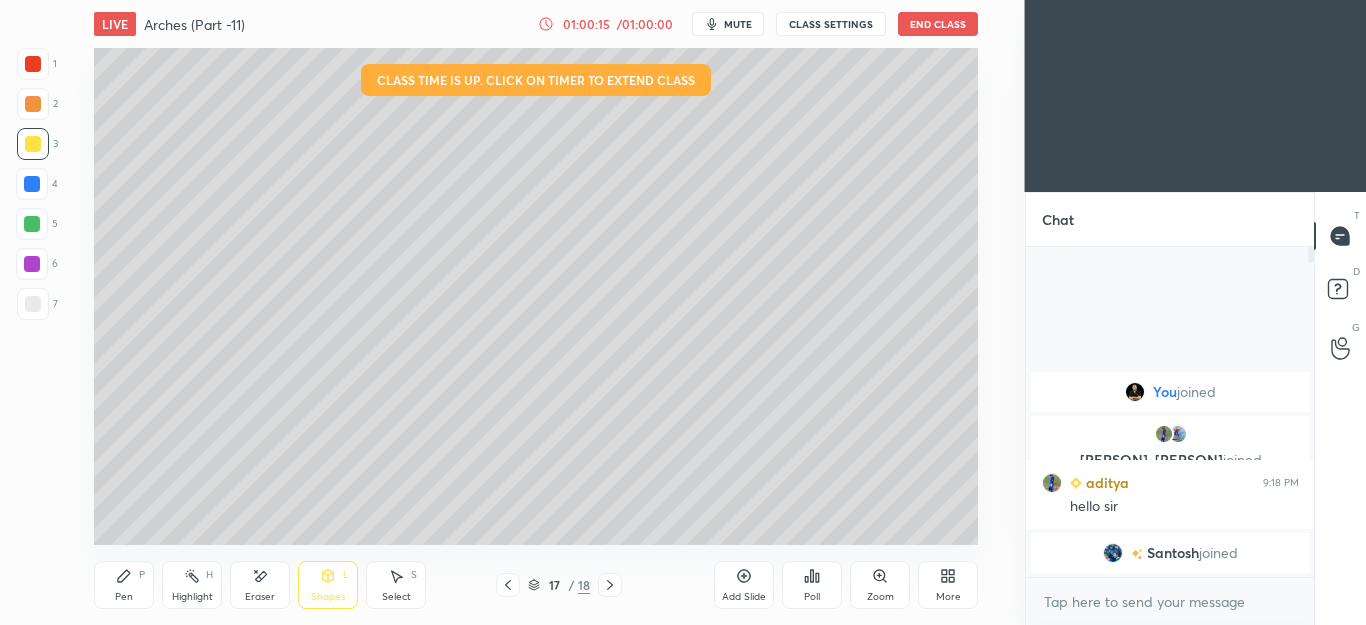 click 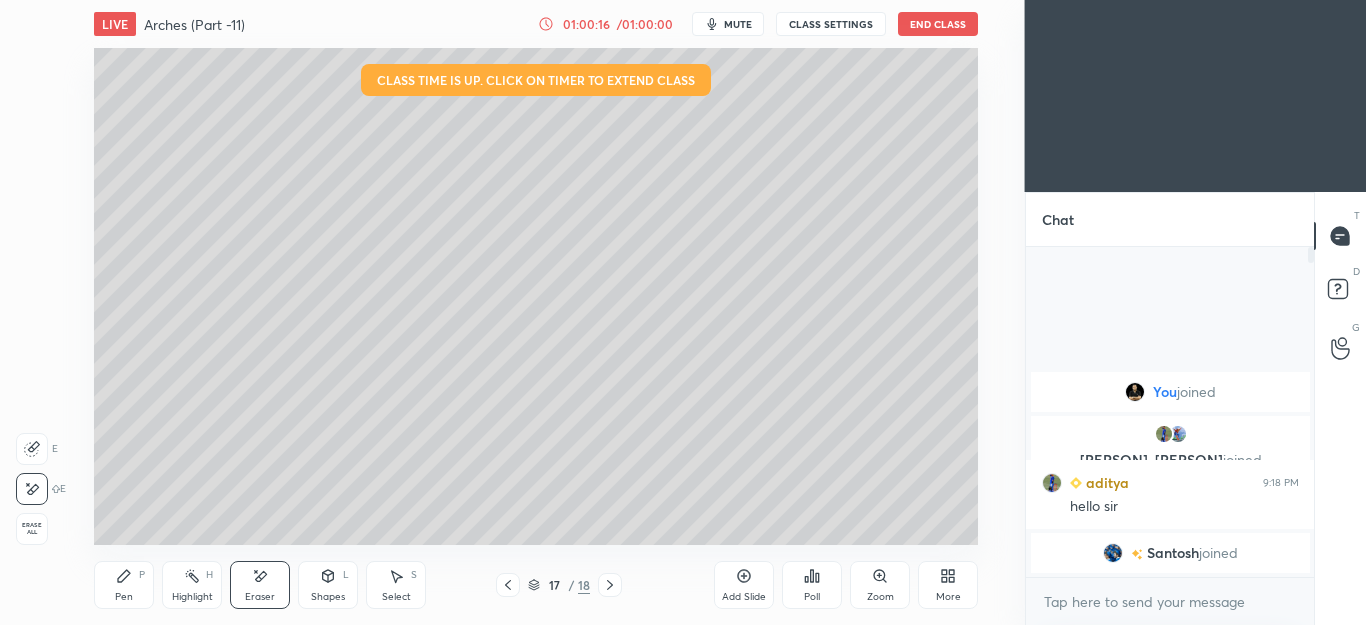 click 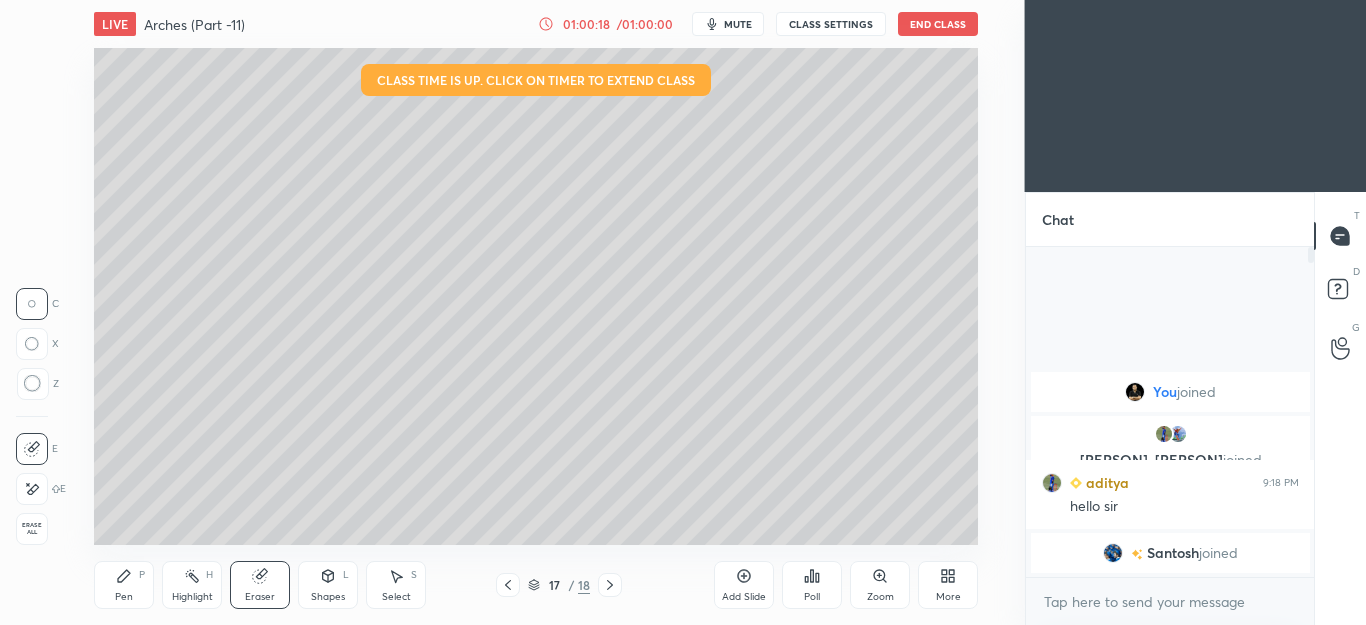 click on "Pen P" at bounding box center [124, 585] 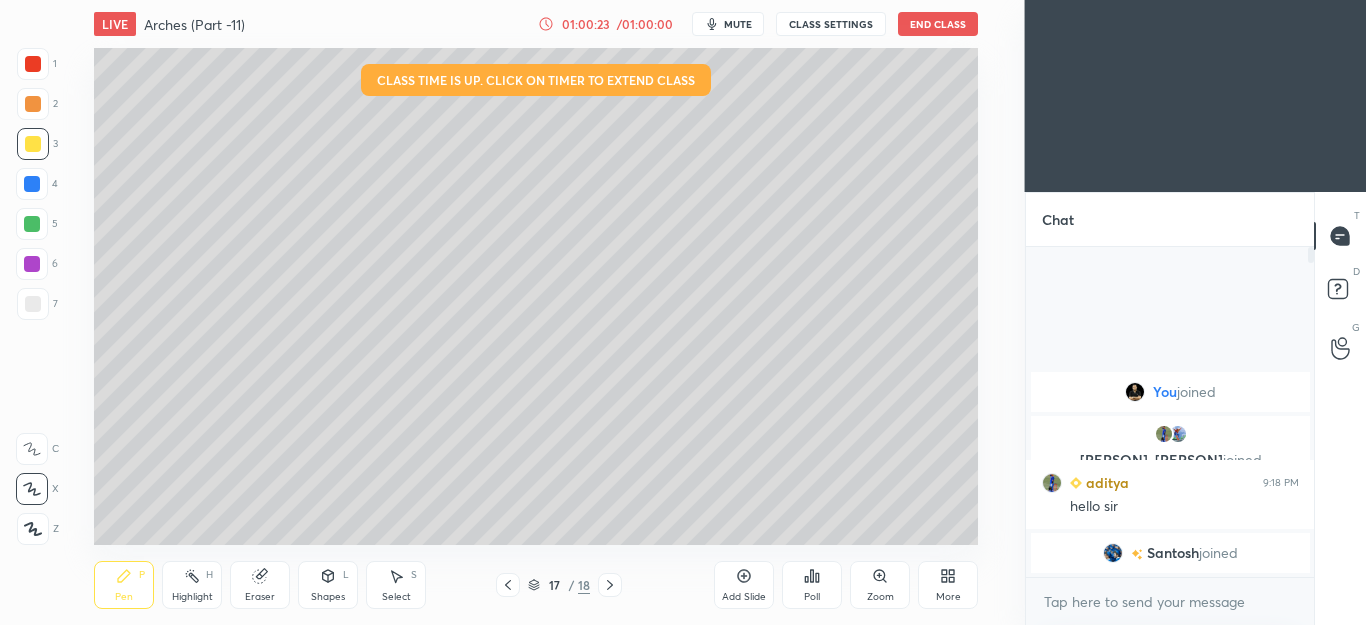 click on "Shapes L" at bounding box center (328, 585) 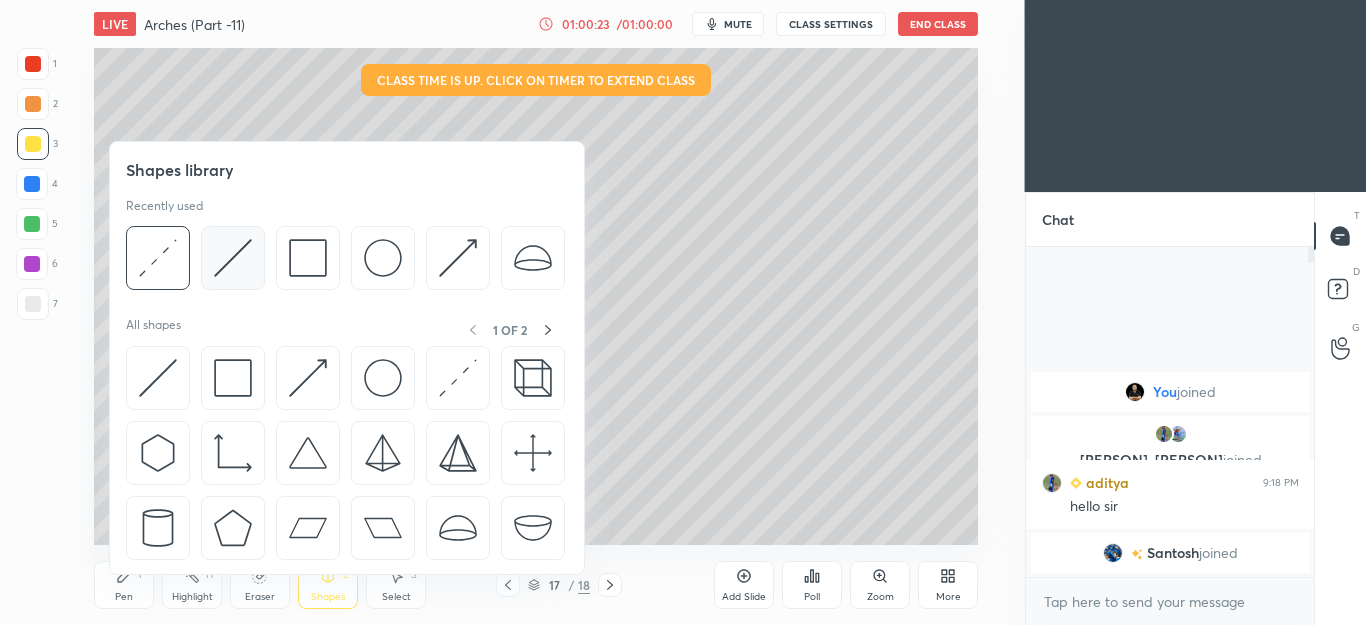click at bounding box center (233, 258) 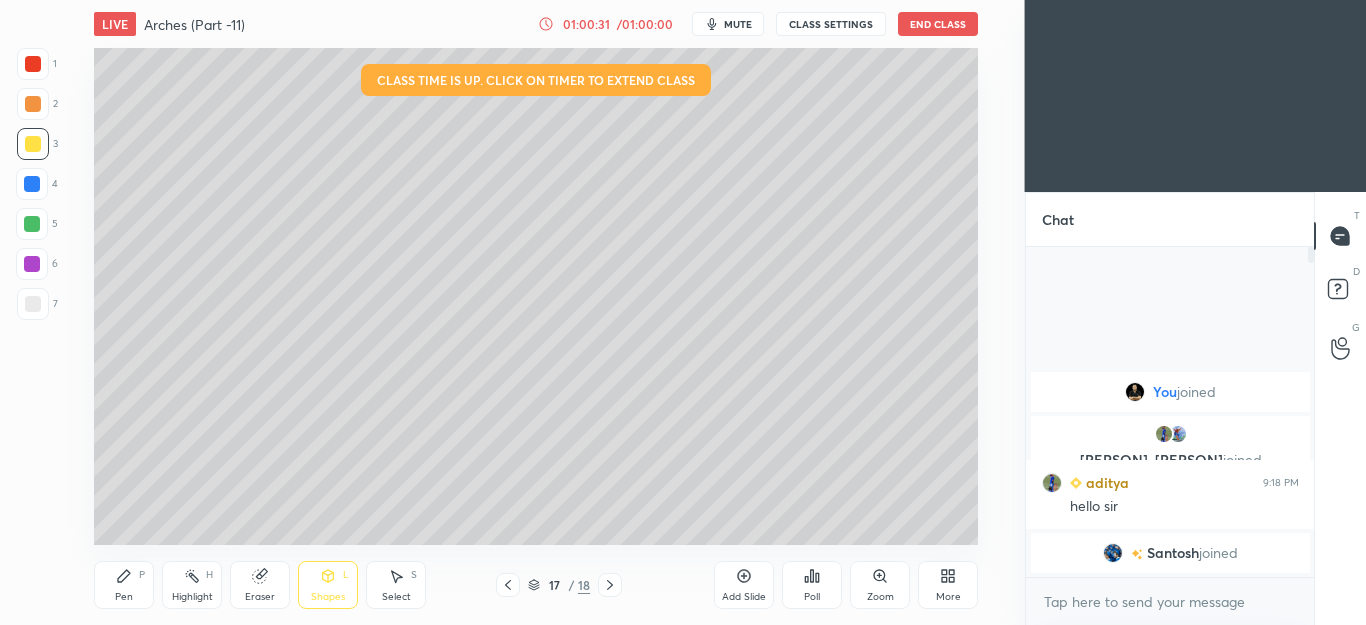 click on "Pen" at bounding box center (124, 597) 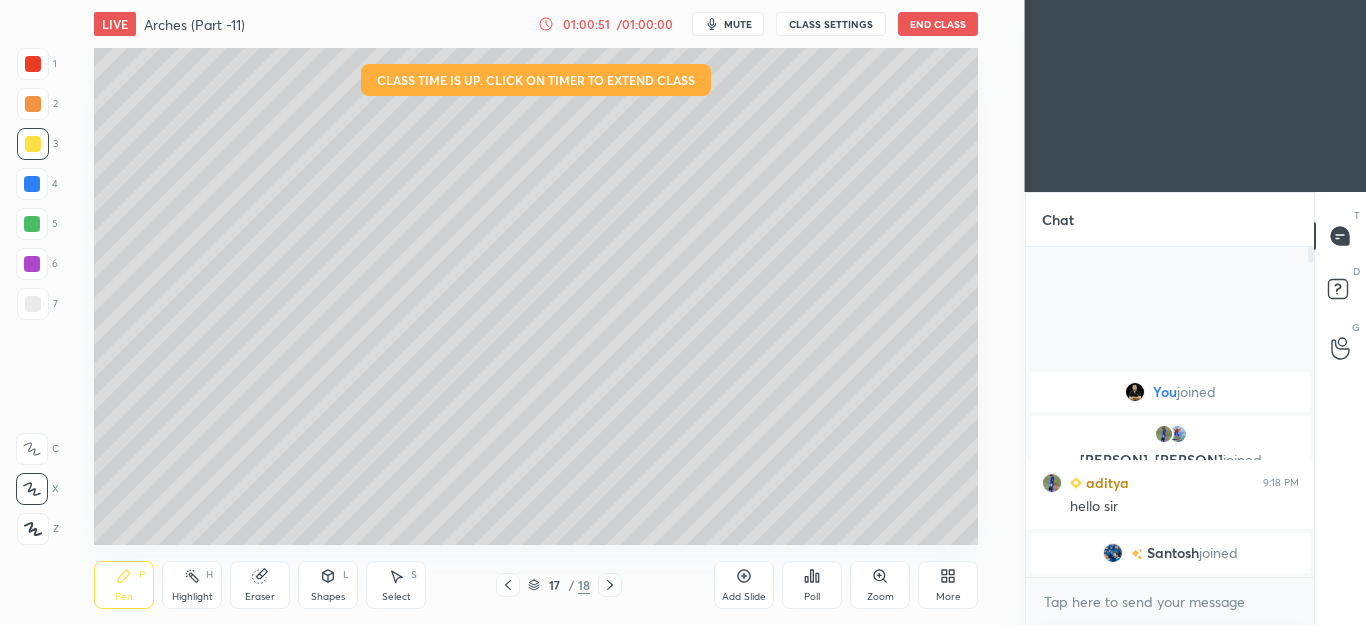 click on "Shapes" at bounding box center (328, 597) 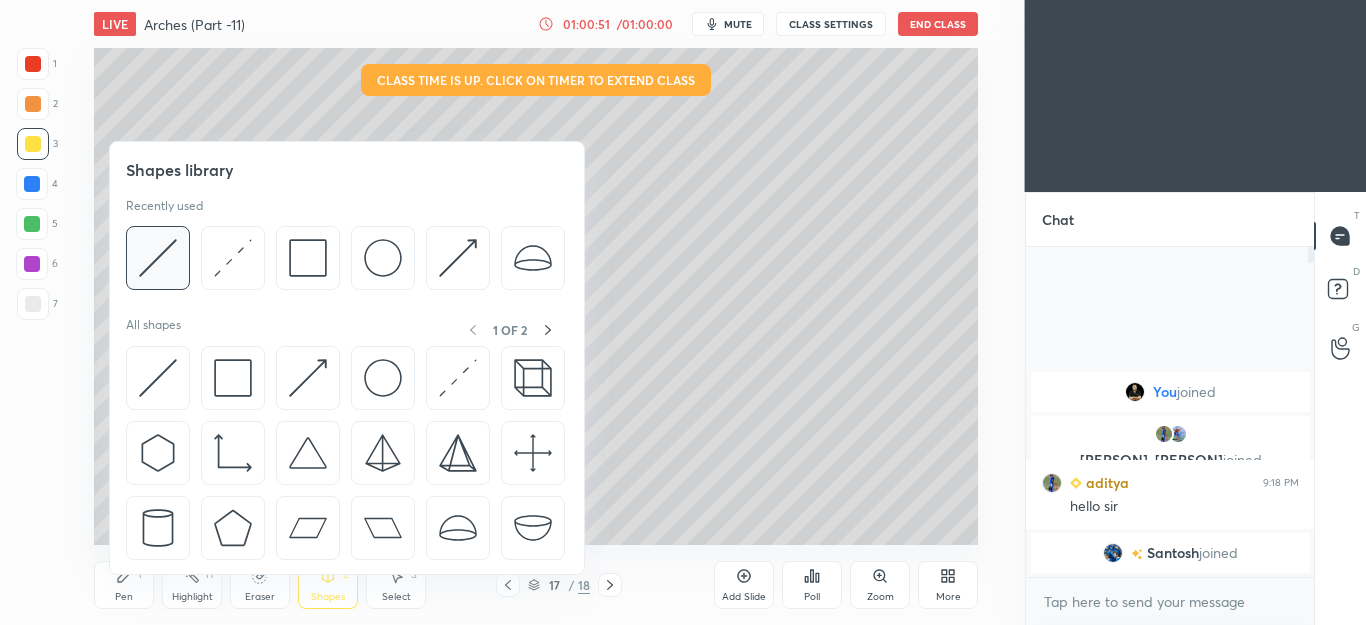 click at bounding box center [158, 258] 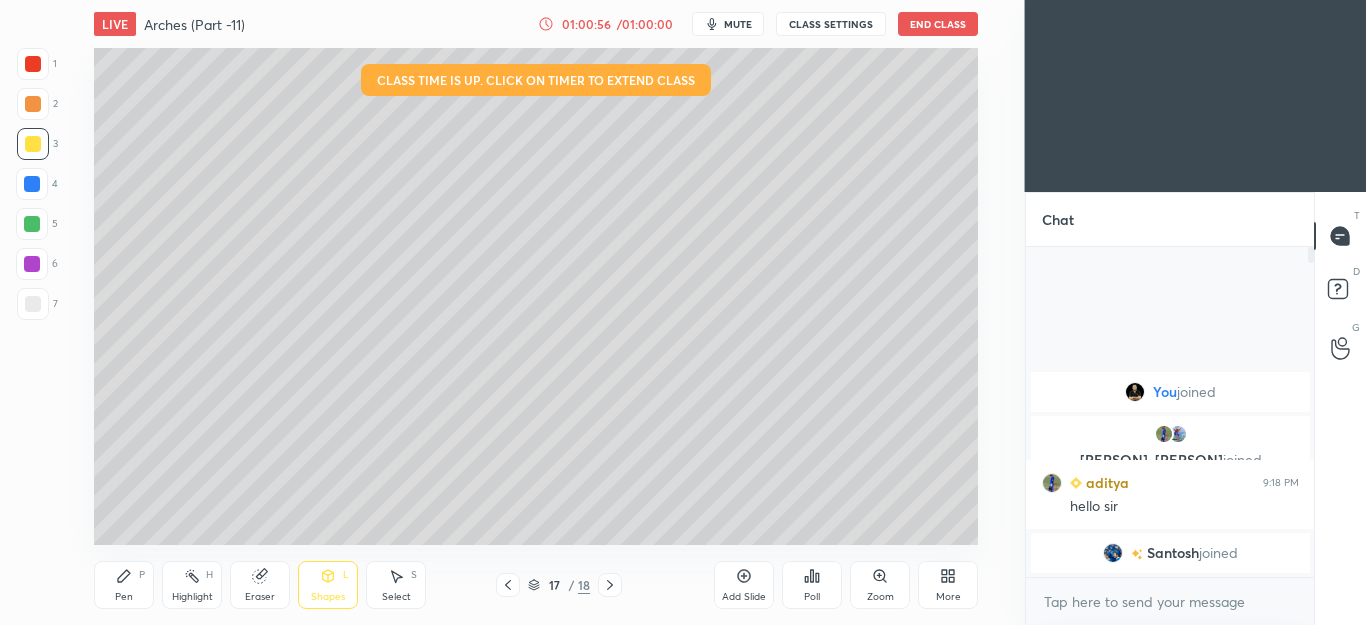 click on "P" at bounding box center (142, 575) 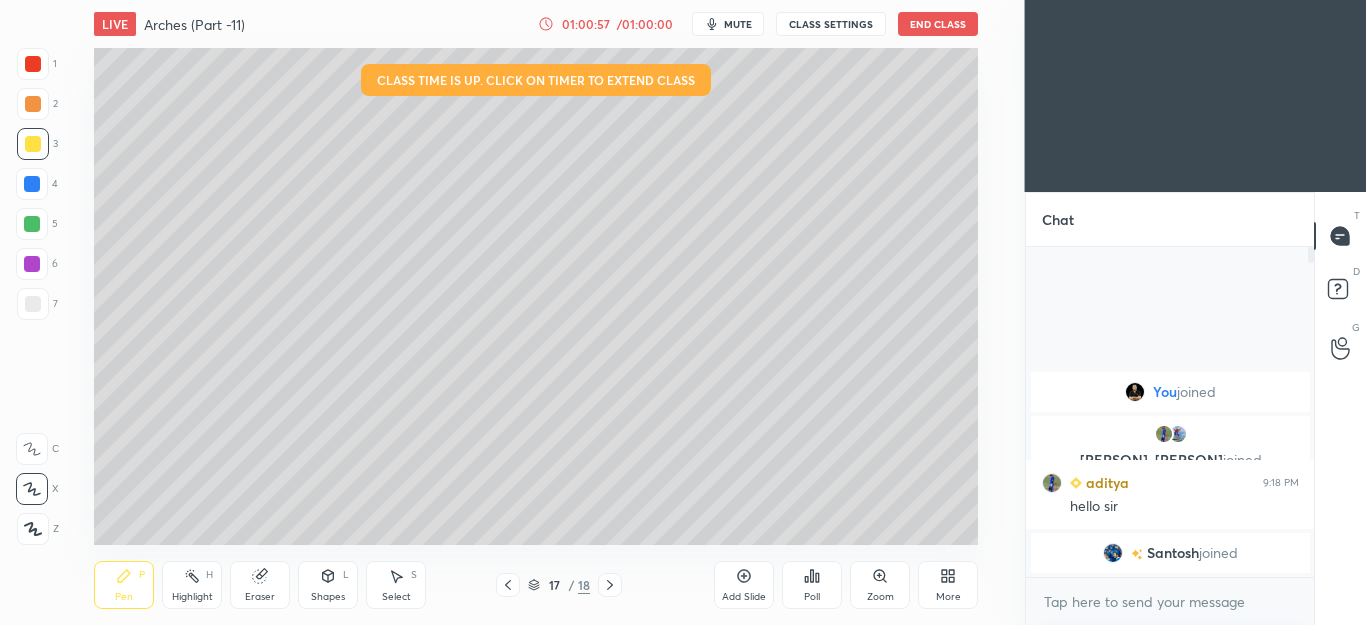 click 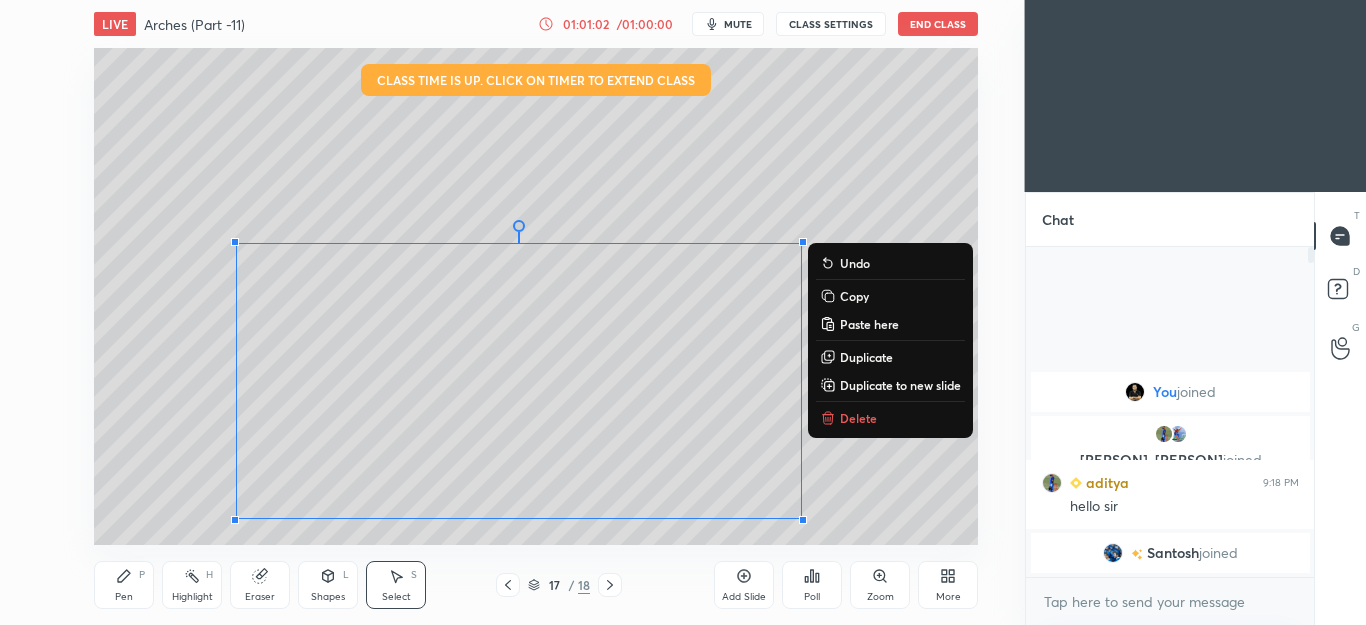click 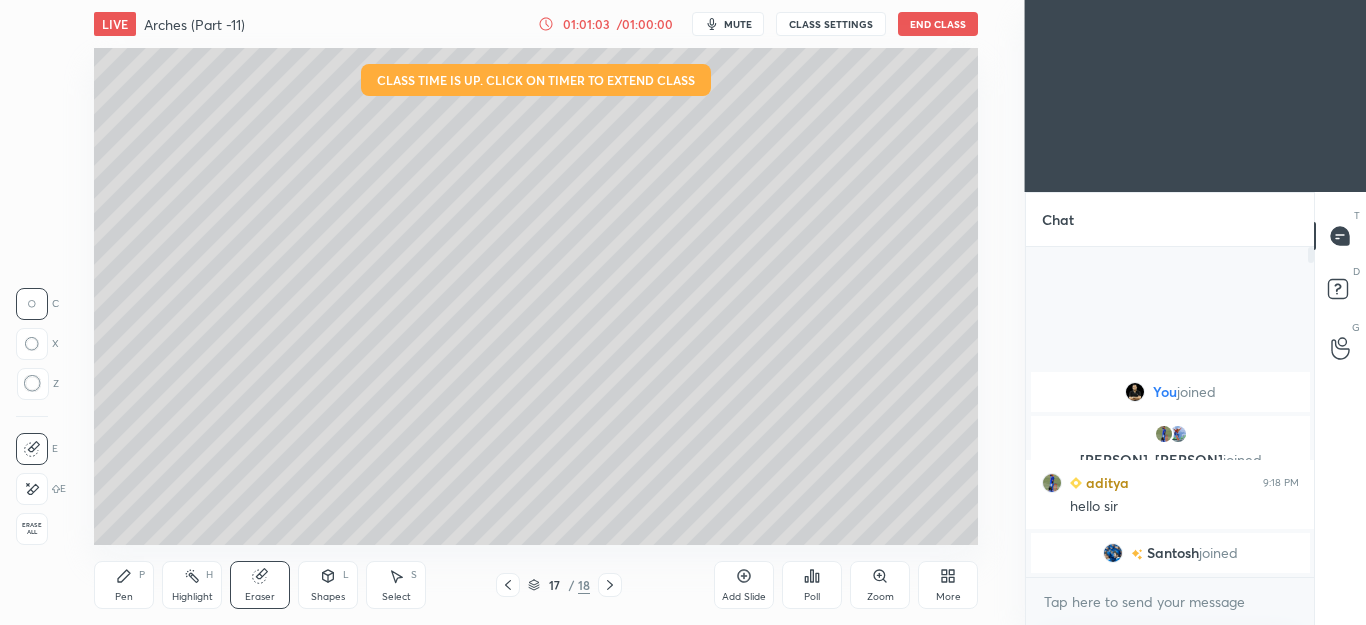 click 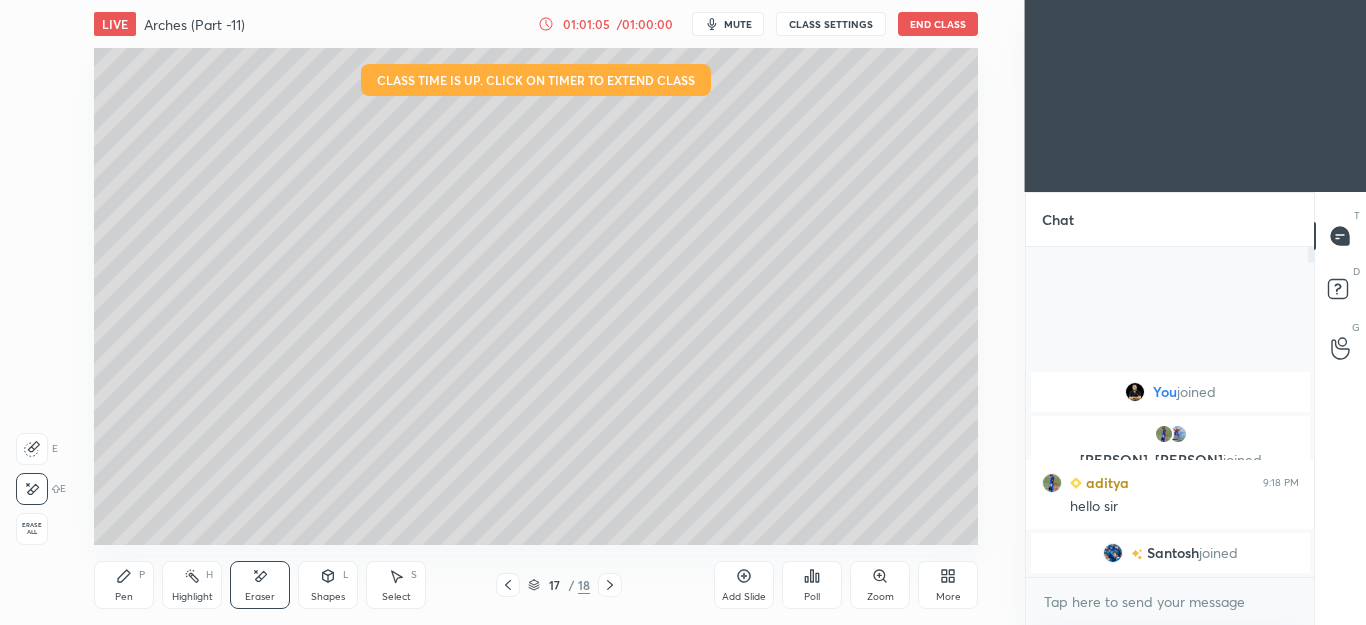 click on "Pen P" at bounding box center (124, 585) 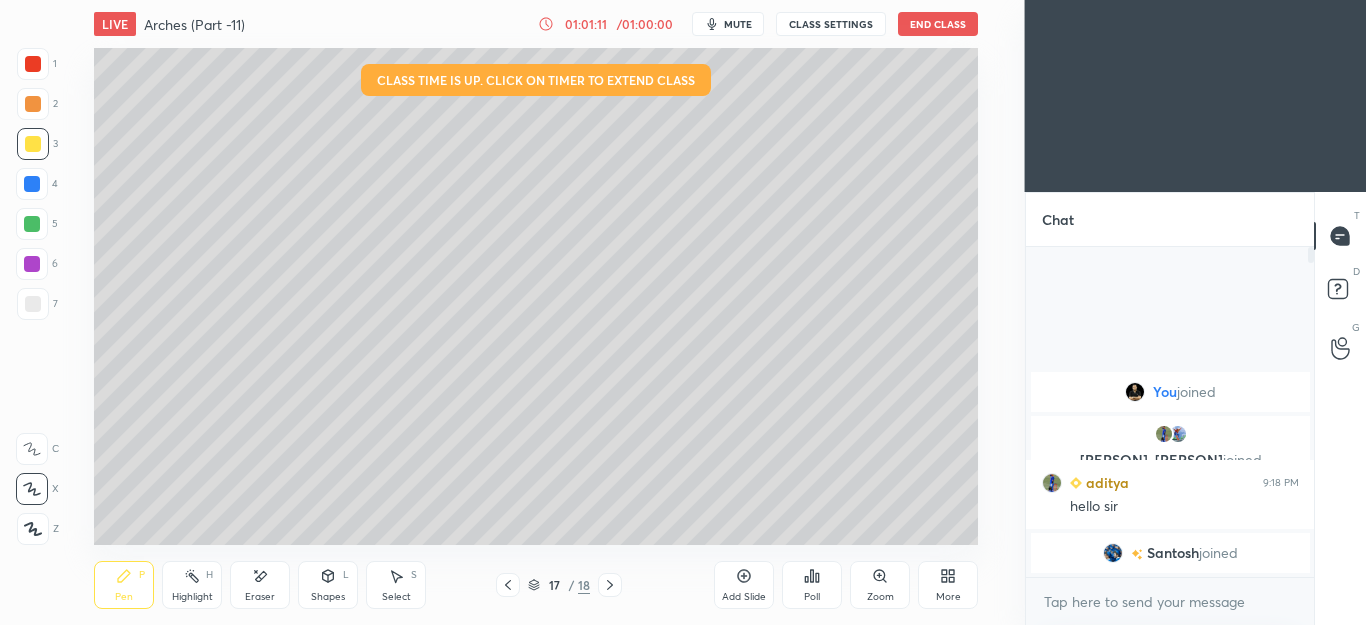click on "Shapes L" at bounding box center (328, 585) 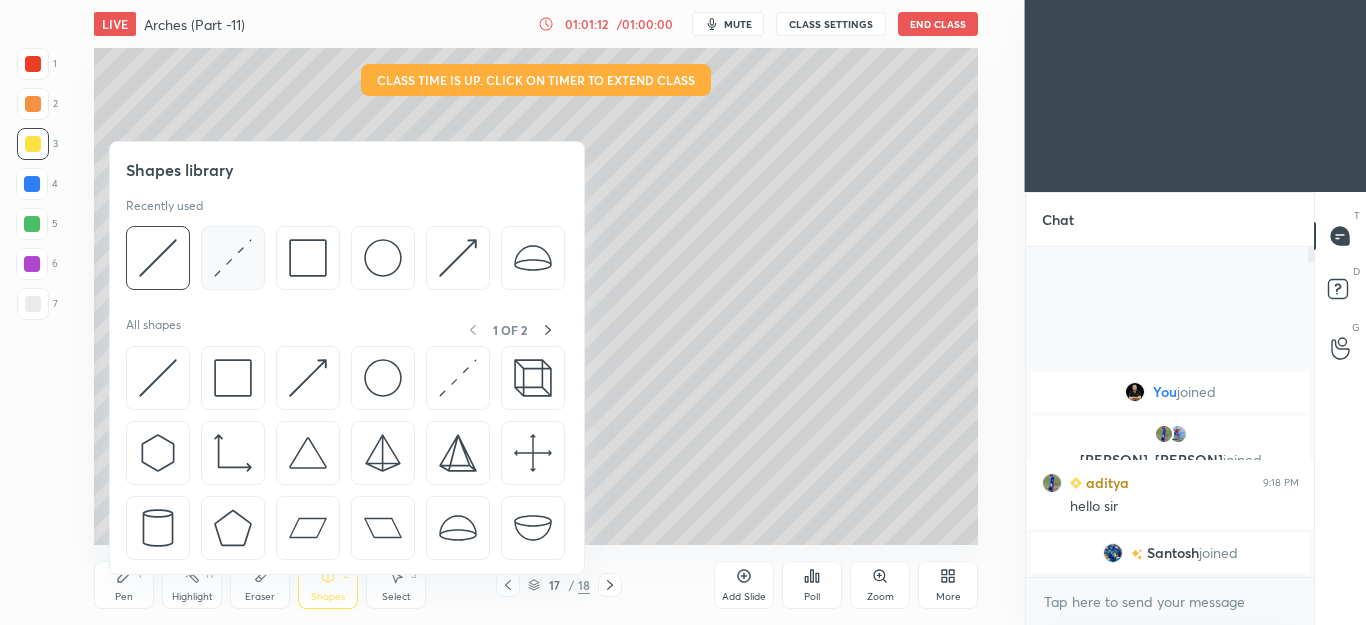 click at bounding box center [233, 258] 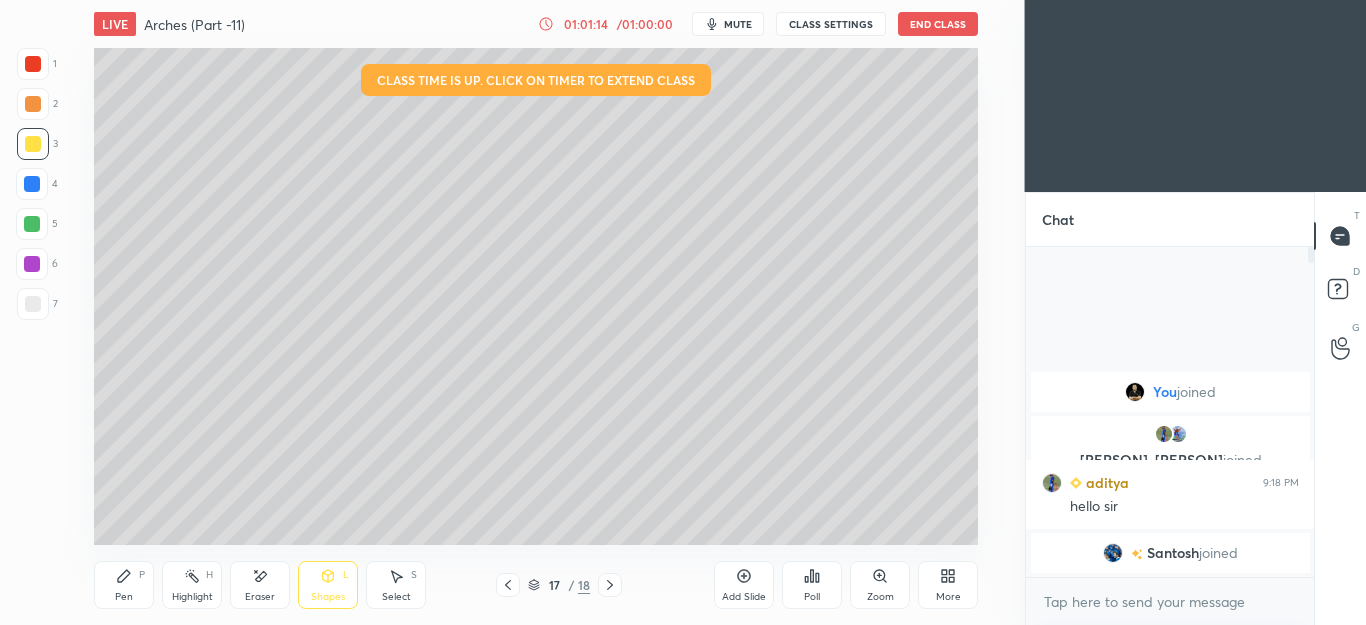 click at bounding box center (33, 64) 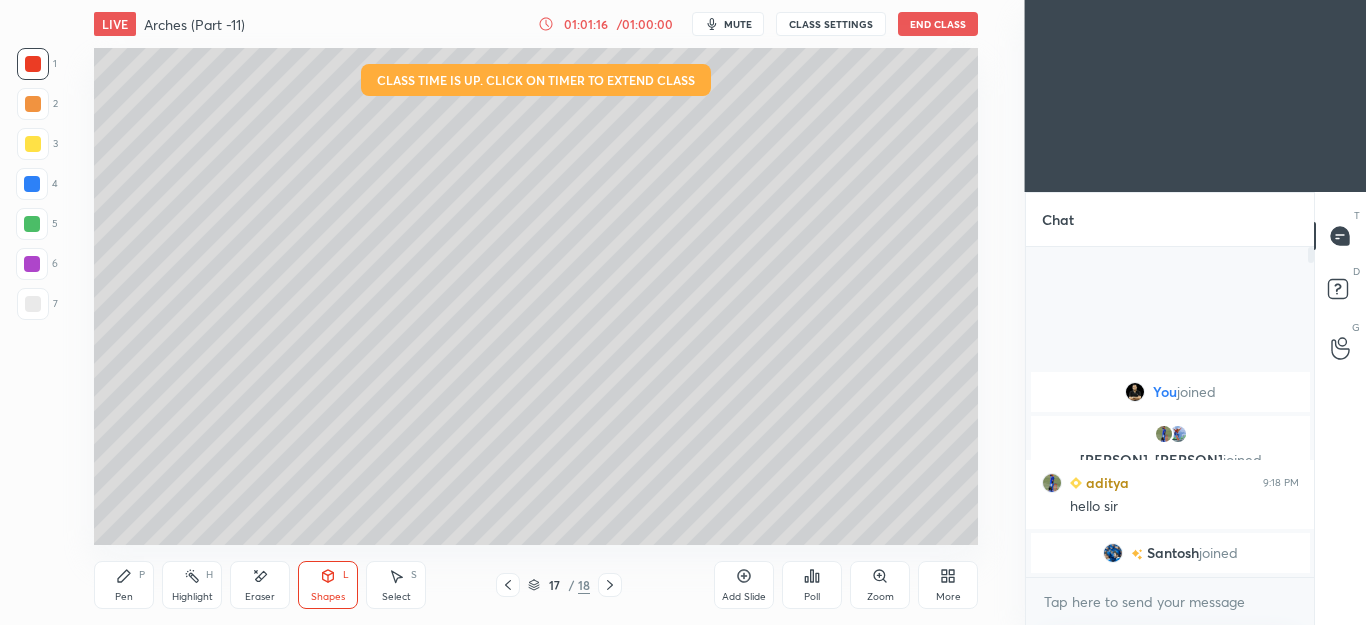 click 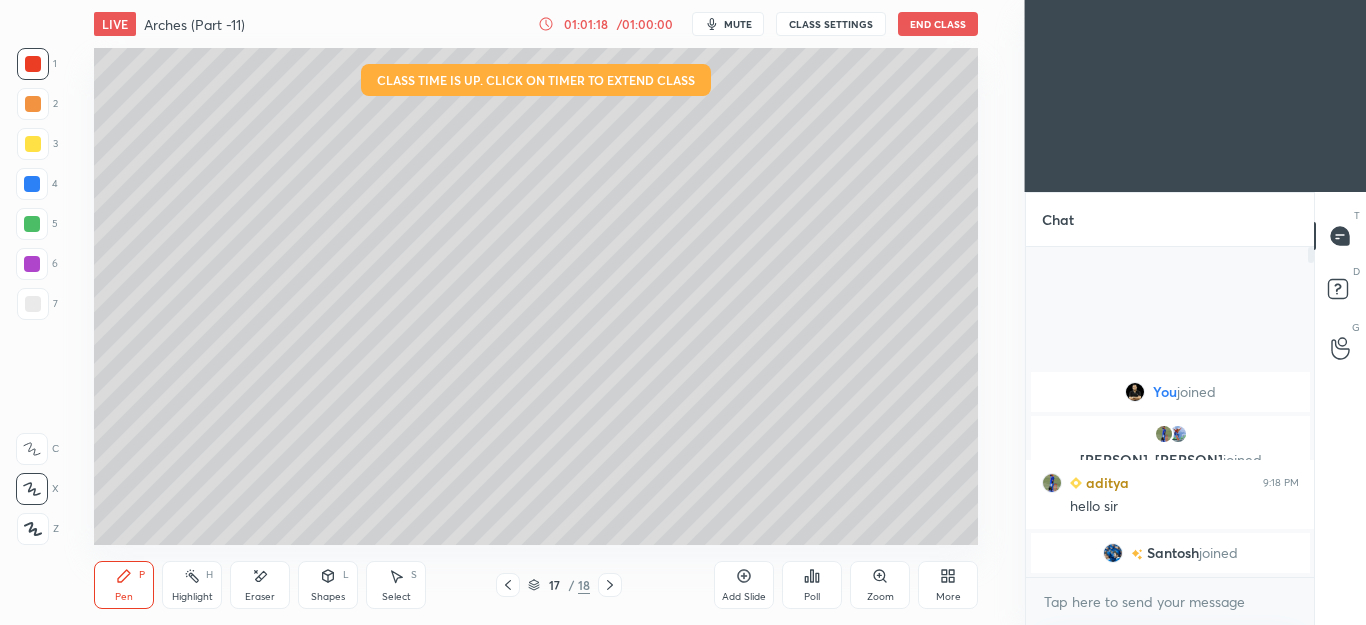 click on "Shapes L" at bounding box center (328, 585) 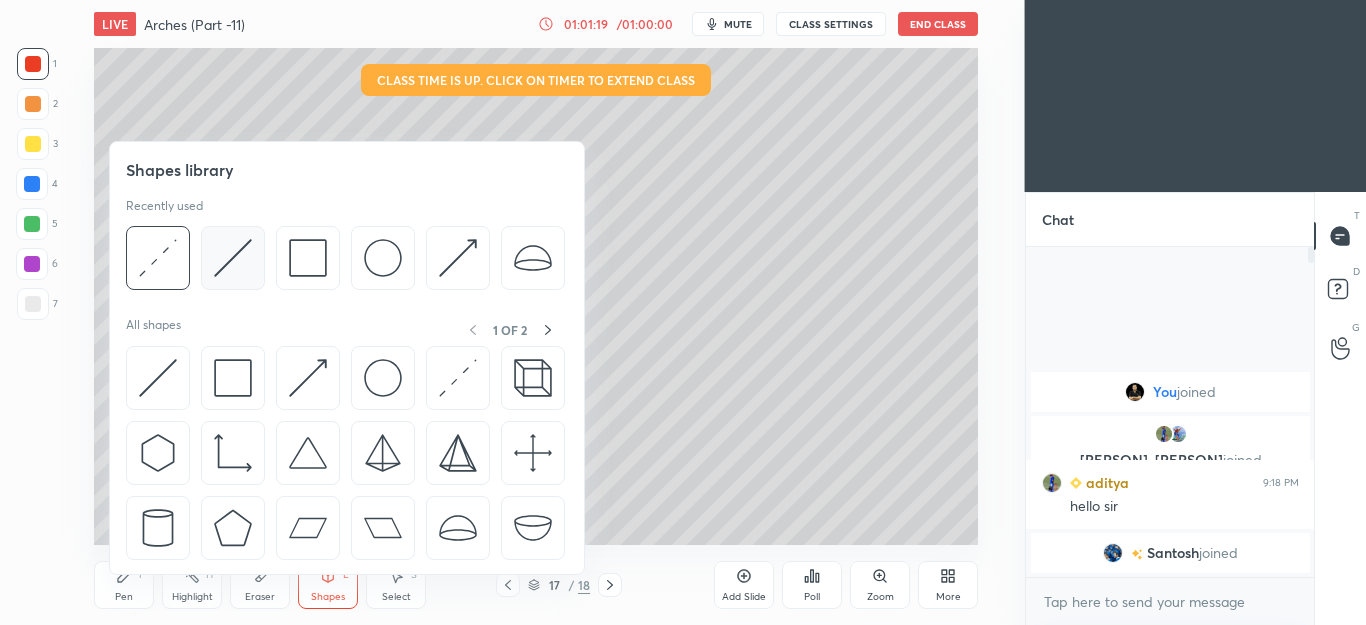 click at bounding box center [233, 258] 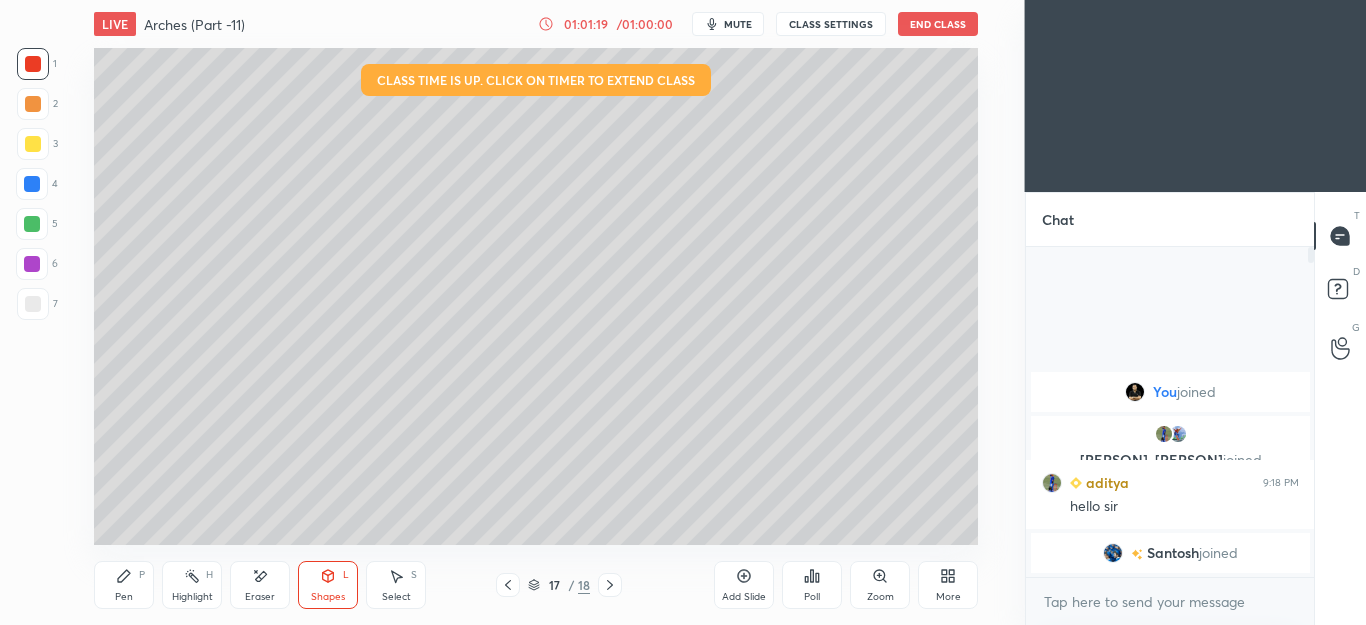 click on "3" at bounding box center (37, 144) 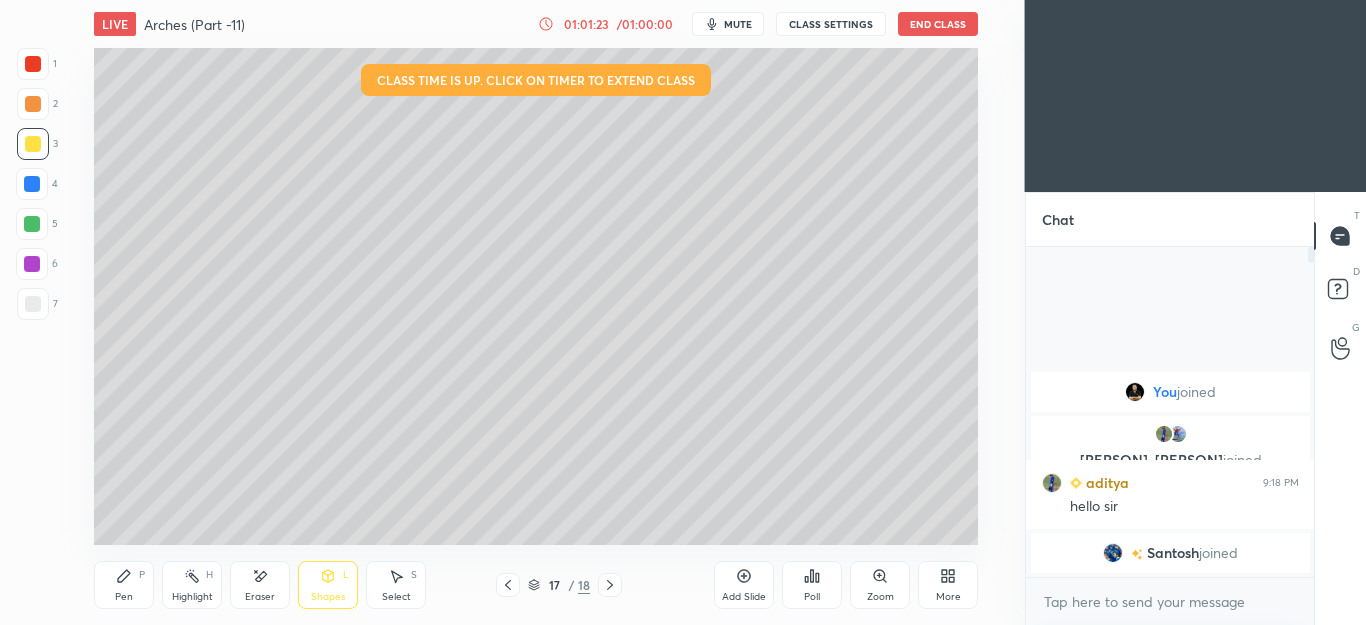 click at bounding box center [32, 184] 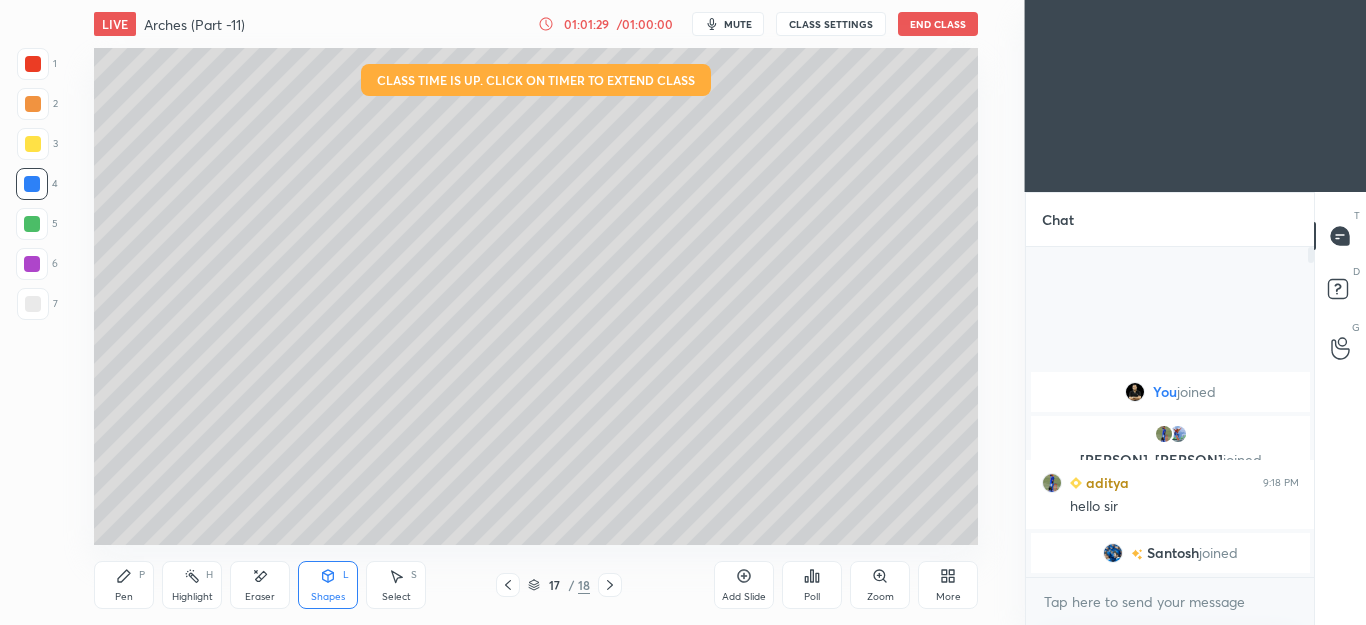 click 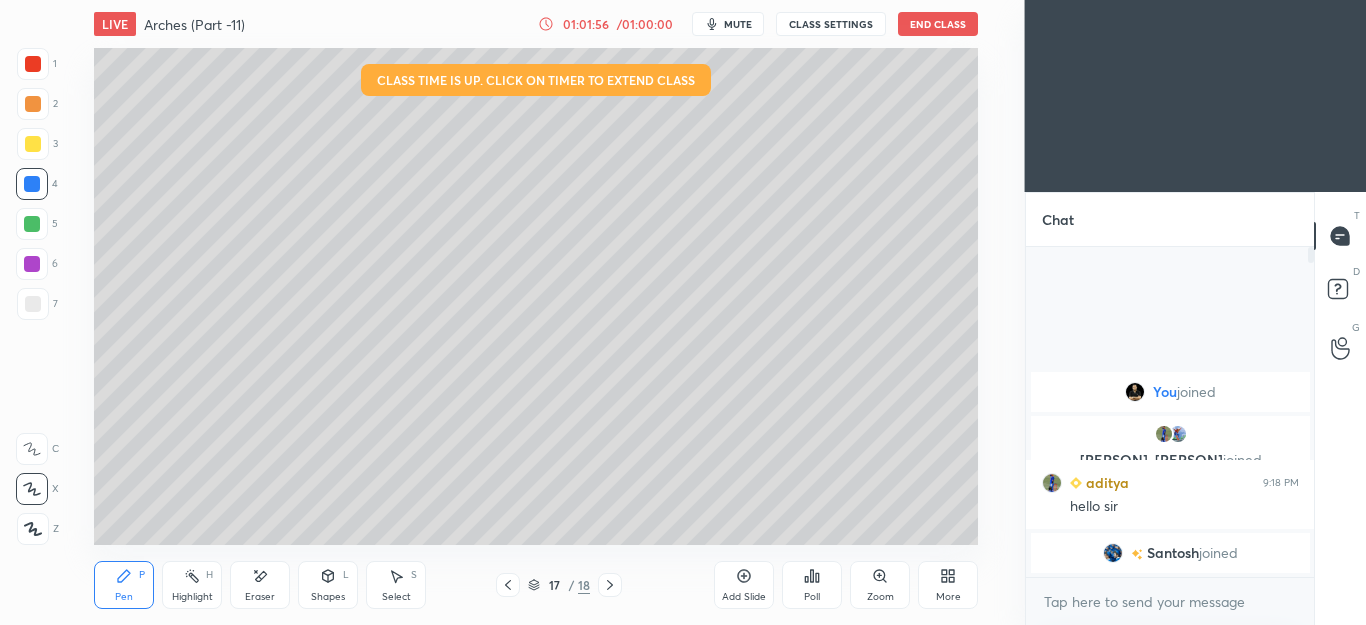 click on "Shapes L" at bounding box center (328, 585) 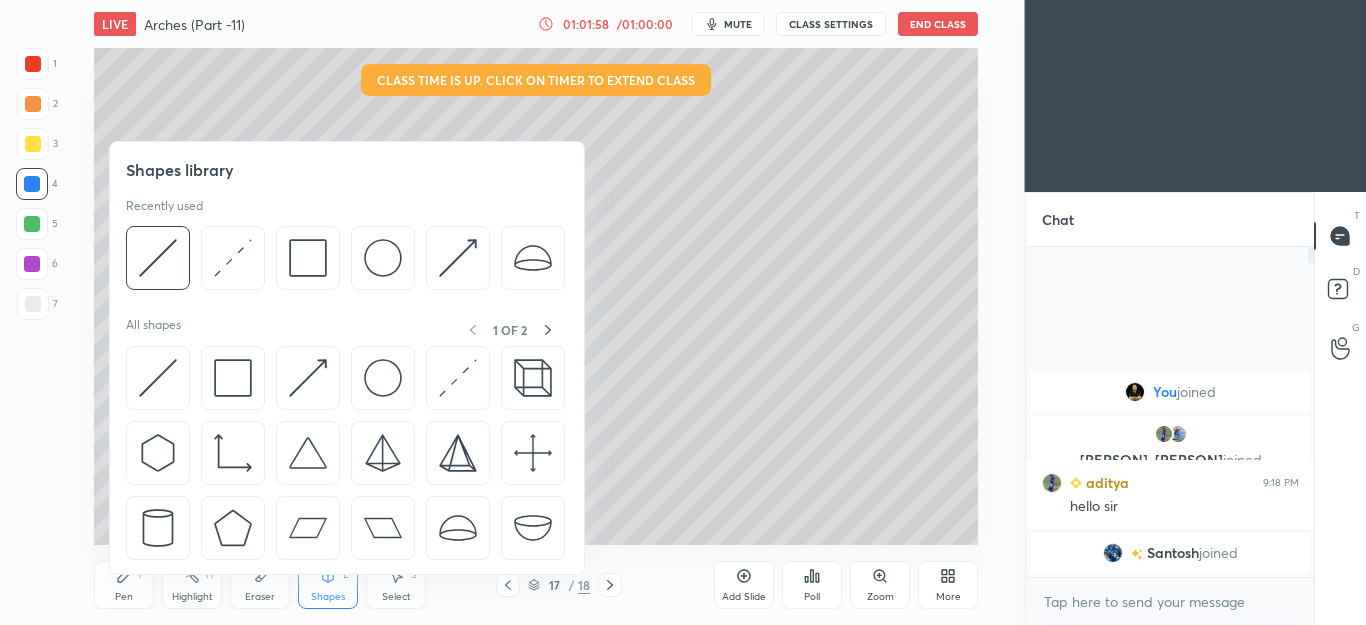 click at bounding box center (32, 224) 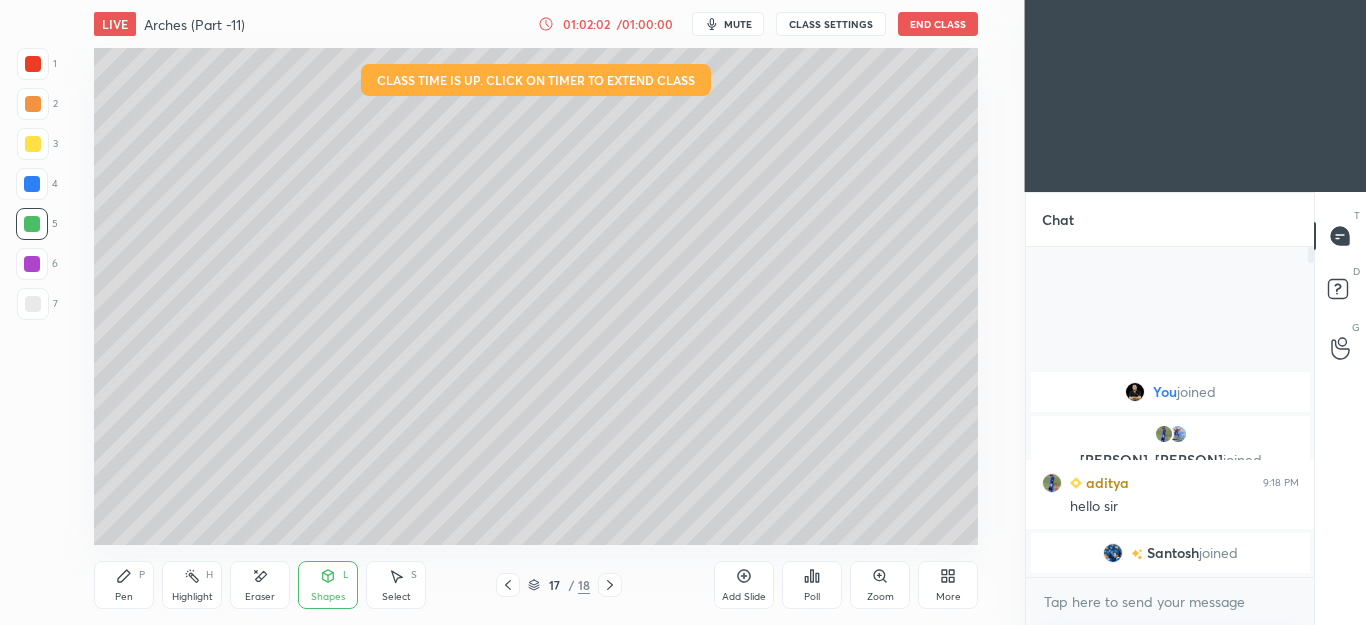 click on "Pen P" at bounding box center (124, 585) 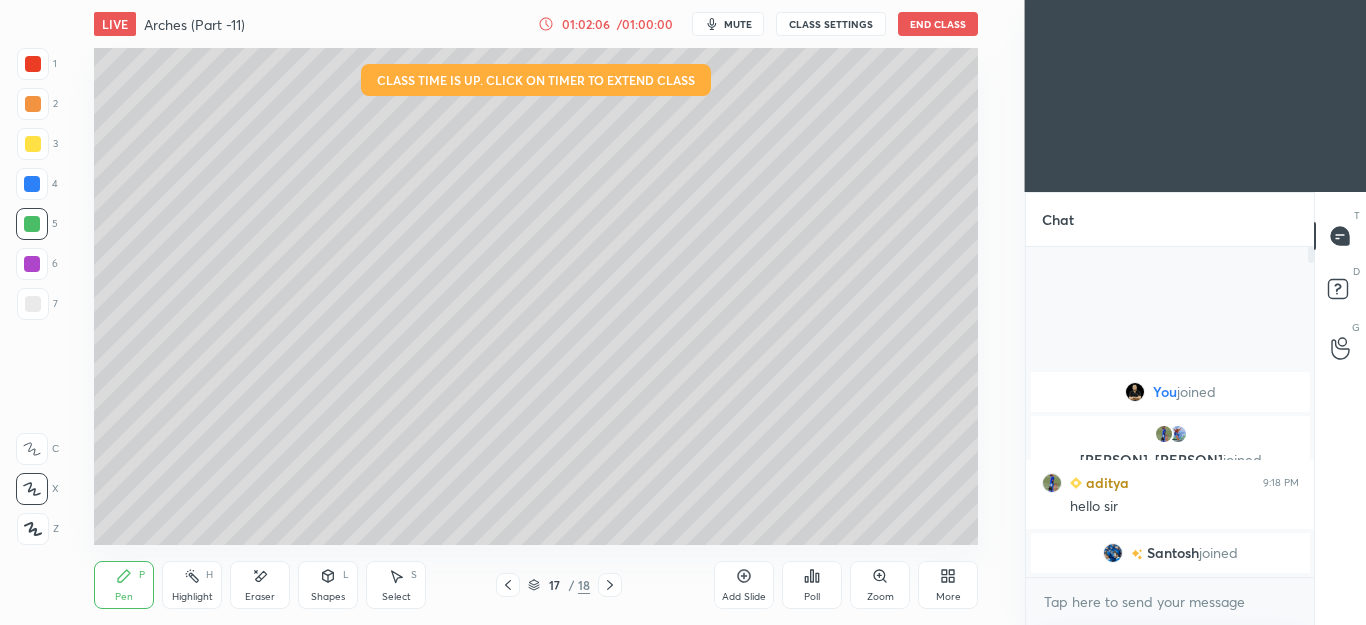 click 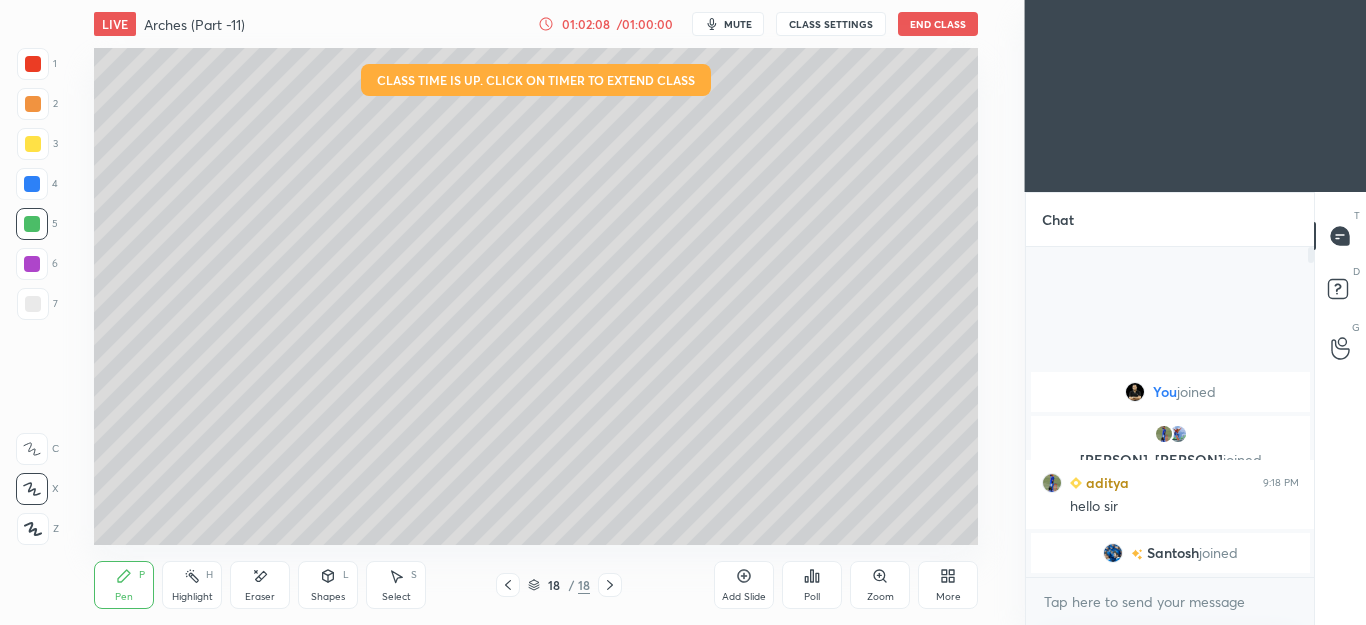 click on "Select S" at bounding box center [396, 585] 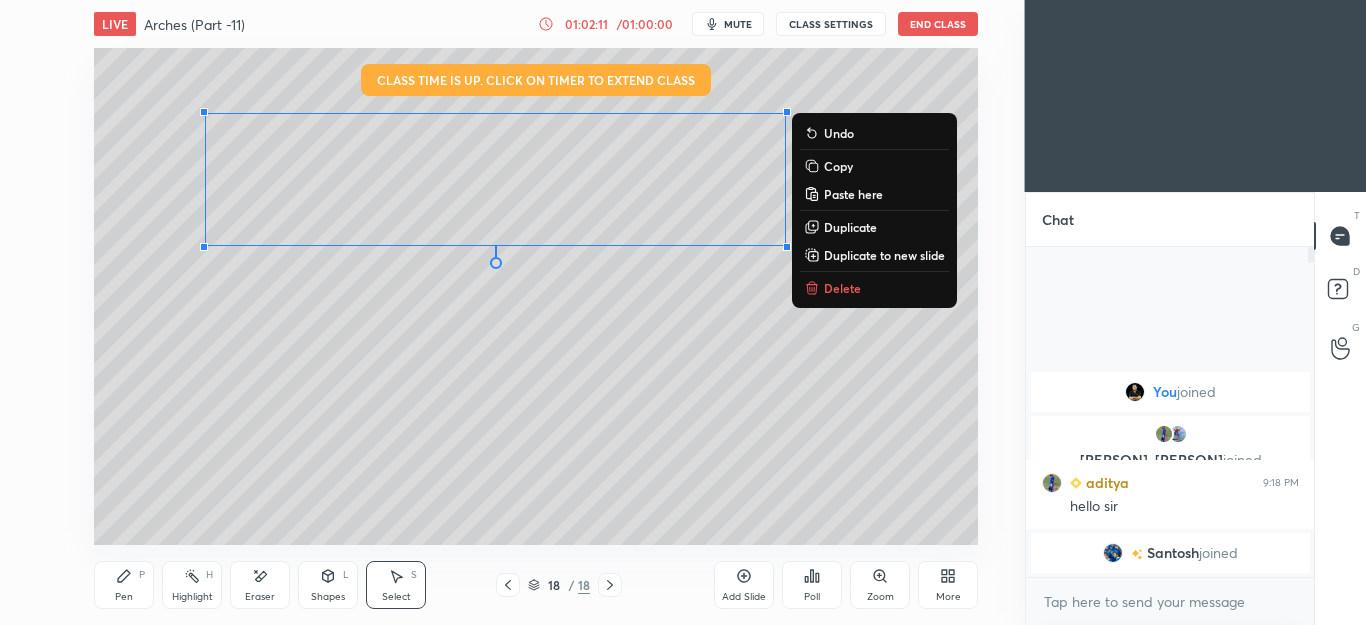click 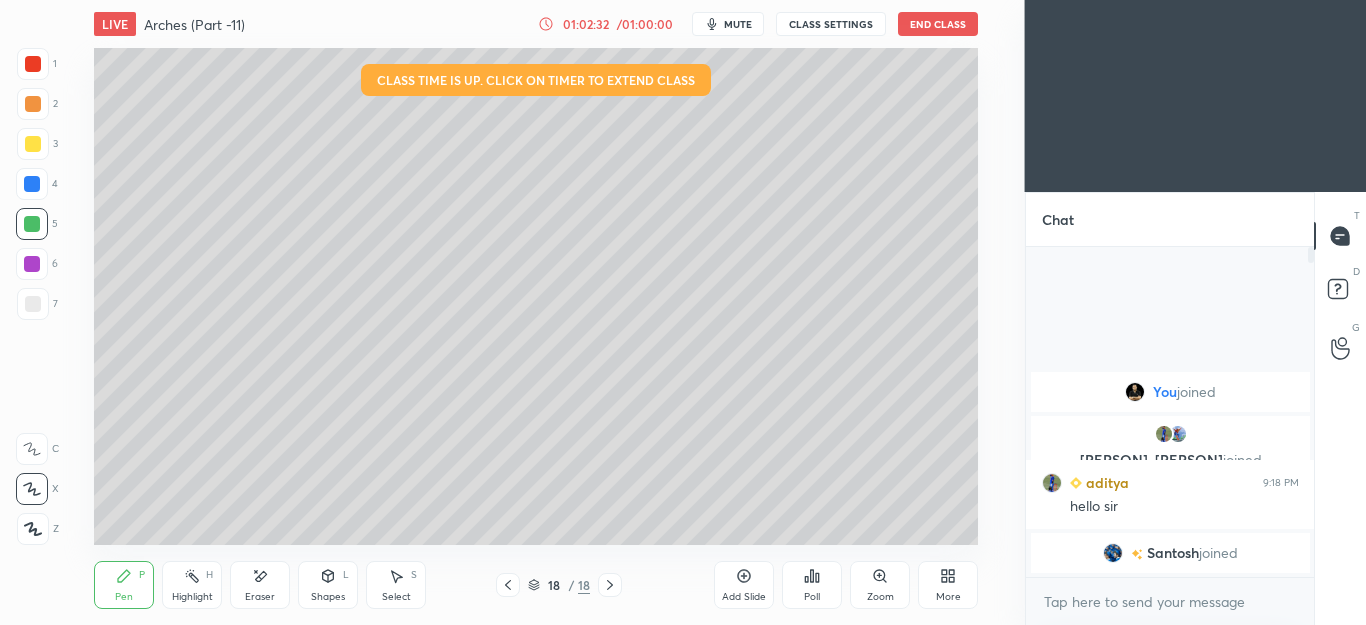 click on "Shapes" at bounding box center (328, 597) 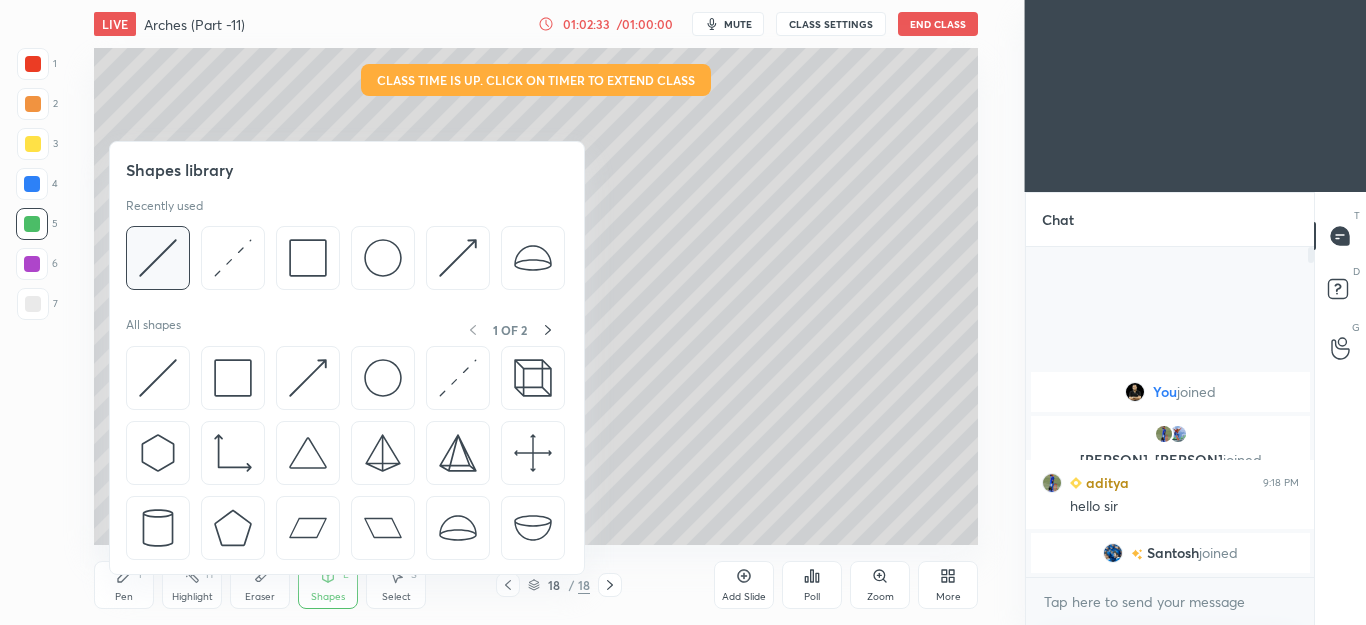 click at bounding box center [158, 258] 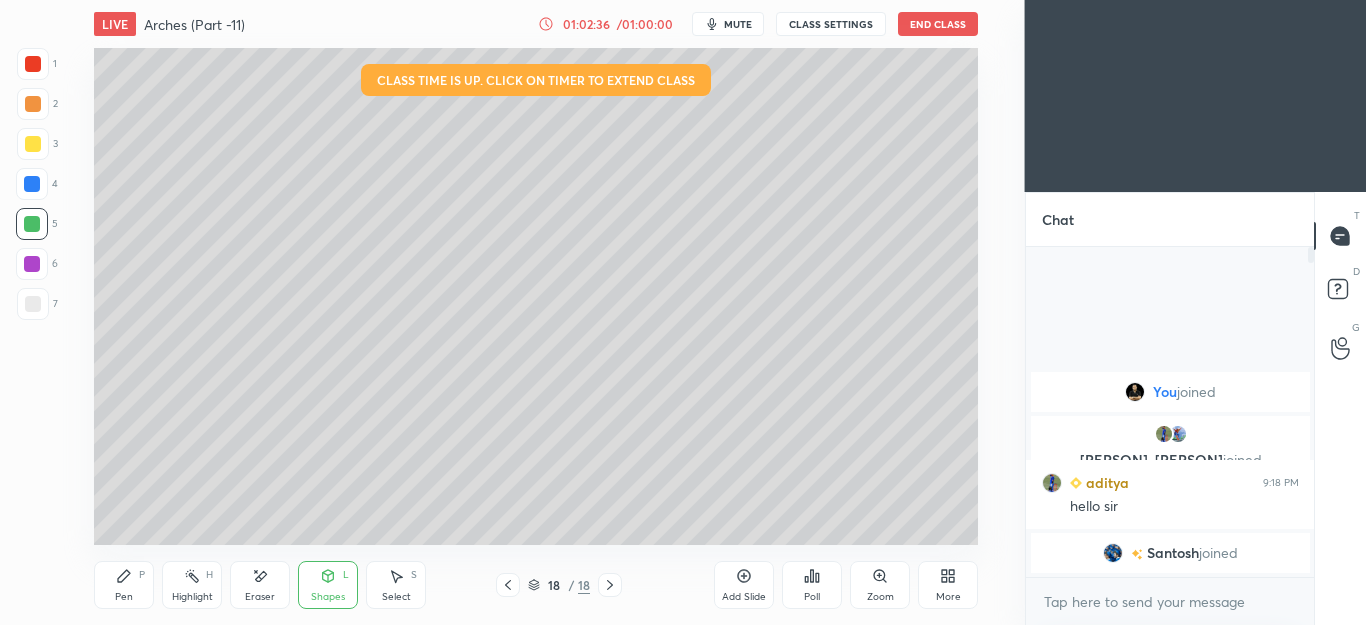 click on "Pen P" at bounding box center [124, 585] 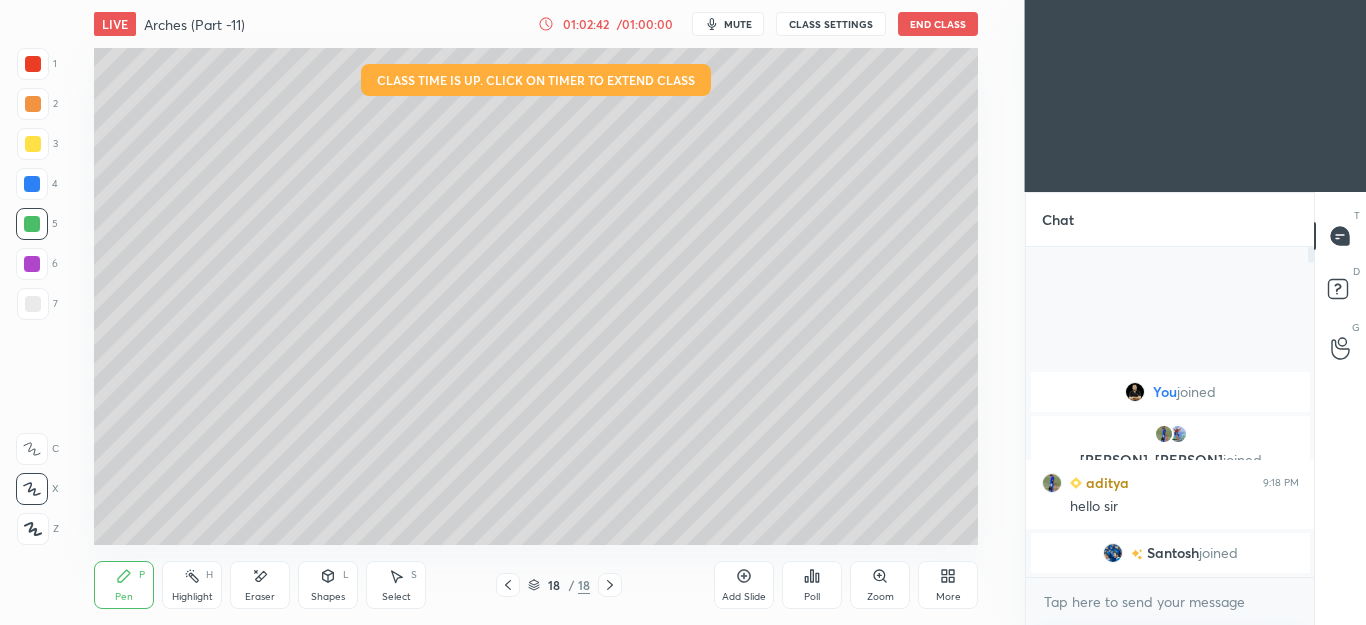 click 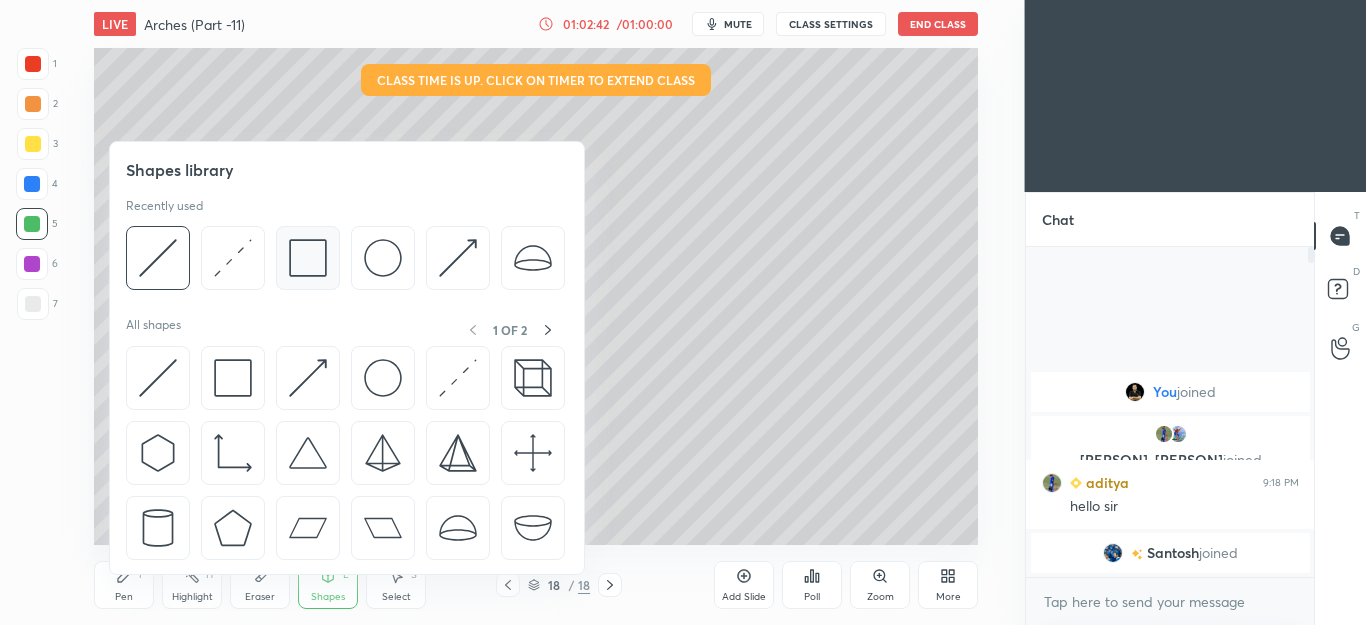 click at bounding box center [308, 258] 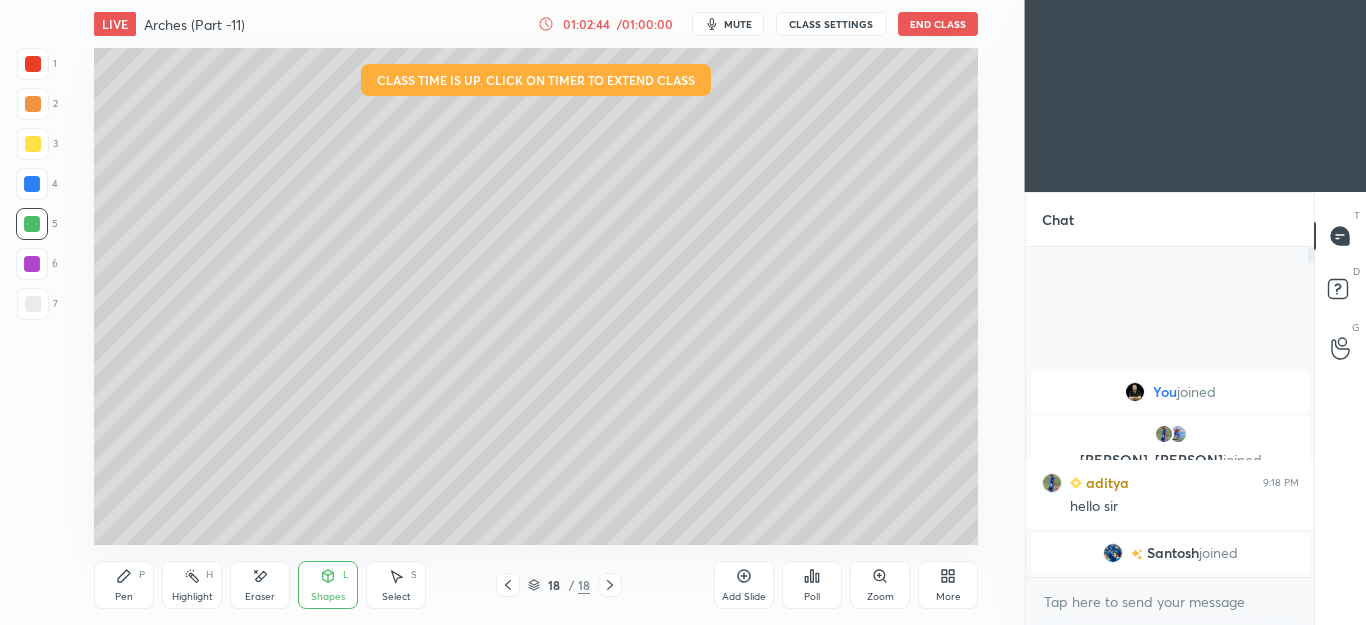click 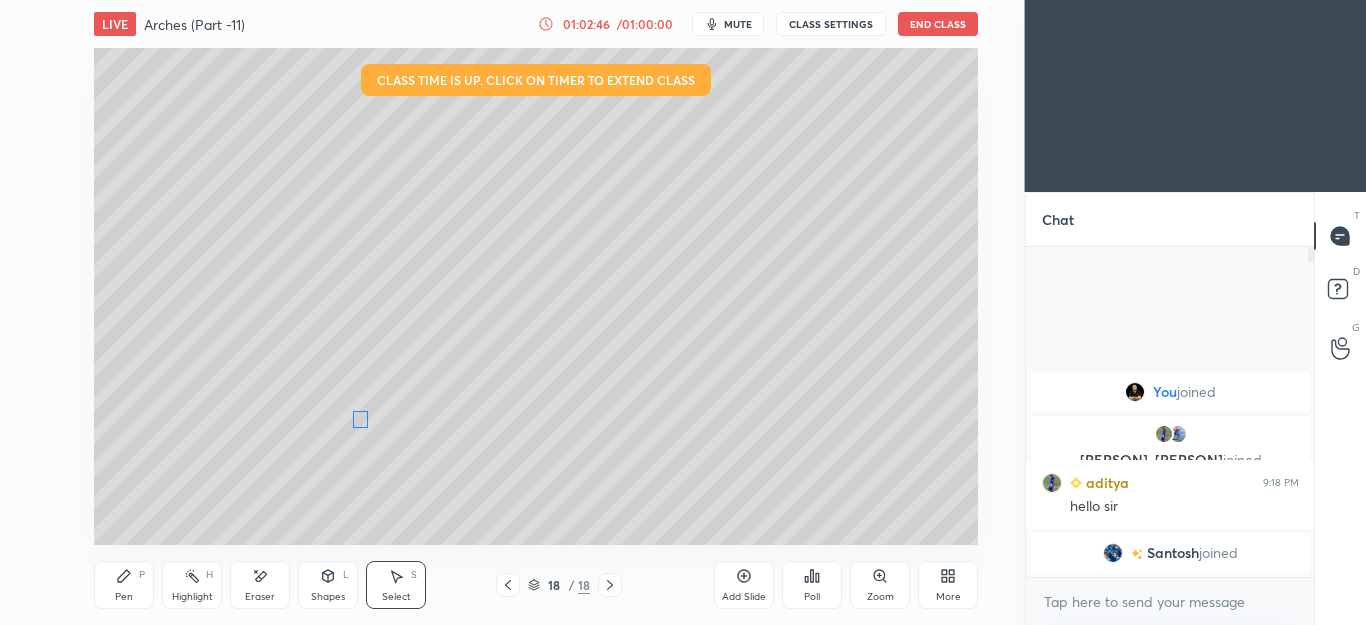 click on "0 ° Undo Copy Paste here Duplicate Duplicate to new slide Delete" at bounding box center (536, 296) 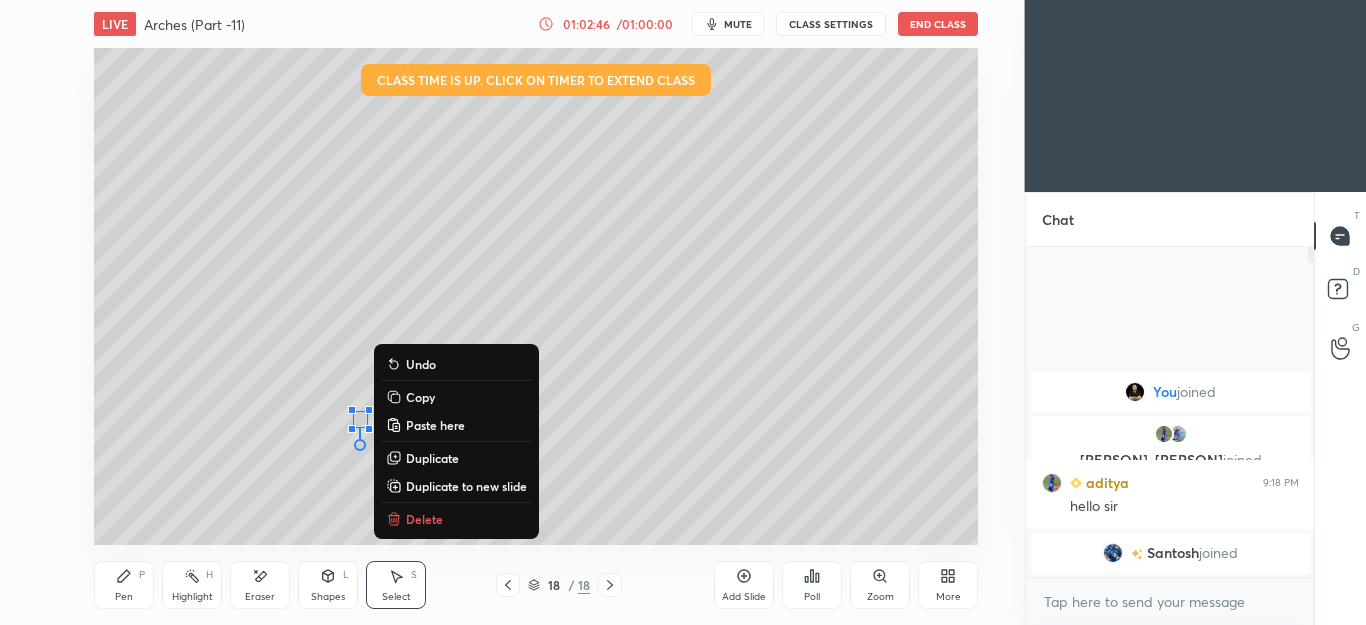 click on "0 ° Undo Copy Paste here Duplicate Duplicate to new slide Delete" at bounding box center [536, 296] 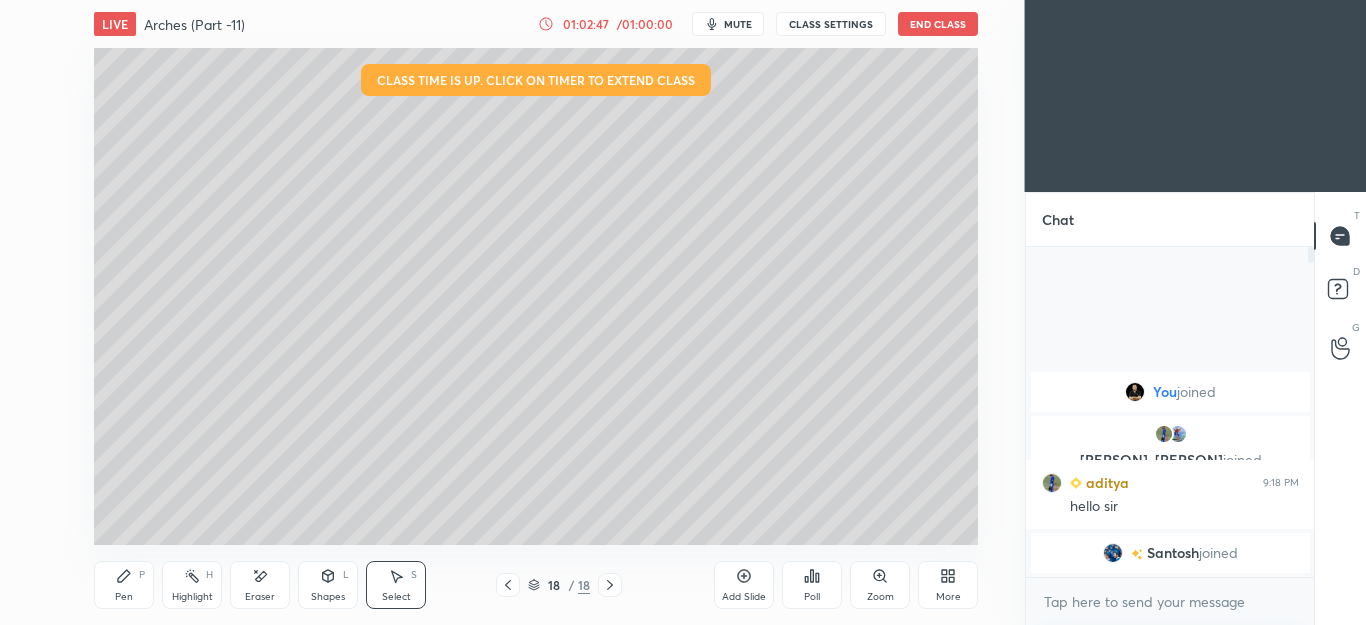 click on "Pen P" at bounding box center [124, 585] 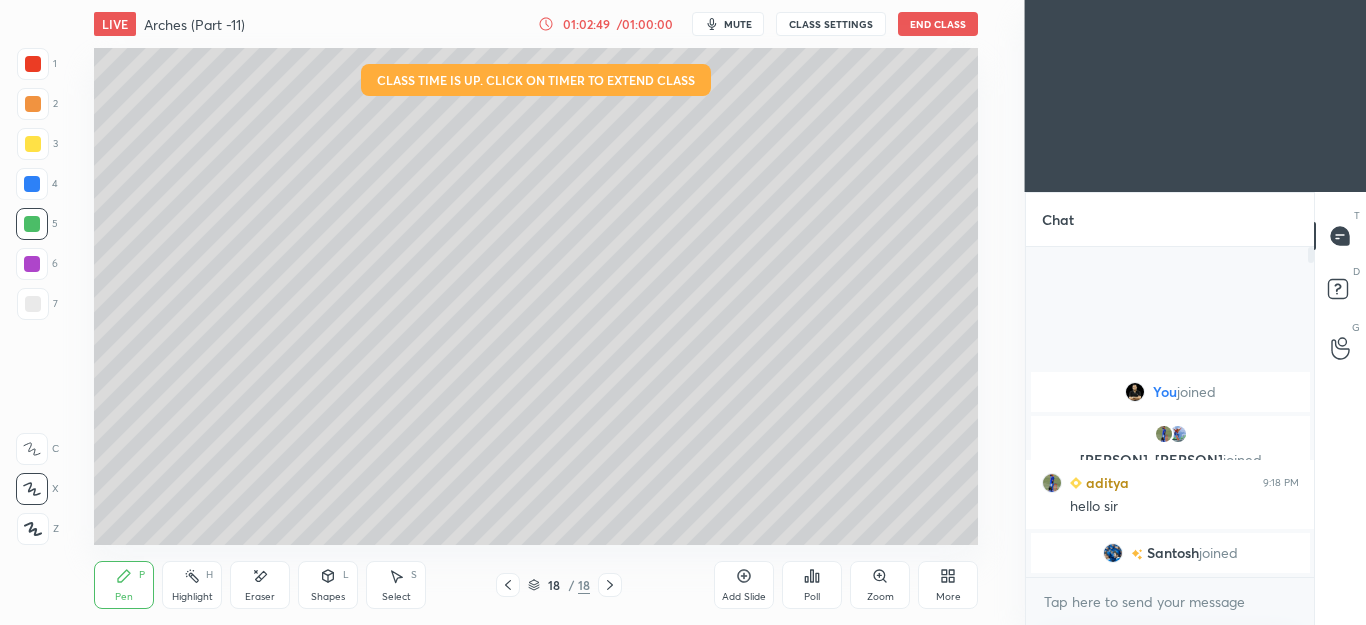 click 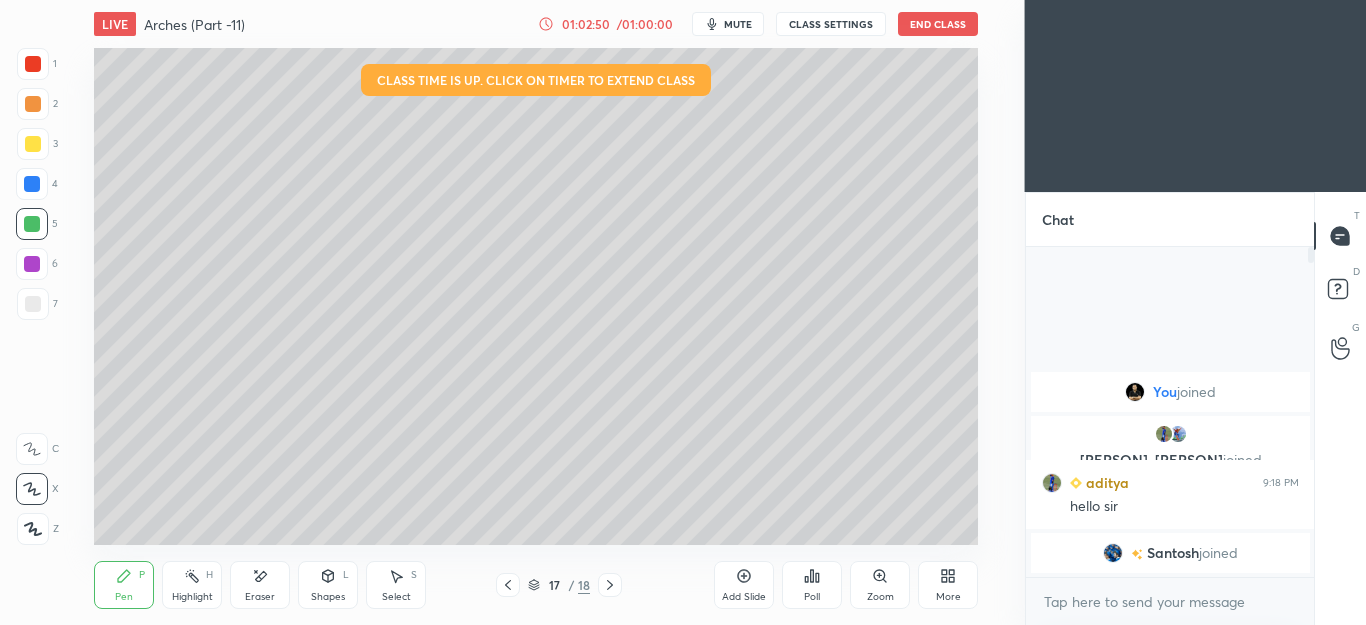 click on "Shapes L" at bounding box center [328, 585] 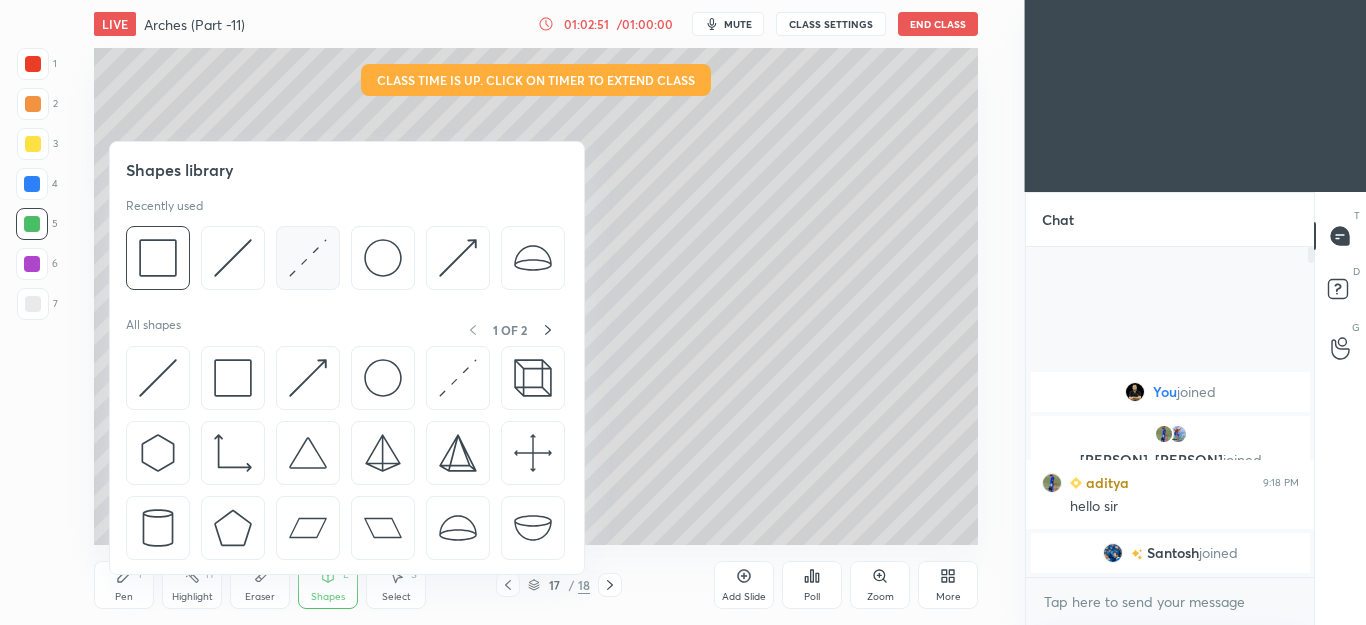 click at bounding box center [308, 258] 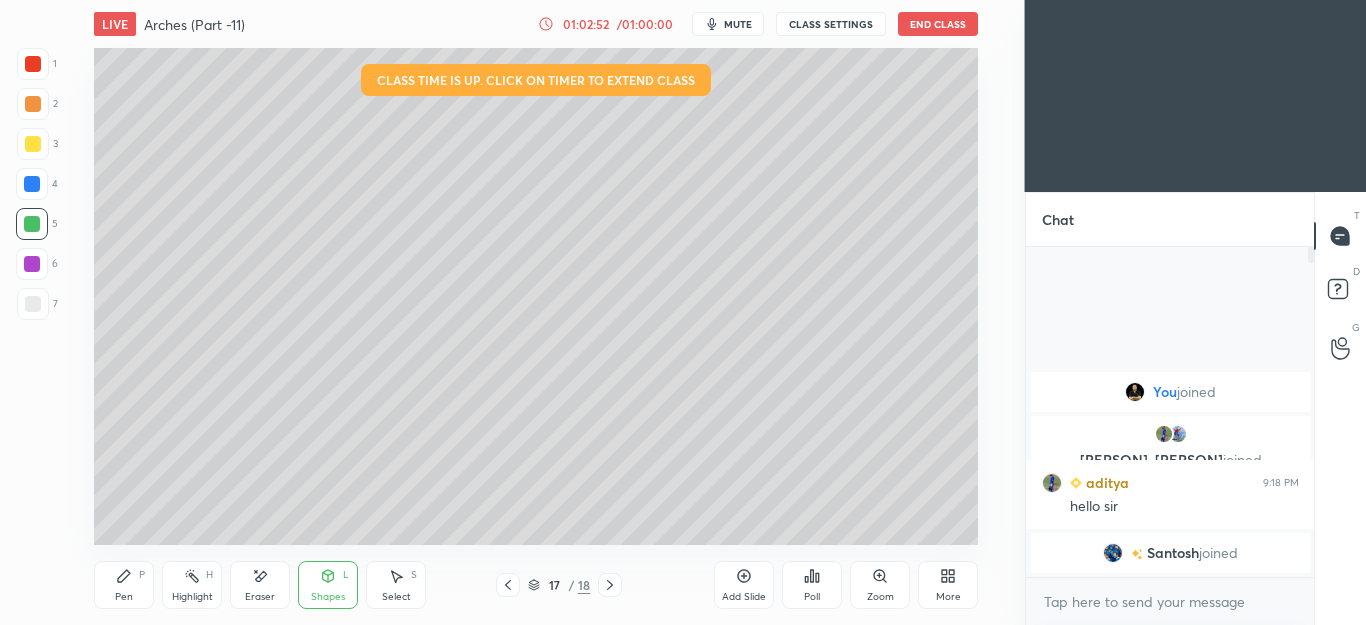 click at bounding box center (33, 64) 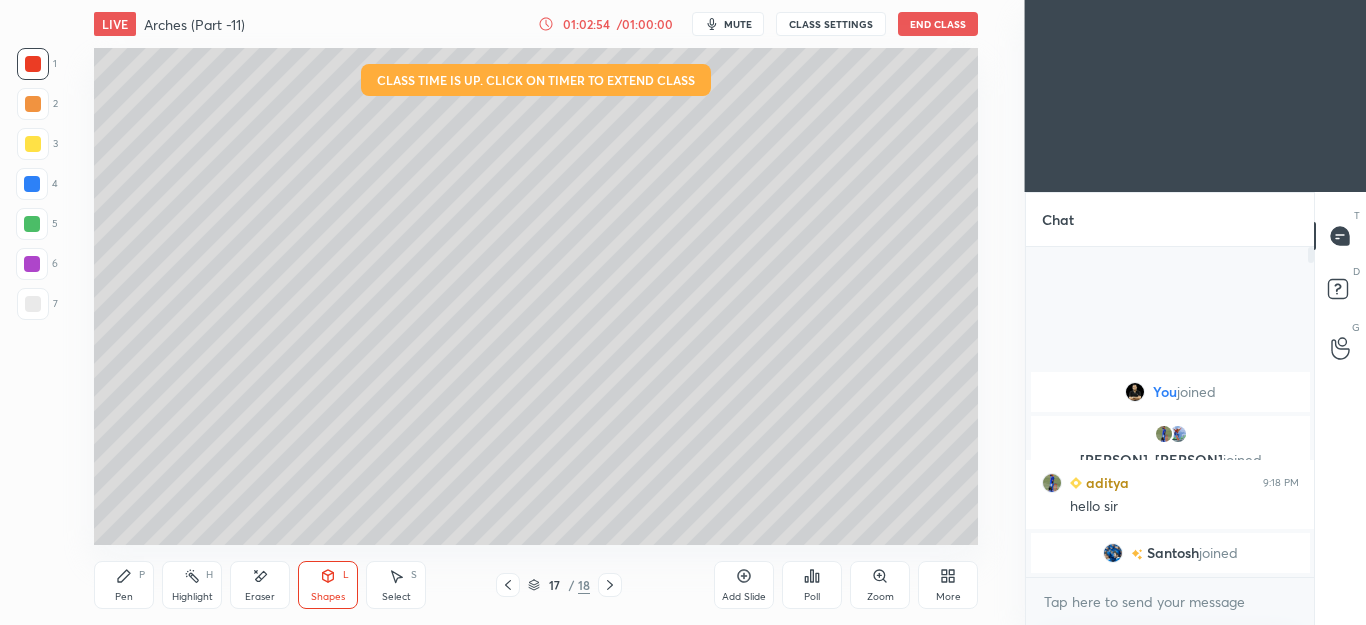 click at bounding box center (33, 144) 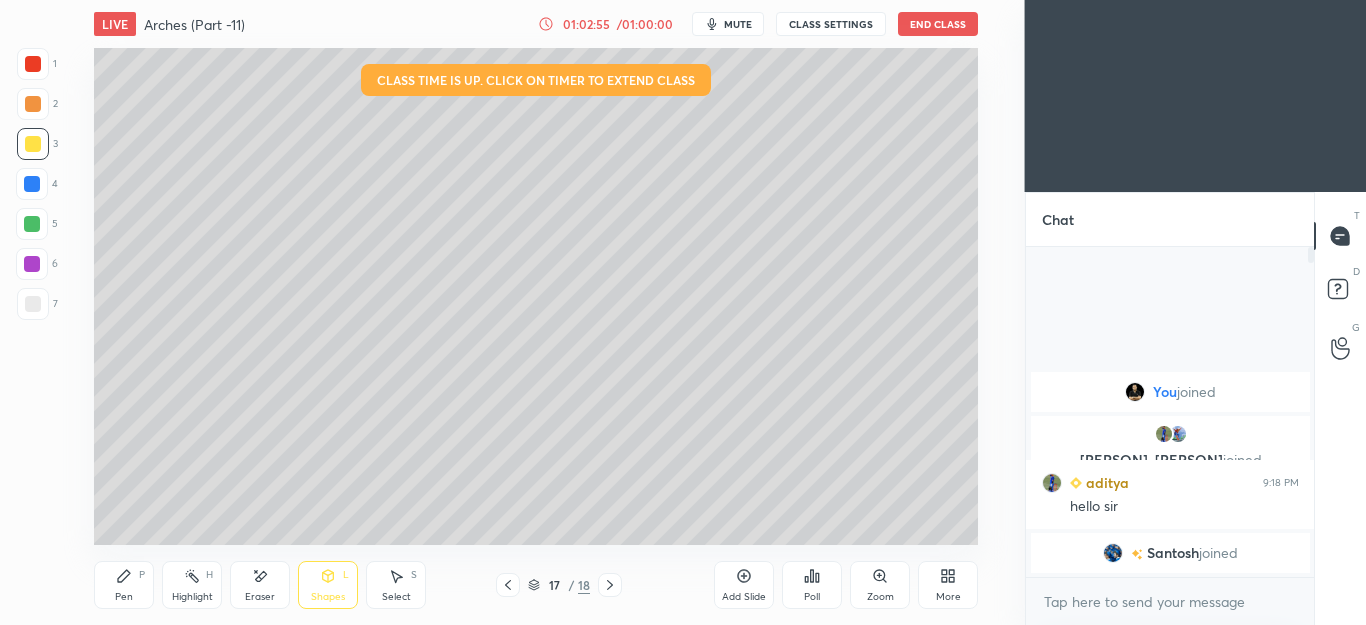 click at bounding box center (33, 104) 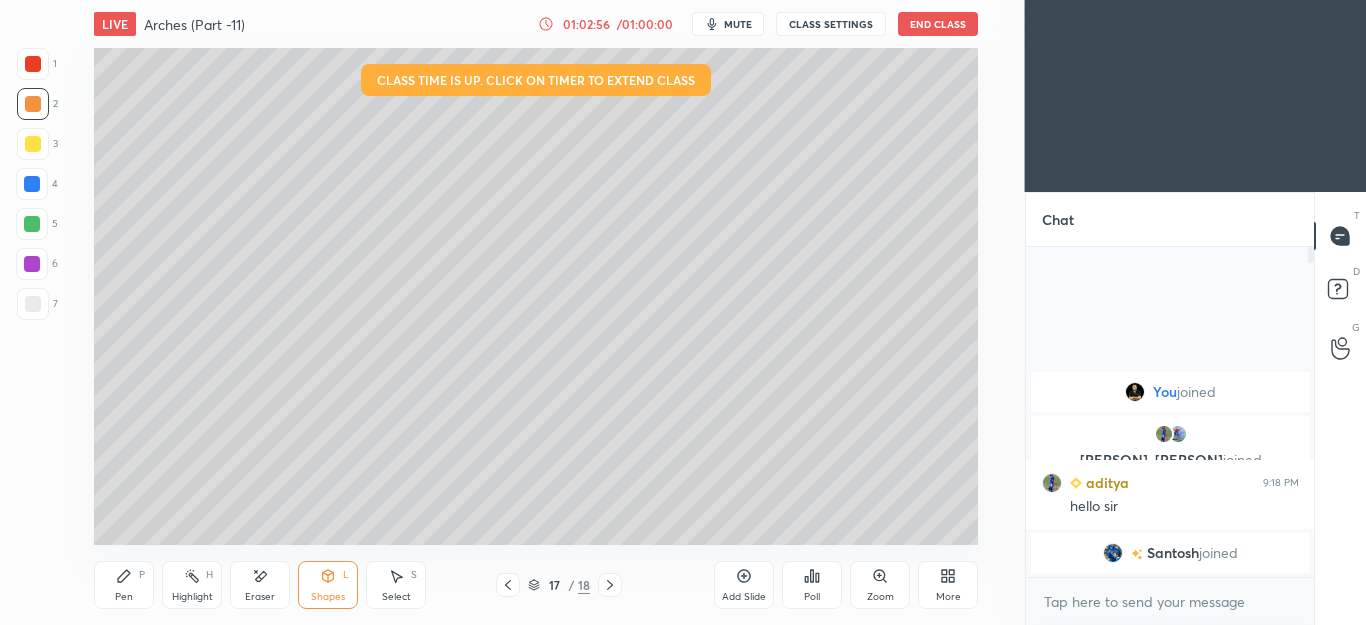 click on "Shapes L" at bounding box center [328, 585] 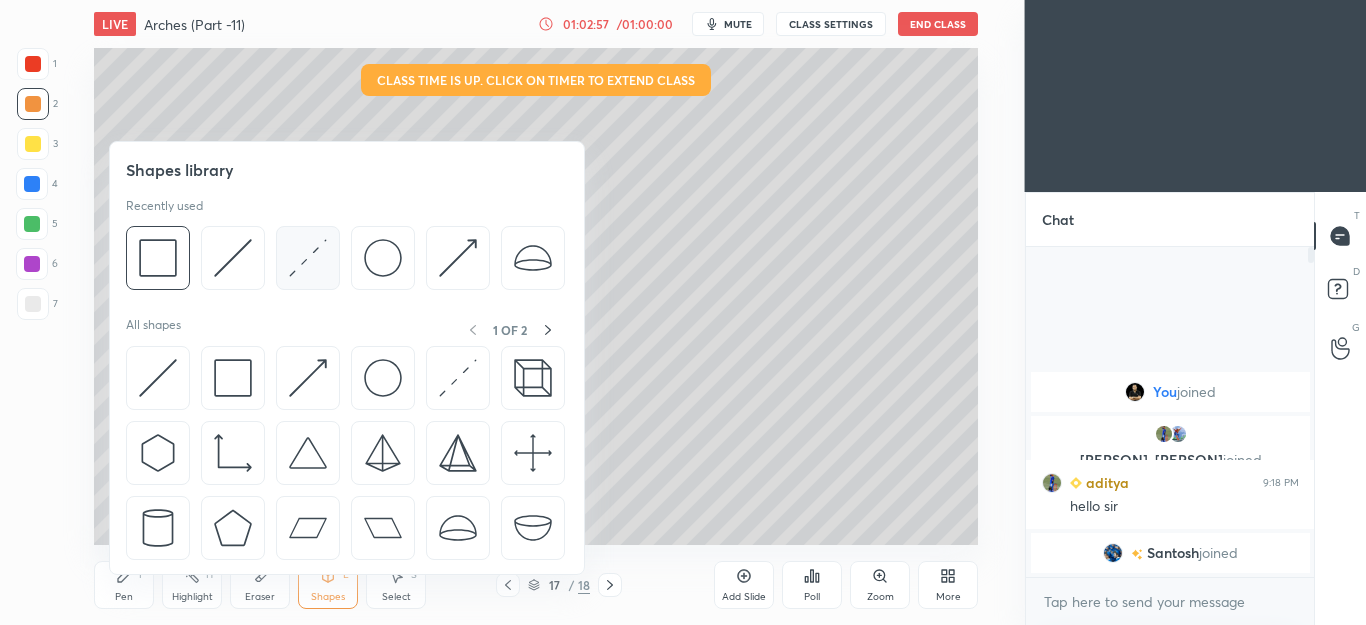 click at bounding box center (308, 258) 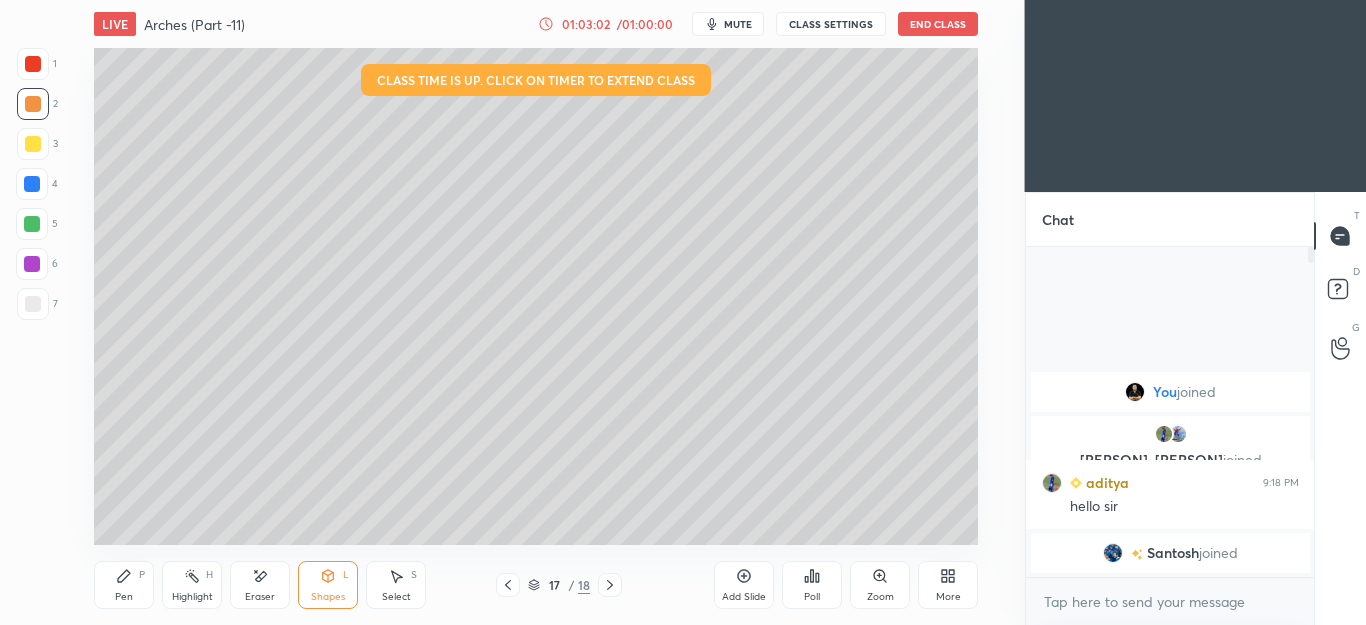 click on "Pen P" at bounding box center (124, 585) 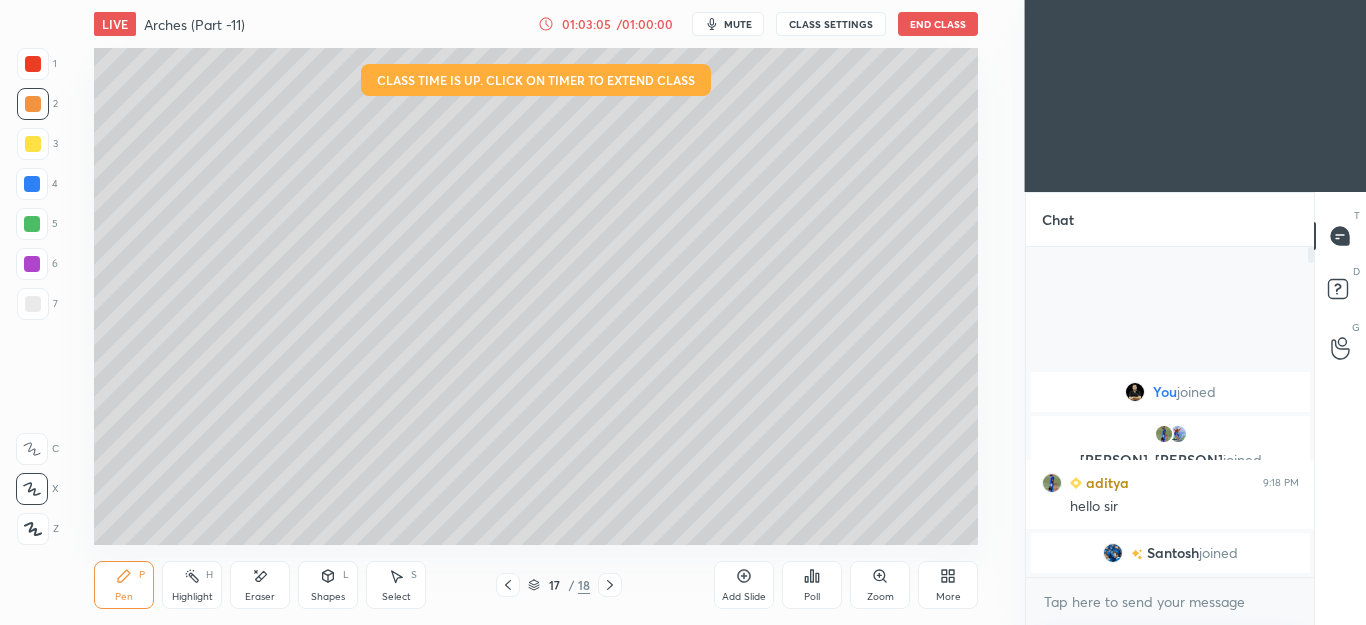 click on "Shapes L" at bounding box center (328, 585) 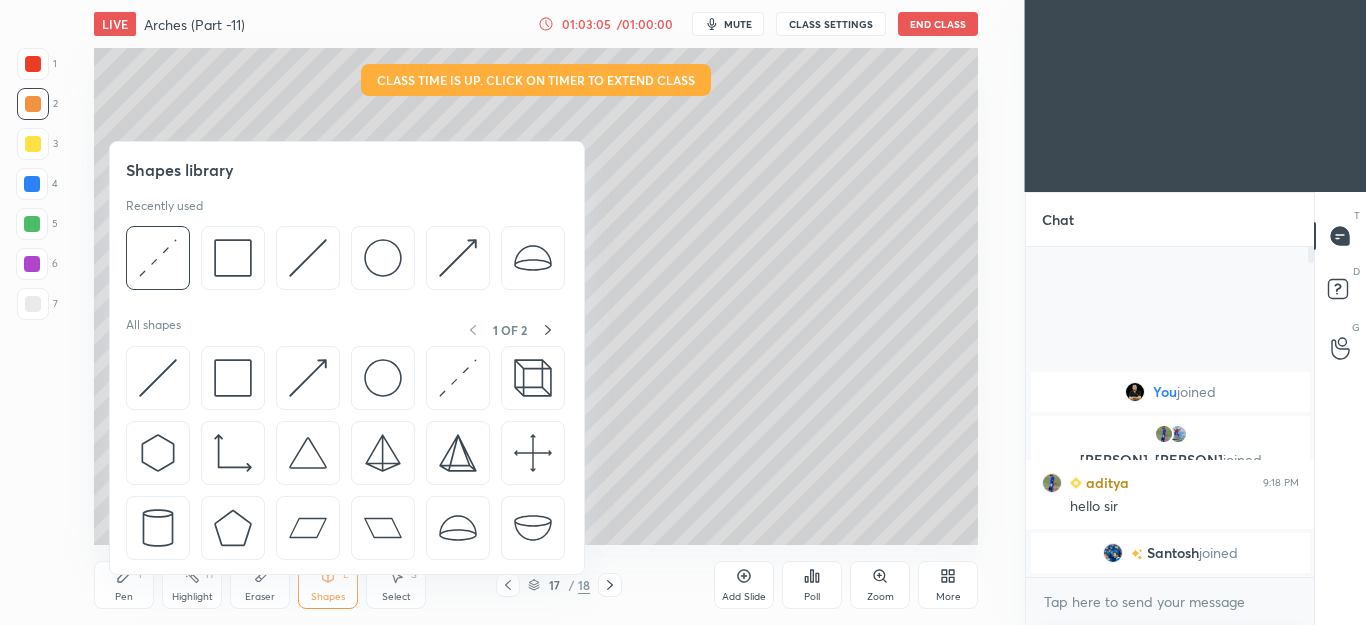 click on "Pen P" at bounding box center [124, 585] 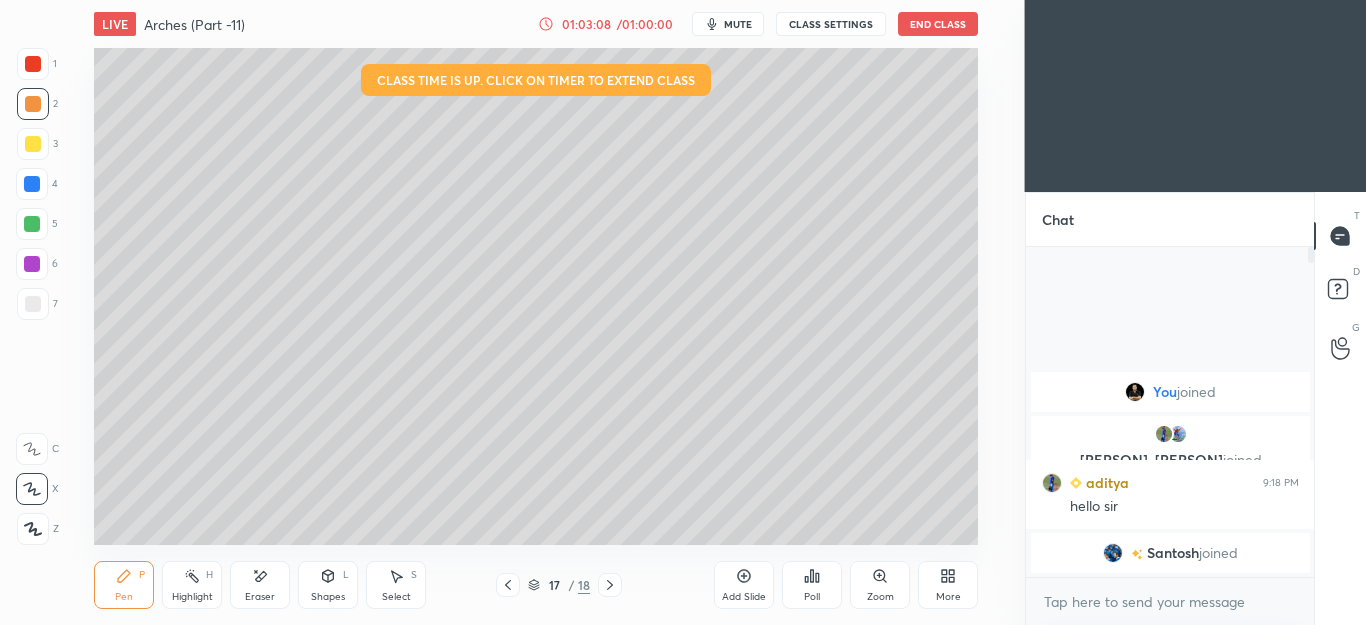 click 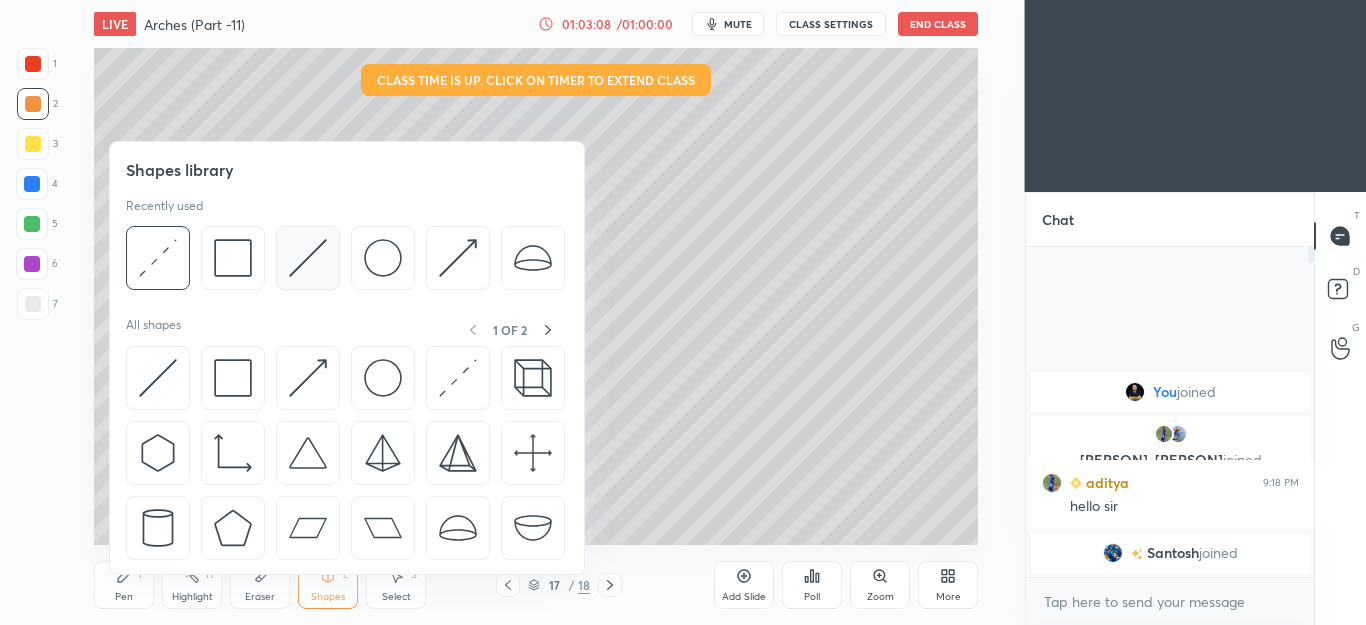 click at bounding box center (308, 258) 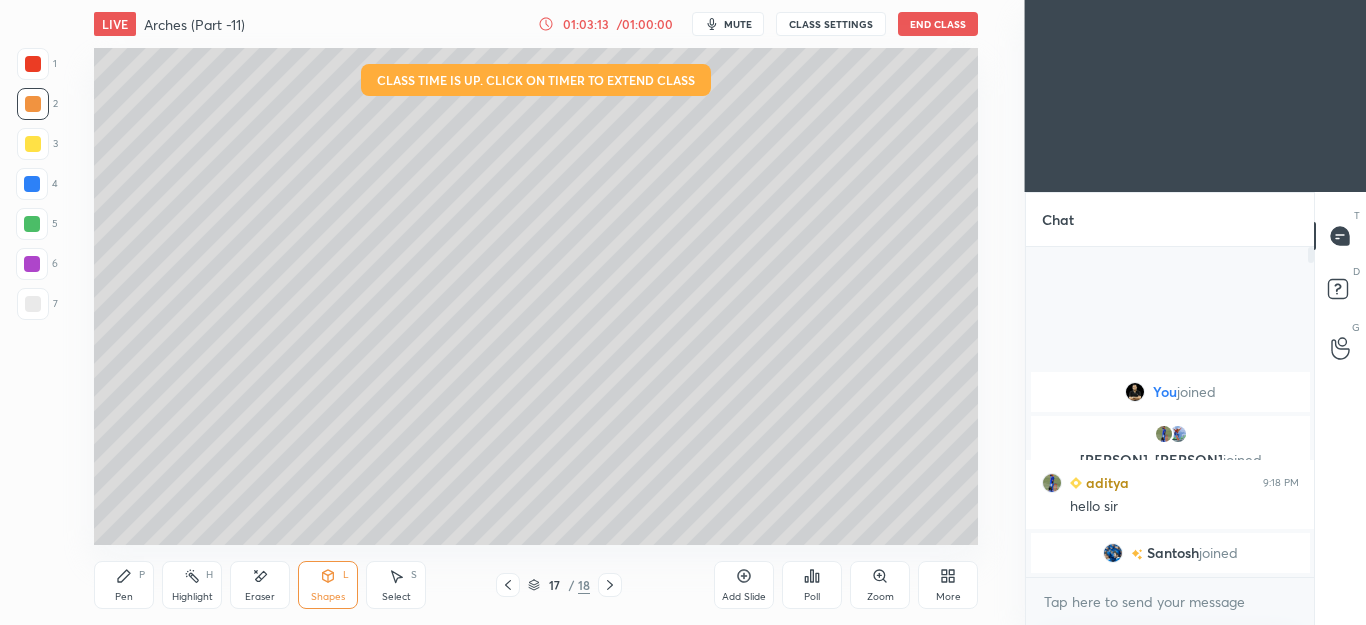 click on "Pen P" at bounding box center [124, 585] 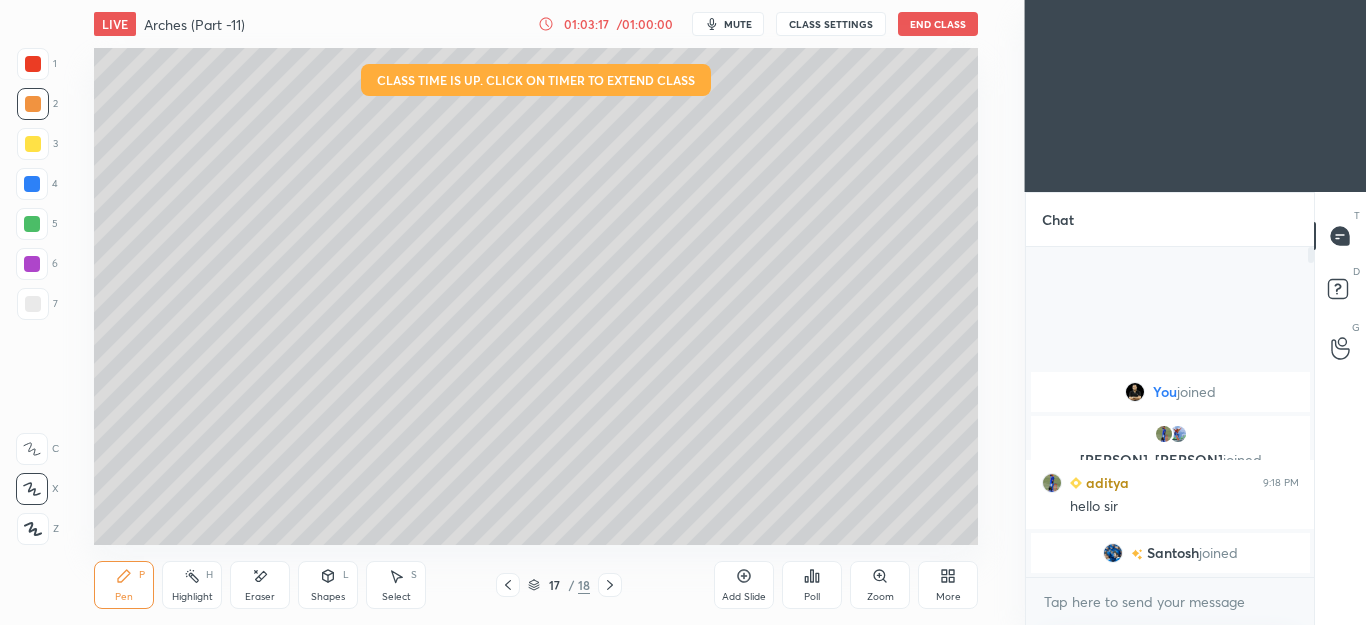 click 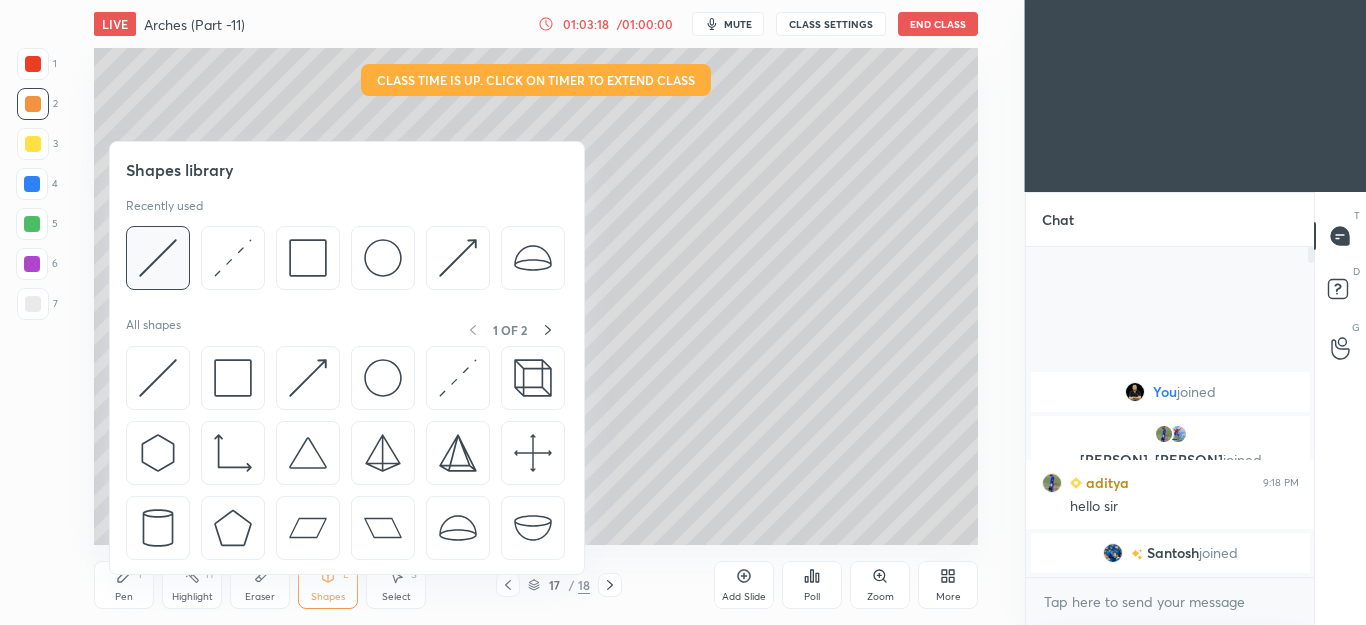 click at bounding box center (158, 258) 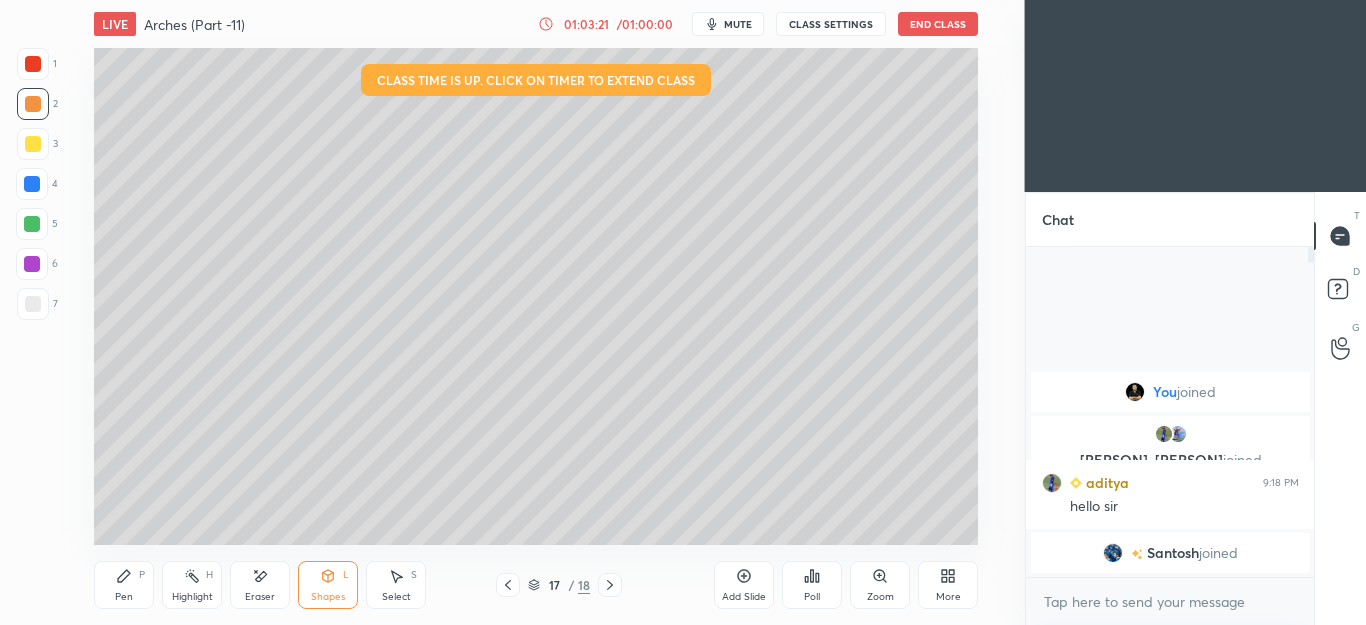 click on "Pen P" at bounding box center [124, 585] 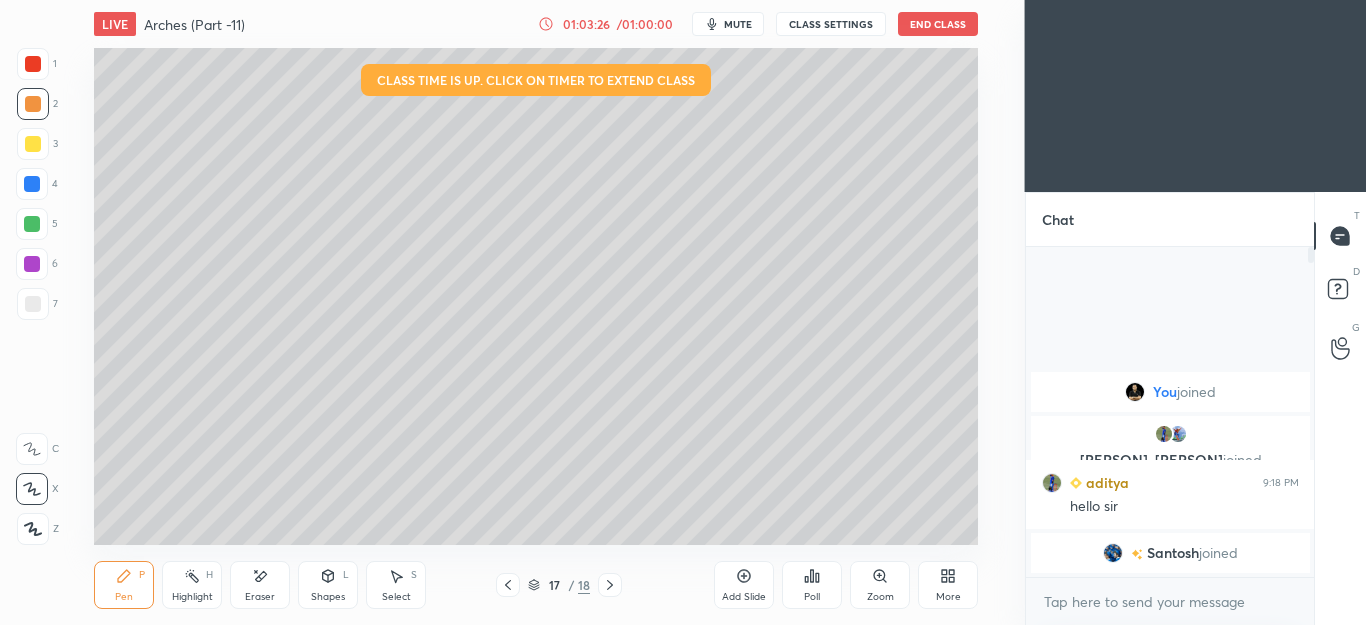 click 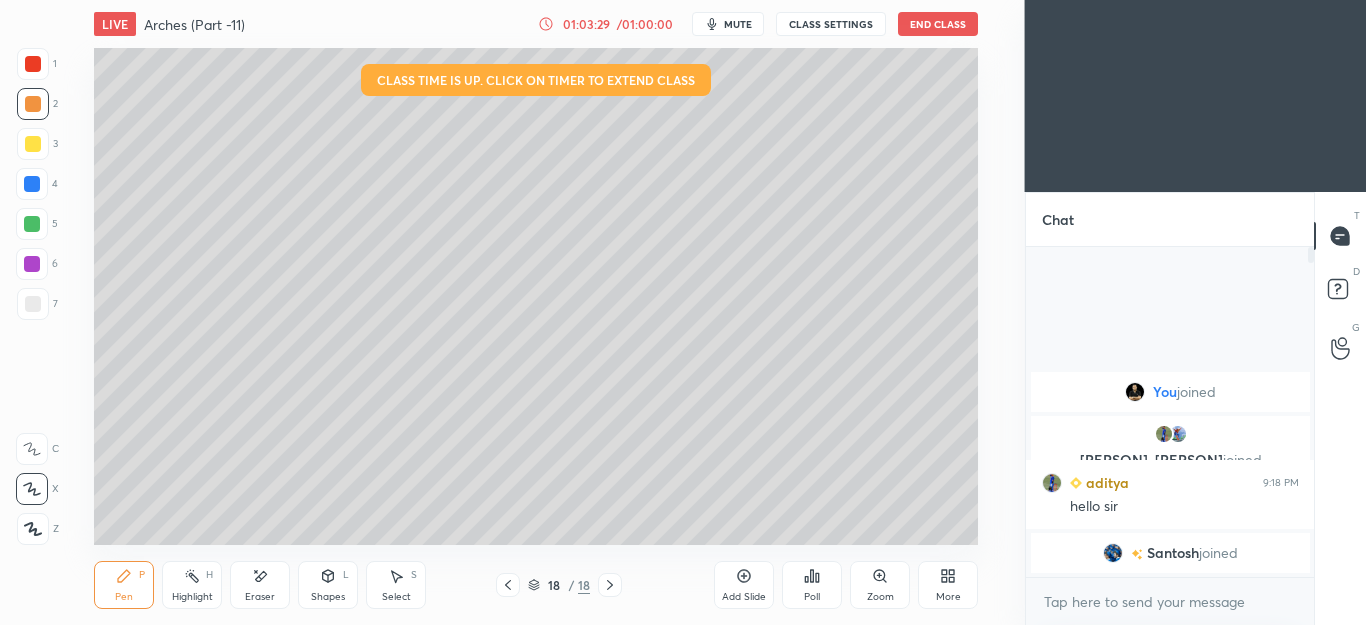 click 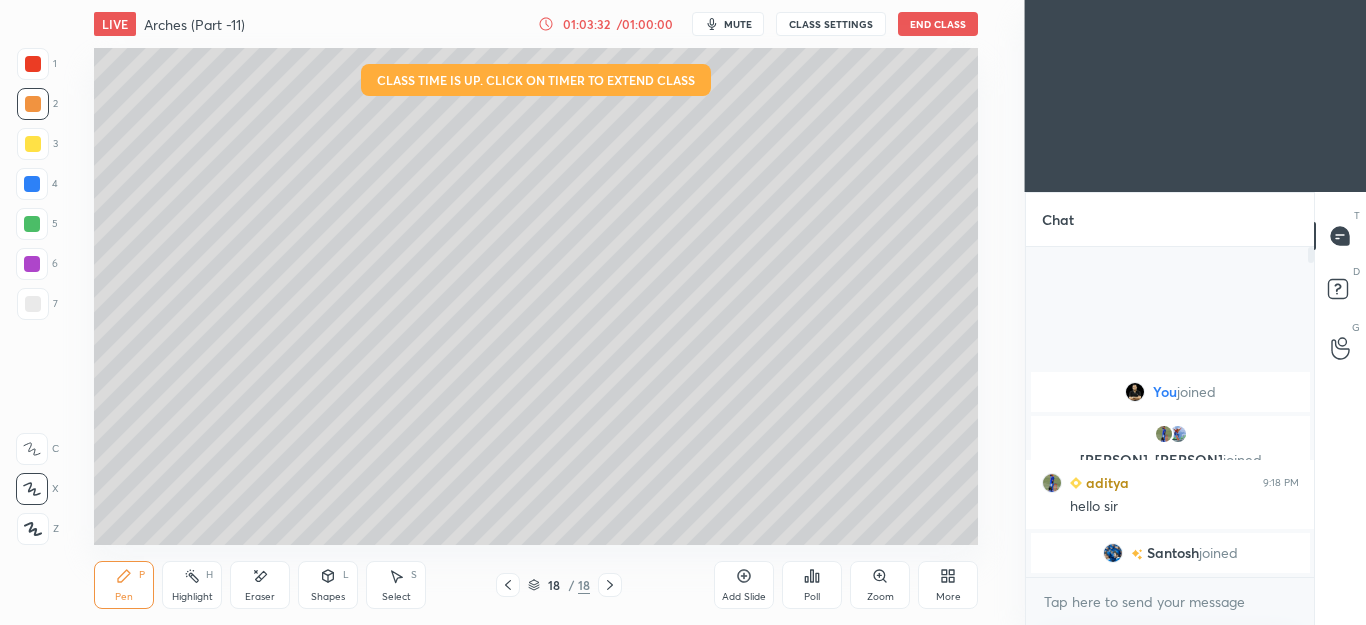 click 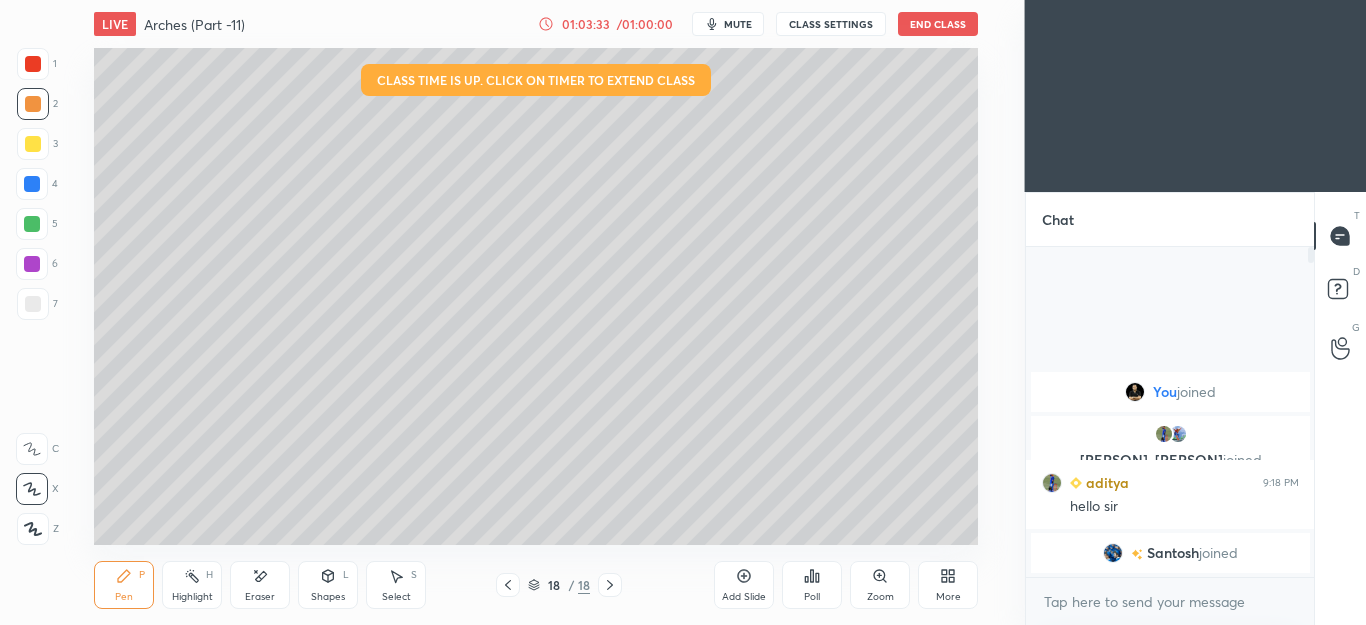 click on "Add Slide" at bounding box center (744, 585) 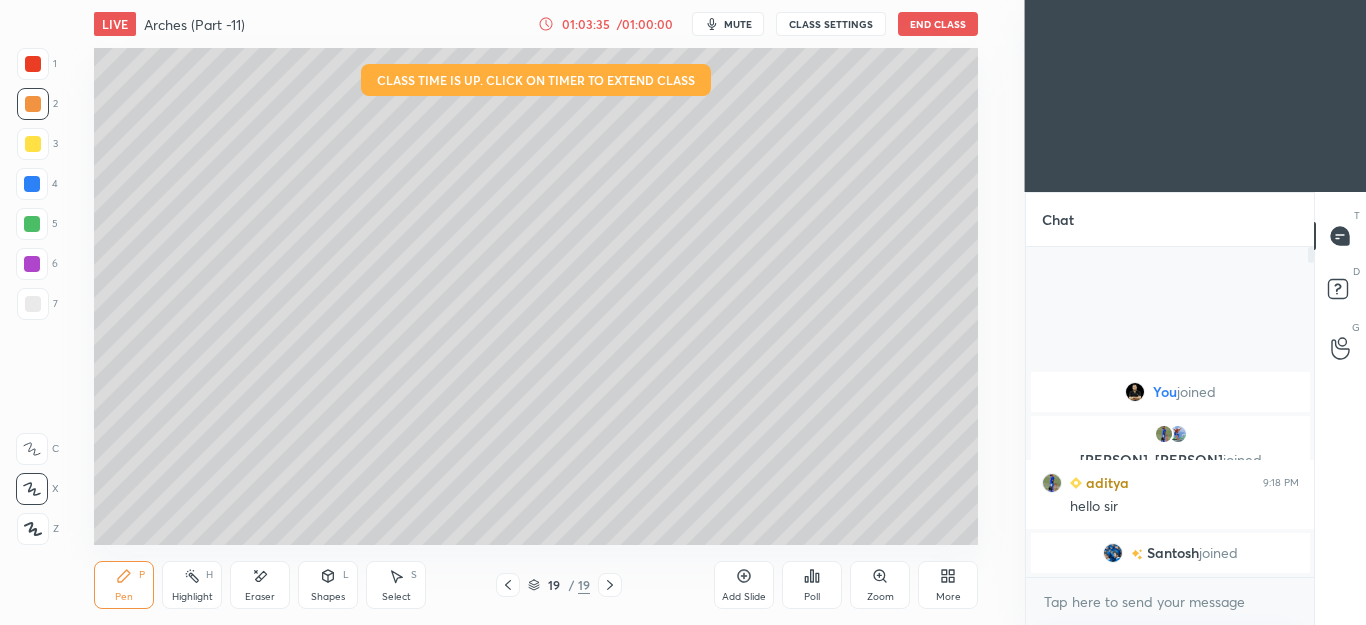 click at bounding box center (33, 304) 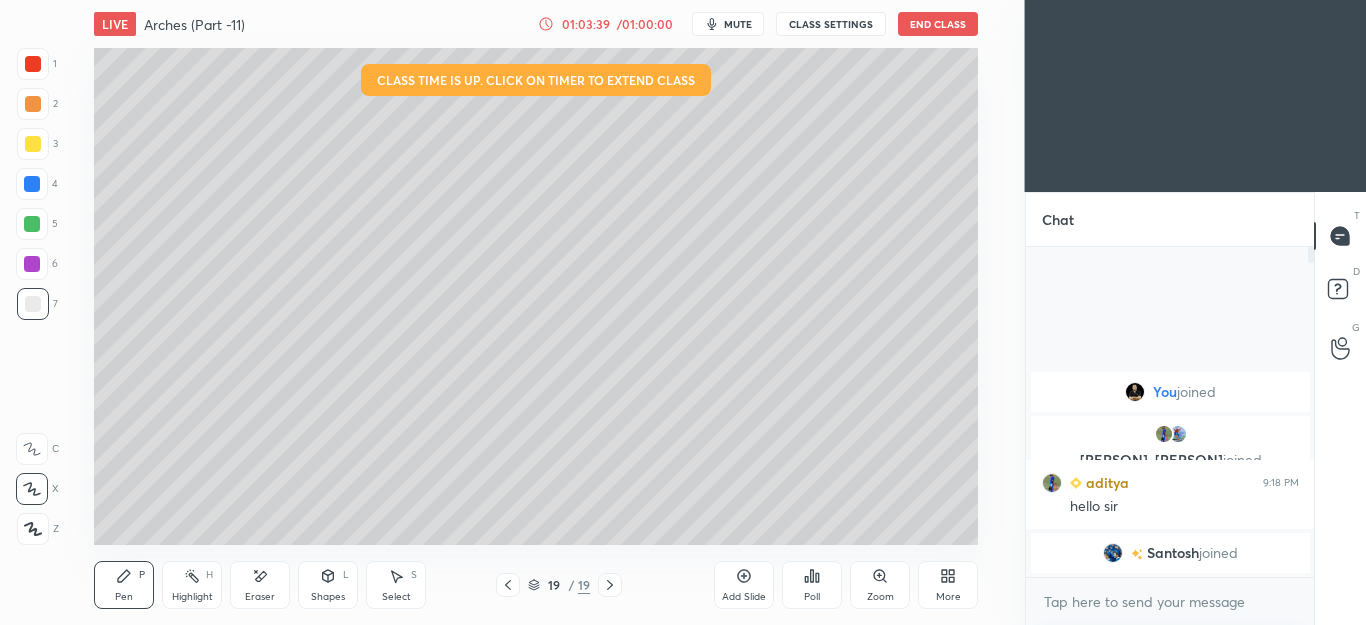 click 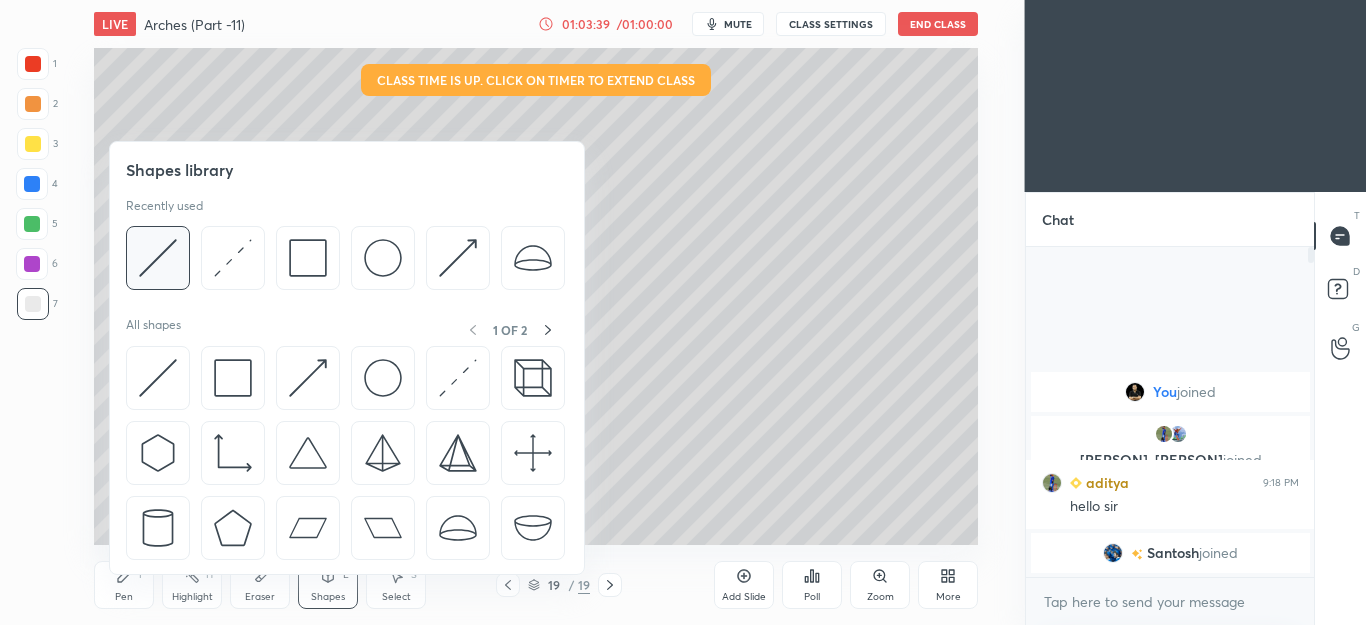 click at bounding box center (158, 258) 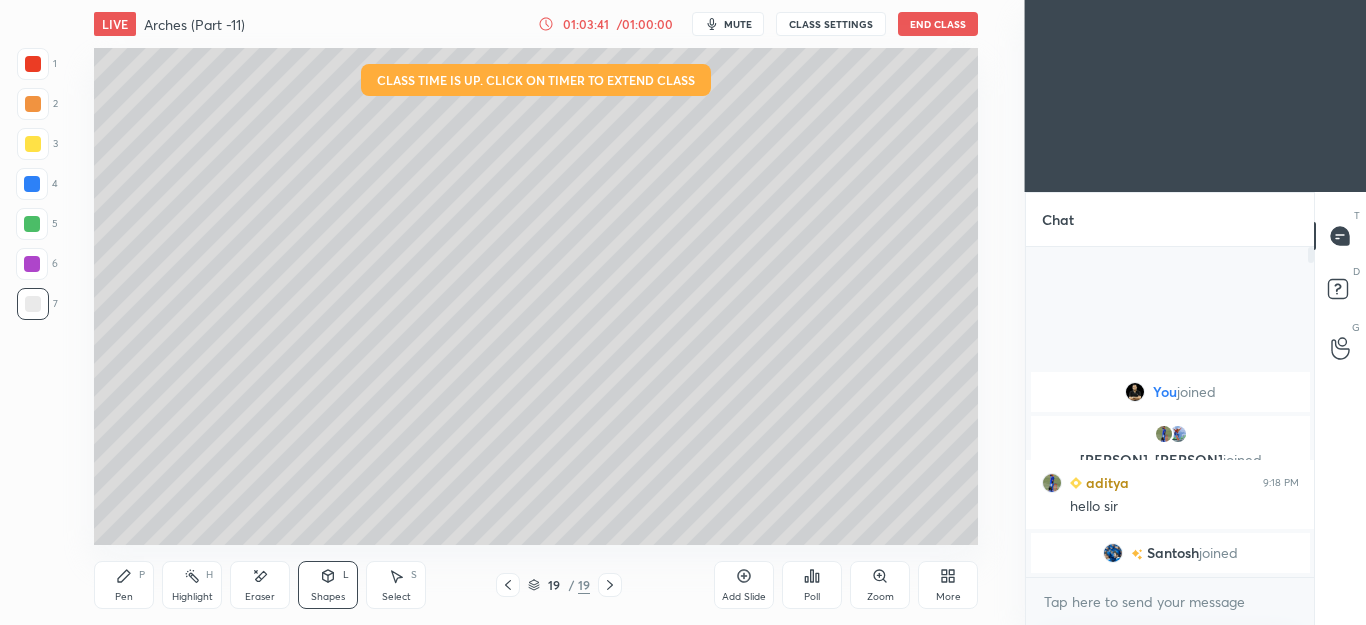 click on "Pen P" at bounding box center (124, 585) 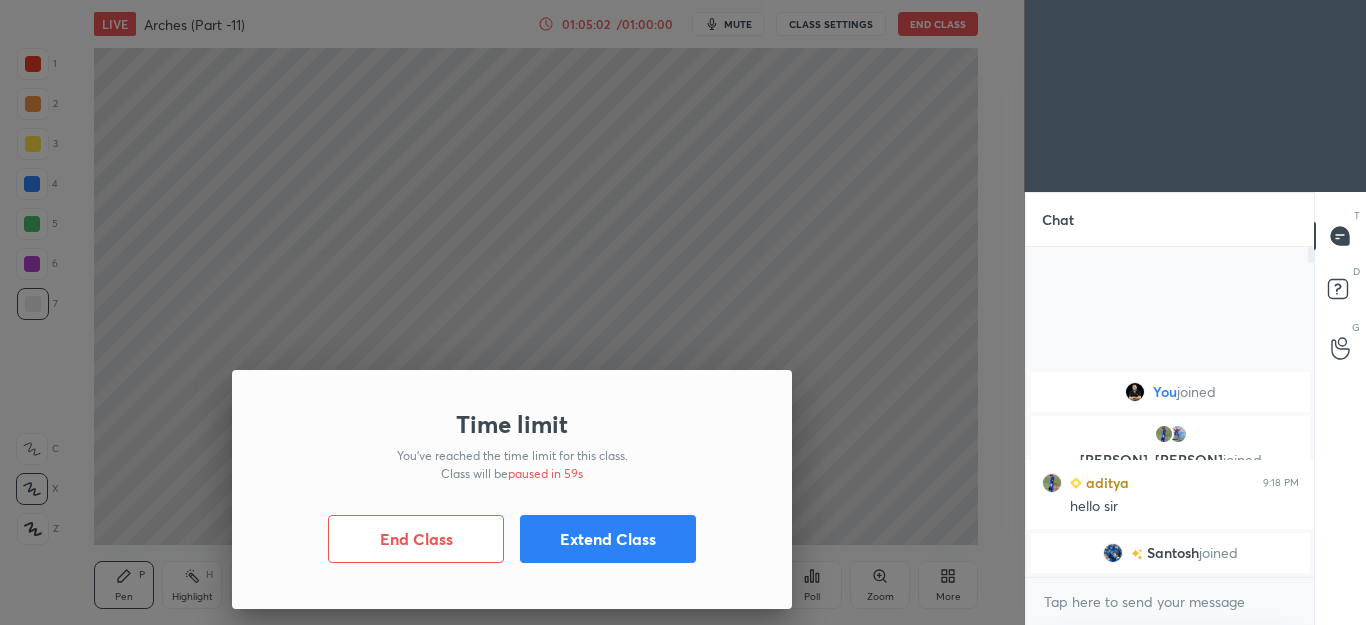 click on "Extend Class" at bounding box center (608, 539) 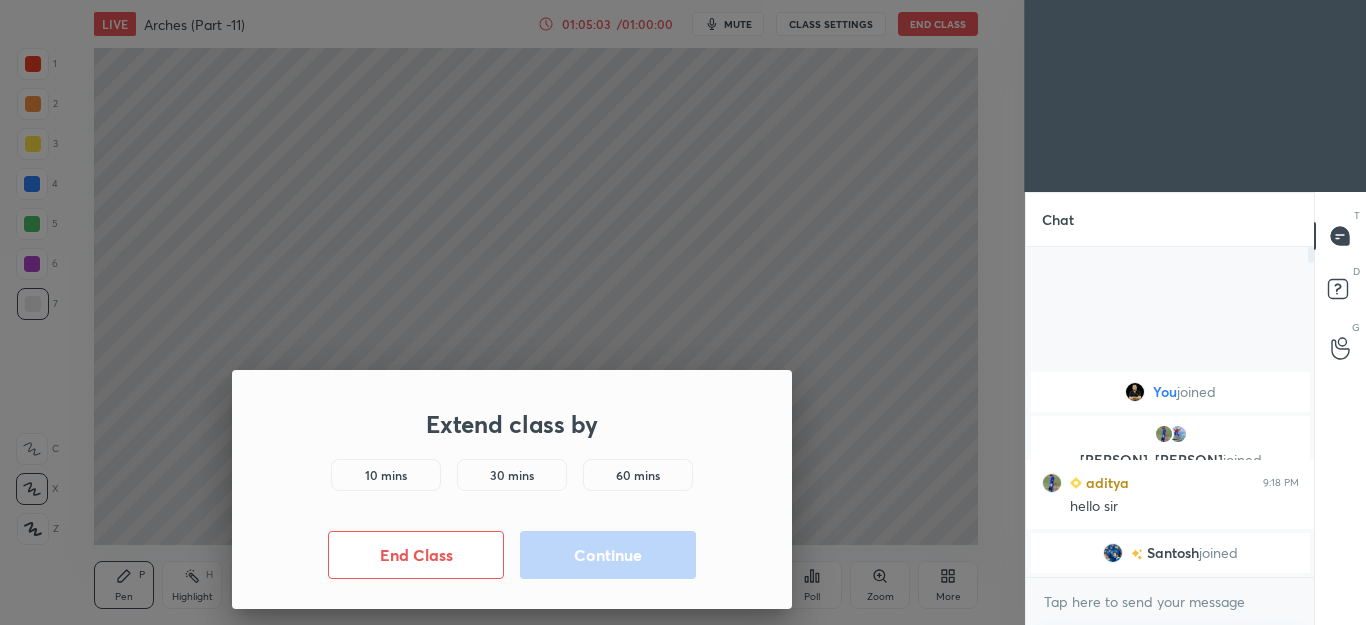 click on "10 mins" at bounding box center (386, 475) 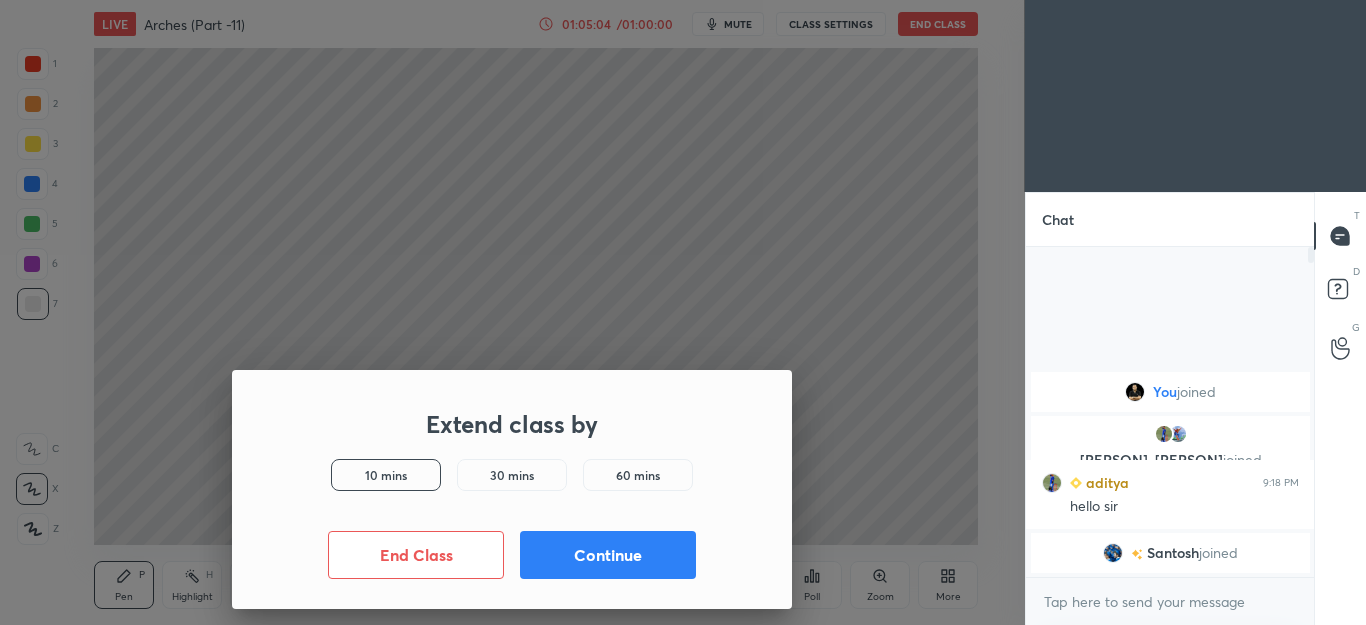 click on "Continue" at bounding box center (608, 555) 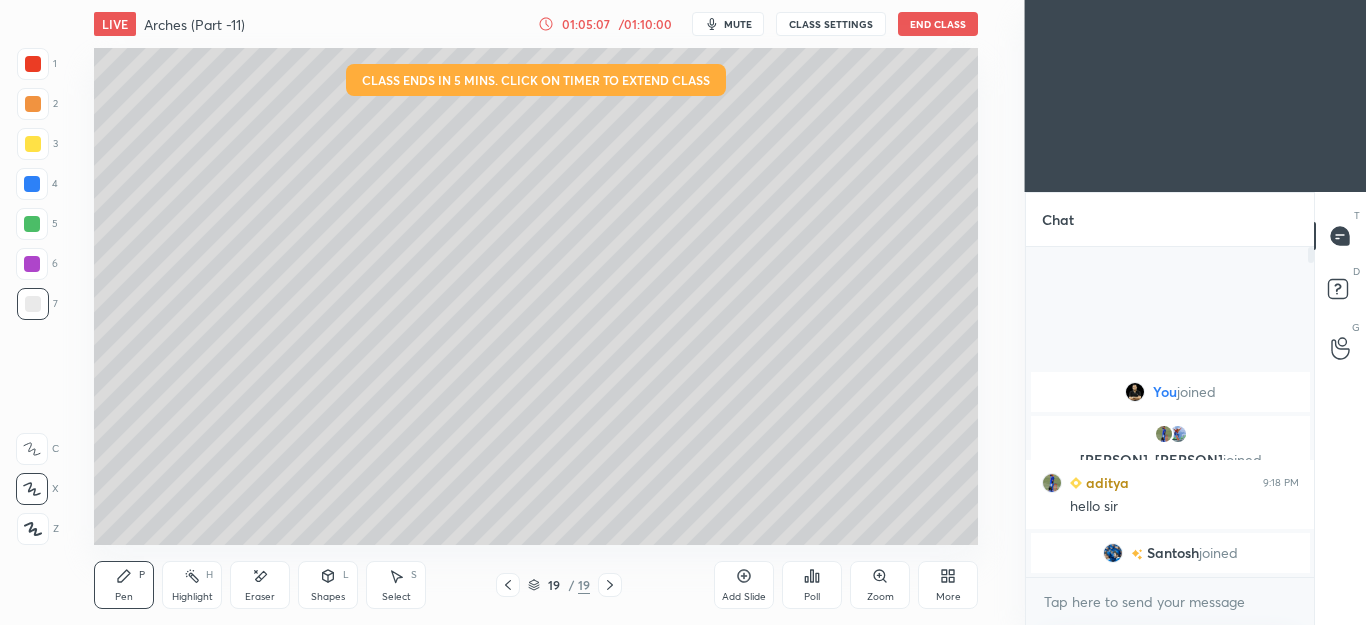 click on "Eraser" at bounding box center (260, 585) 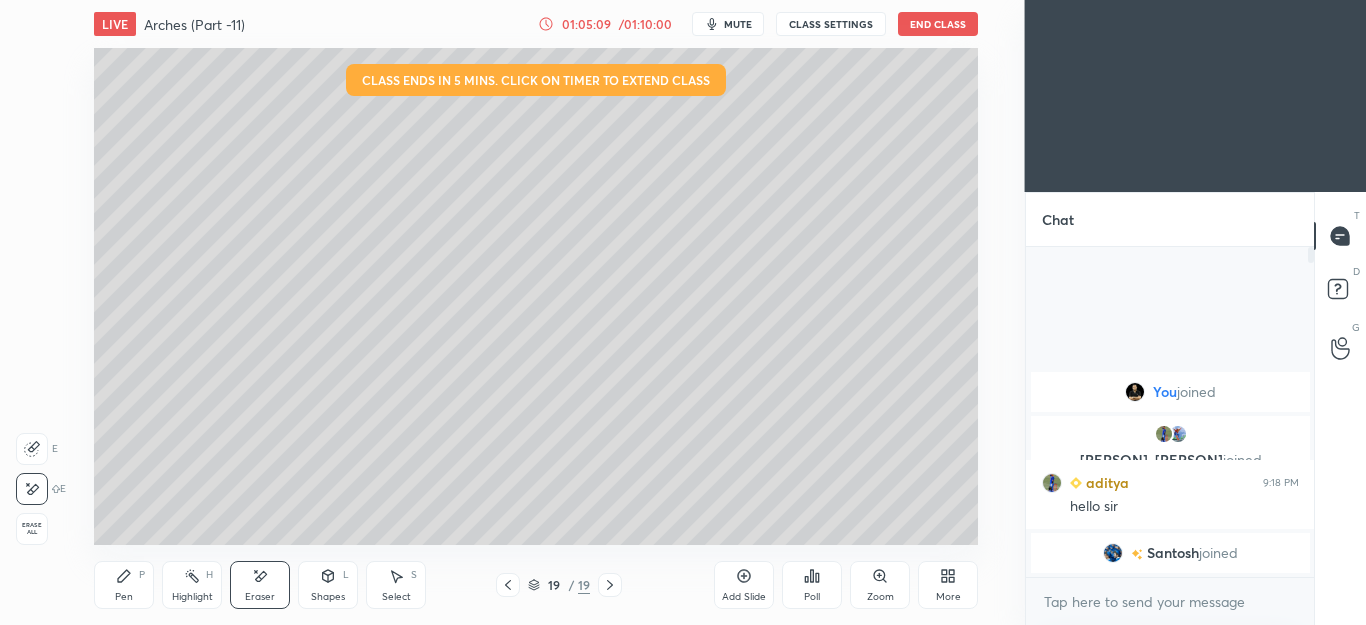 click on "Pen P" at bounding box center (124, 585) 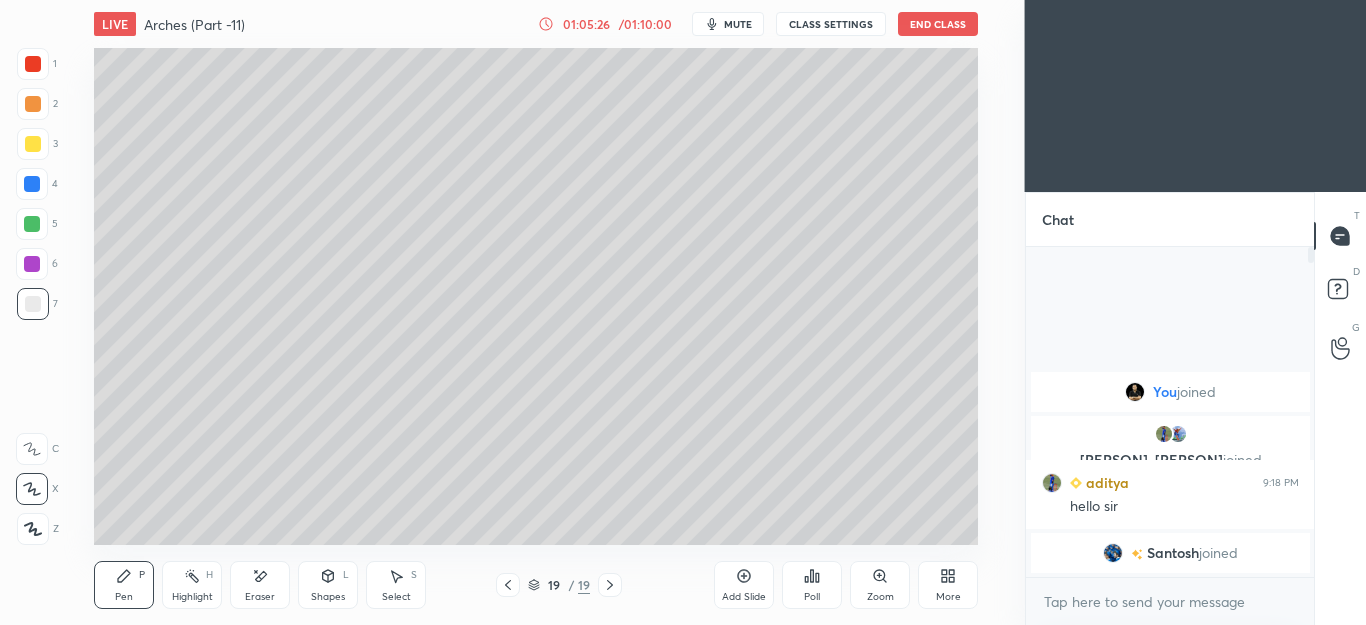 click on "Select S" at bounding box center (396, 585) 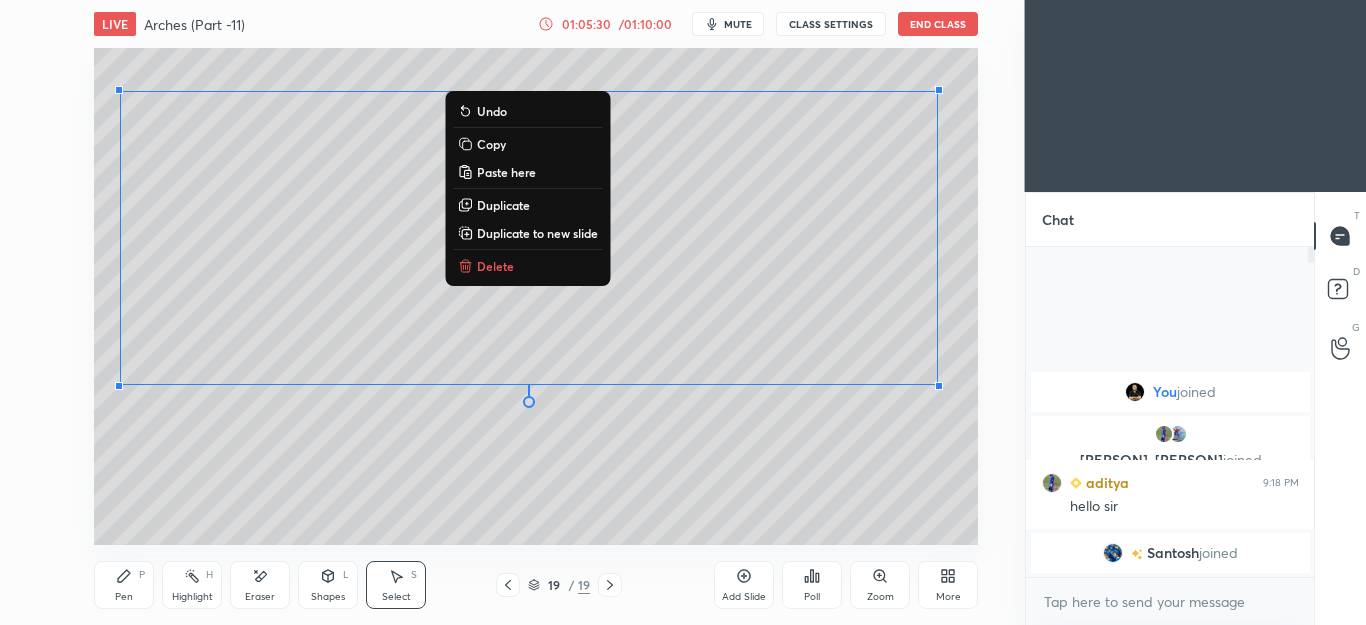 click on "Pen P" at bounding box center (124, 585) 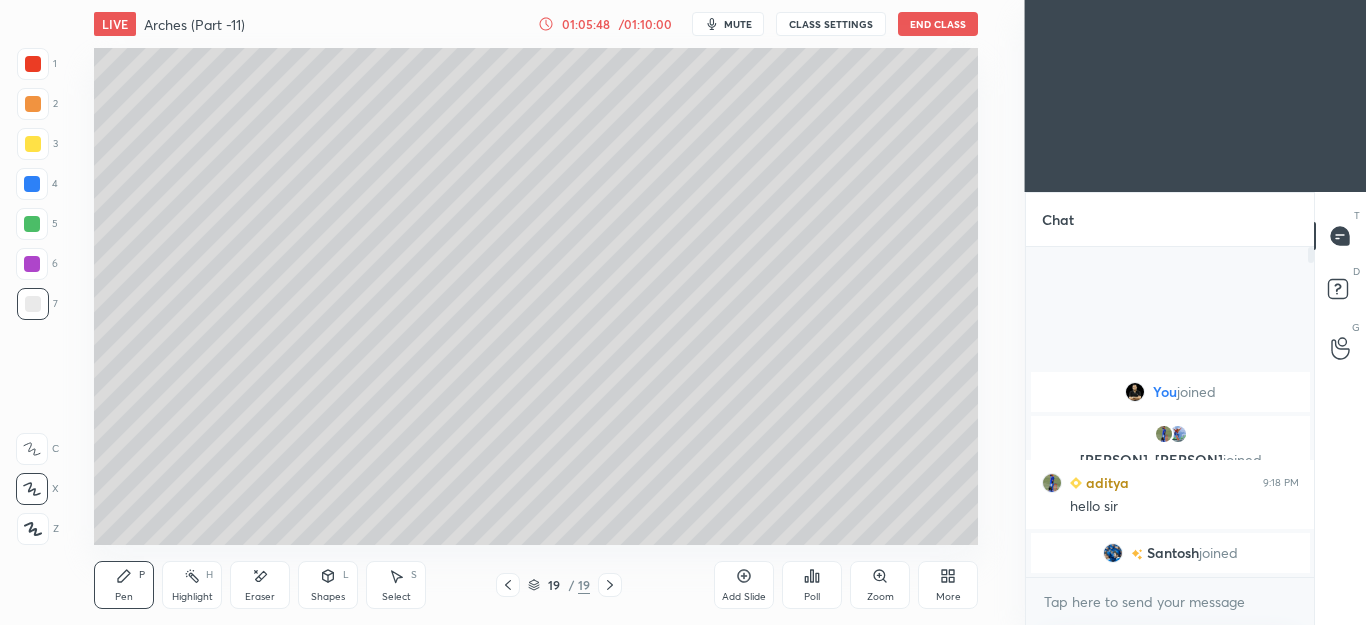 click 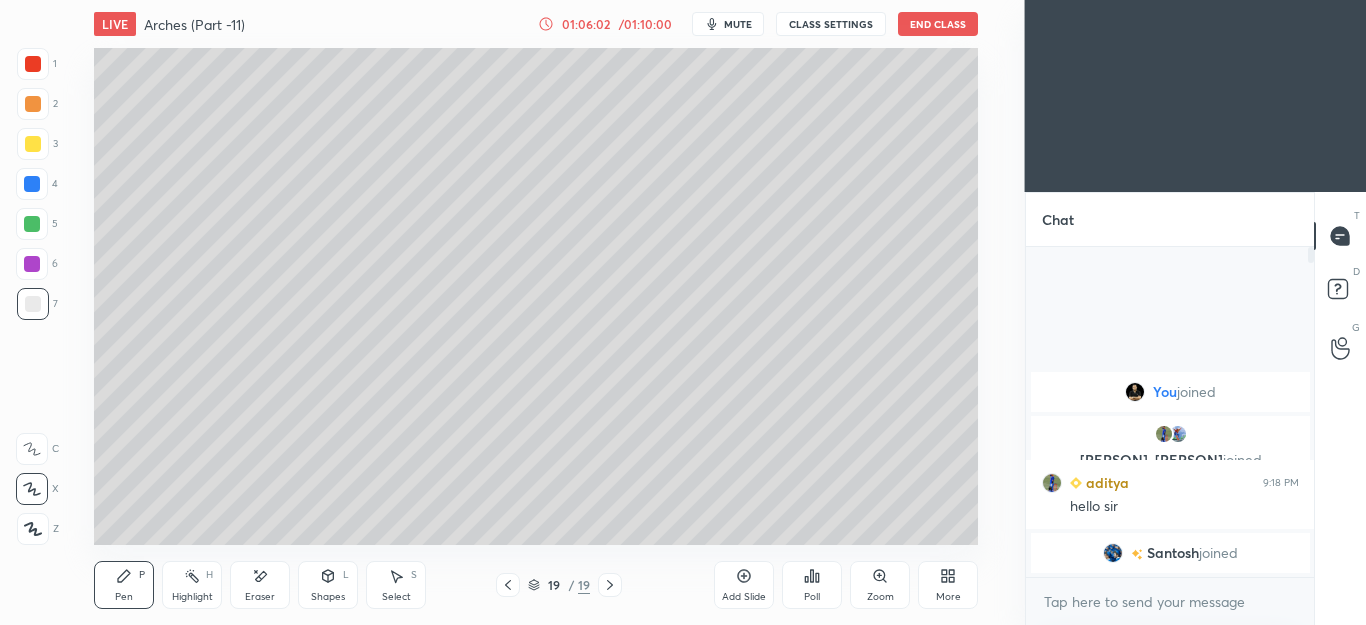 click on "End Class" at bounding box center (938, 24) 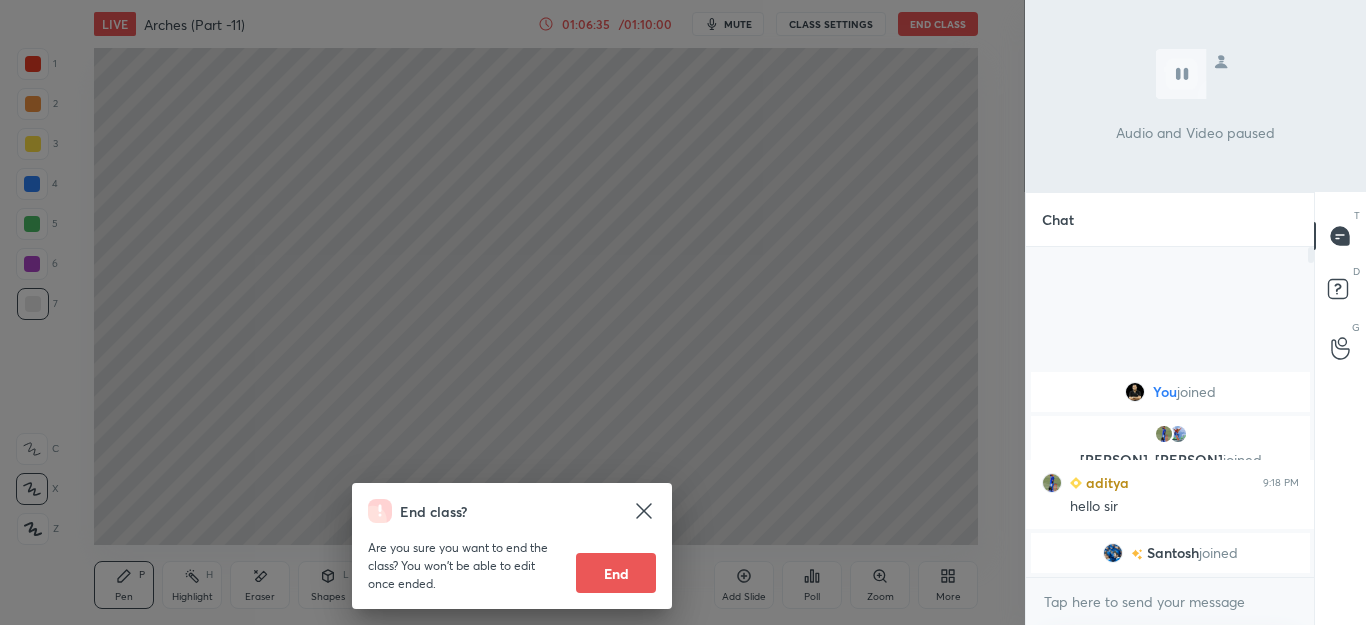 click on "End" at bounding box center [616, 573] 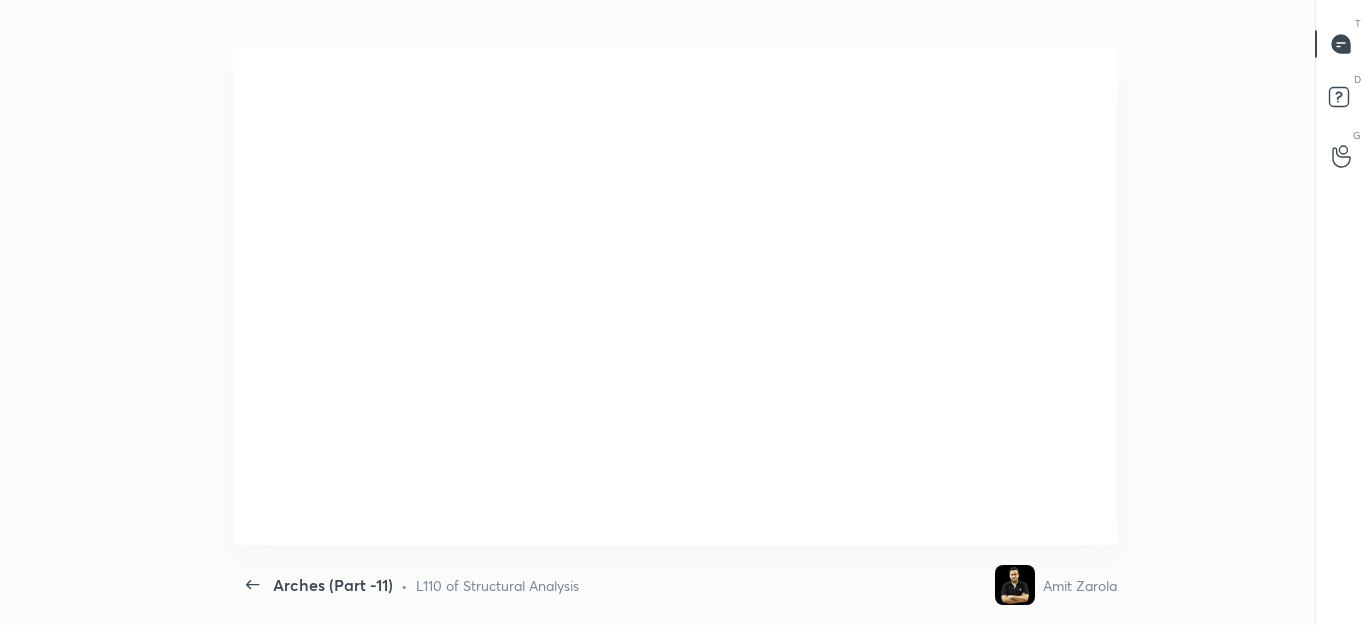 scroll, scrollTop: 99503, scrollLeft: 98878, axis: both 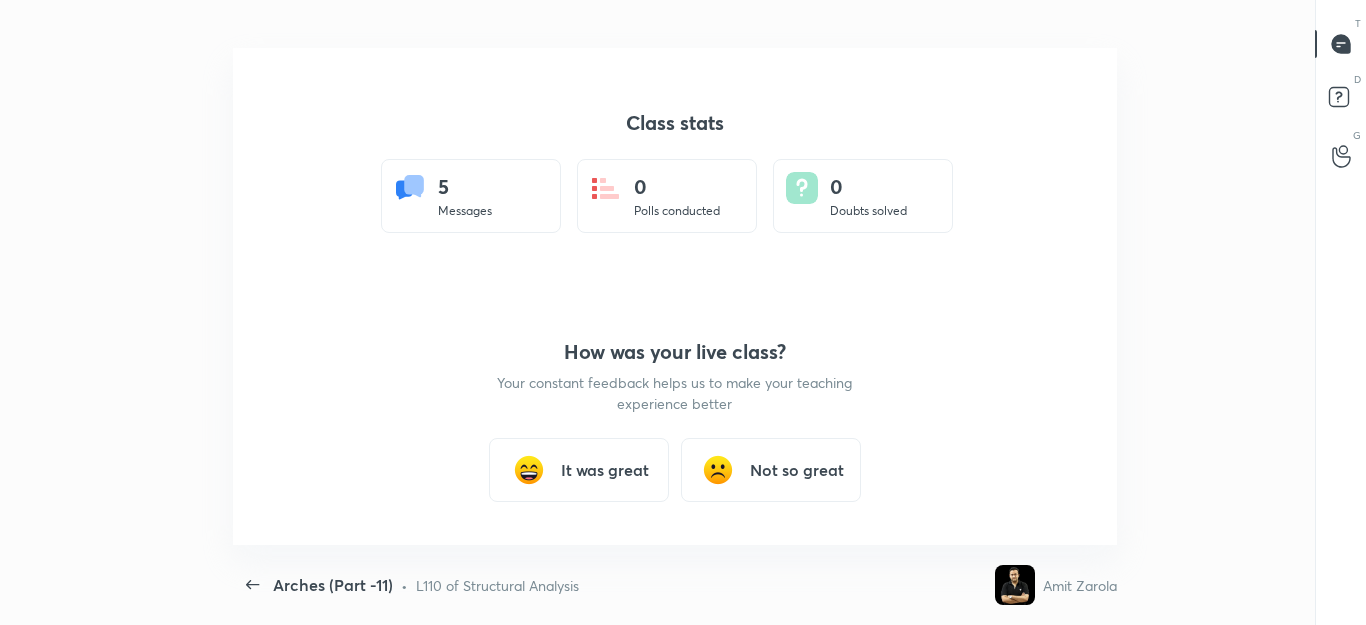 click on "It was great" at bounding box center (605, 470) 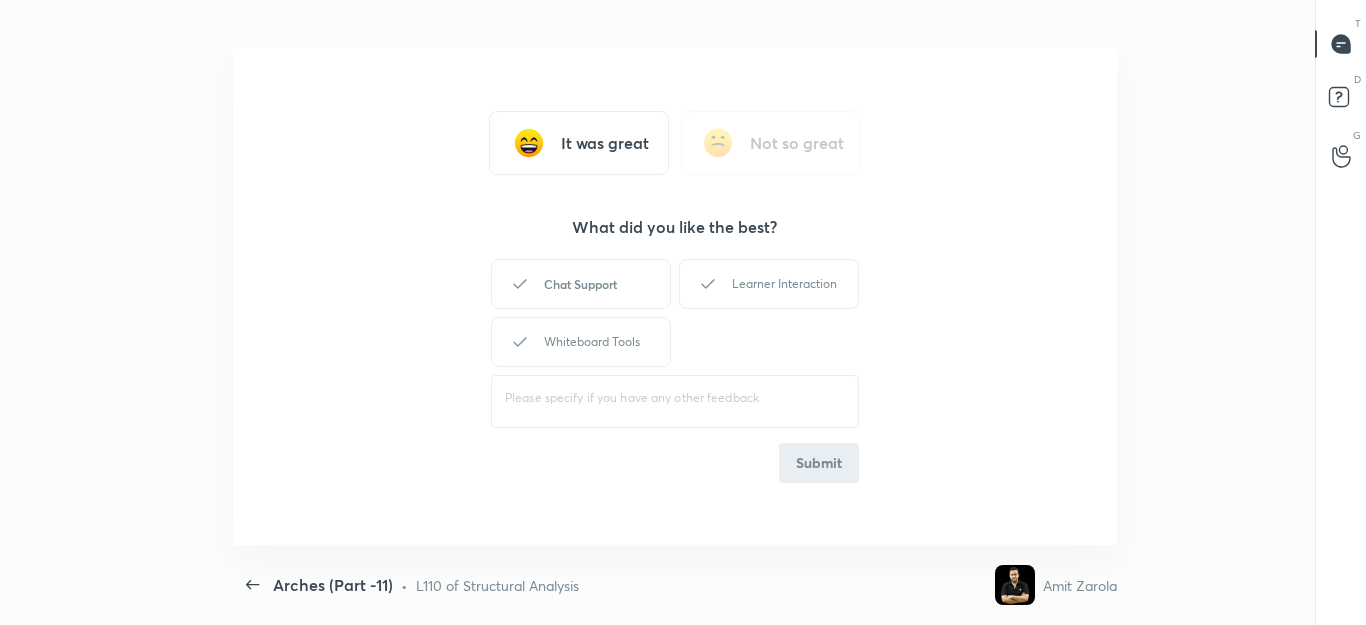 click on "Chat Support" at bounding box center (581, 284) 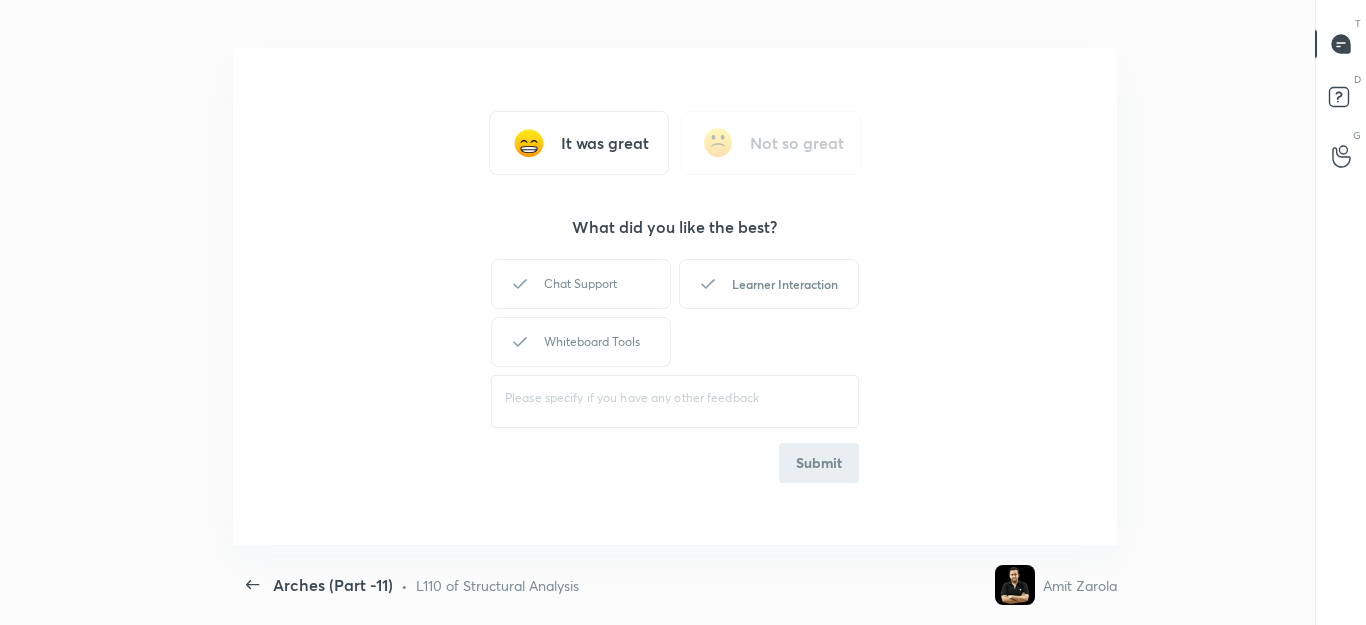click 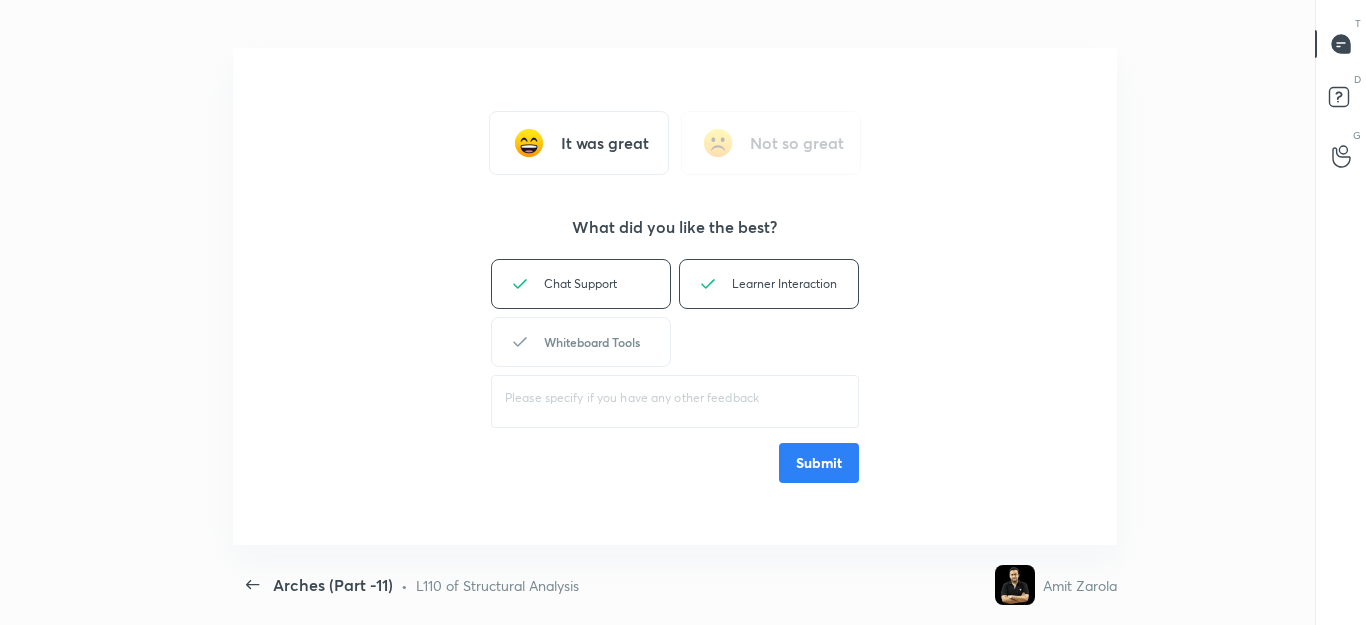 click on "Whiteboard Tools" at bounding box center (581, 342) 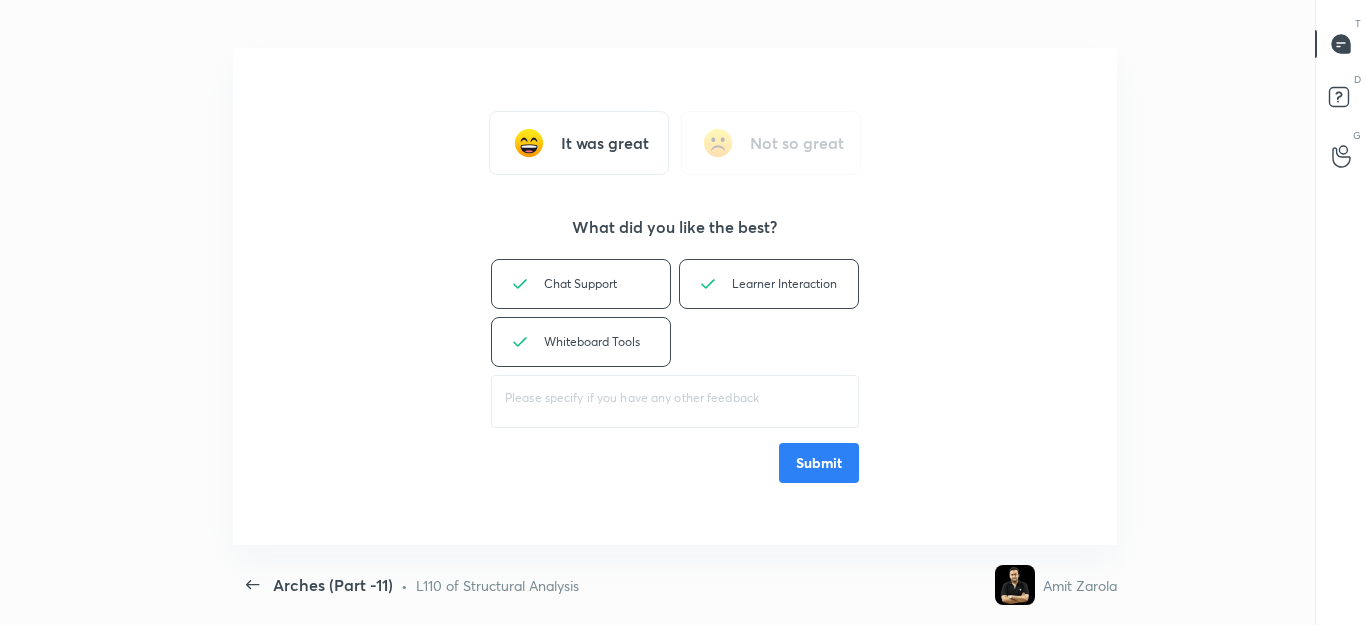 click on "Submit" at bounding box center [819, 463] 